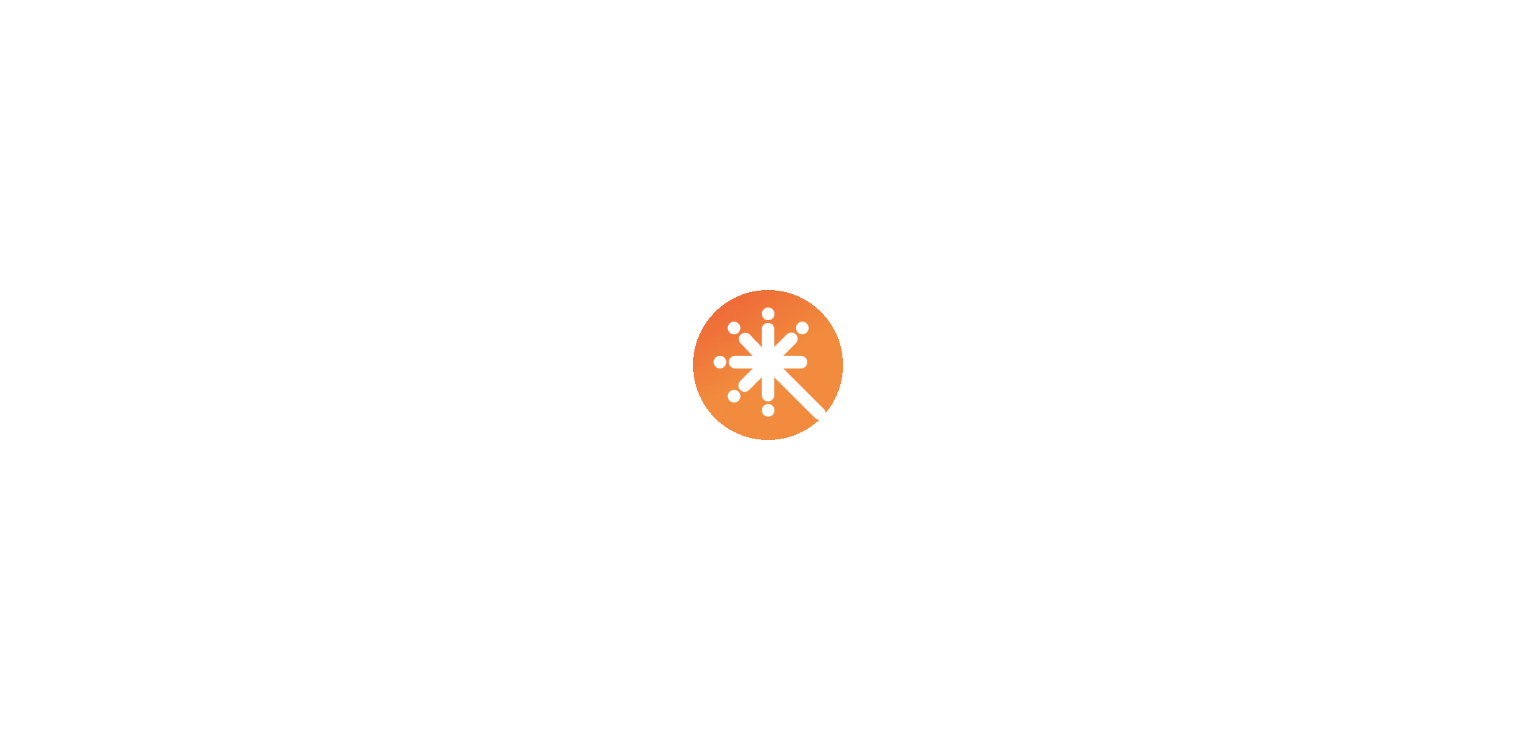scroll, scrollTop: 0, scrollLeft: 0, axis: both 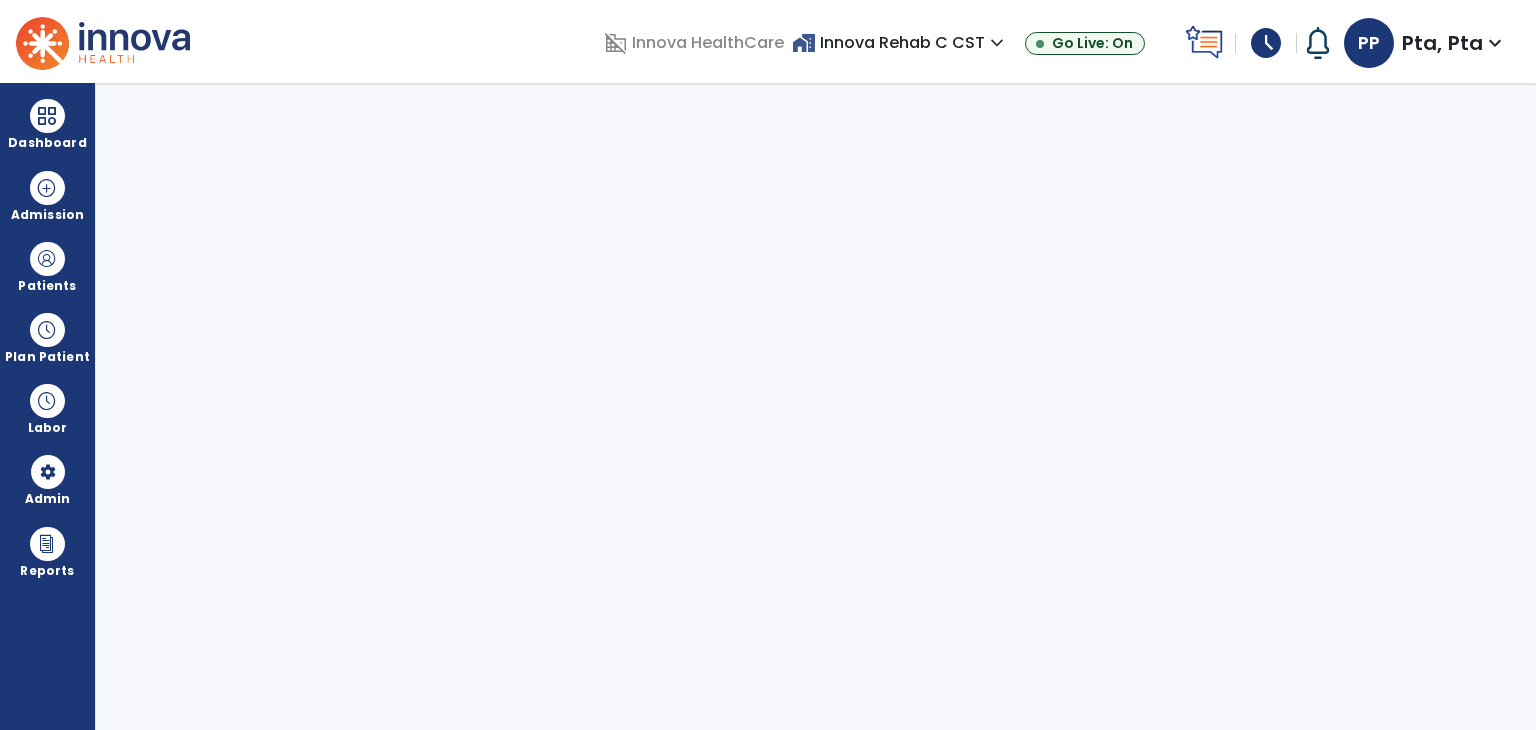 select on "****" 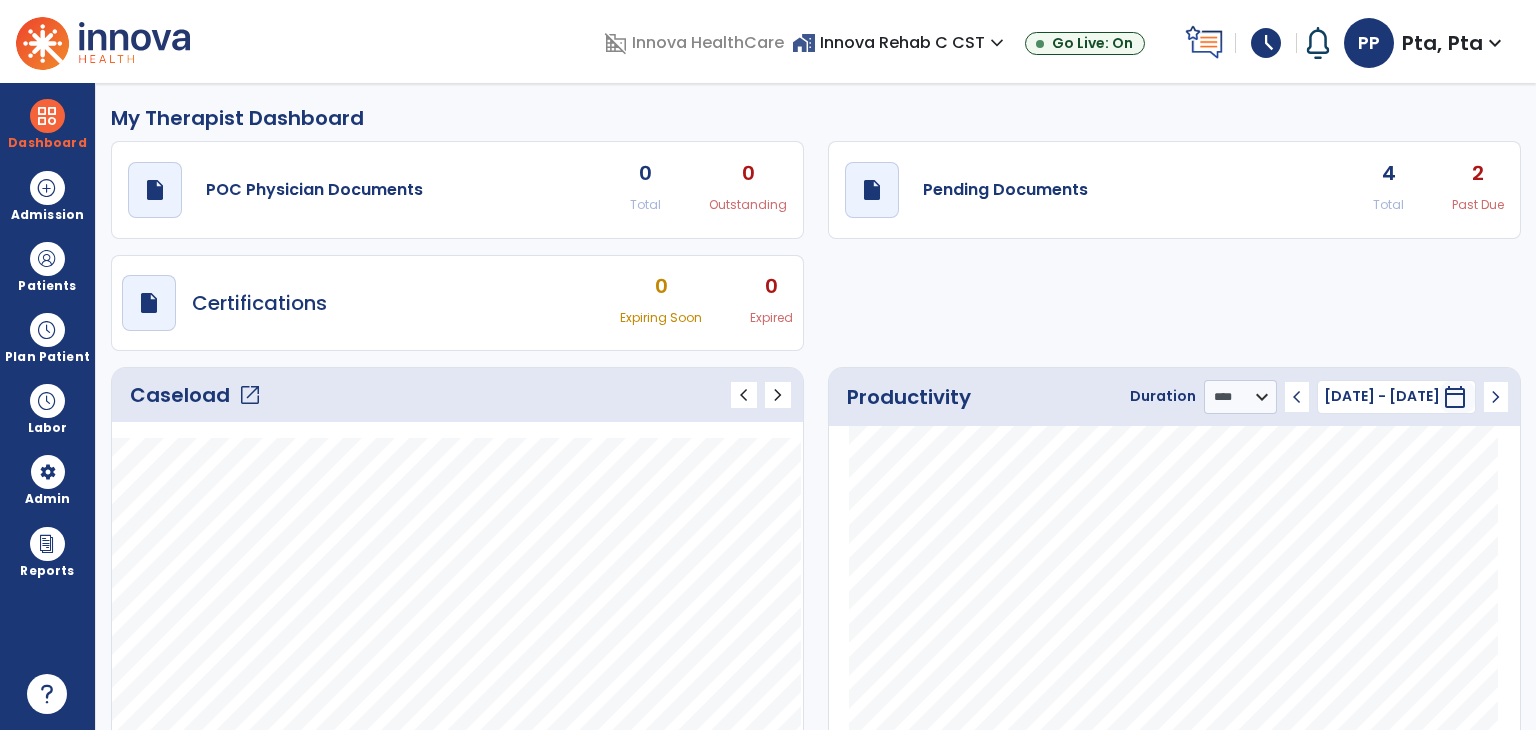 click on "Pta, Pta" at bounding box center [1442, 43] 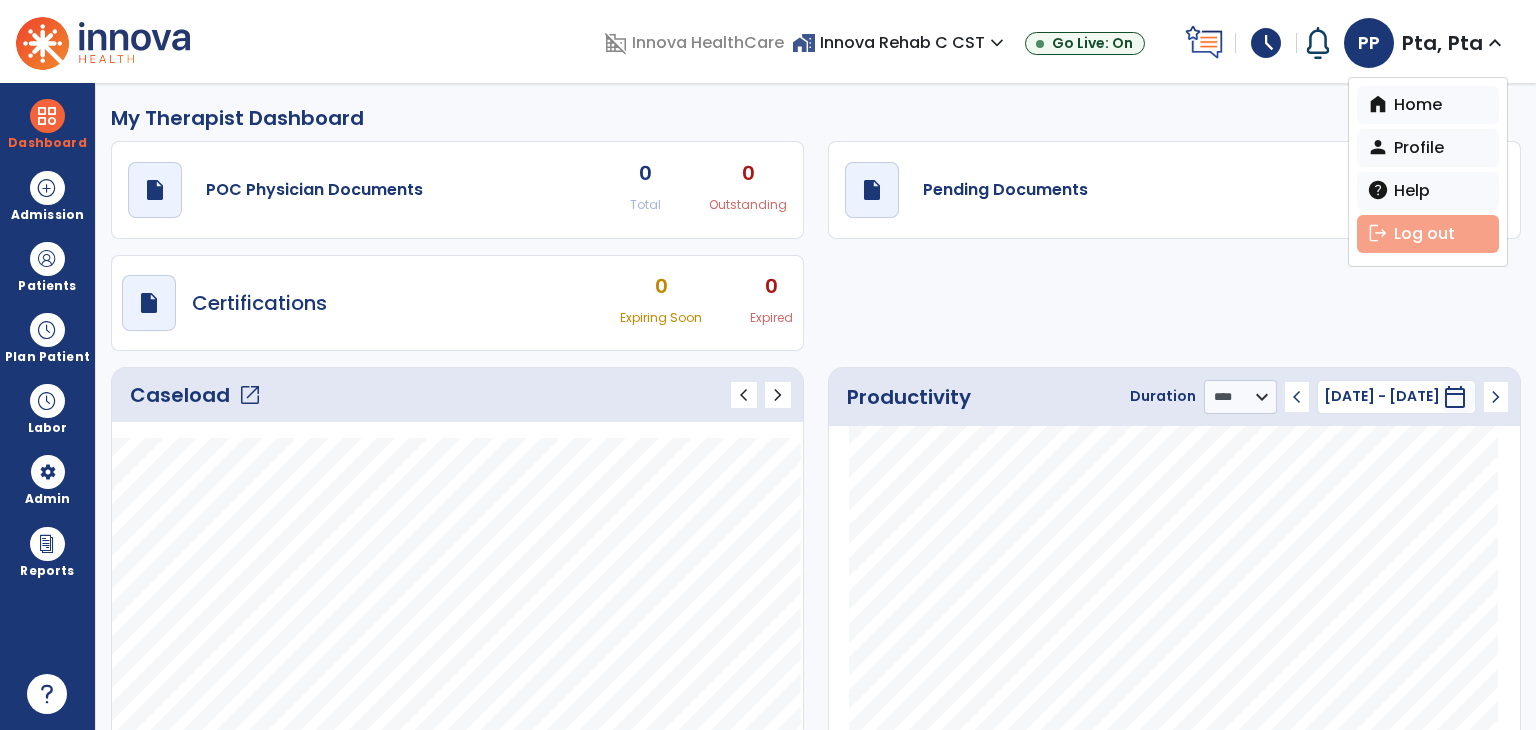 click on "logout   Log out" at bounding box center (1428, 234) 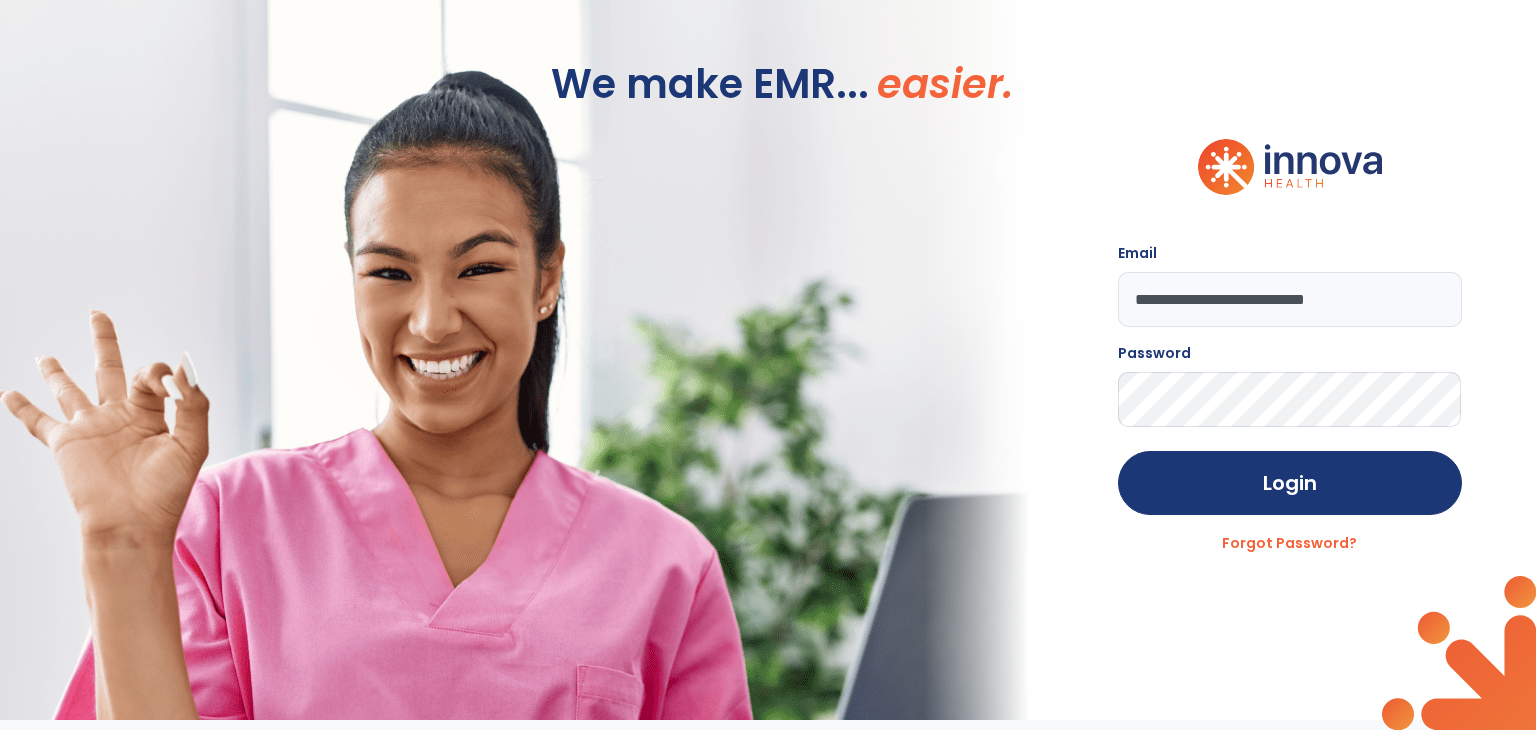 click on "**********" 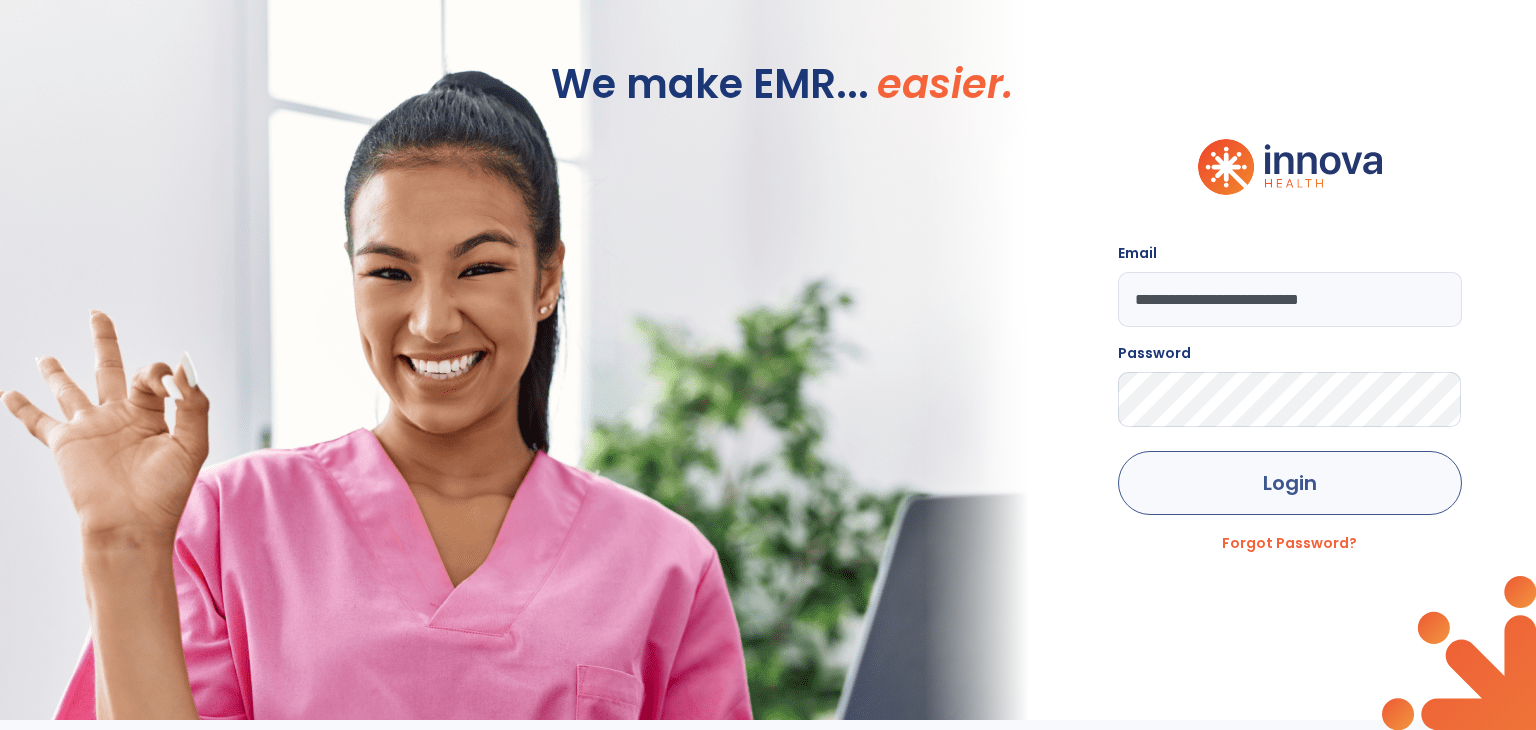 type on "**********" 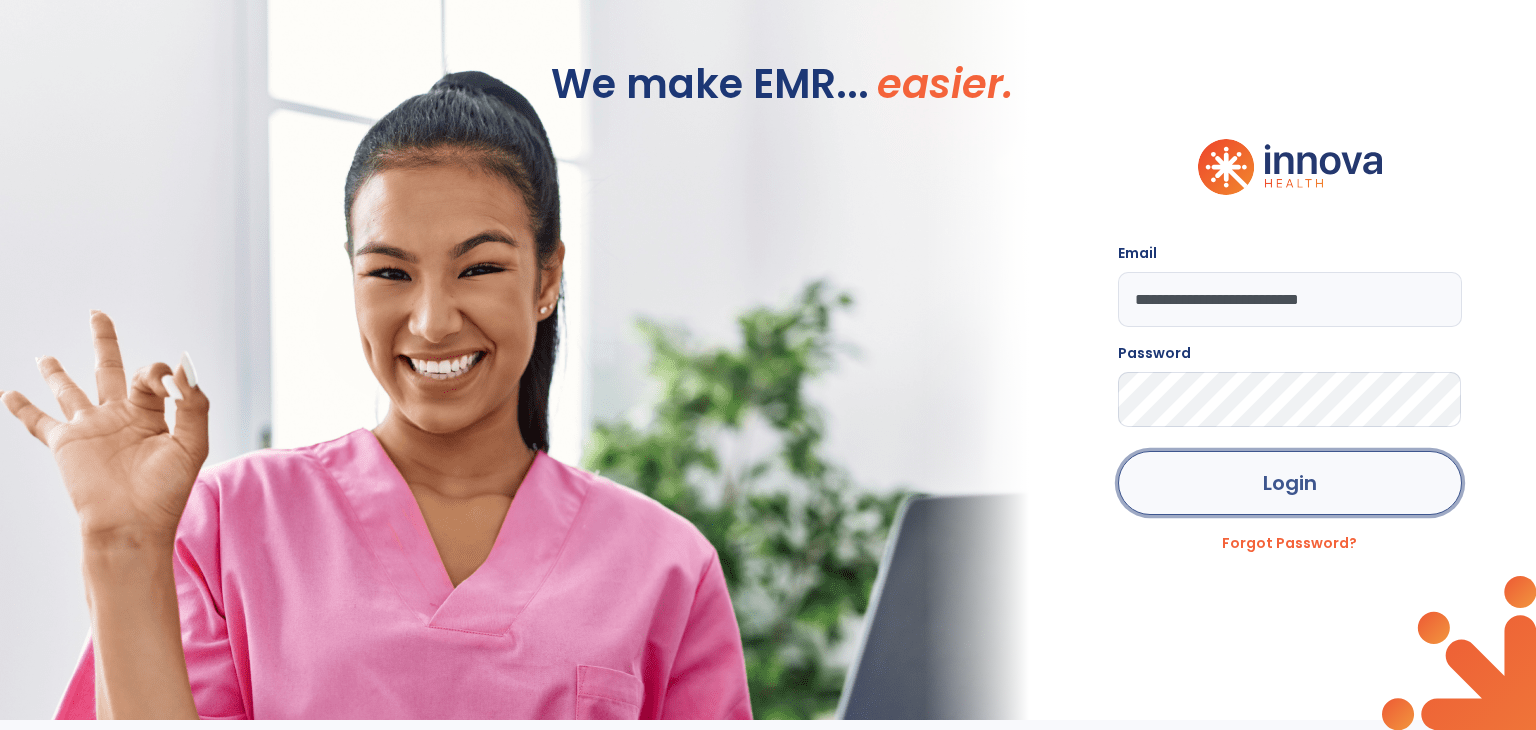 click on "Login" 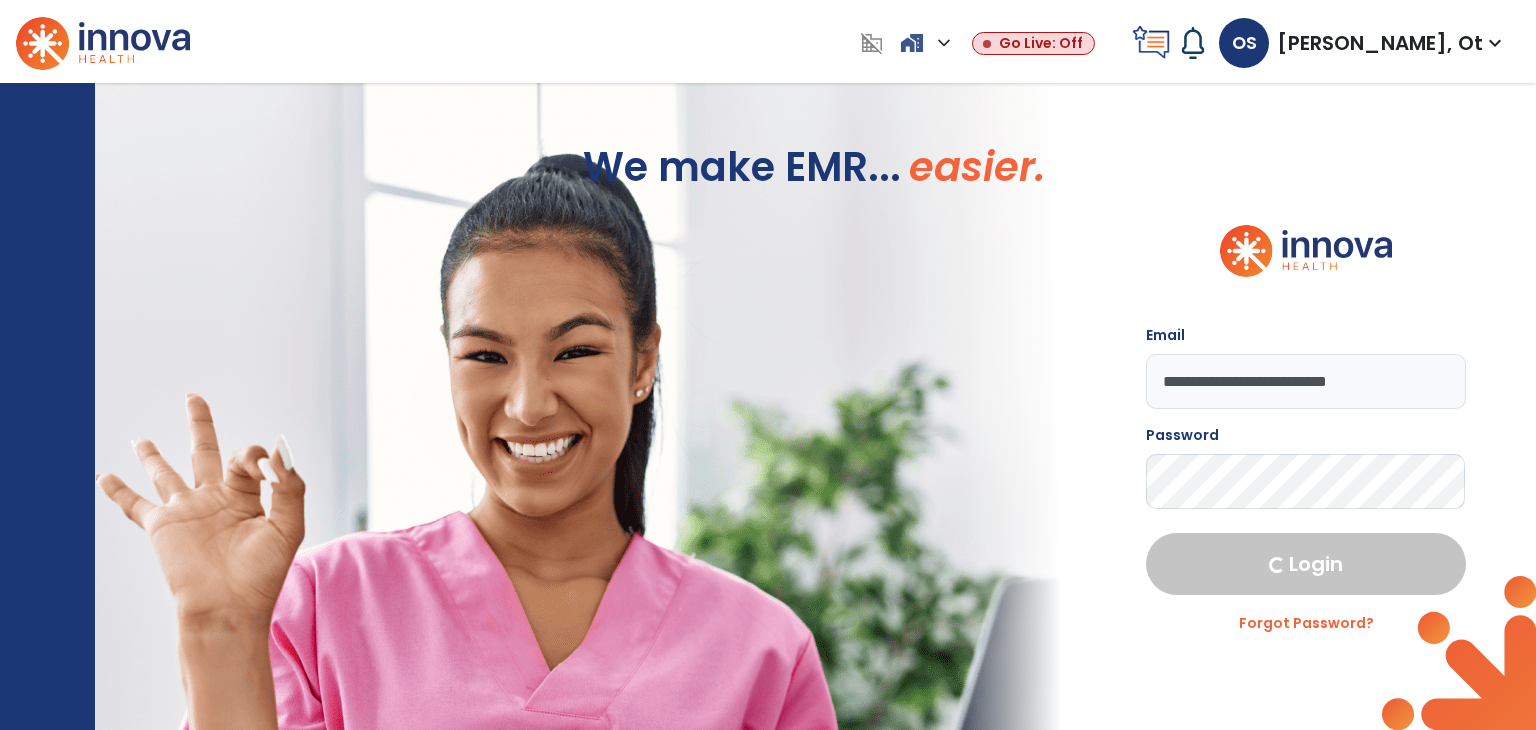 select on "****" 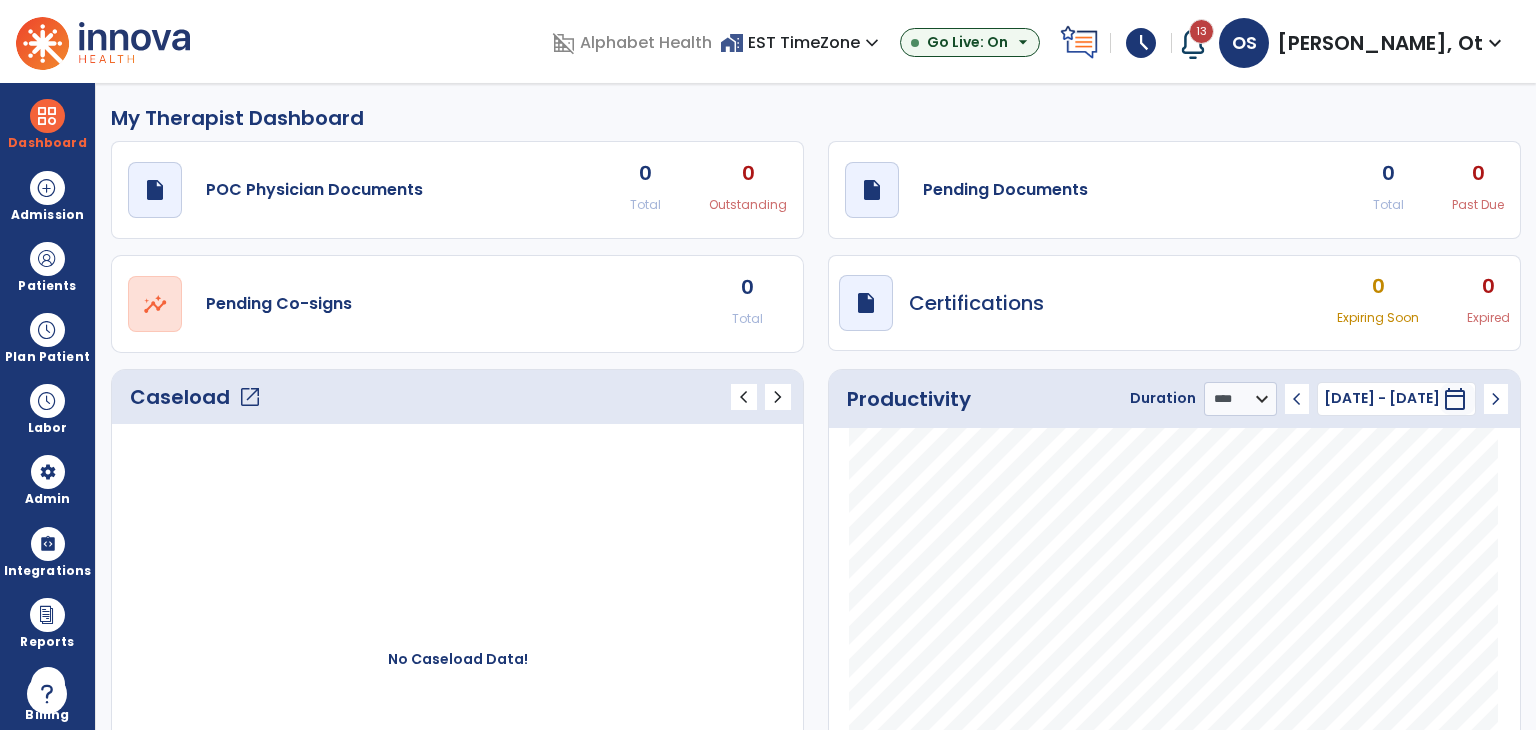 click on "domain_disabled   Alphabet Health" at bounding box center (636, 43) 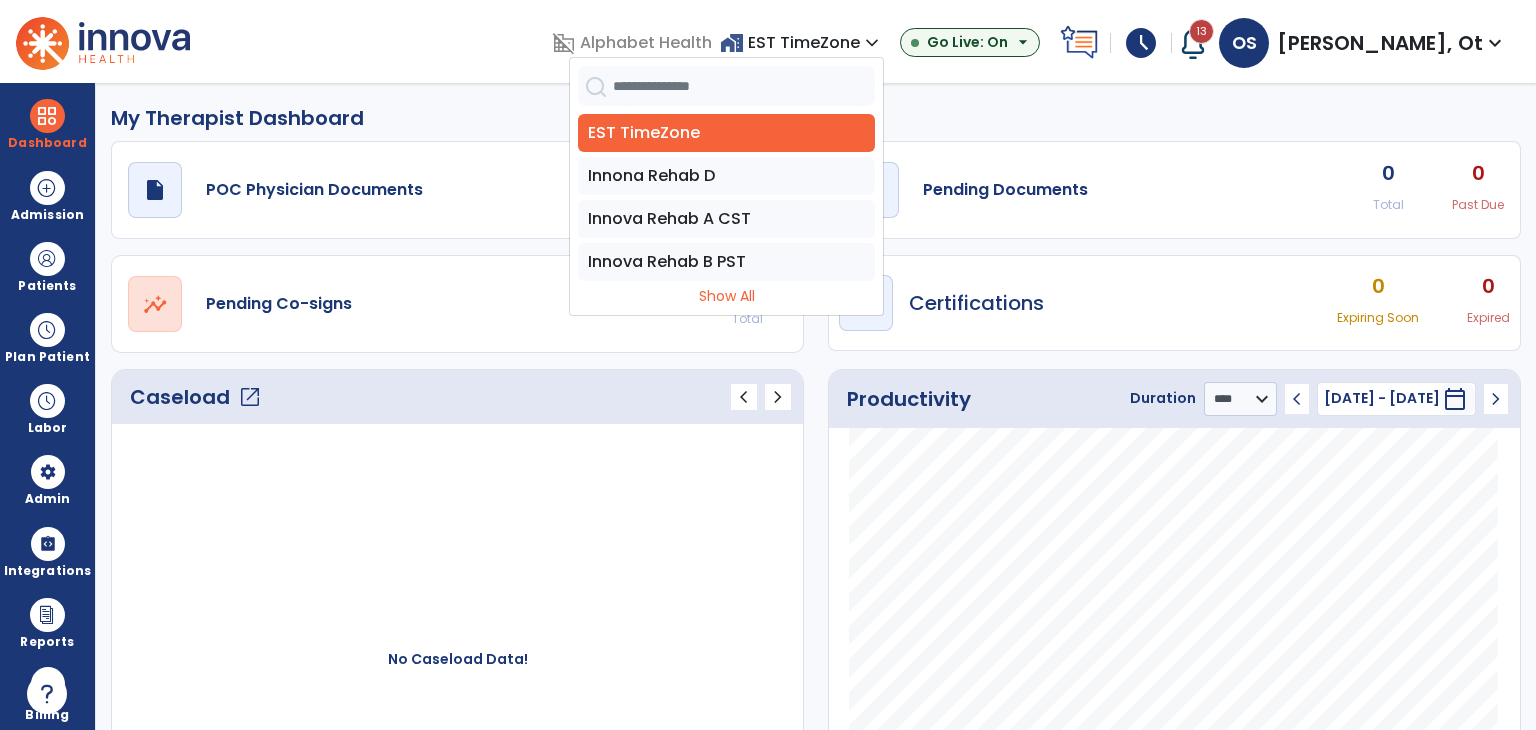 drag, startPoint x: 513, startPoint y: 35, endPoint x: 345, endPoint y: 57, distance: 169.43436 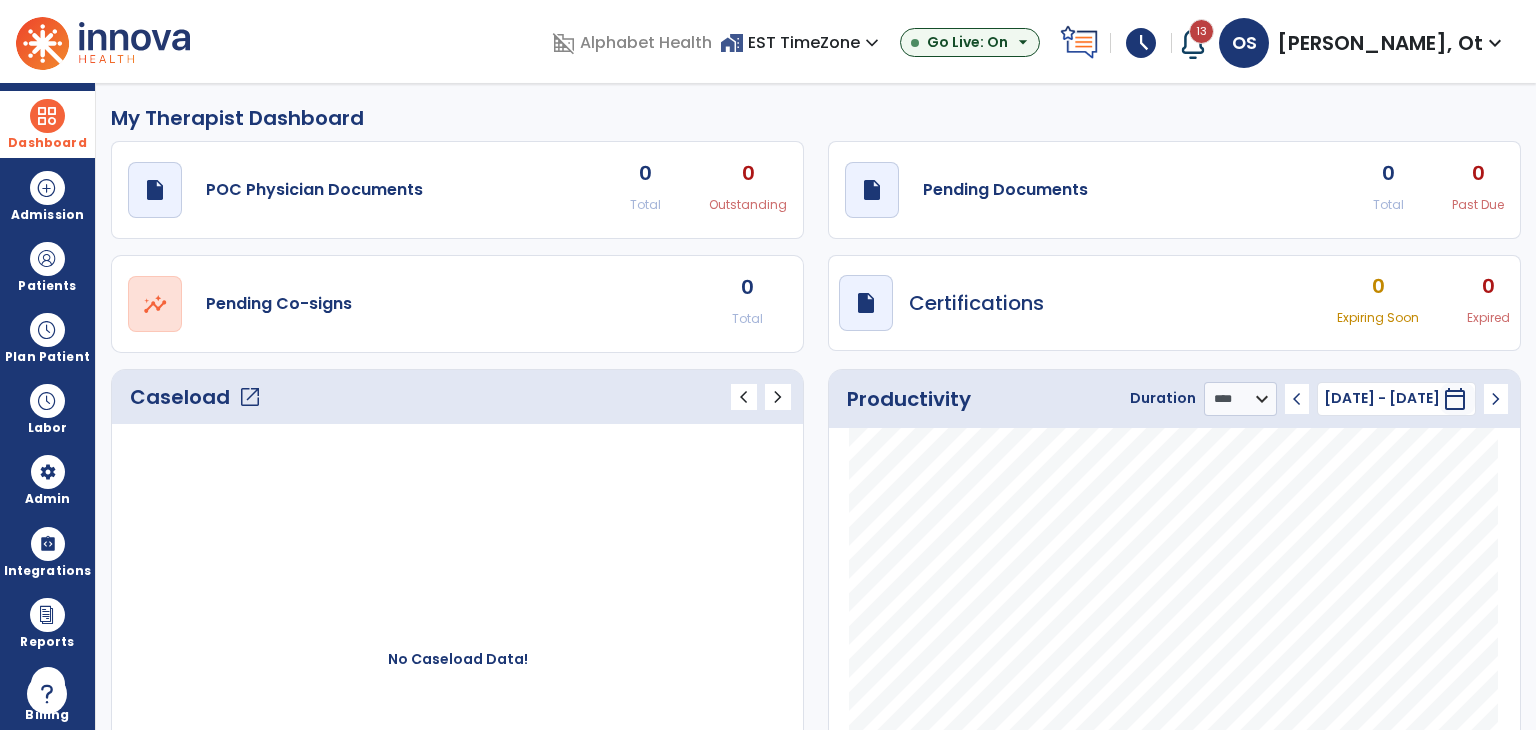 click on "Dashboard" at bounding box center [47, 124] 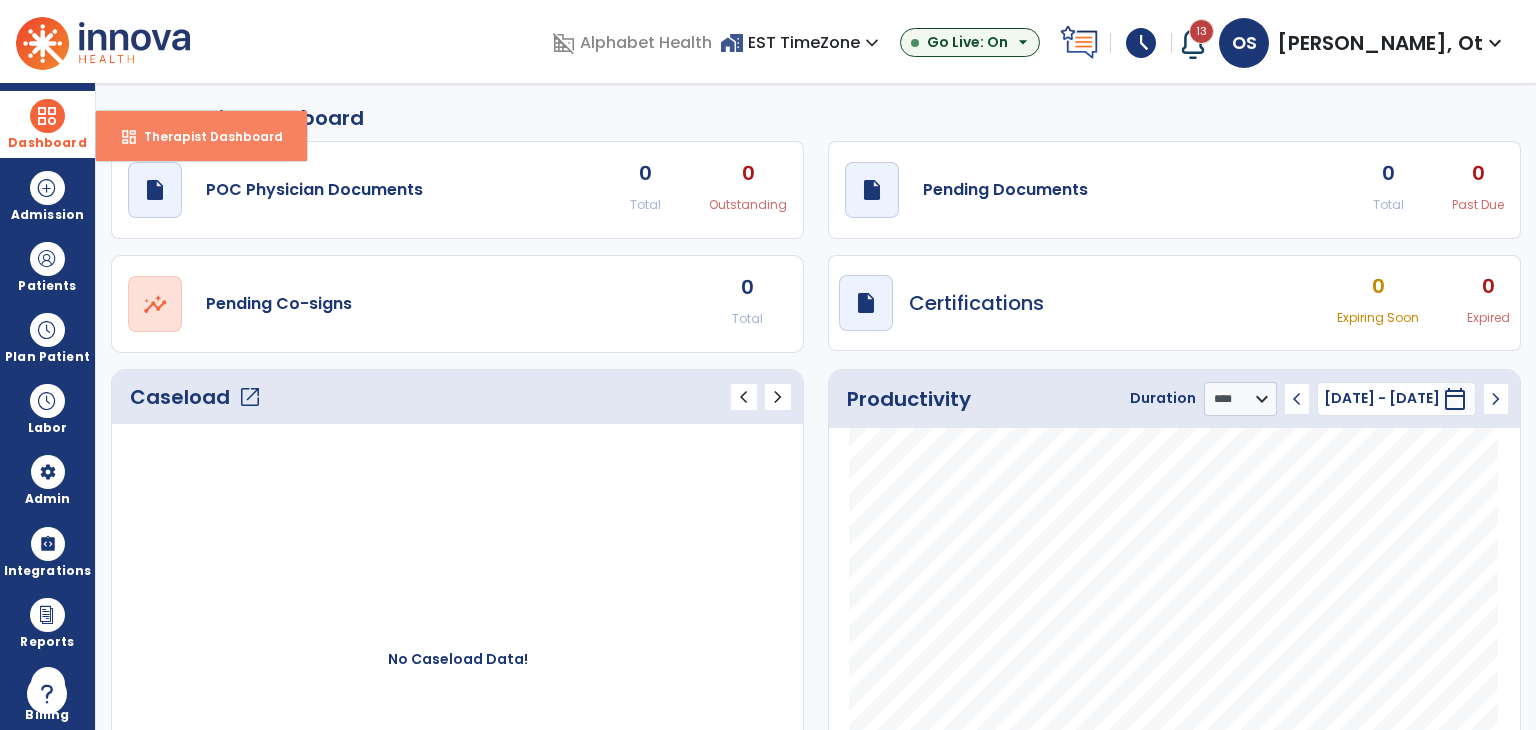 click on "Therapist Dashboard" at bounding box center [205, 136] 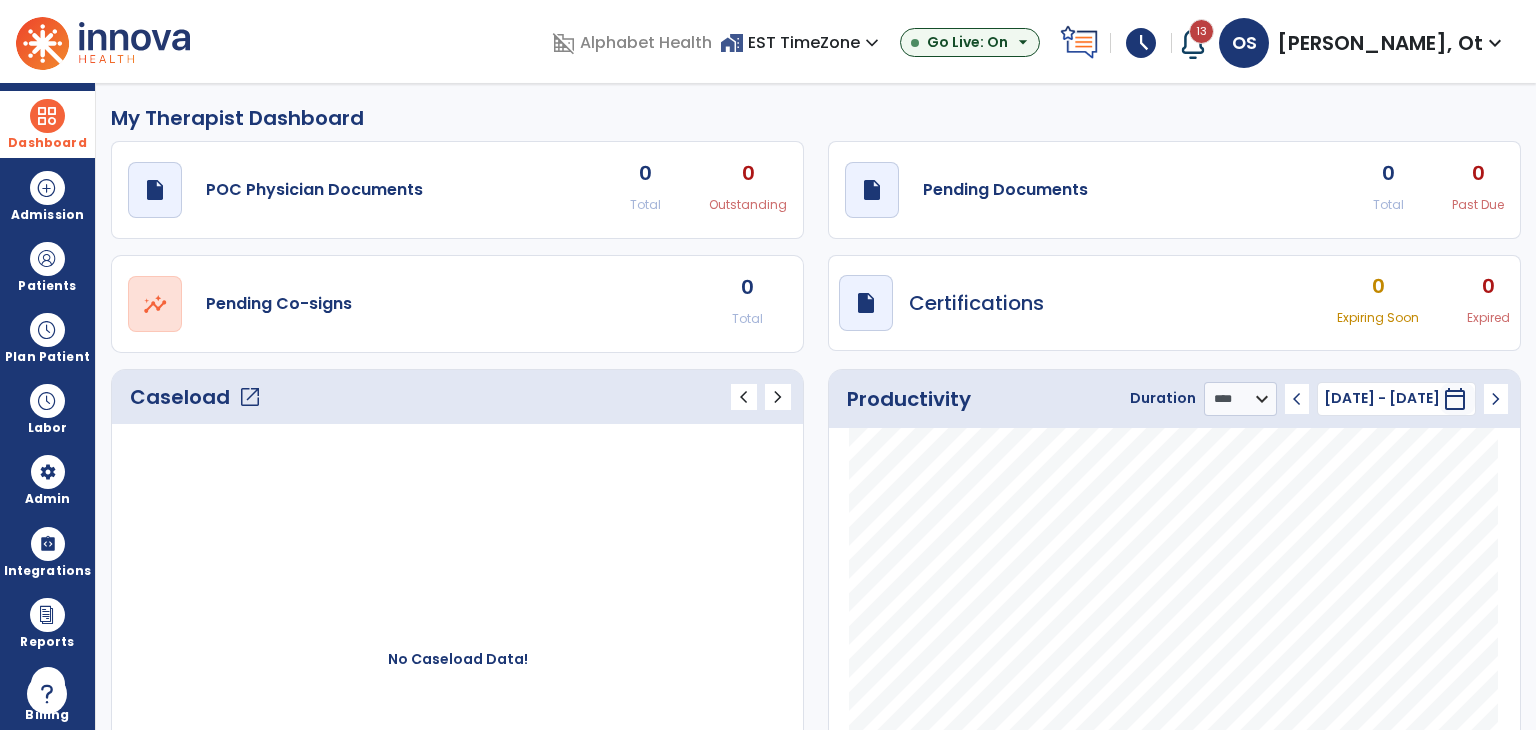 click on "home_work   EST TimeZone   expand_more" at bounding box center [802, 42] 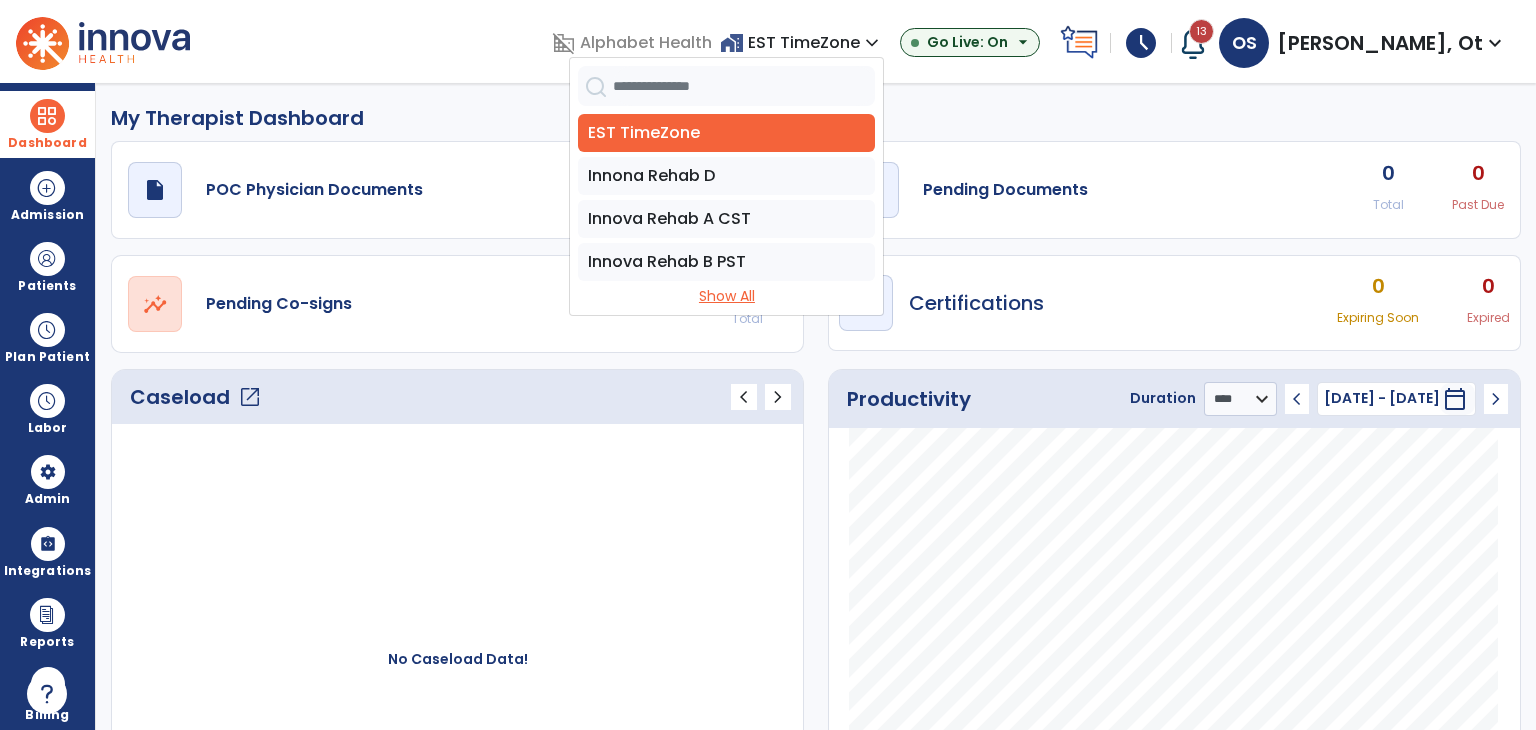 click on "Show All" at bounding box center (726, 296) 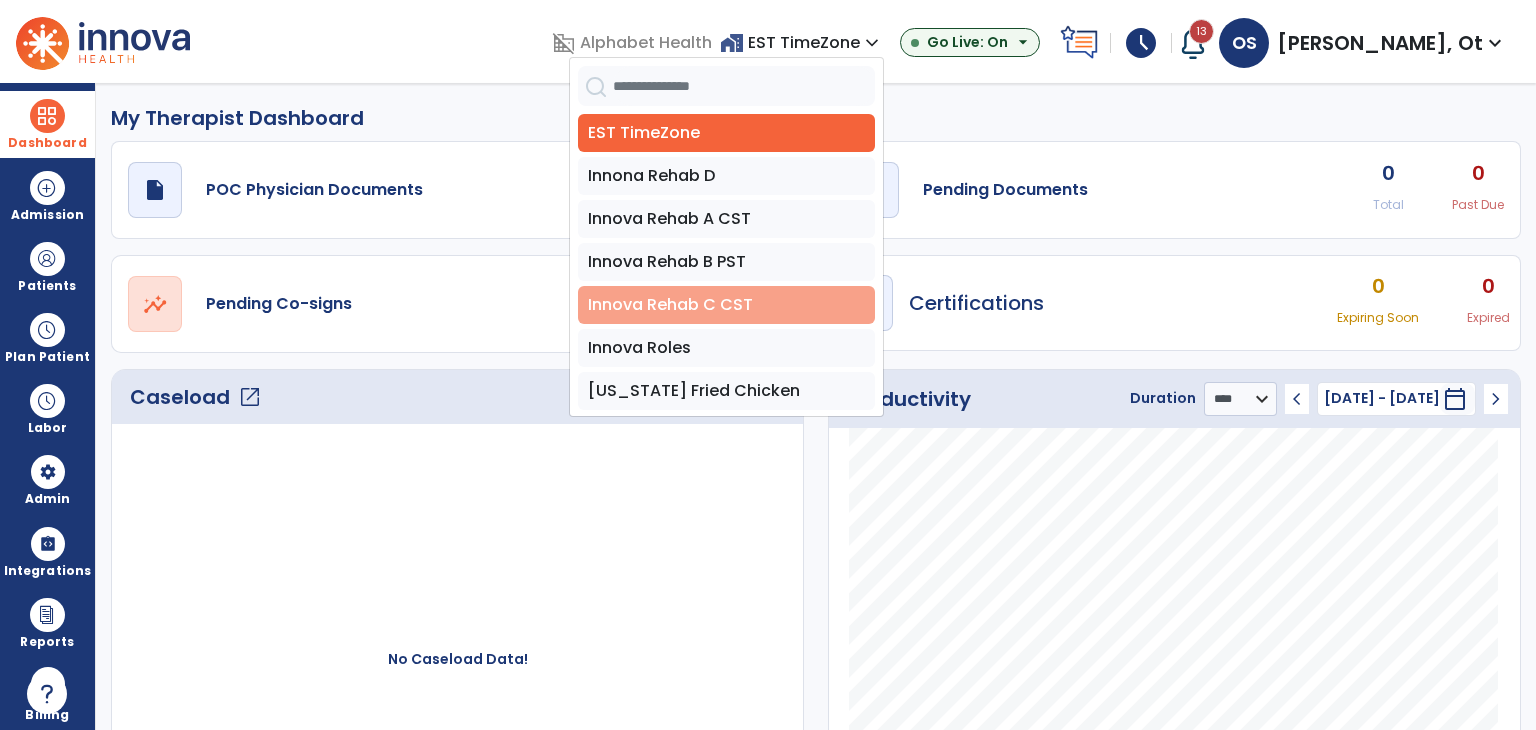 click on "Innova Rehab C CST" at bounding box center (726, 305) 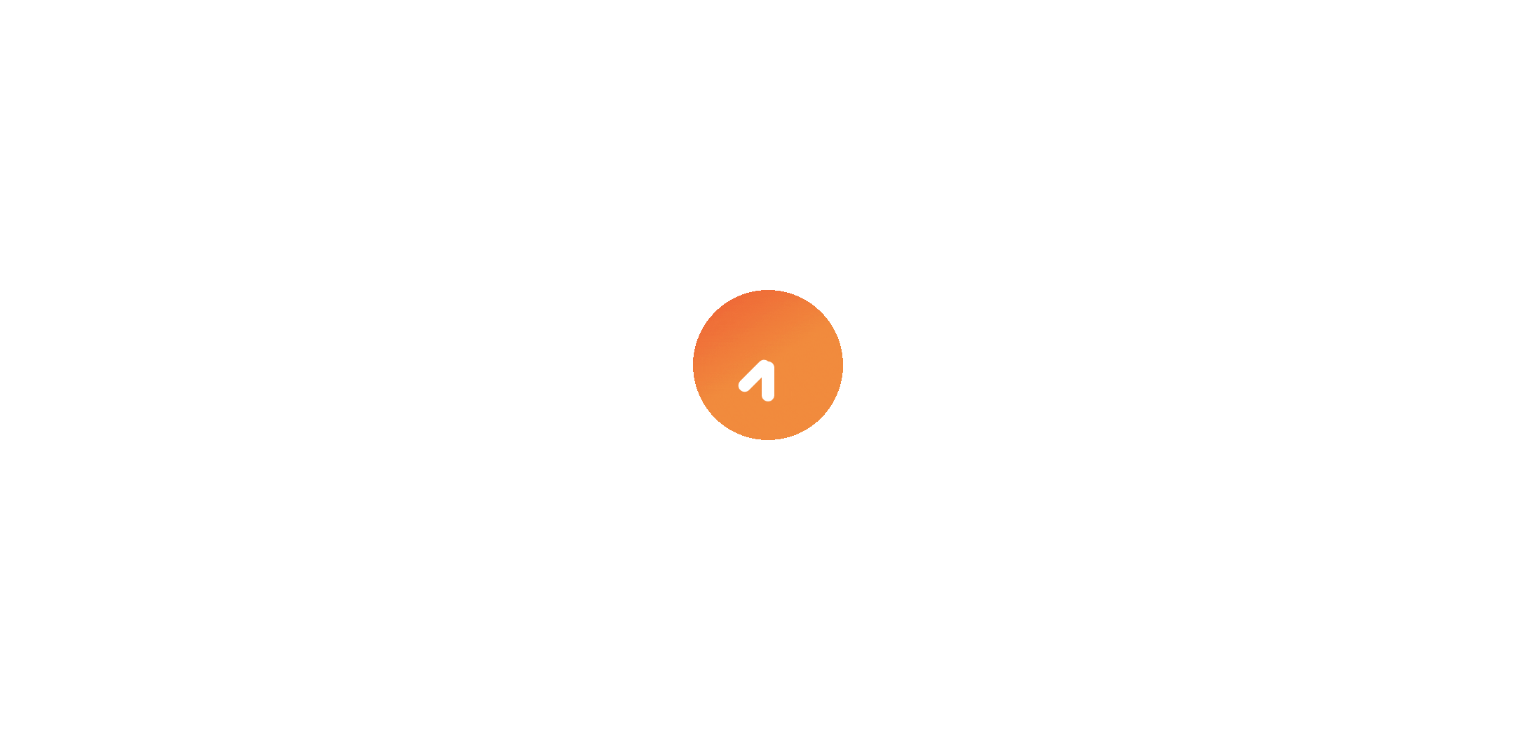 scroll, scrollTop: 0, scrollLeft: 0, axis: both 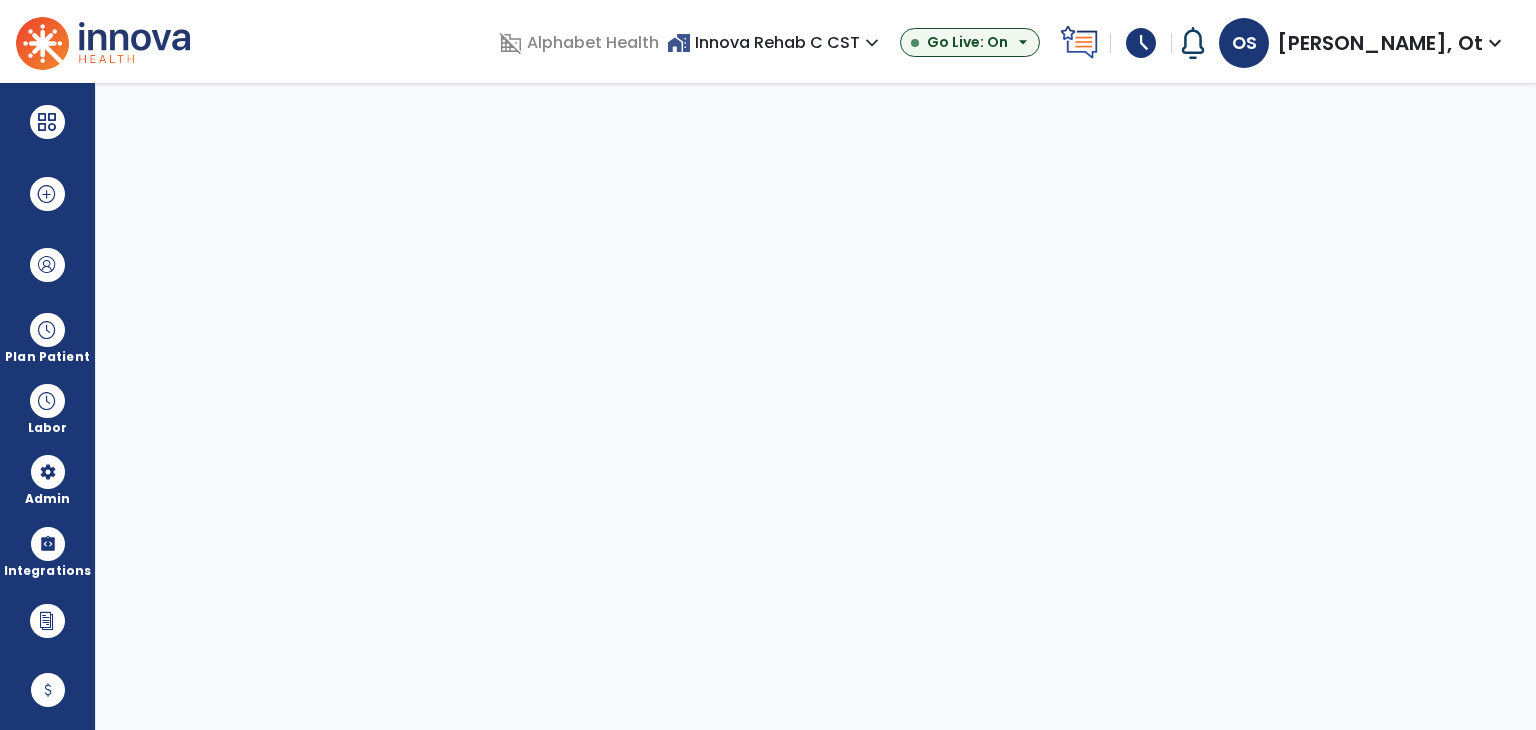 select on "****" 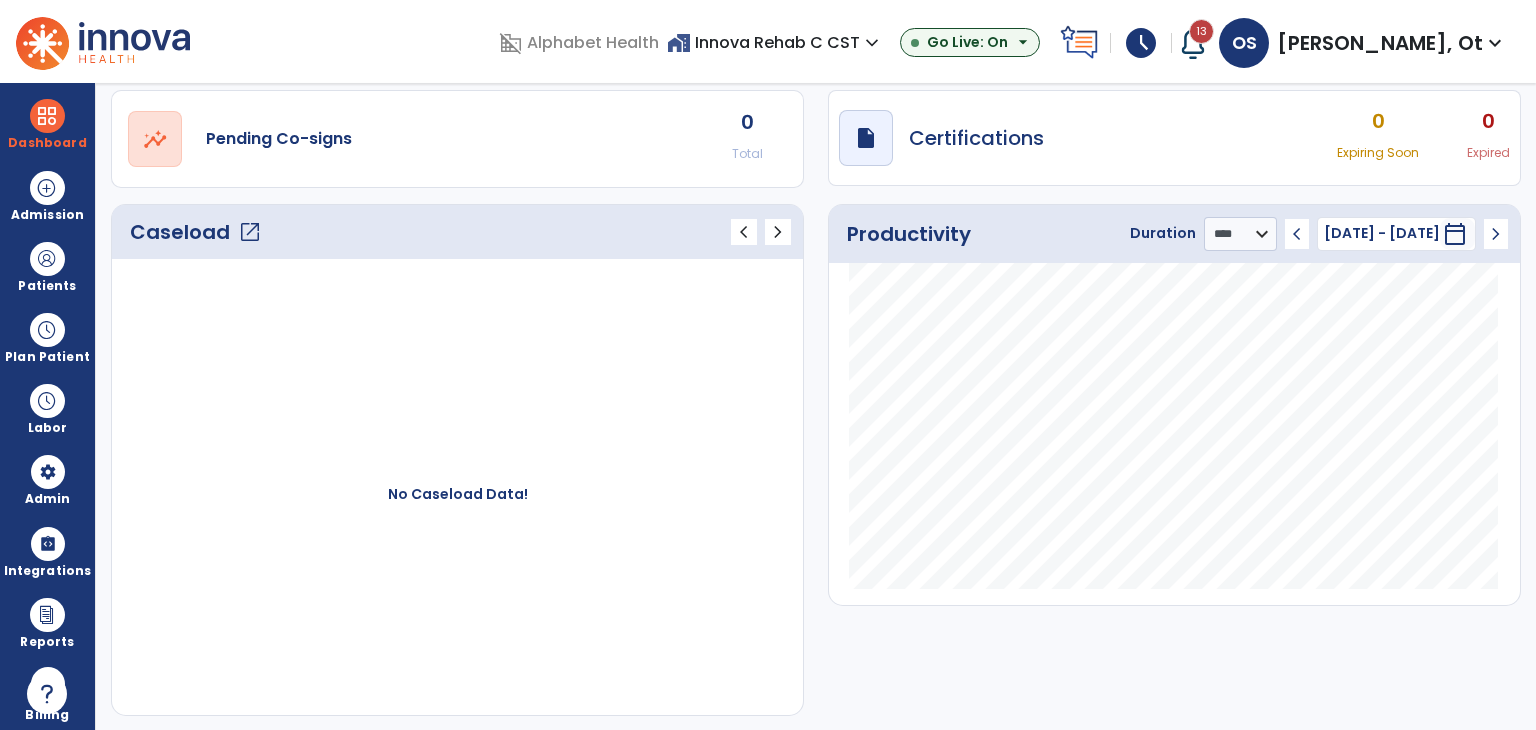 scroll, scrollTop: 0, scrollLeft: 0, axis: both 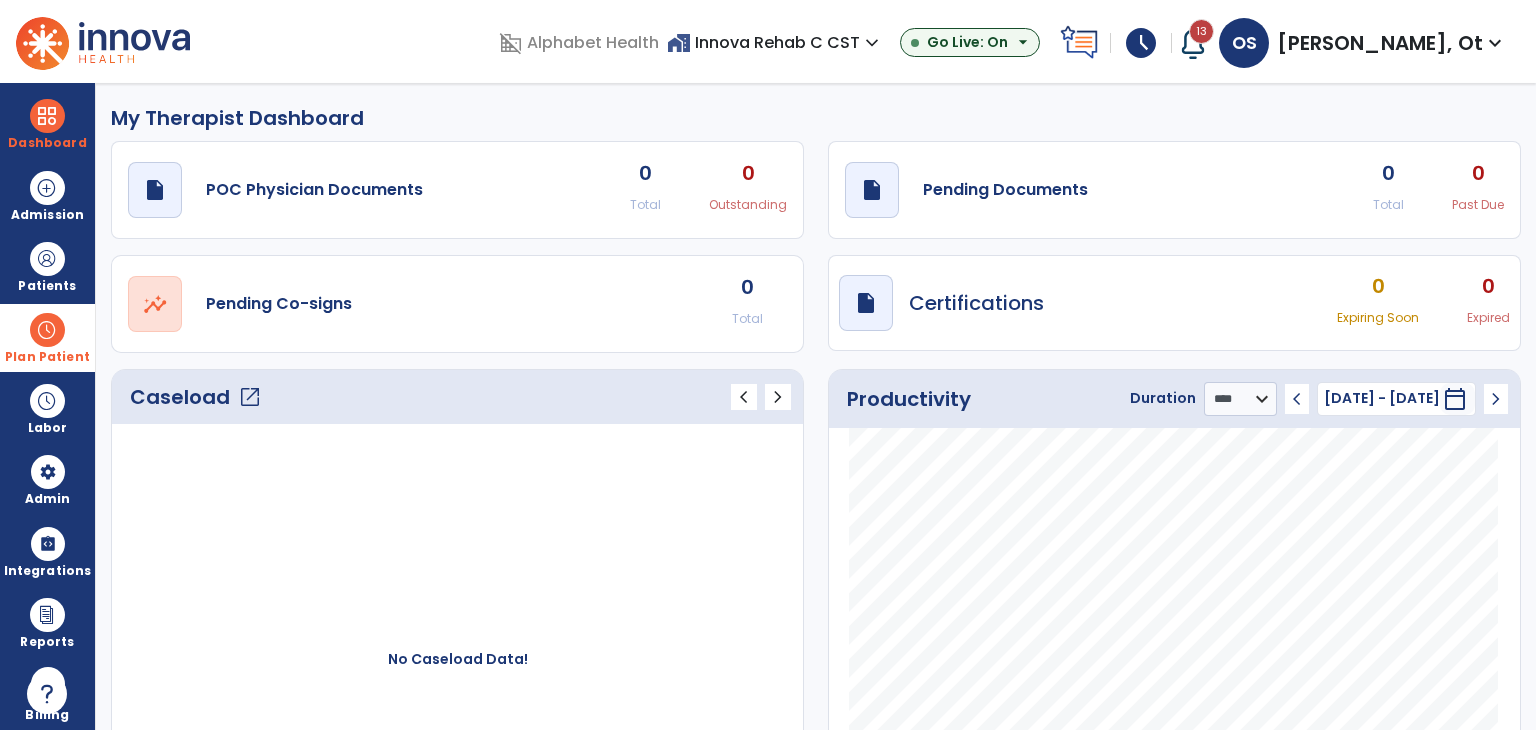 click on "Plan Patient" at bounding box center [47, 266] 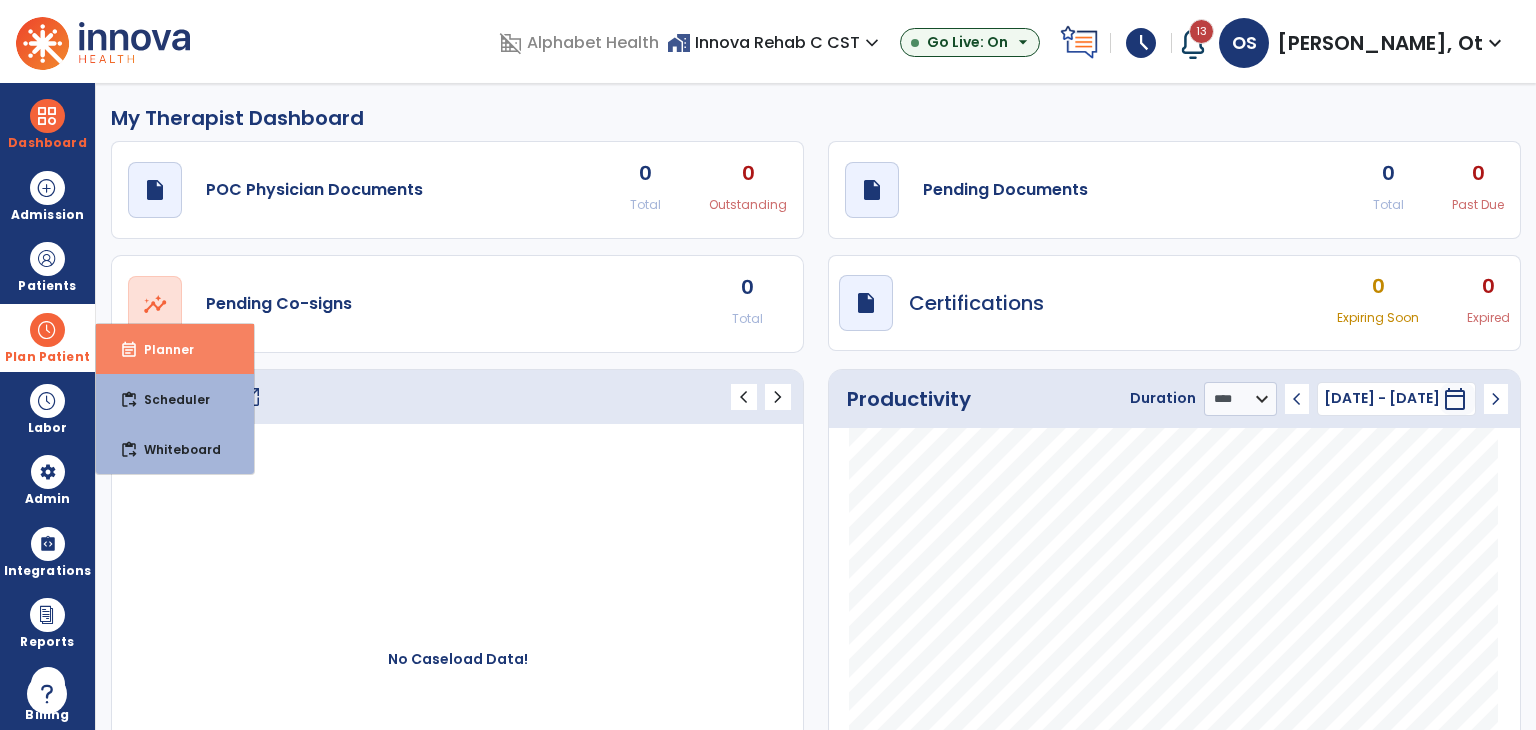 click on "event_note  Planner" at bounding box center (175, 349) 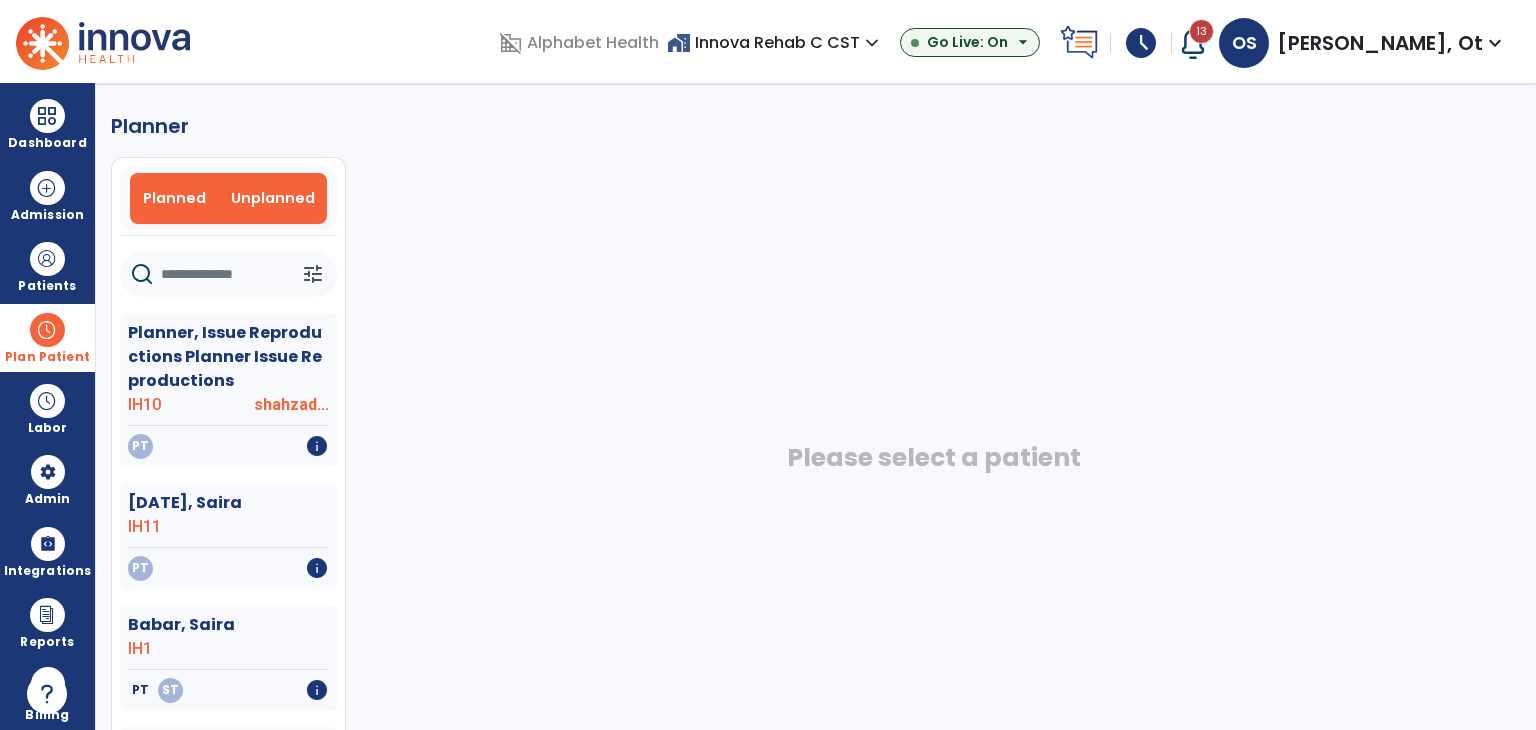 click on "Planned" at bounding box center [174, 198] 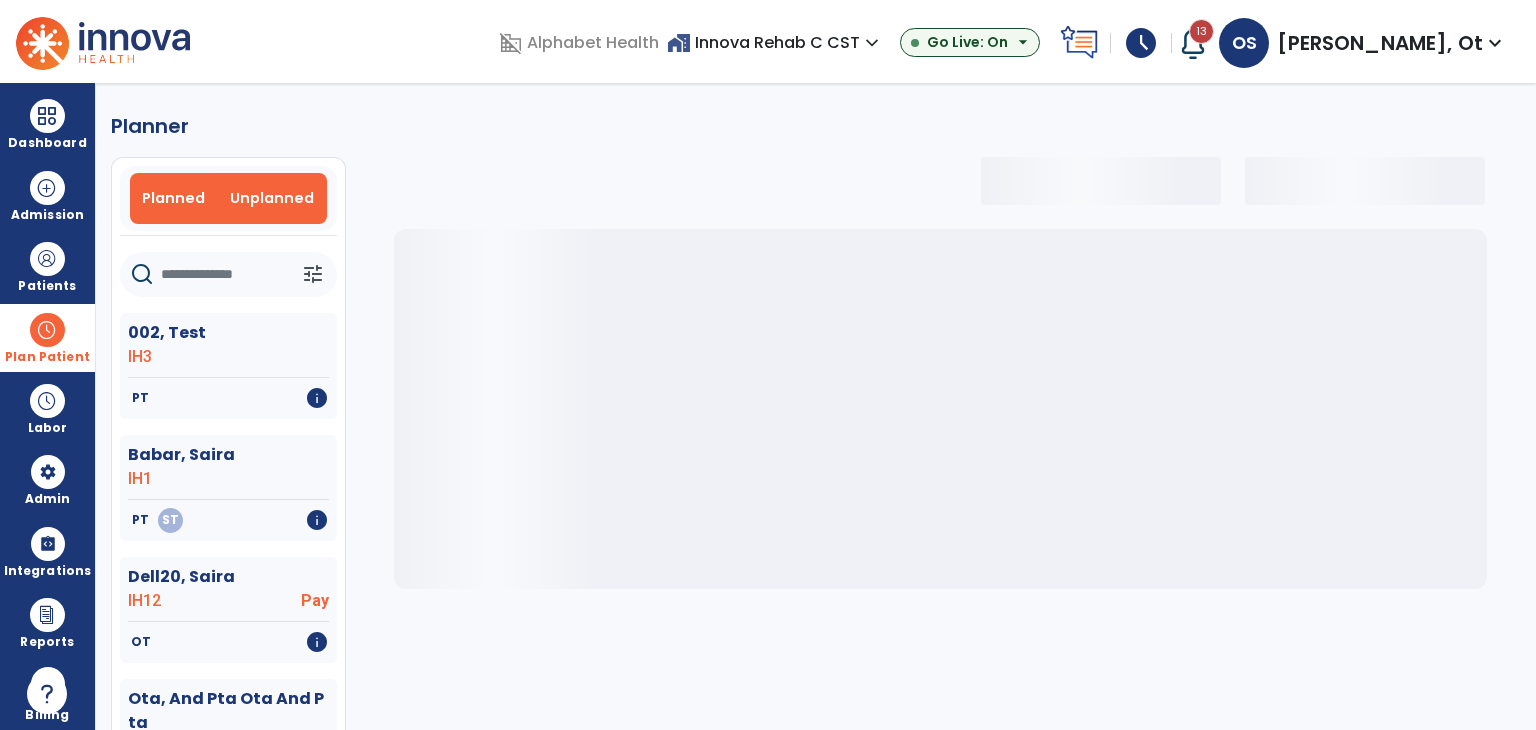 click on "Unplanned" at bounding box center (272, 198) 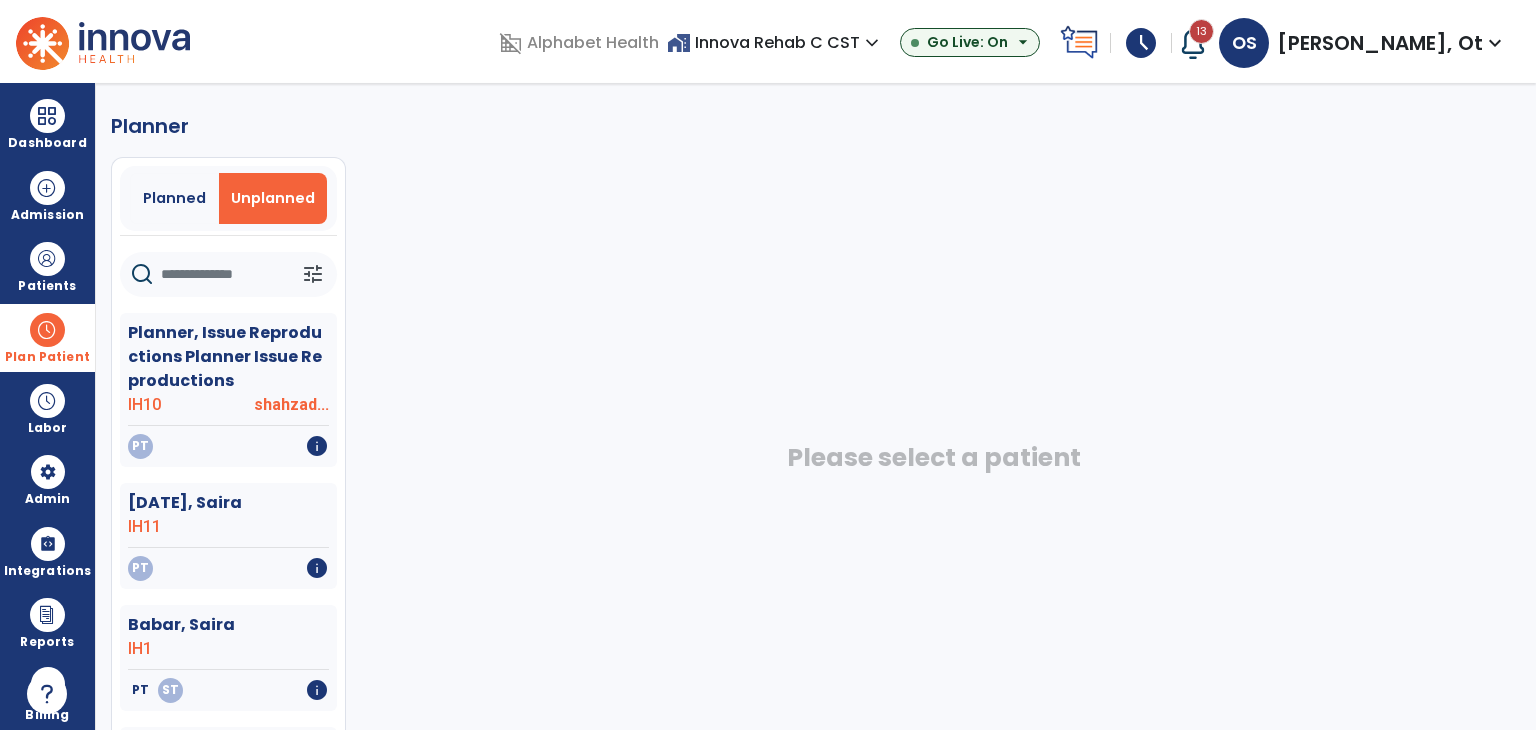click 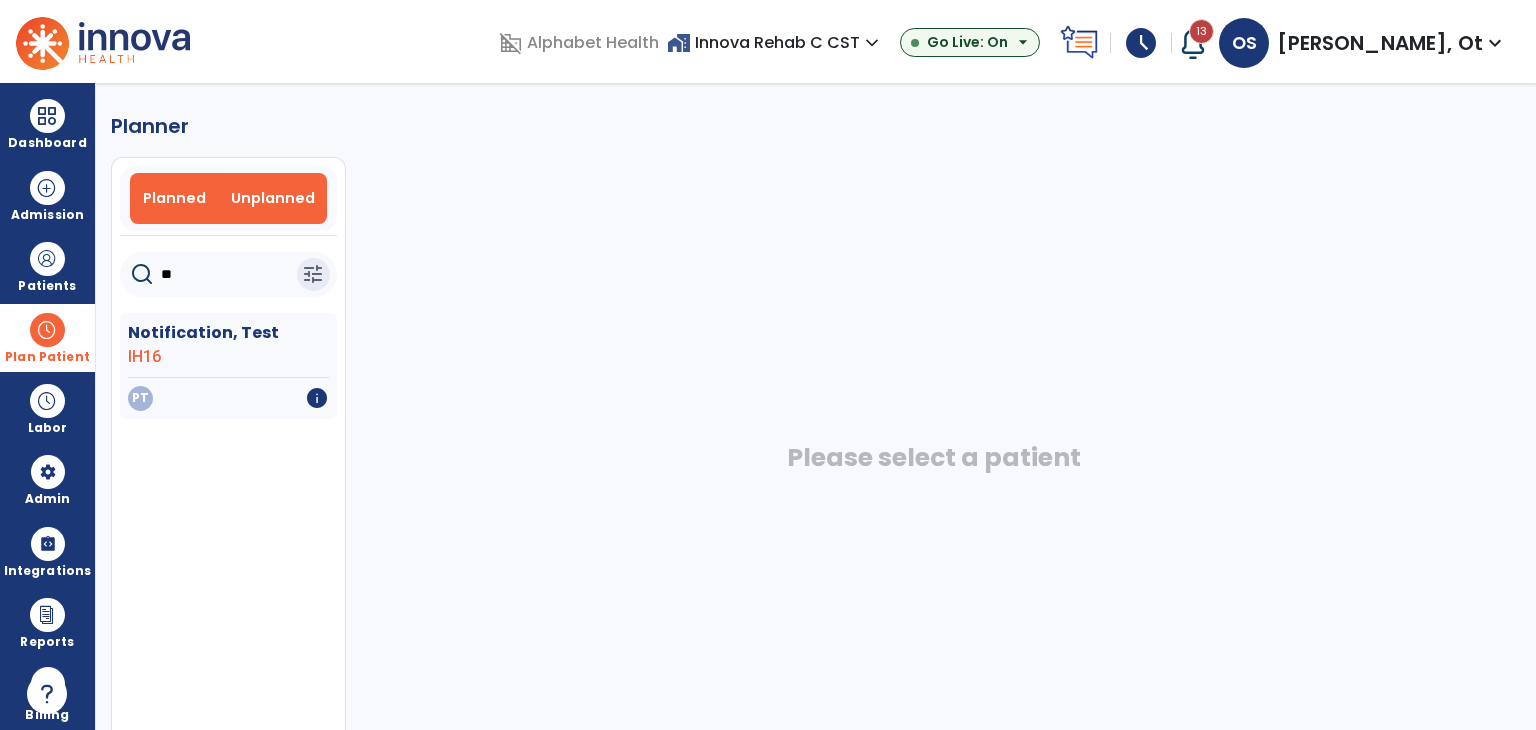 type on "**" 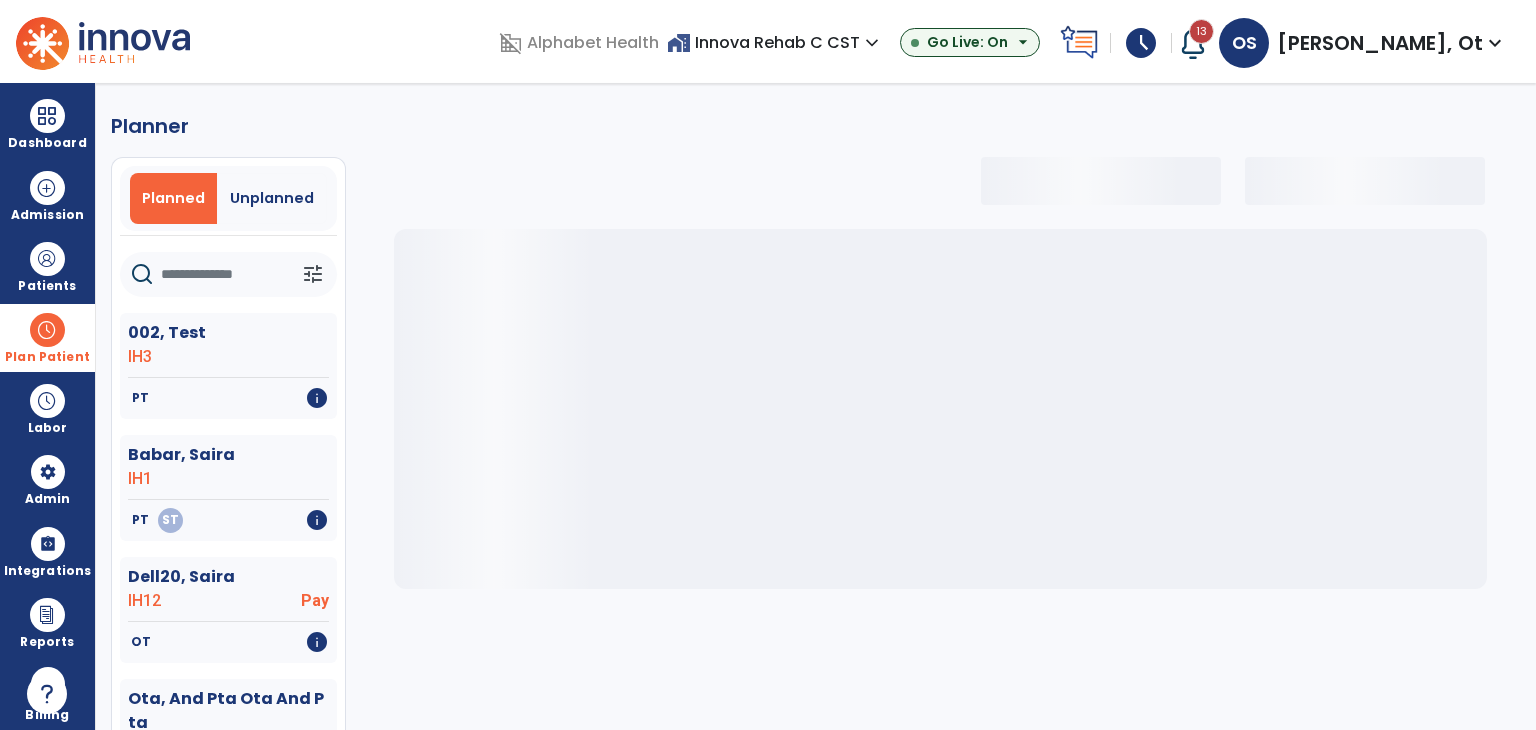 click 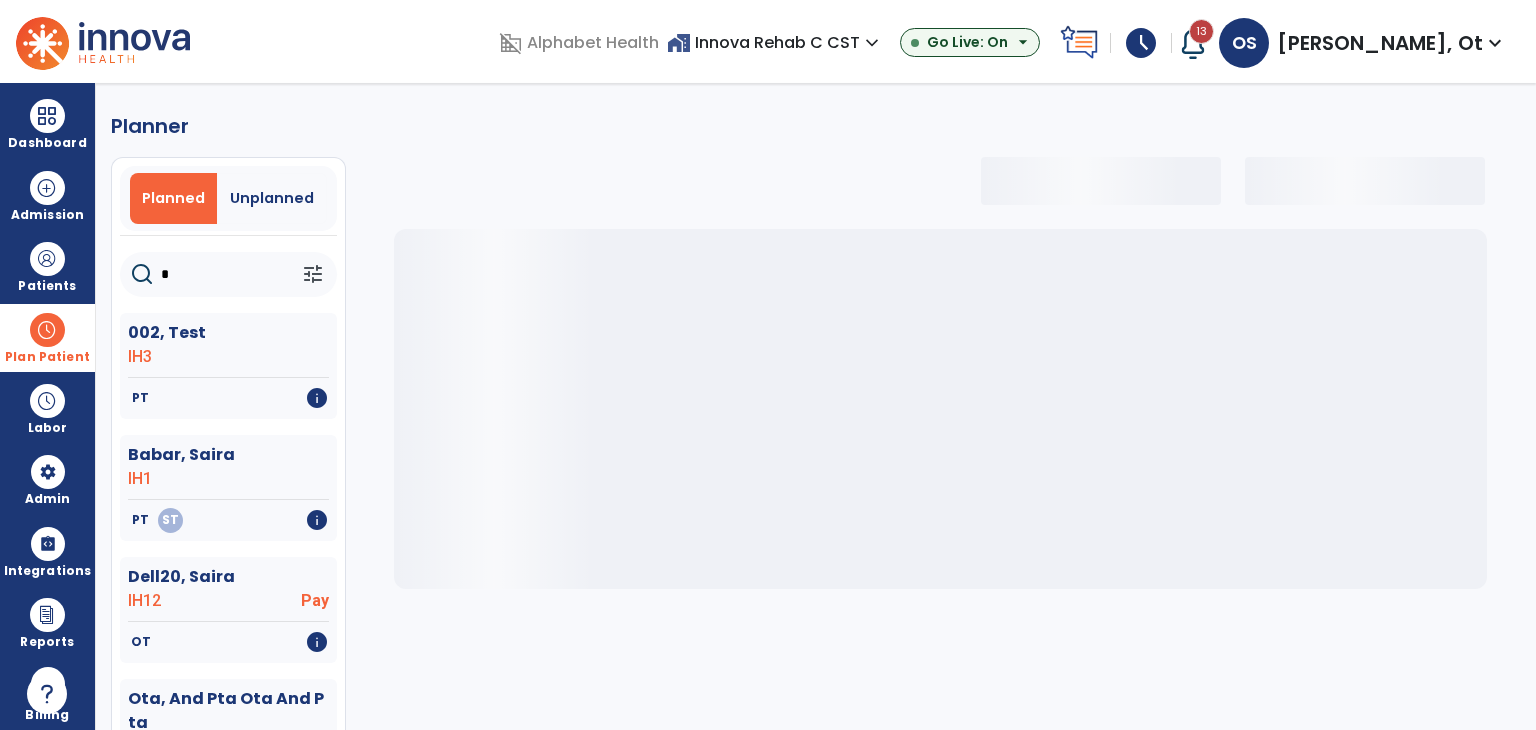 select on "***" 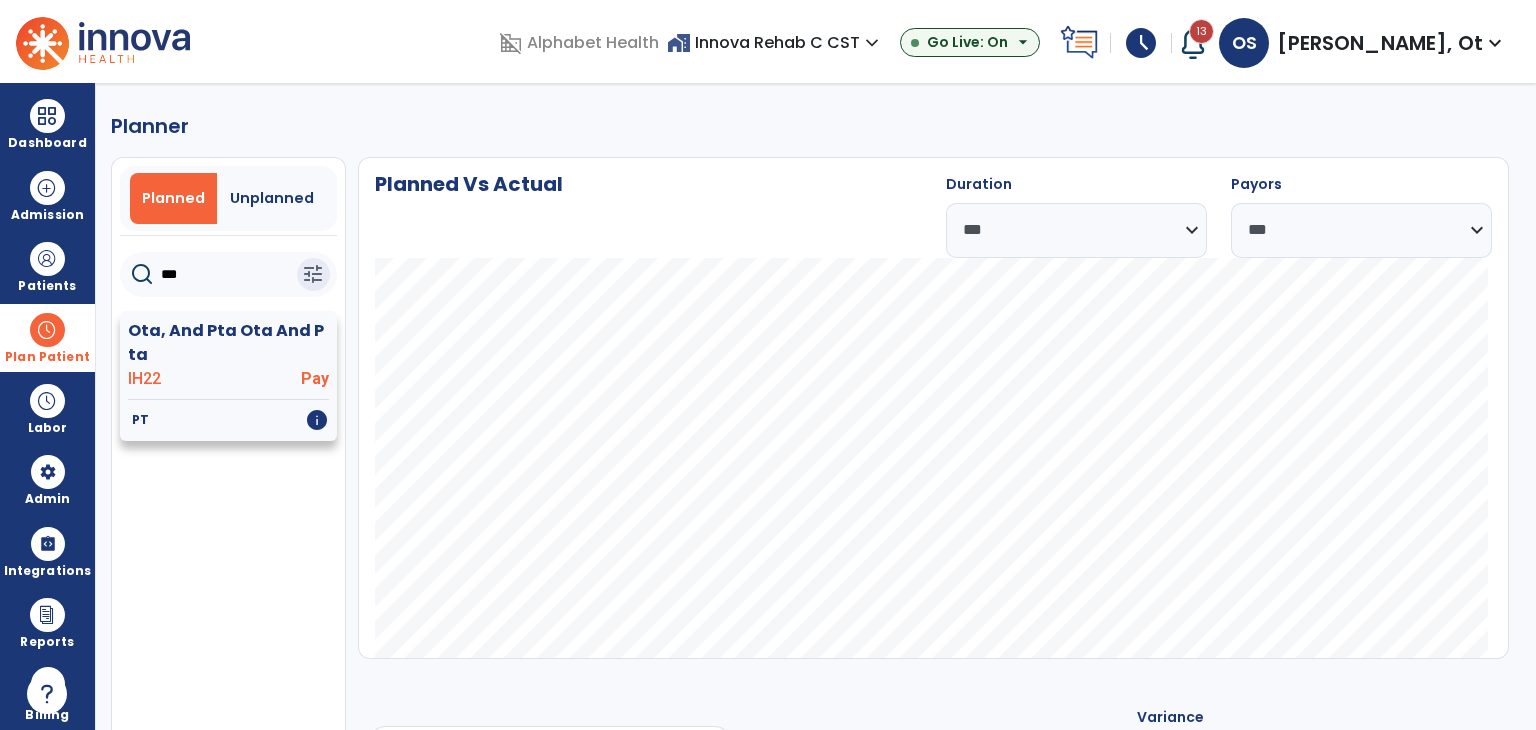 type on "***" 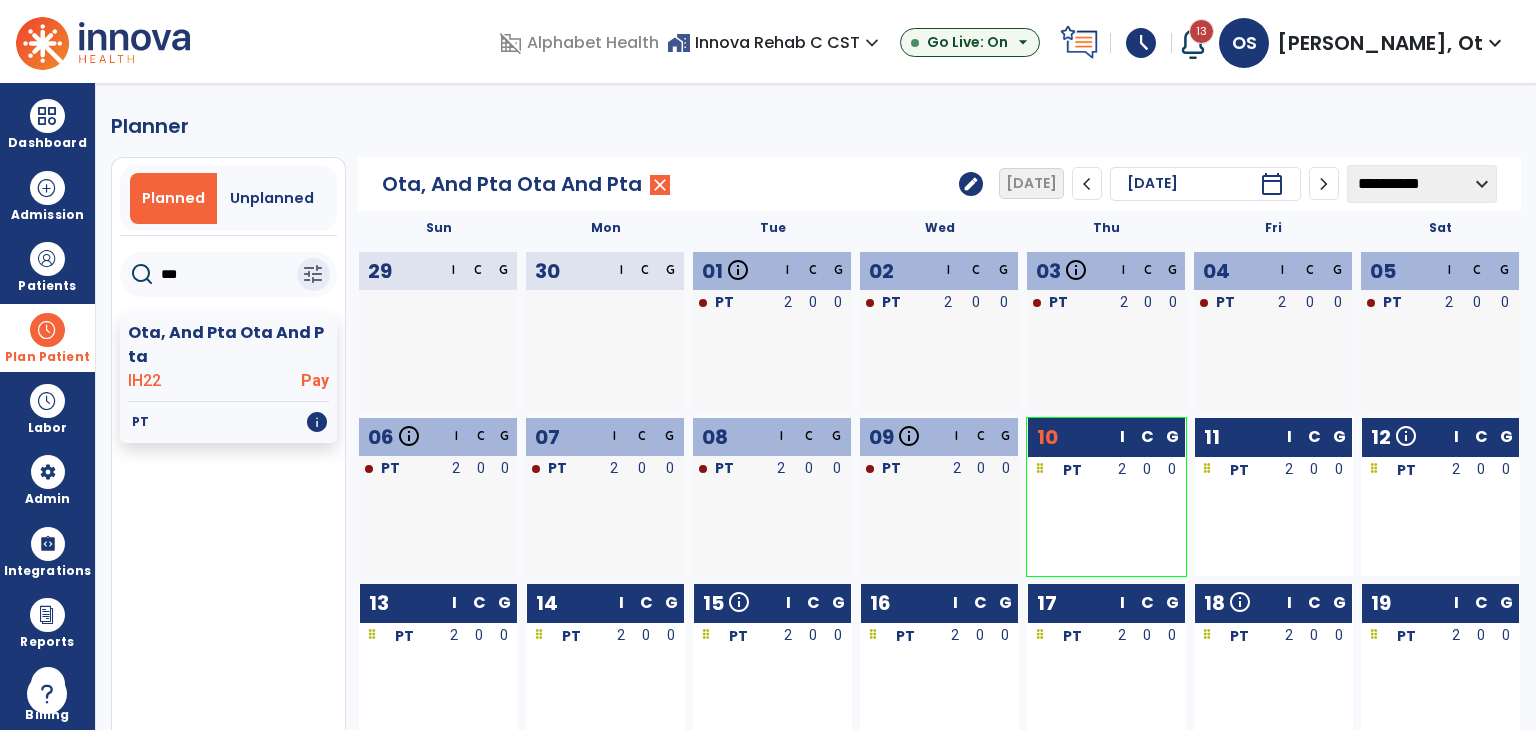 click on "edit" 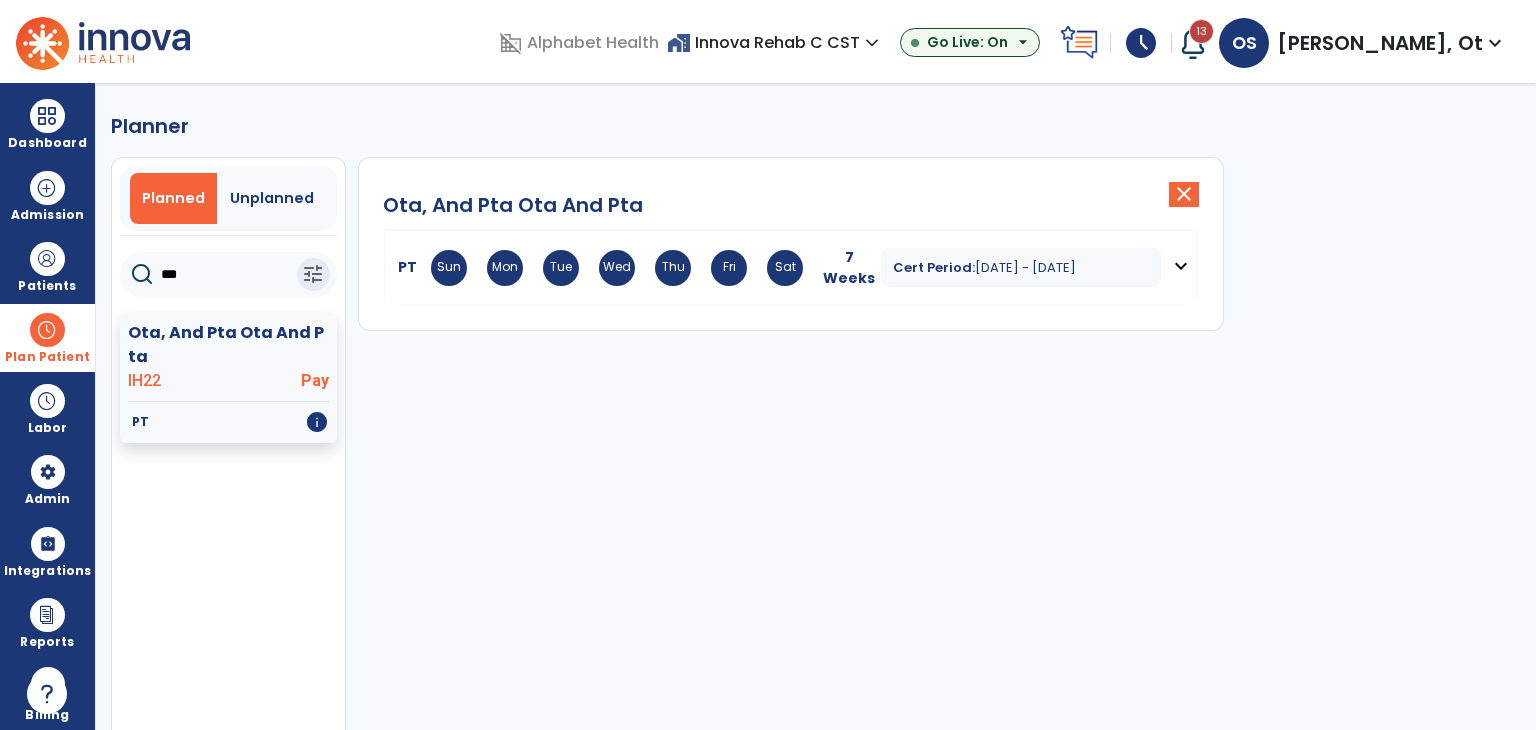 click on "Cert Period:  Jul 1, 2025 - Aug 18, 2025" at bounding box center [1021, 267] 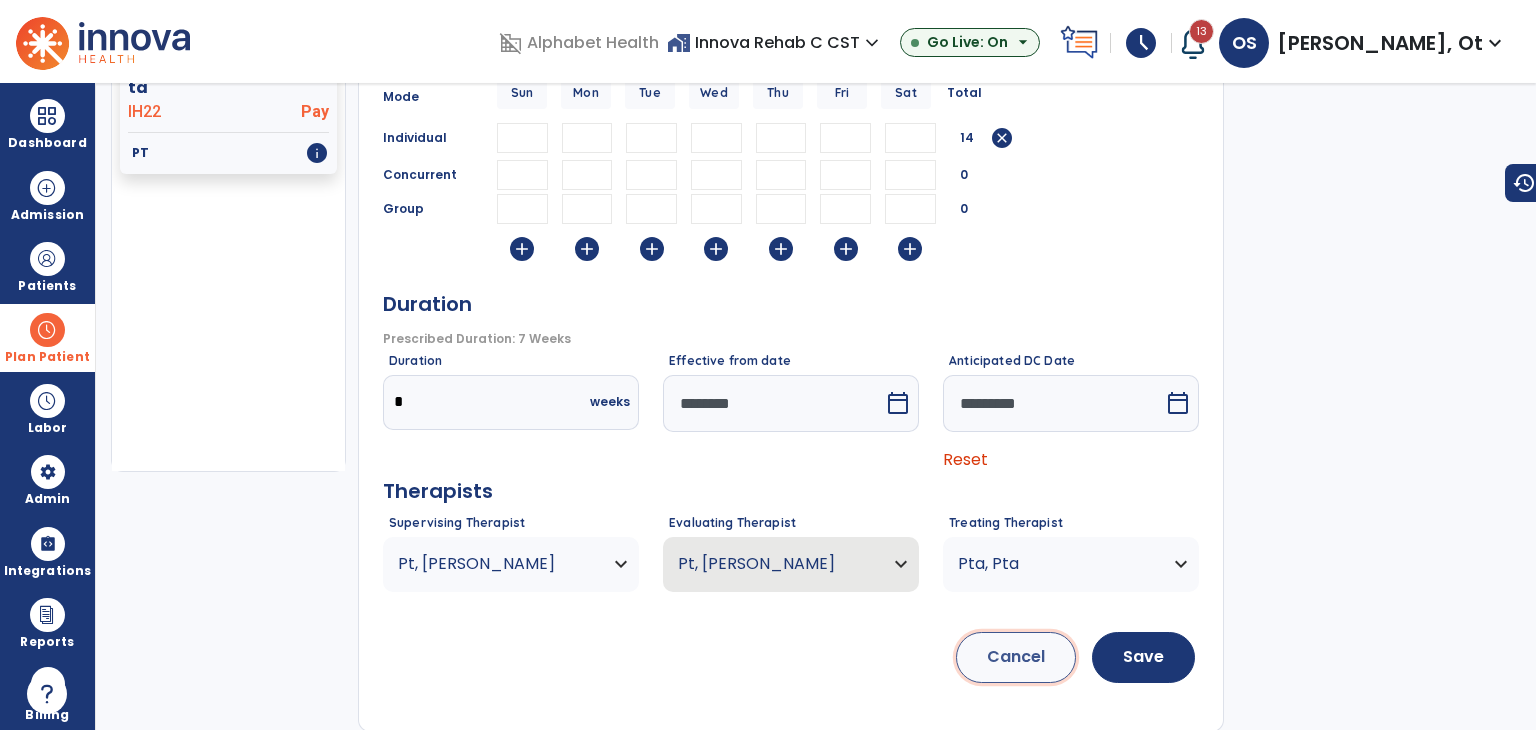 click on "Cancel" at bounding box center (1016, 657) 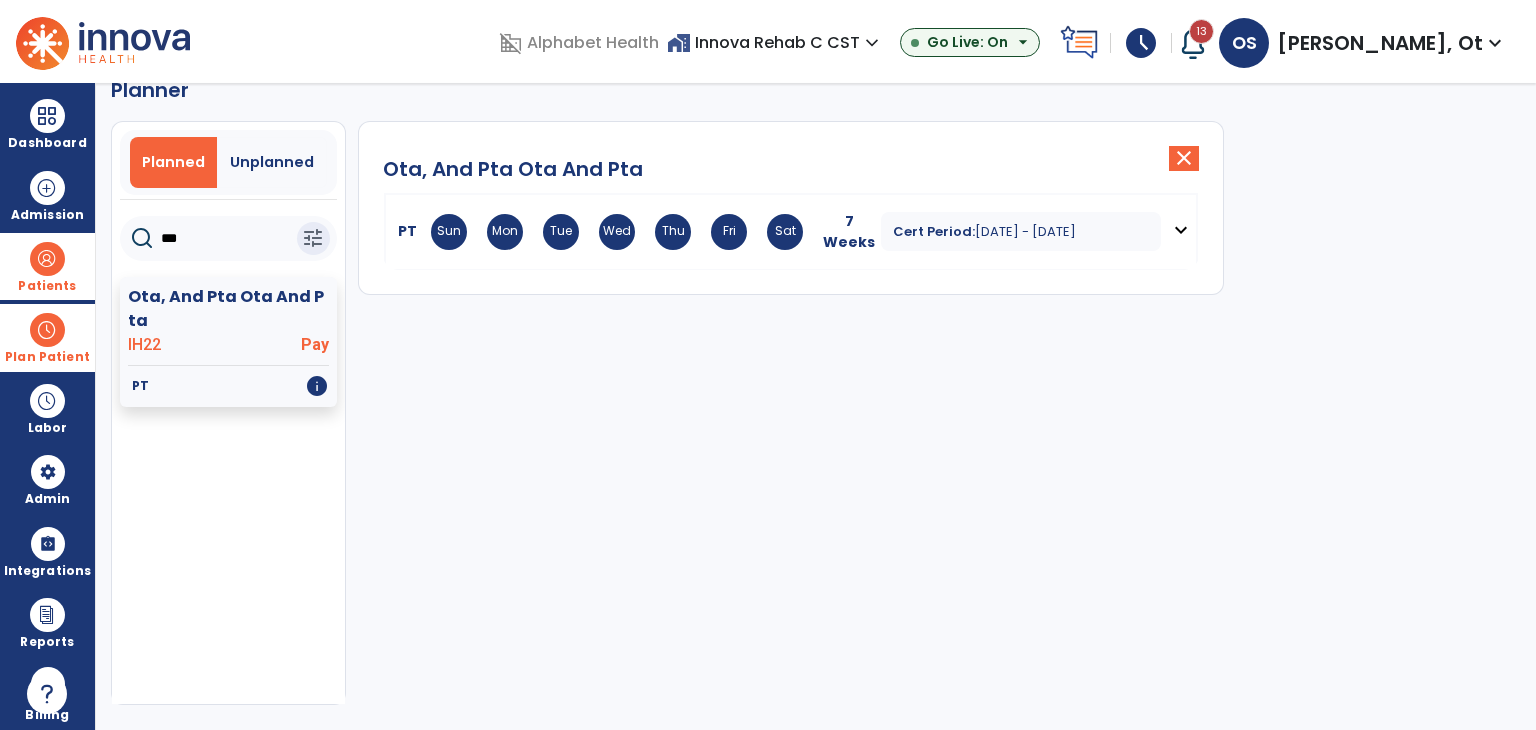 click at bounding box center (47, 259) 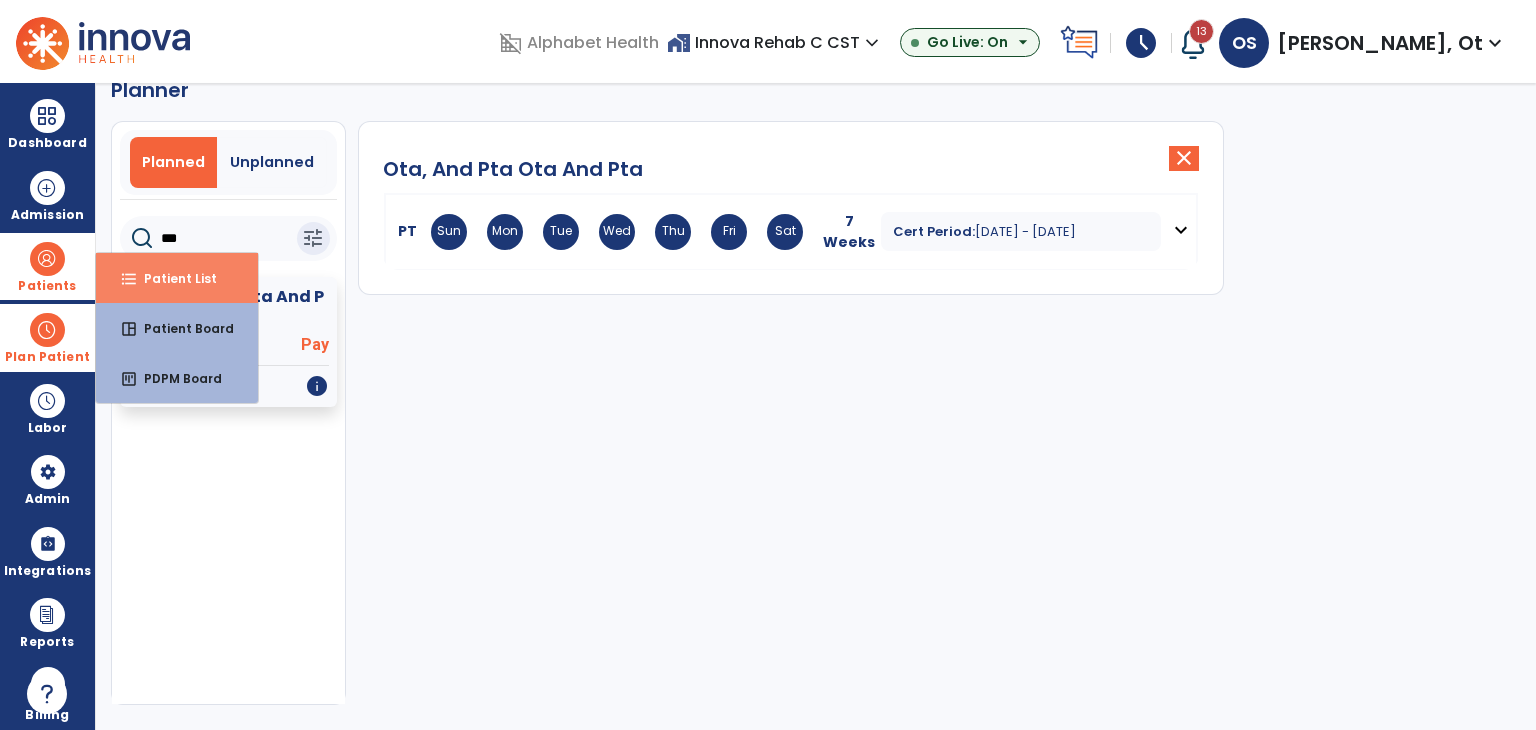 click on "Patient List" at bounding box center [172, 278] 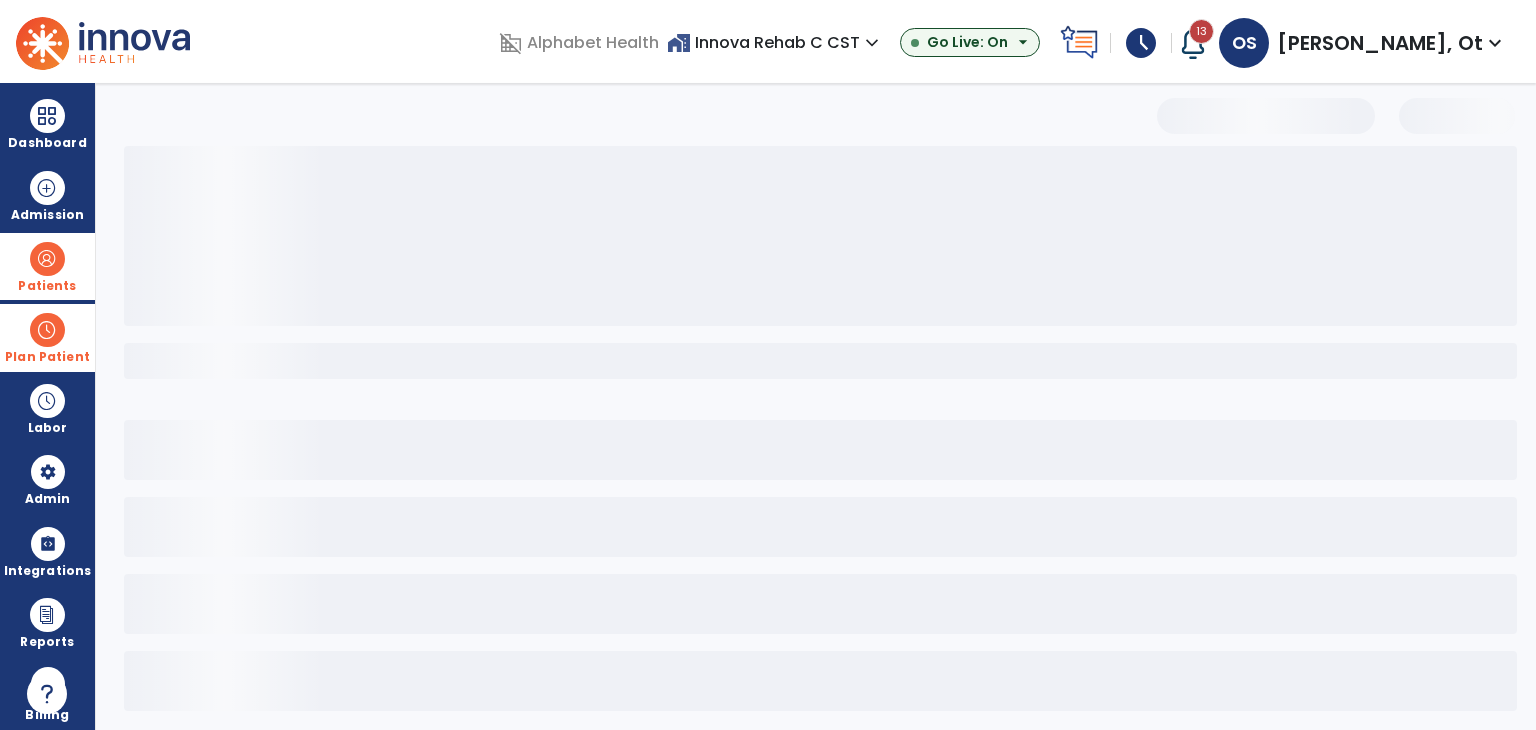 scroll, scrollTop: 0, scrollLeft: 0, axis: both 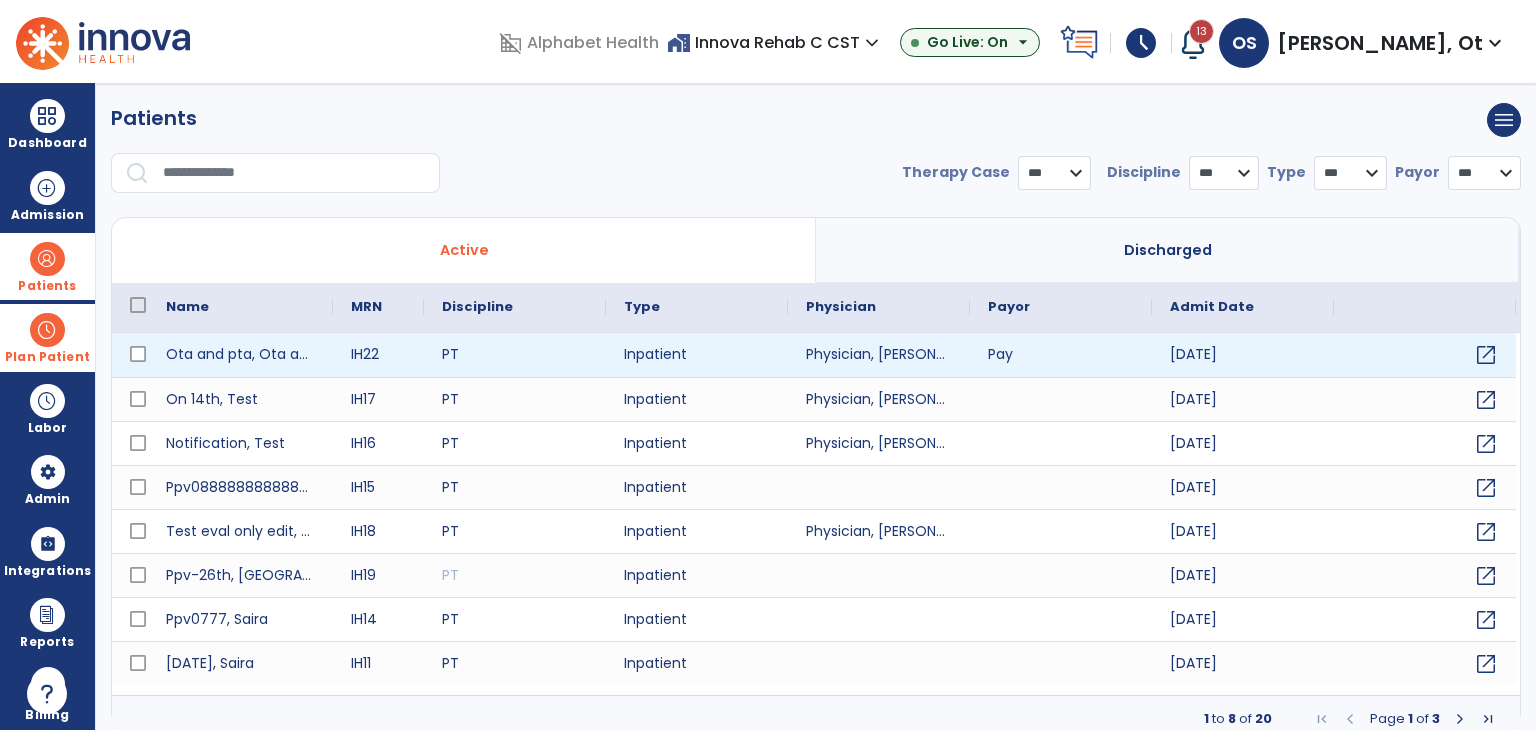 select on "***" 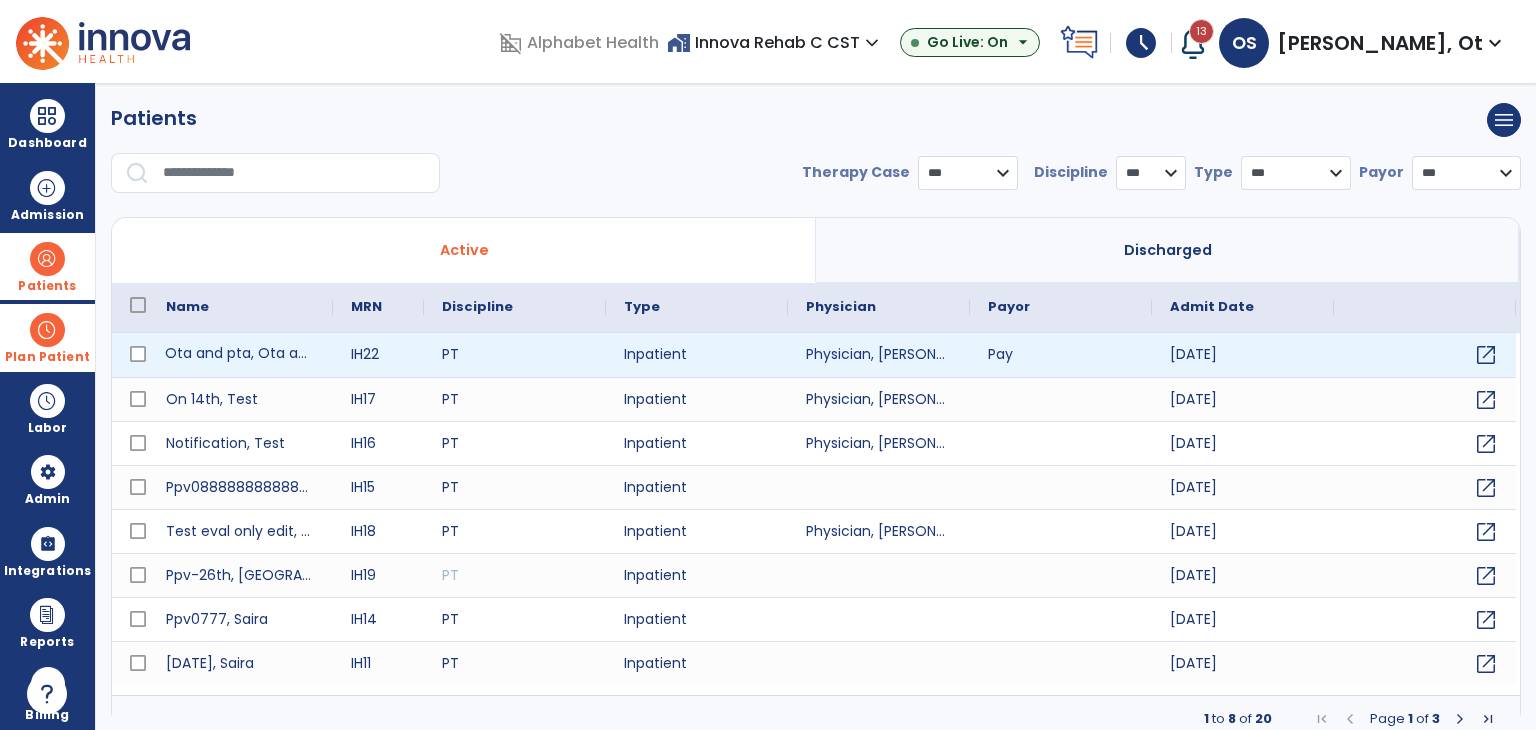 click on "Ota and pta, Ota and pta" at bounding box center (240, 355) 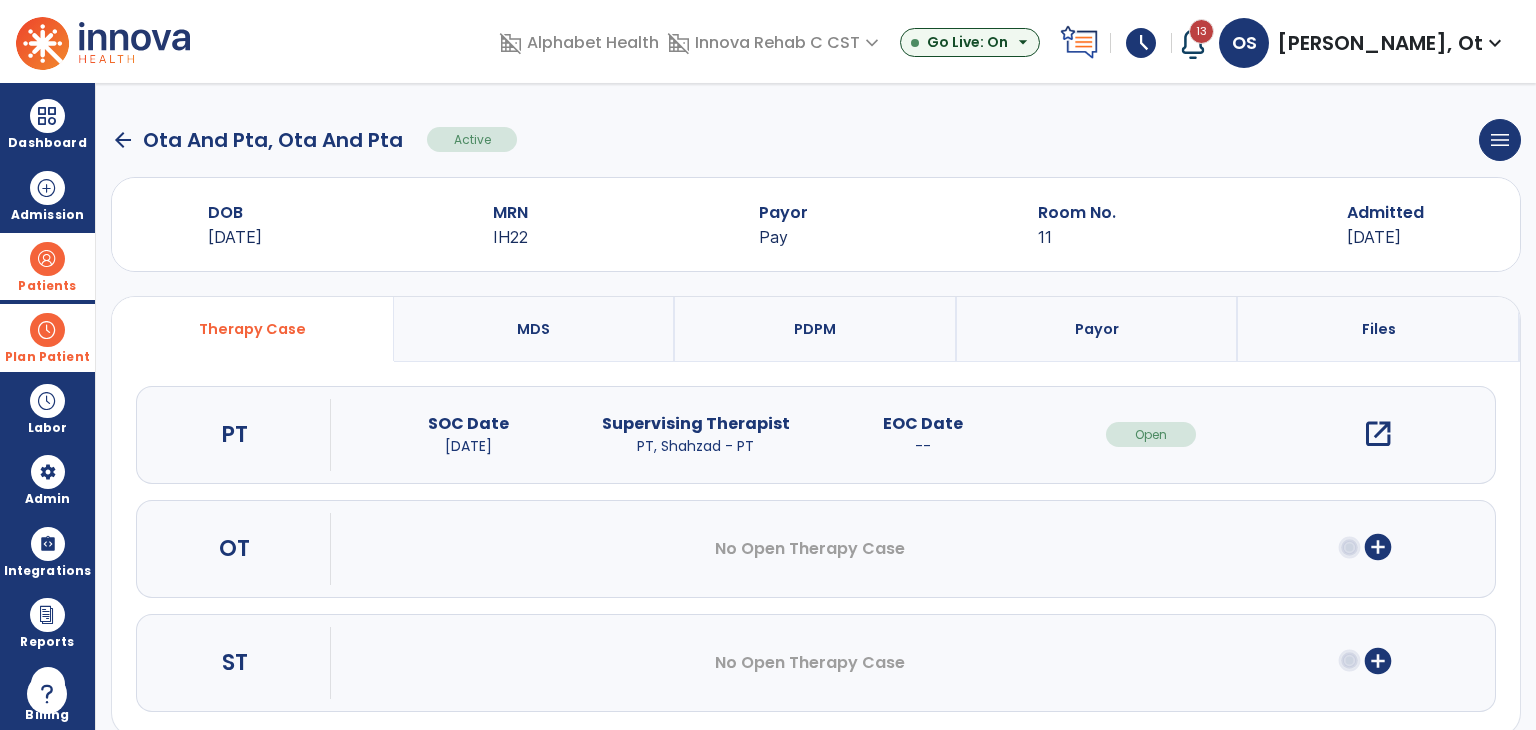 click on "add_circle" at bounding box center [1378, 547] 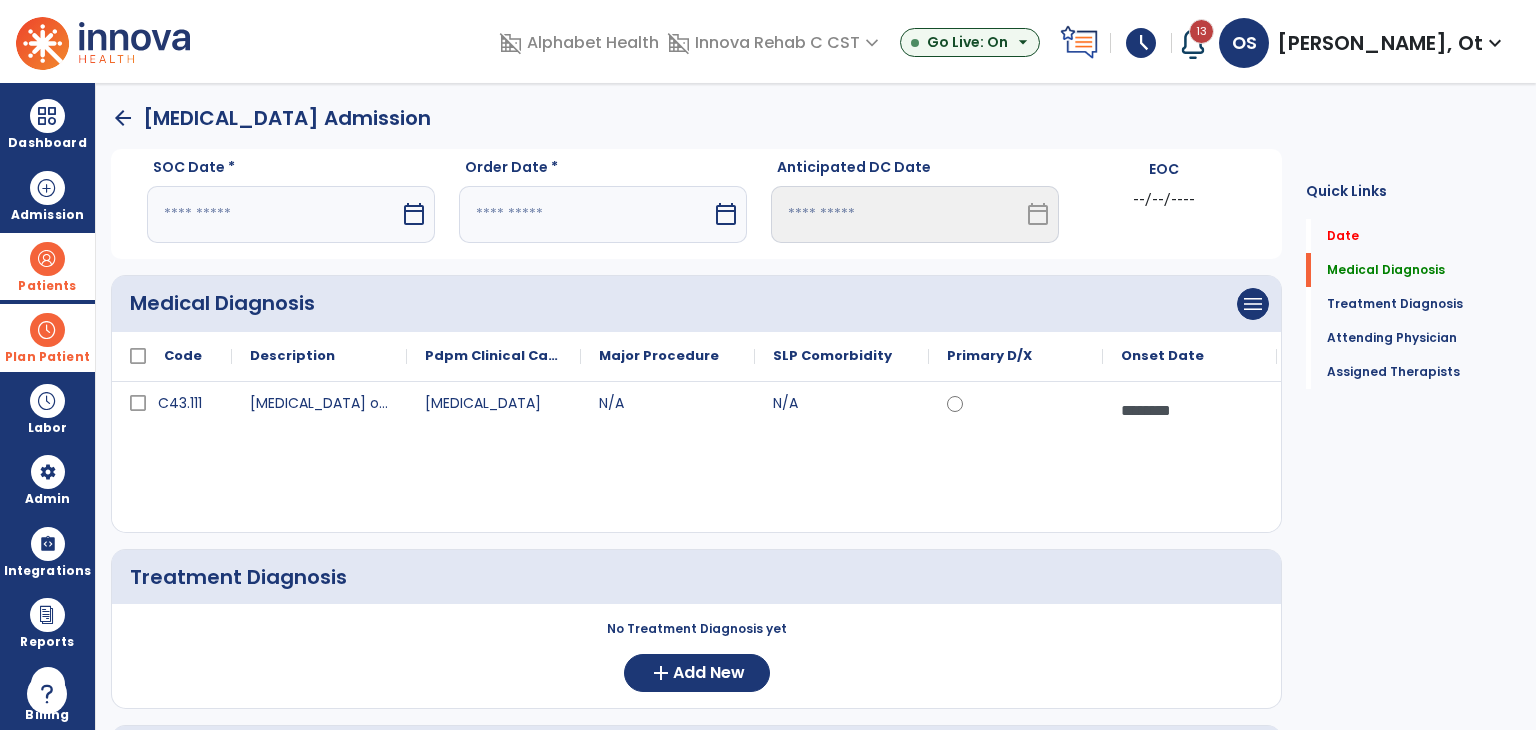 click at bounding box center [273, 214] 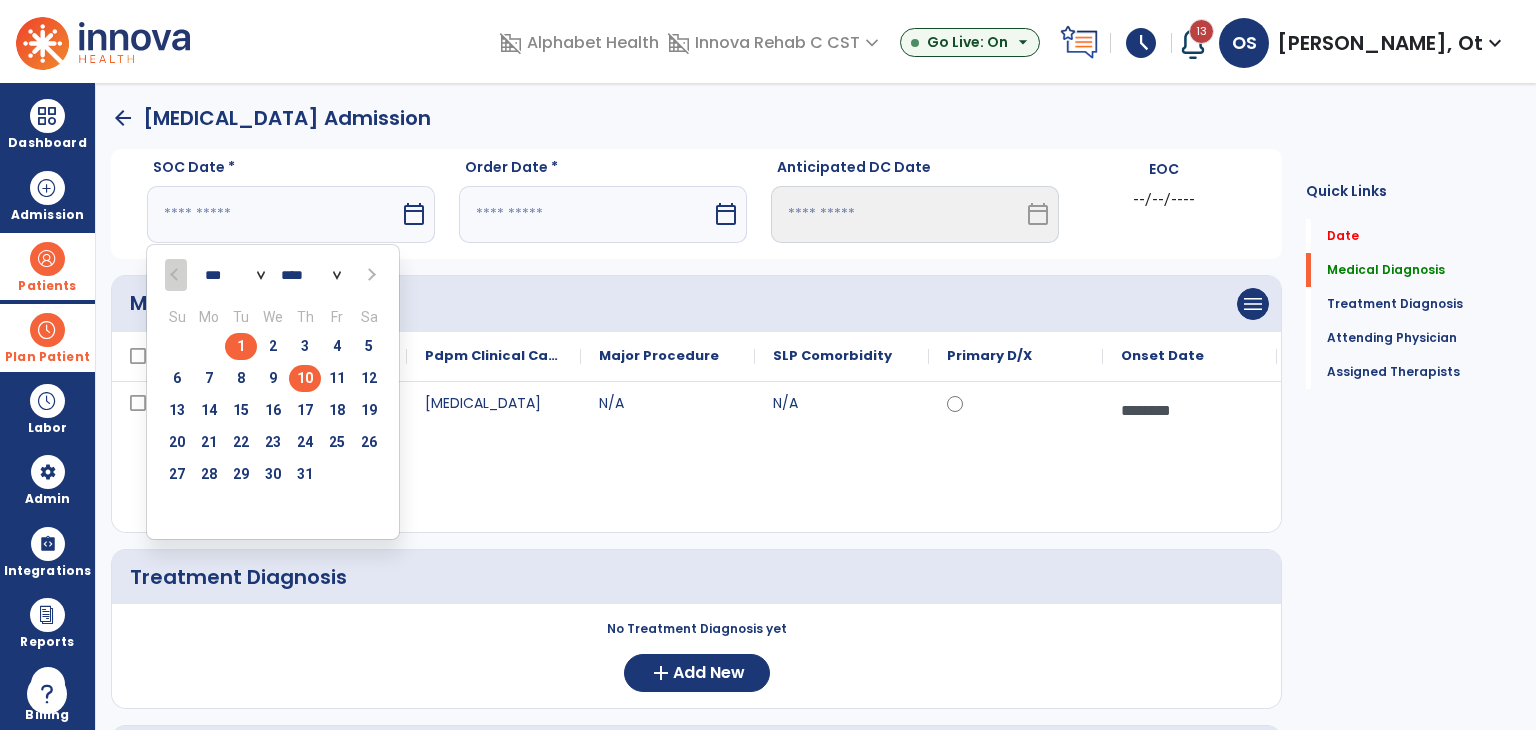 click on "1" at bounding box center [241, 346] 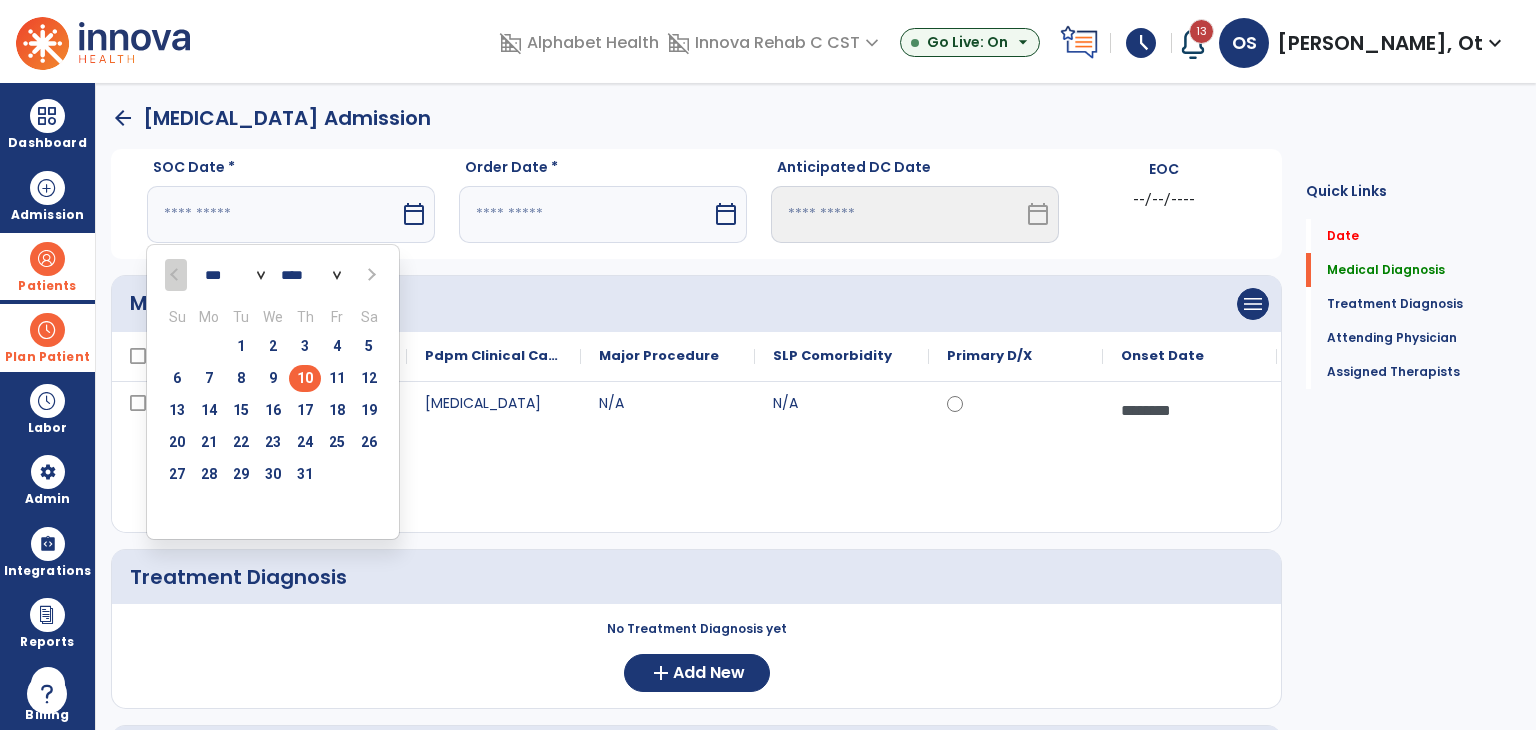 type on "********" 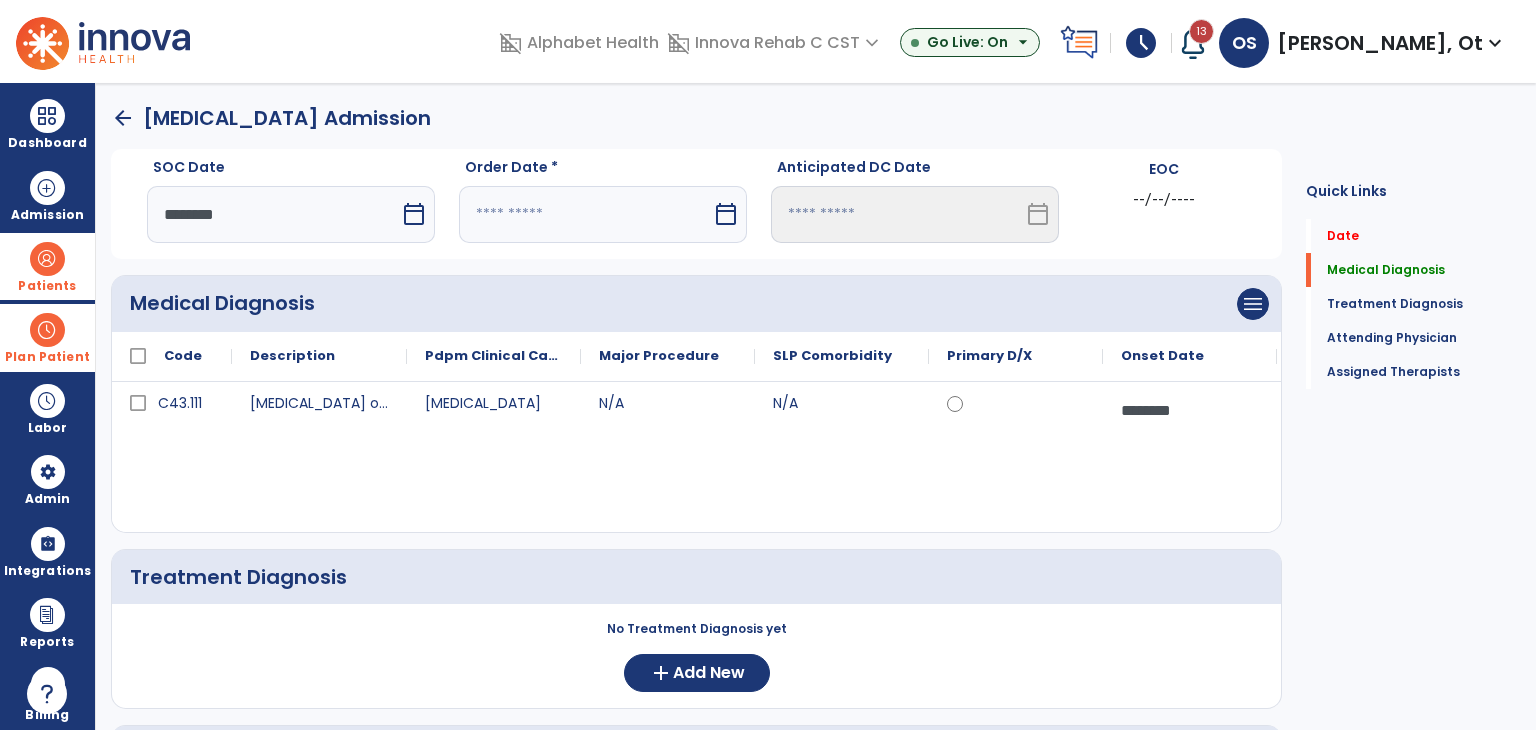 click at bounding box center (585, 214) 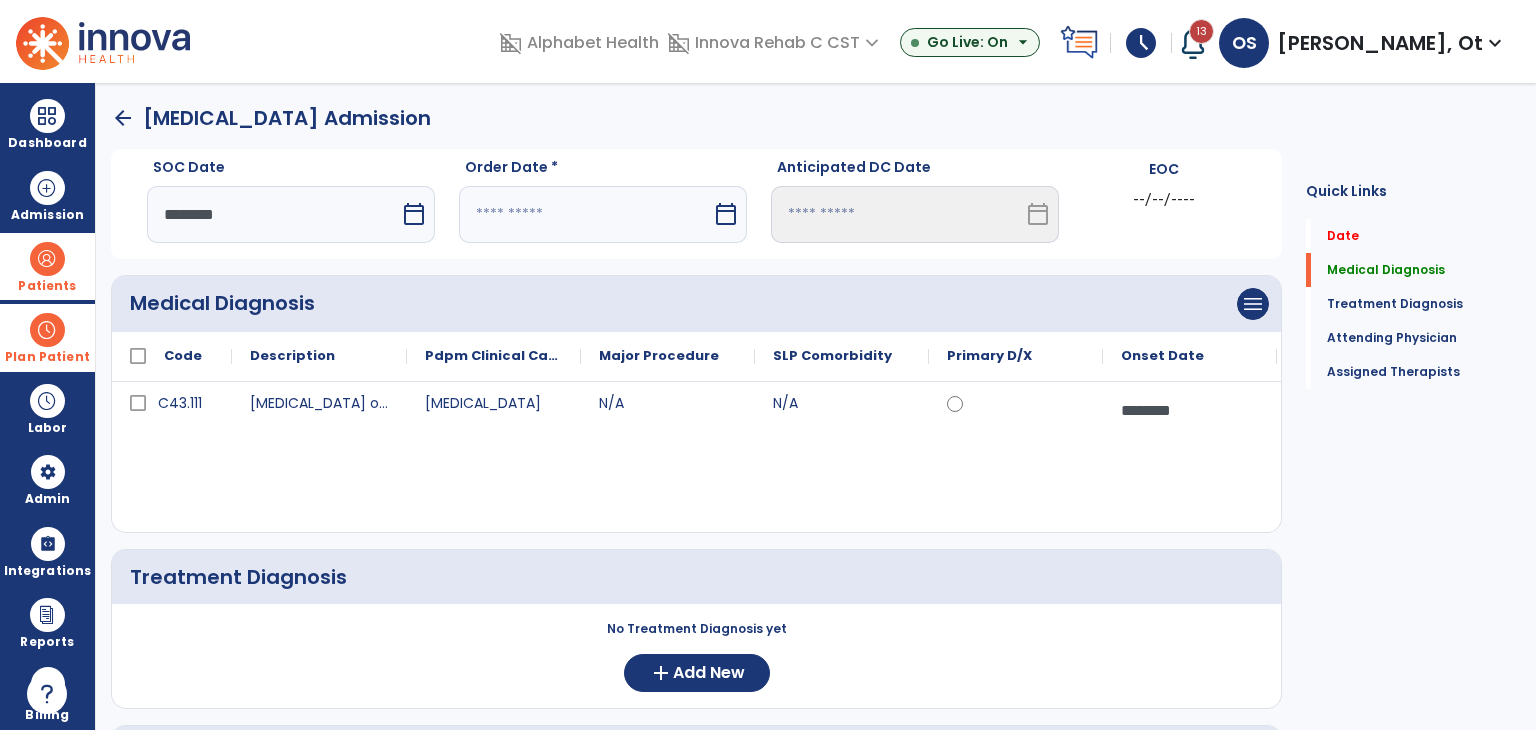 select on "*" 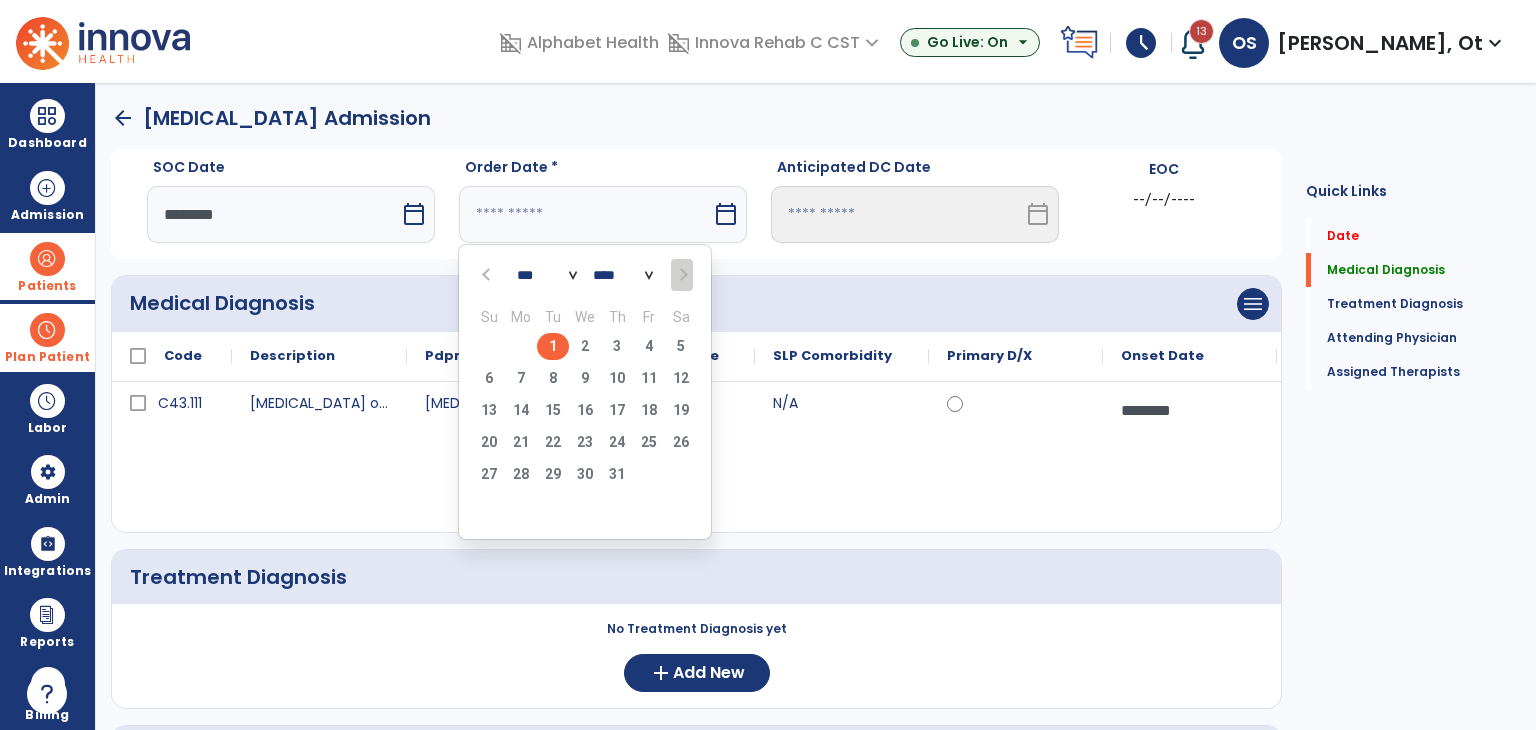 click on "1" at bounding box center [553, 346] 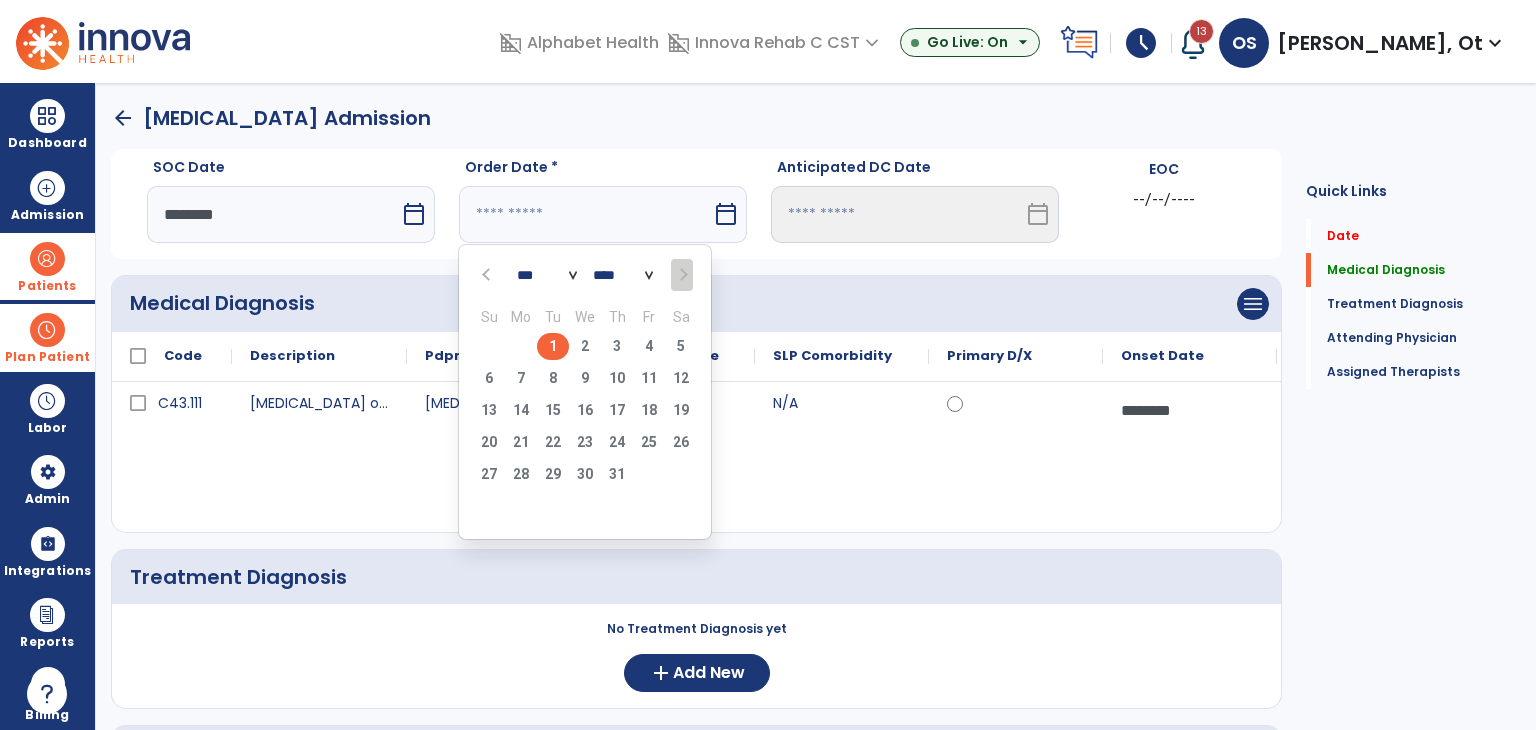 type on "********" 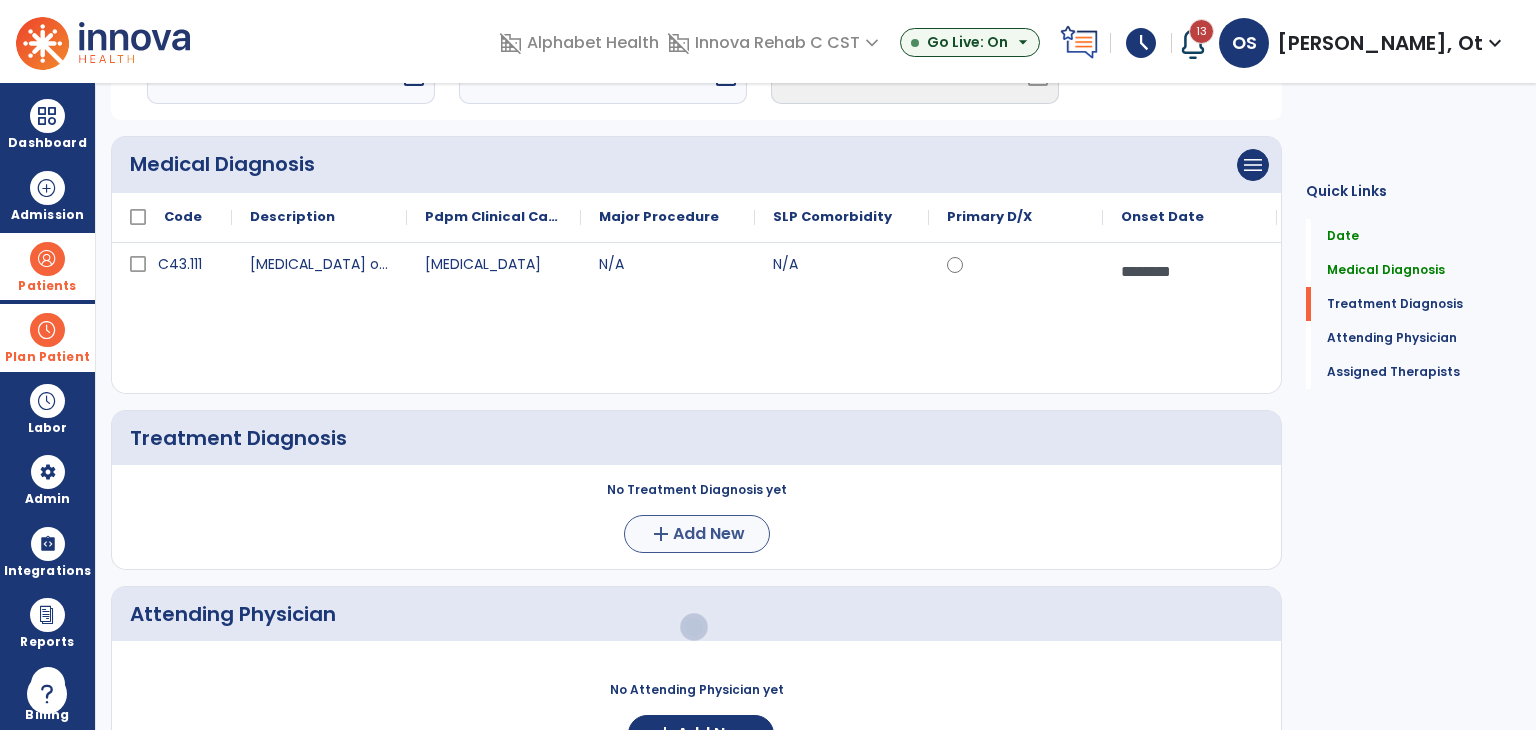scroll, scrollTop: 200, scrollLeft: 0, axis: vertical 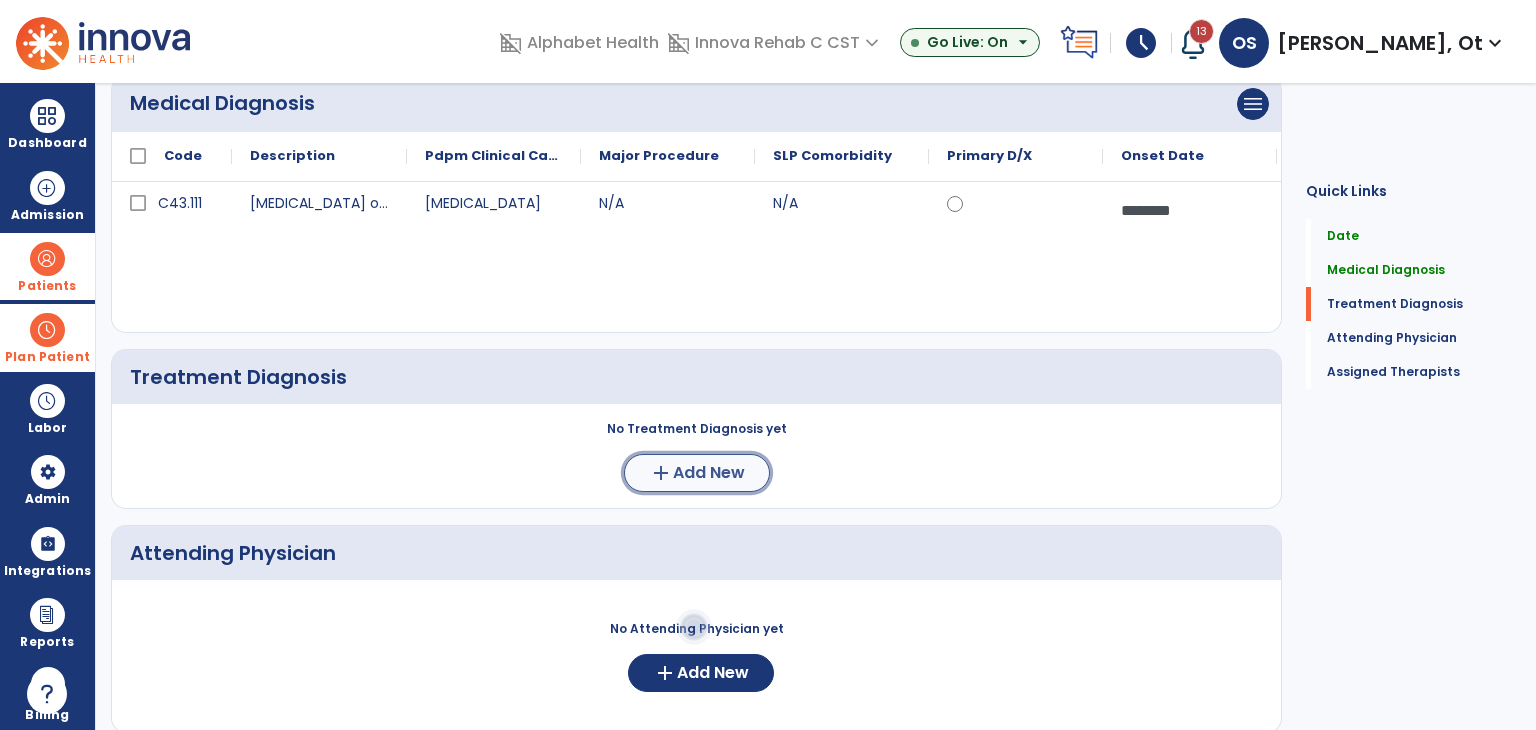 click on "Add New" 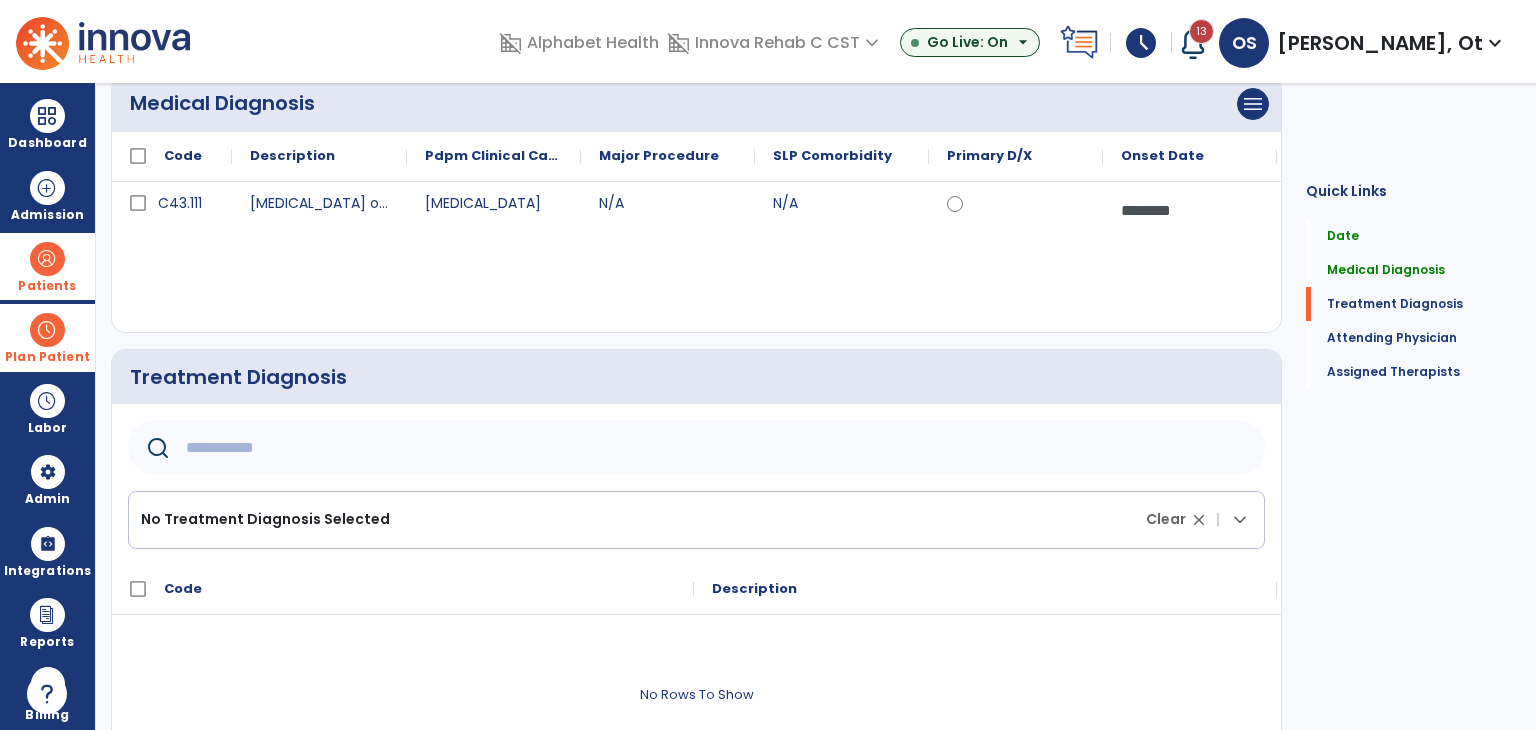 click 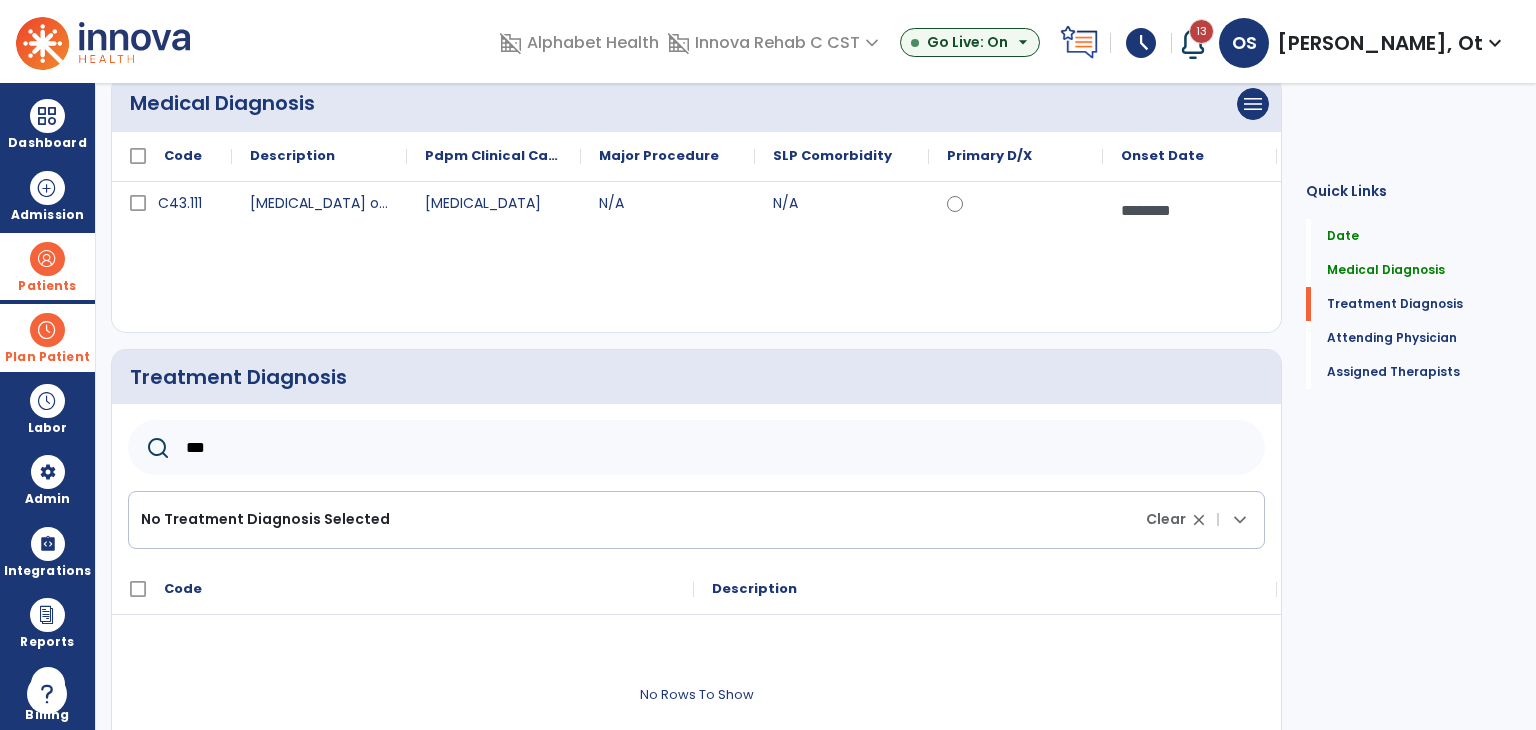 type on "***" 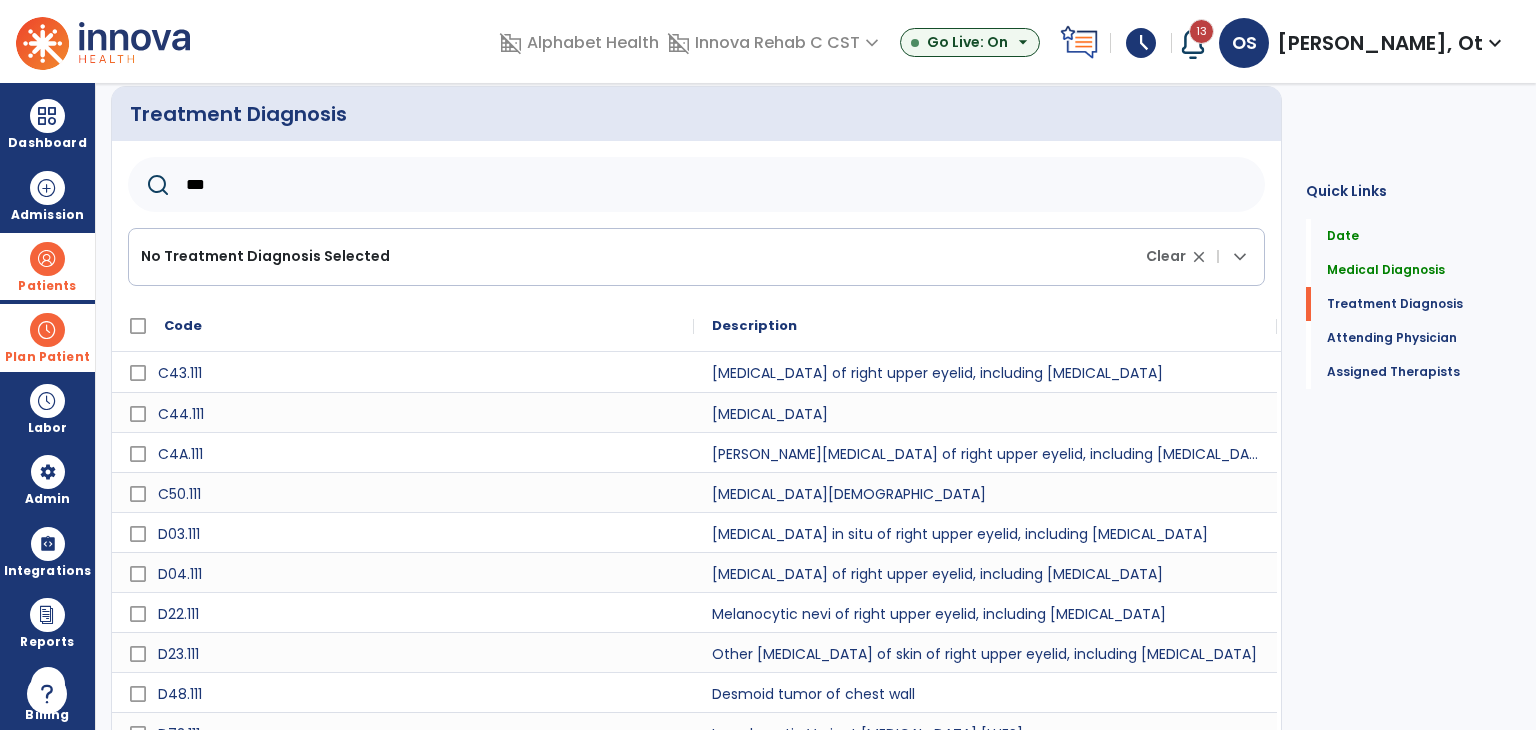 scroll, scrollTop: 529, scrollLeft: 0, axis: vertical 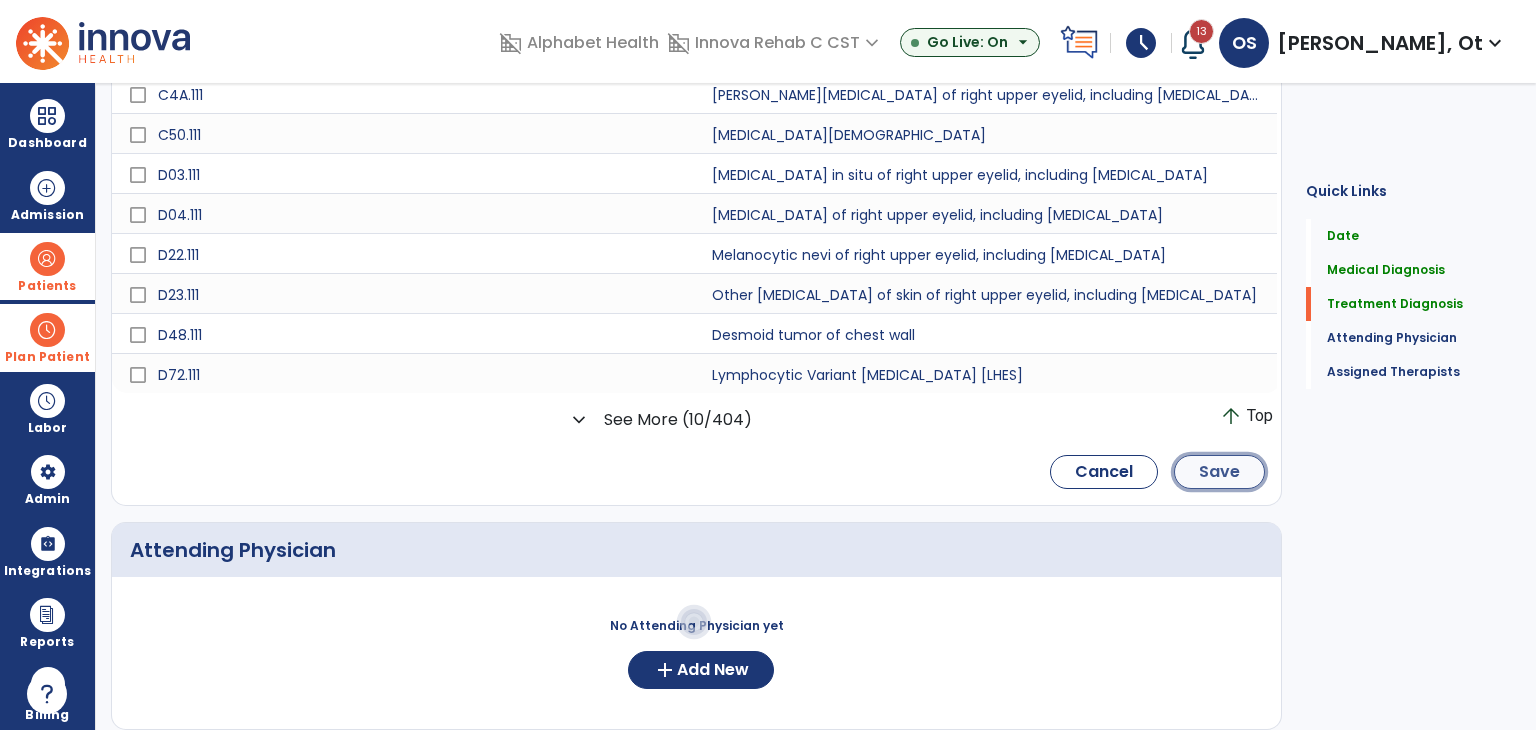 click on "Save" 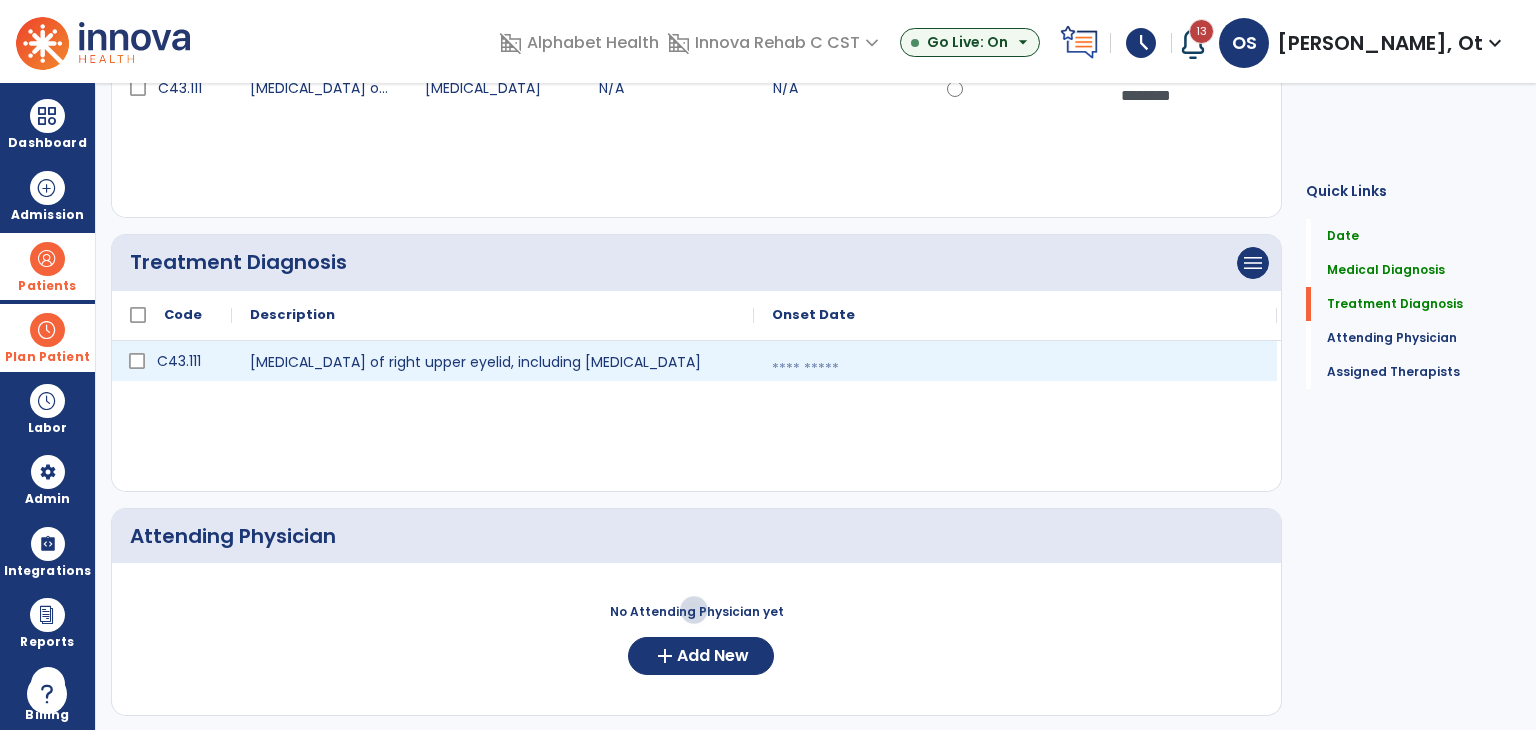click at bounding box center [1015, 369] 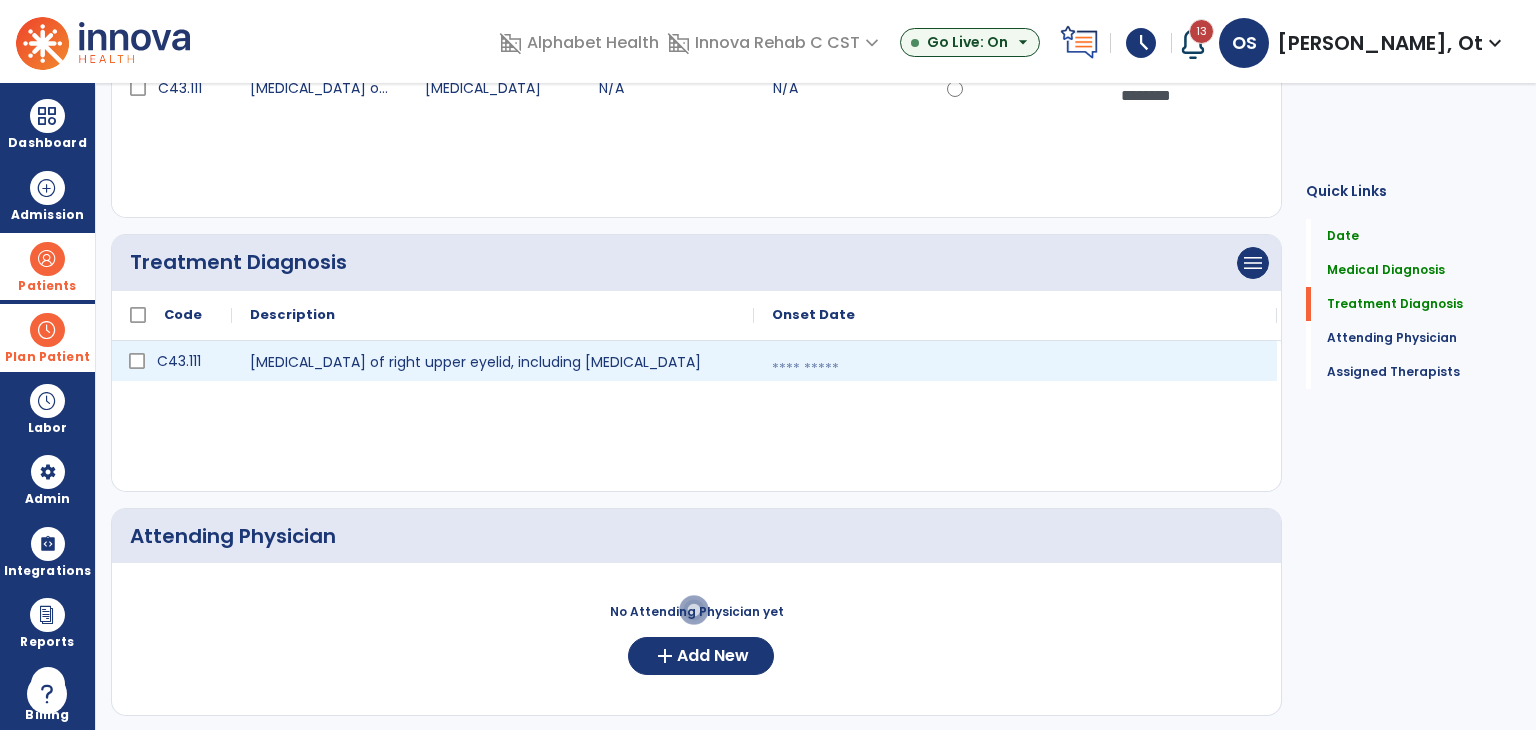 select on "*" 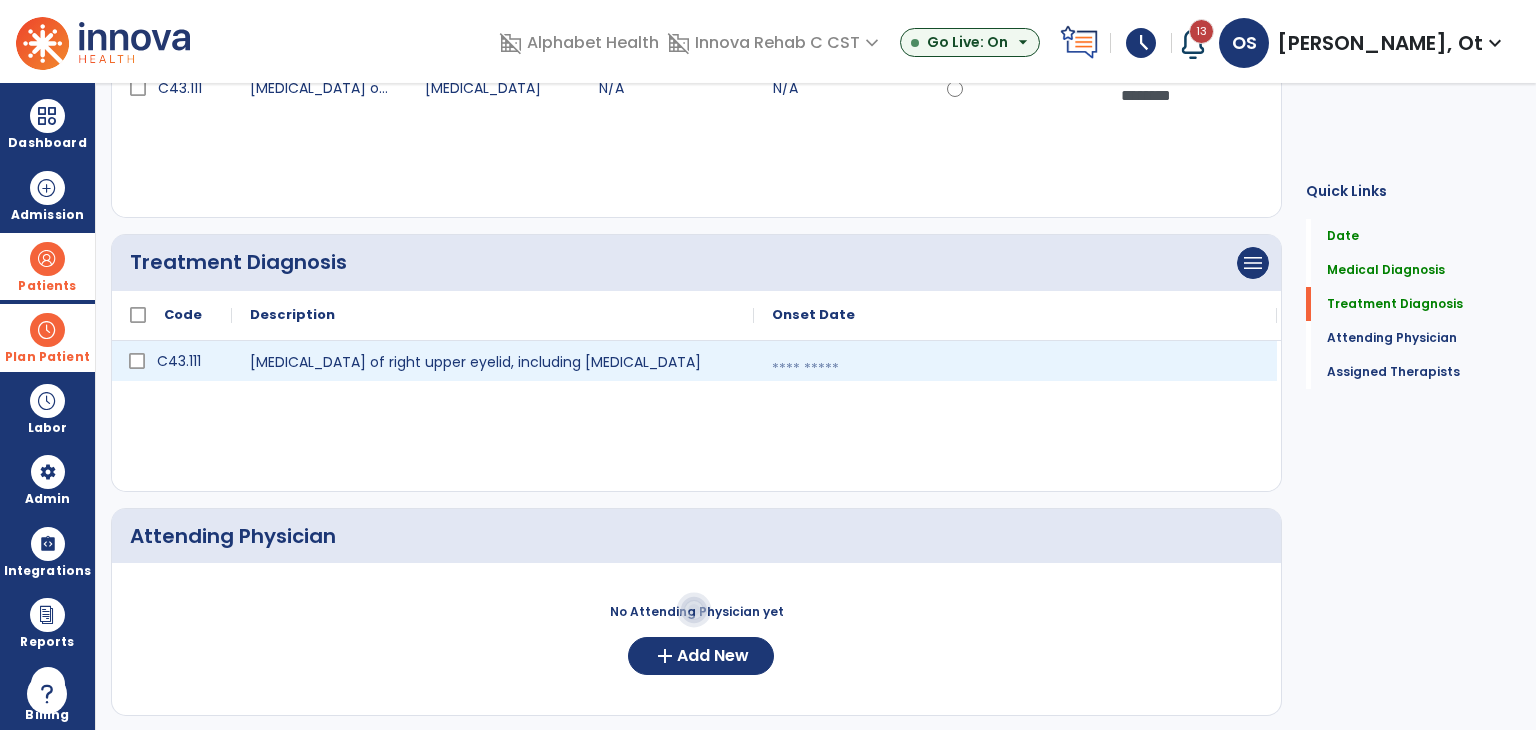 select on "****" 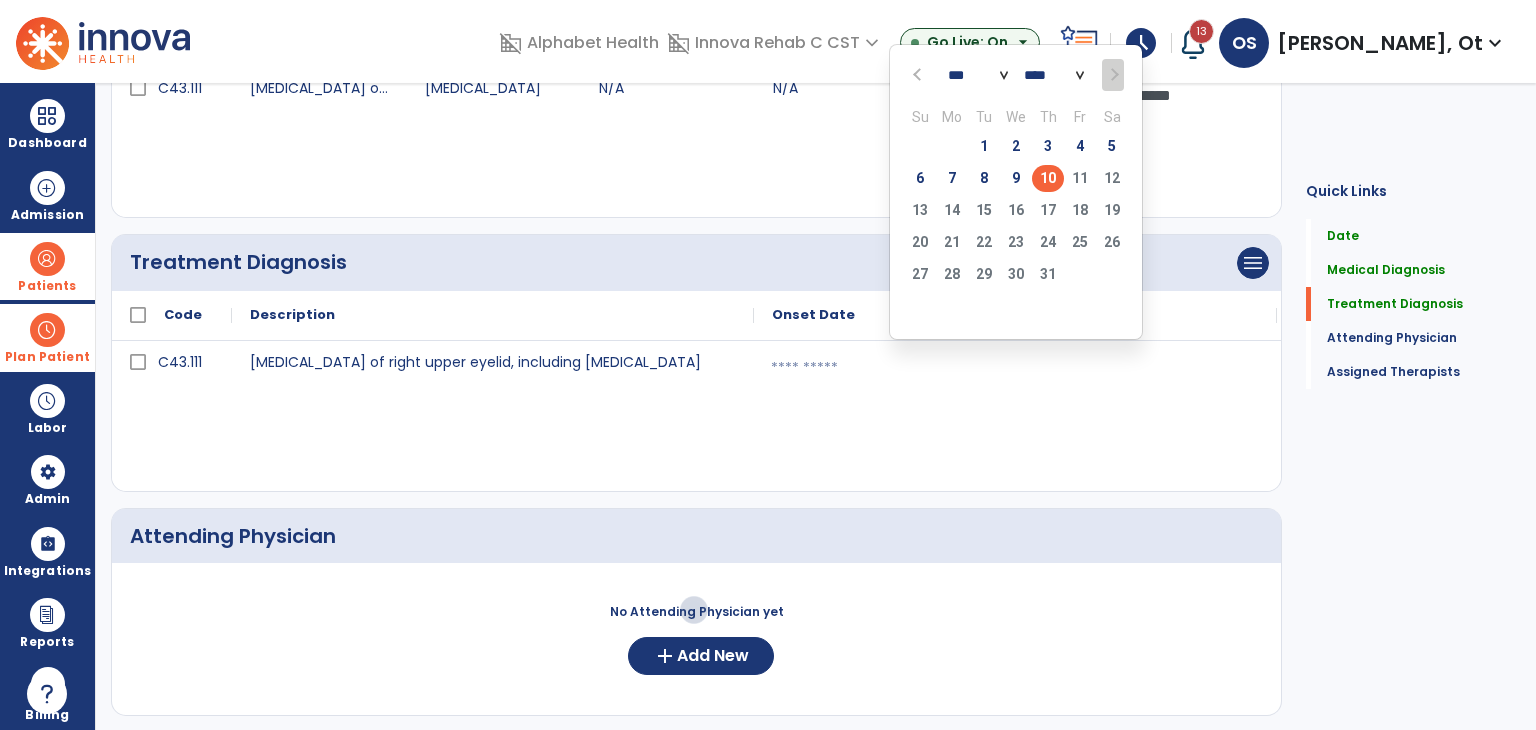 scroll, scrollTop: 215, scrollLeft: 0, axis: vertical 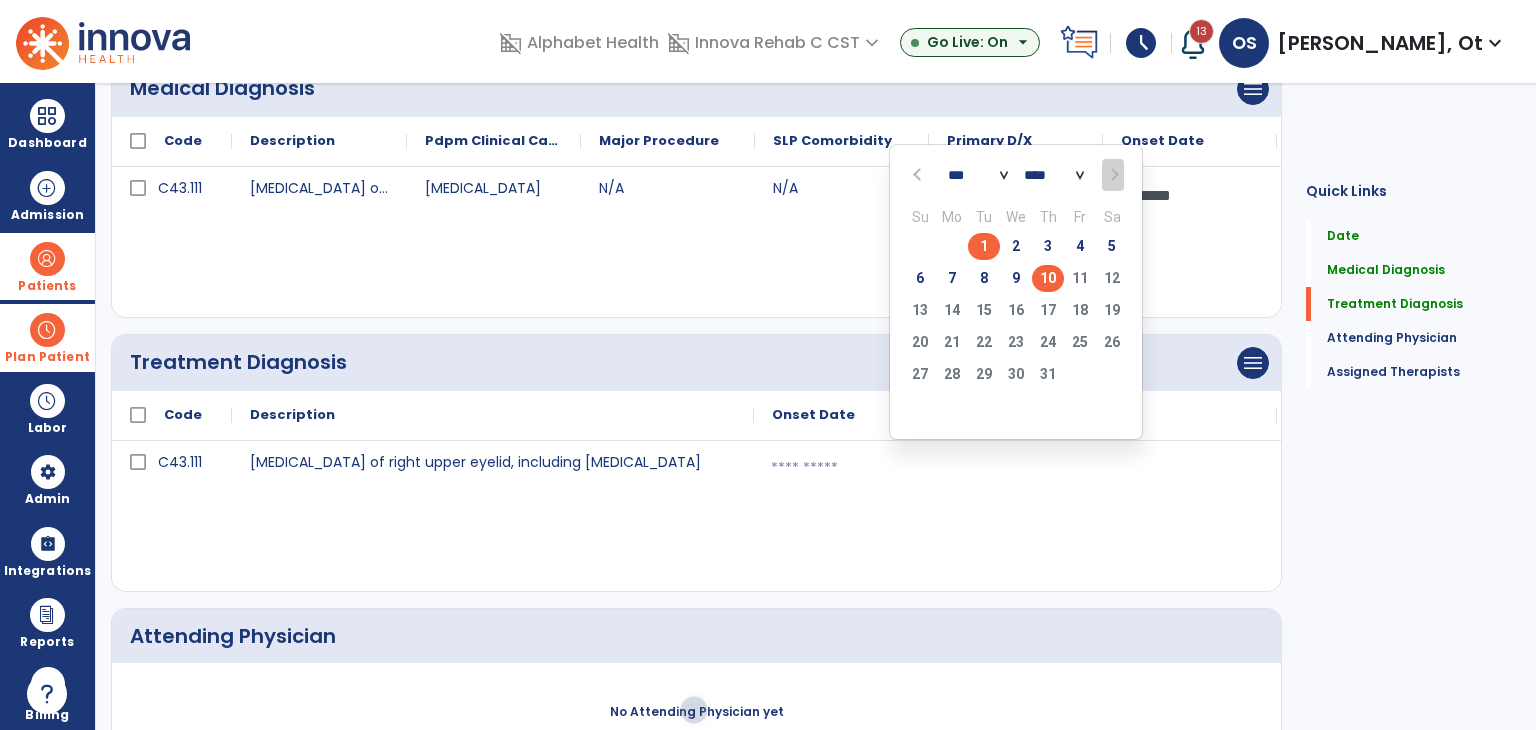 click on "1" 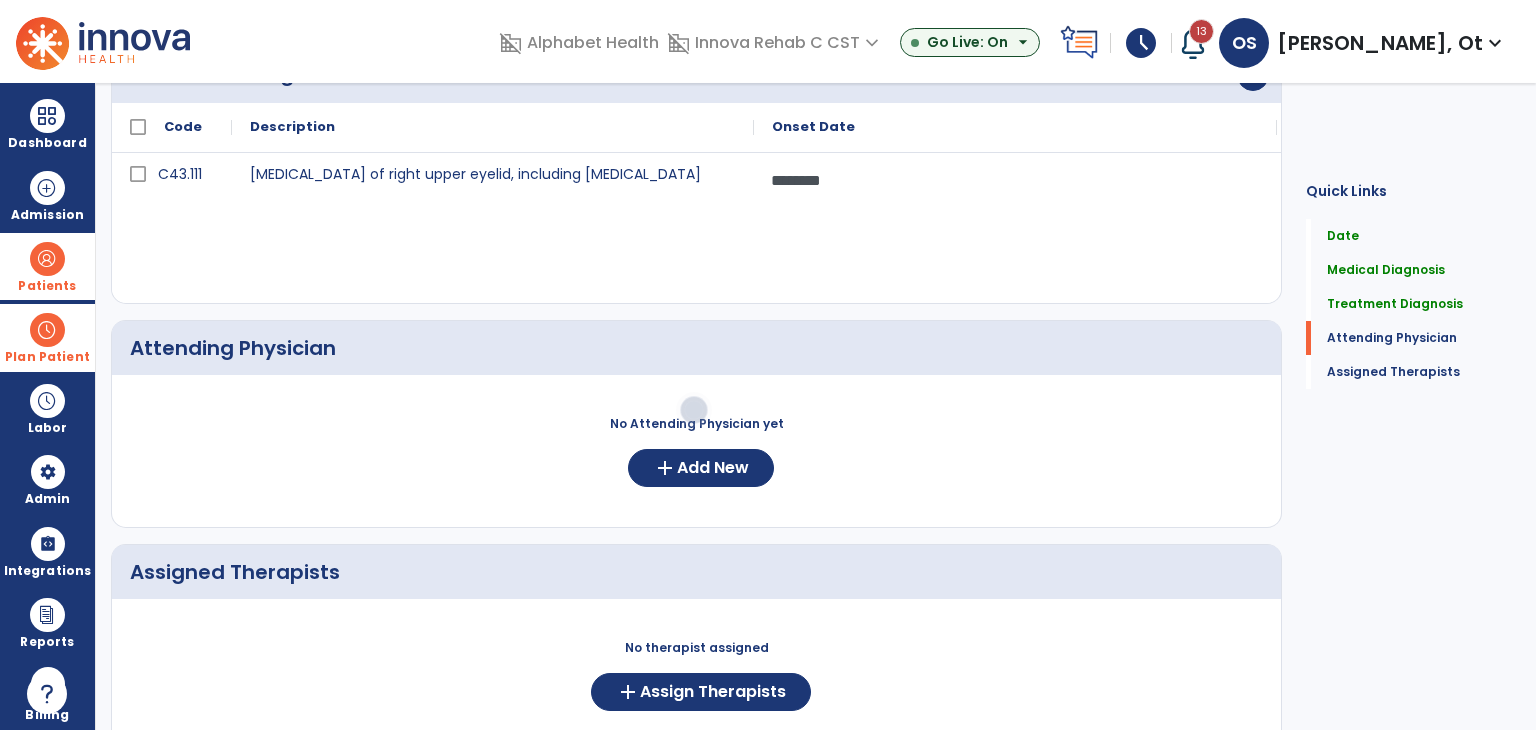scroll, scrollTop: 515, scrollLeft: 0, axis: vertical 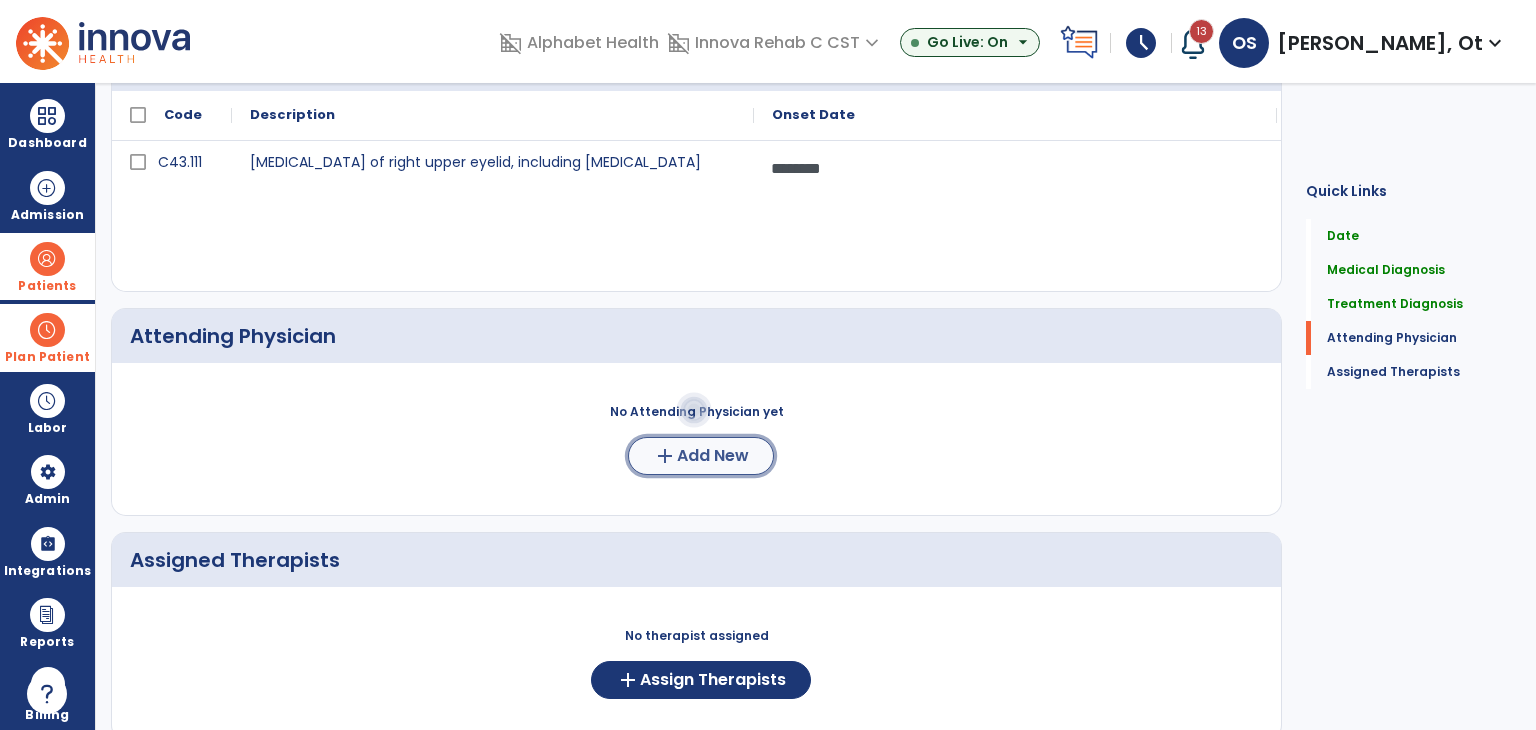 click on "Add New" 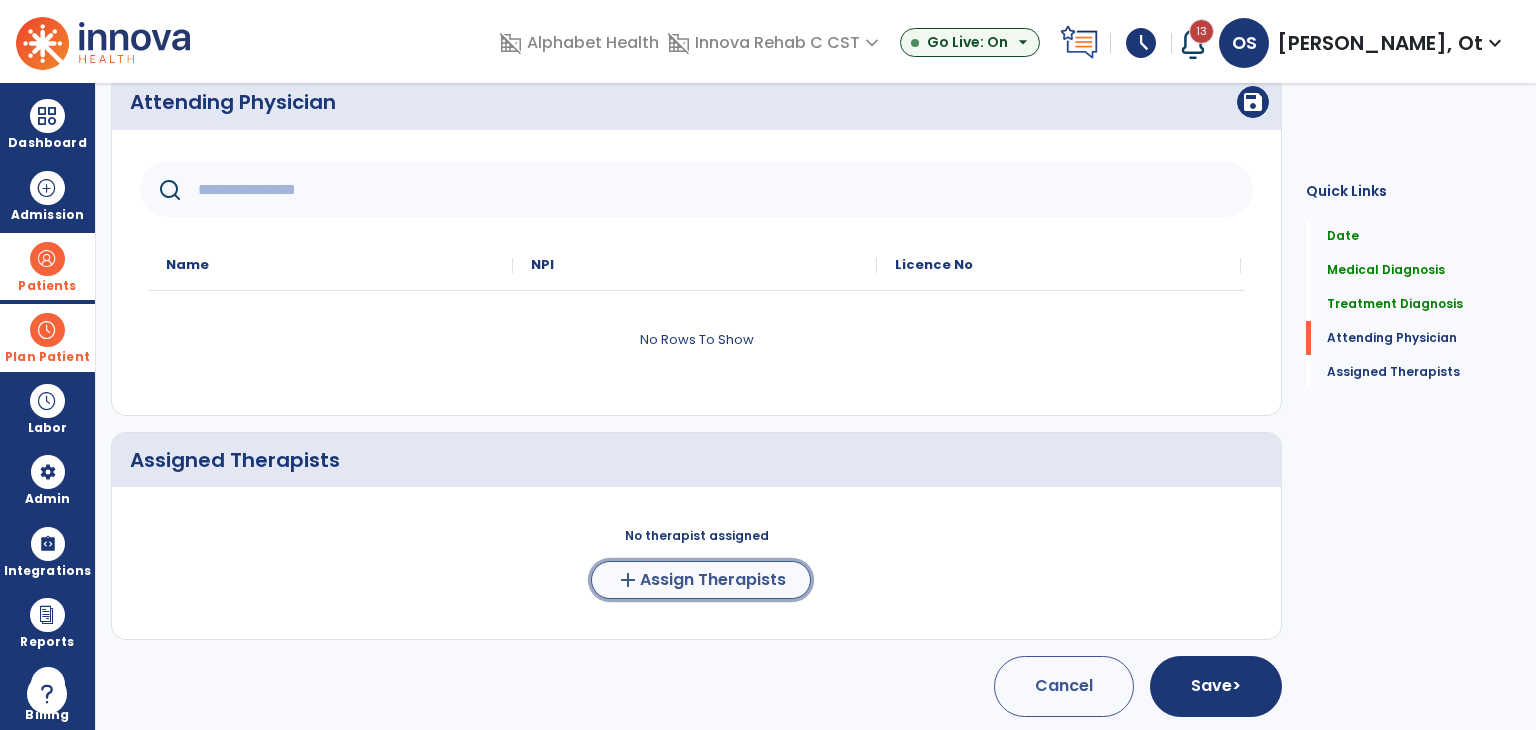 click on "Assign Therapists" 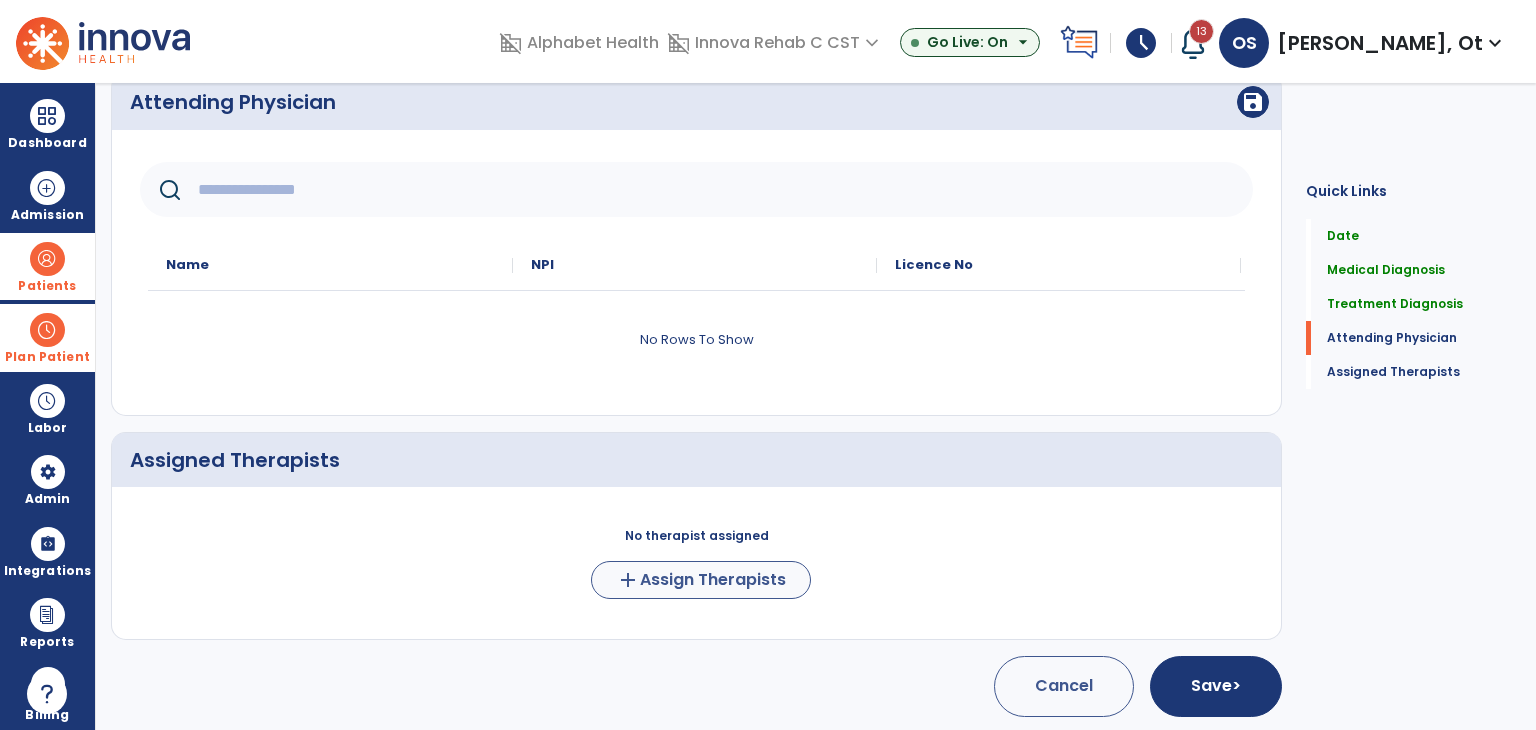 scroll, scrollTop: 747, scrollLeft: 0, axis: vertical 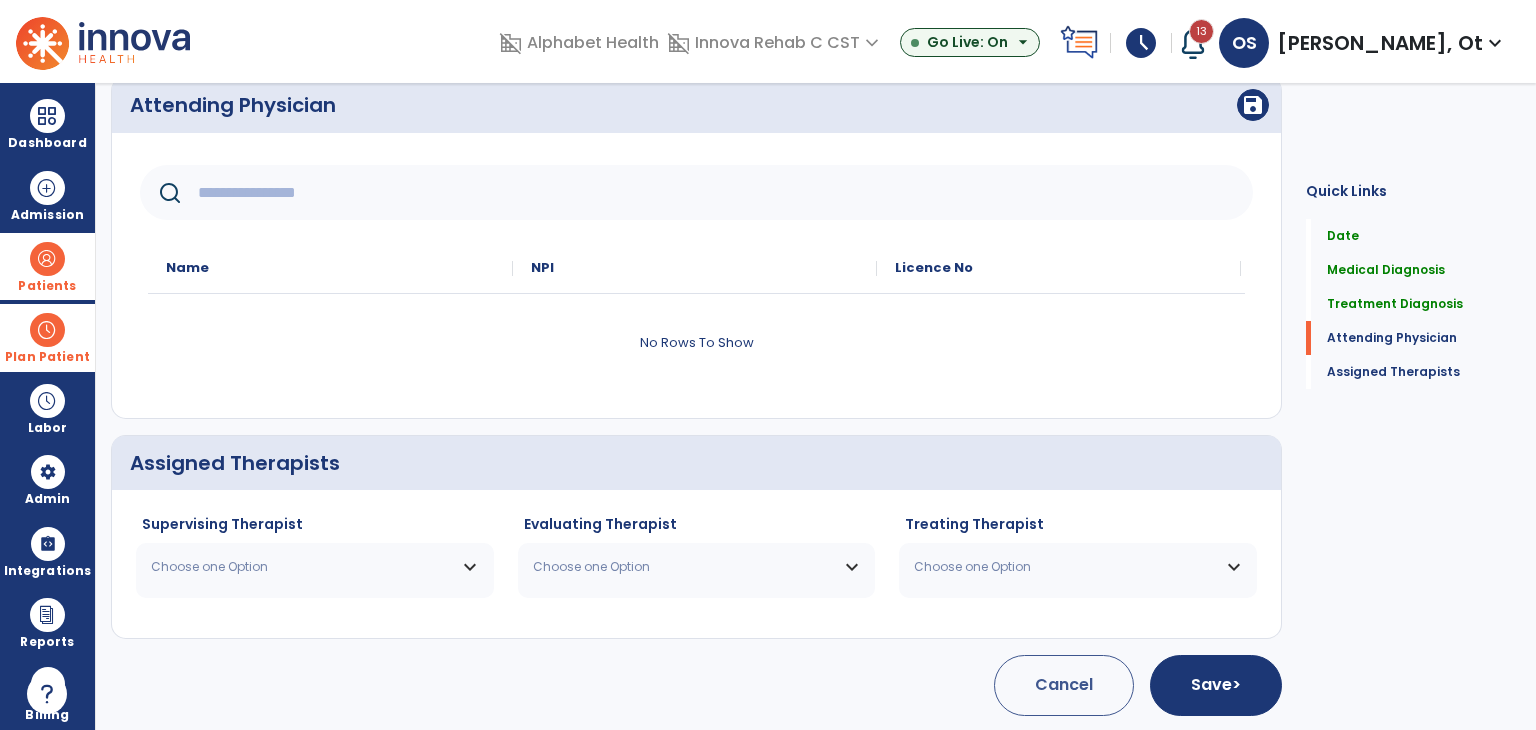 click on "Choose one Option" at bounding box center [315, 567] 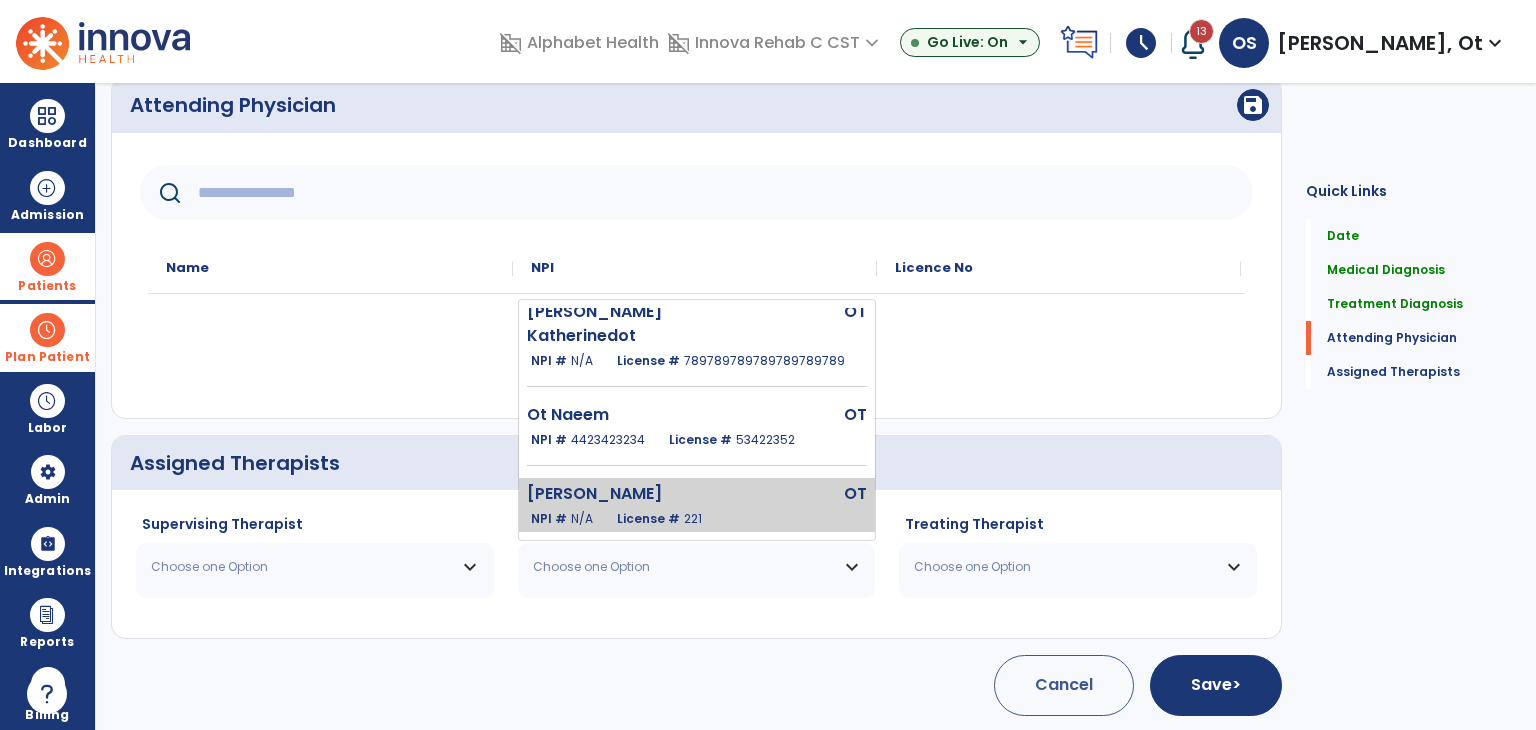scroll, scrollTop: 0, scrollLeft: 0, axis: both 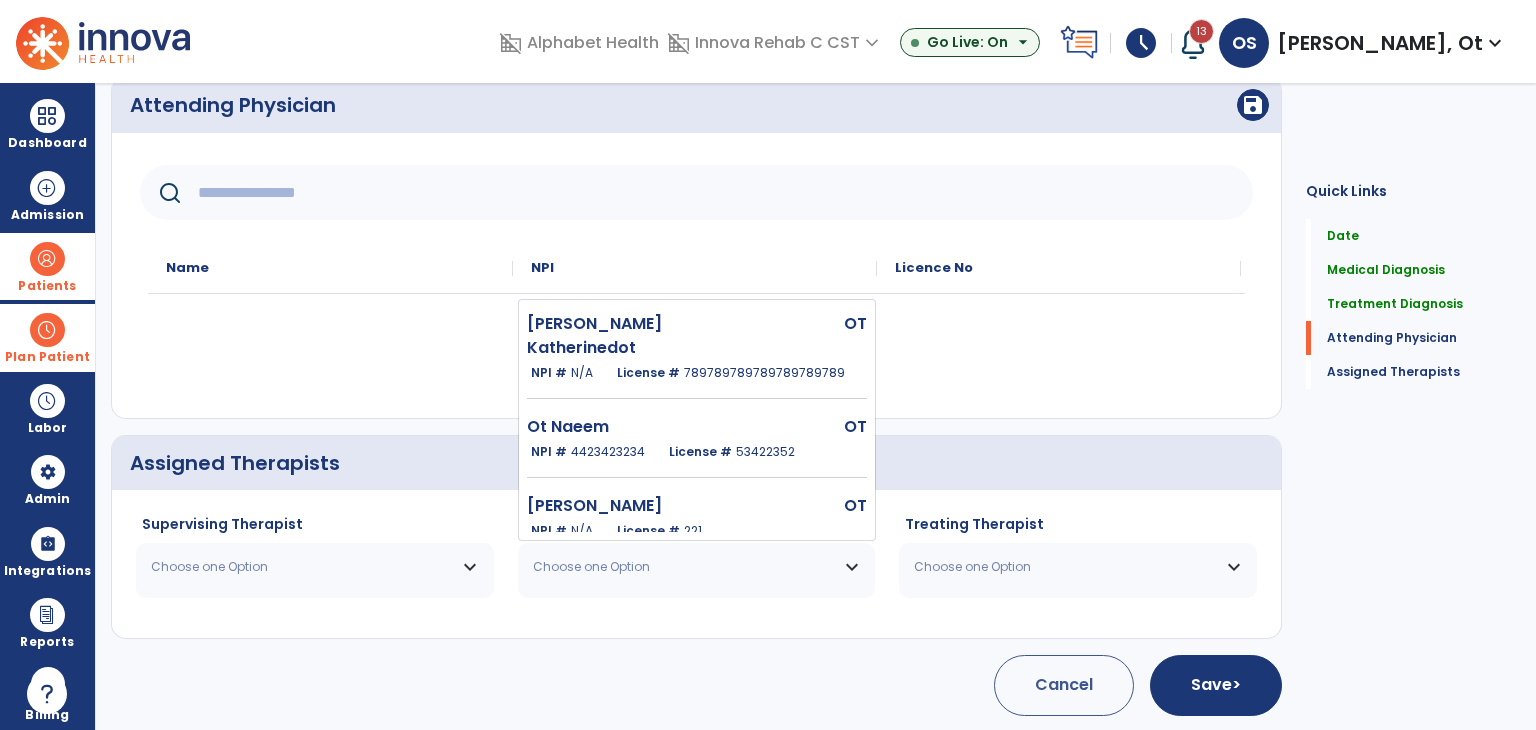 click on "Choose one Option" at bounding box center (302, 567) 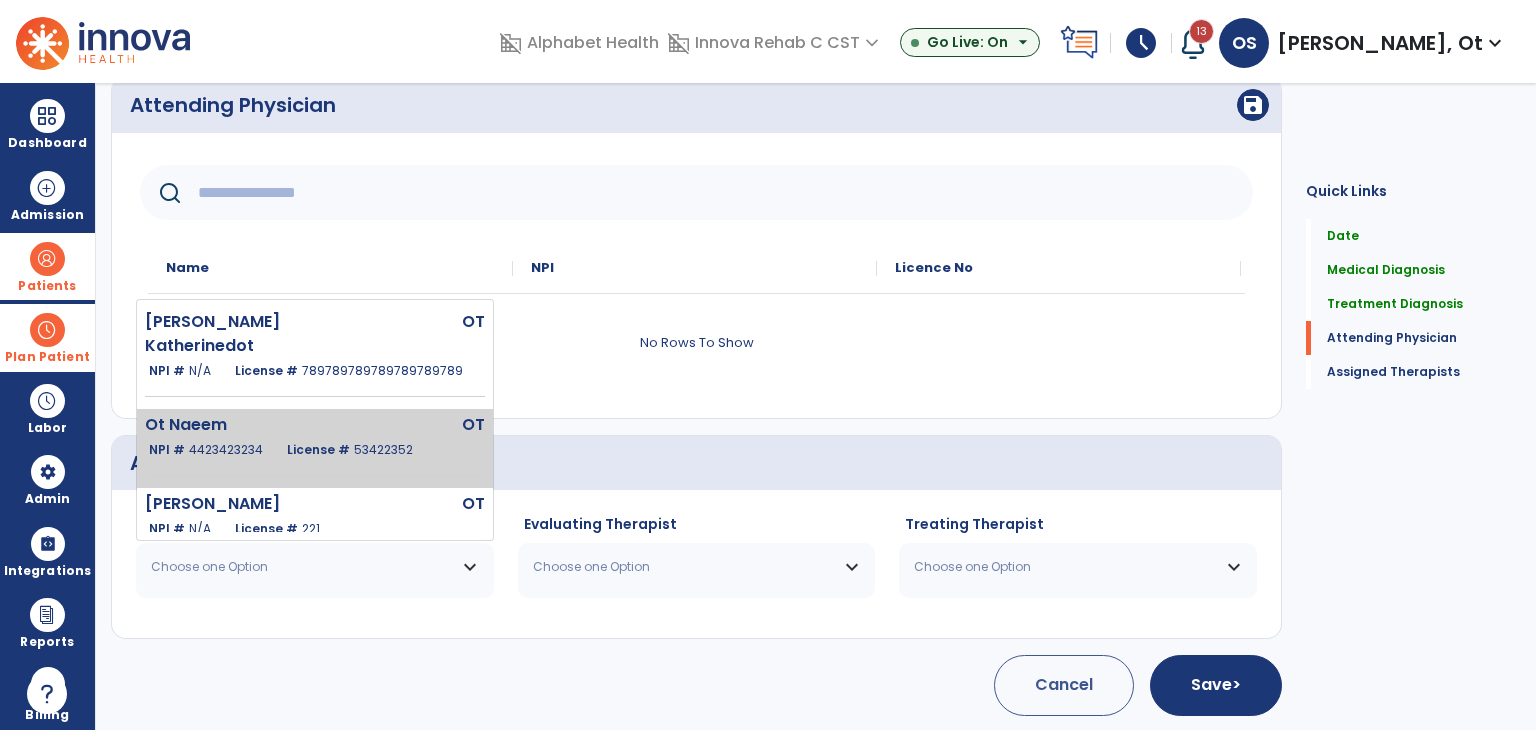 scroll, scrollTop: 0, scrollLeft: 0, axis: both 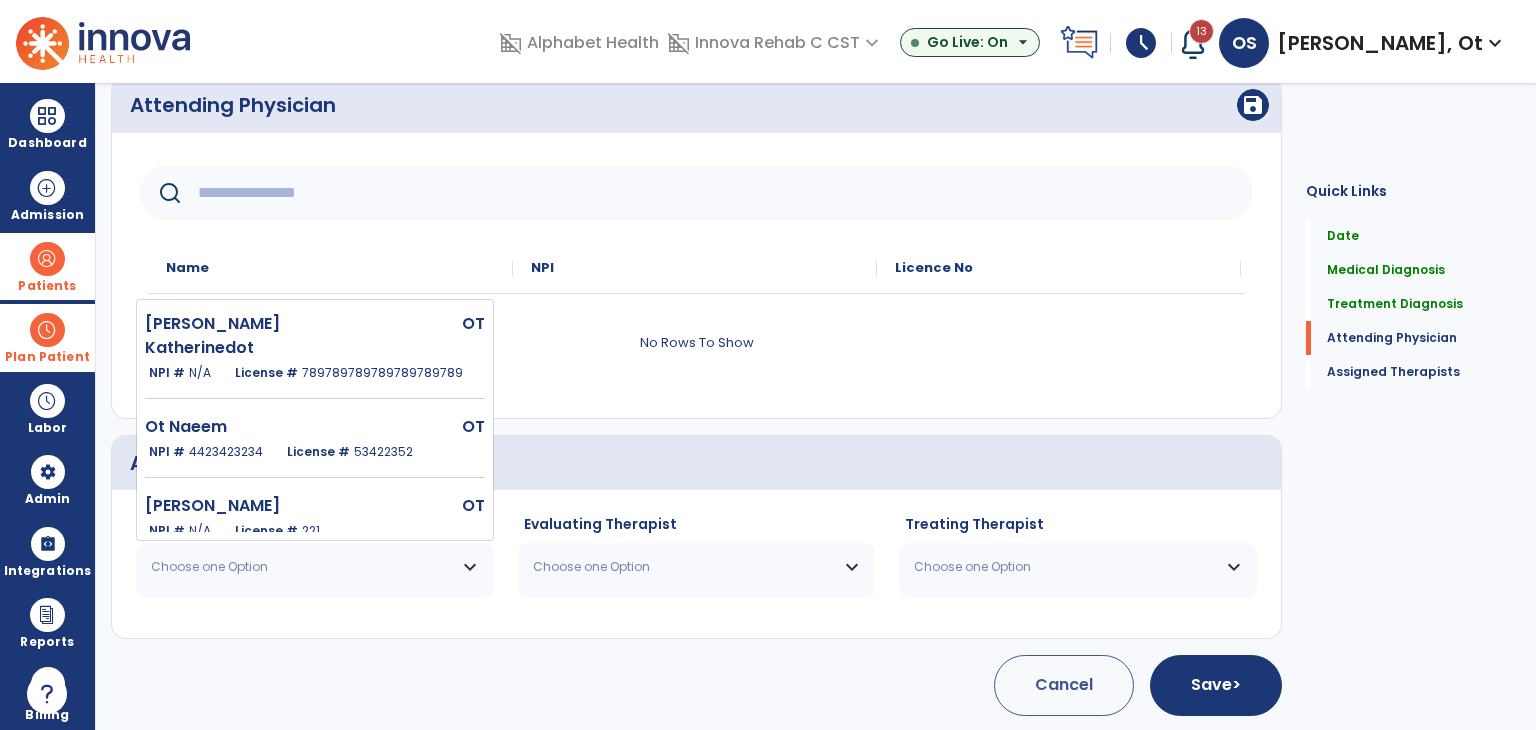 click on "Choose one Option" at bounding box center [302, 567] 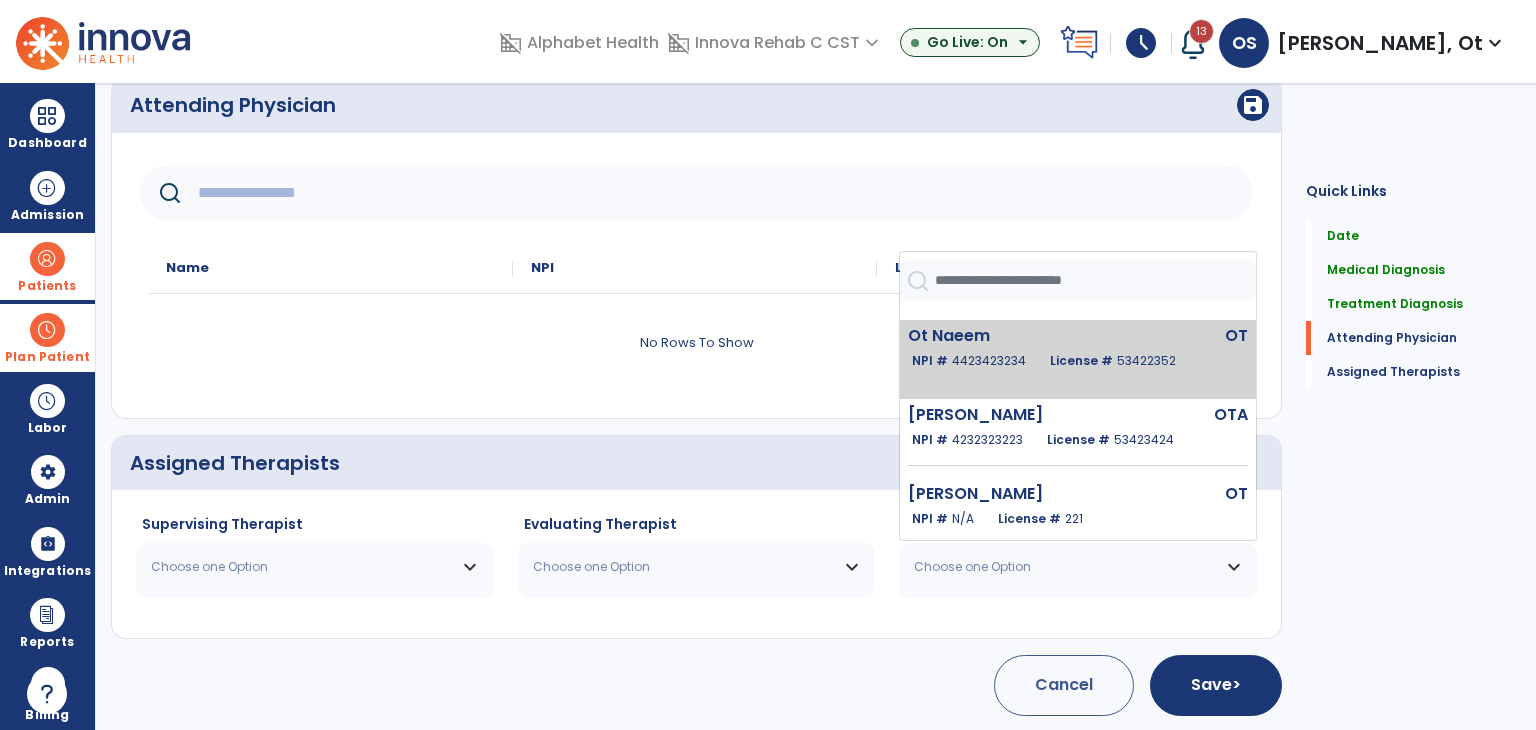 scroll, scrollTop: 0, scrollLeft: 0, axis: both 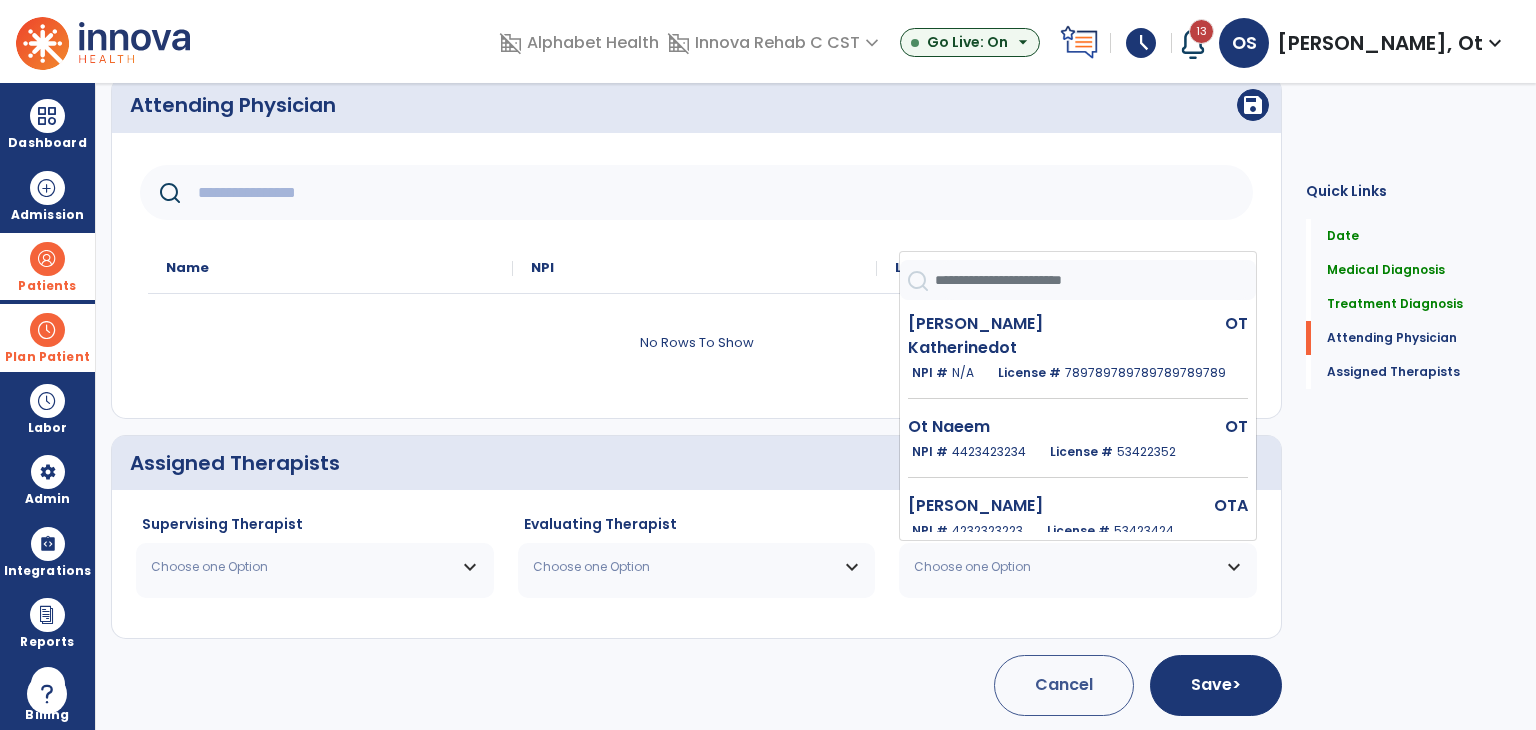 click on "Assigned Therapists" 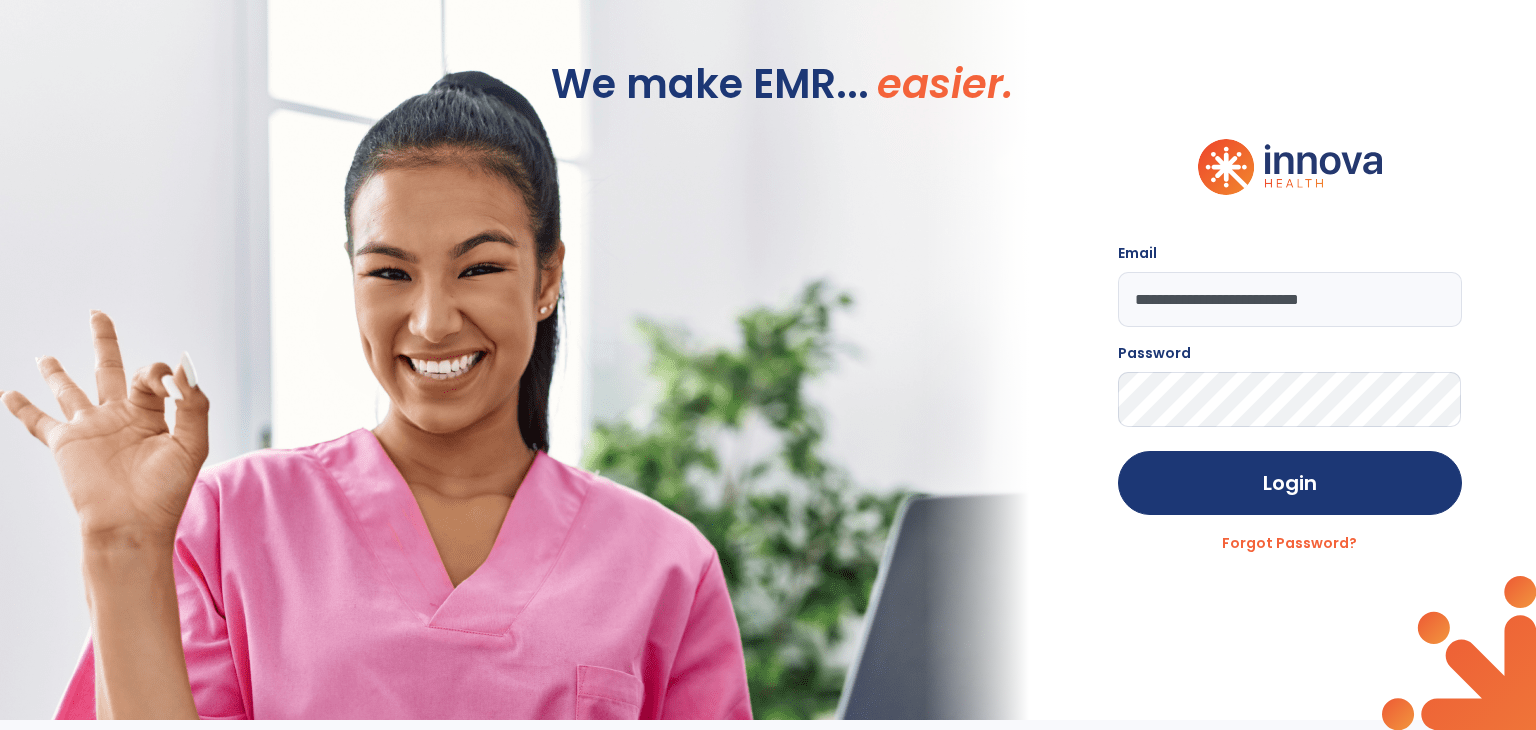 scroll, scrollTop: 0, scrollLeft: 0, axis: both 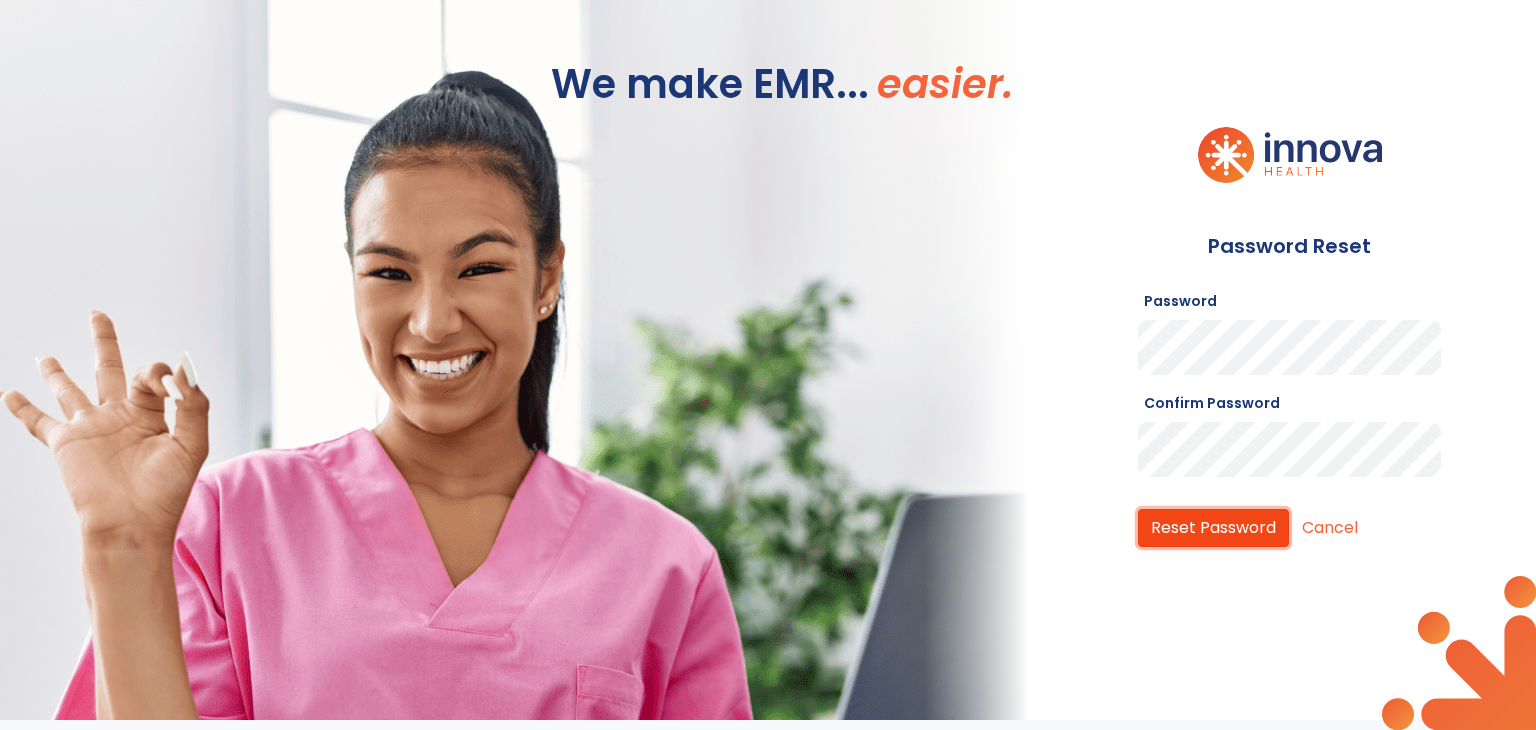 click on "Reset Password" 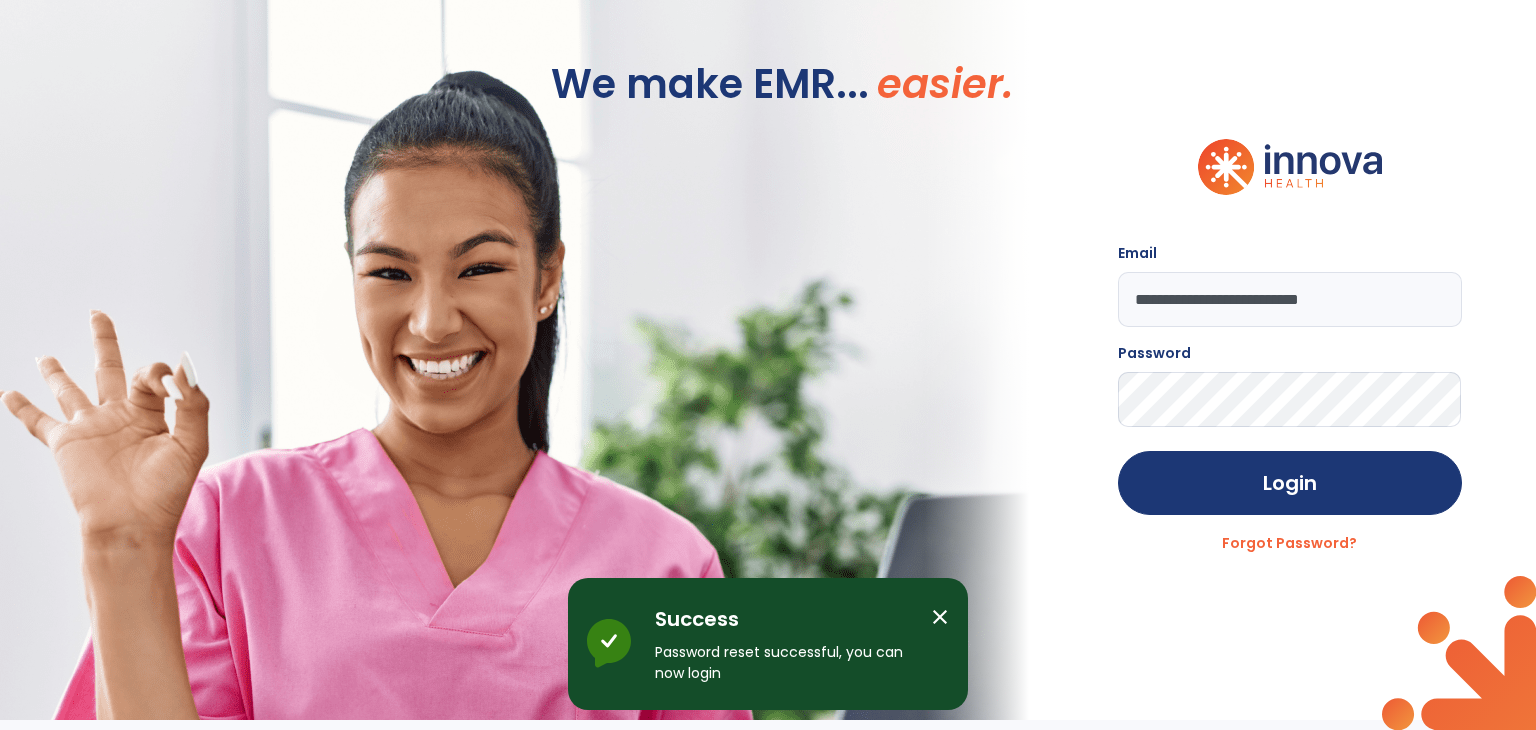 click on "**********" 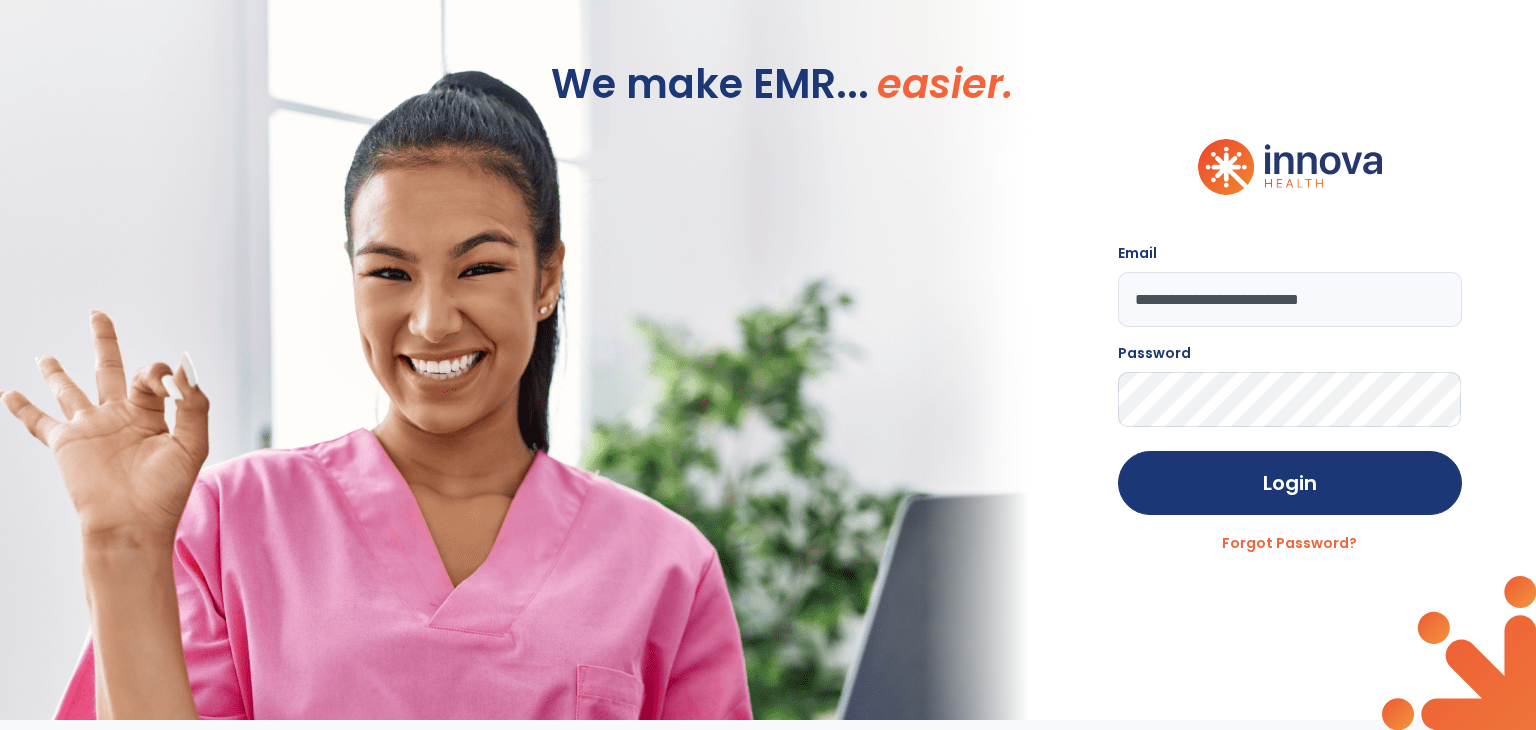 click on "**********" 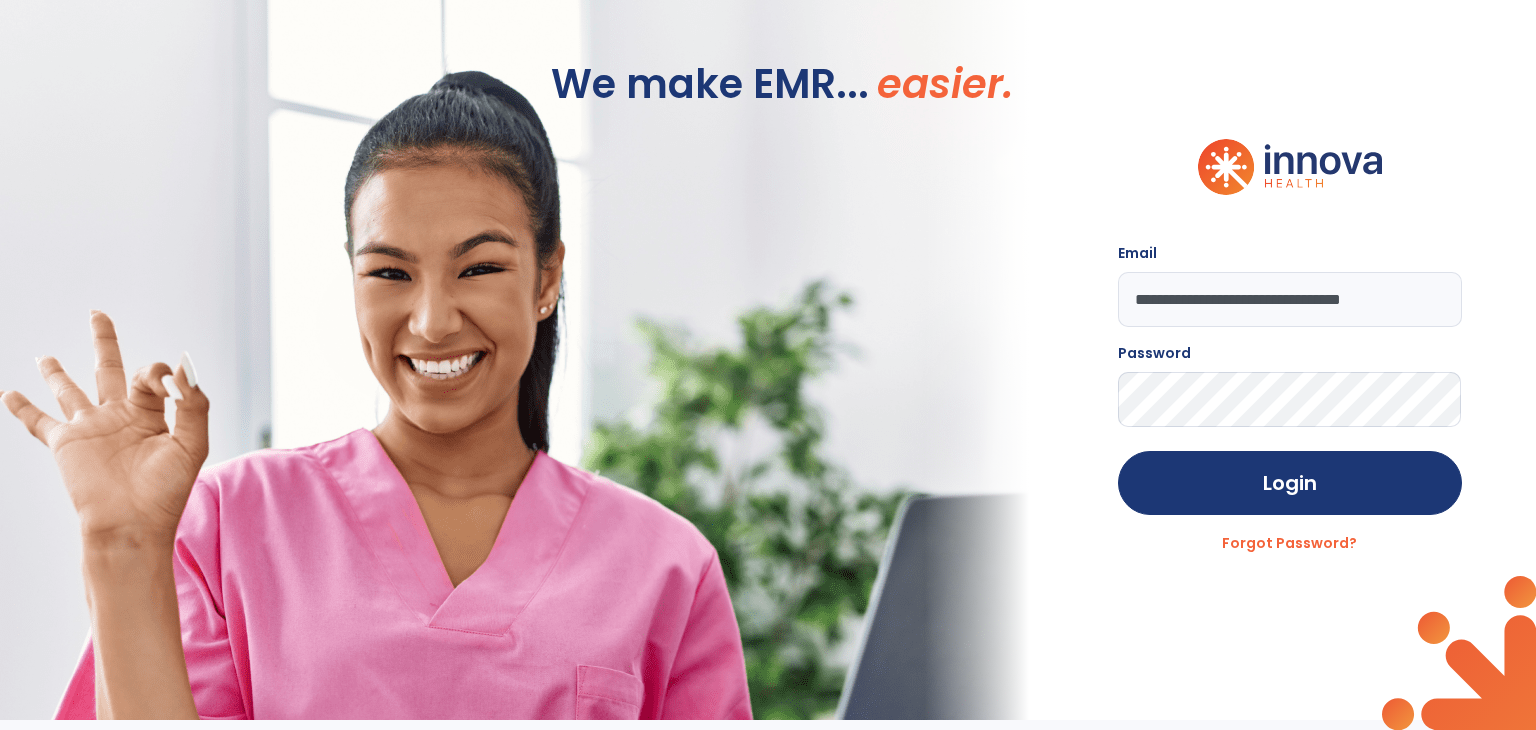 scroll, scrollTop: 0, scrollLeft: 16, axis: horizontal 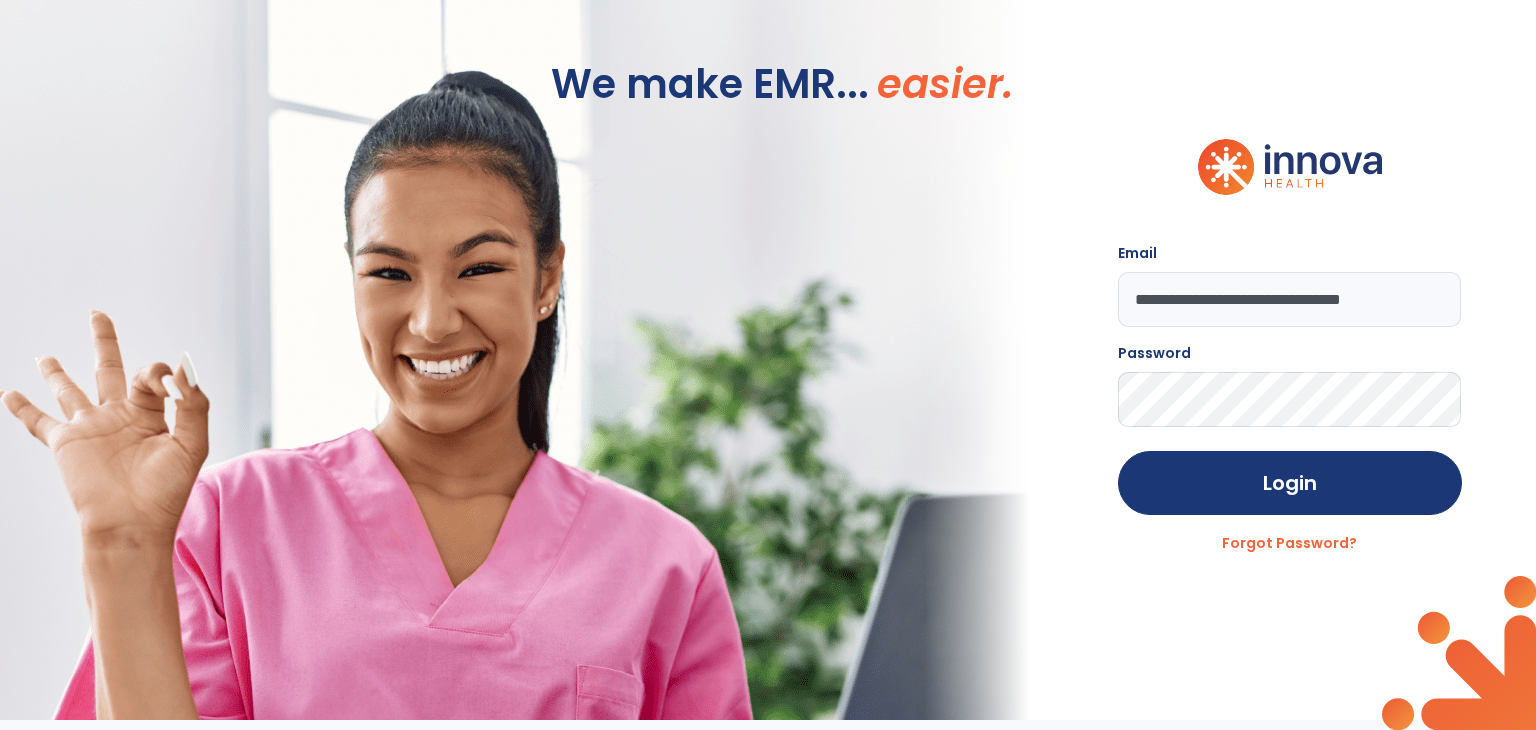 type on "**********" 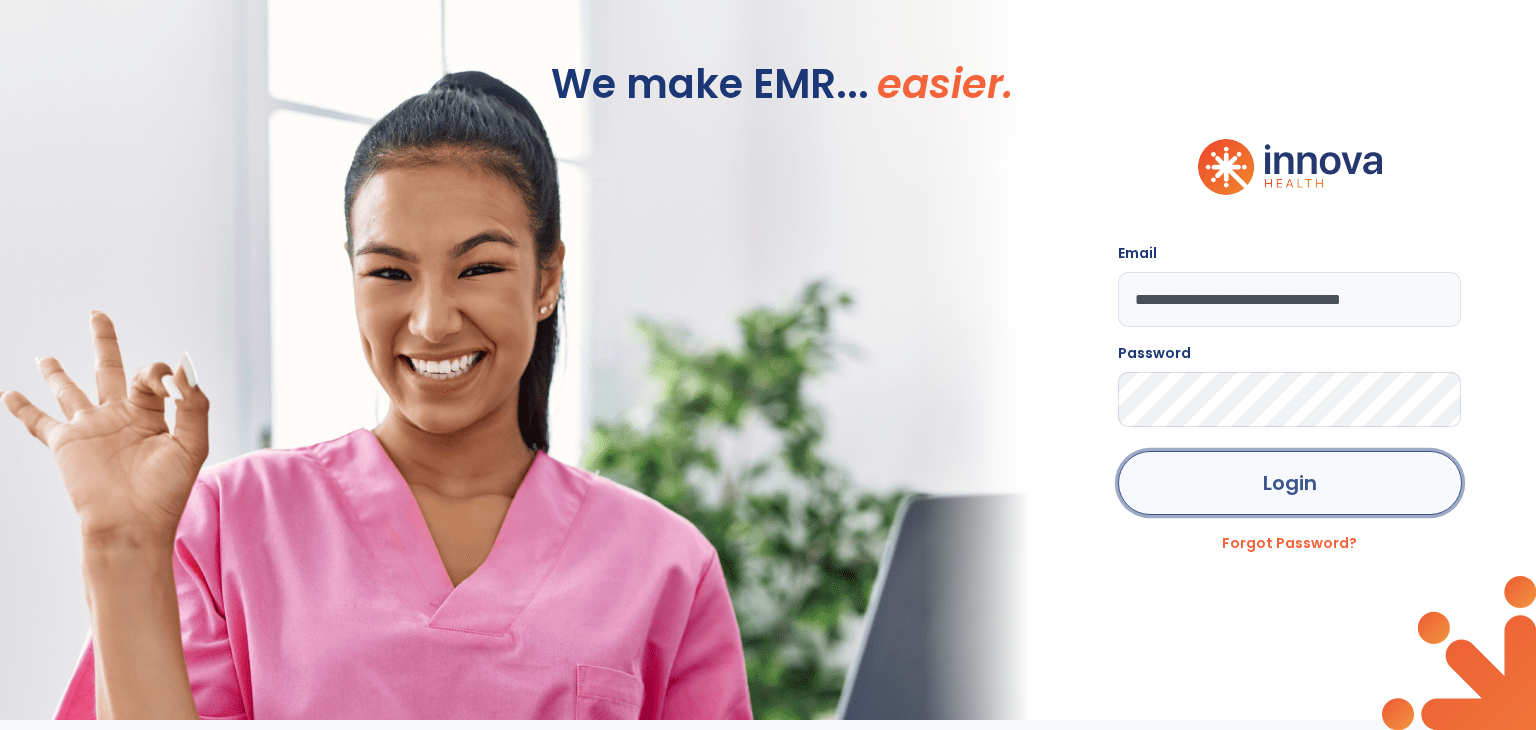 click on "Login" 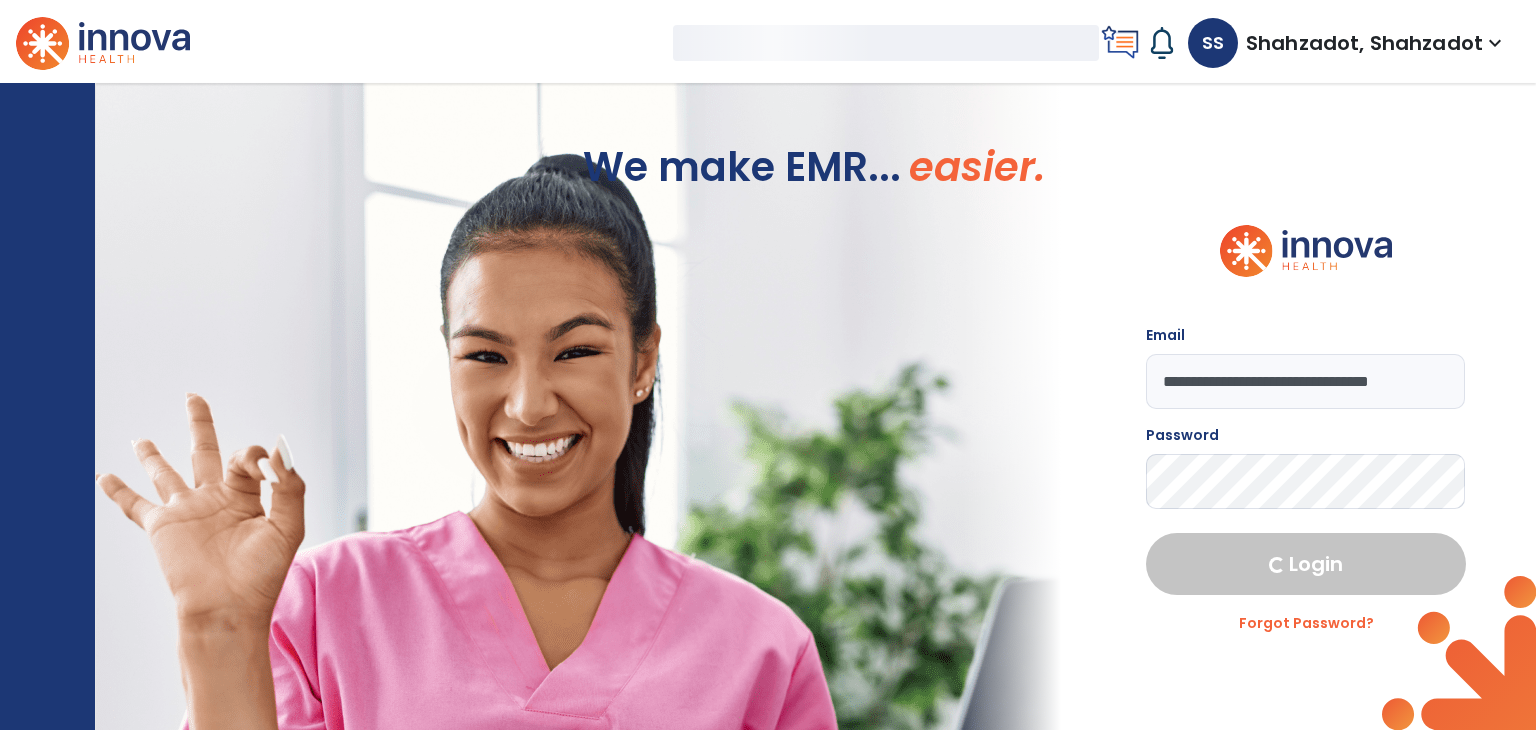 select on "***" 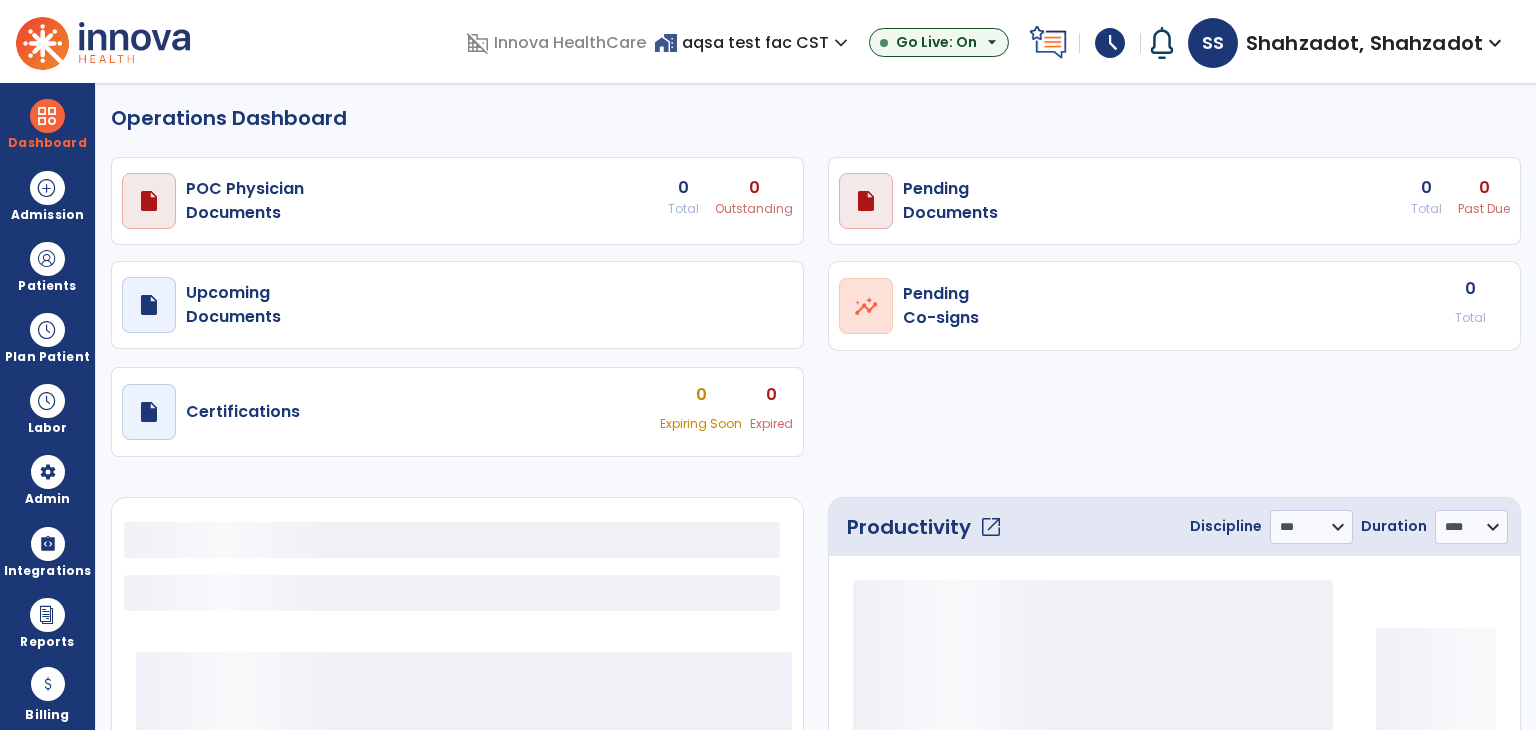 select on "***" 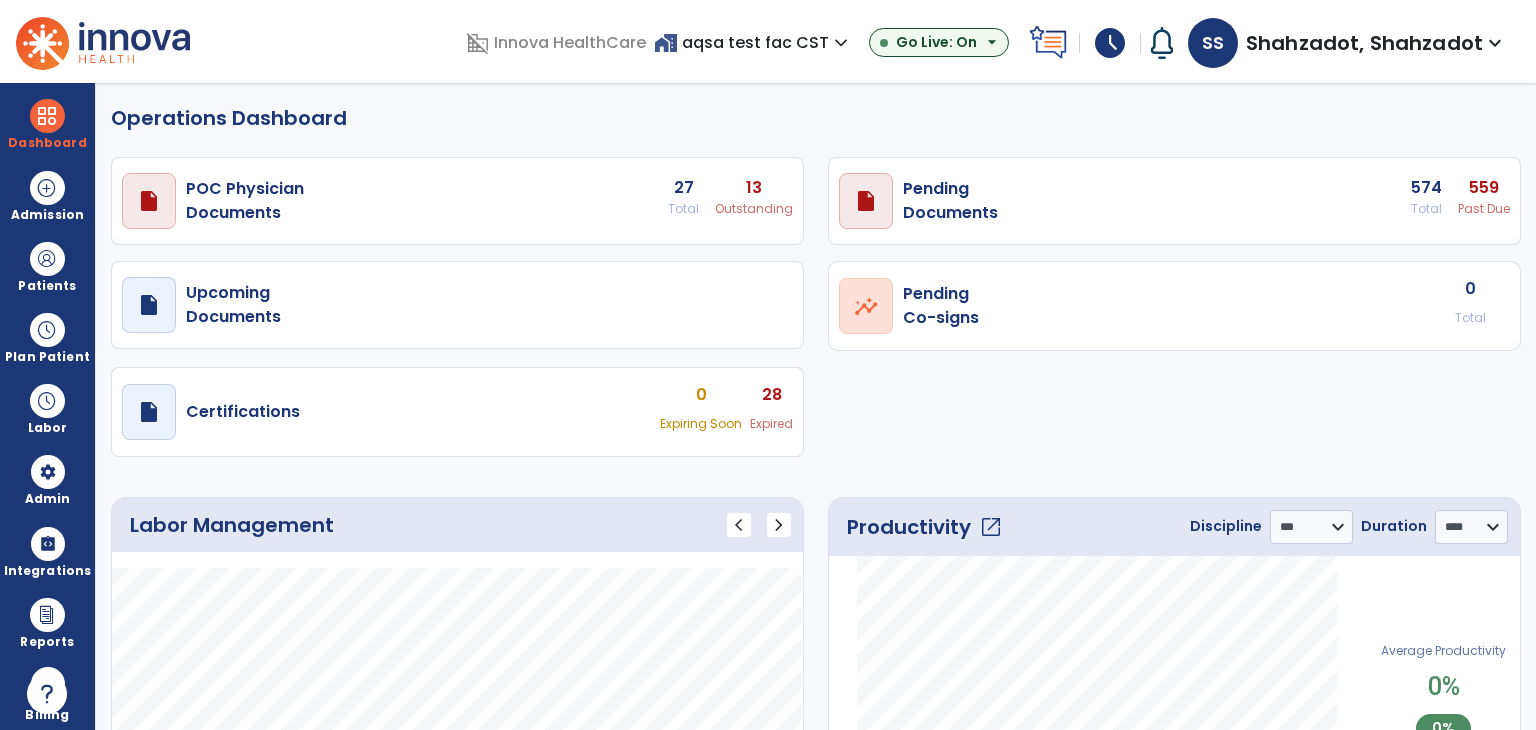 click on "home_work   aqsa test fac CST   expand_more" at bounding box center [753, 42] 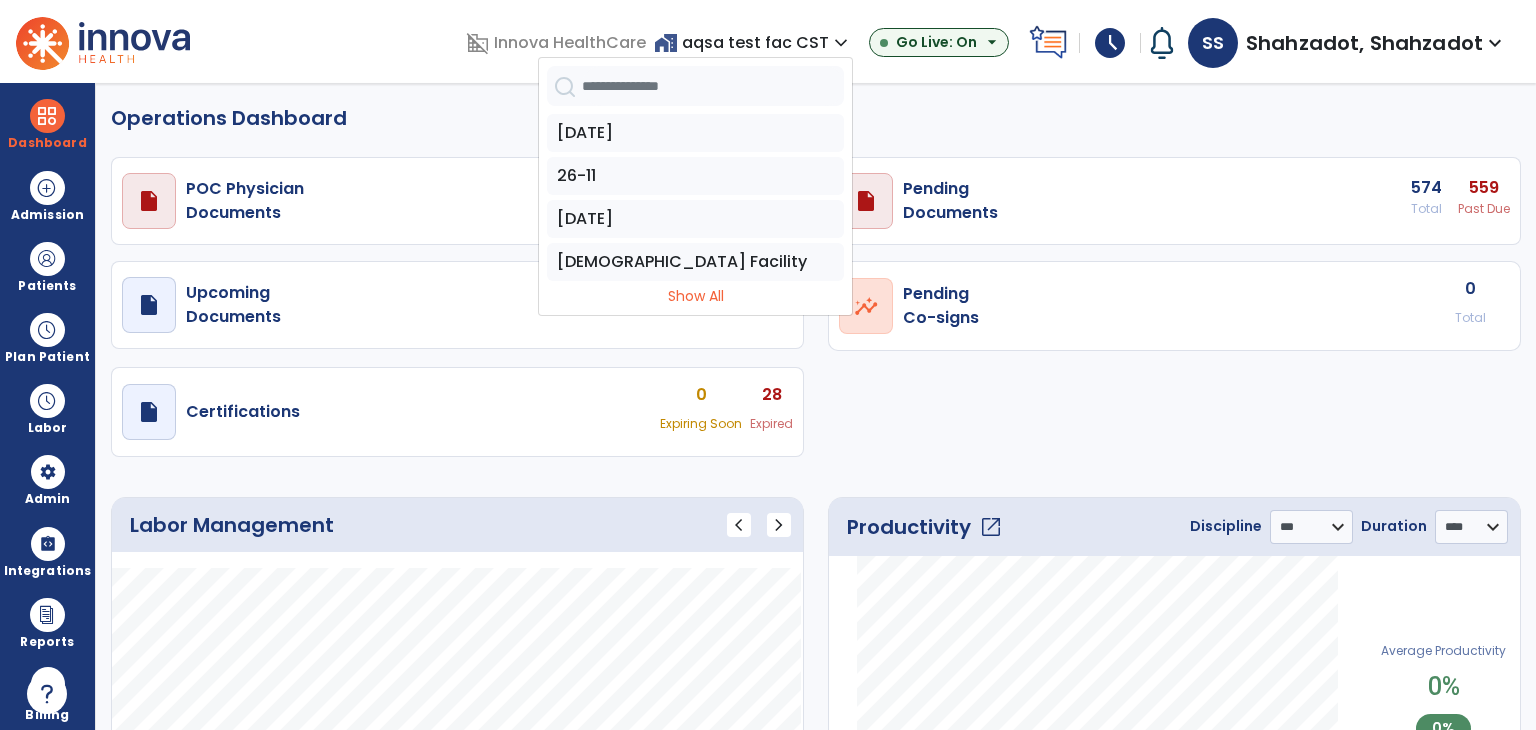 click at bounding box center [713, 86] 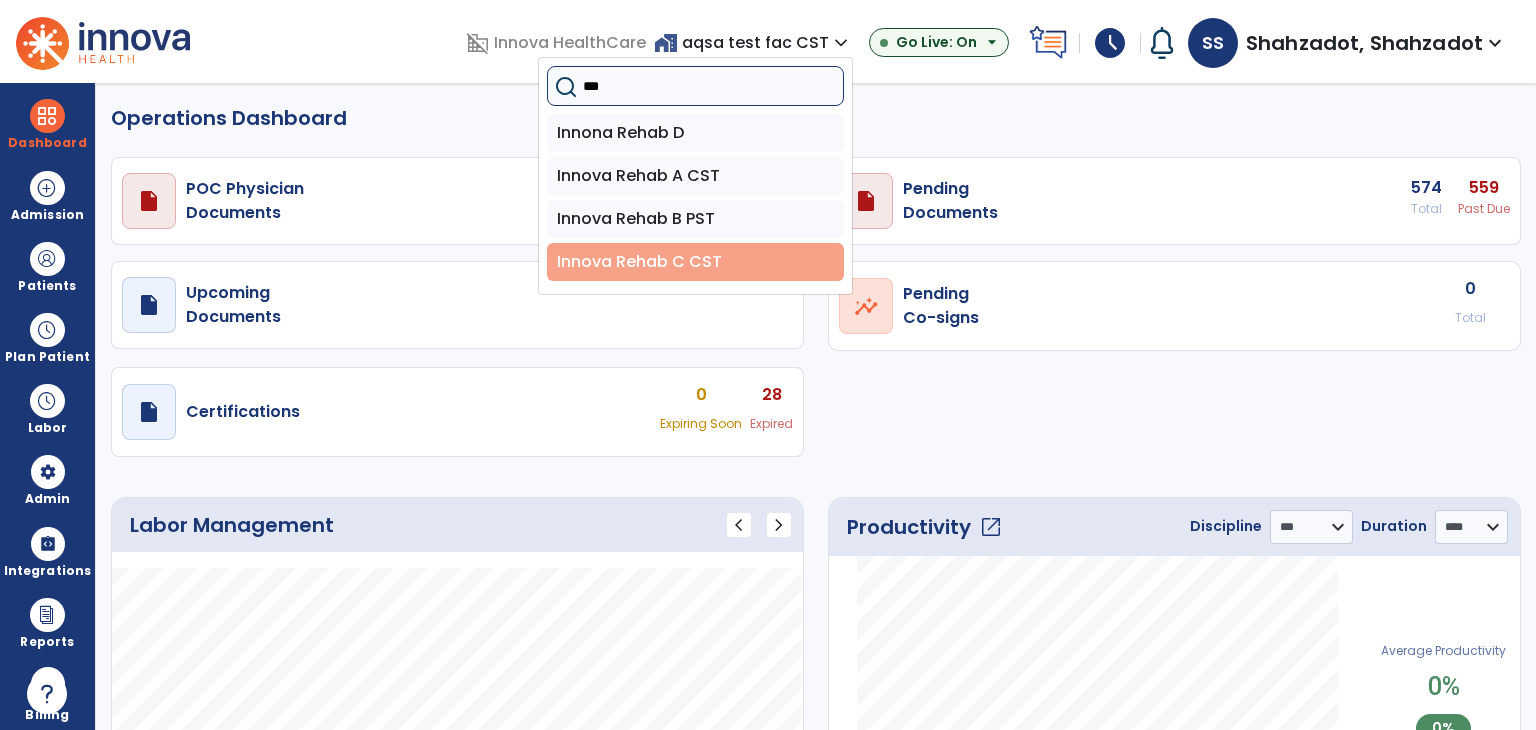 type on "***" 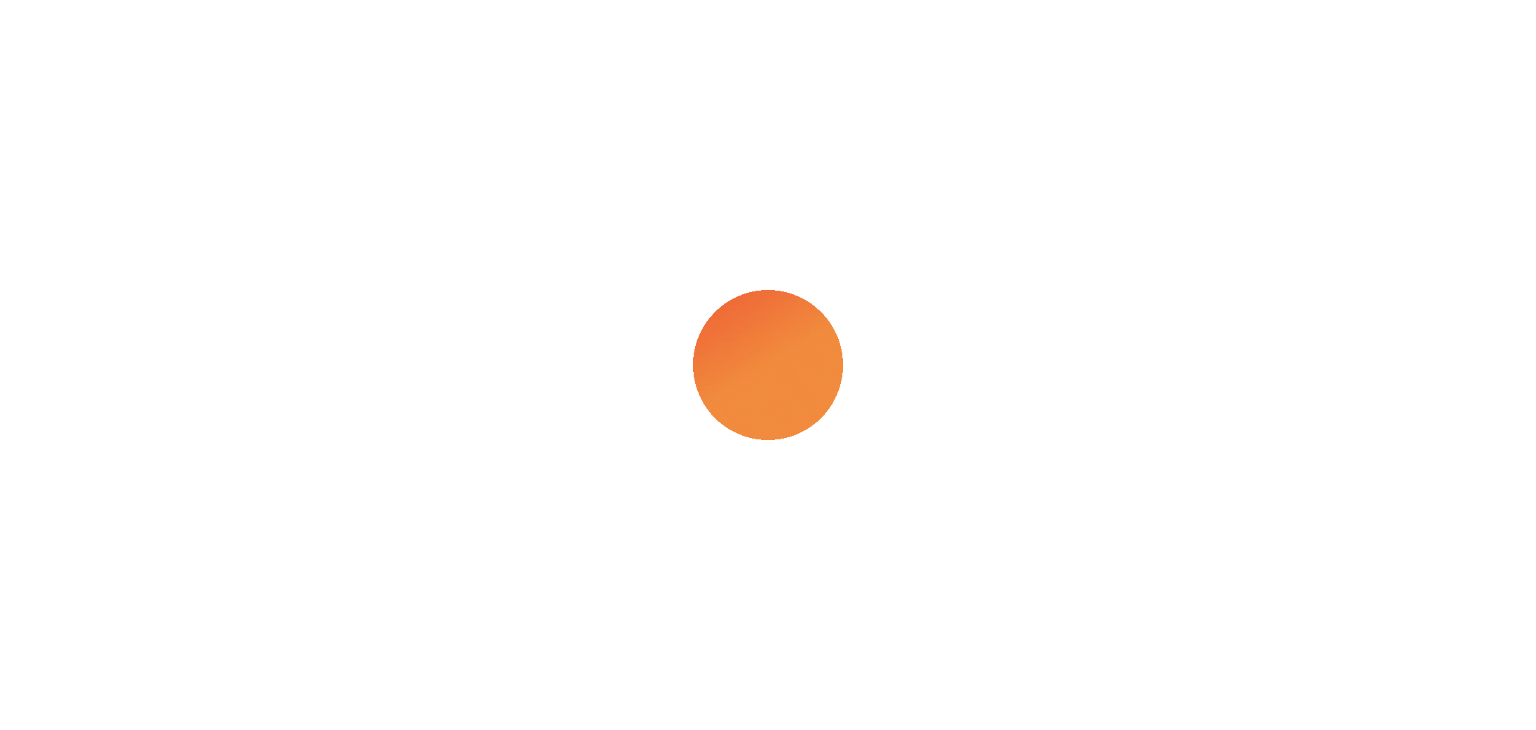 scroll, scrollTop: 0, scrollLeft: 0, axis: both 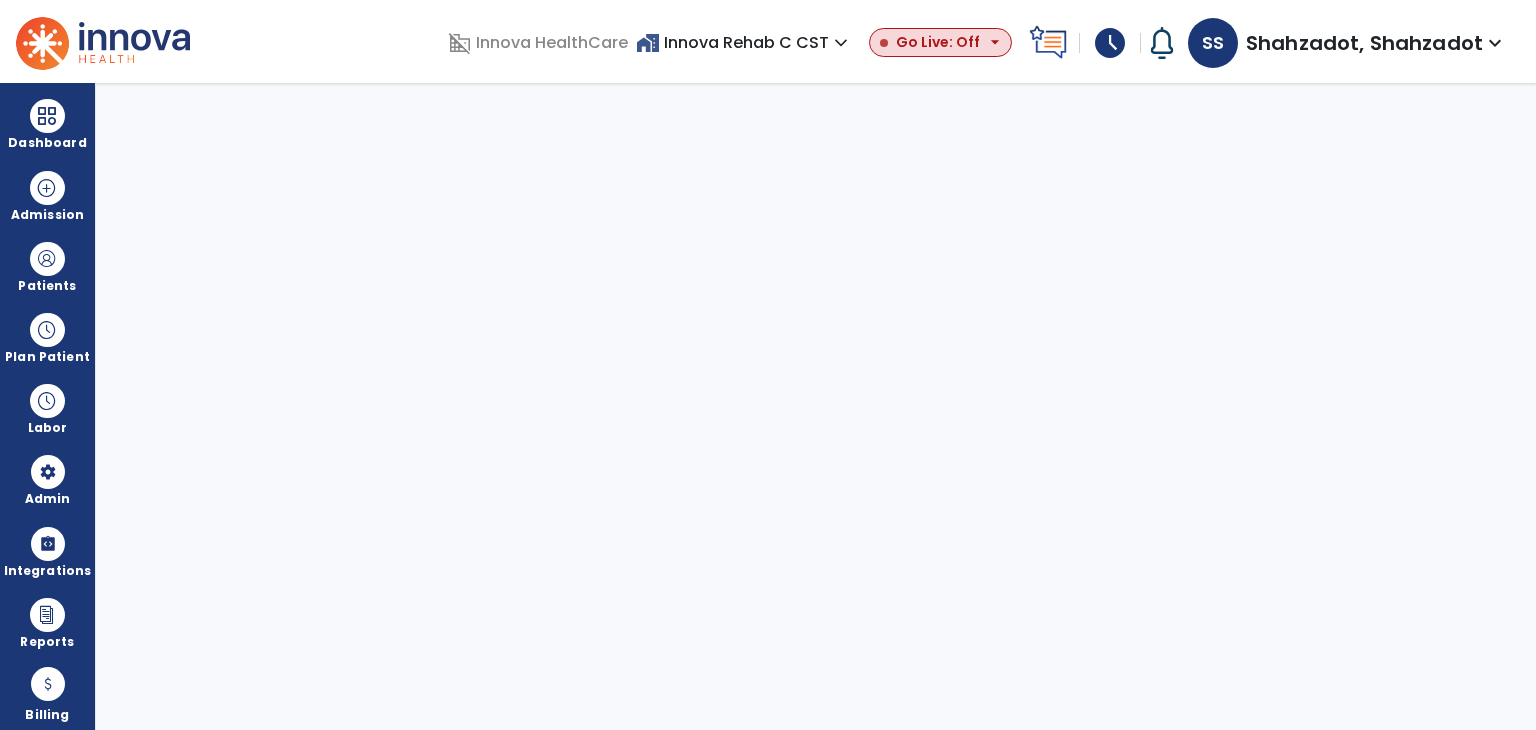 select on "***" 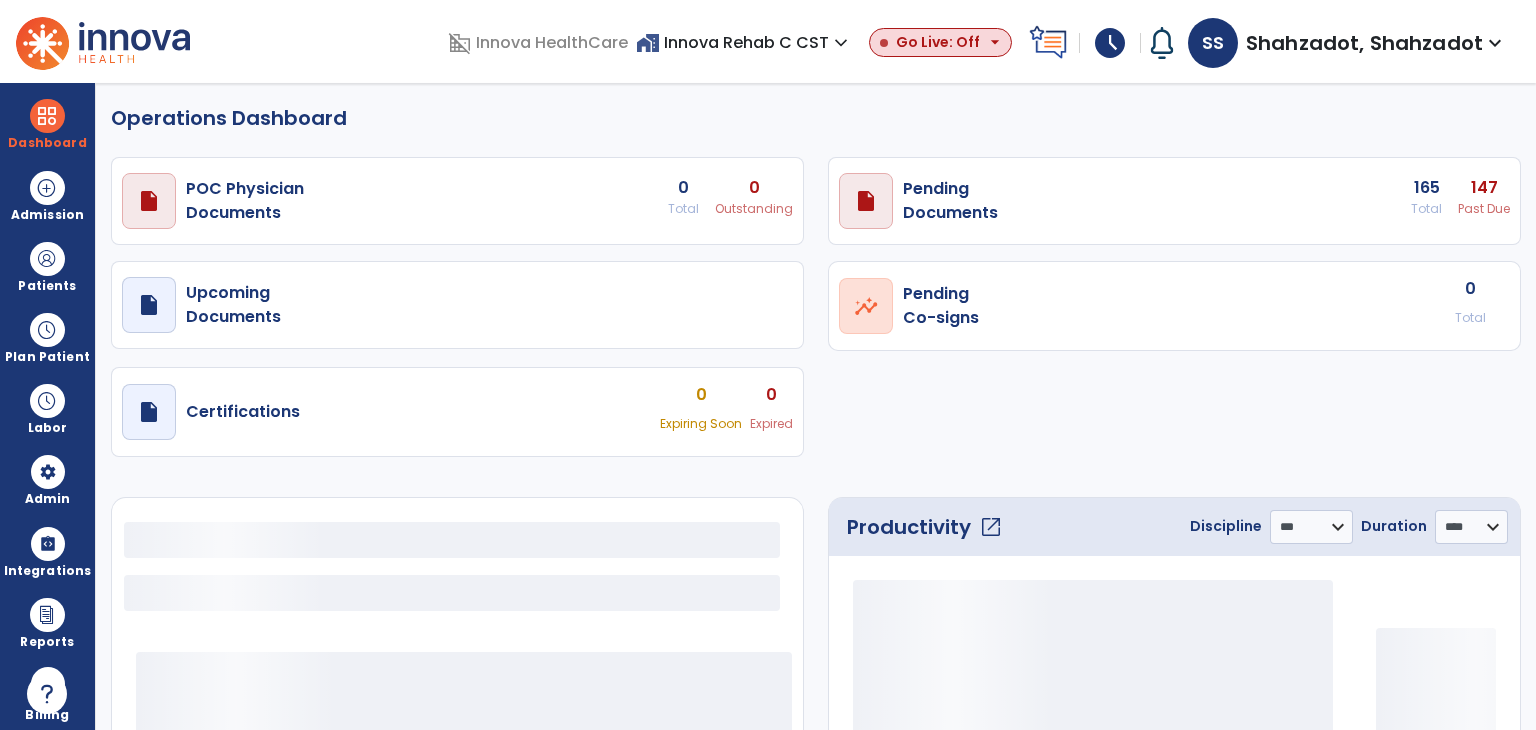 select on "***" 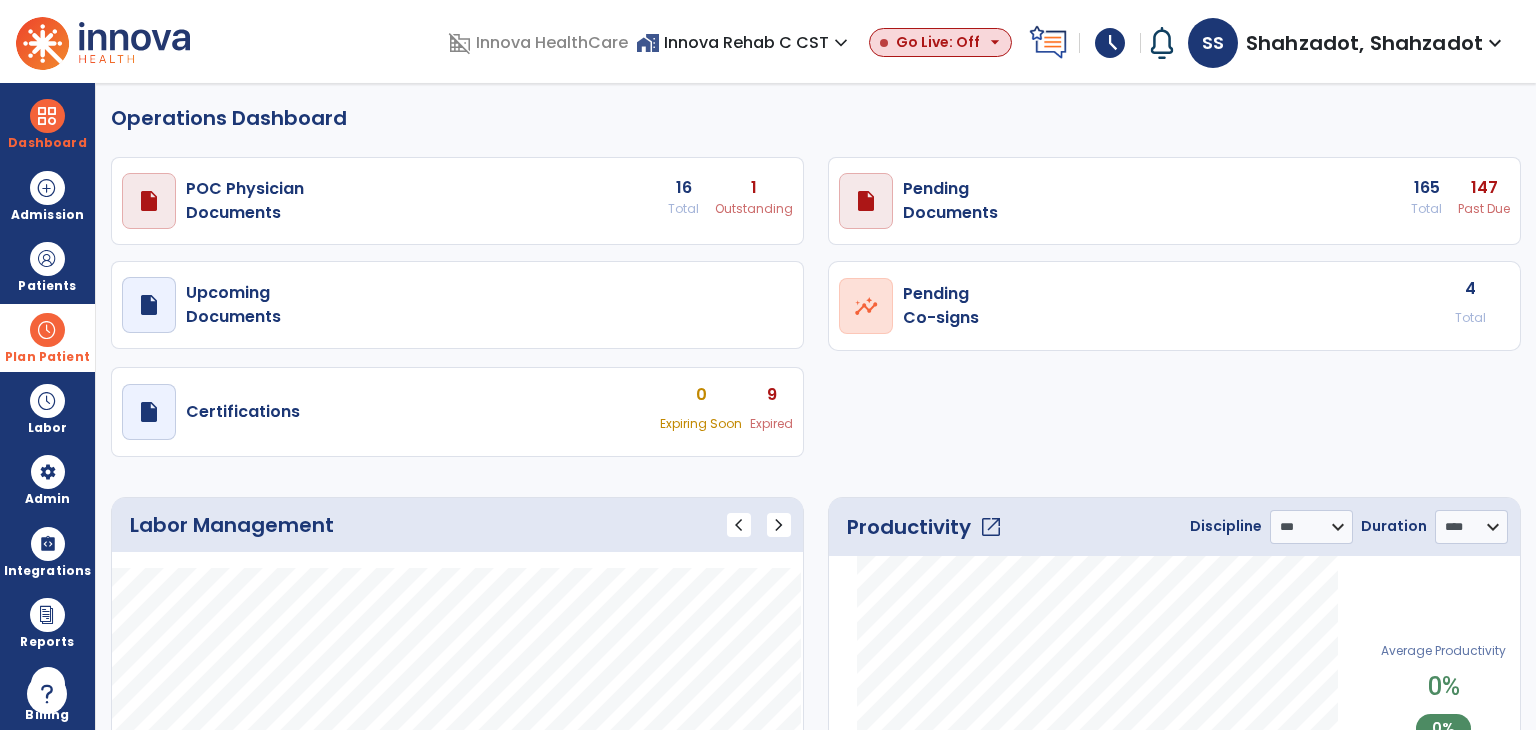 click on "Plan Patient" at bounding box center [47, 286] 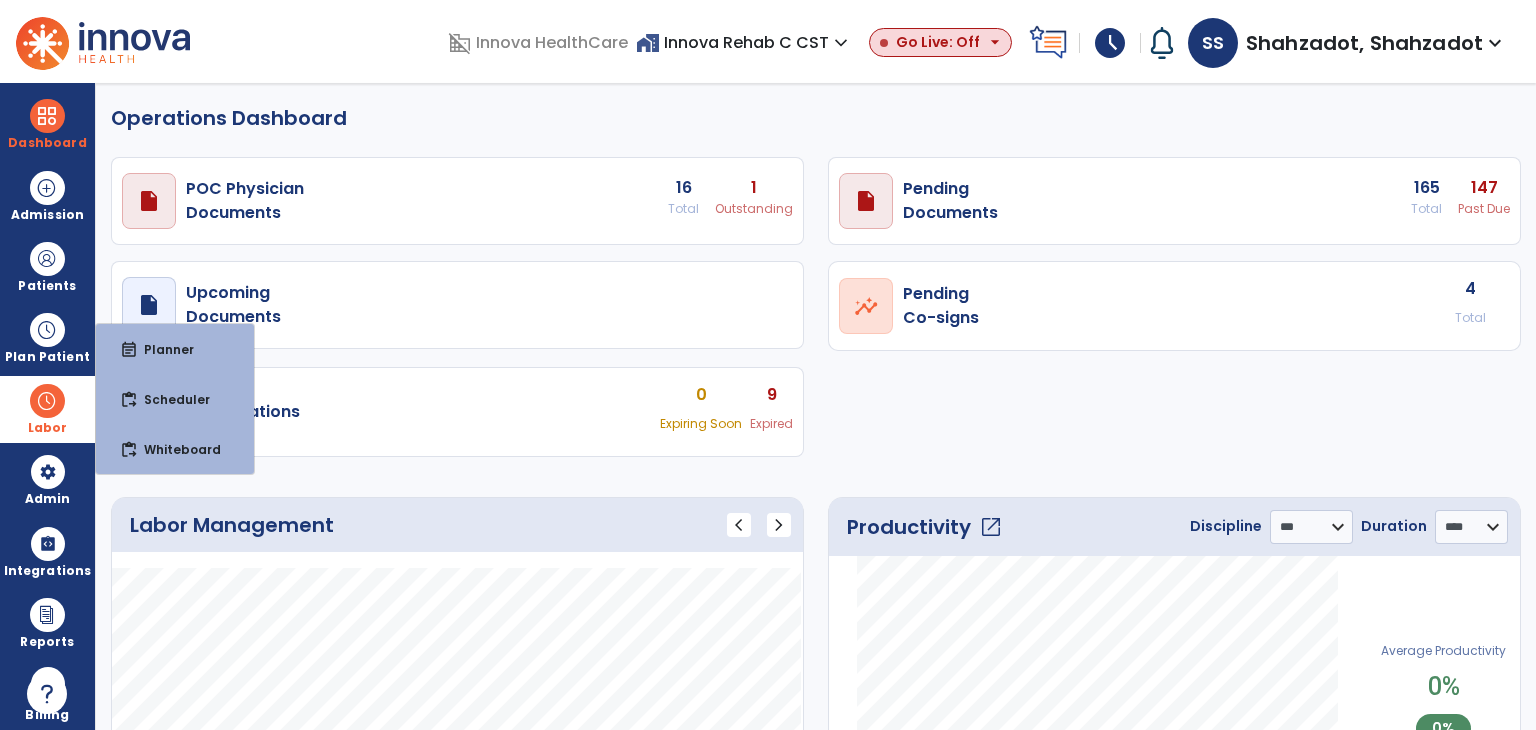 click at bounding box center (47, 401) 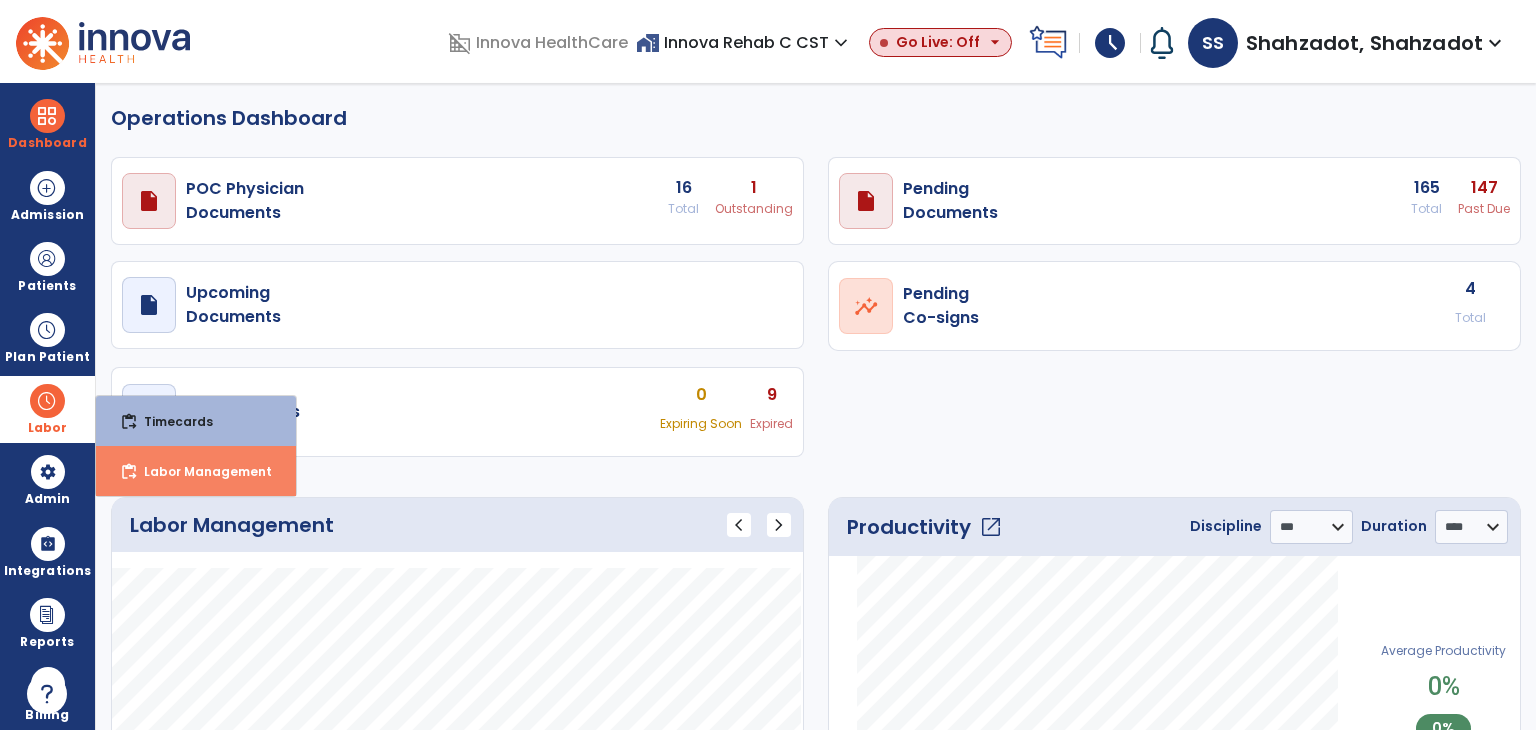 click on "Labor Management" at bounding box center [200, 471] 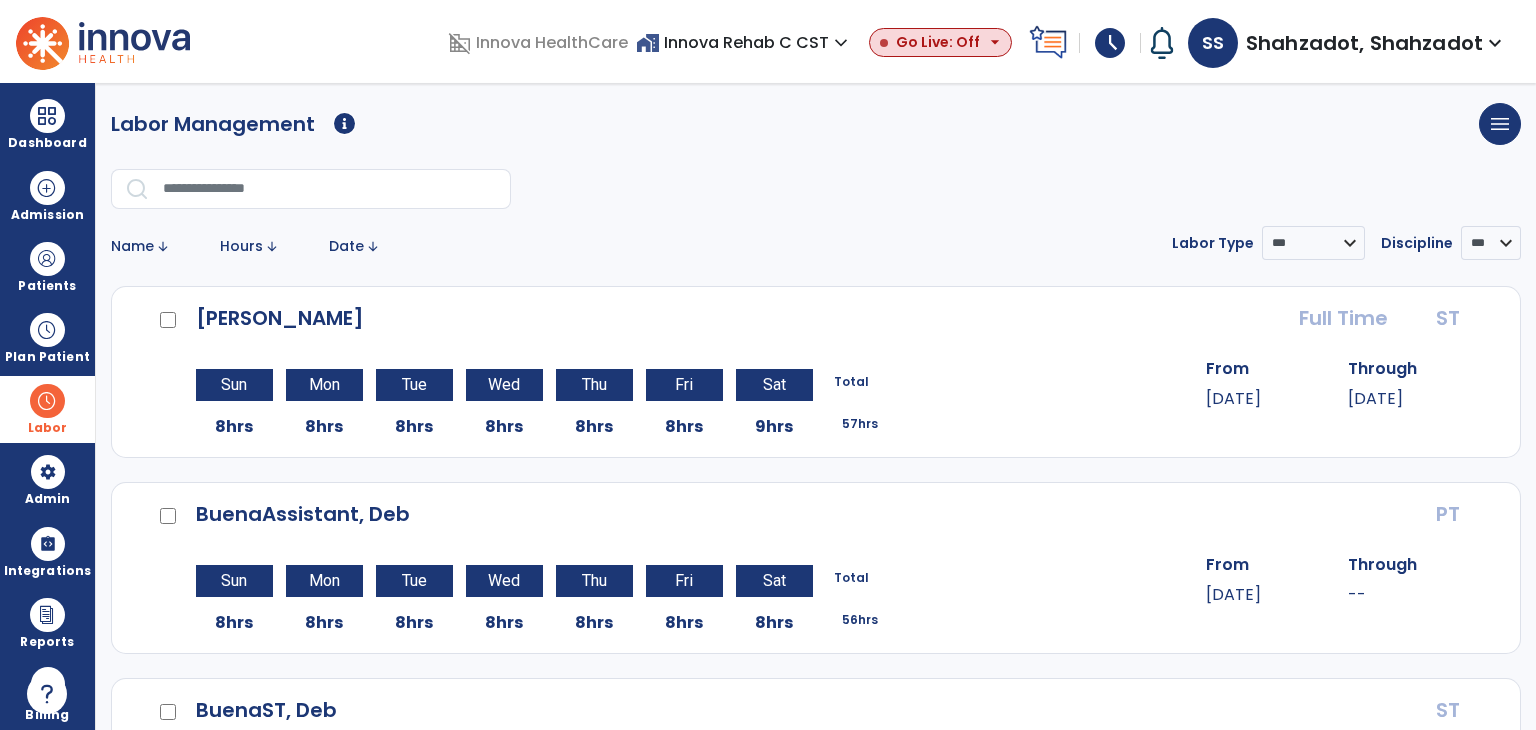 click at bounding box center [330, 189] 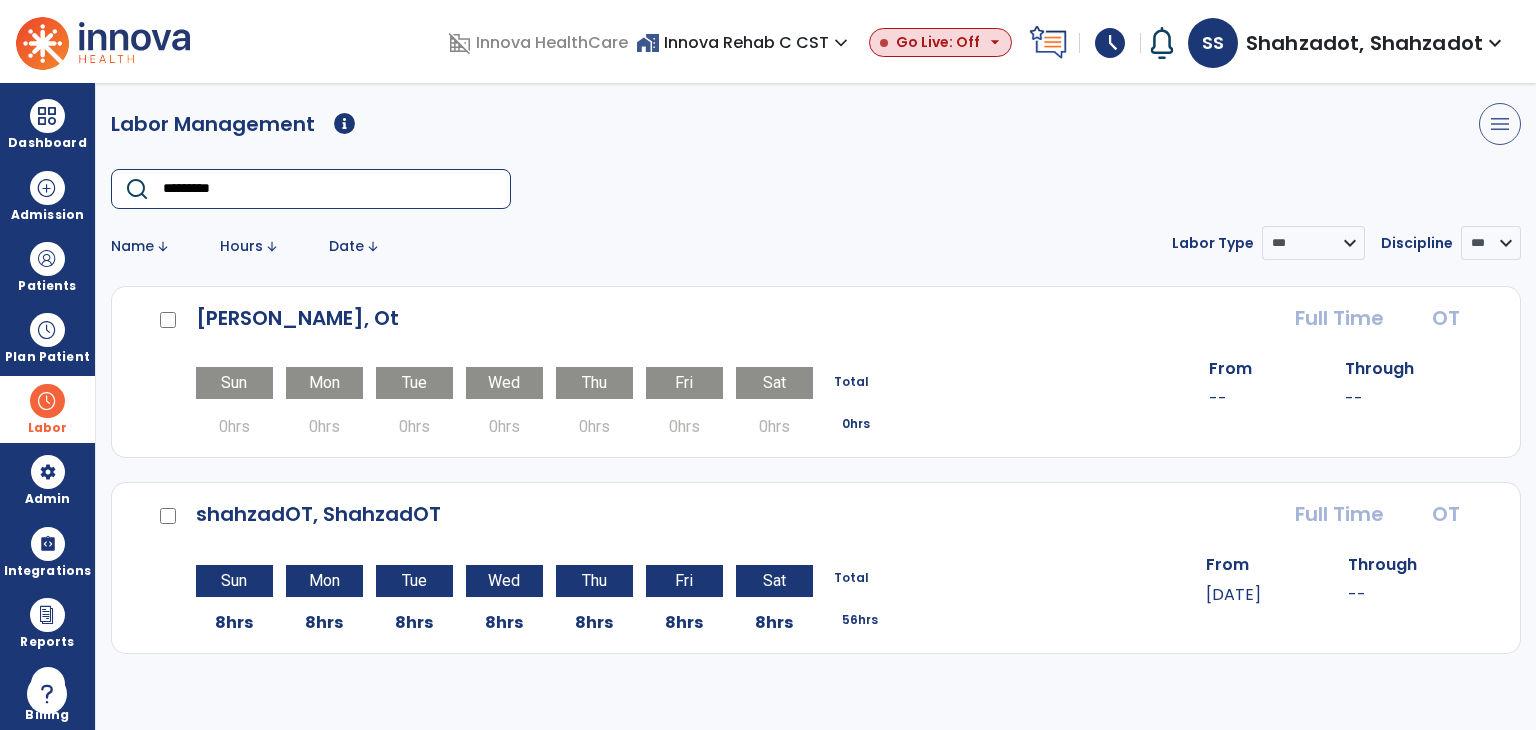 type on "*********" 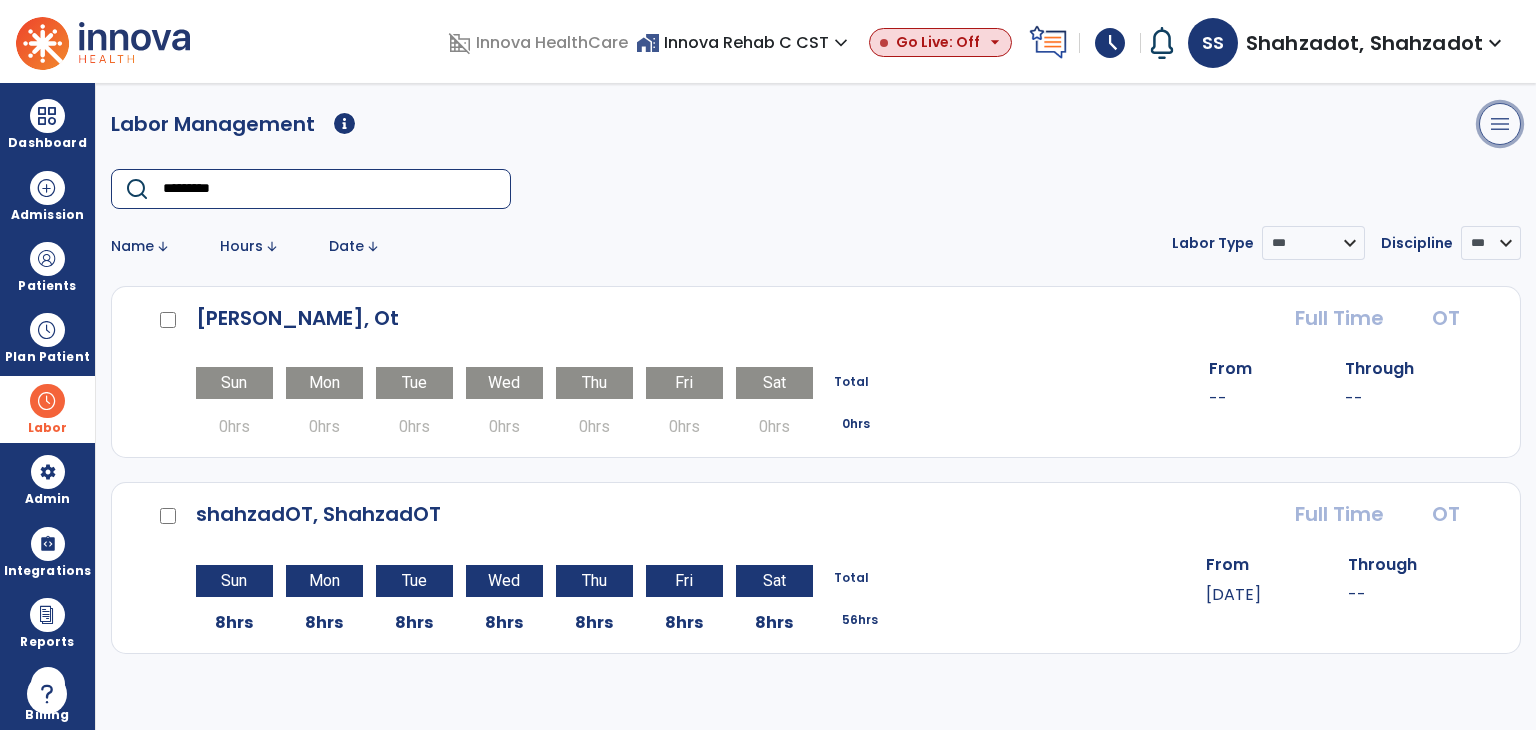click on "menu" at bounding box center [1500, 124] 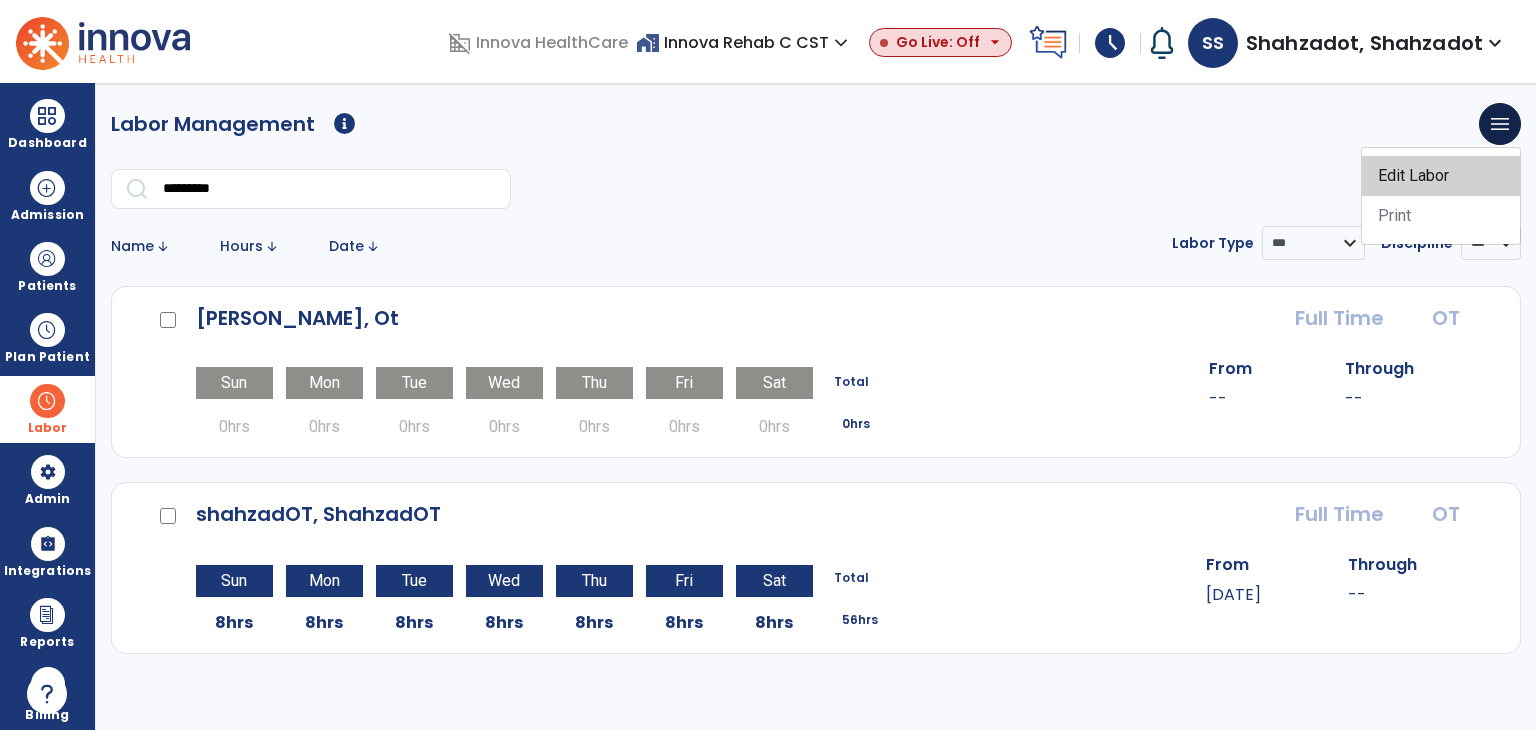 click on "Edit Labor" at bounding box center [1441, 176] 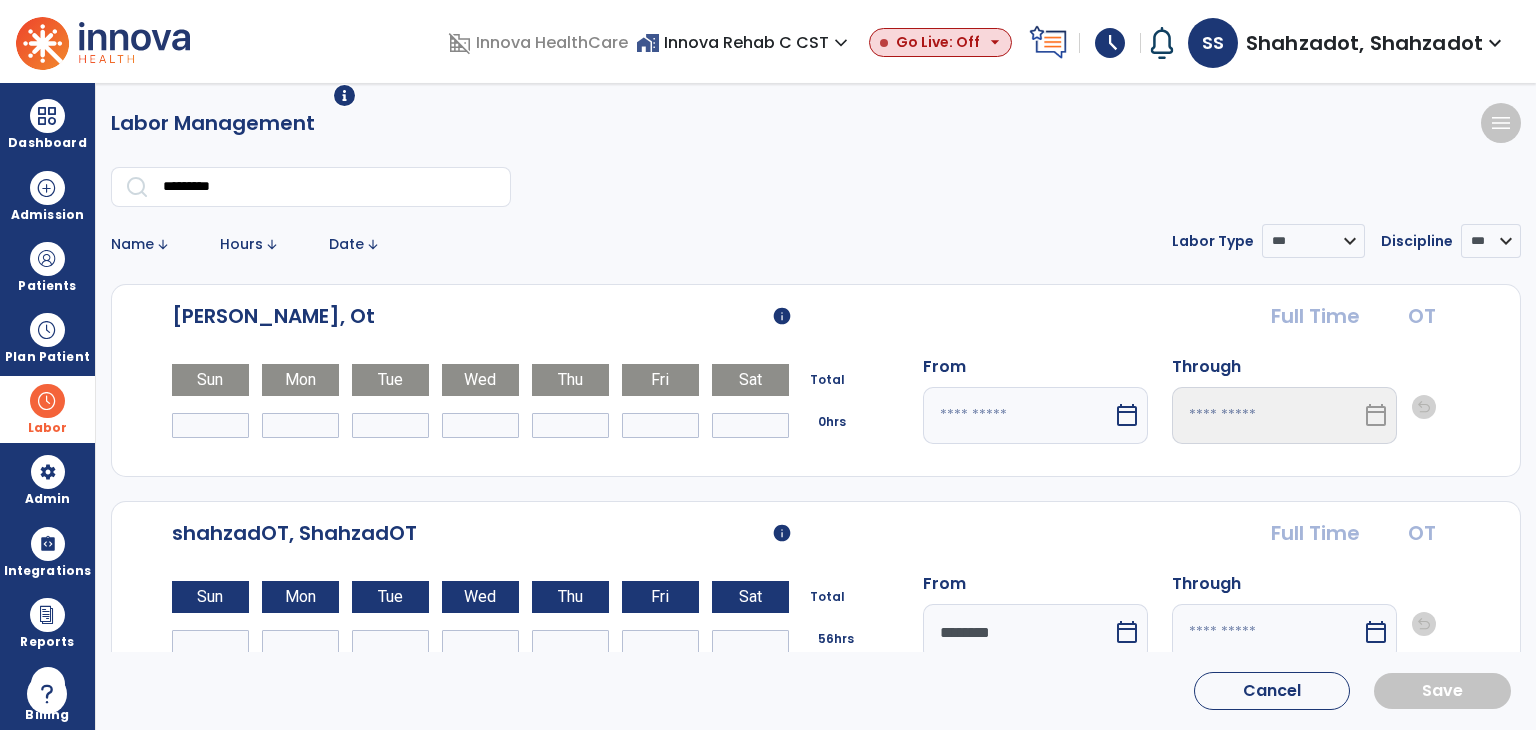 scroll, scrollTop: 42, scrollLeft: 0, axis: vertical 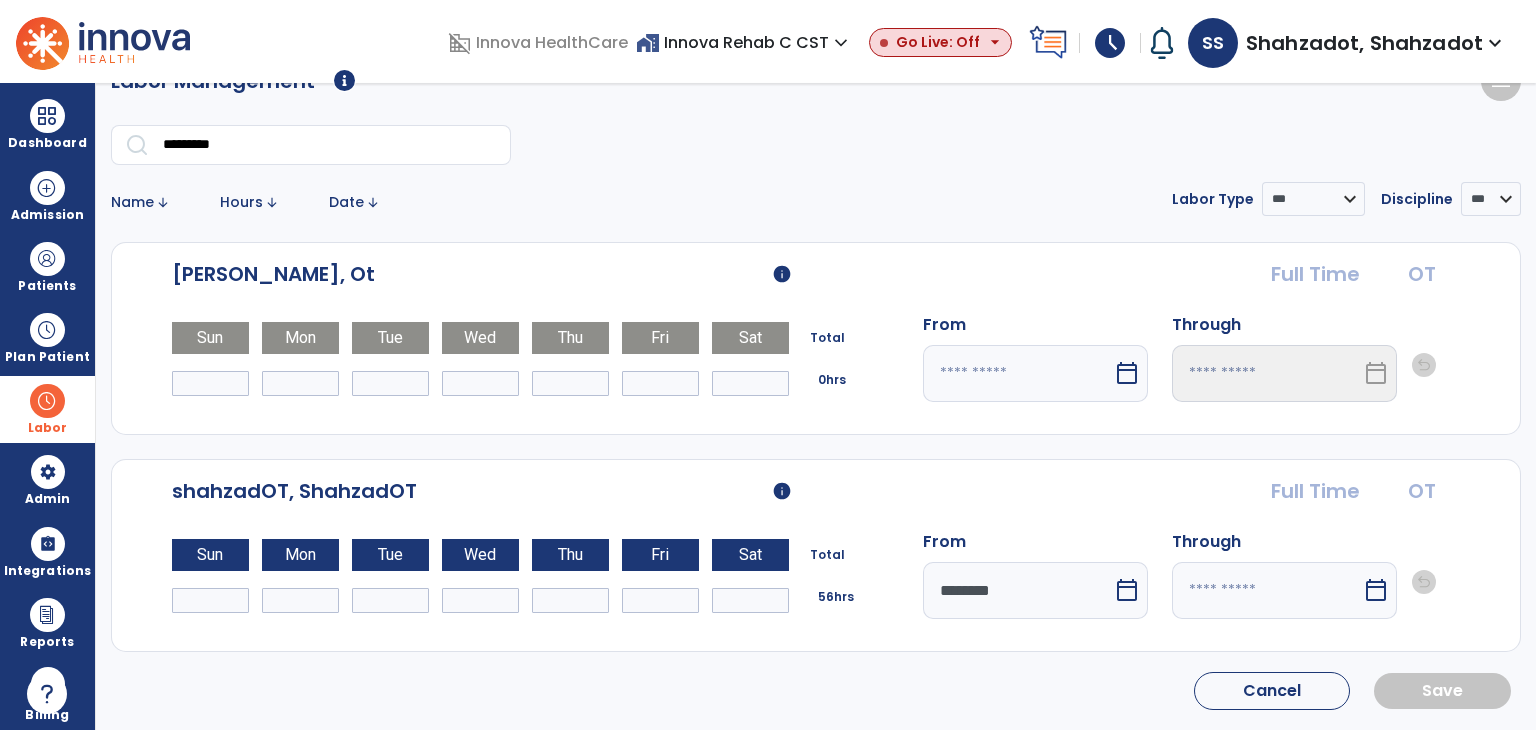 click at bounding box center (1018, 373) 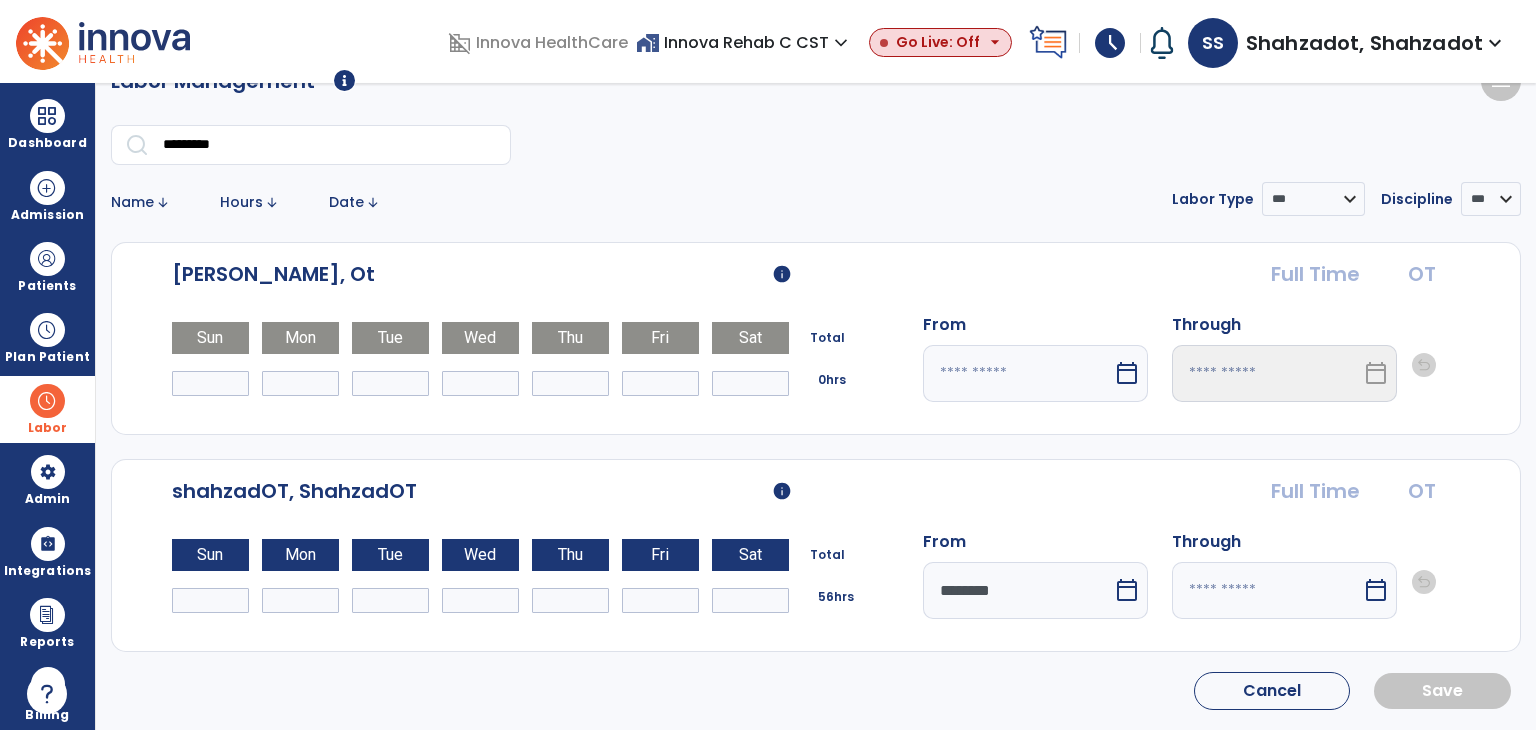 select on "*" 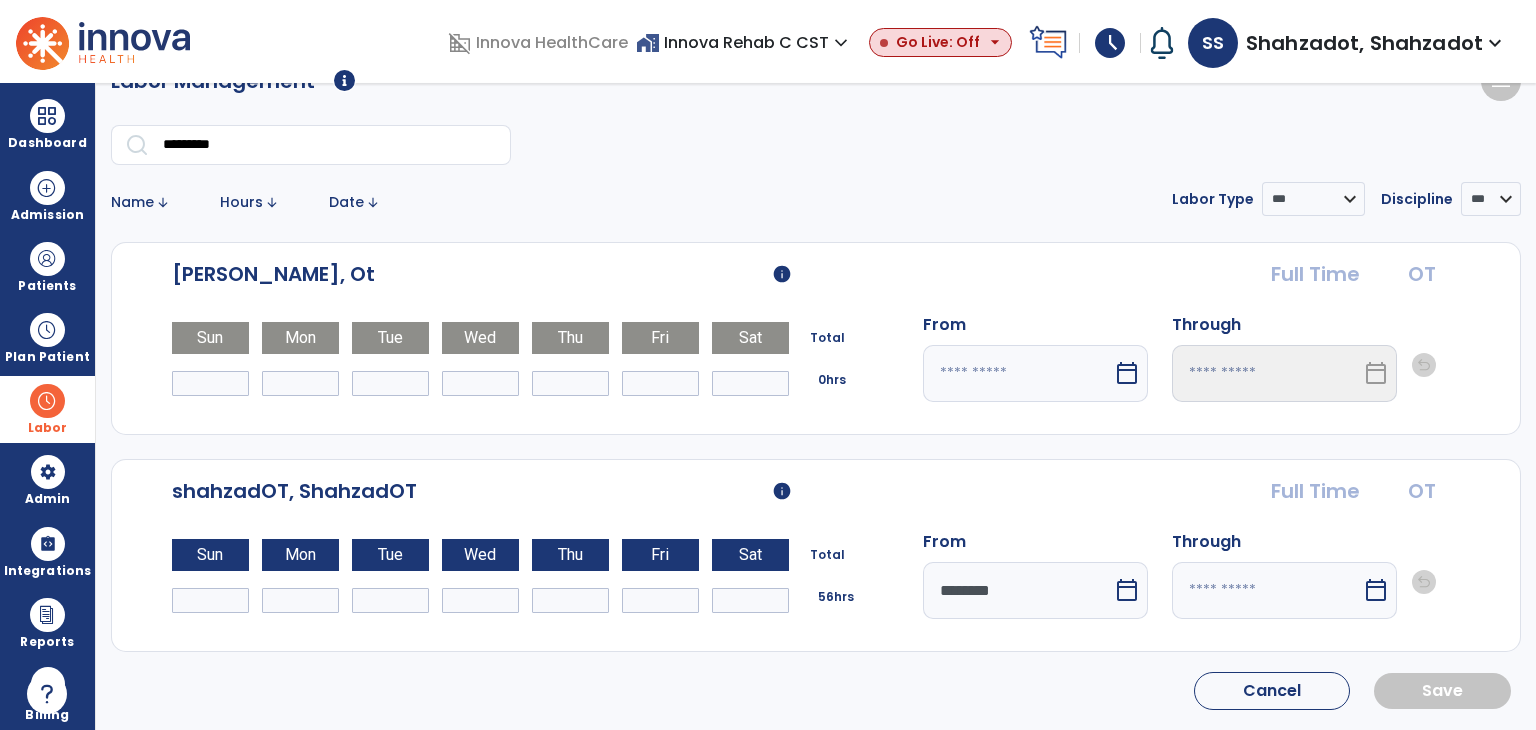 select on "****" 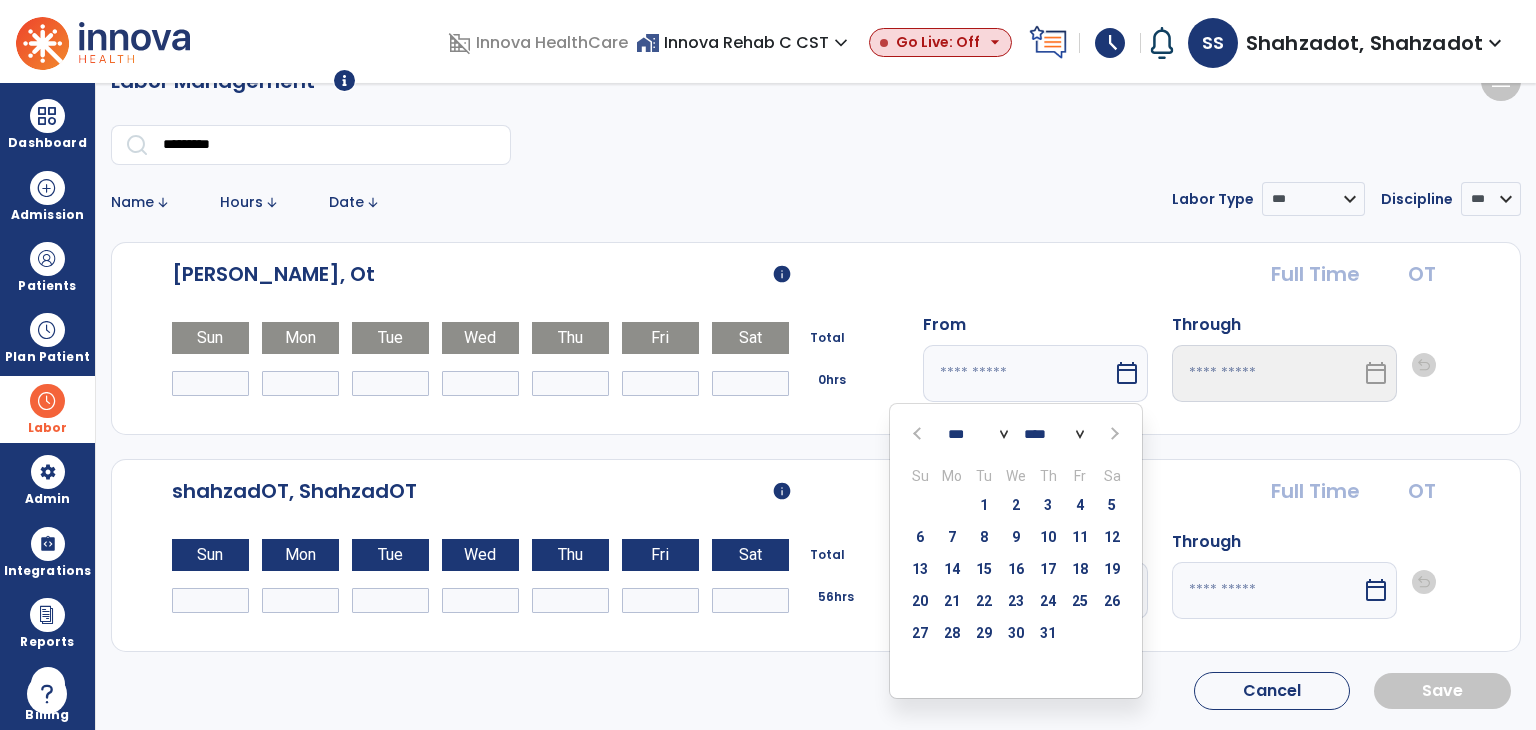 click on "*** *** *** *** *** *** *** *** *** *** *** ***" at bounding box center [978, 434] 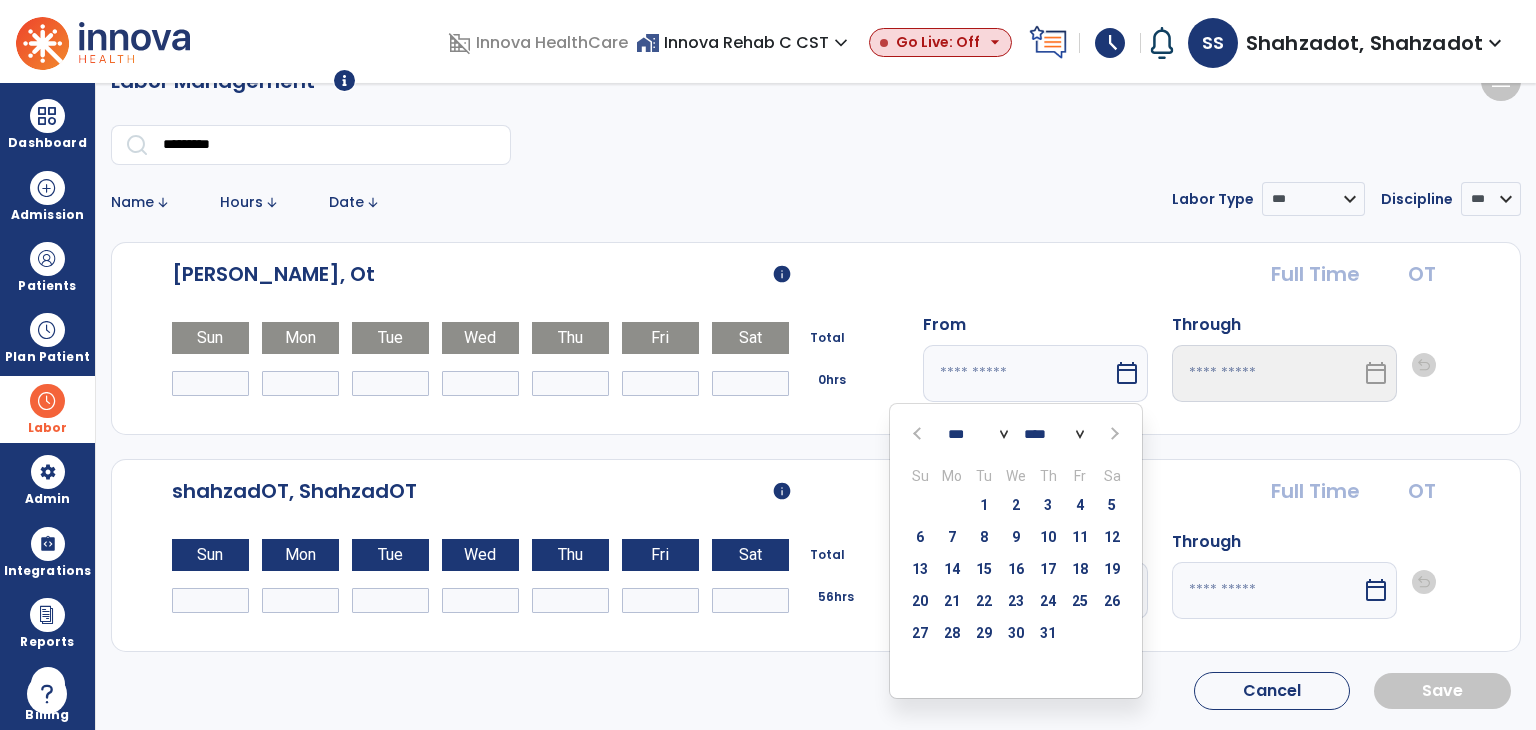 select on "*" 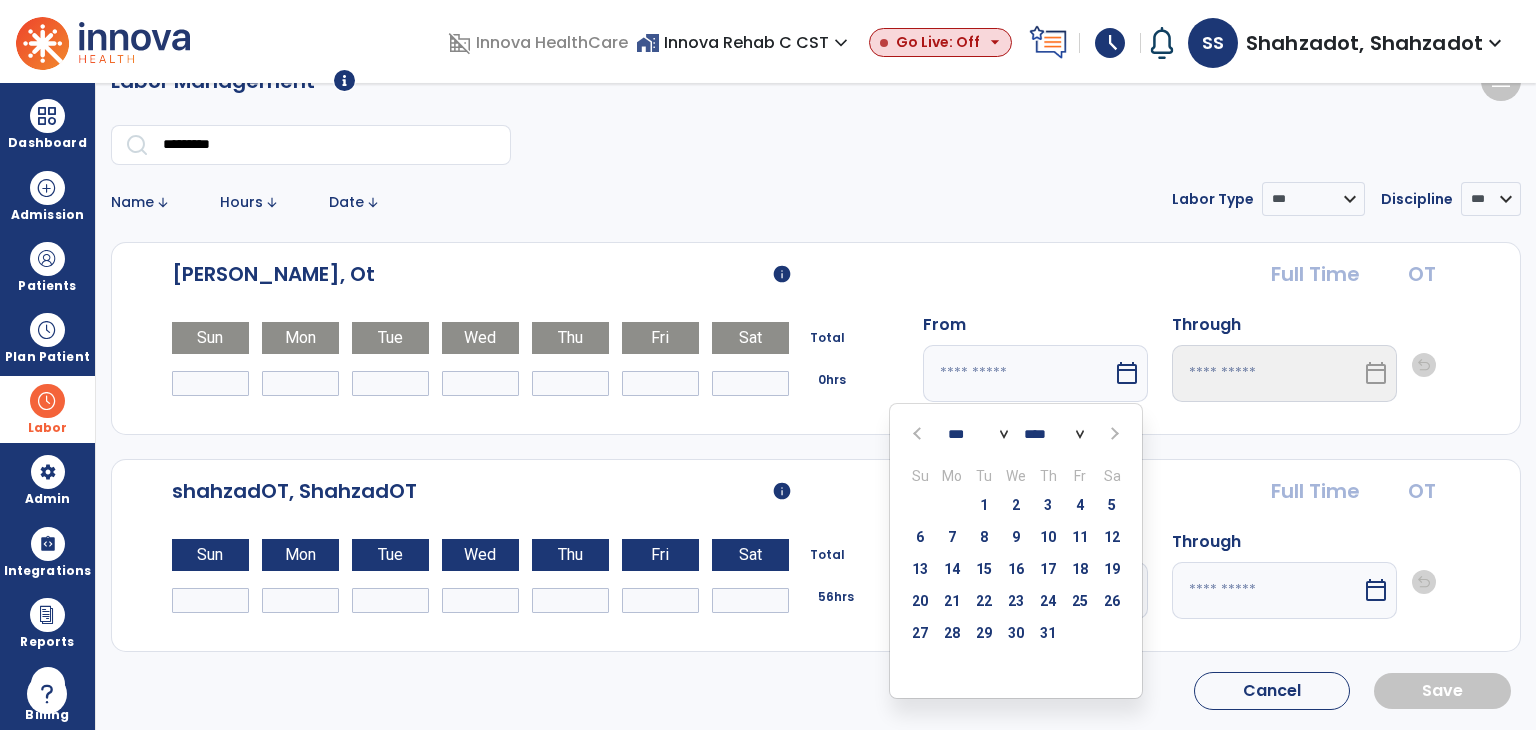 click on "*** *** *** *** *** *** *** *** *** *** *** ***" at bounding box center (978, 434) 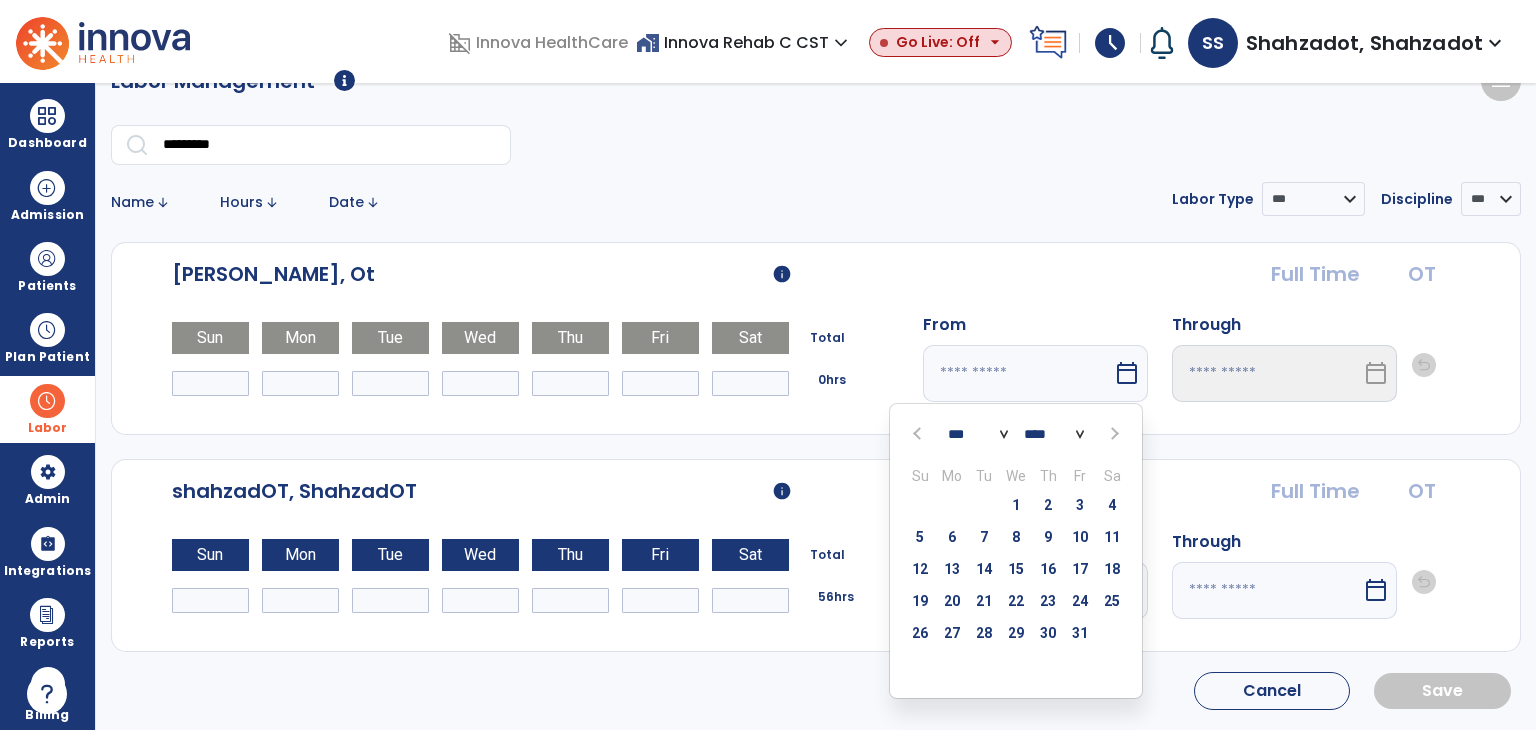 click on "**** **** **** **** **** **** **** **** **** **** **** **** **** **** **** **** **** **** **** **** ****" at bounding box center [1054, 434] 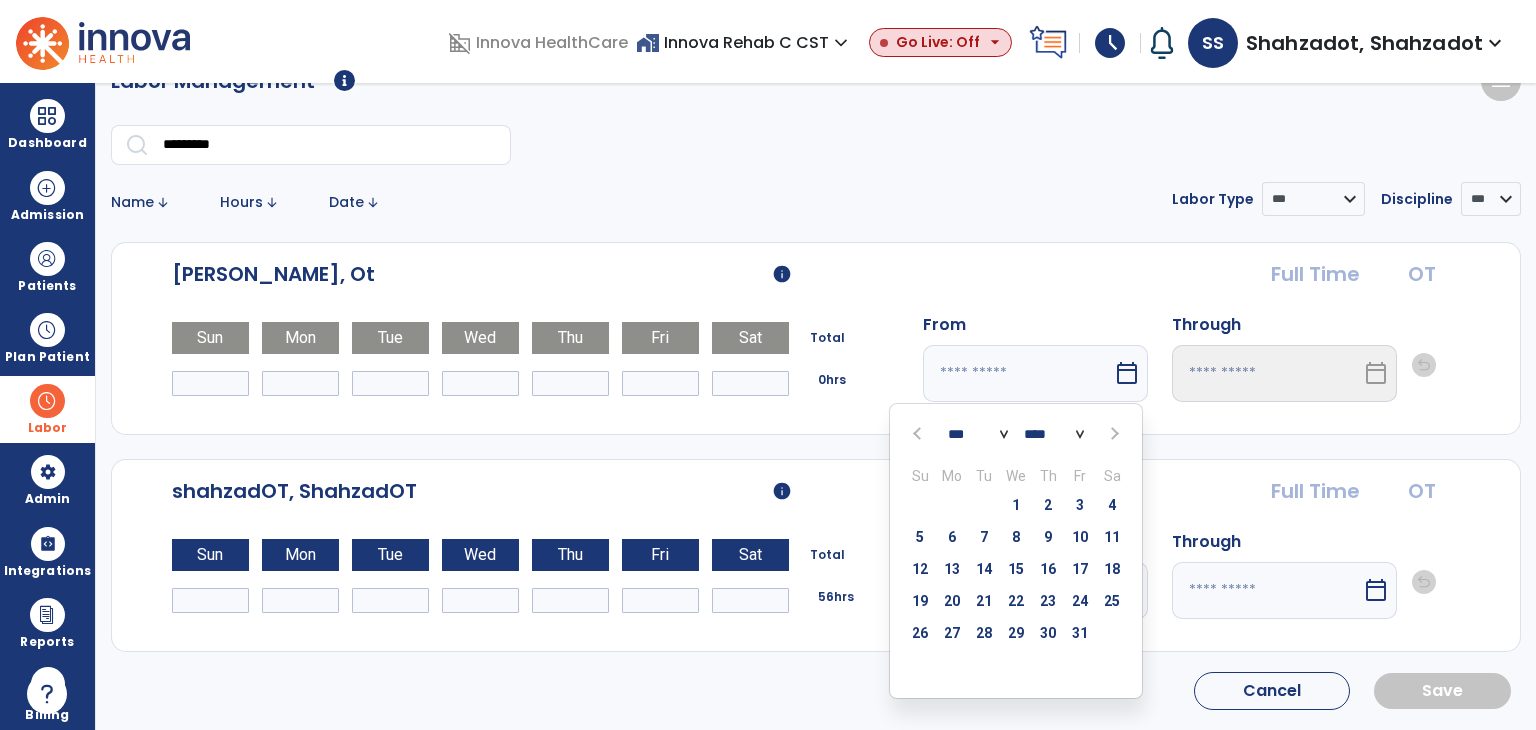 select on "****" 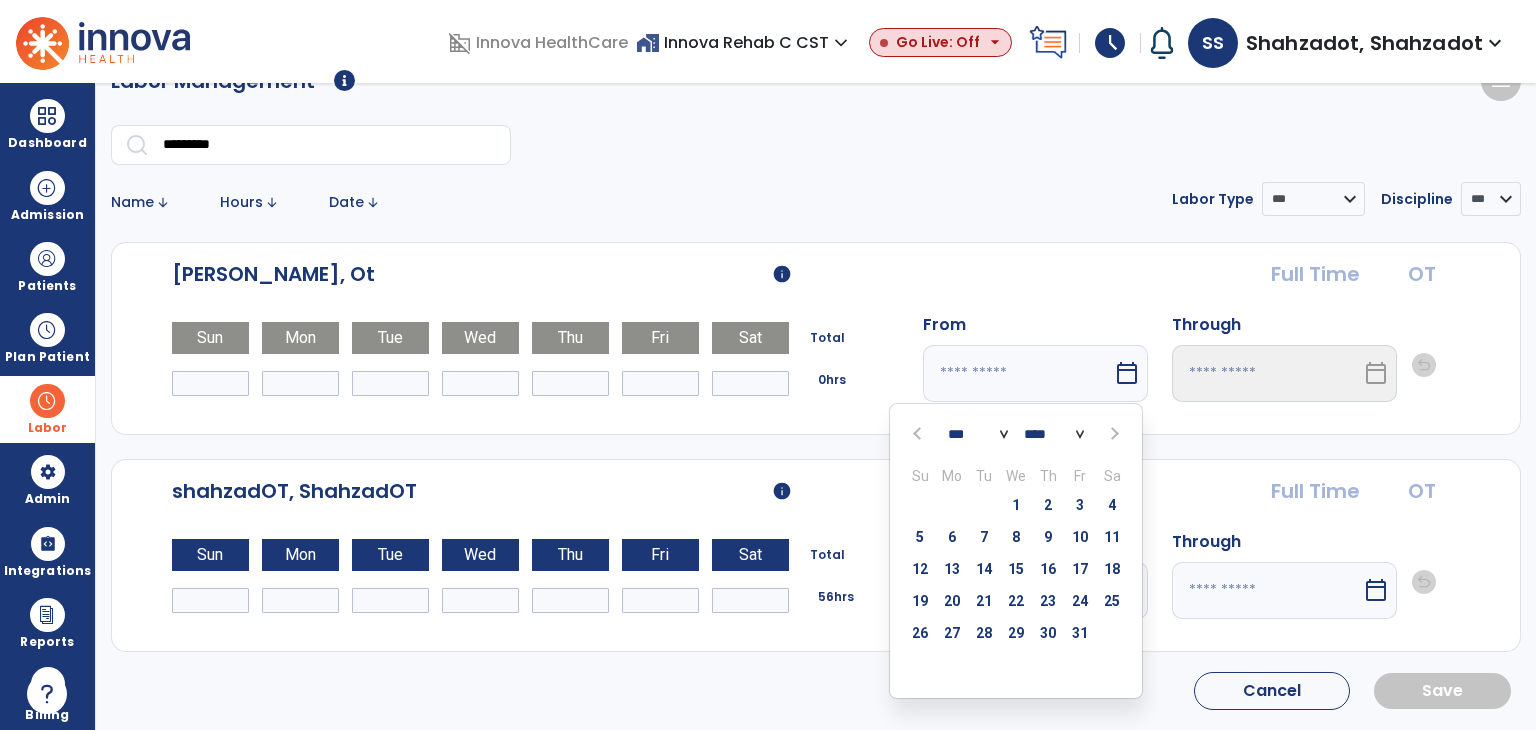click on "**** **** **** **** **** **** **** **** **** **** **** **** **** **** **** **** **** **** **** **** ****" at bounding box center (1054, 434) 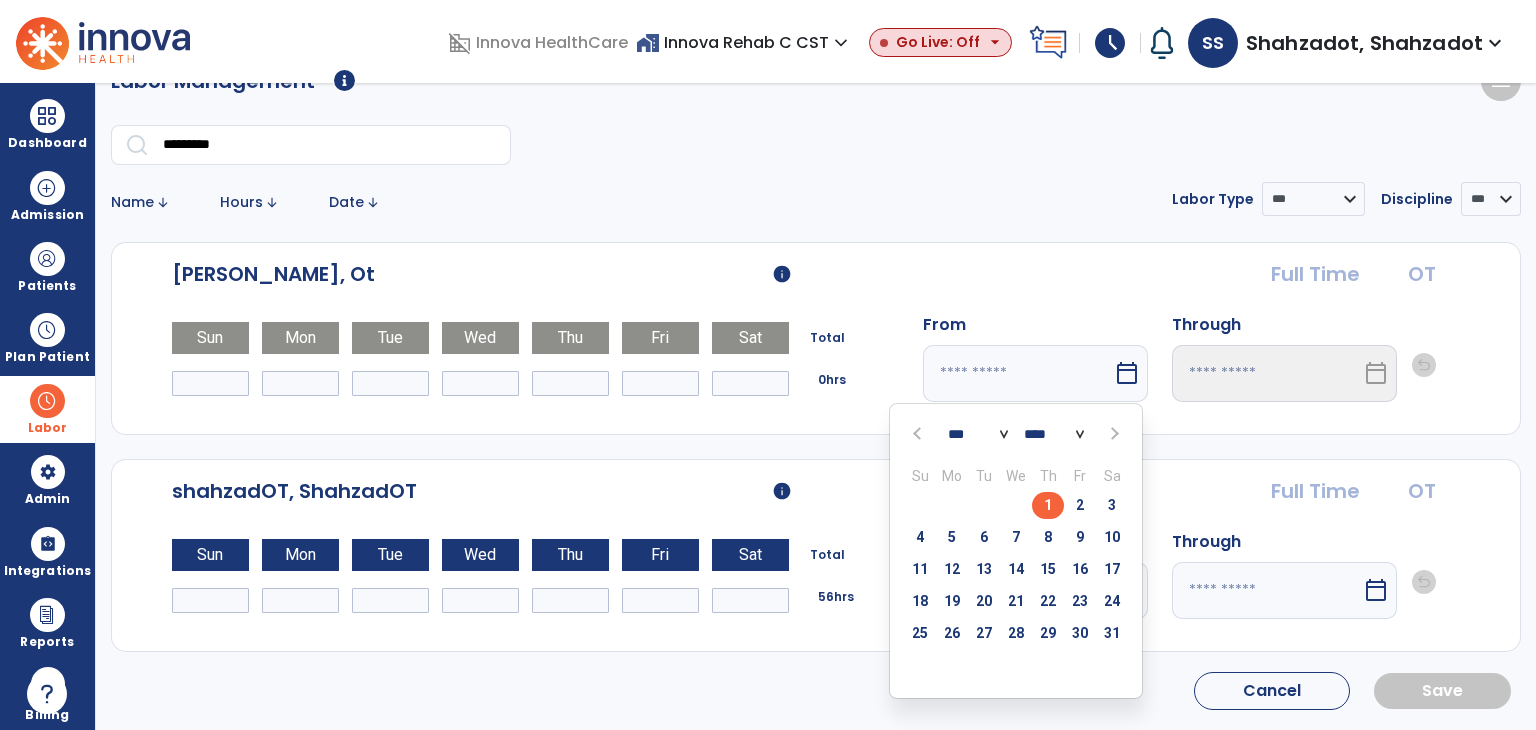click on "1" at bounding box center [1048, 505] 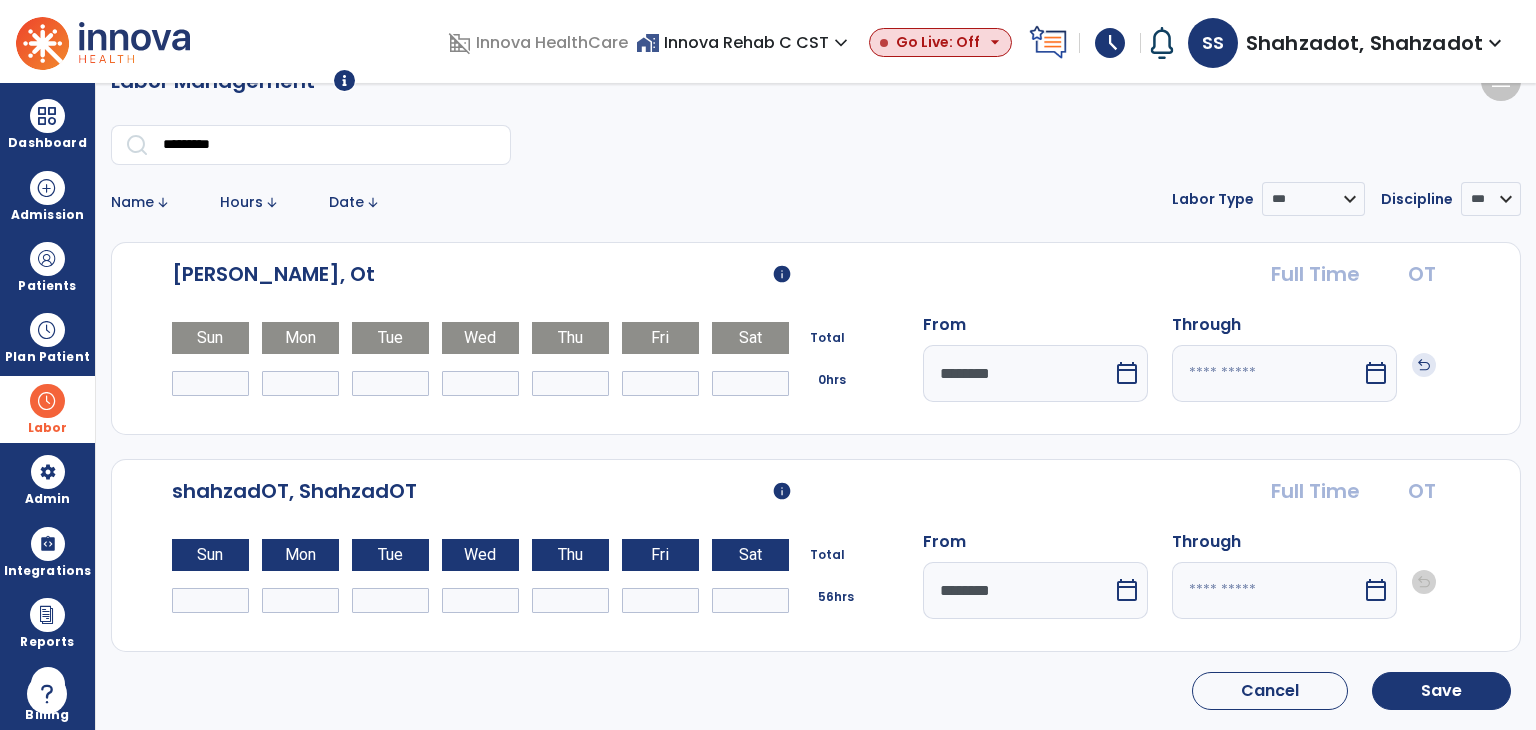 click on "*" at bounding box center [210, 383] 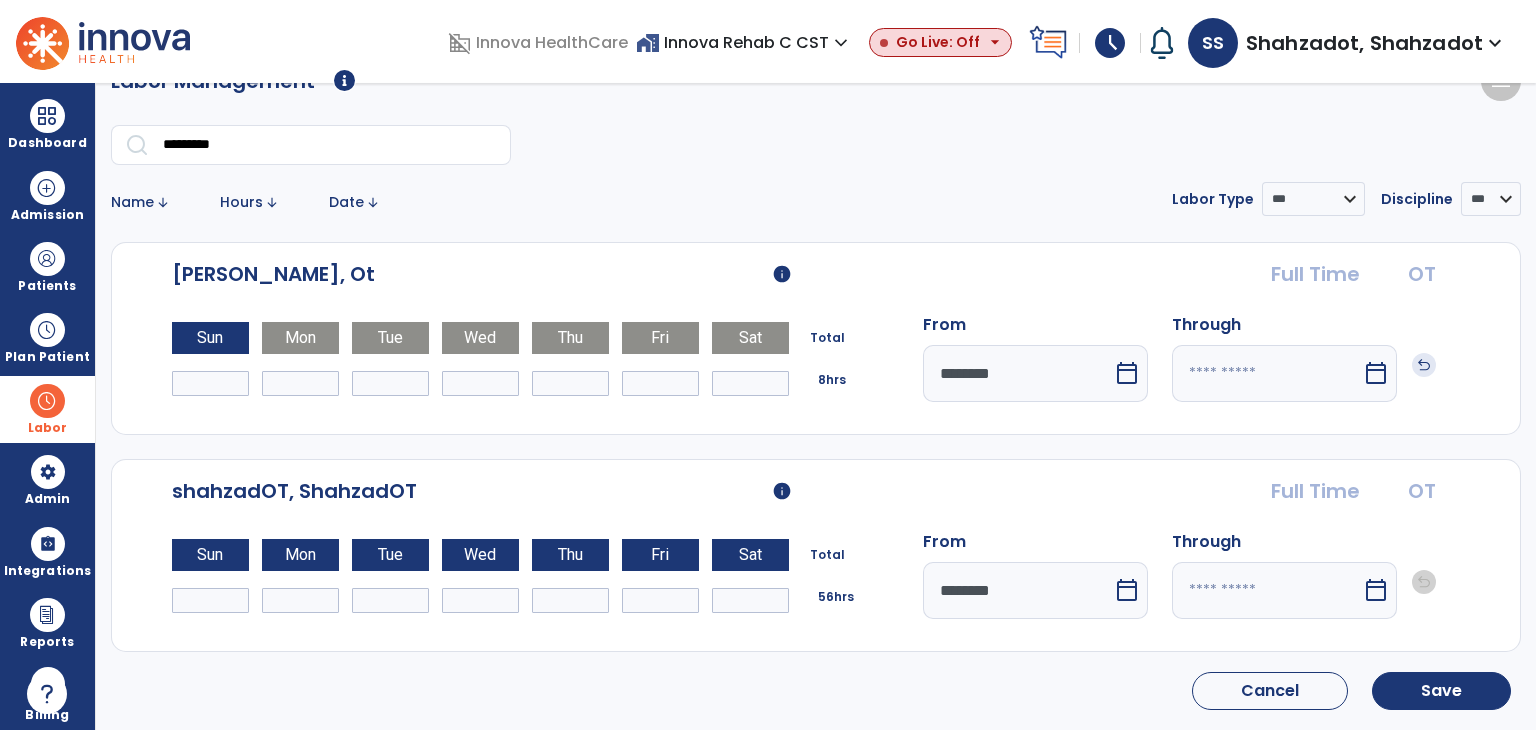 type on "*" 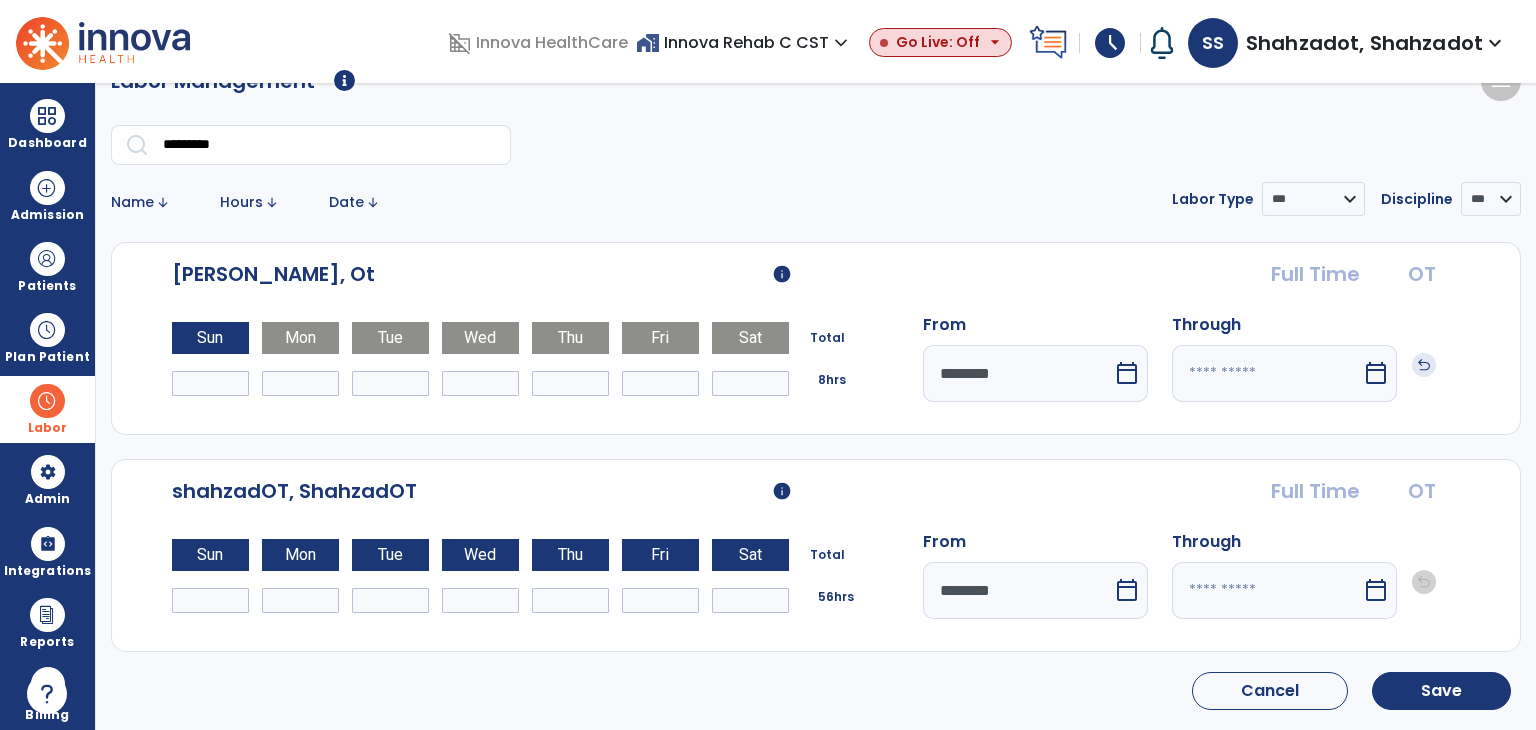 click on "*" at bounding box center [300, 383] 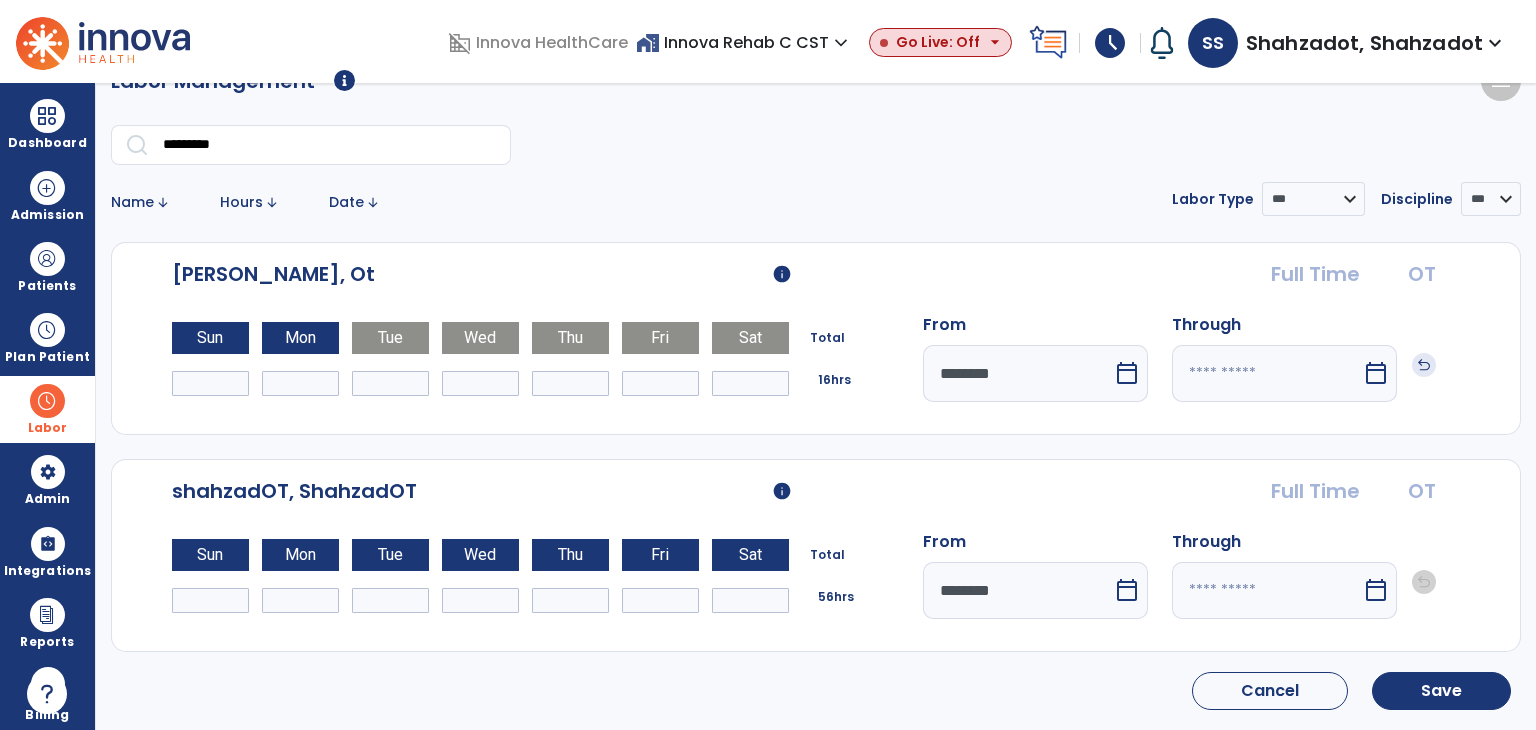 type on "*" 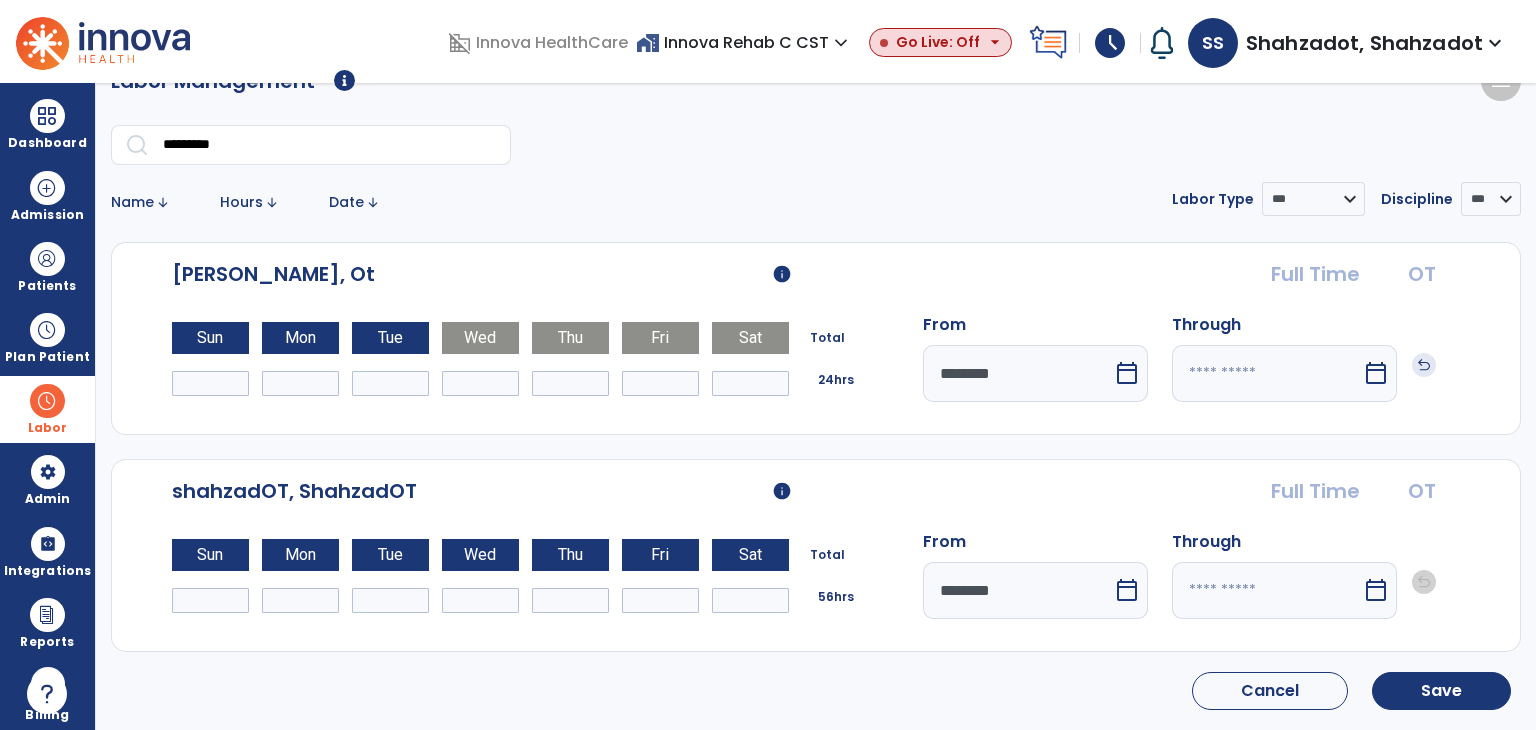 type on "*" 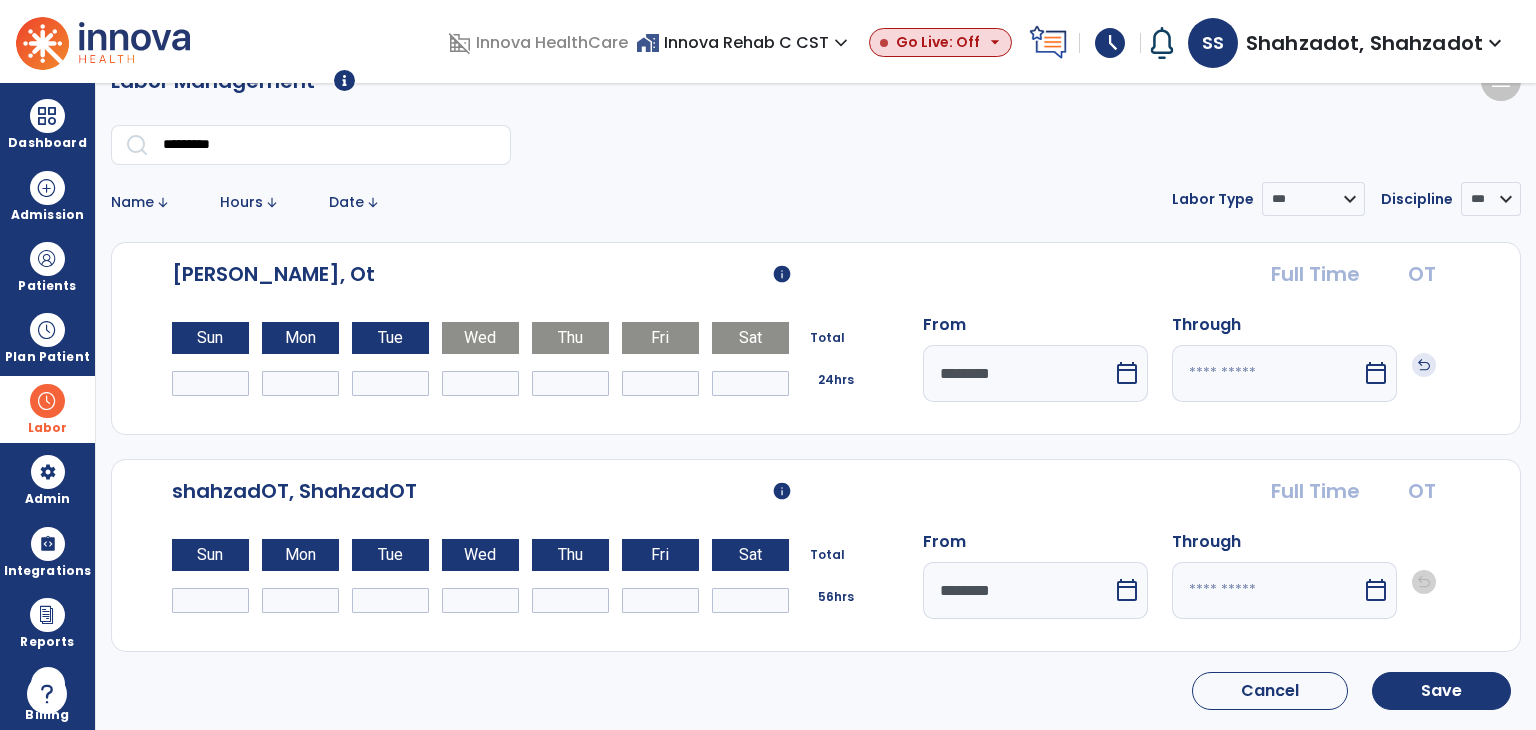 click on "*" at bounding box center (480, 383) 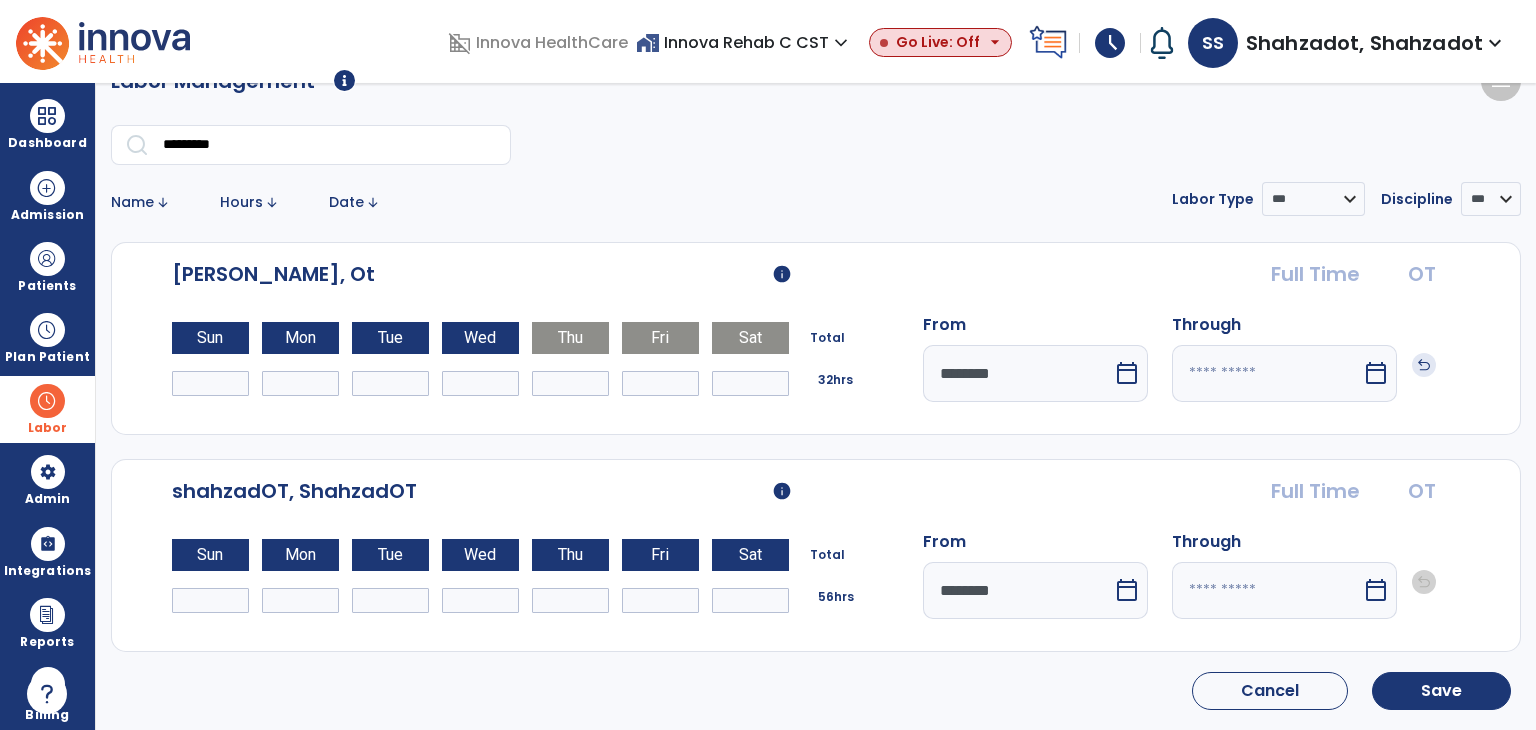 type on "*" 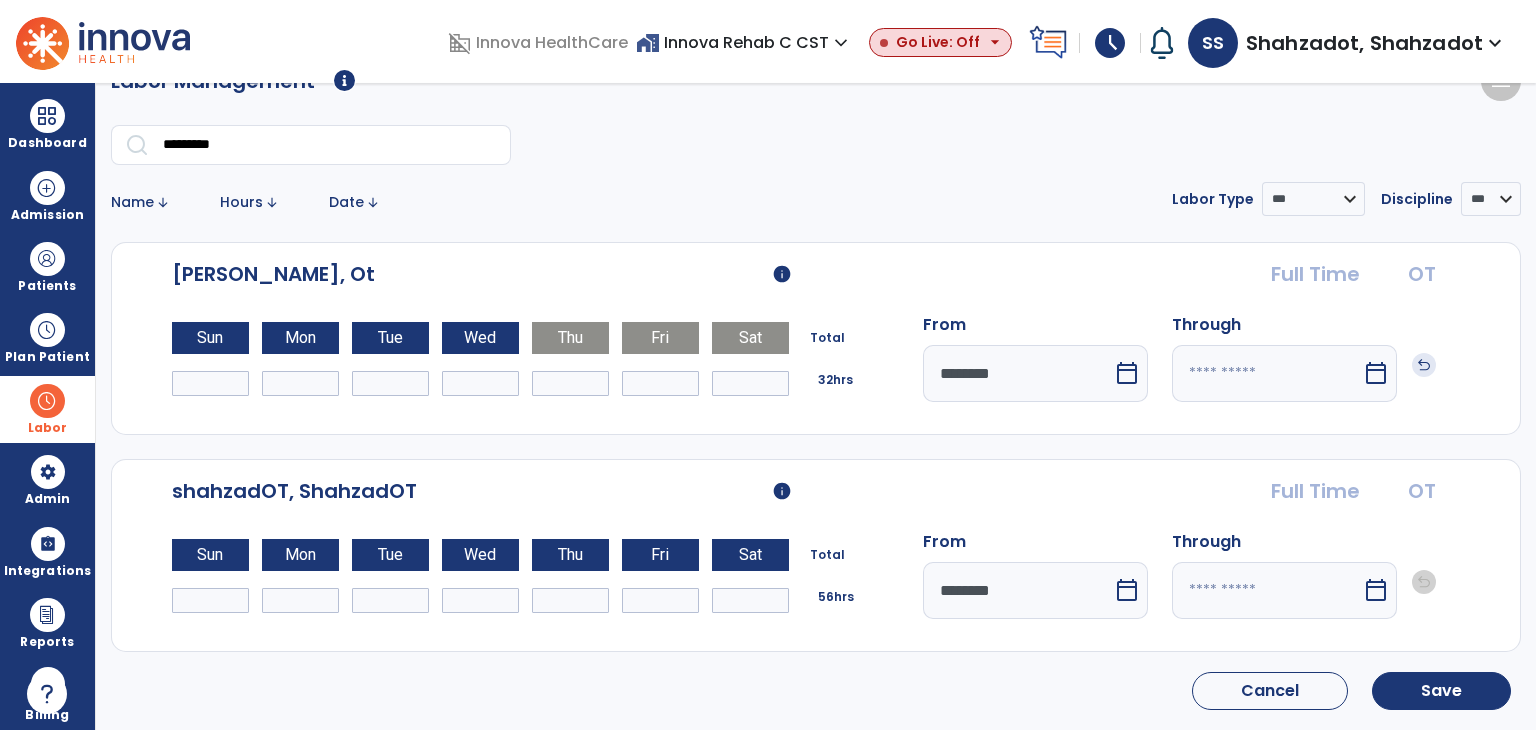 click on "*" at bounding box center (570, 383) 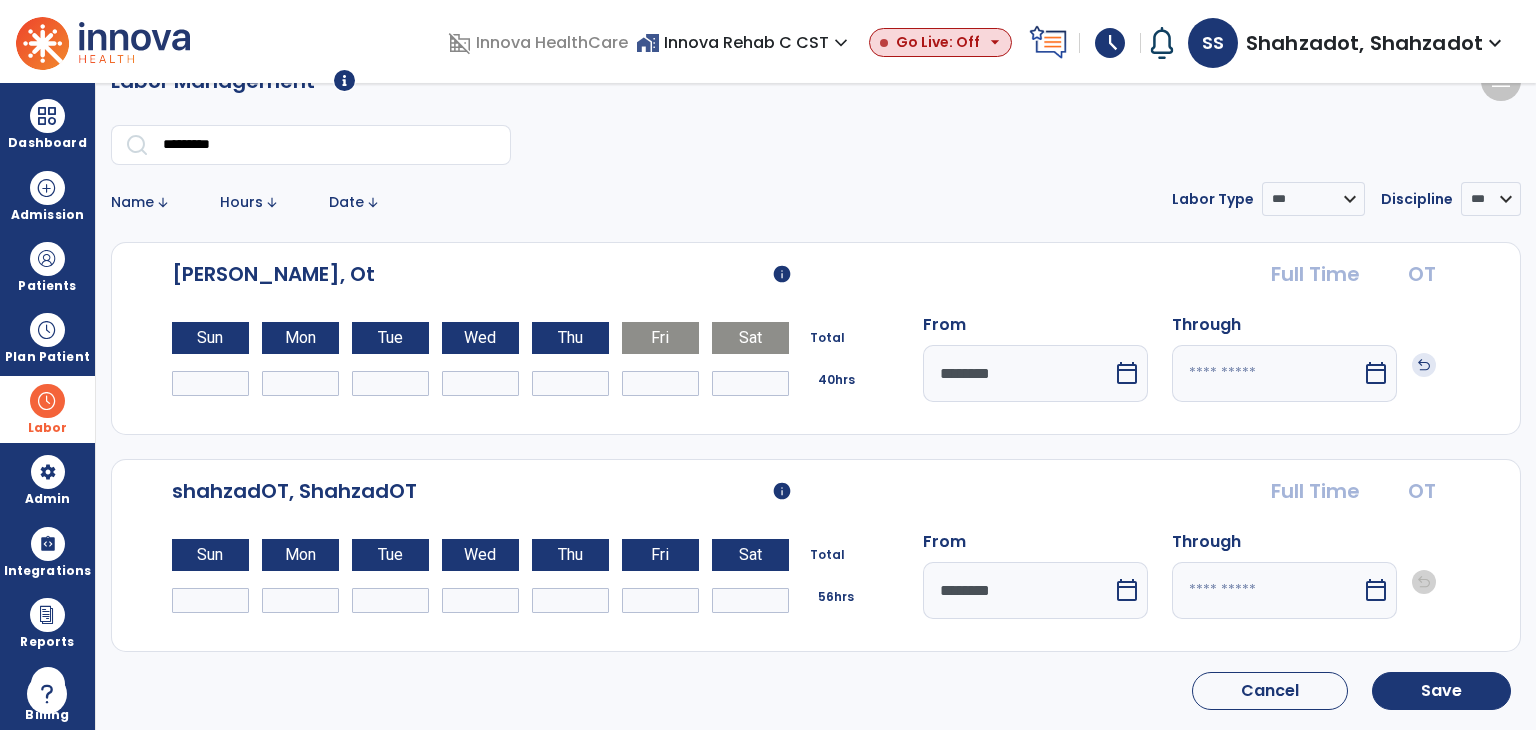 type on "*" 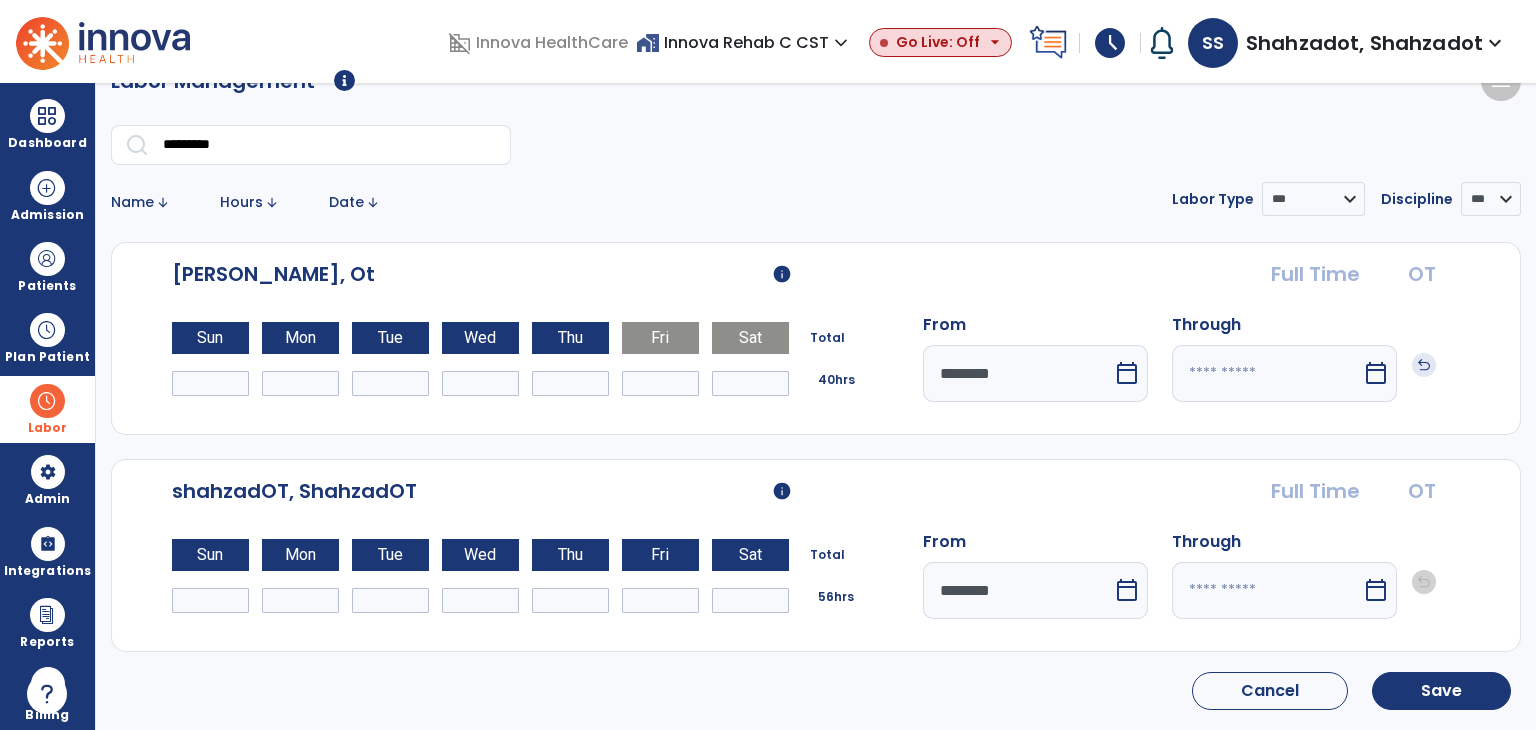click on "*" at bounding box center (660, 383) 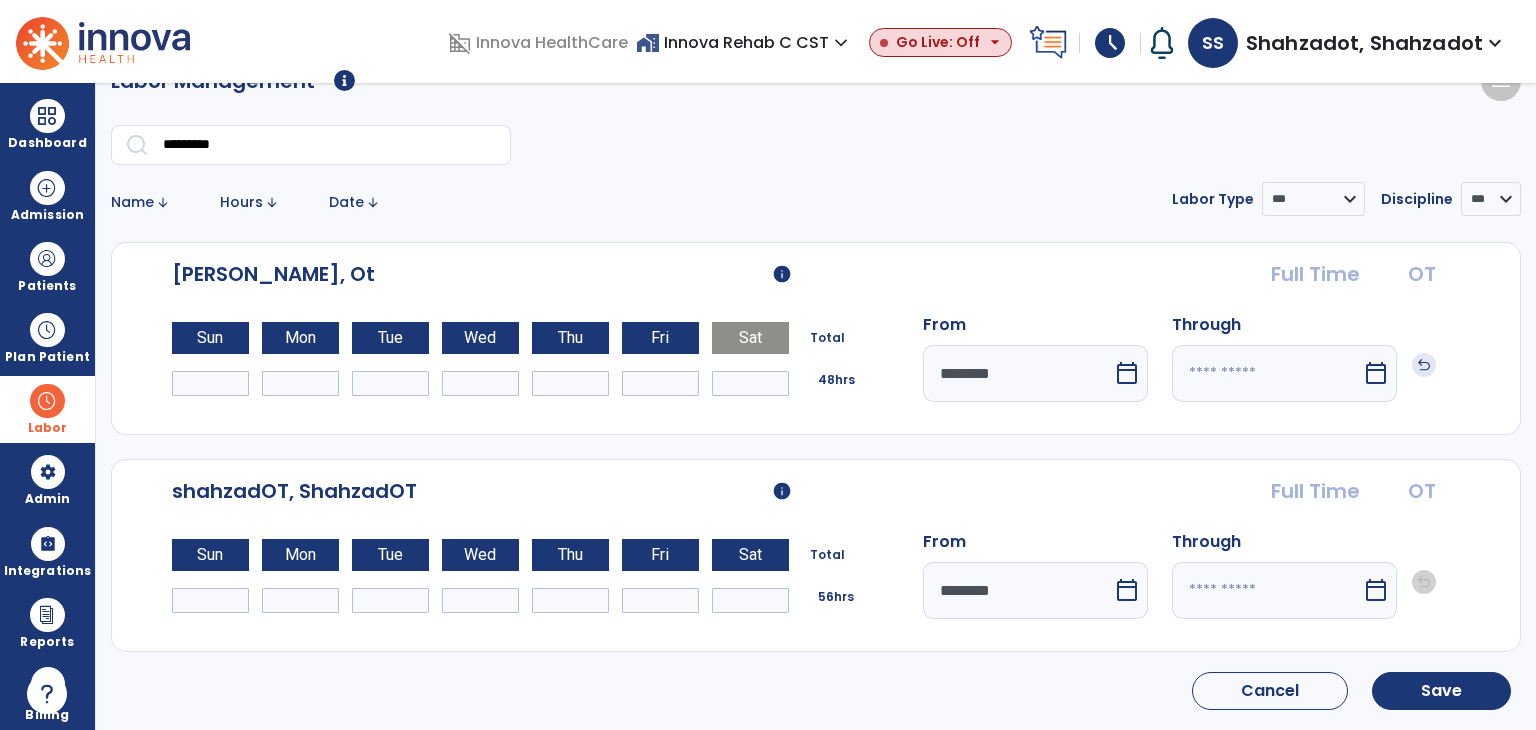 type on "*" 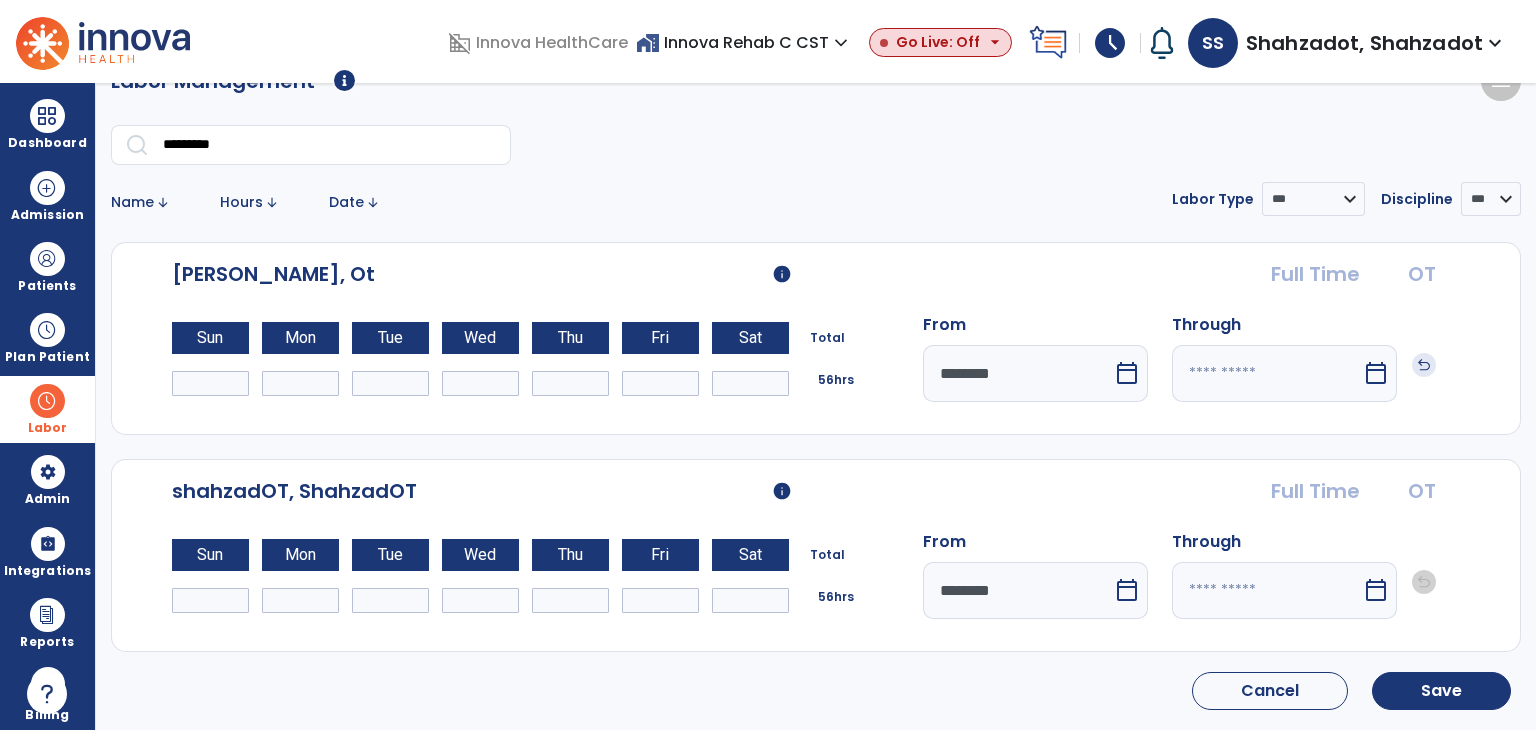type on "*" 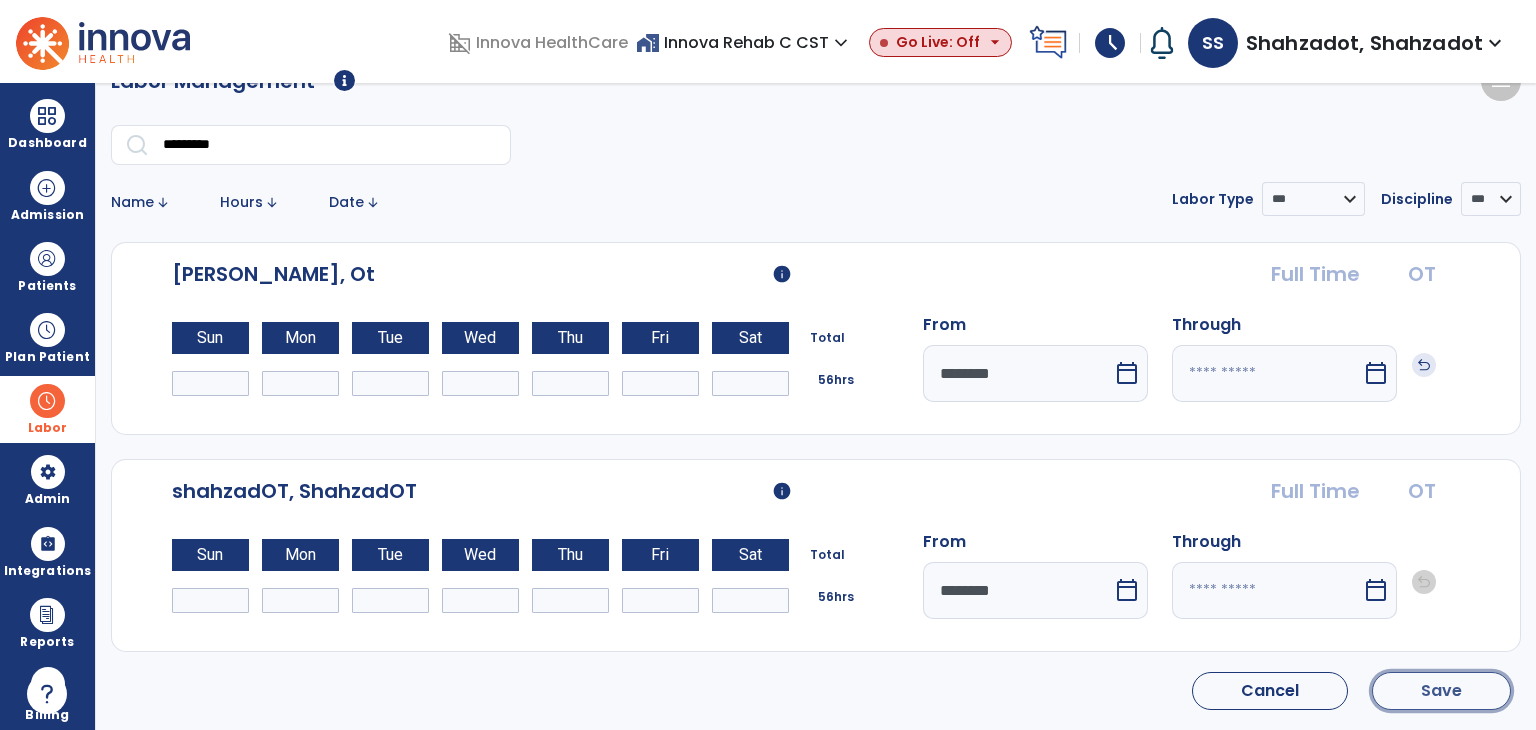 click on "Save" at bounding box center (1441, 691) 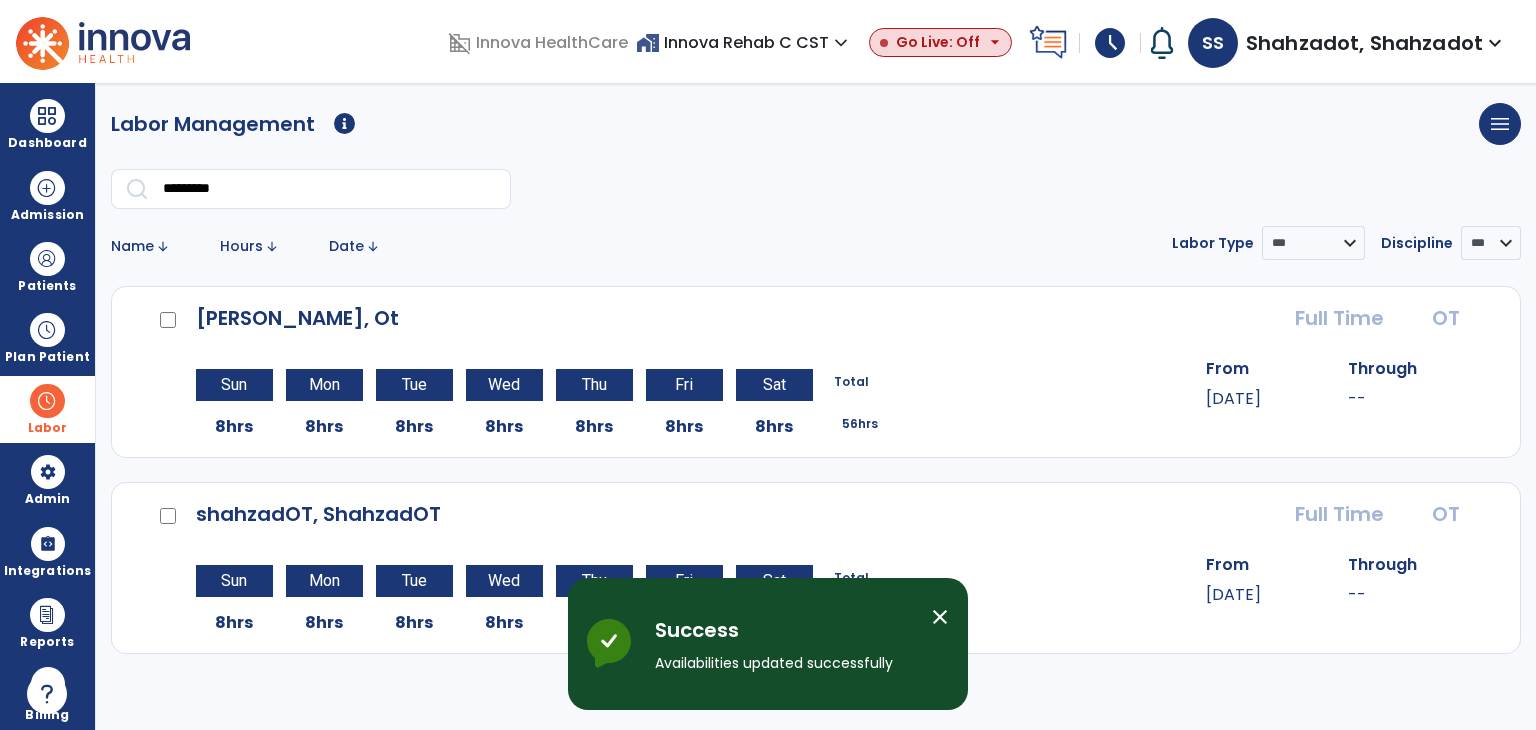 scroll, scrollTop: 0, scrollLeft: 0, axis: both 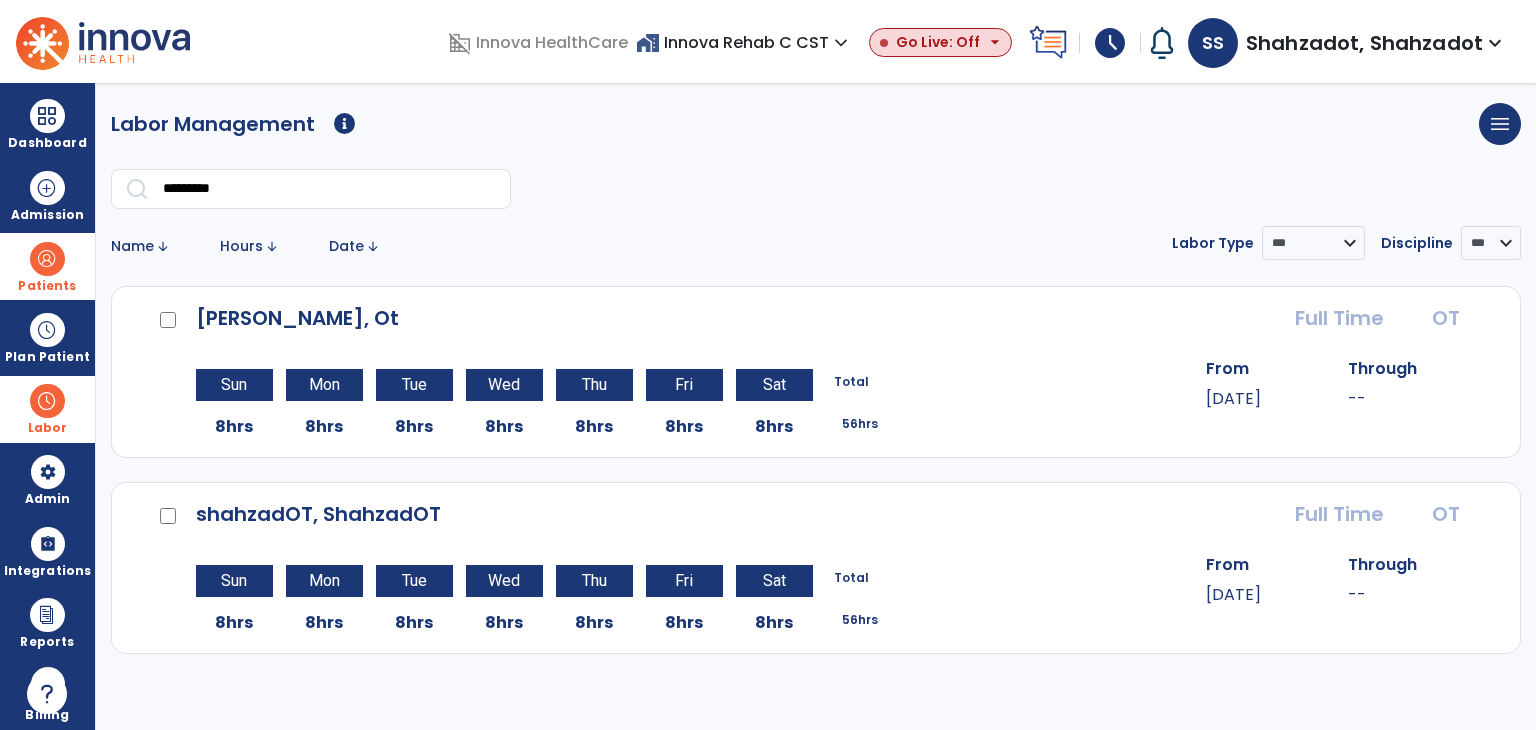 click on "Patients" at bounding box center (47, 286) 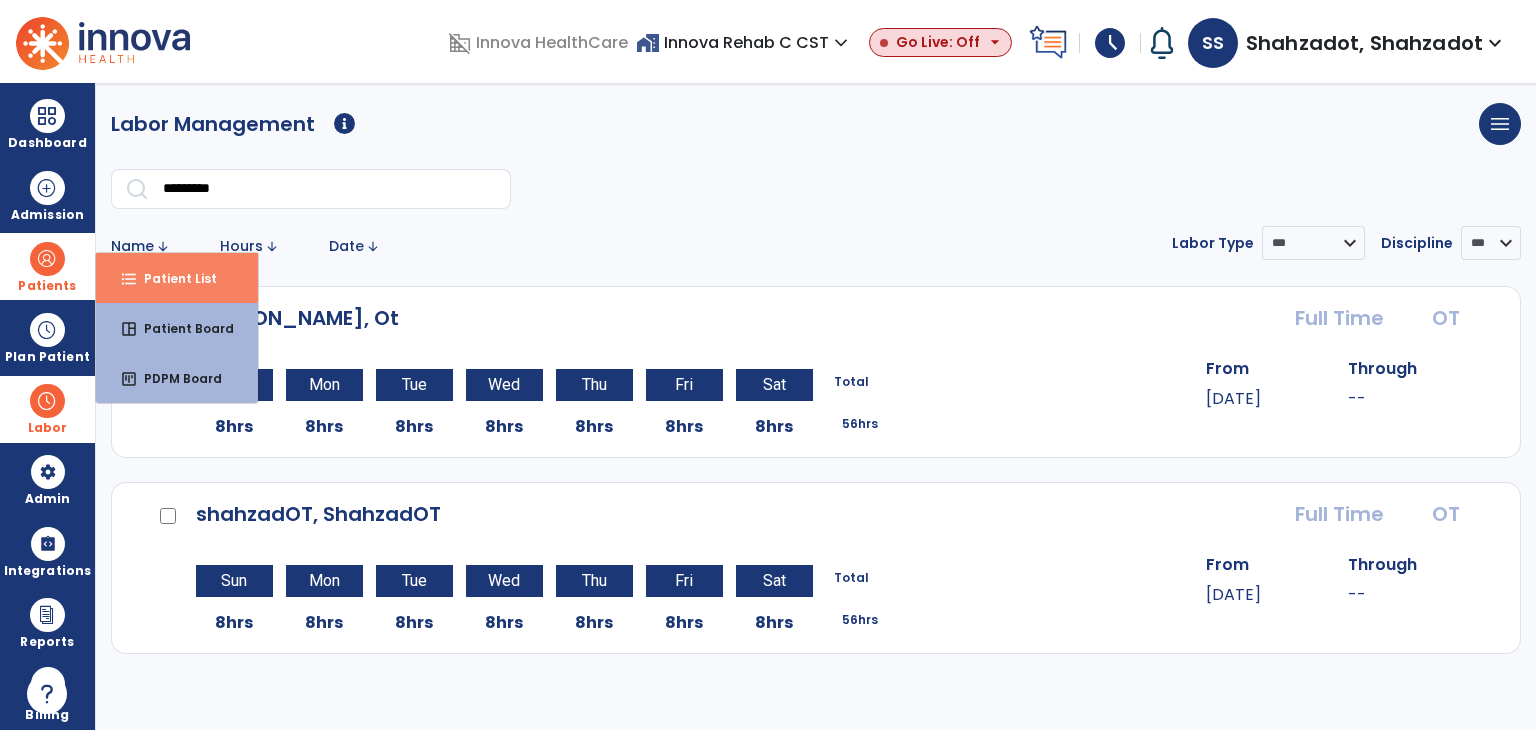 drag, startPoint x: 213, startPoint y: 276, endPoint x: 212, endPoint y: 265, distance: 11.045361 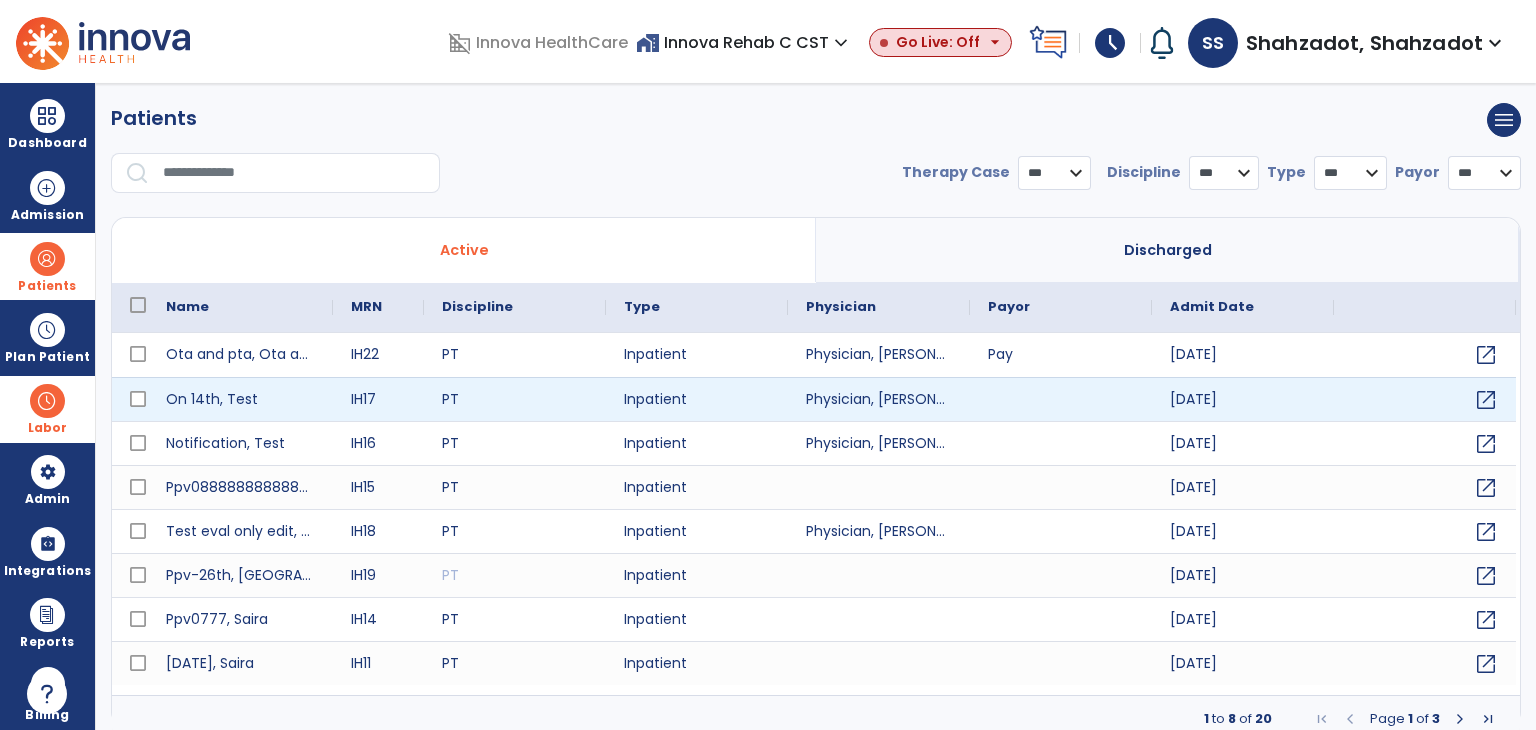 select on "***" 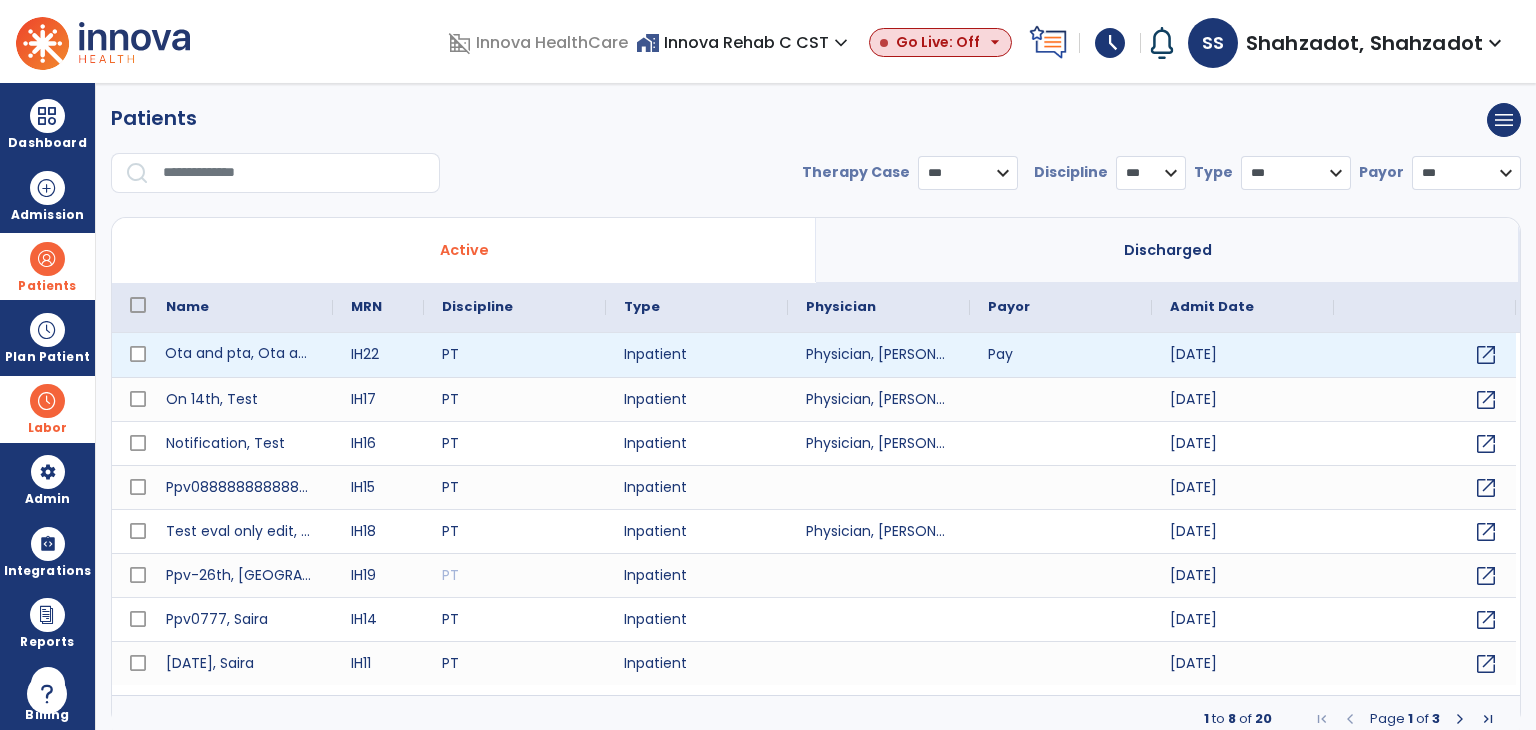click on "Ota and pta, Ota and pta" at bounding box center [240, 355] 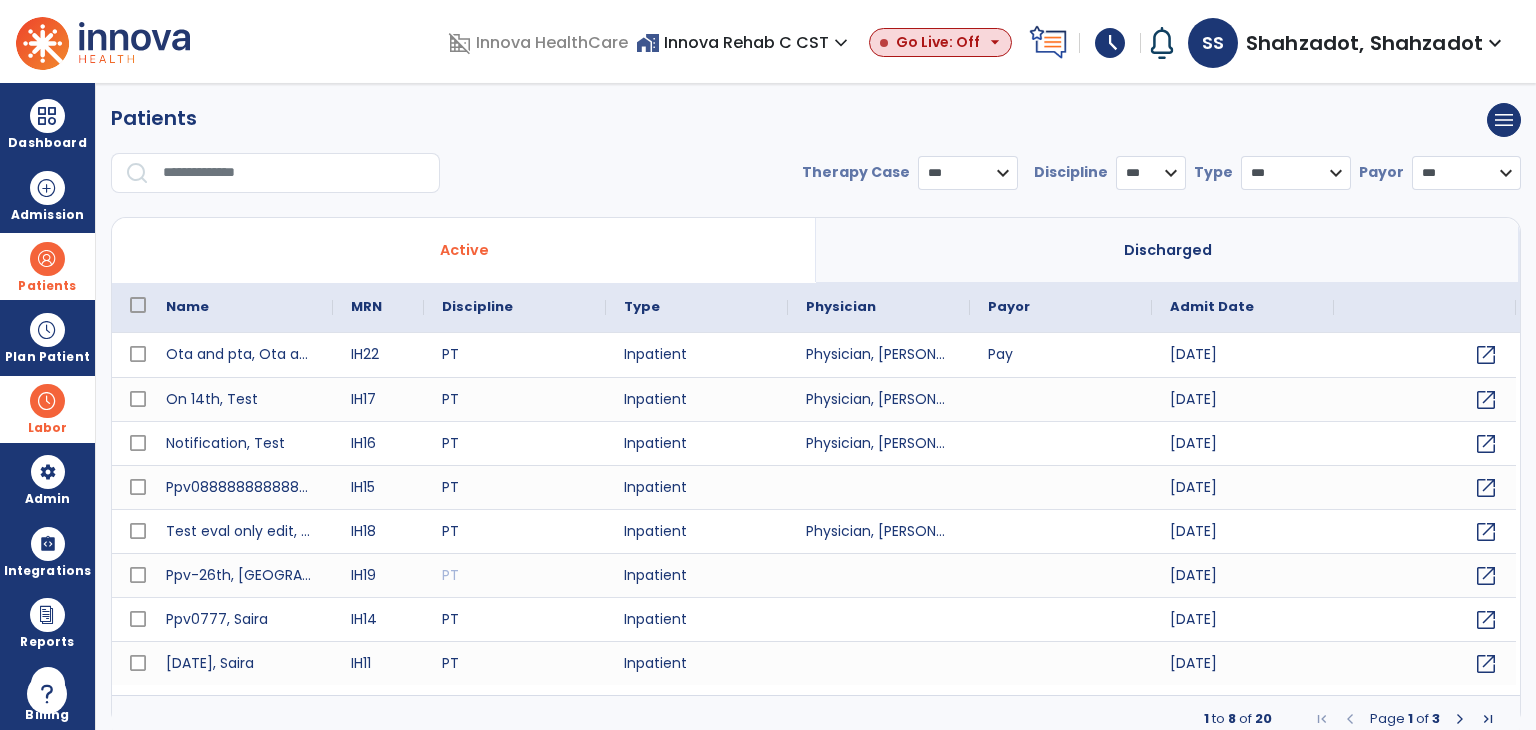 click on "Go Live: Off" at bounding box center [938, 42] 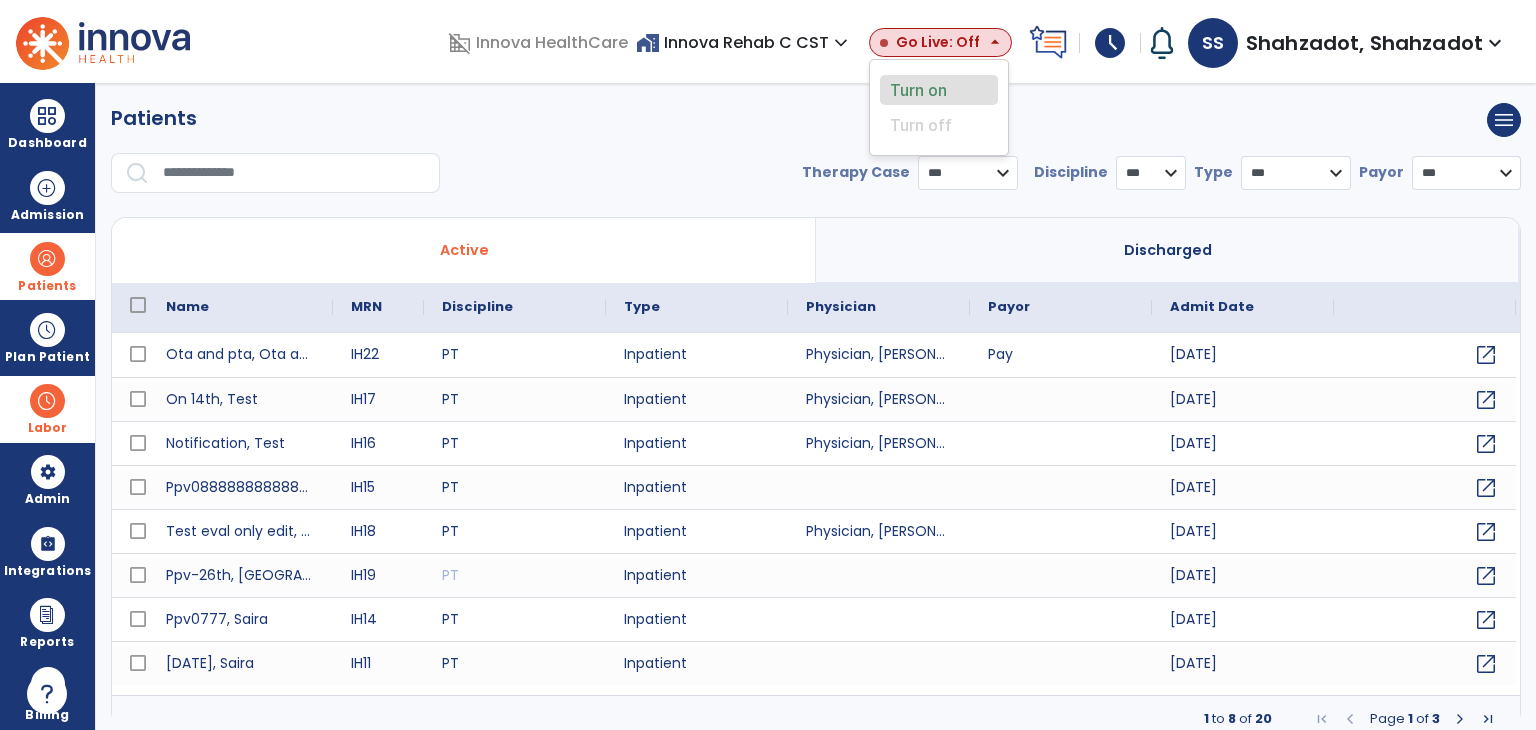 click on "Turn on" at bounding box center [939, 90] 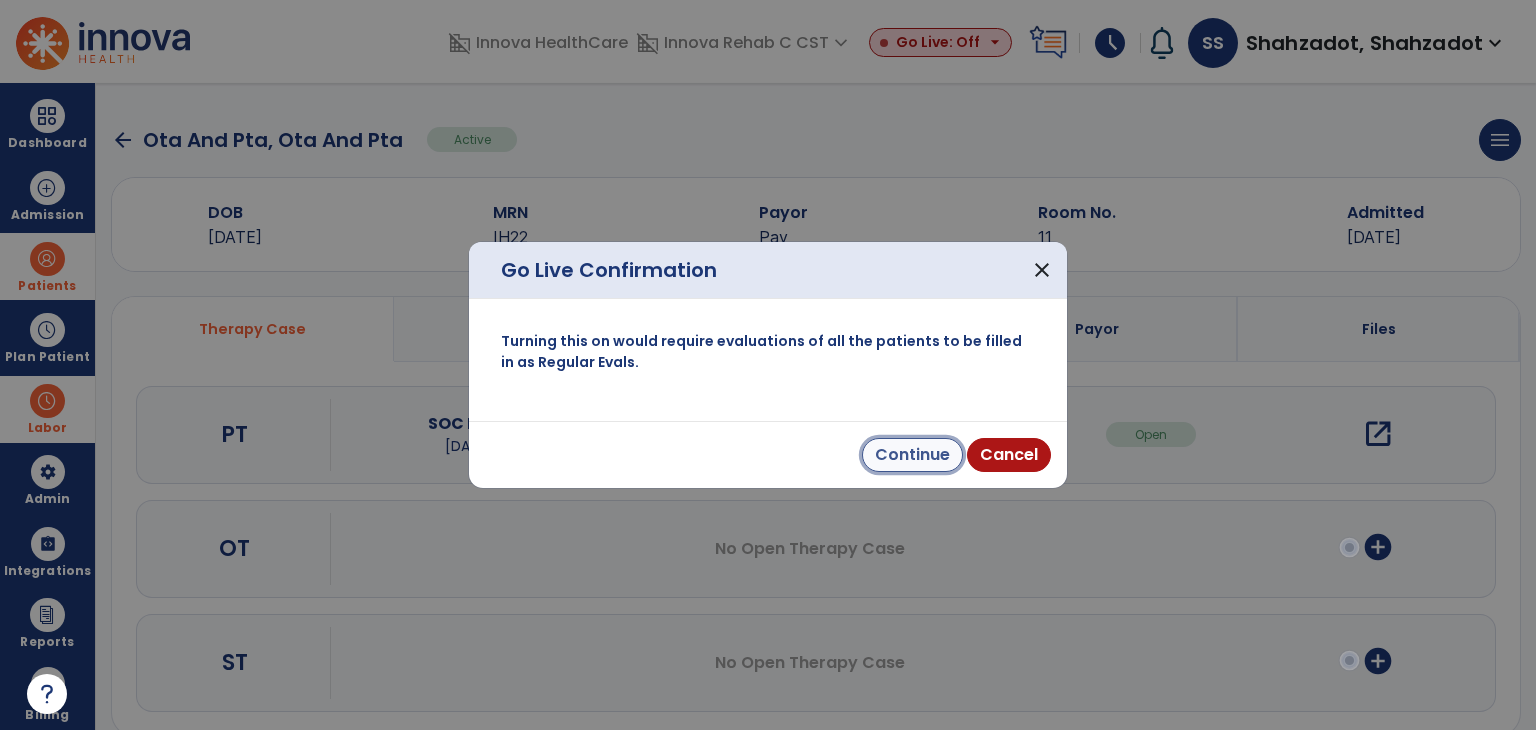 click on "Continue" at bounding box center [912, 455] 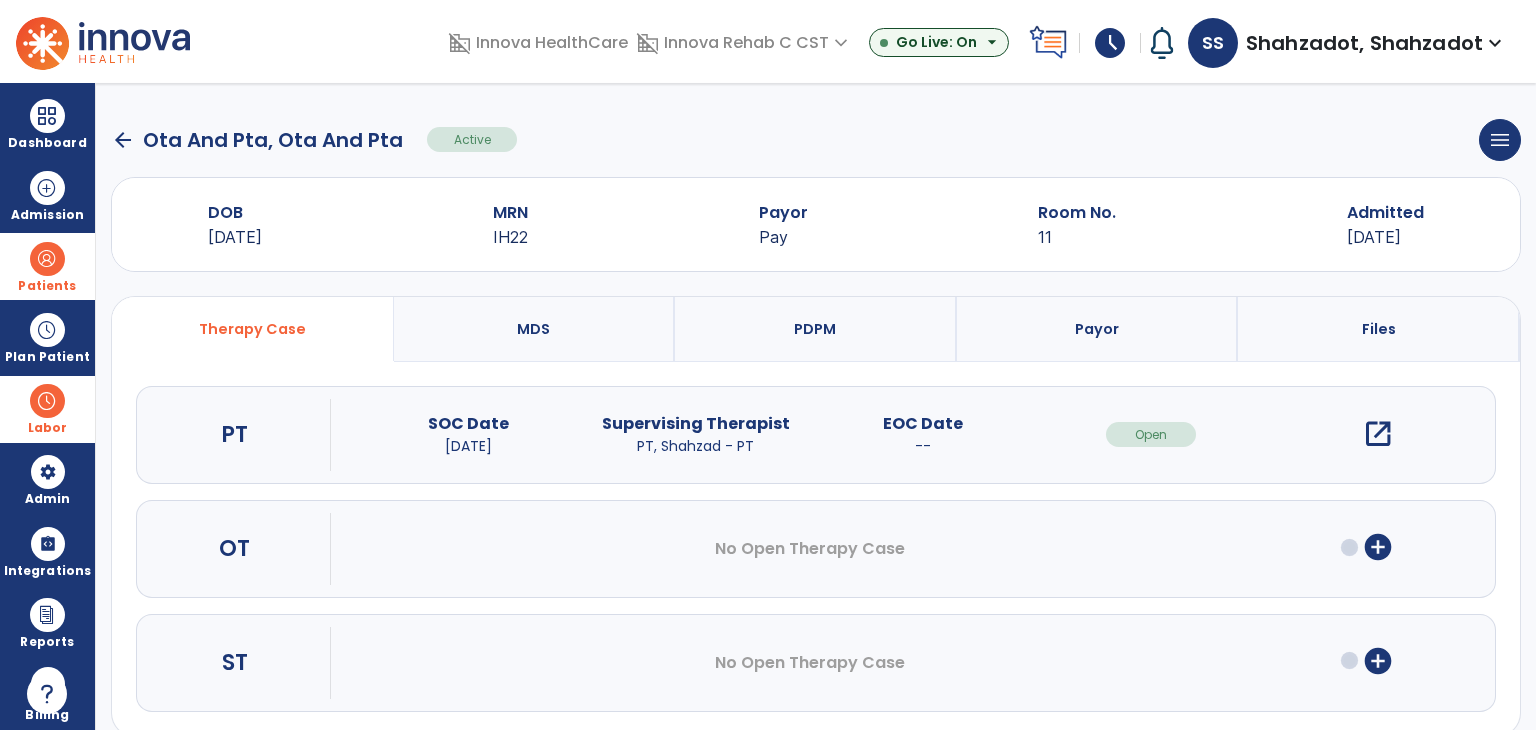 click on "open_in_new" at bounding box center (1378, 434) 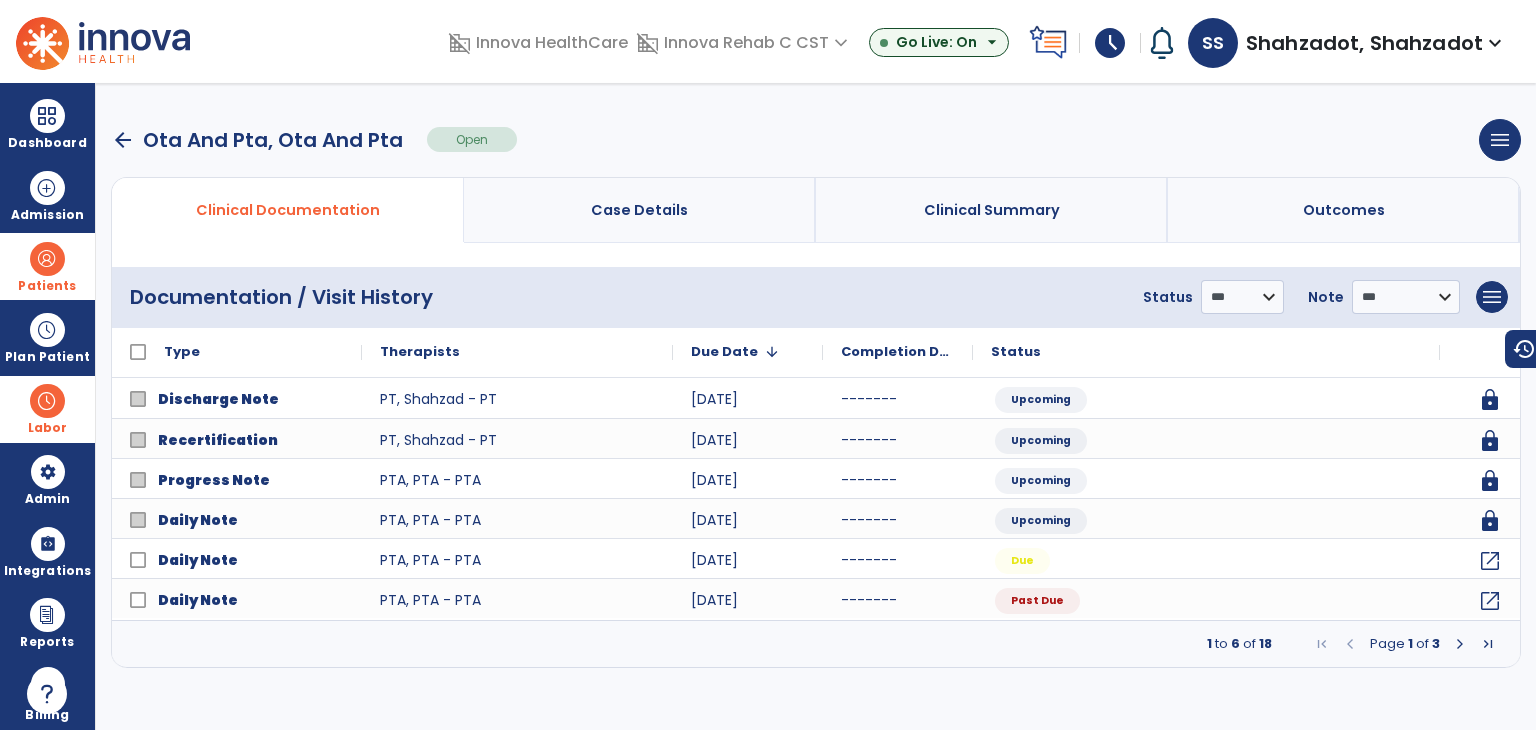 click on "arrow_back" at bounding box center (123, 140) 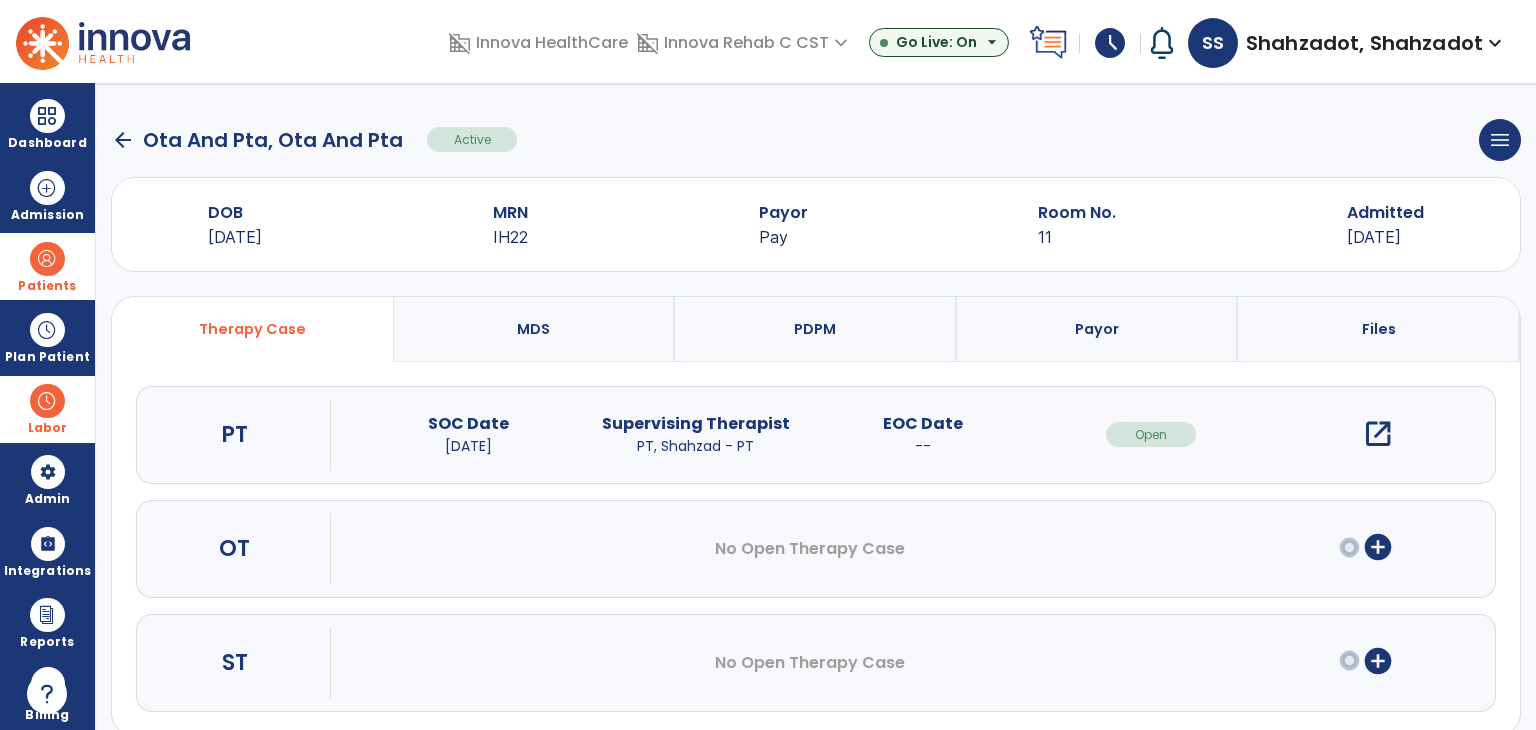 click on "open_in_new" at bounding box center (1378, 434) 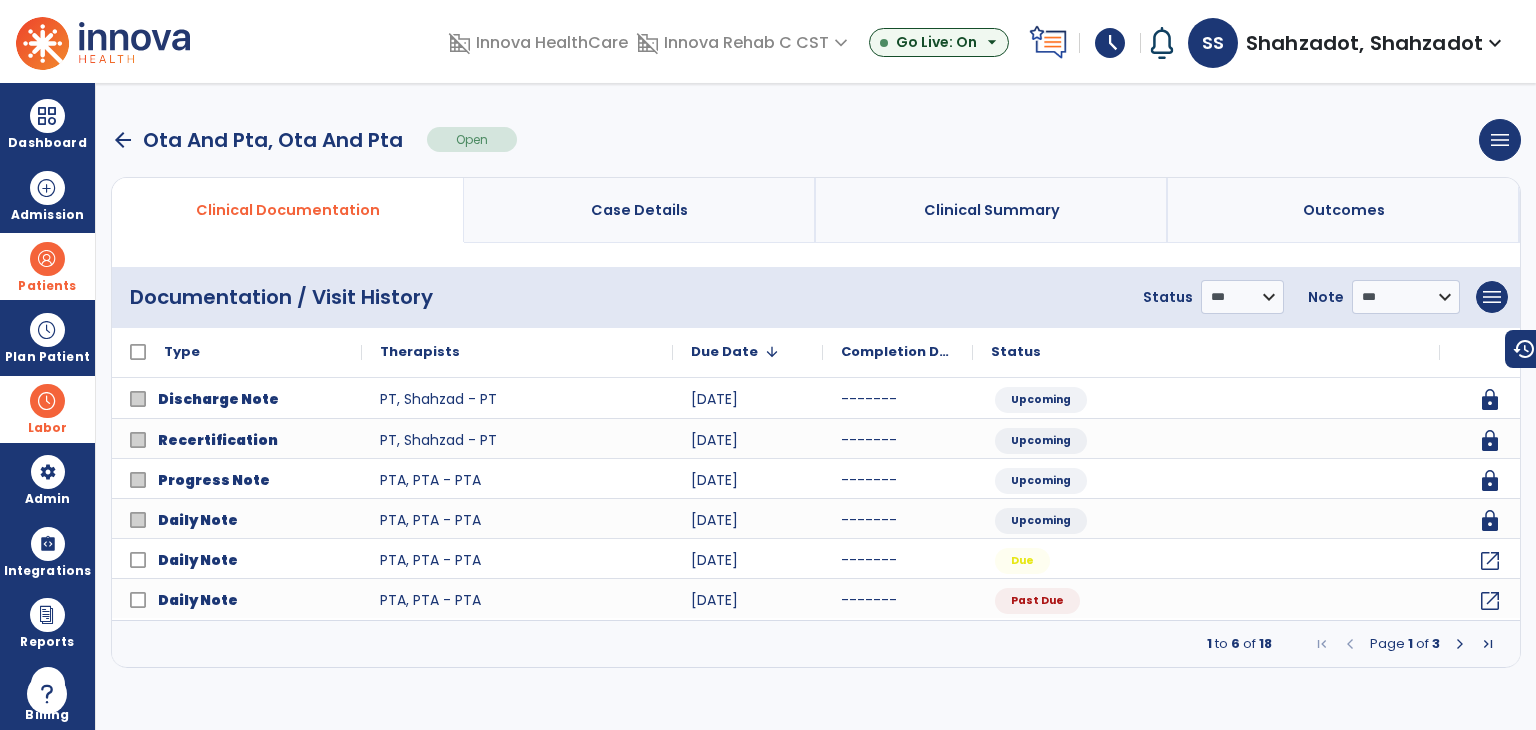 click on "arrow_back" at bounding box center (123, 140) 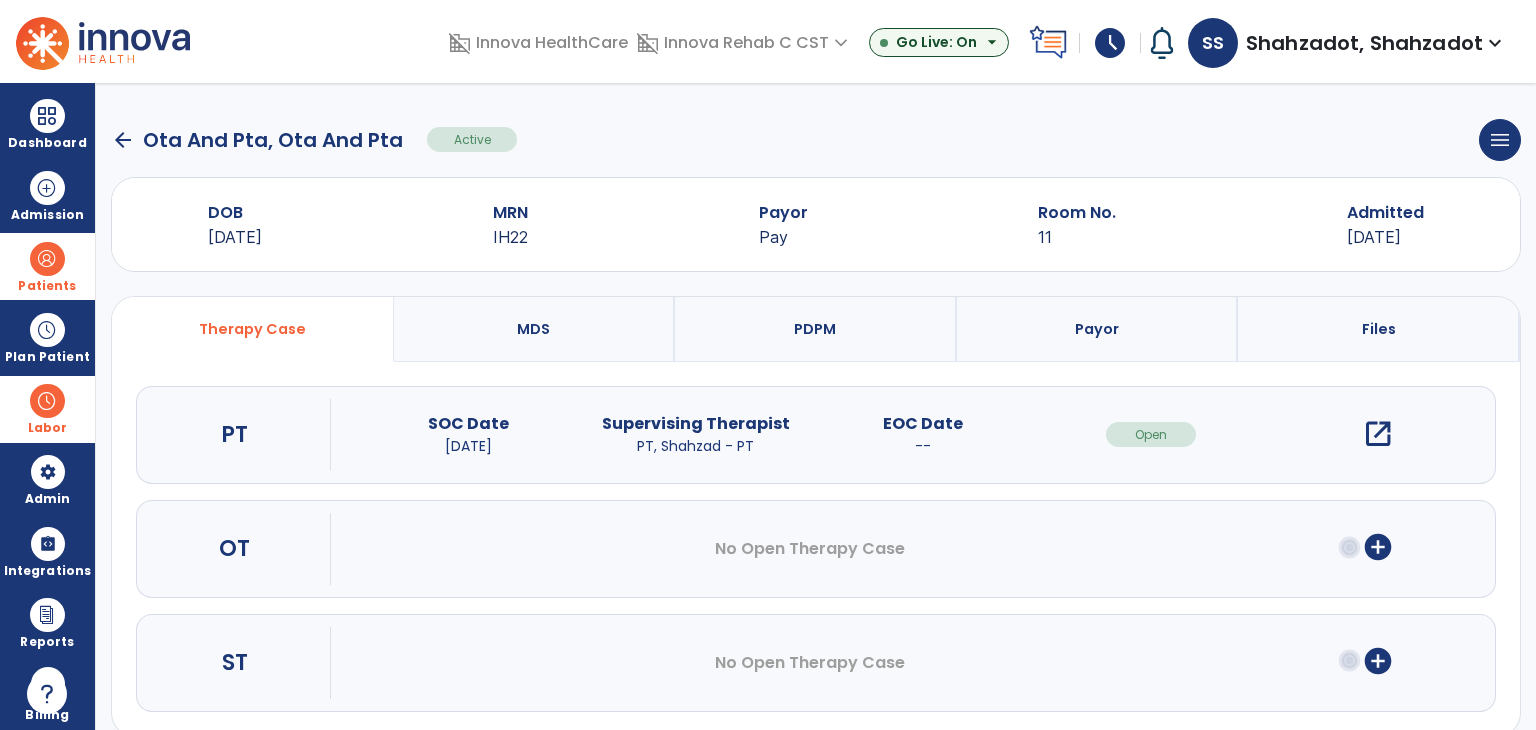 click on "add_circle" at bounding box center [1378, 547] 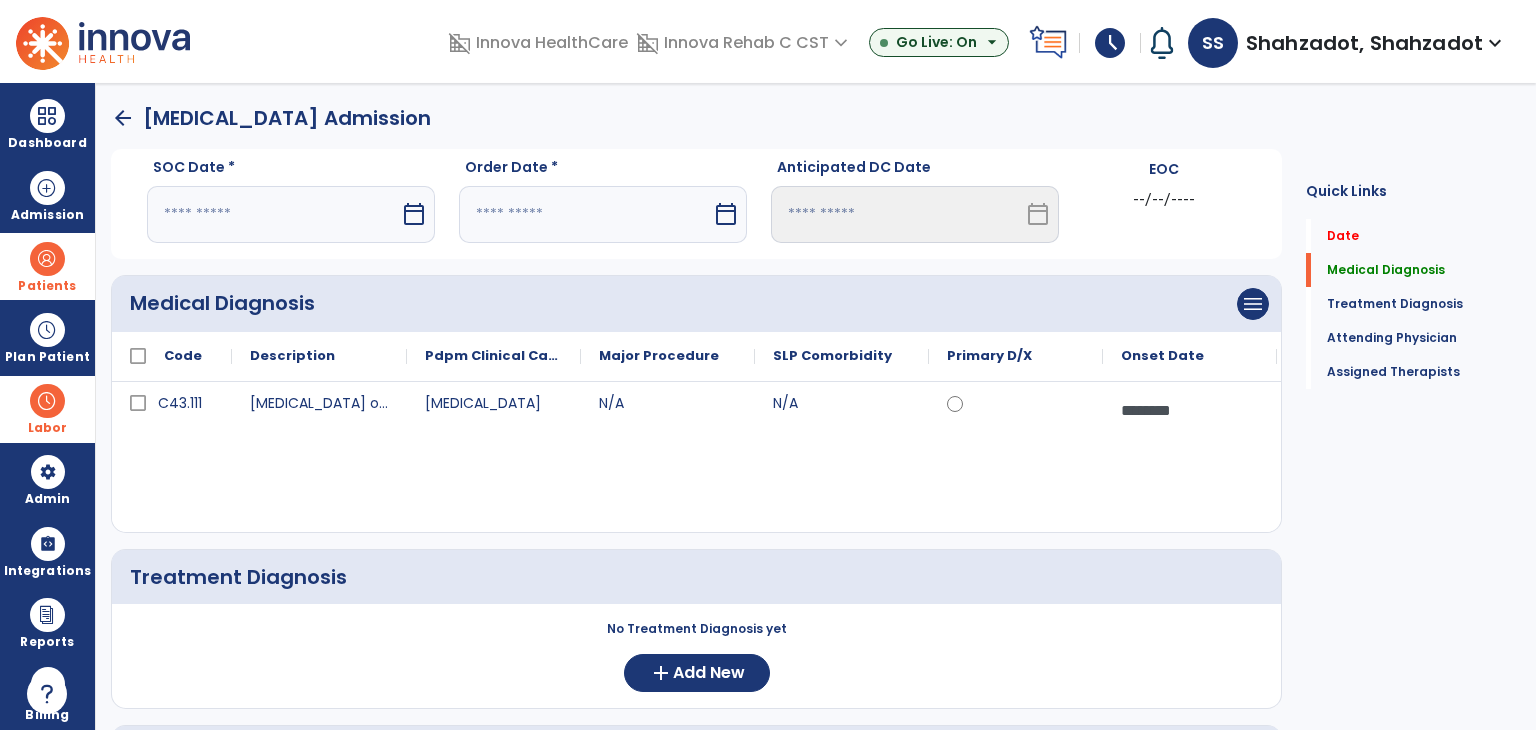 click at bounding box center (273, 214) 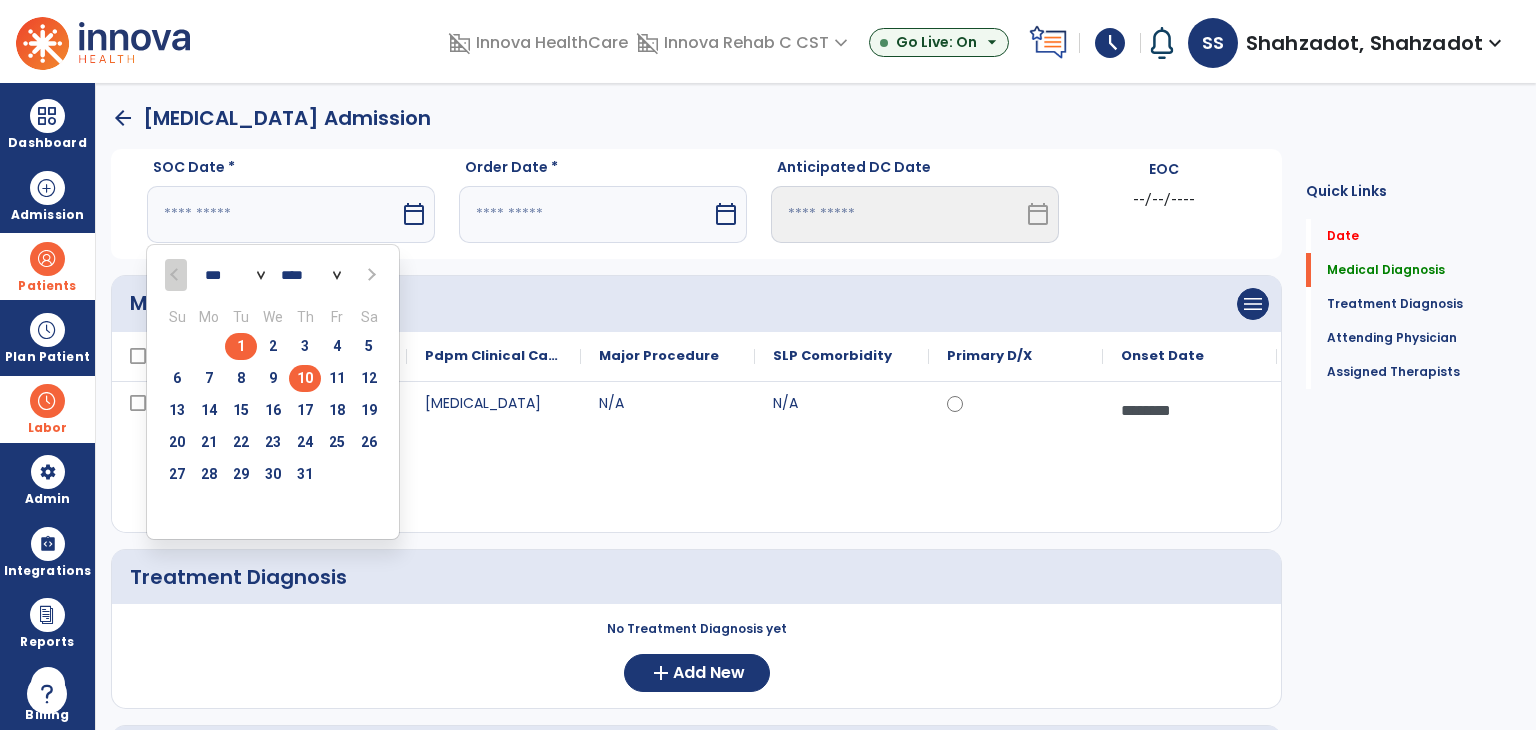 click on "1" at bounding box center (241, 346) 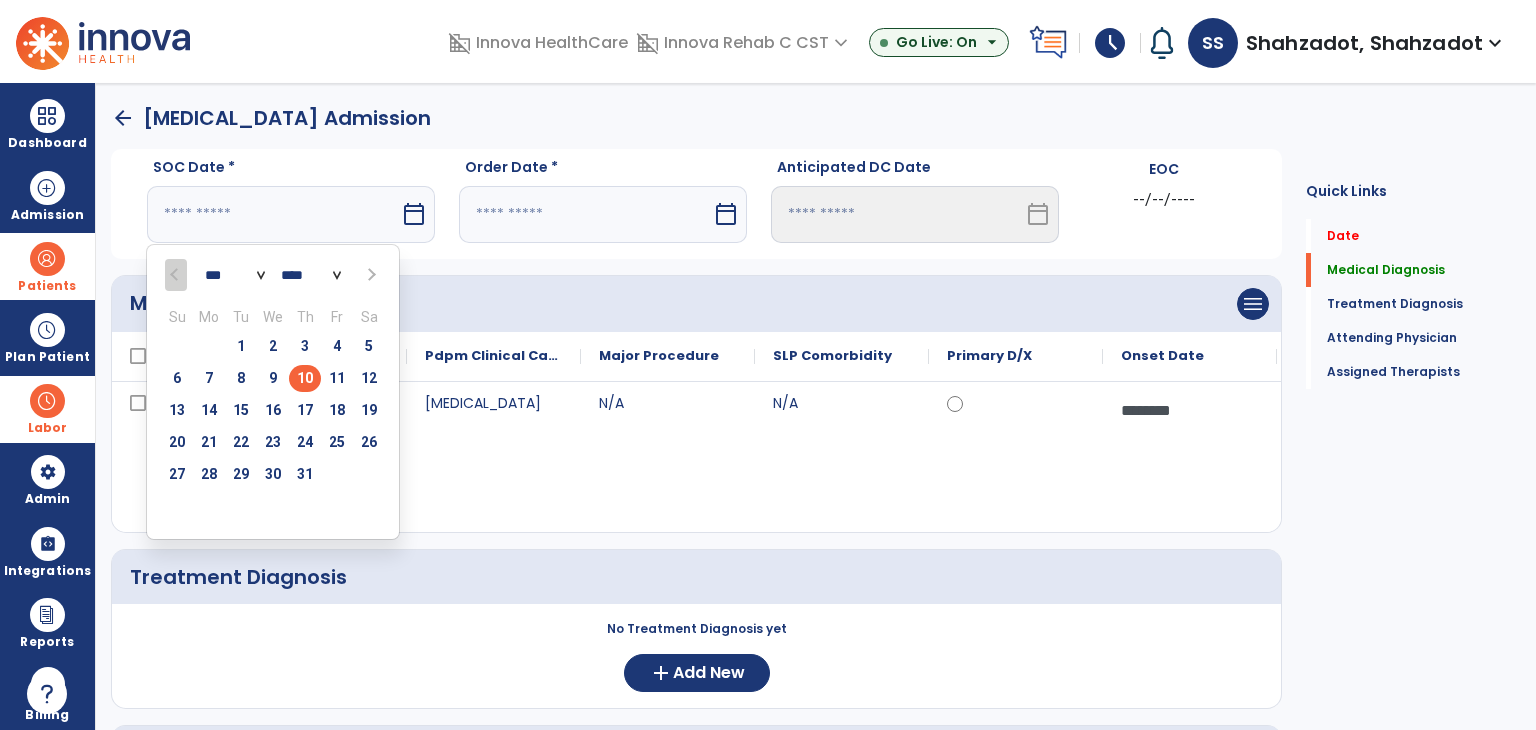 type on "********" 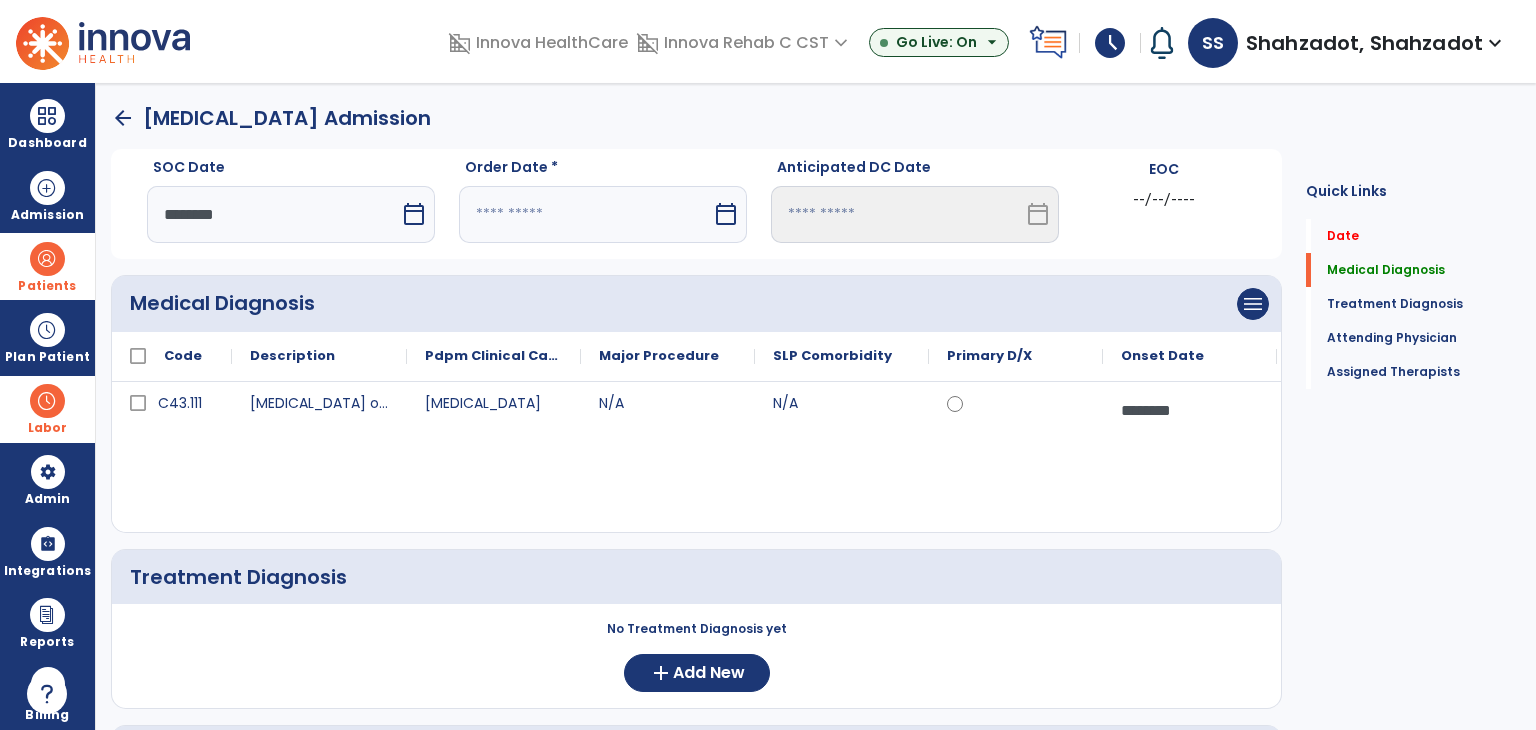 click at bounding box center (585, 214) 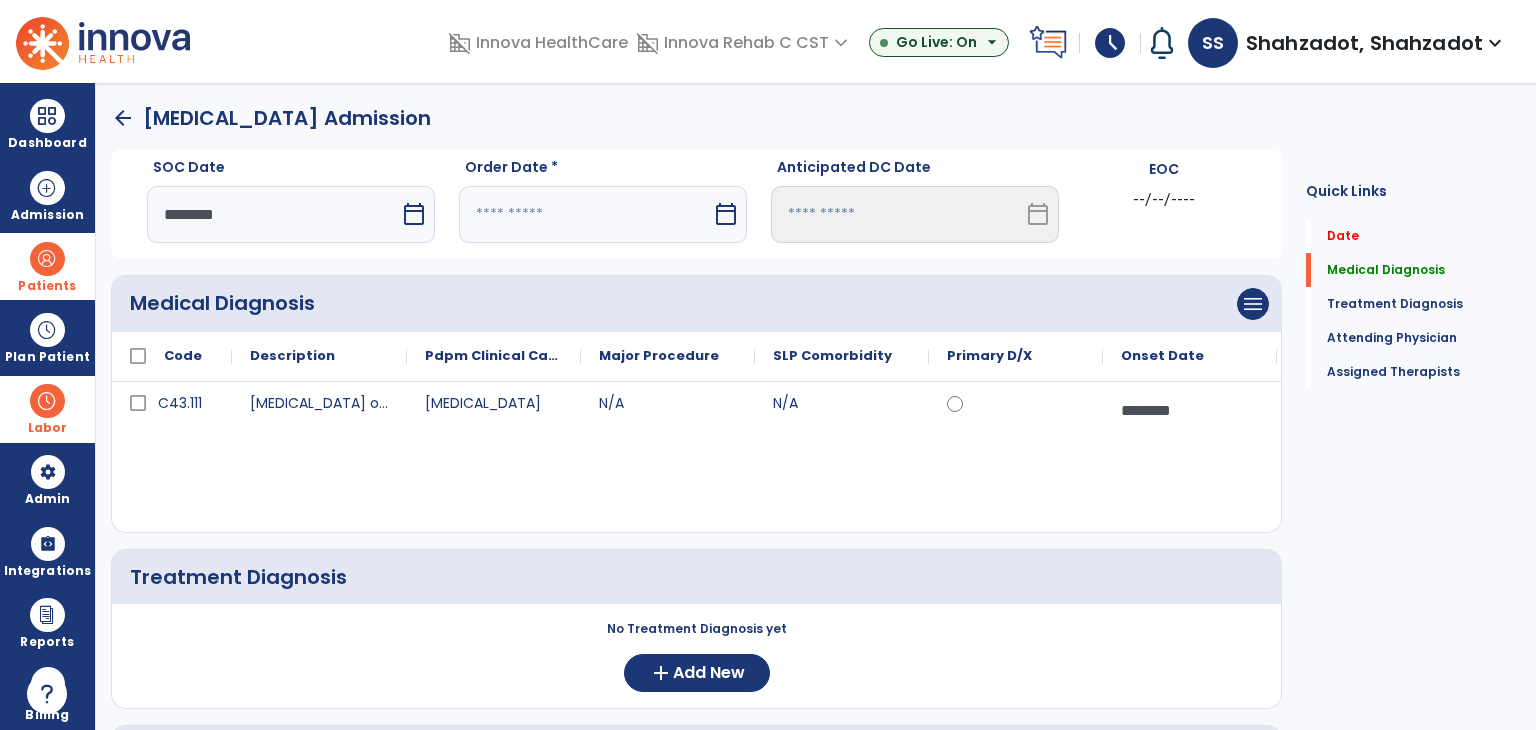 select on "*" 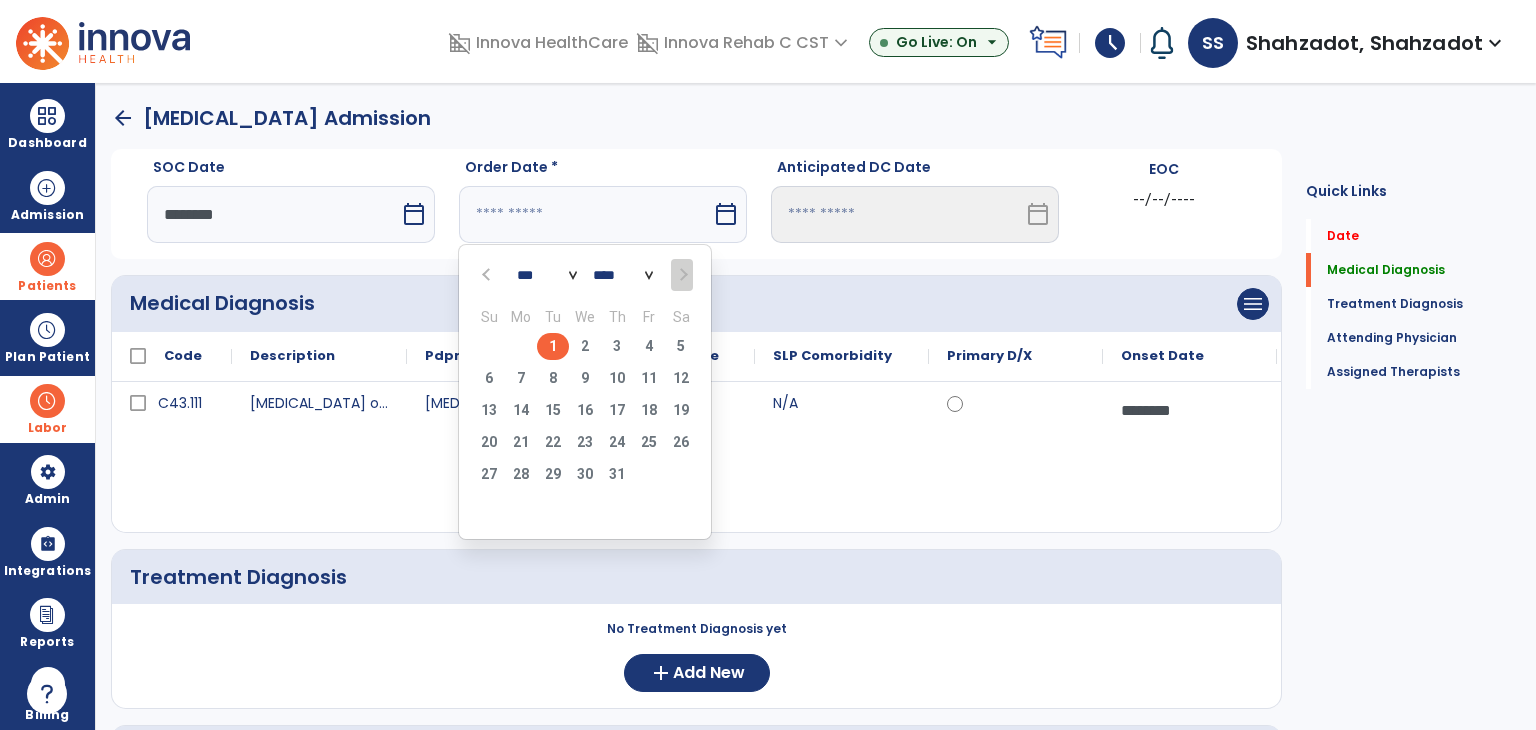 click on "1" at bounding box center [553, 346] 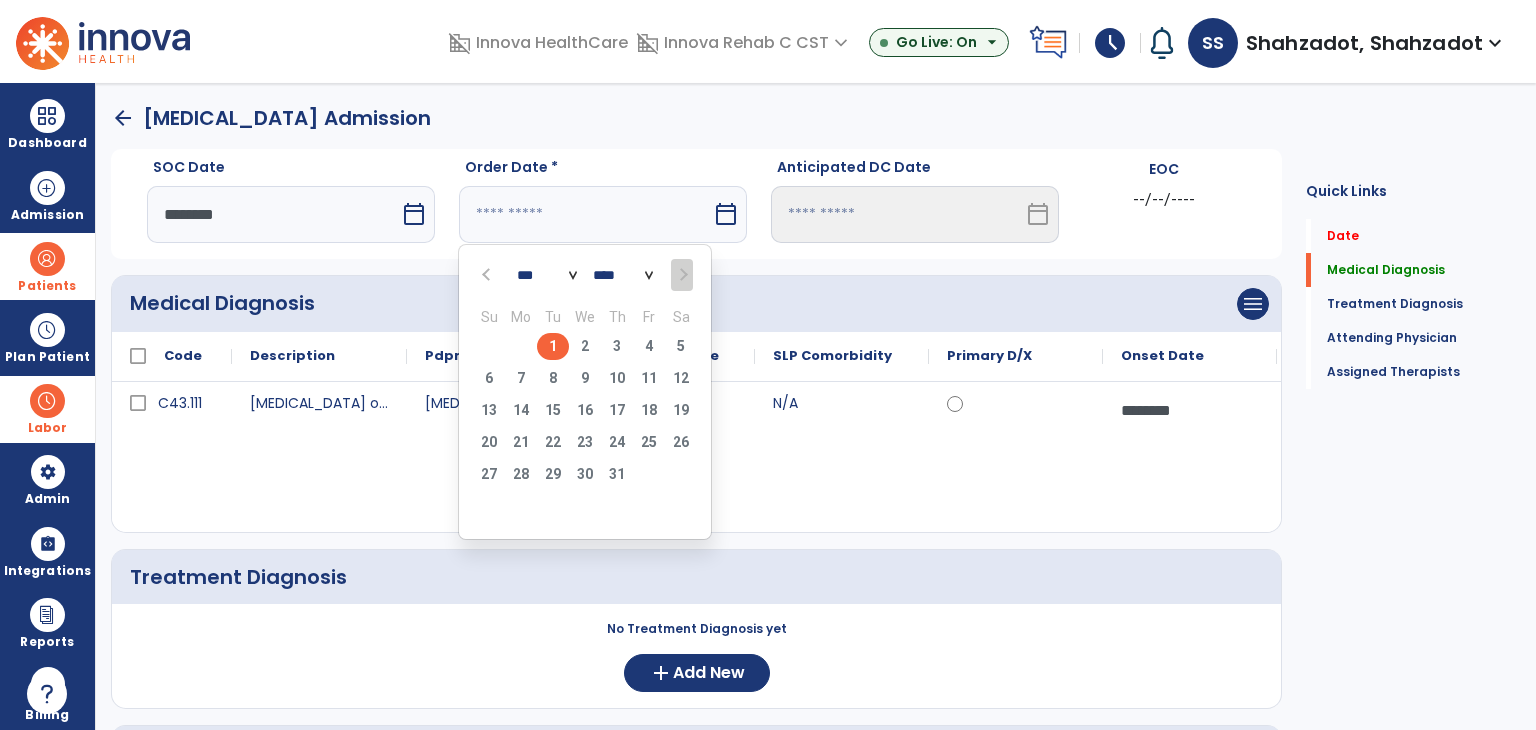 type on "********" 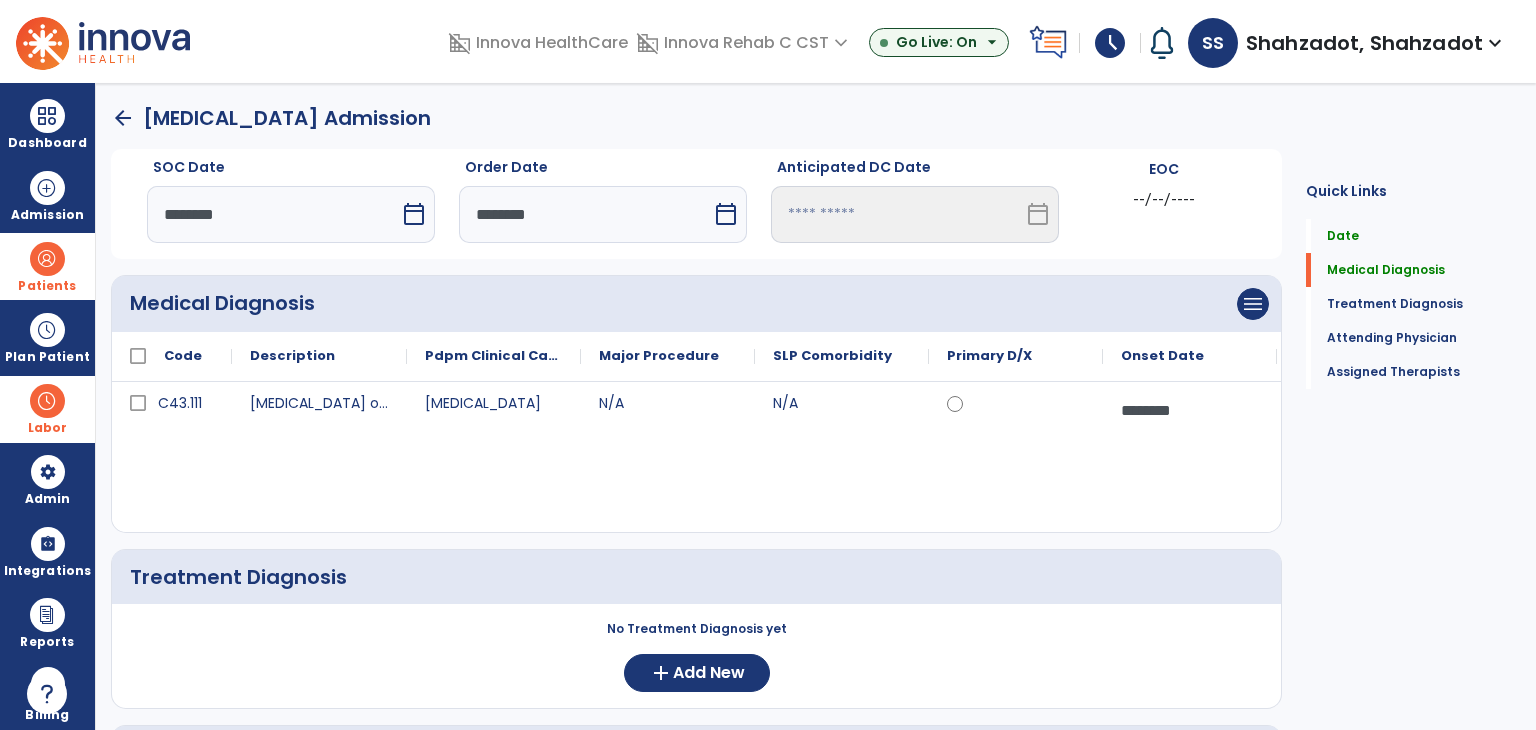 scroll, scrollTop: 200, scrollLeft: 0, axis: vertical 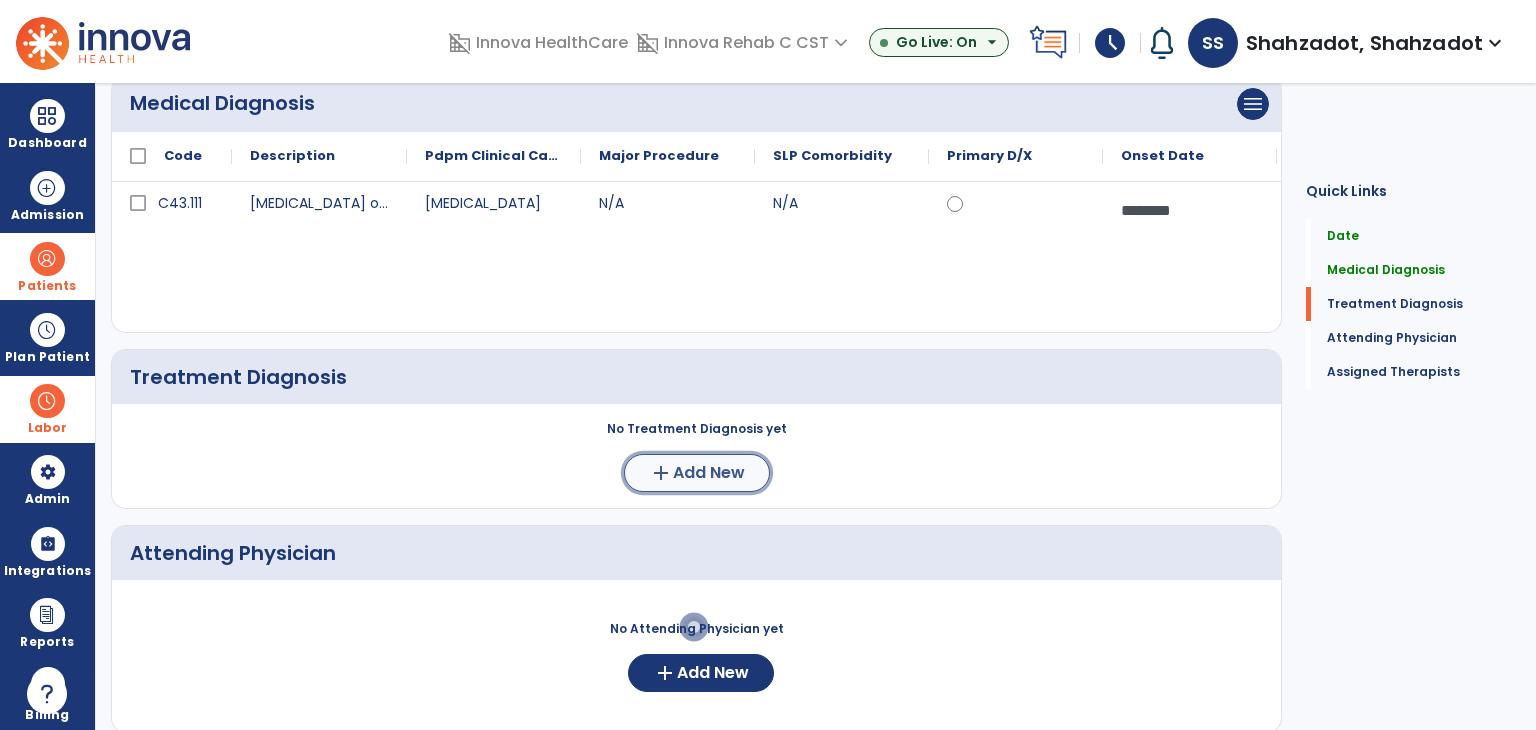 click on "Add New" 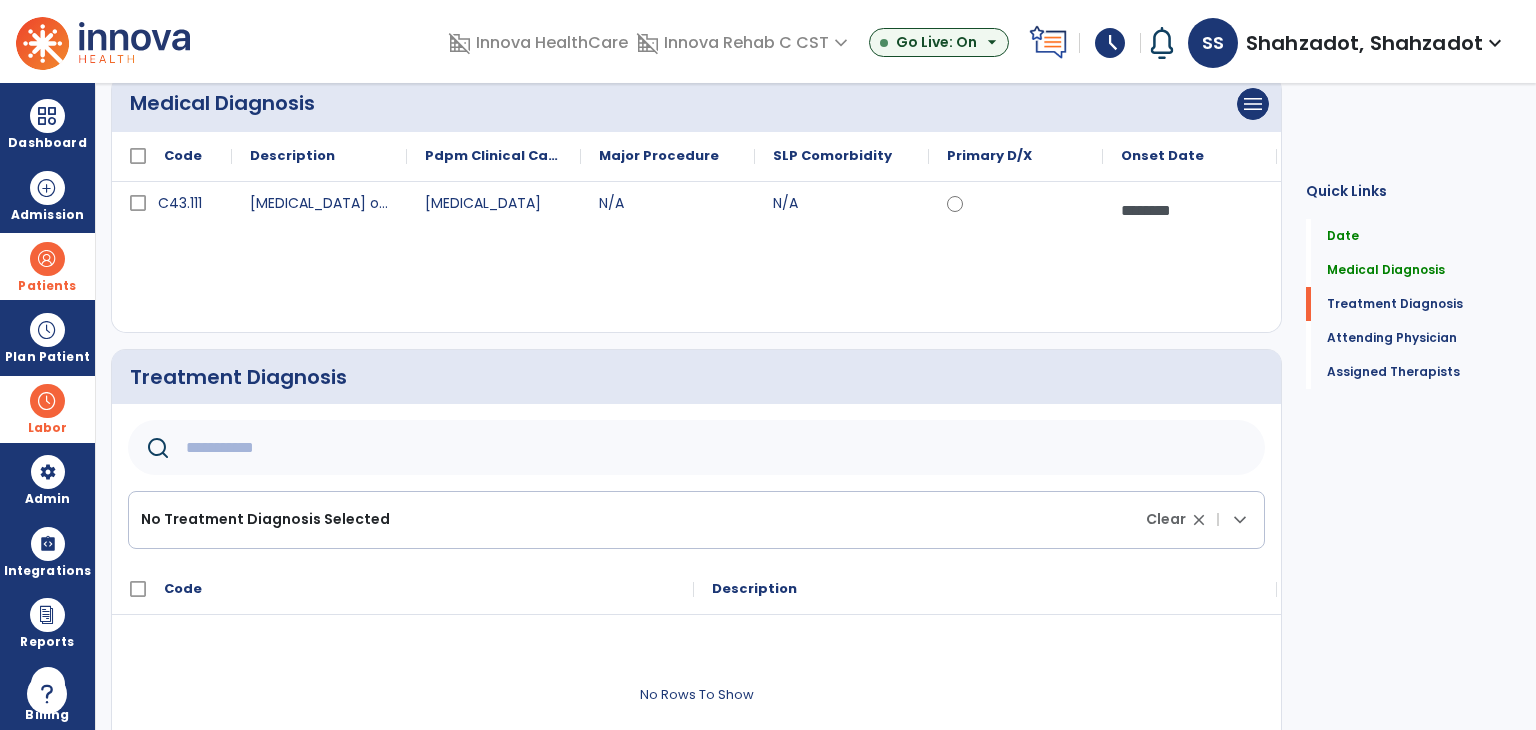 click 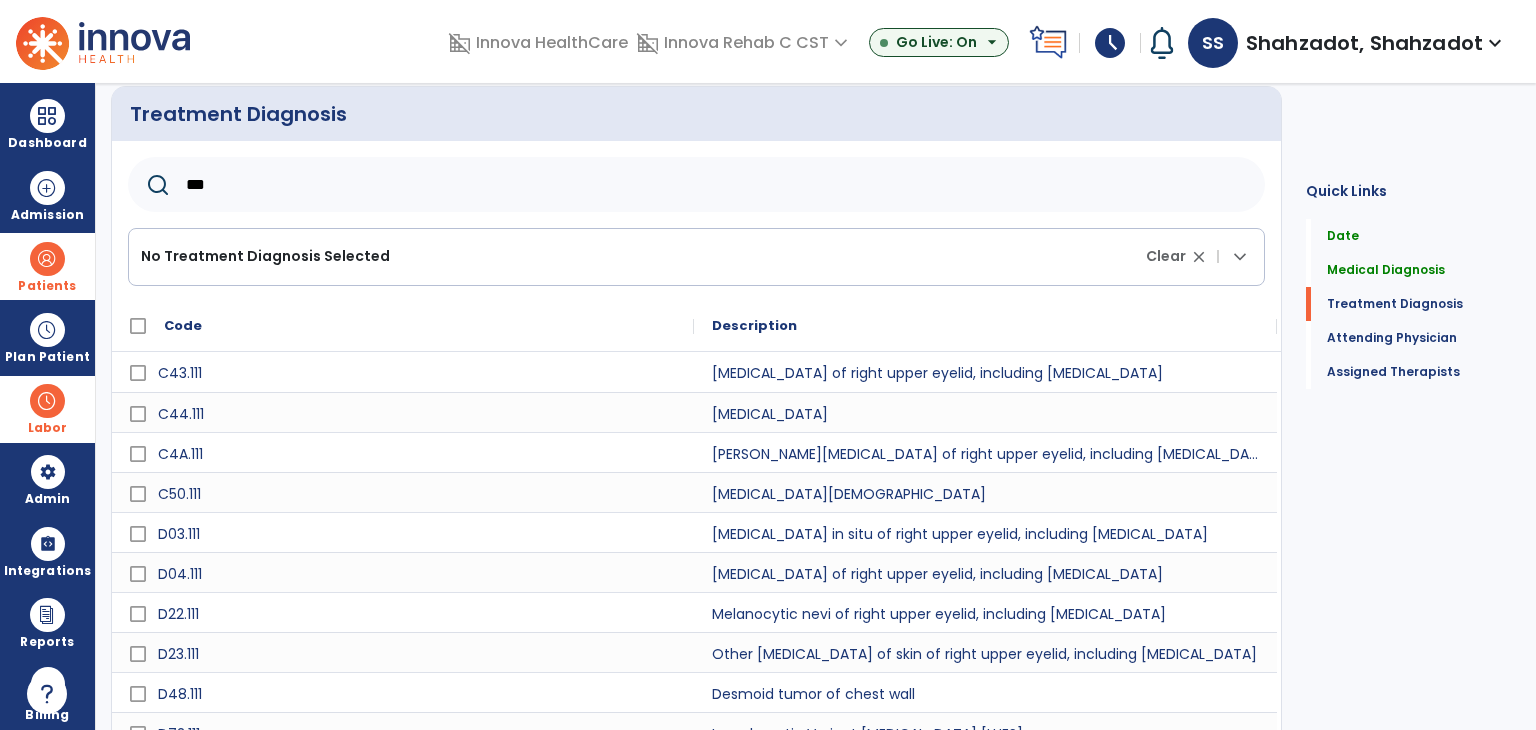 scroll, scrollTop: 529, scrollLeft: 0, axis: vertical 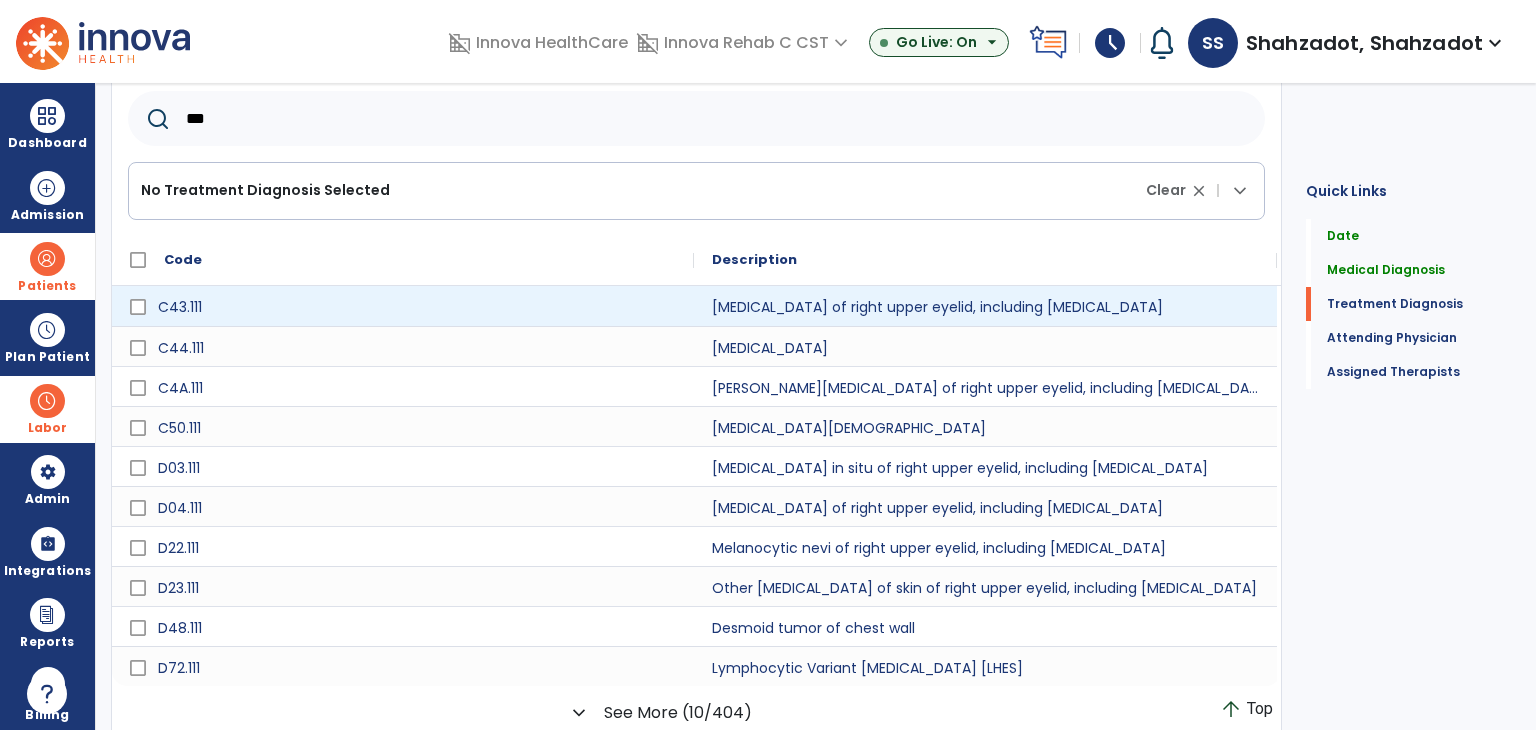 type on "***" 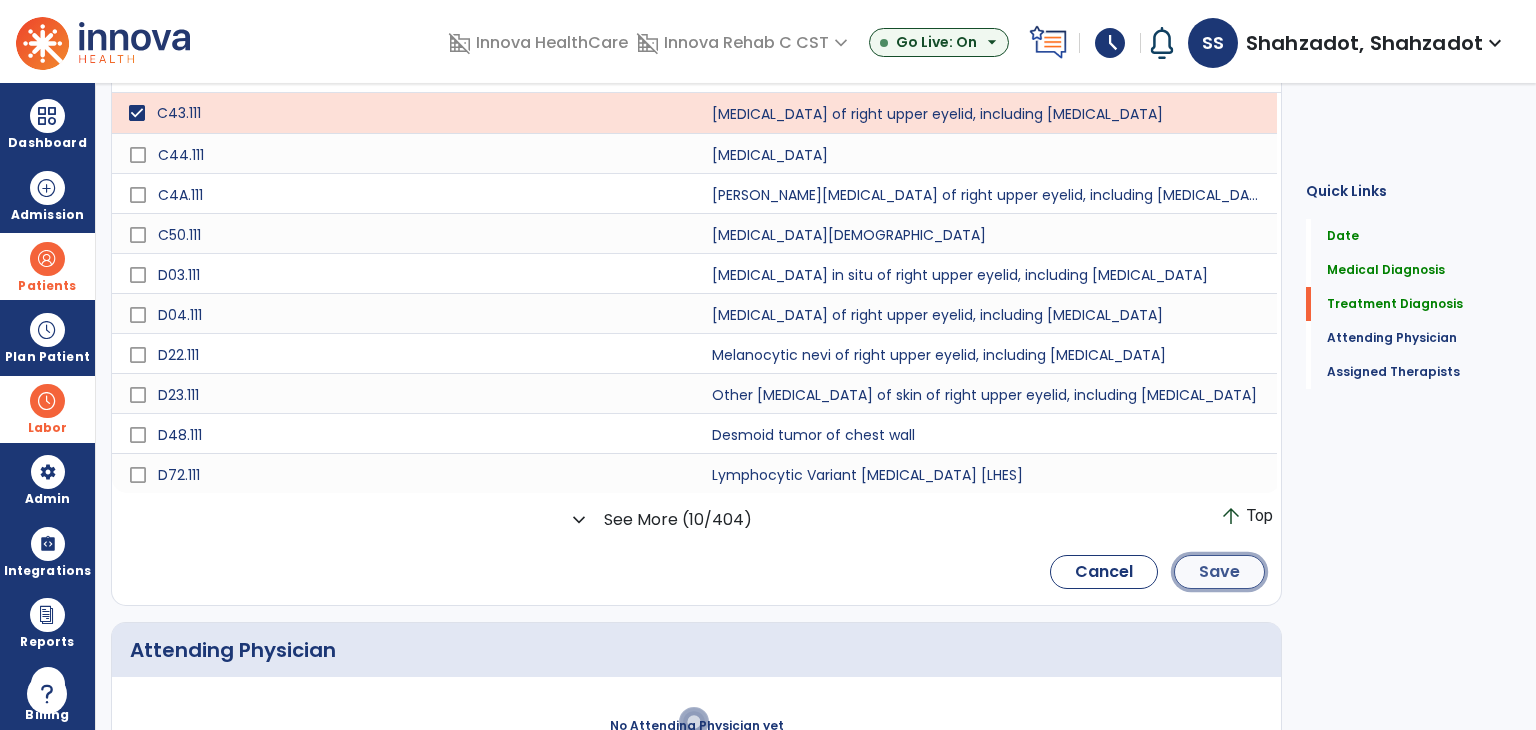click on "Save" 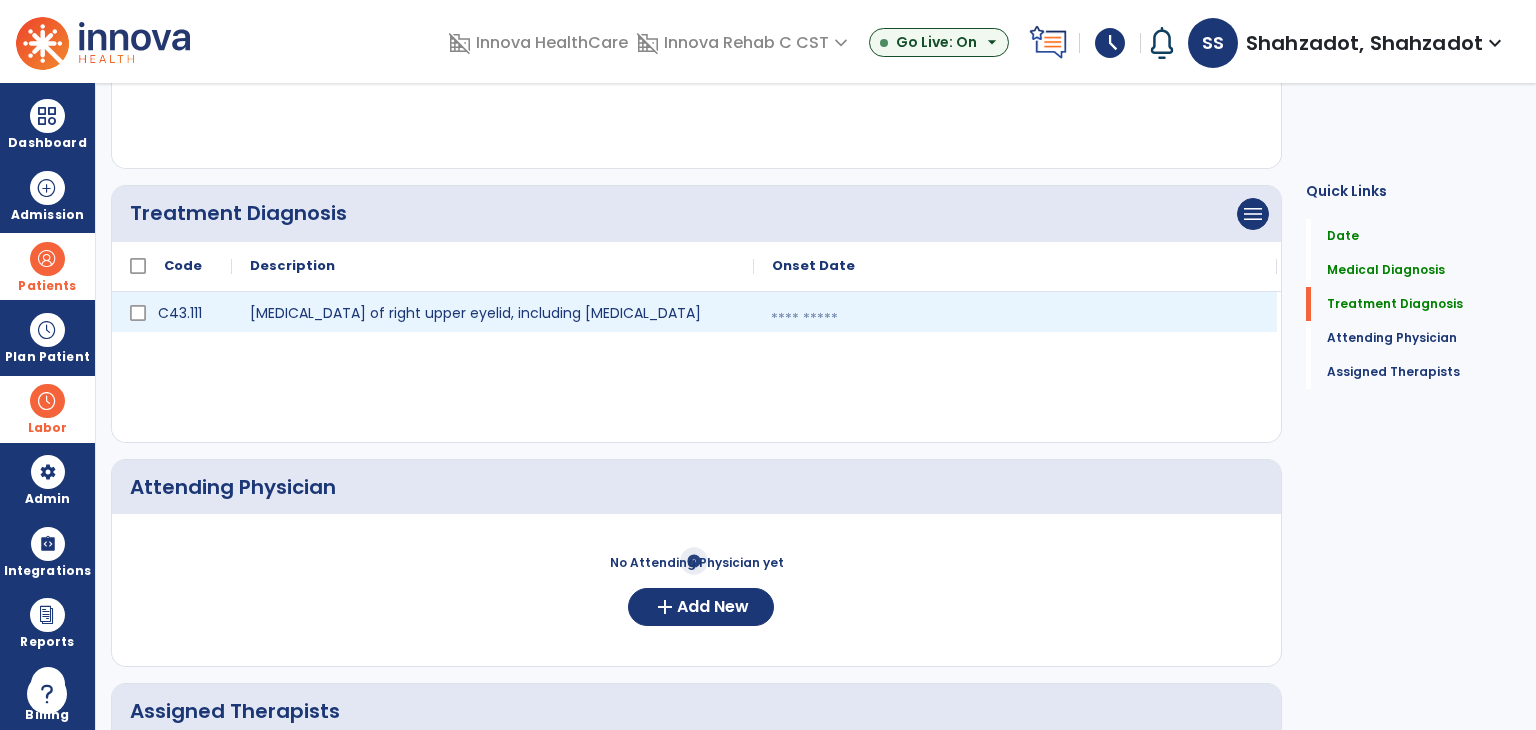 click at bounding box center [1015, 319] 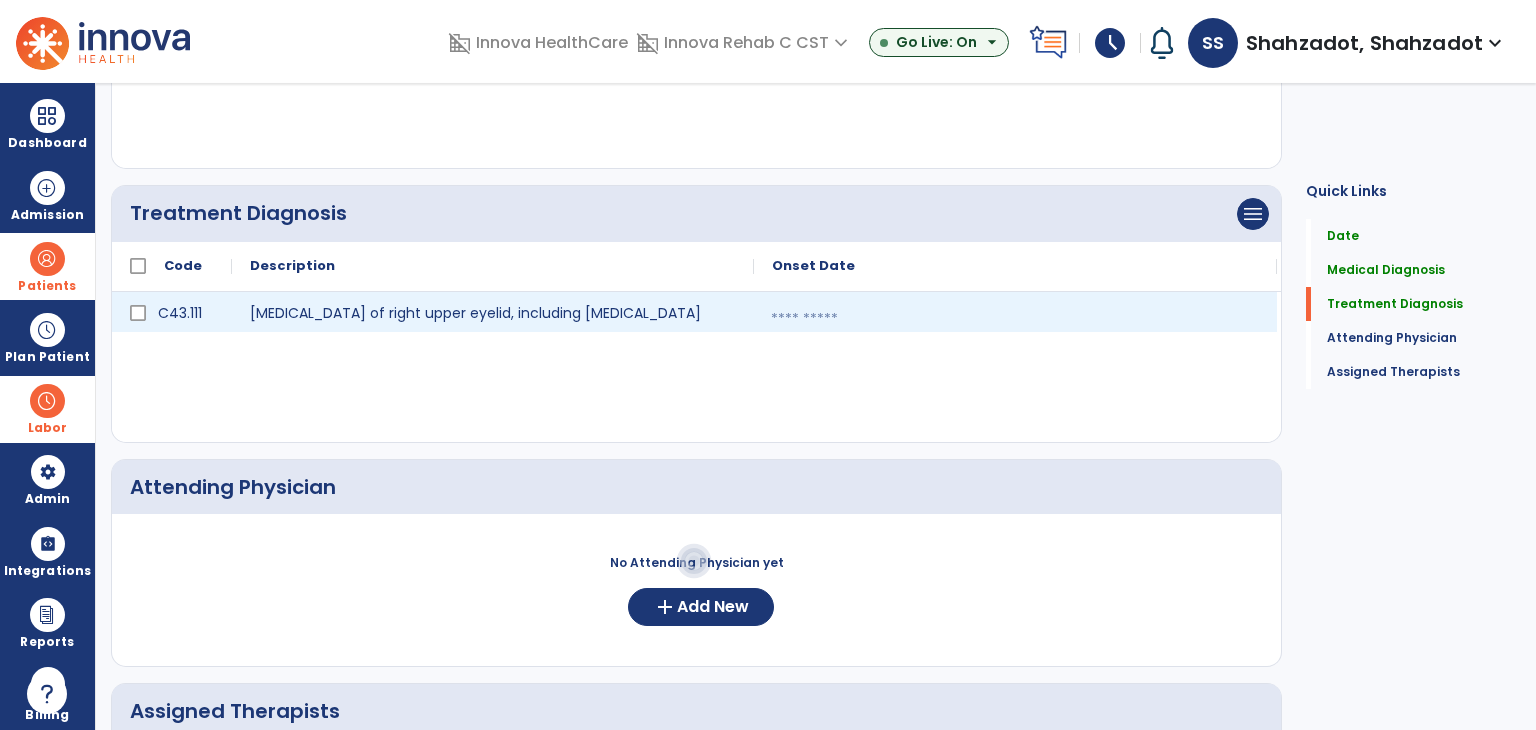 select on "*" 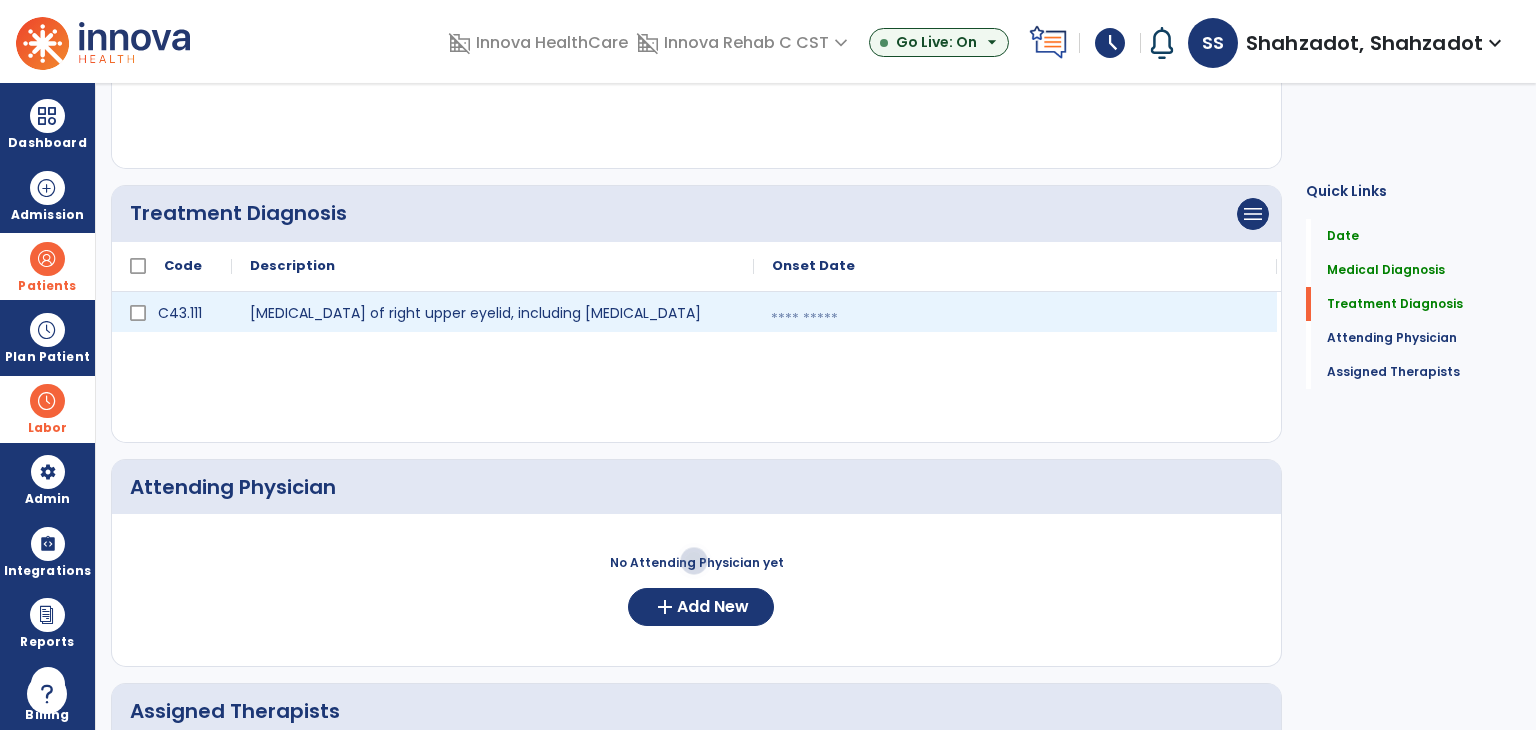 select on "****" 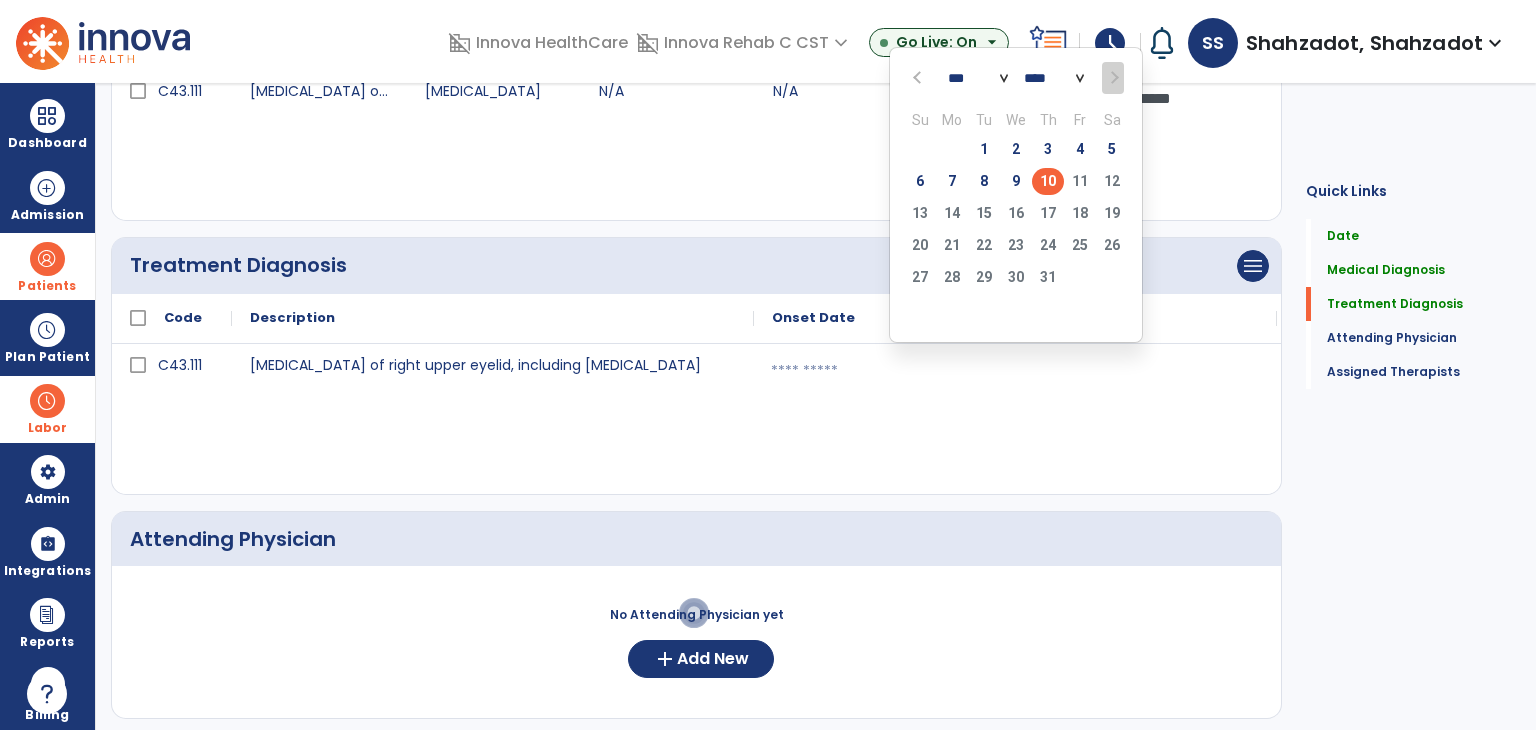 scroll, scrollTop: 264, scrollLeft: 0, axis: vertical 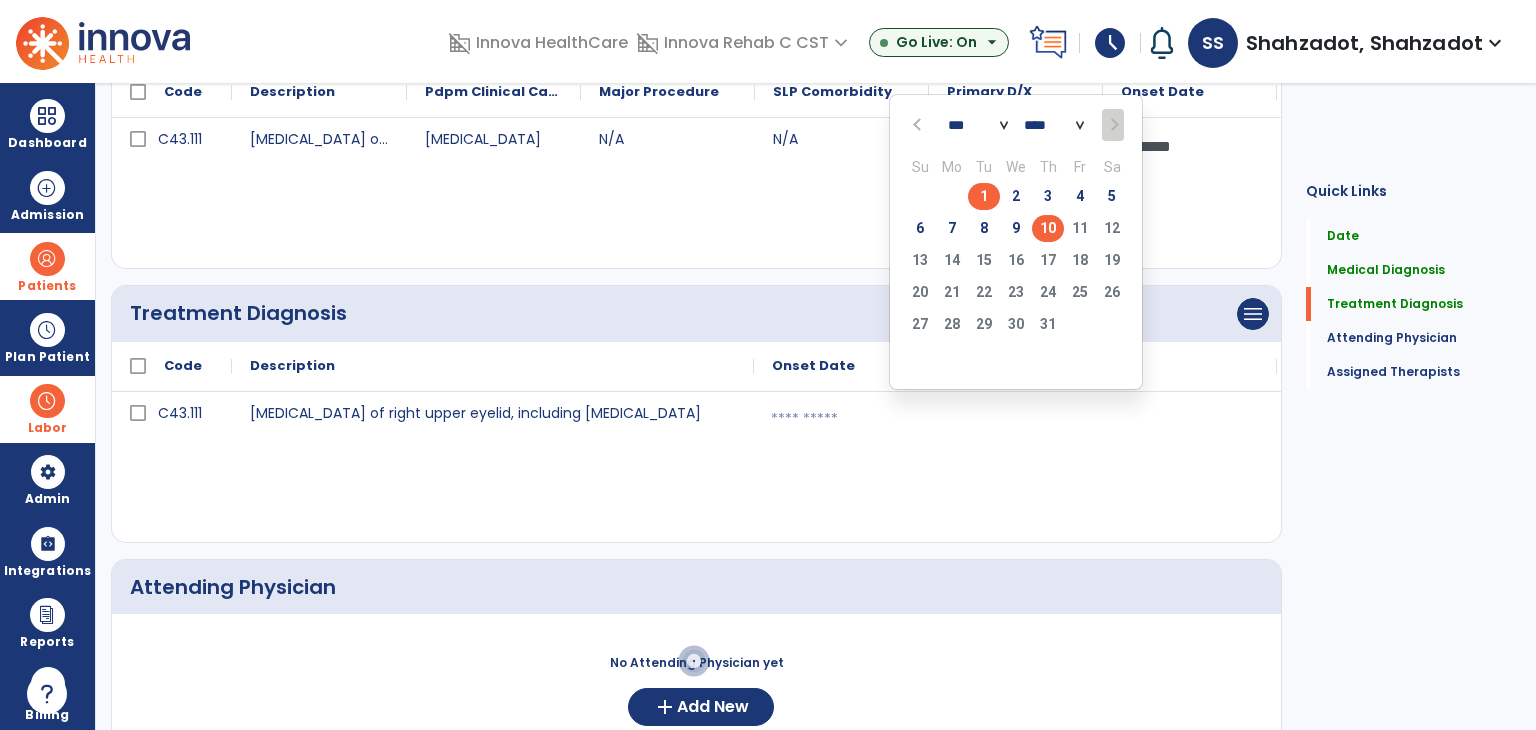 click on "1" 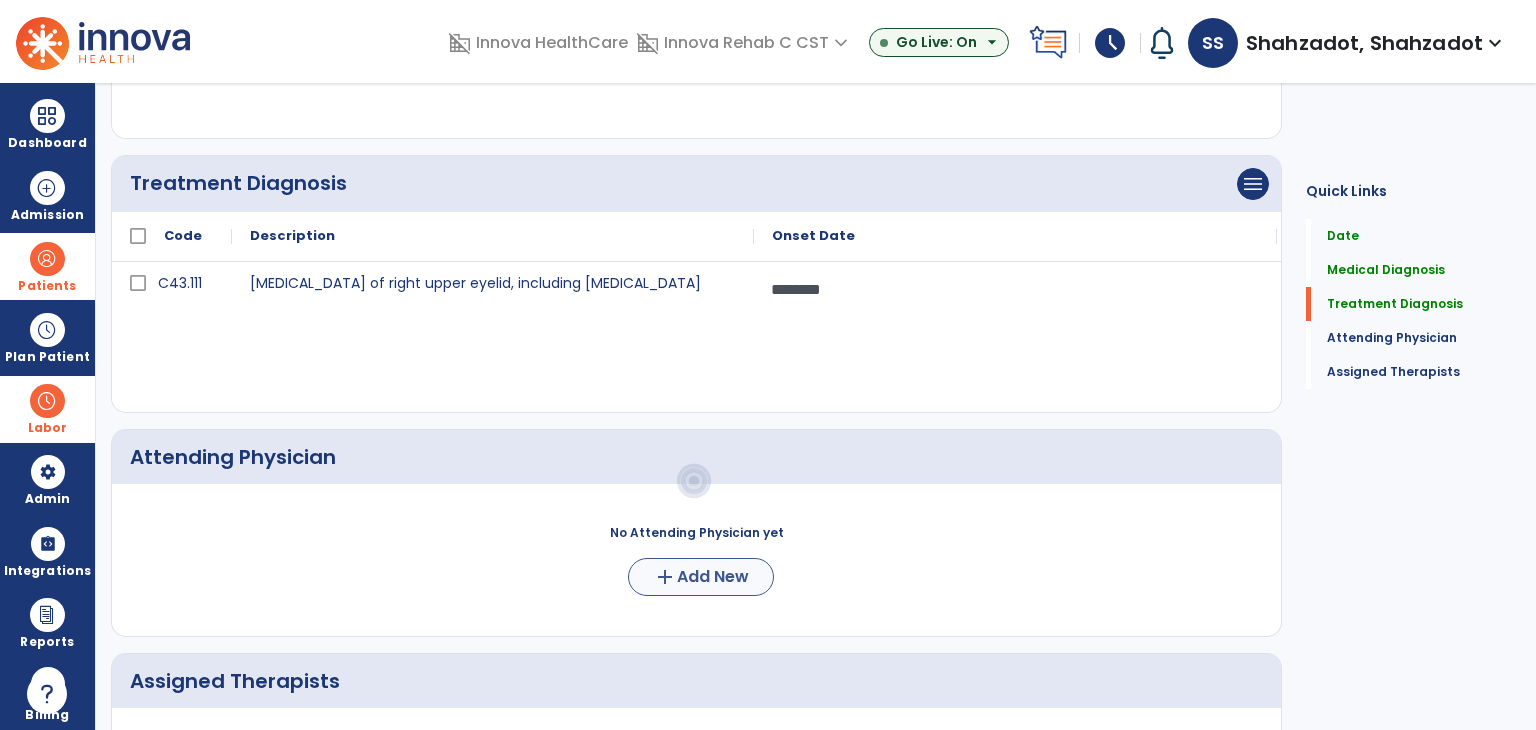 scroll, scrollTop: 564, scrollLeft: 0, axis: vertical 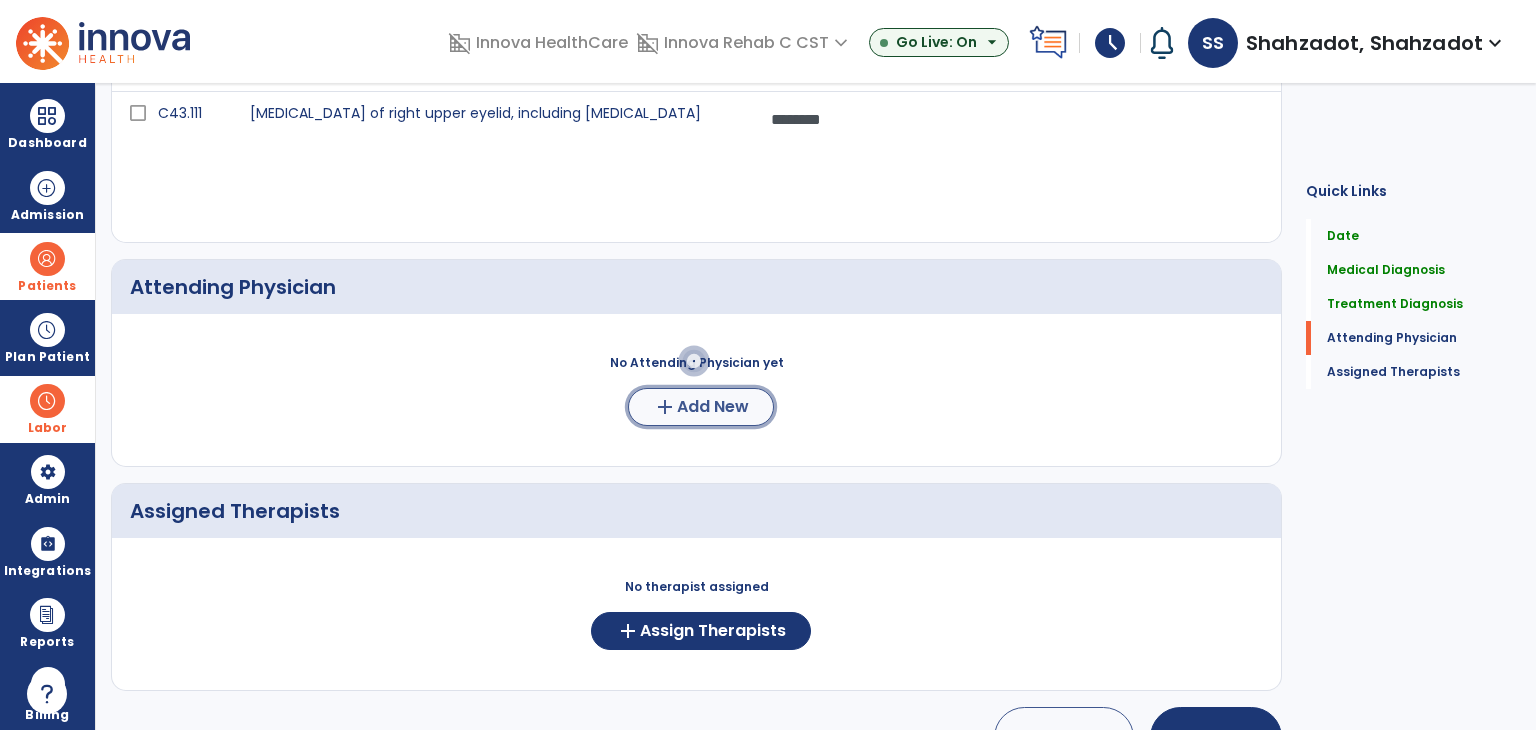 click on "add" 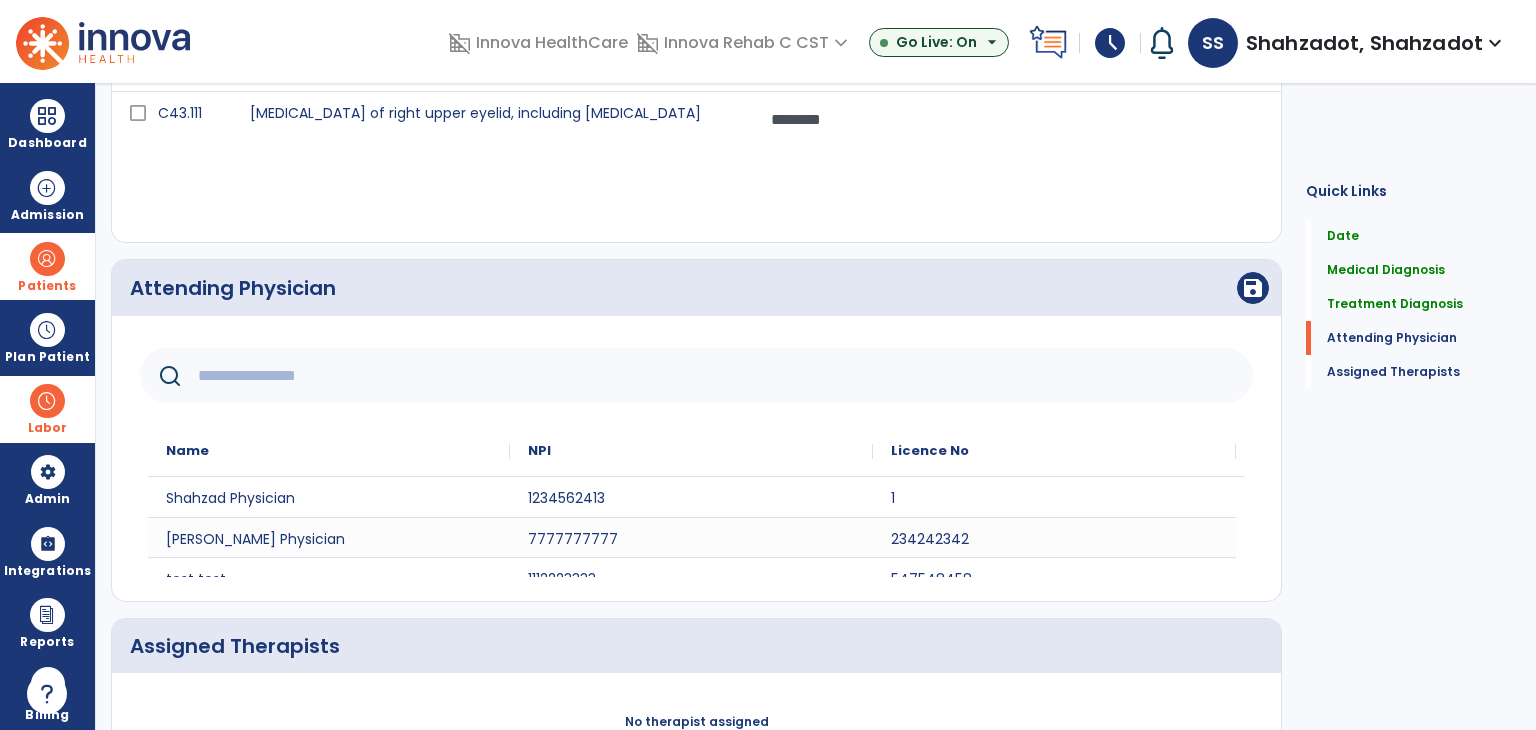 click 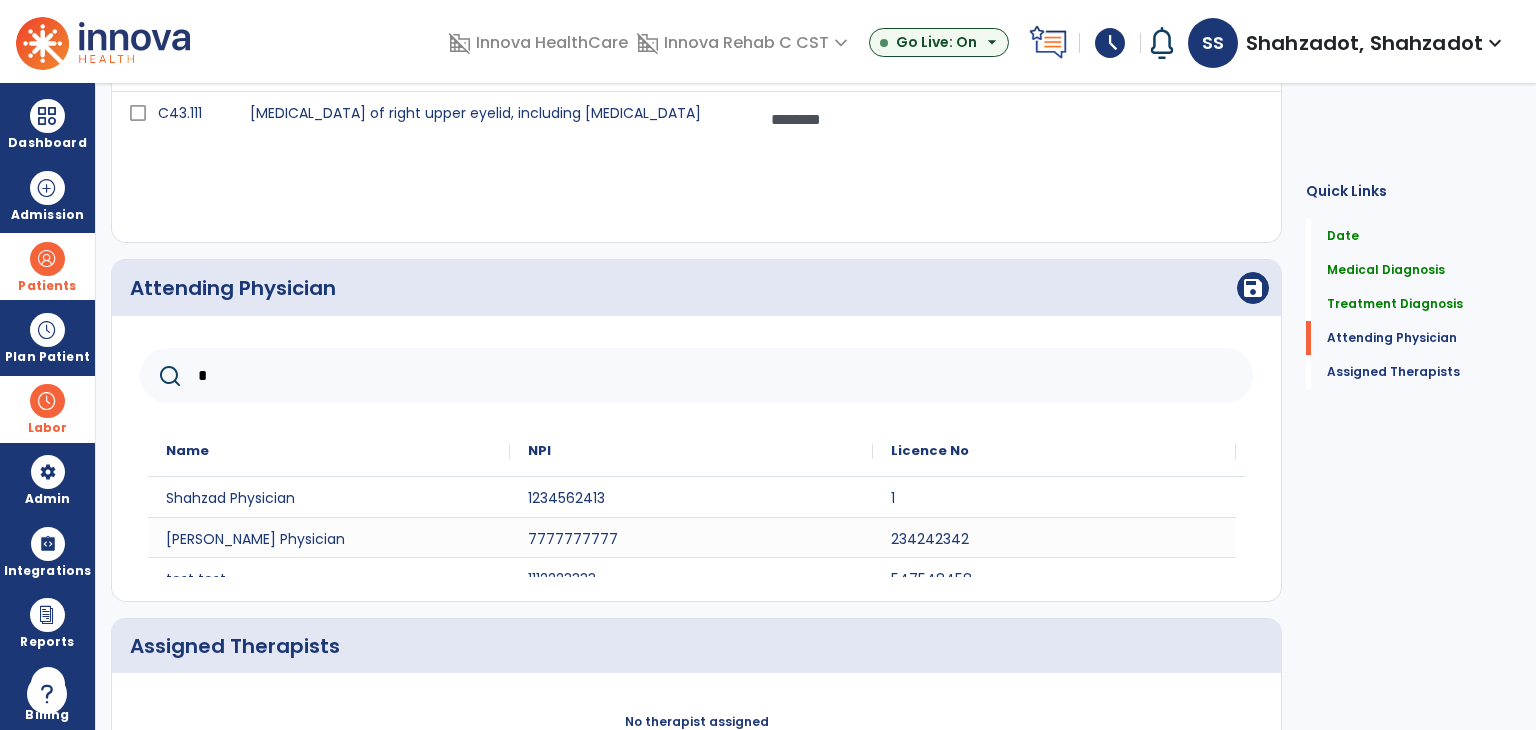 type on "**" 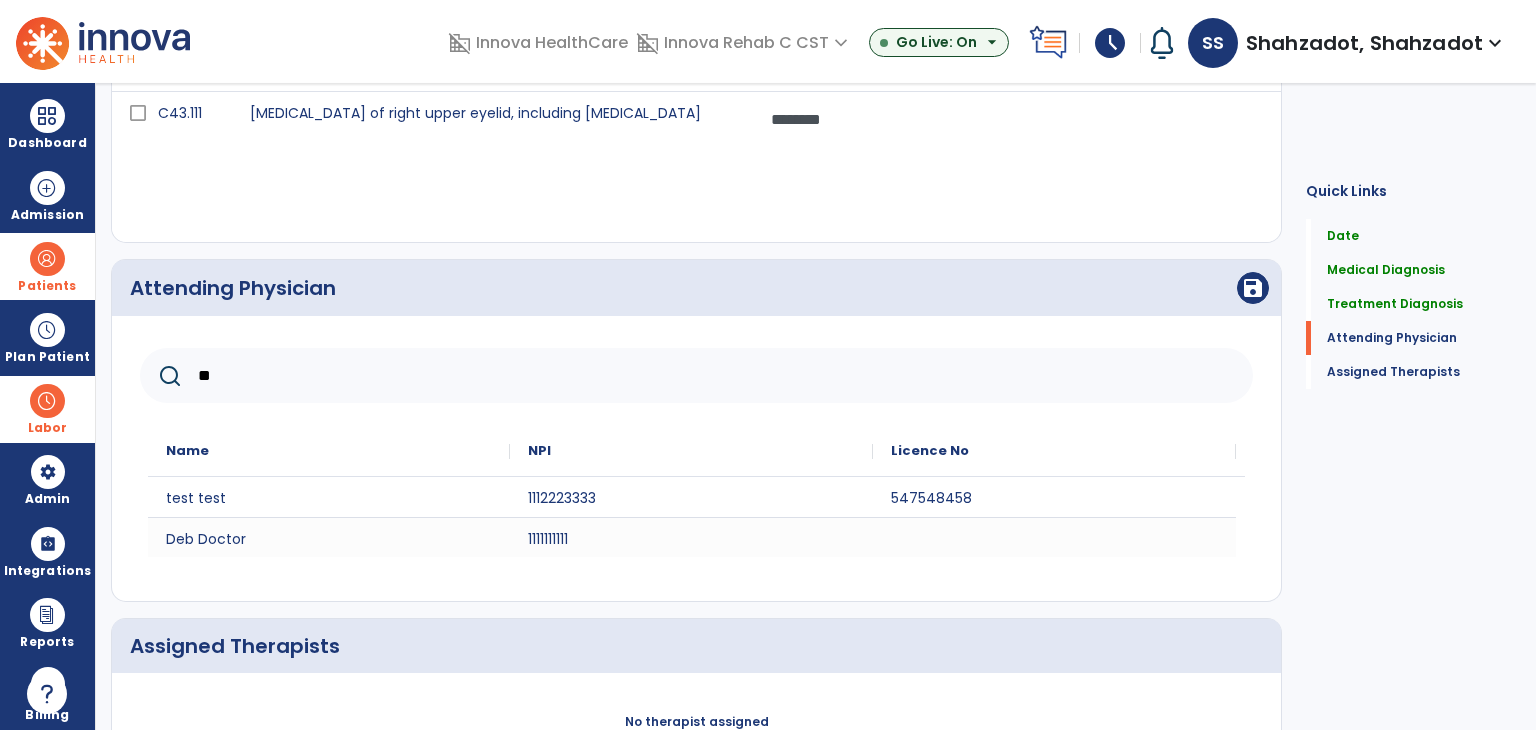 click on "**" 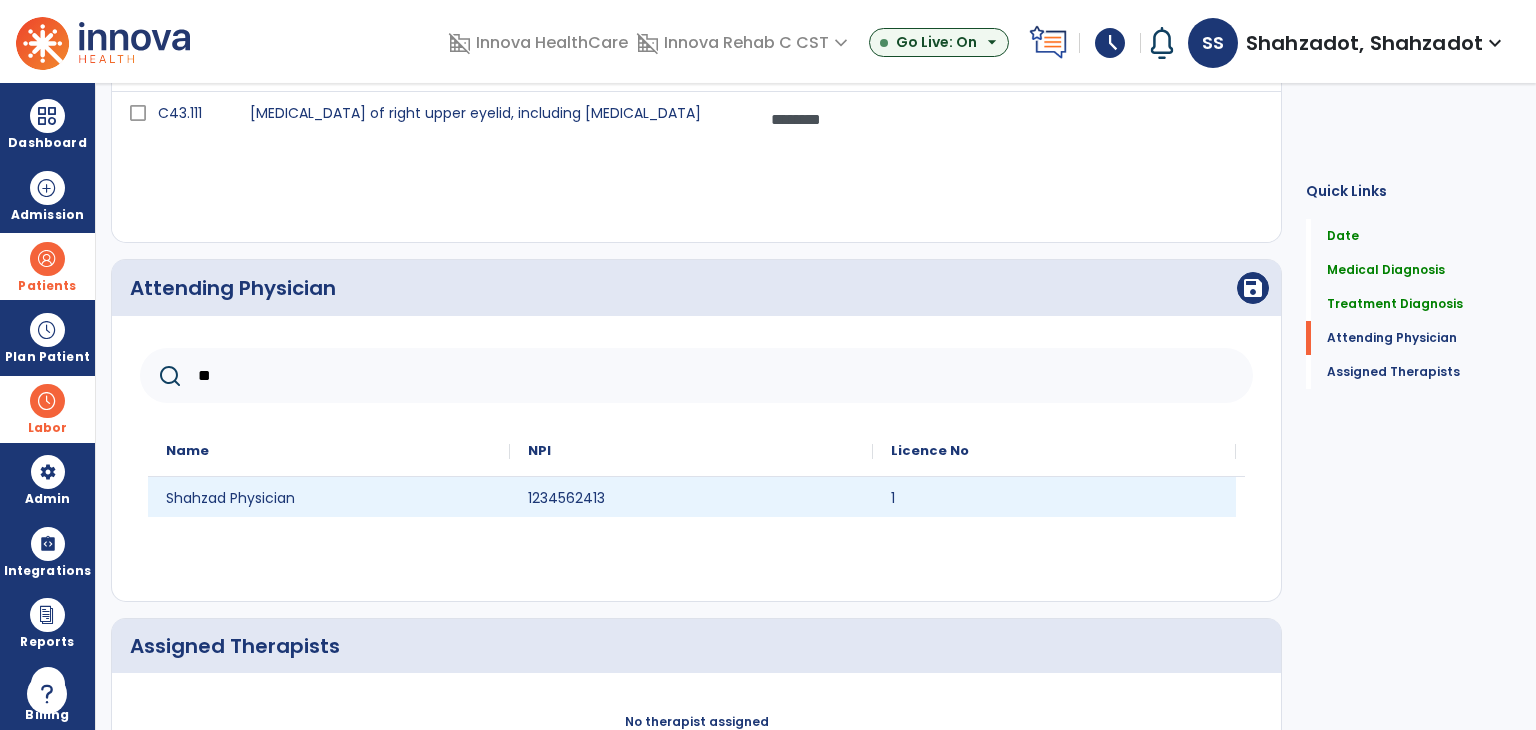 type on "**" 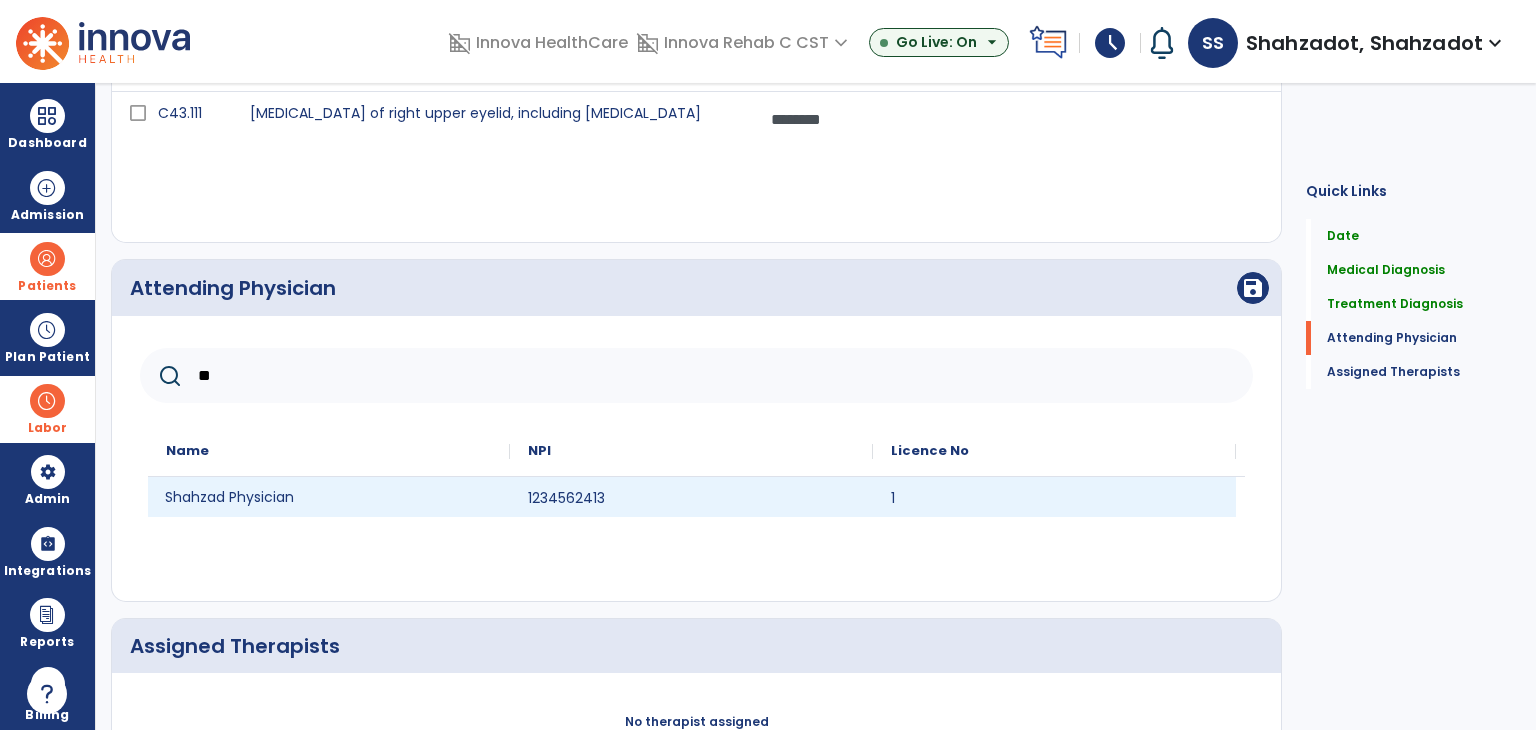 click on "Shahzad Physician" 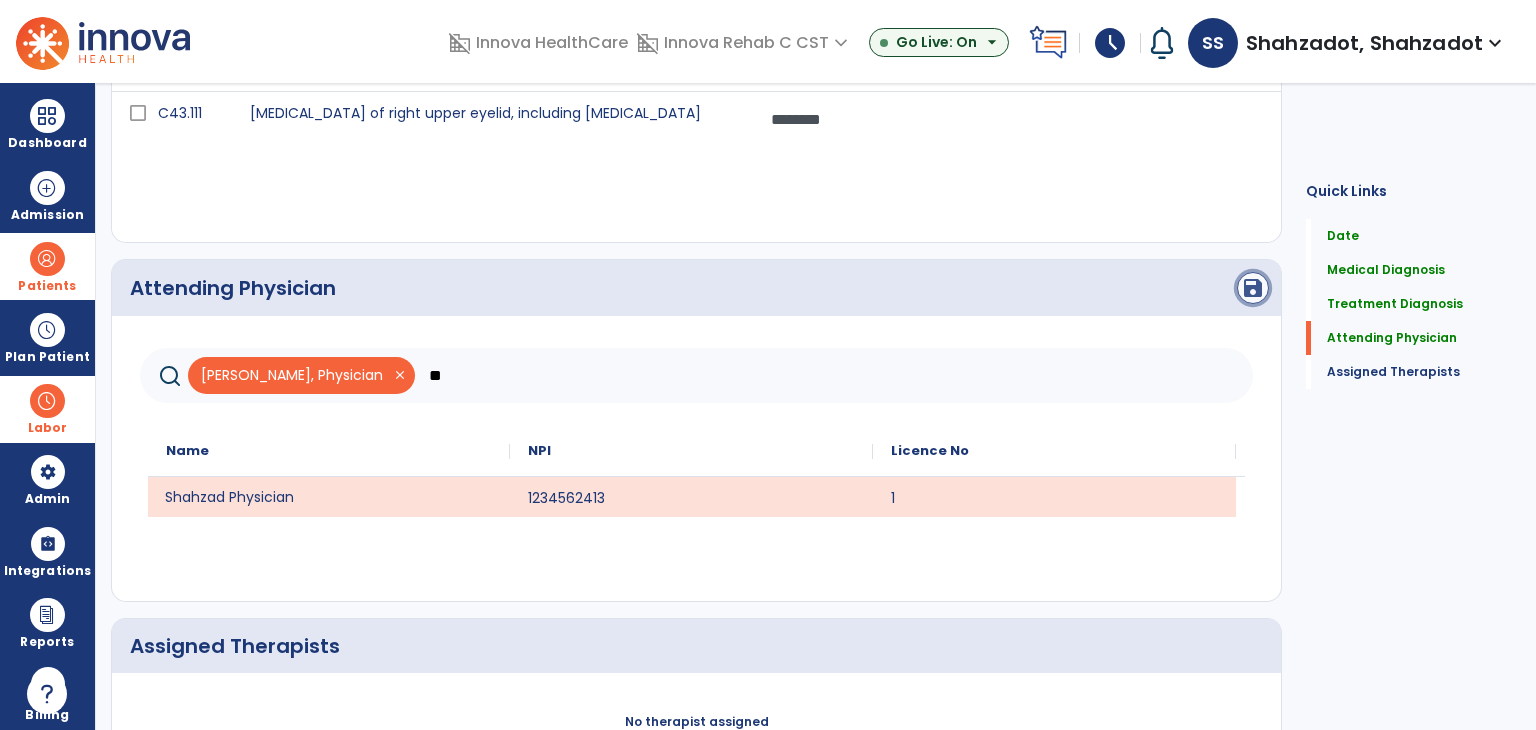 click on "save" 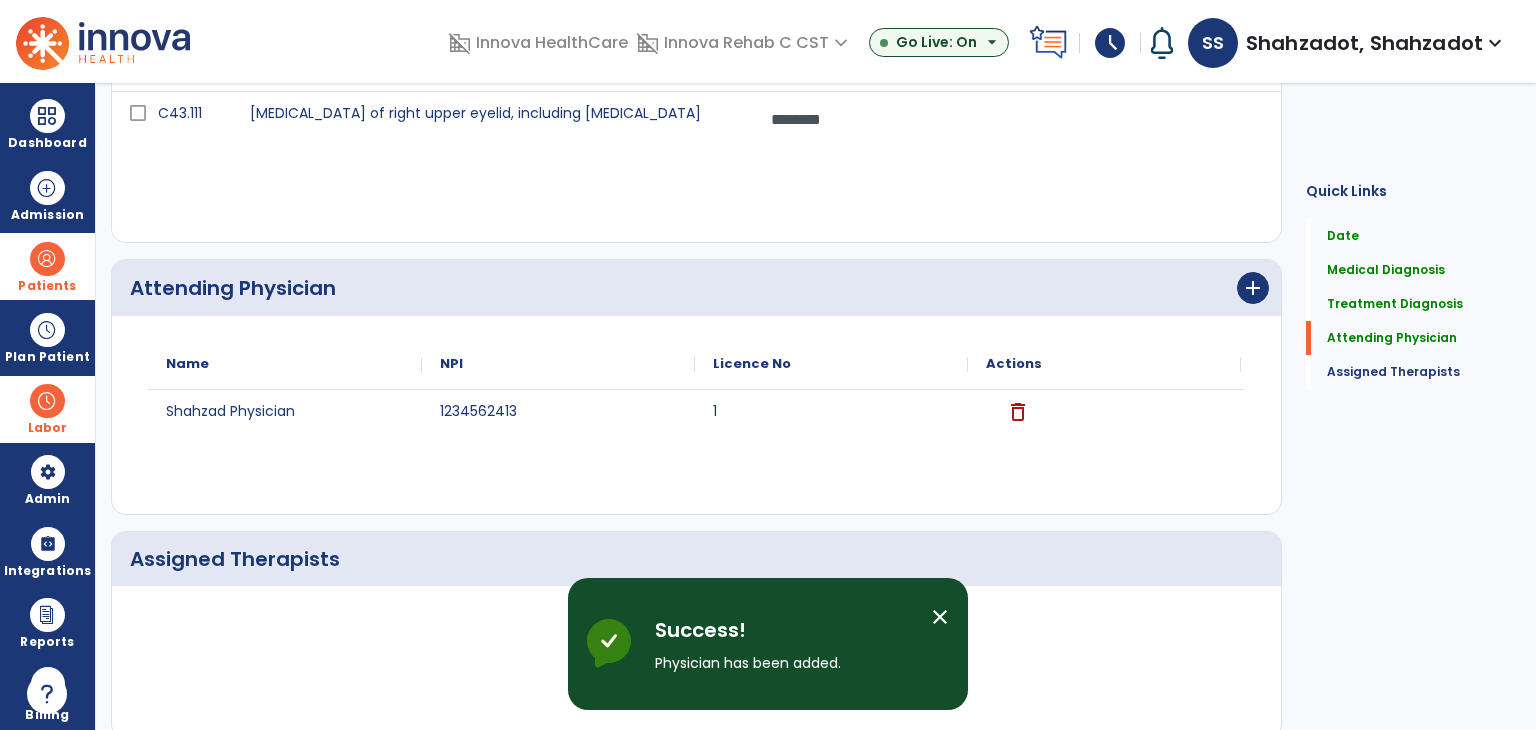 scroll, scrollTop: 663, scrollLeft: 0, axis: vertical 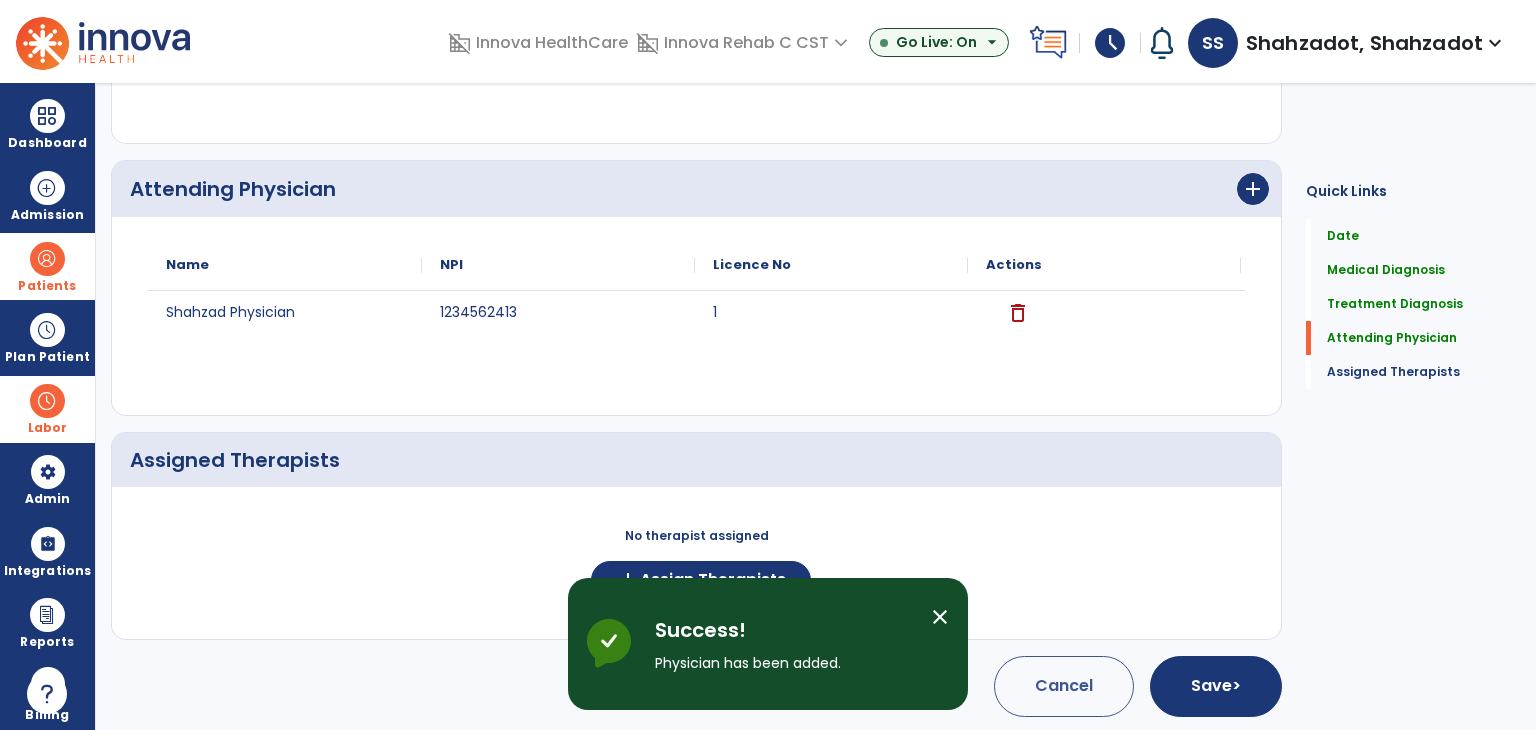 click on "close" at bounding box center (940, 617) 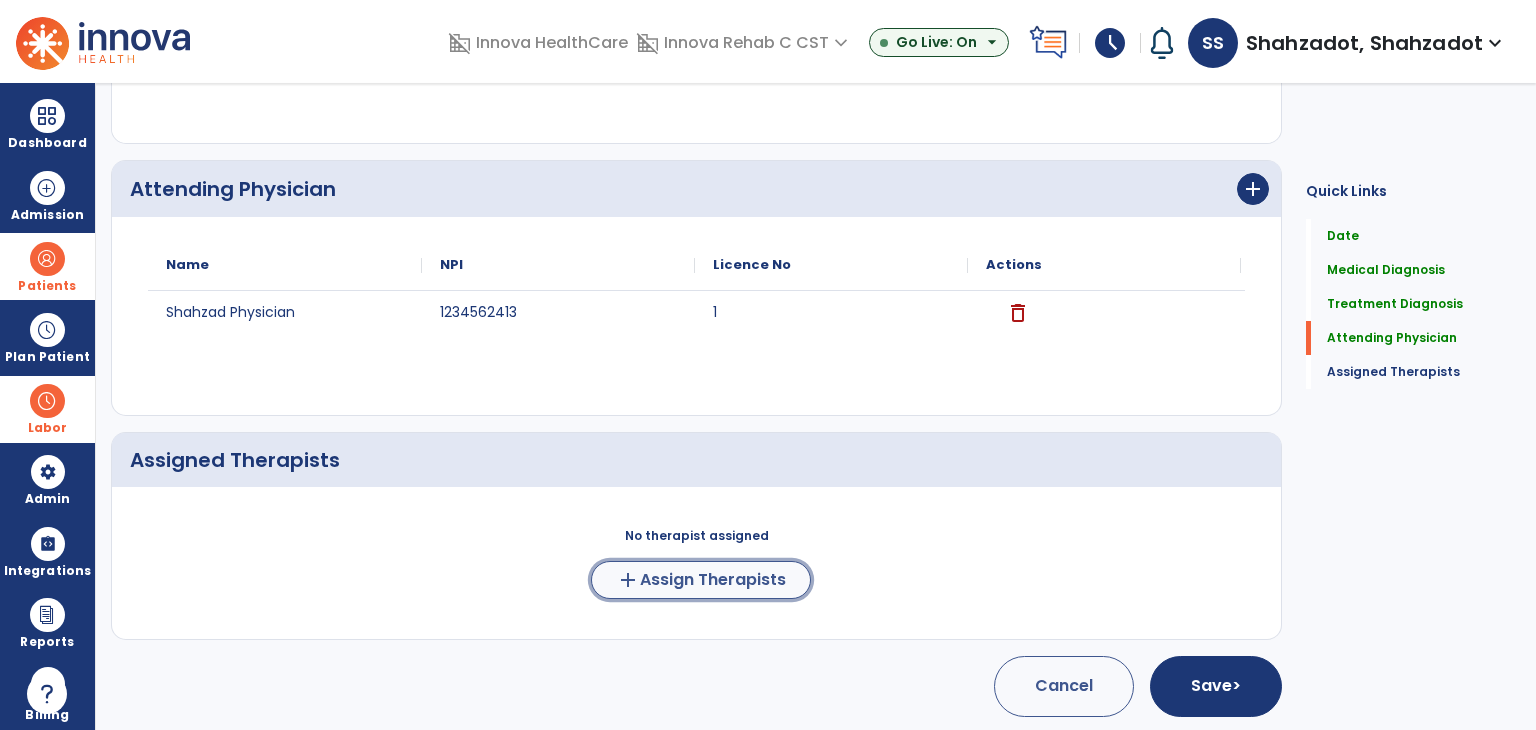 click on "Assign Therapists" 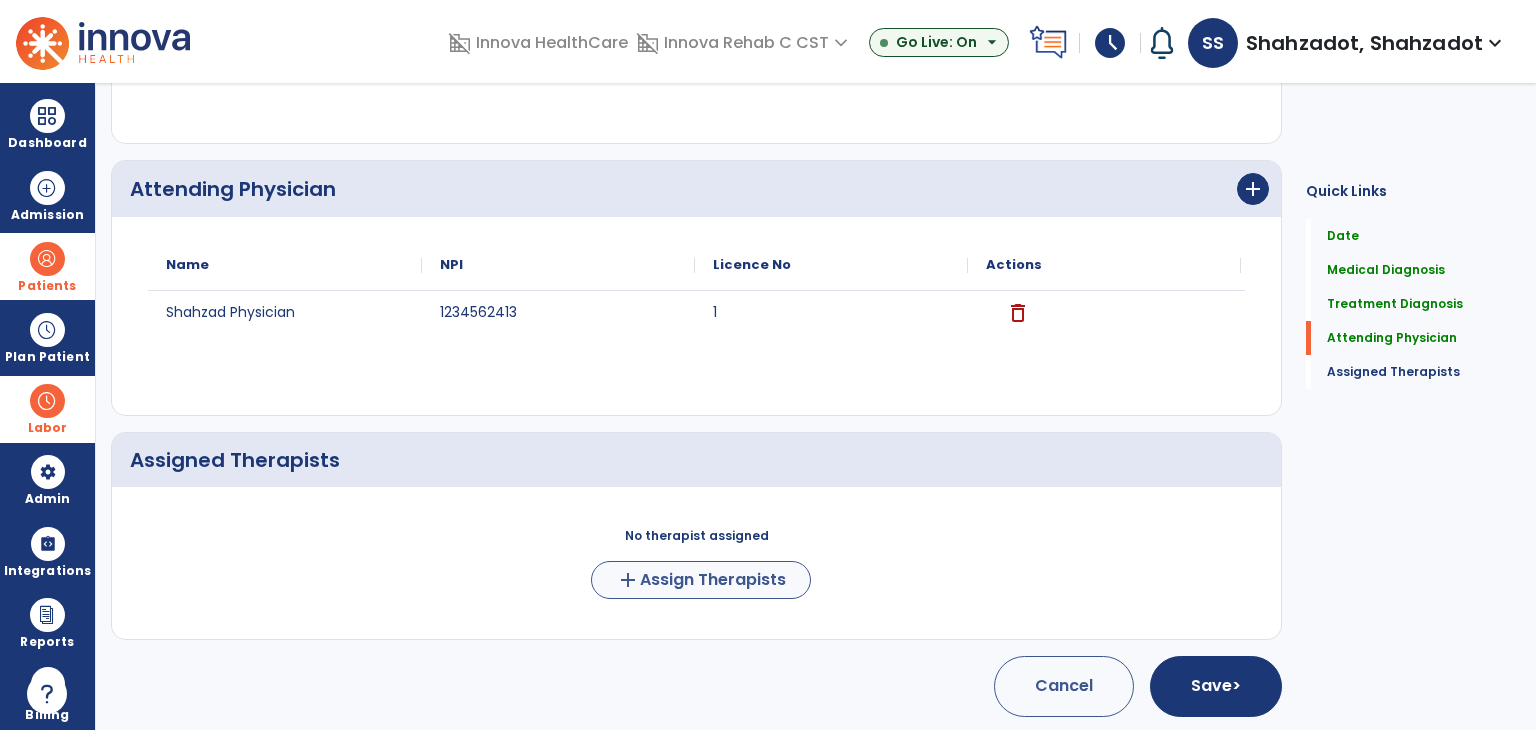 scroll, scrollTop: 660, scrollLeft: 0, axis: vertical 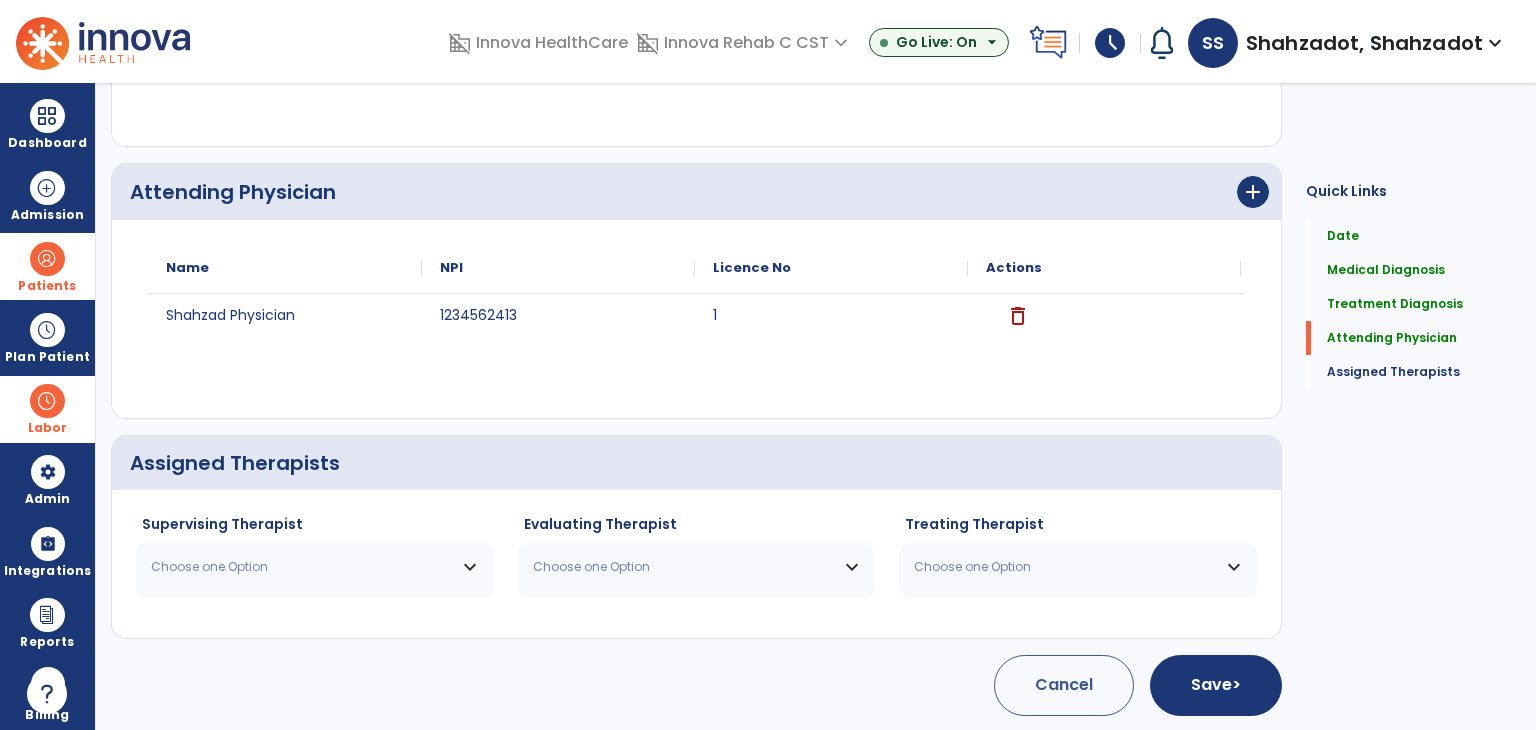 click on "Choose one Option" at bounding box center [302, 567] 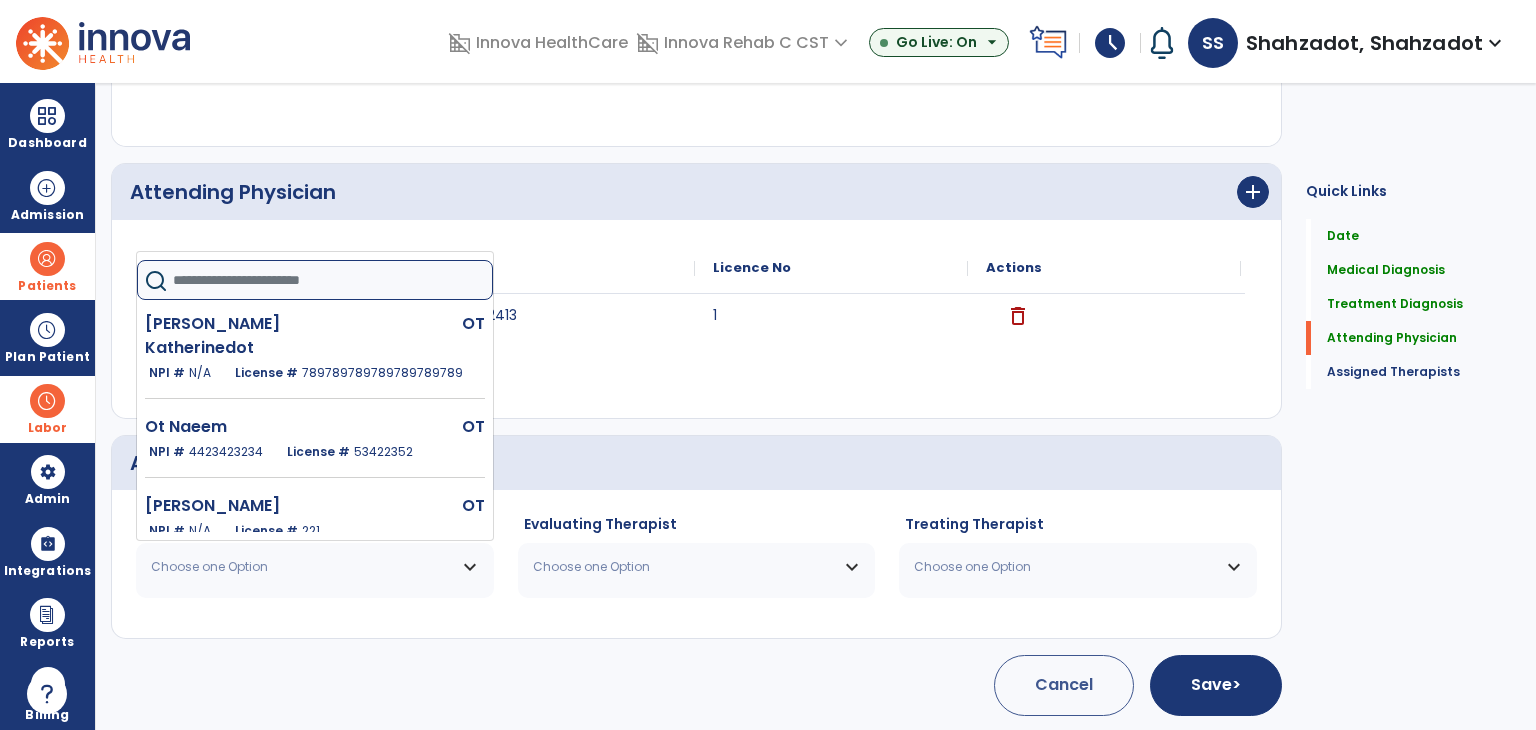 click 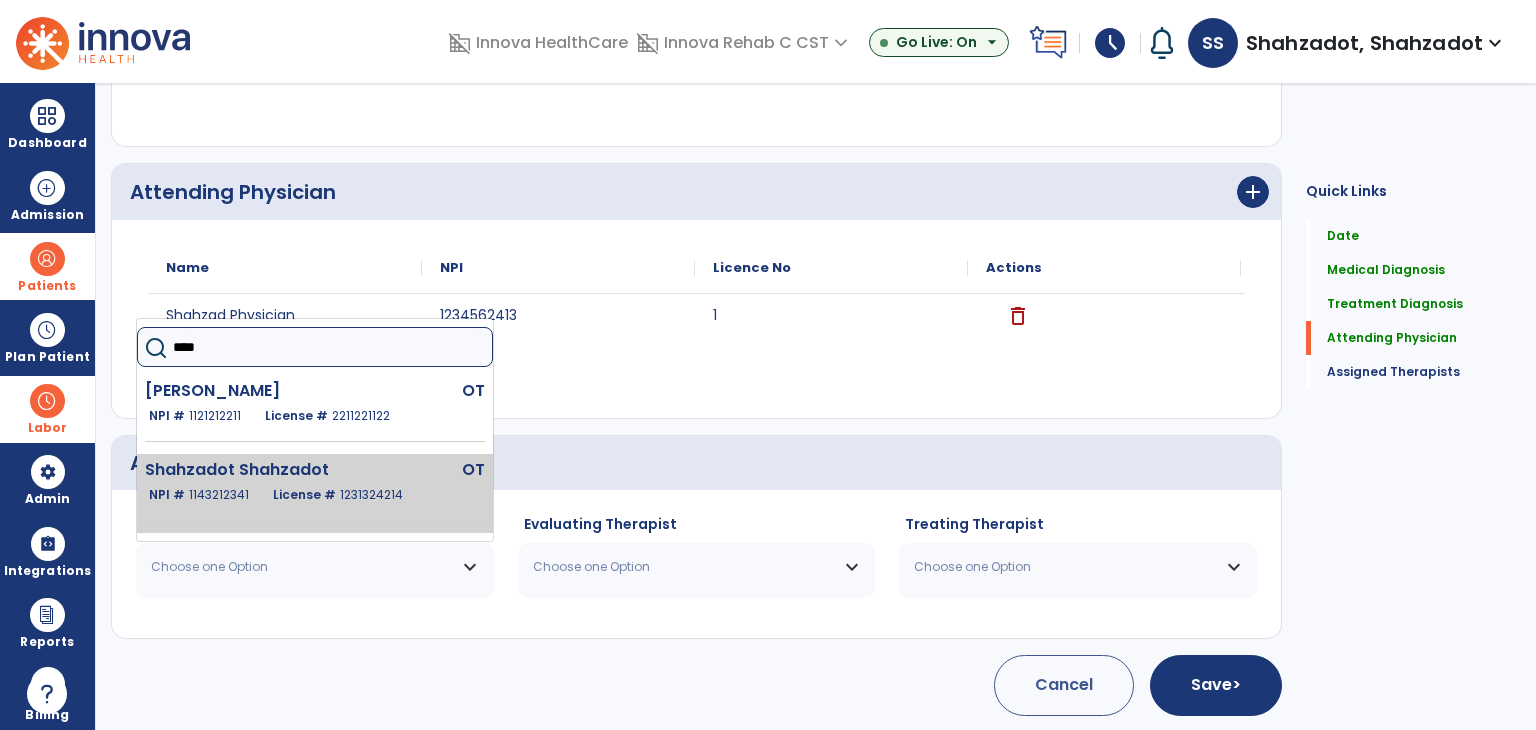 type on "****" 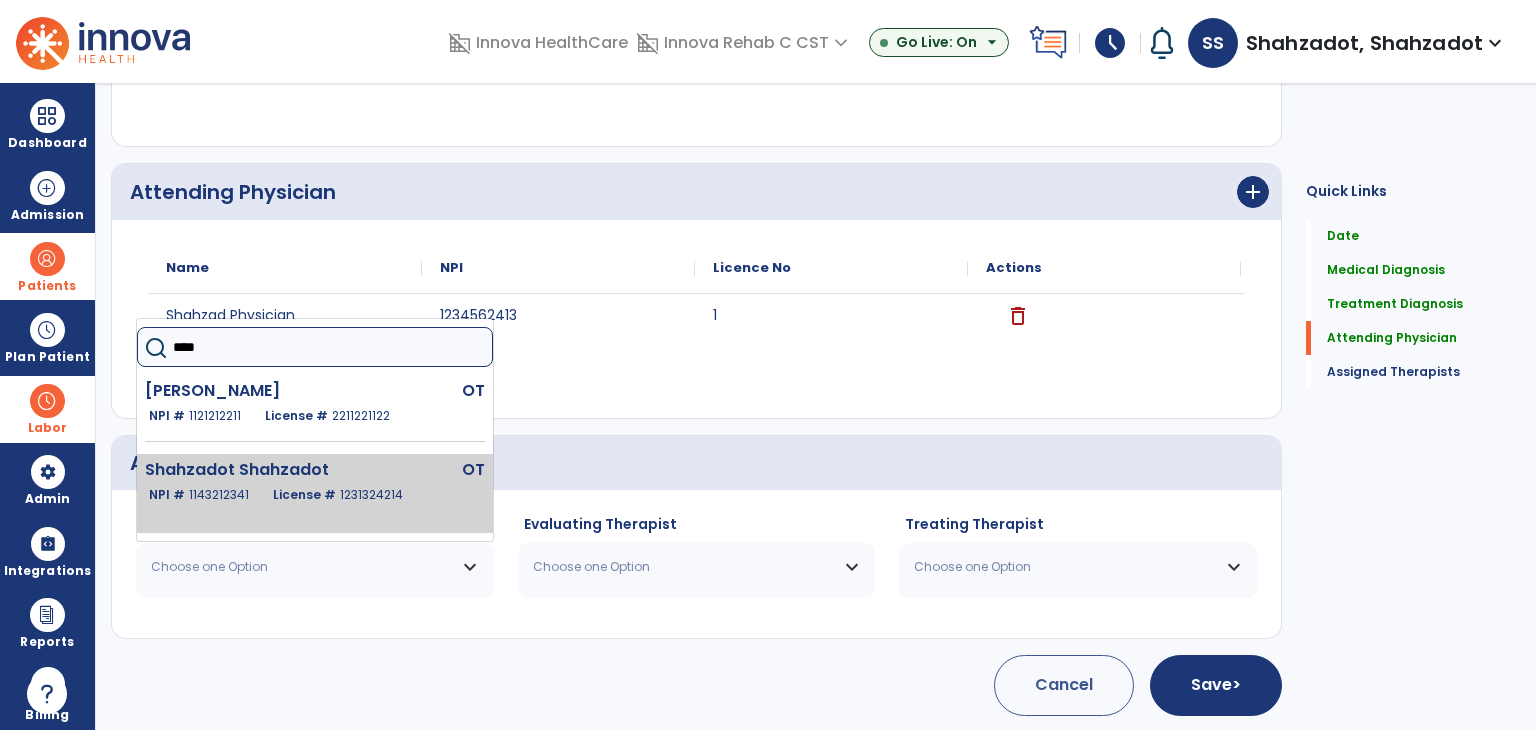 click on "Shahzadot Shahzadot" 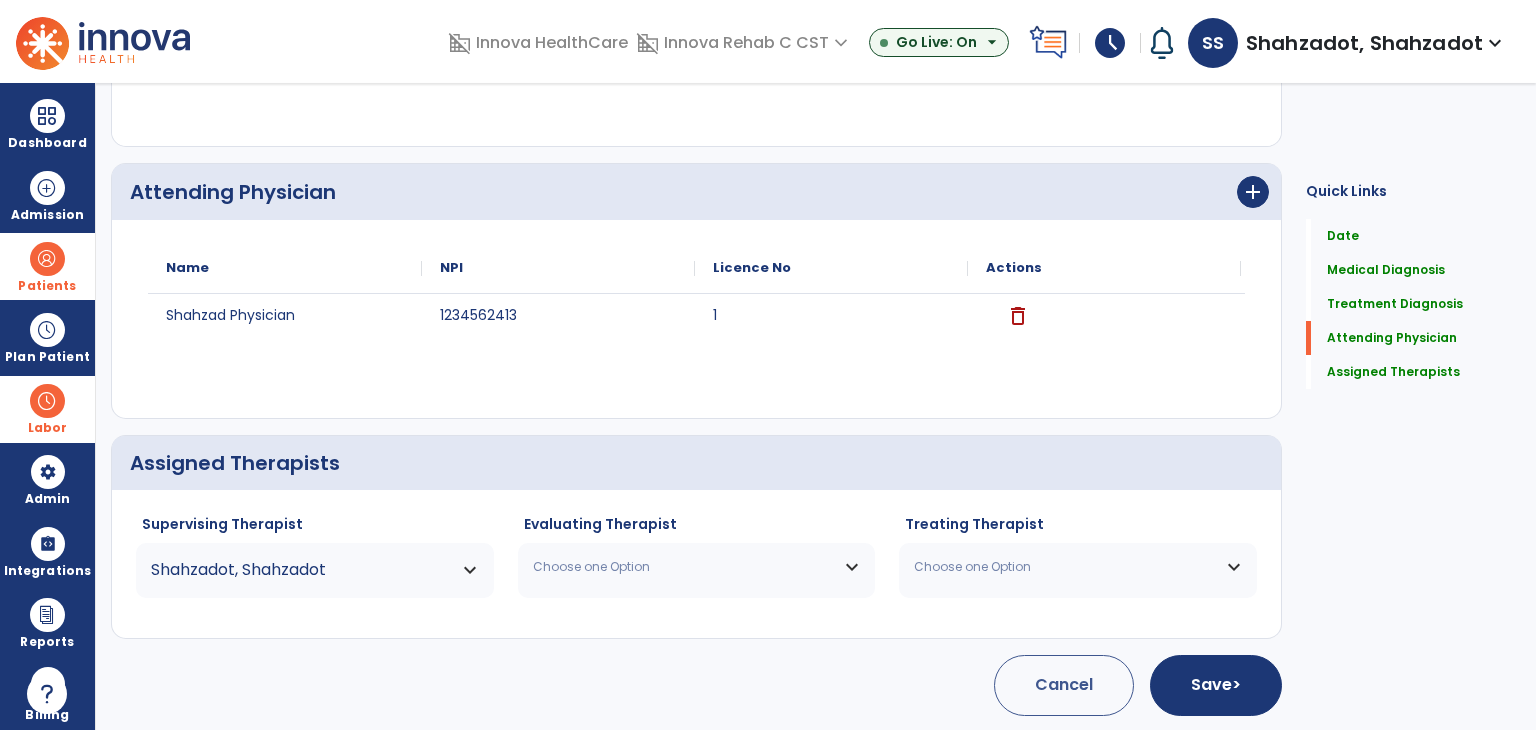 click on "Choose one Option" at bounding box center [684, 567] 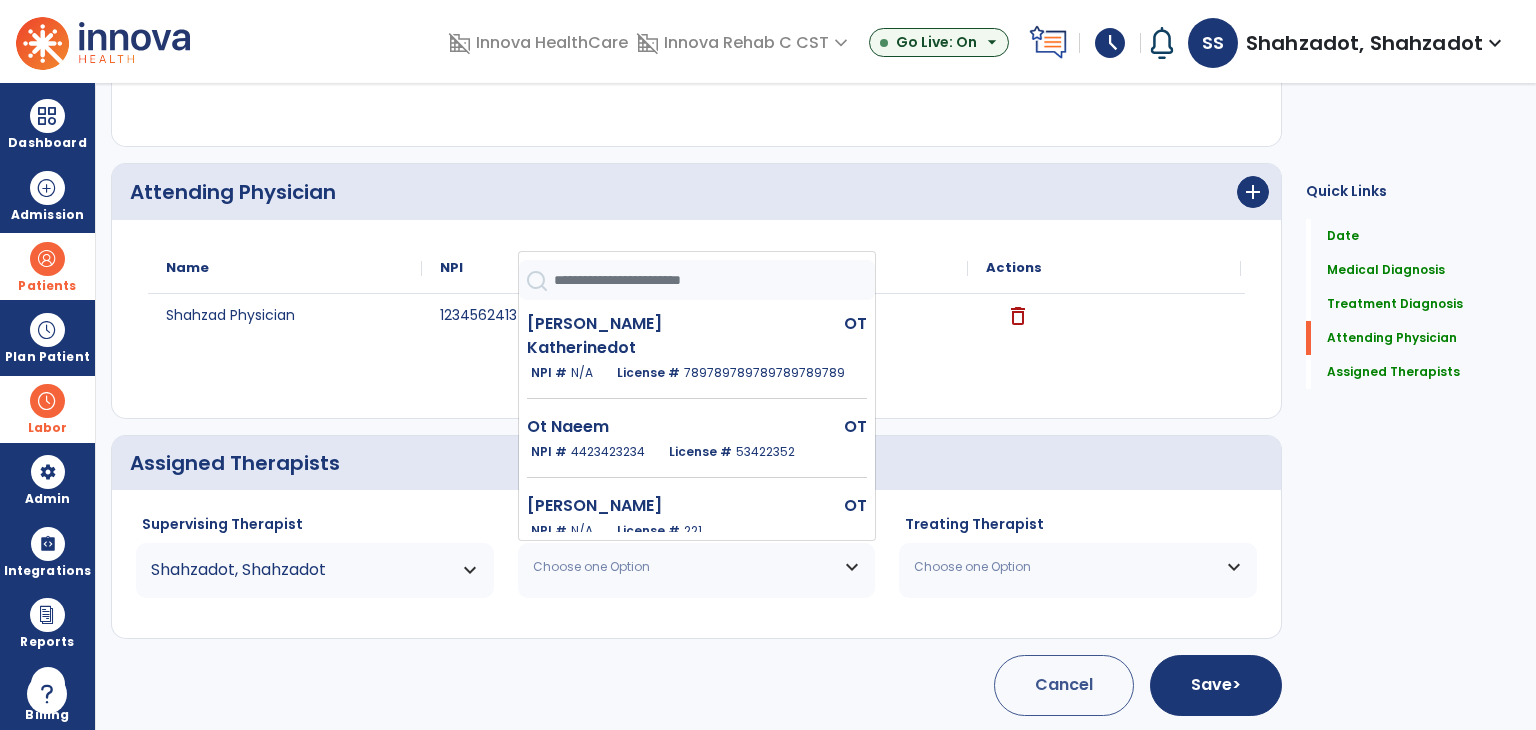 click 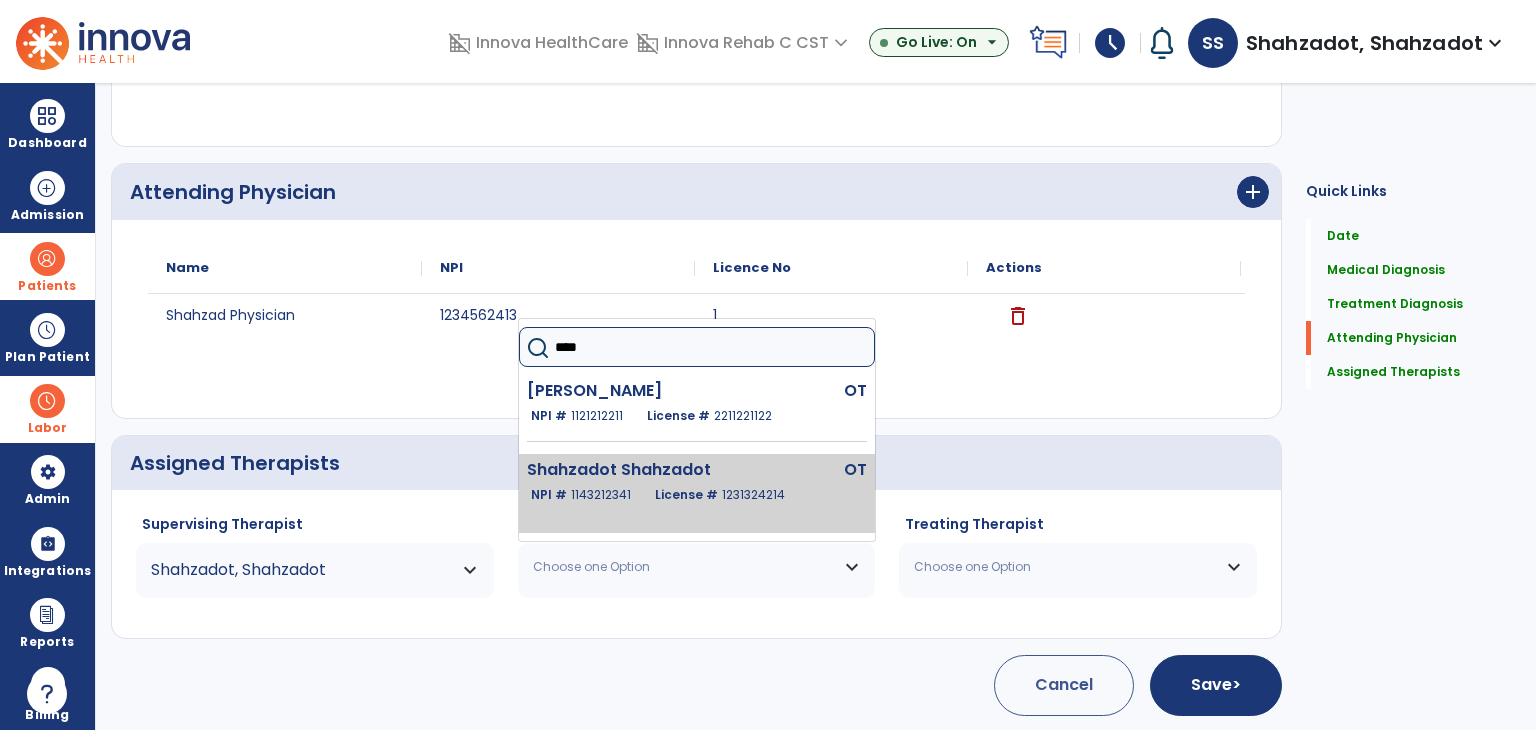 type on "****" 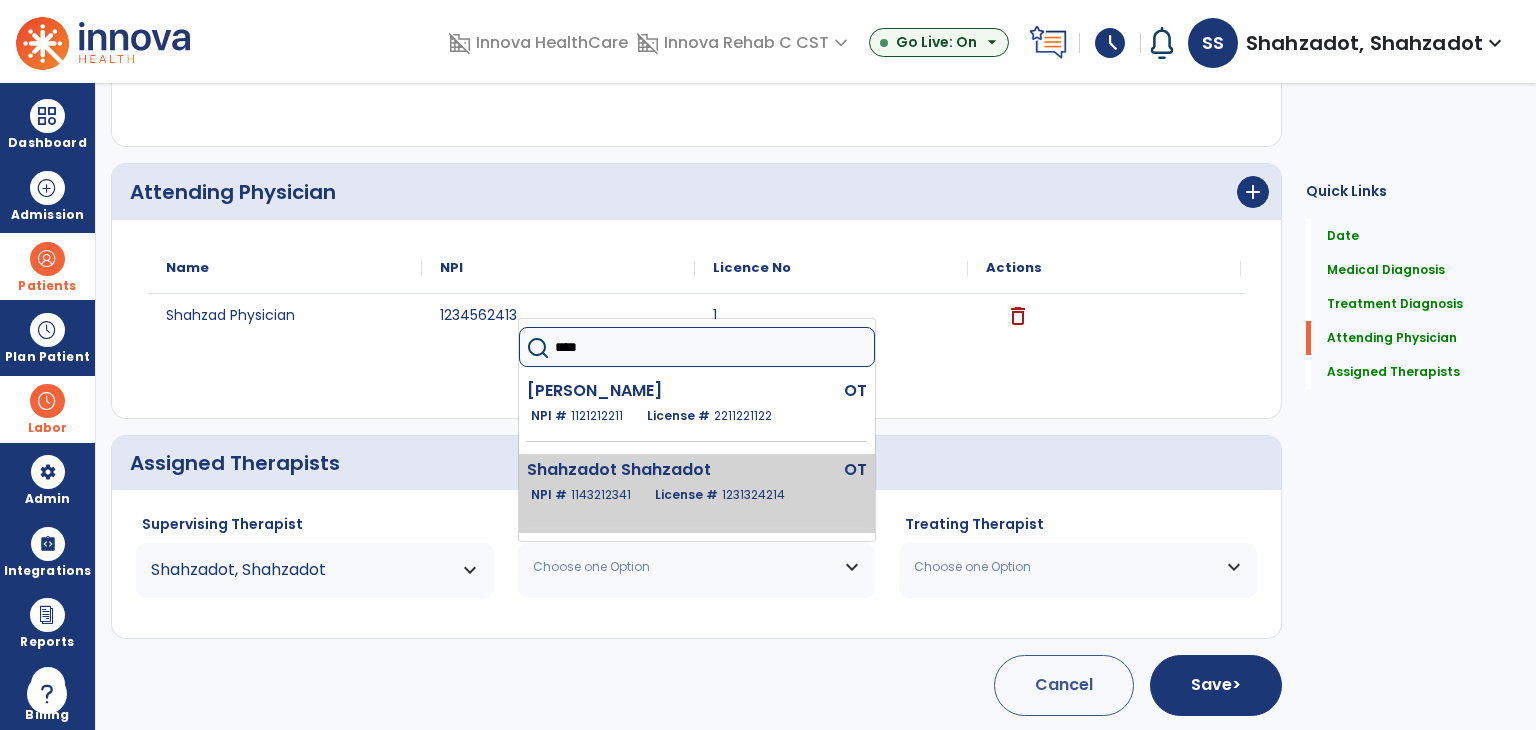 click on "License #  1231324214" 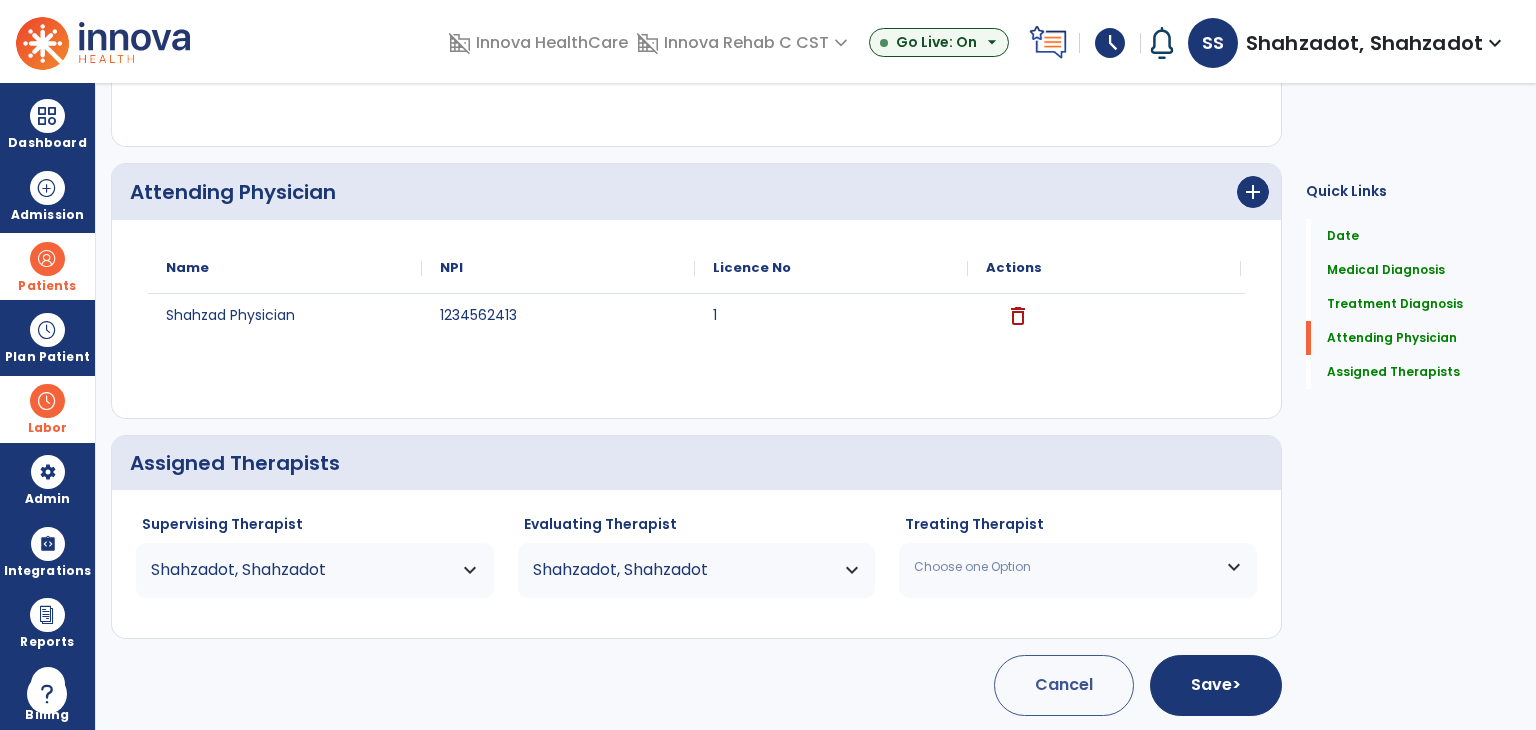 click on "Choose one Option" at bounding box center (1078, 567) 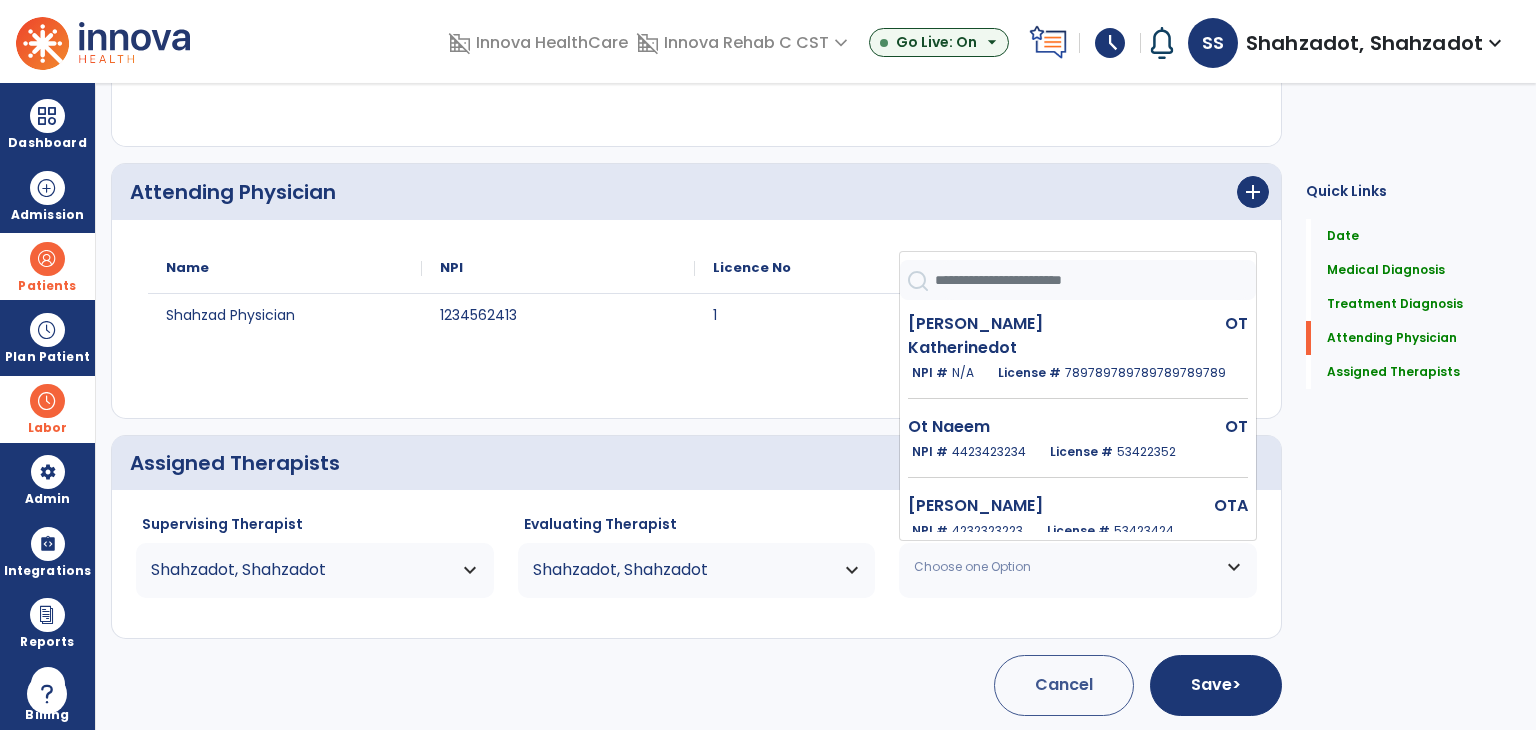 click 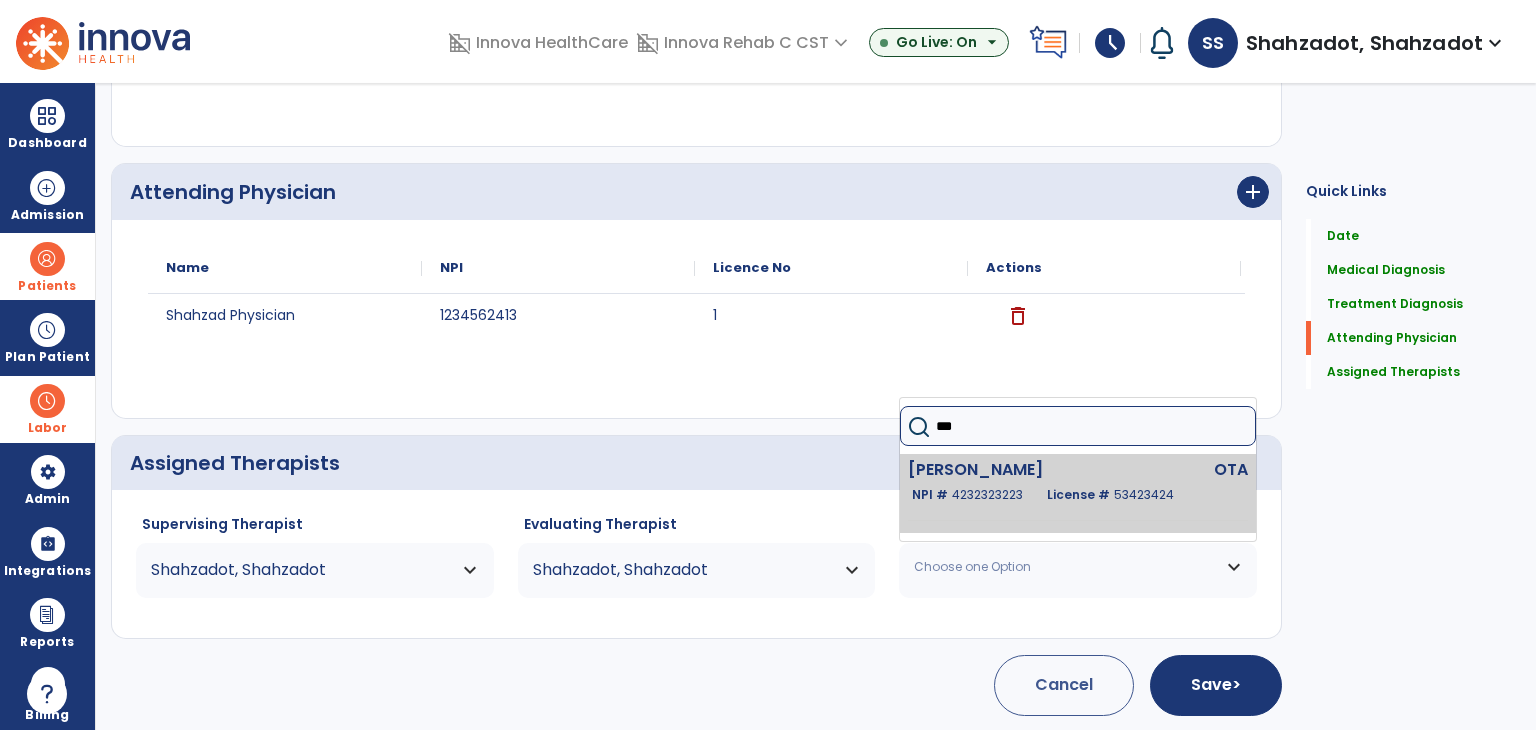 type on "***" 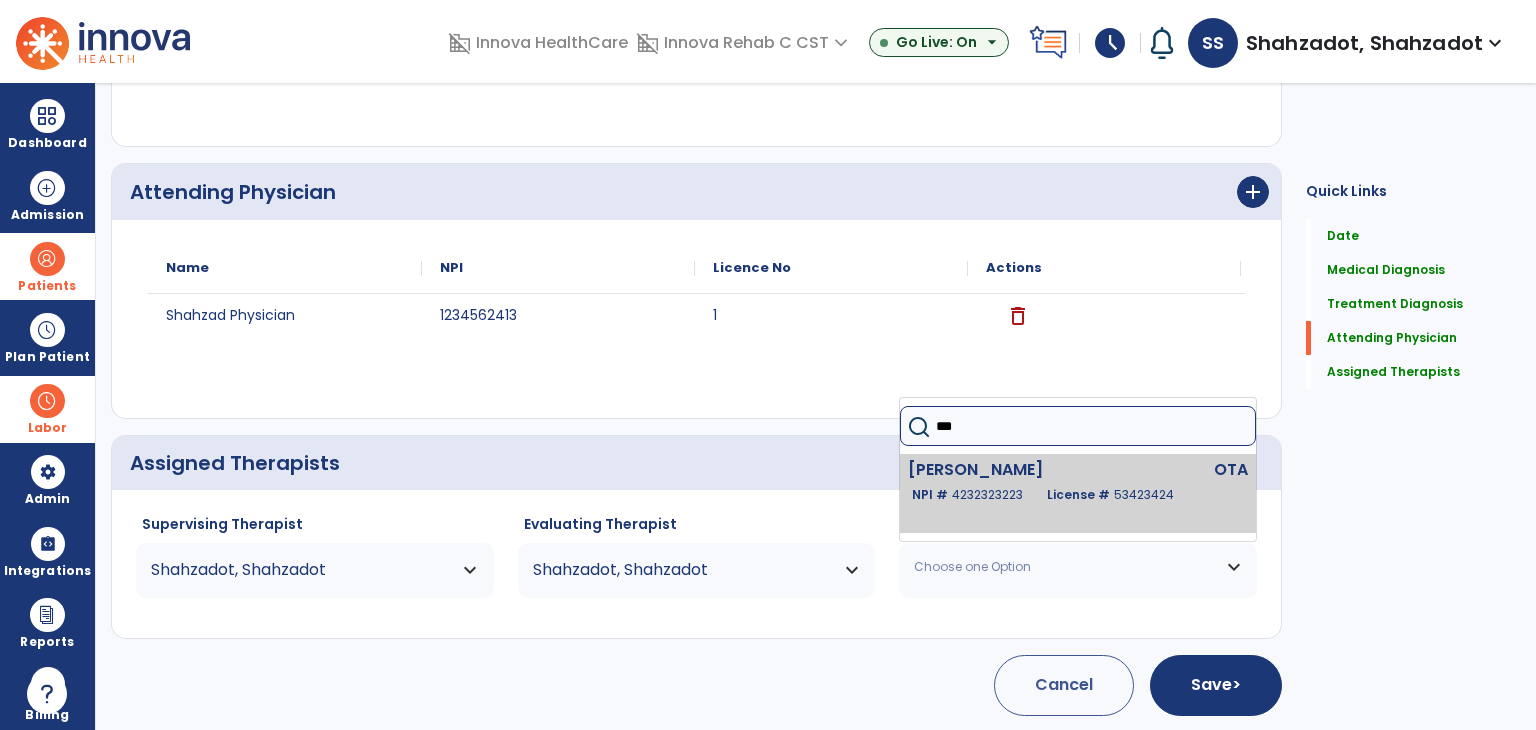 click on "NPI #  4232323223" 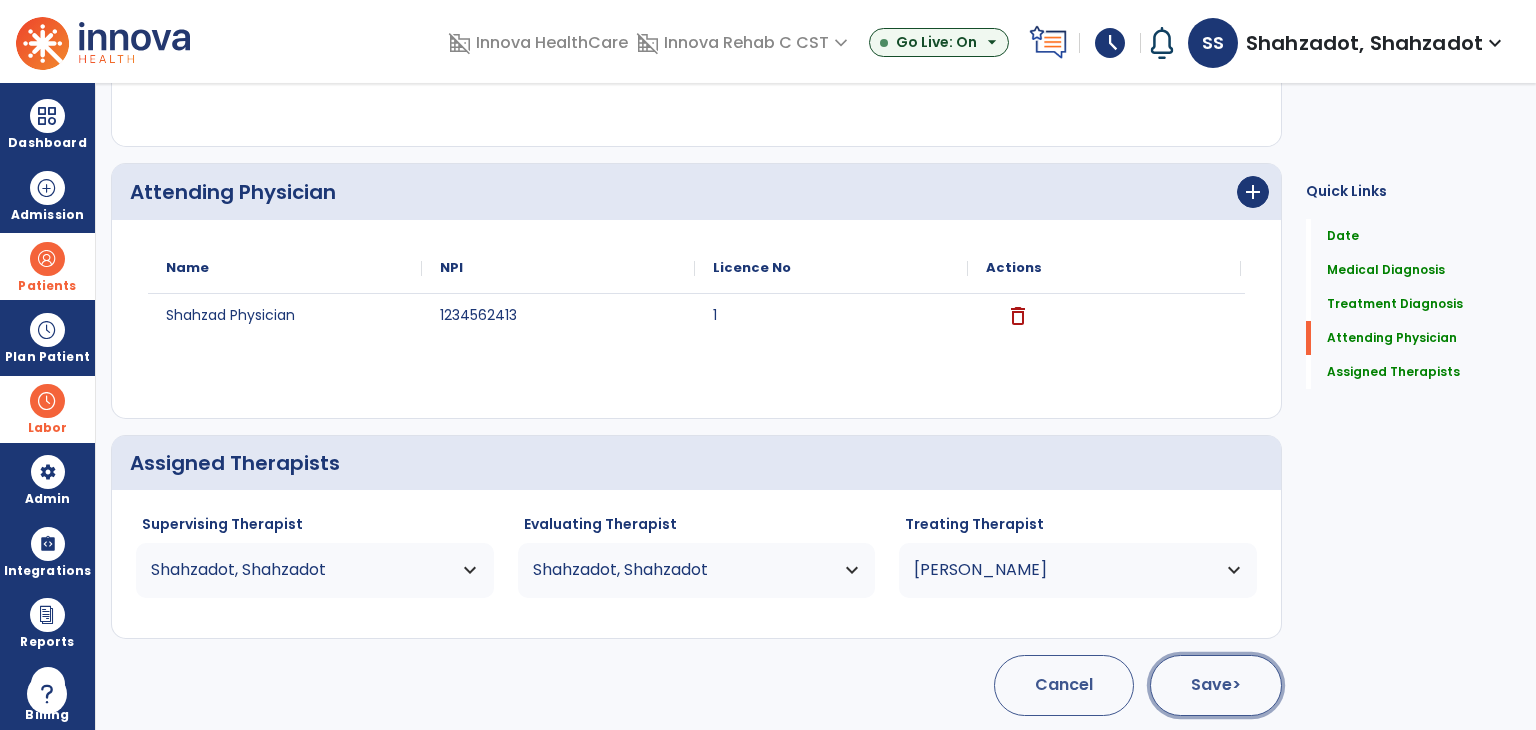 click on "Save  >" 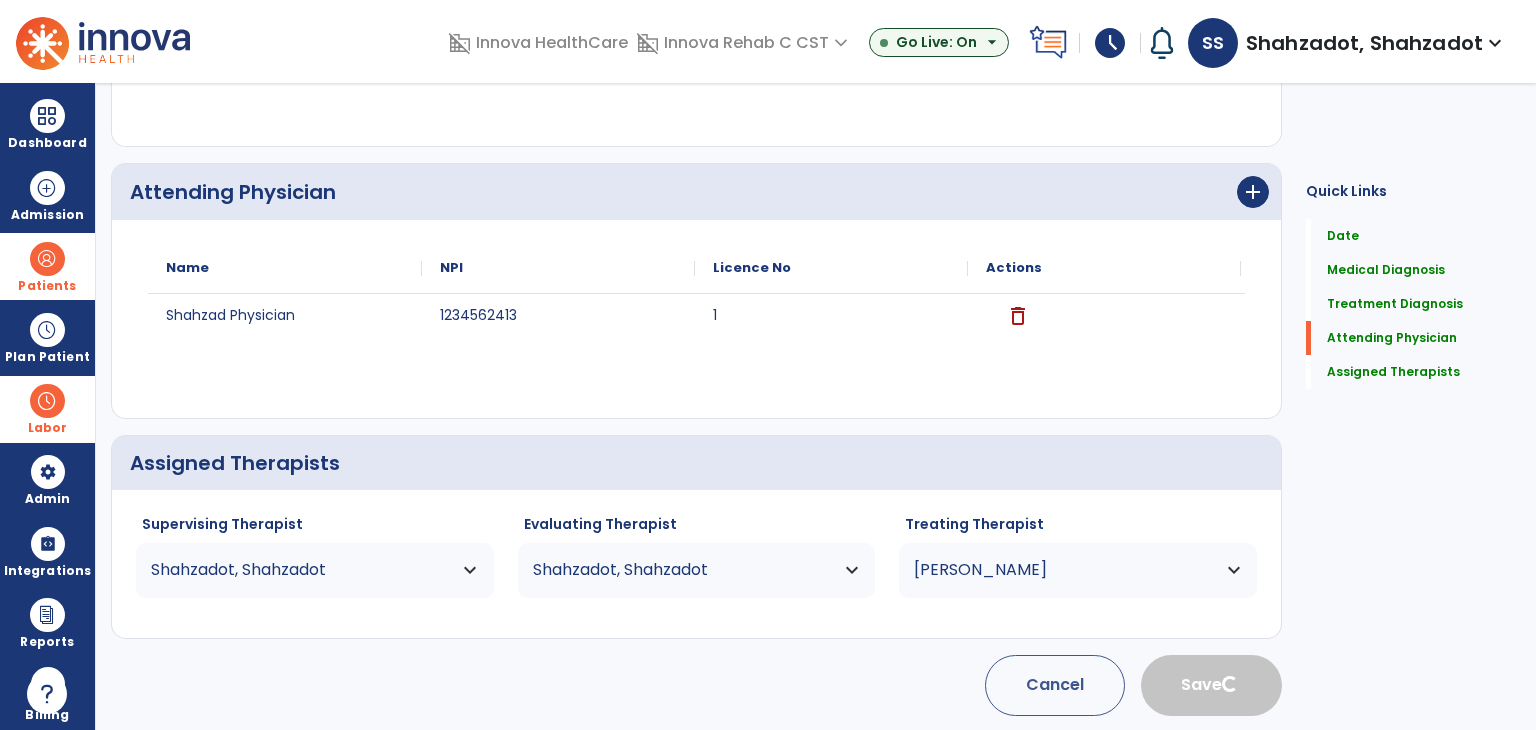 type 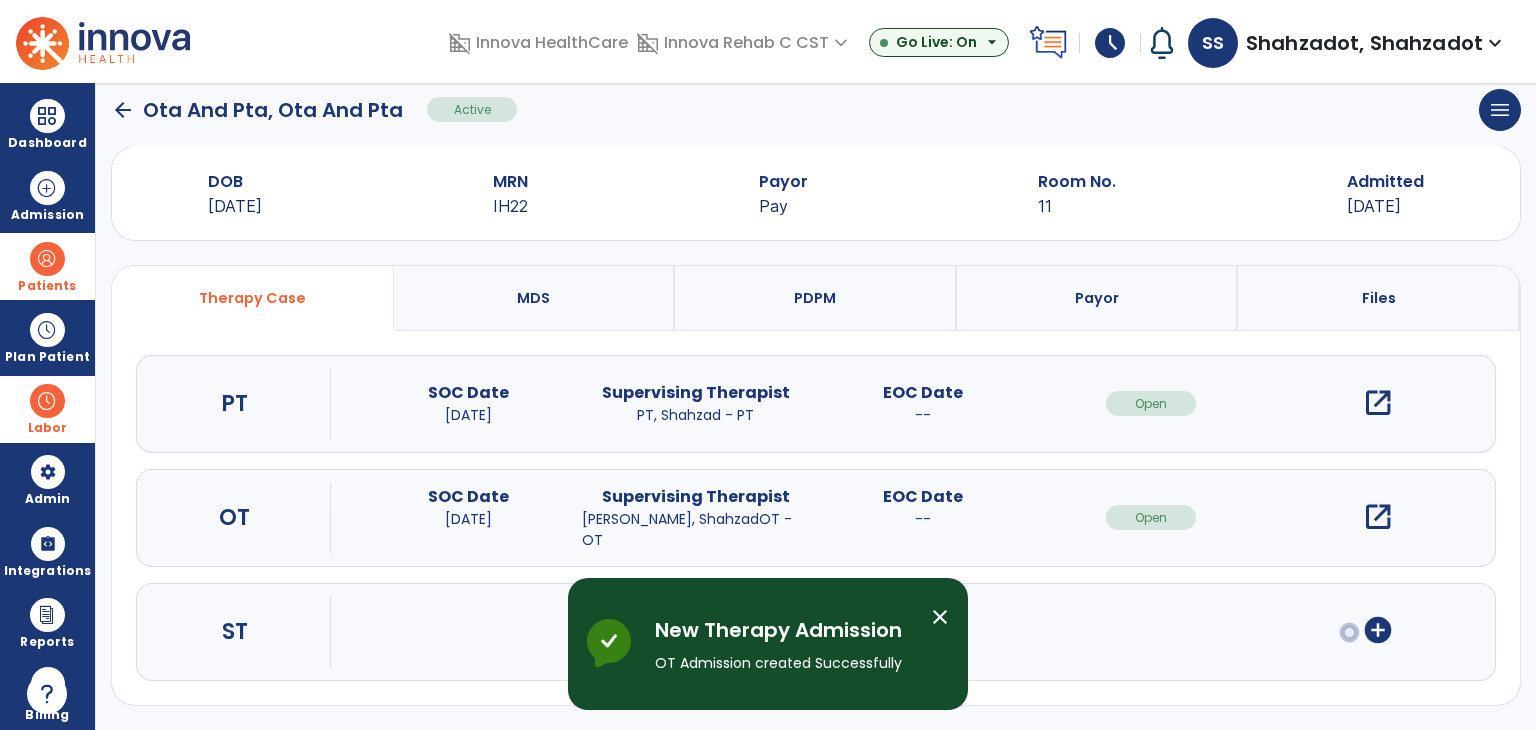 scroll, scrollTop: 28, scrollLeft: 0, axis: vertical 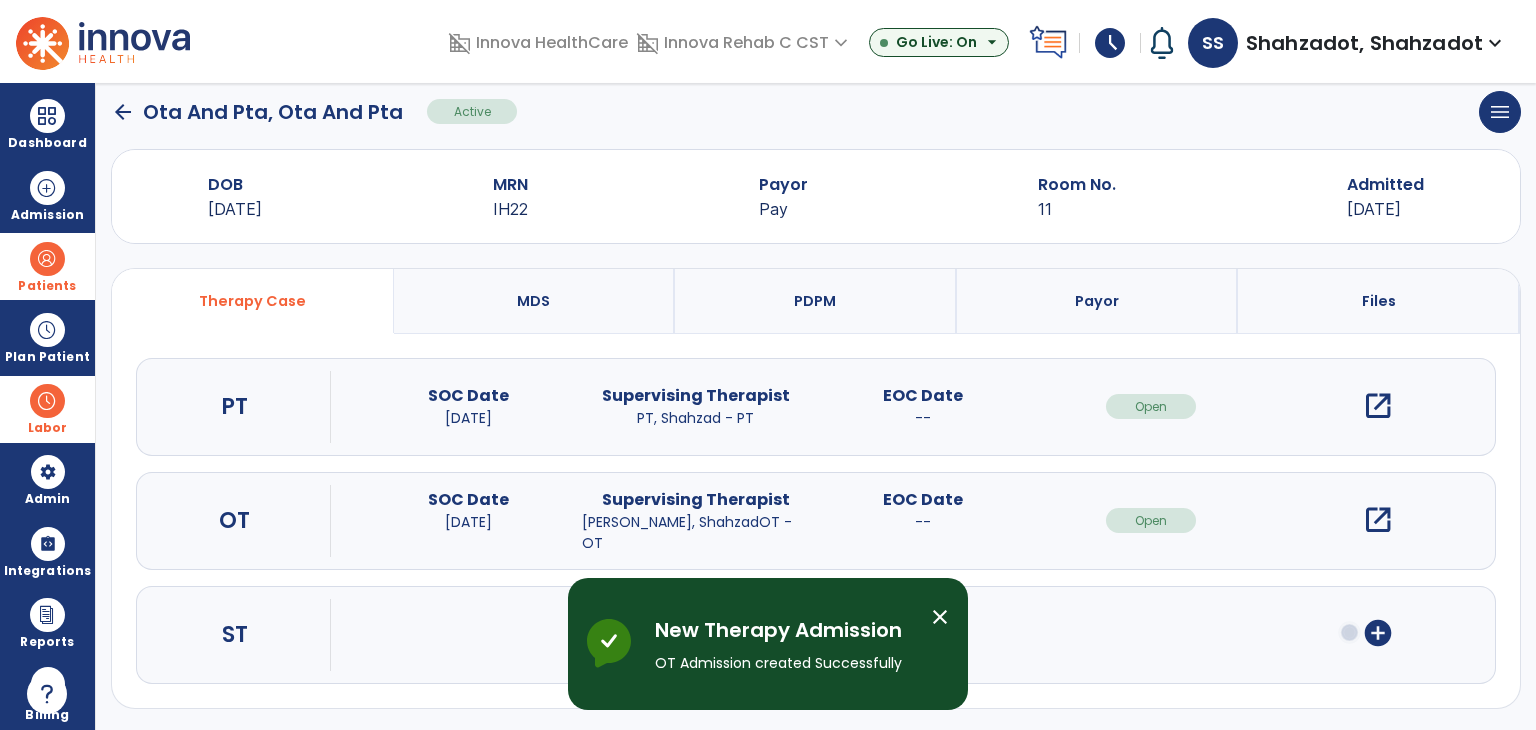 click on "open_in_new" at bounding box center (1378, 520) 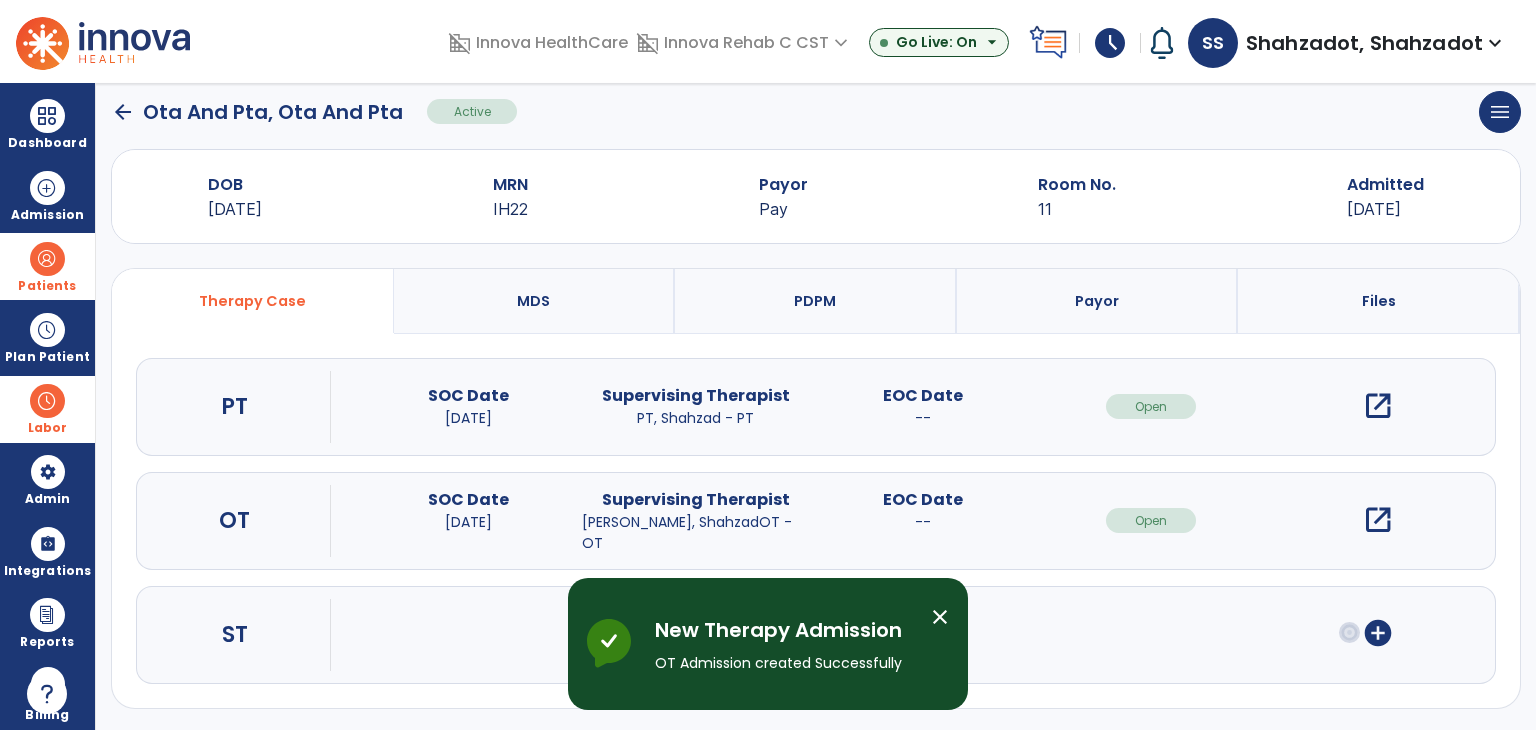 scroll, scrollTop: 0, scrollLeft: 0, axis: both 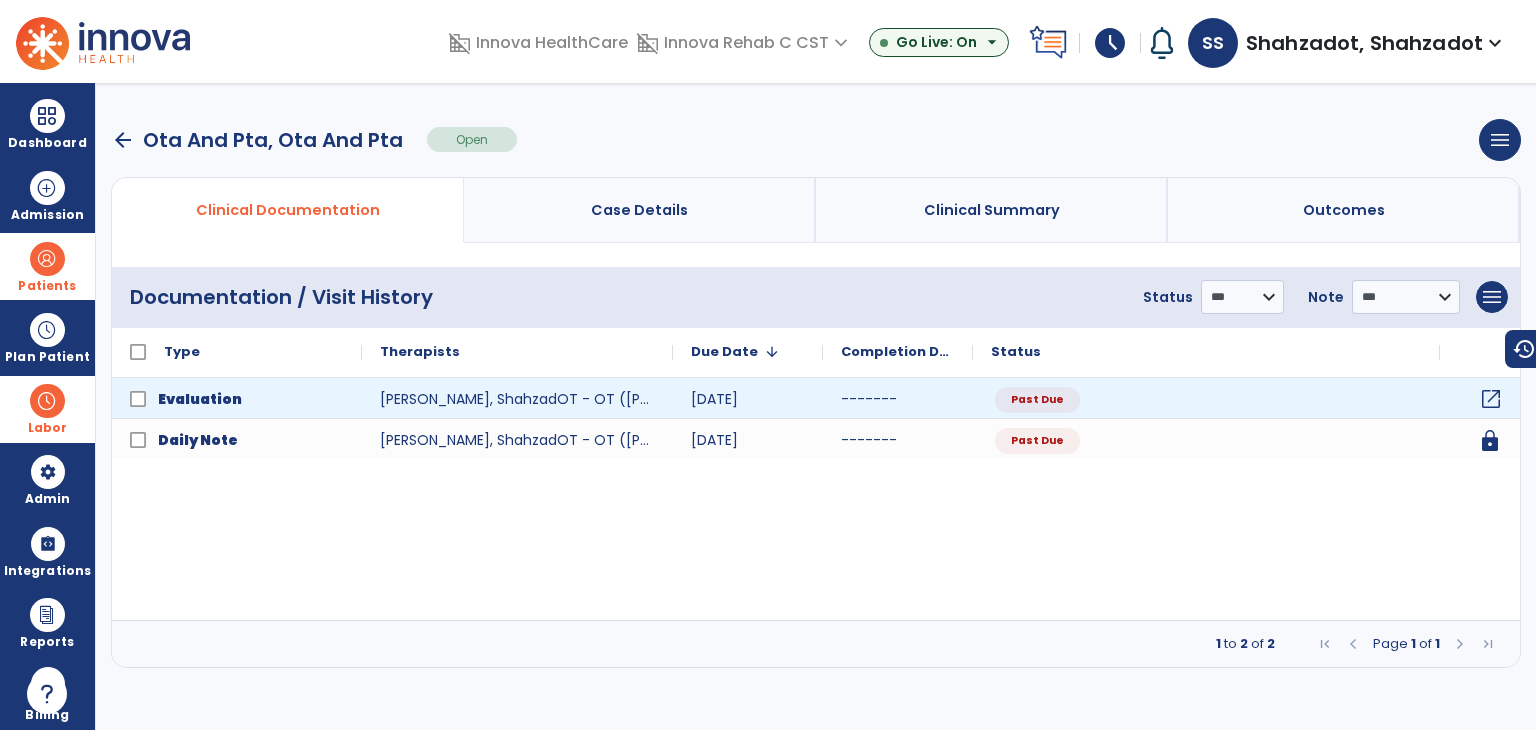 click on "open_in_new" 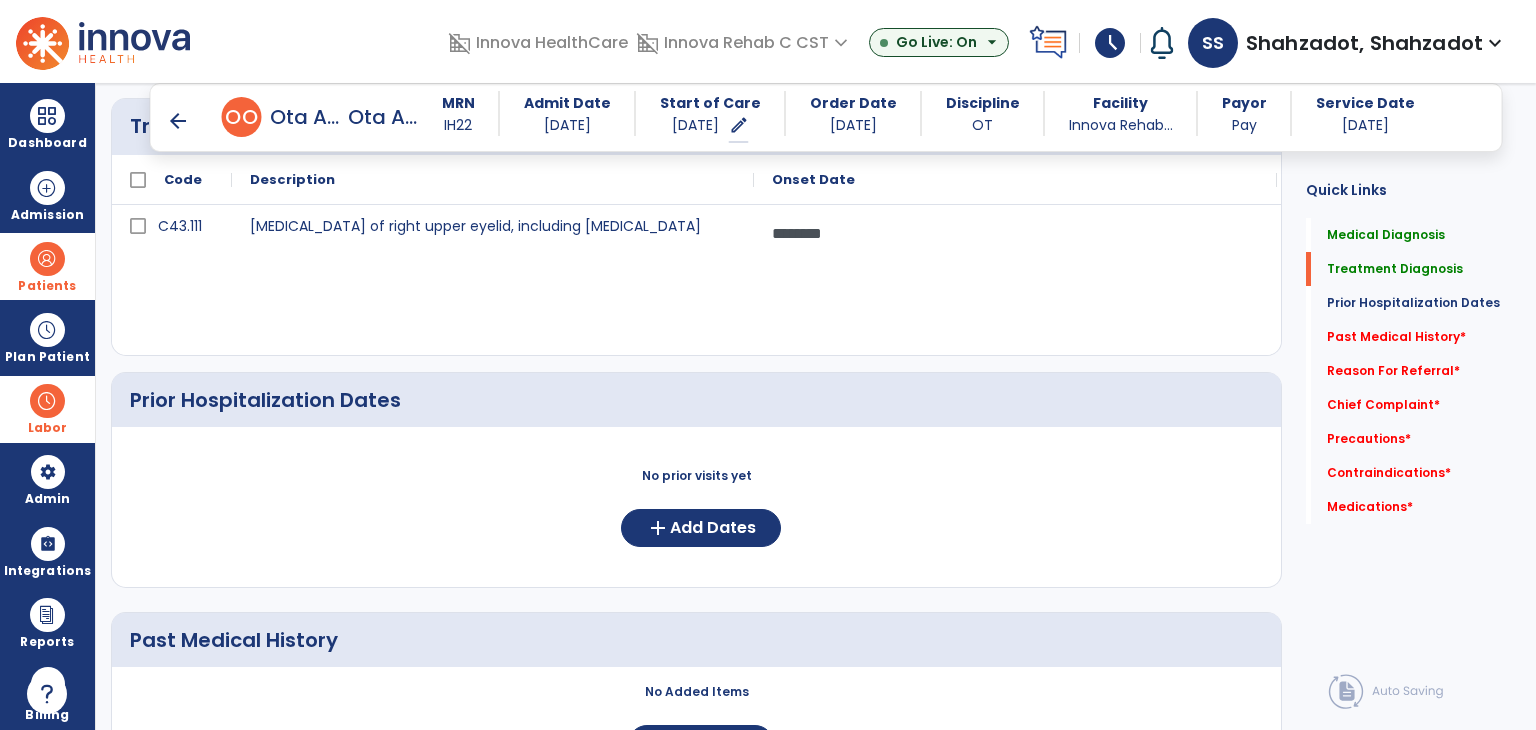 scroll, scrollTop: 700, scrollLeft: 0, axis: vertical 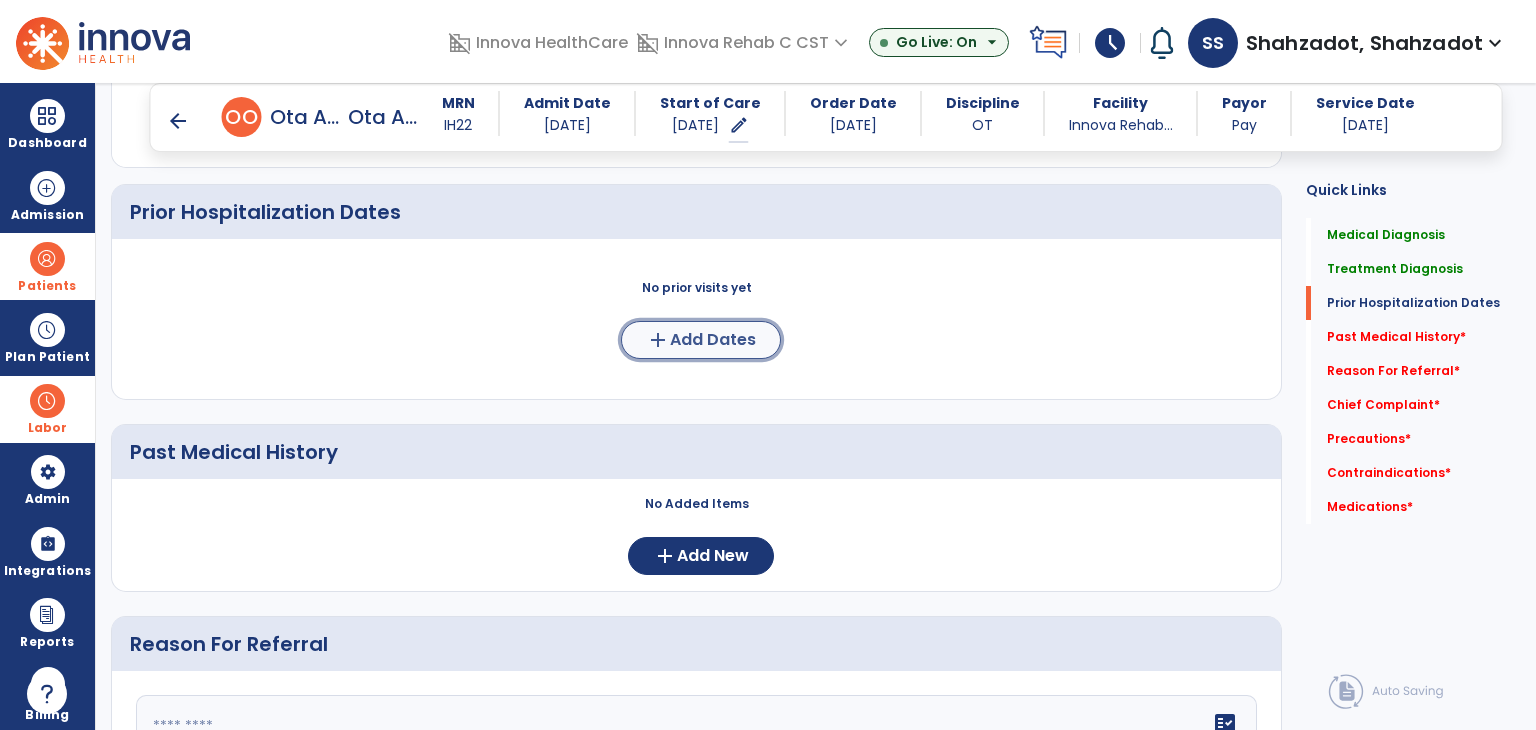 click on "Add Dates" 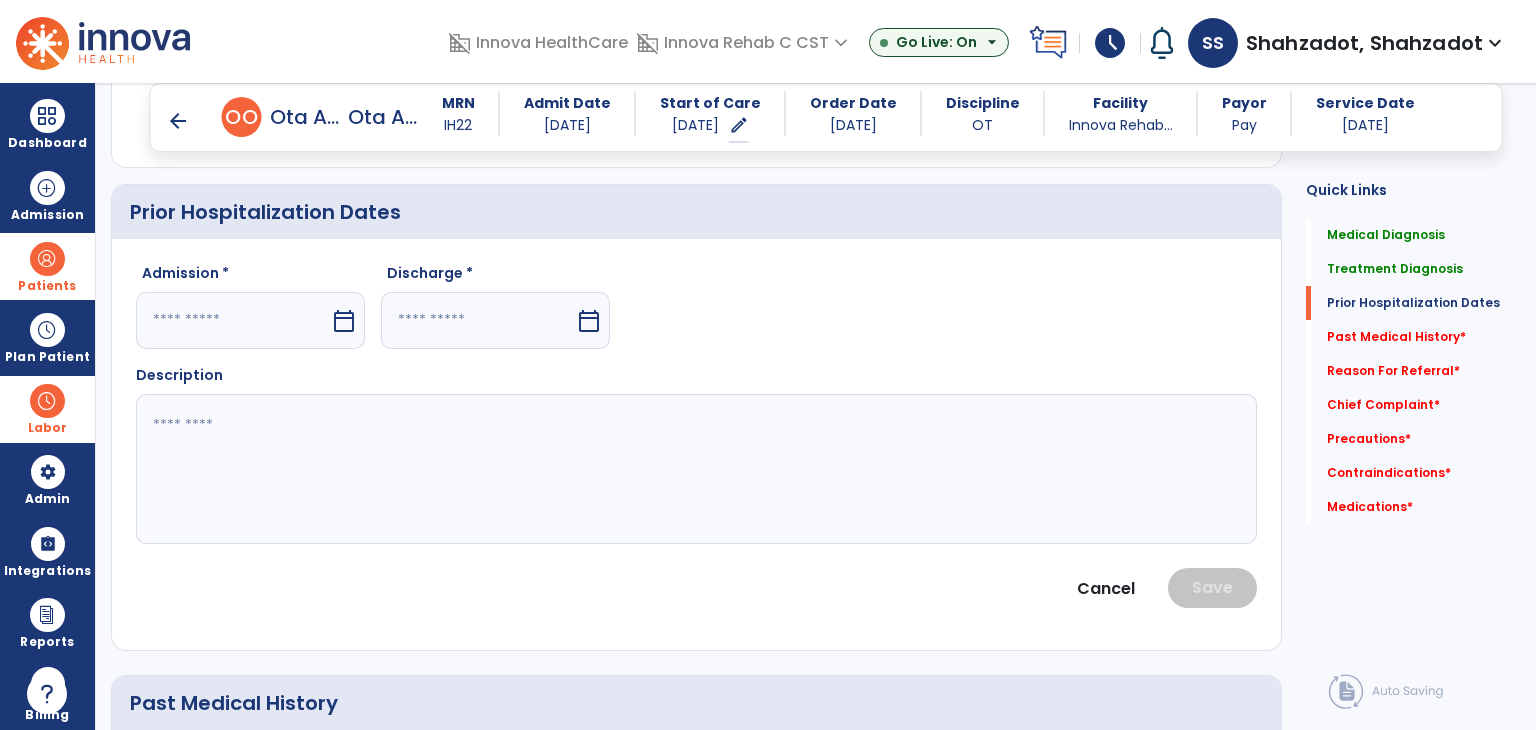 click at bounding box center [233, 320] 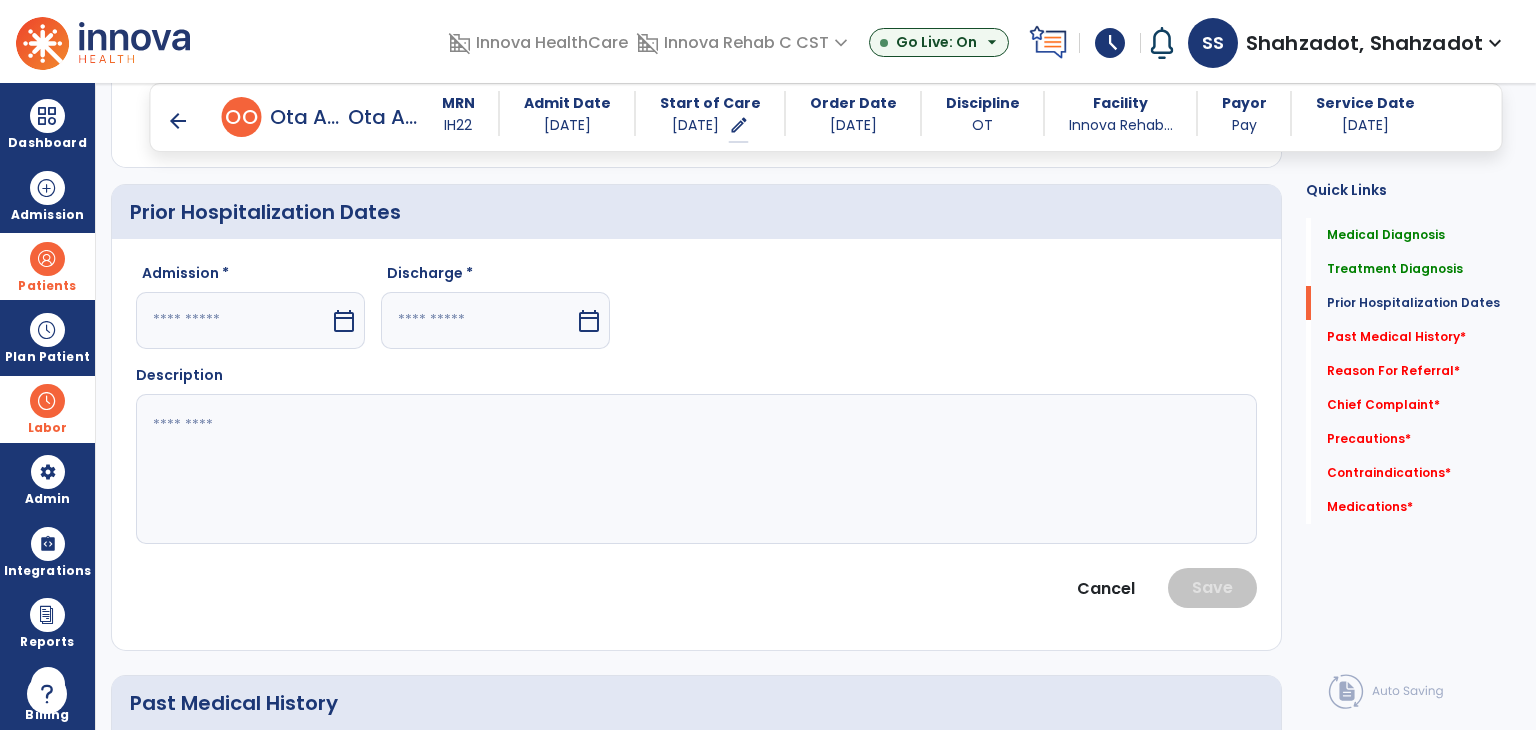 select on "*" 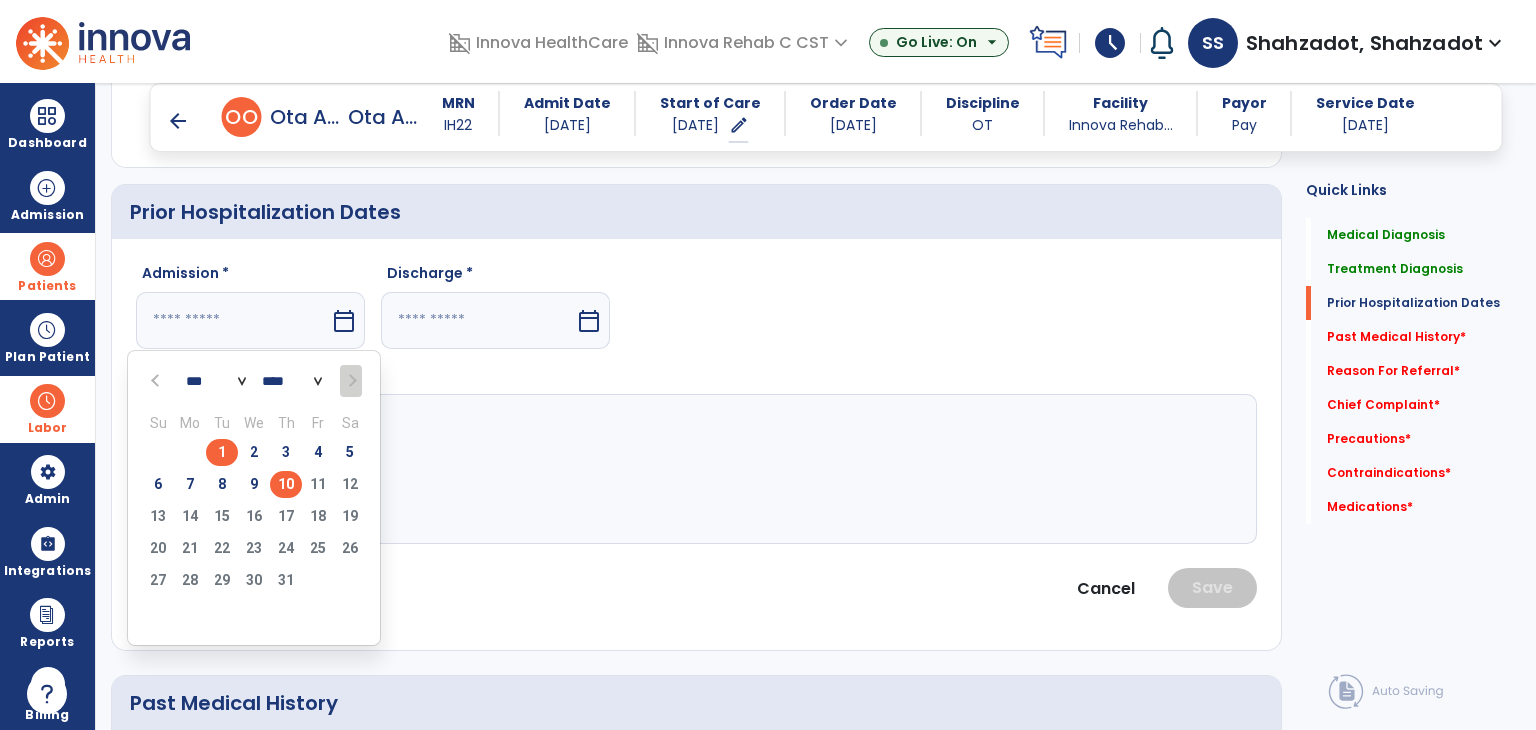 click on "1" at bounding box center (222, 452) 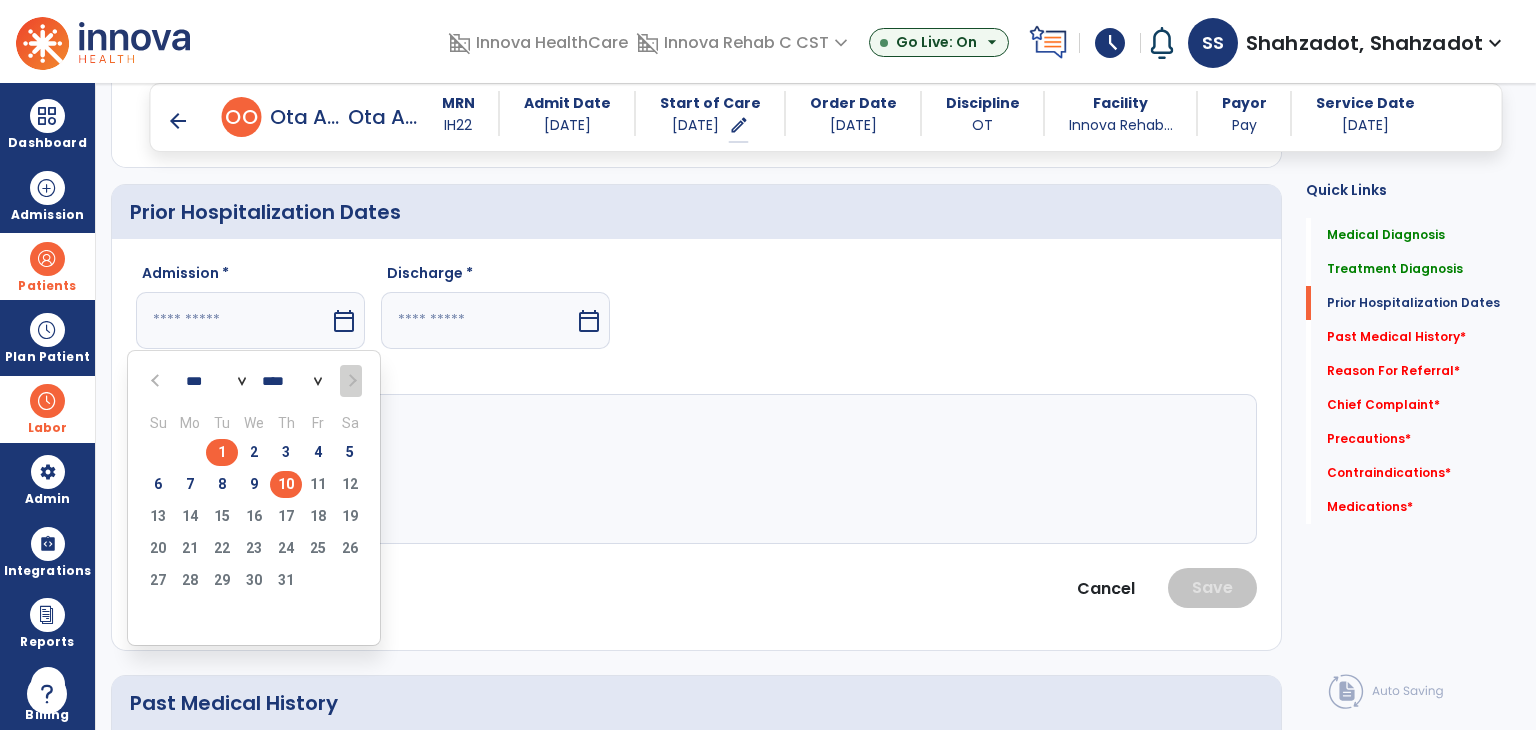type on "********" 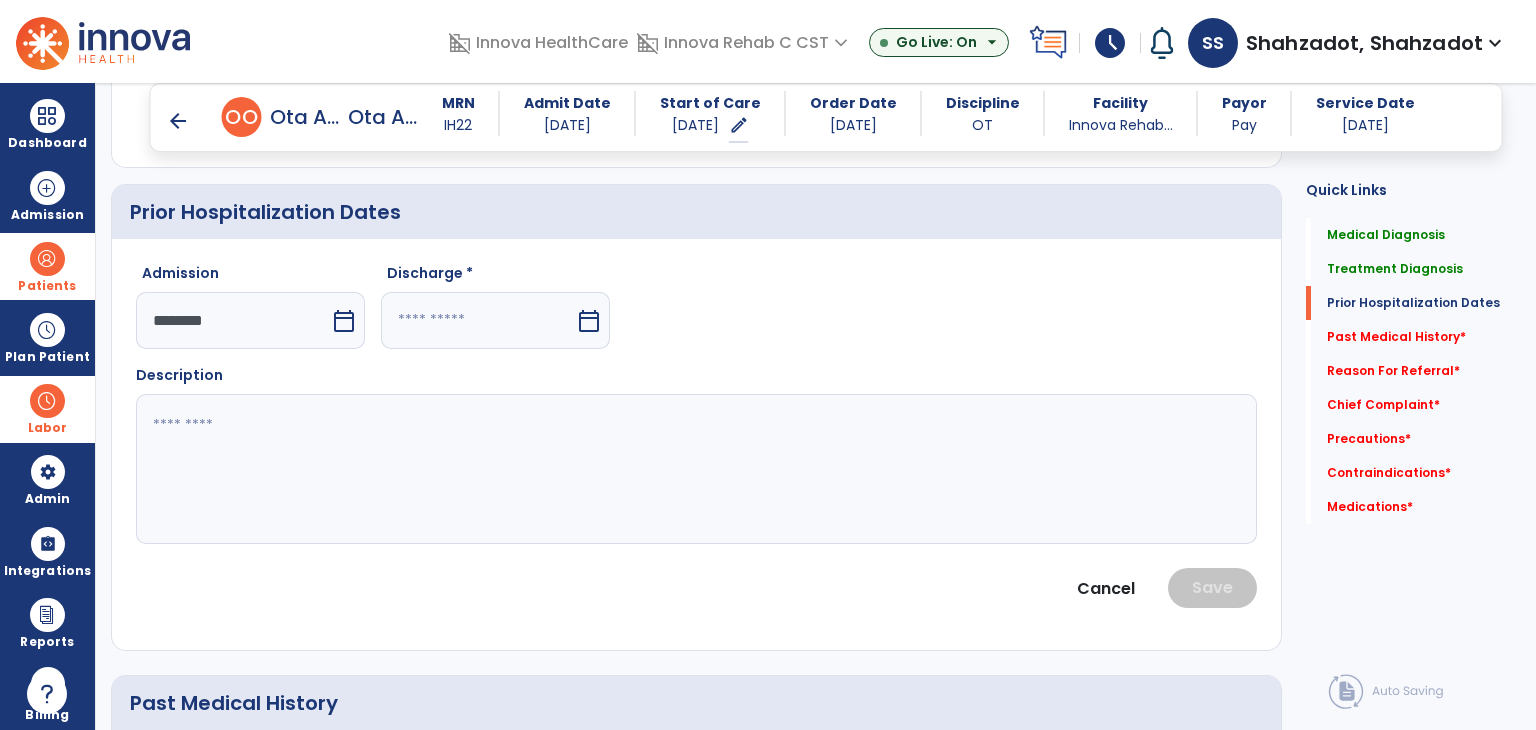 click at bounding box center (478, 320) 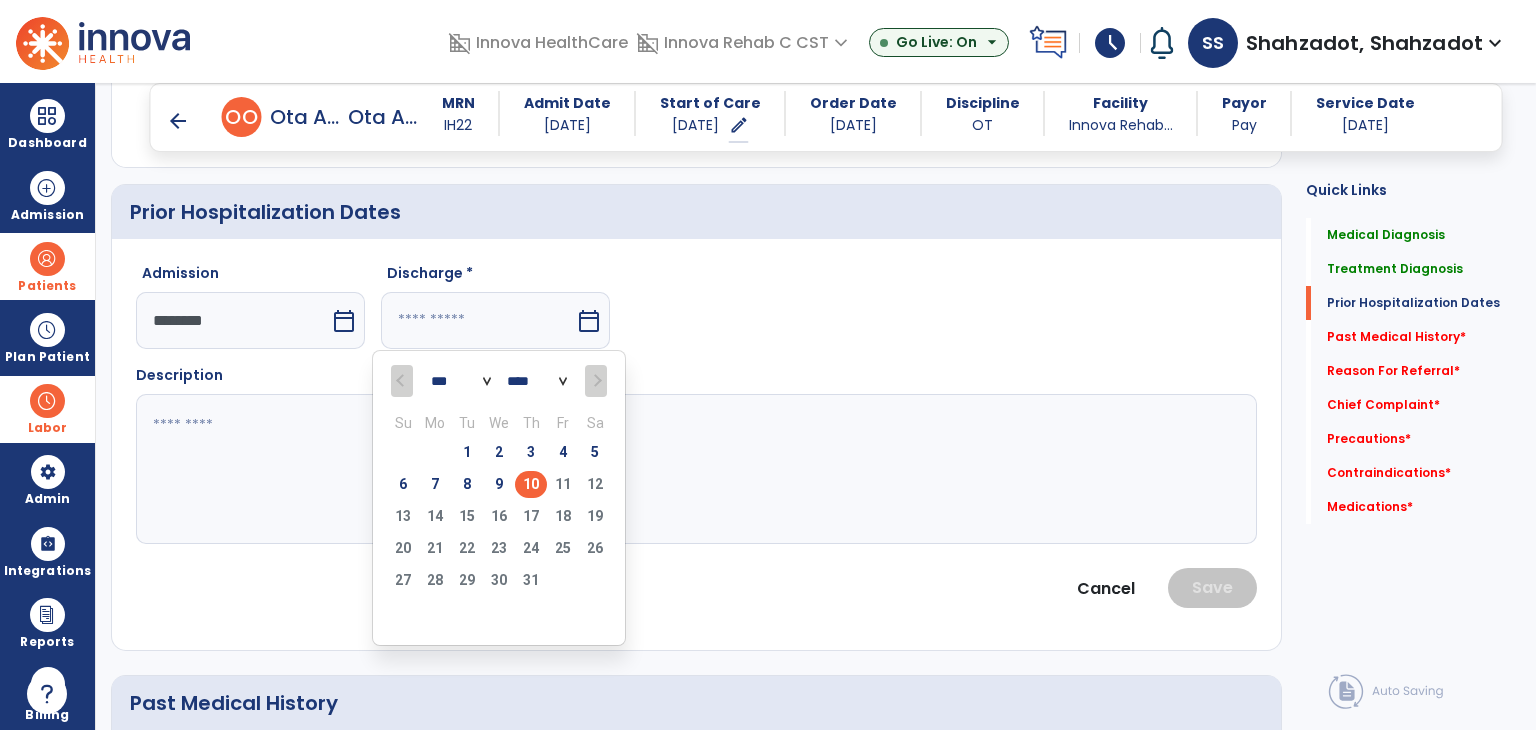 click on "10" at bounding box center (531, 484) 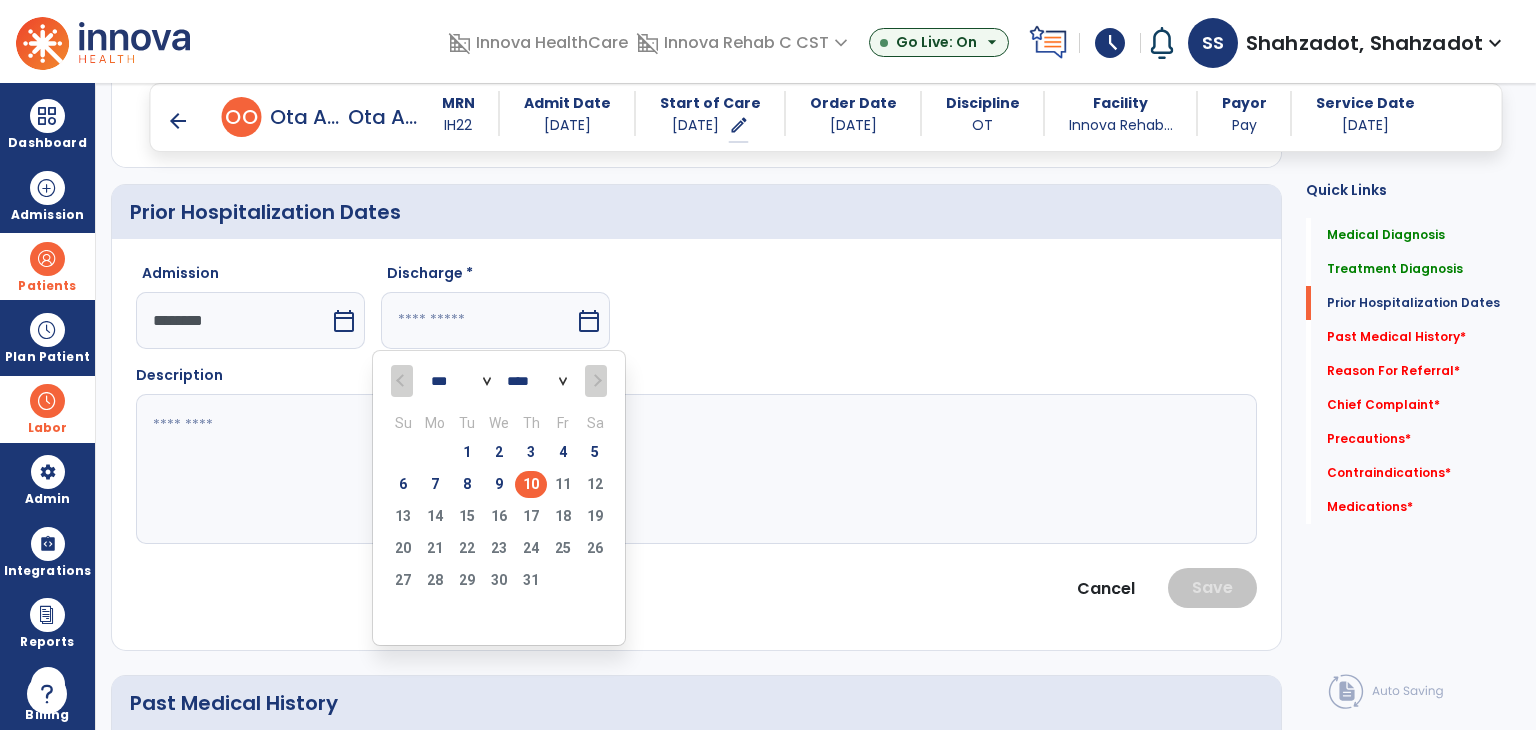 type on "*********" 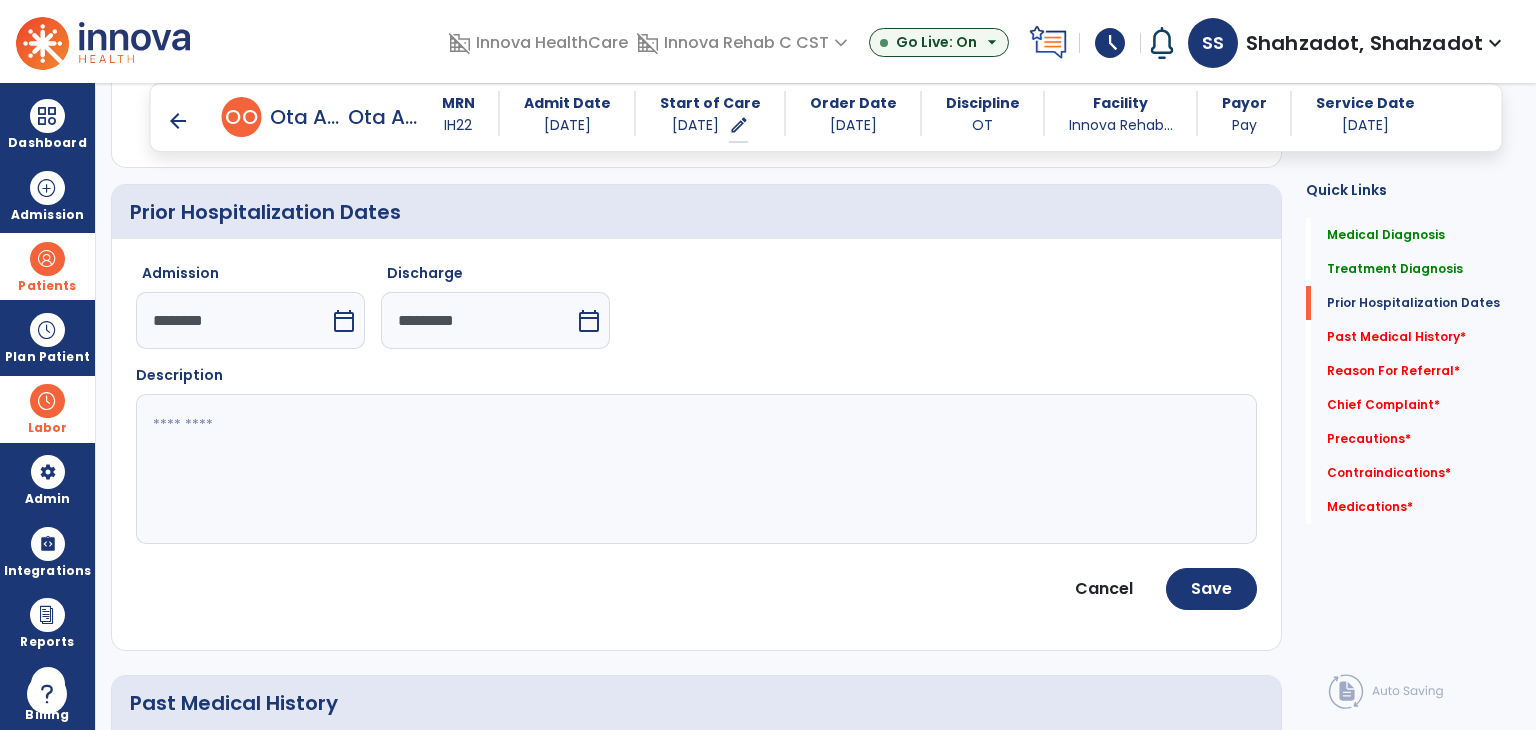 click 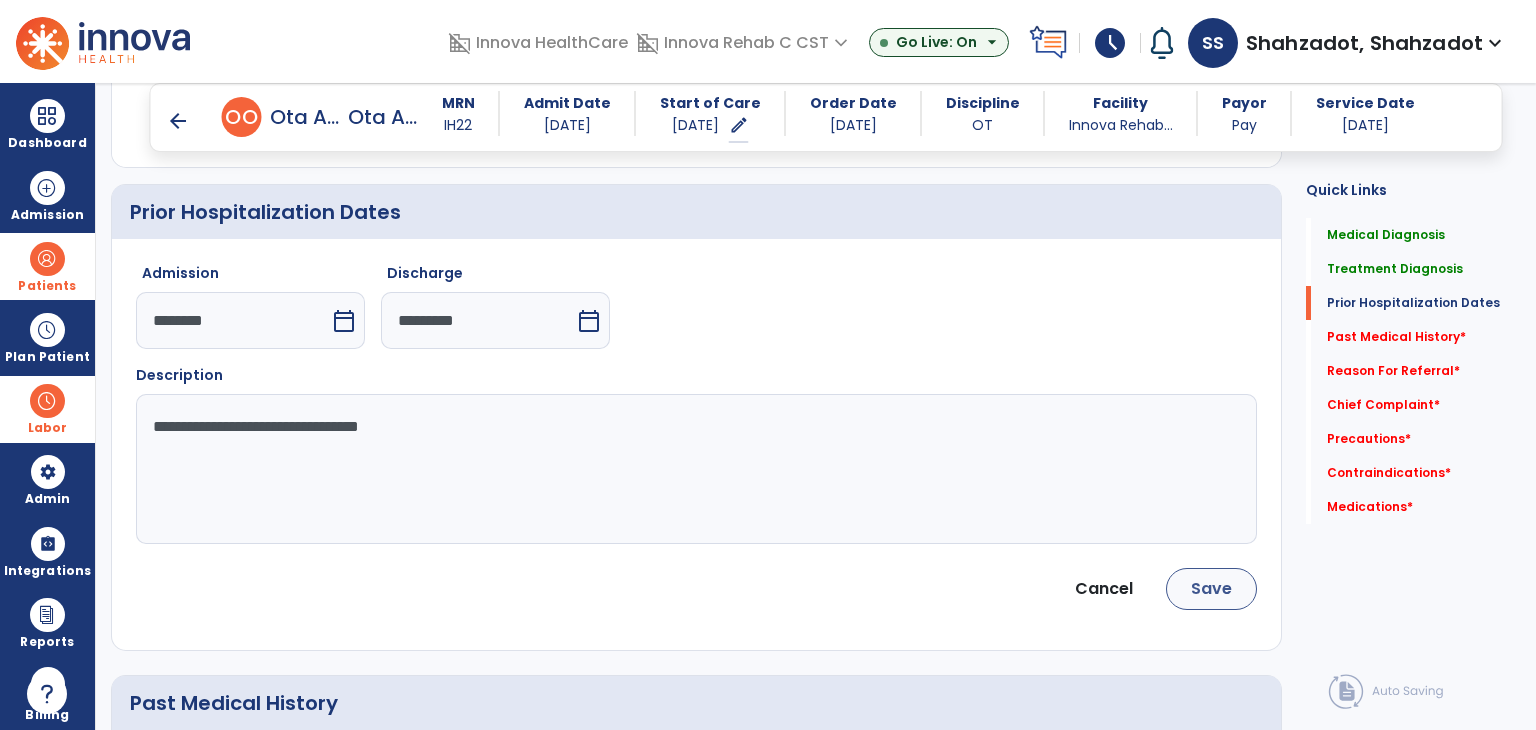 type on "**********" 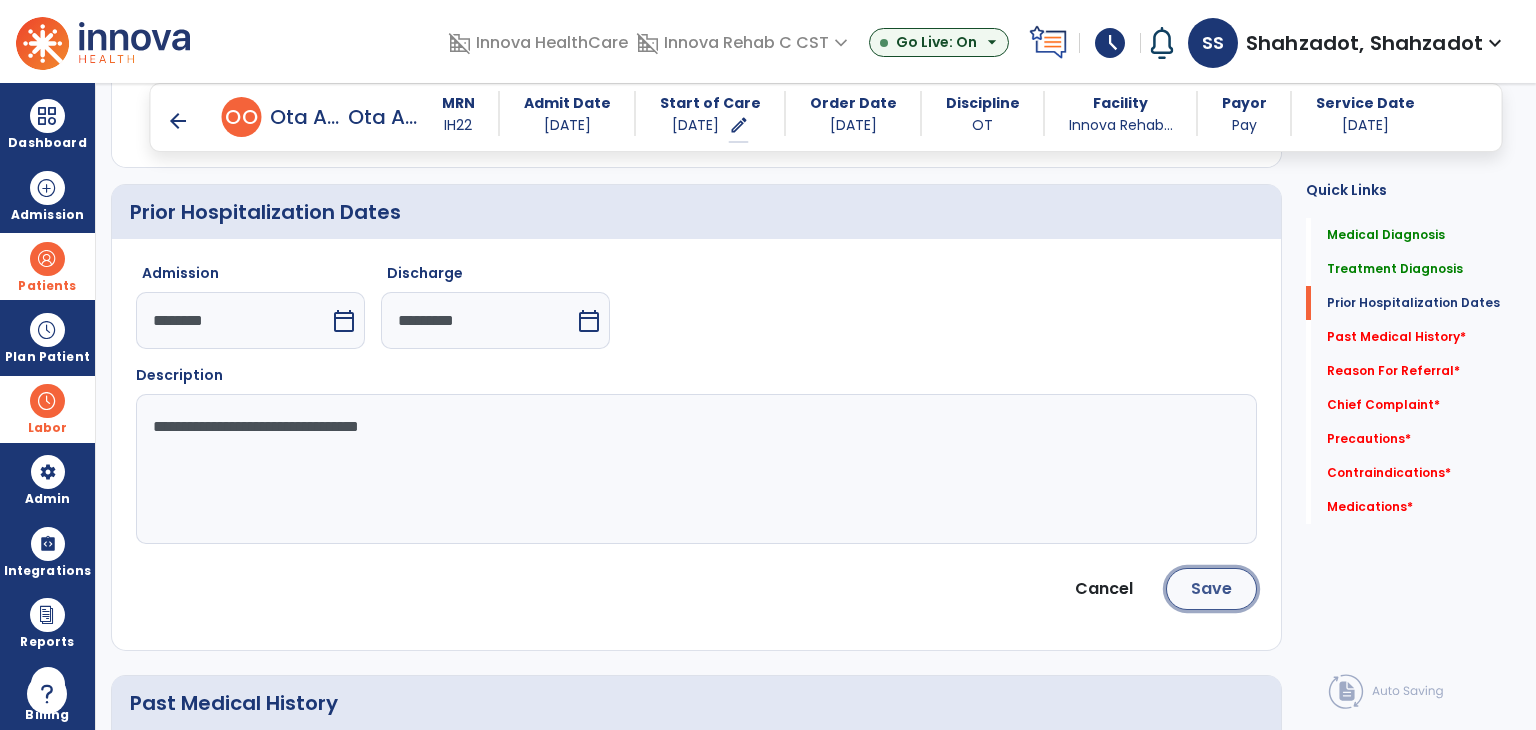 click on "Save" 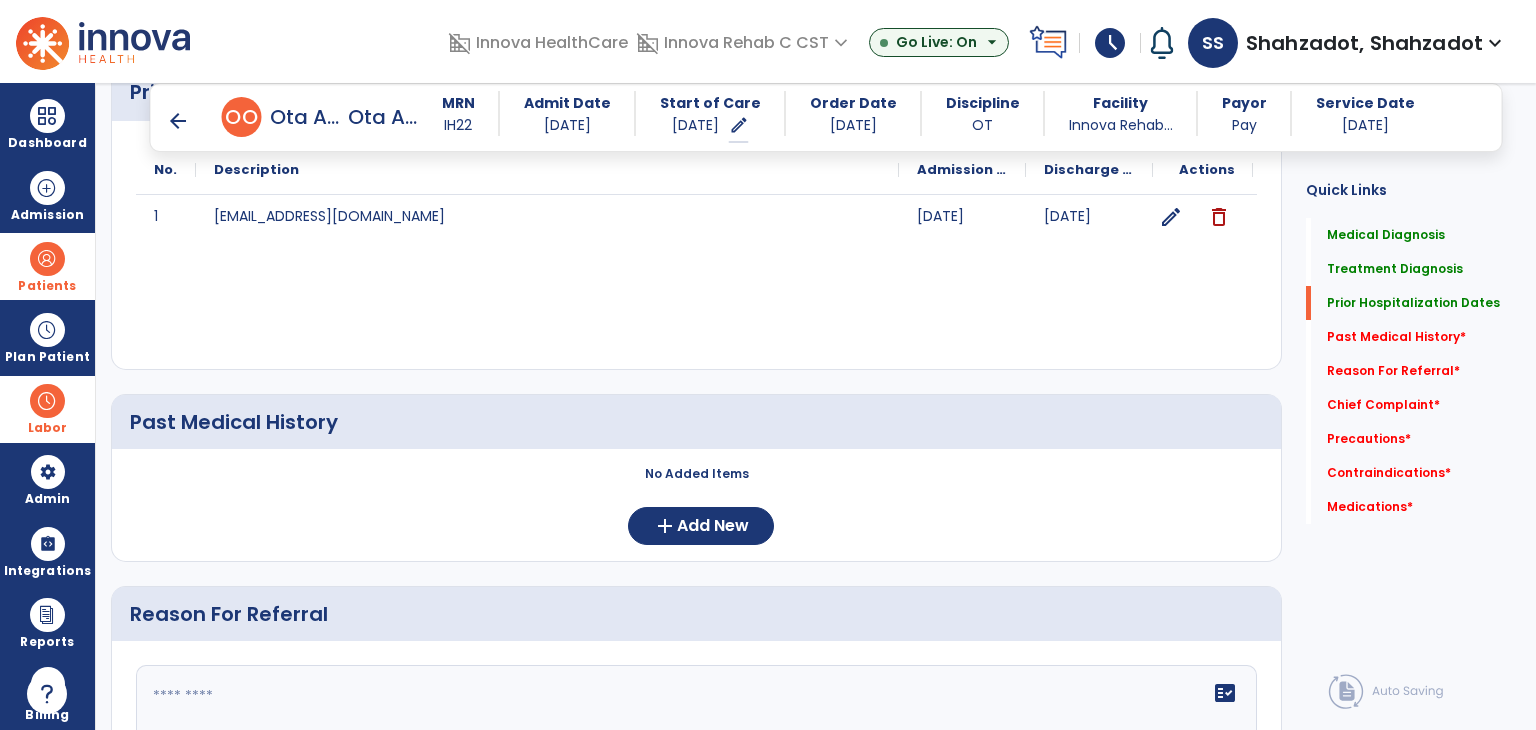 scroll, scrollTop: 900, scrollLeft: 0, axis: vertical 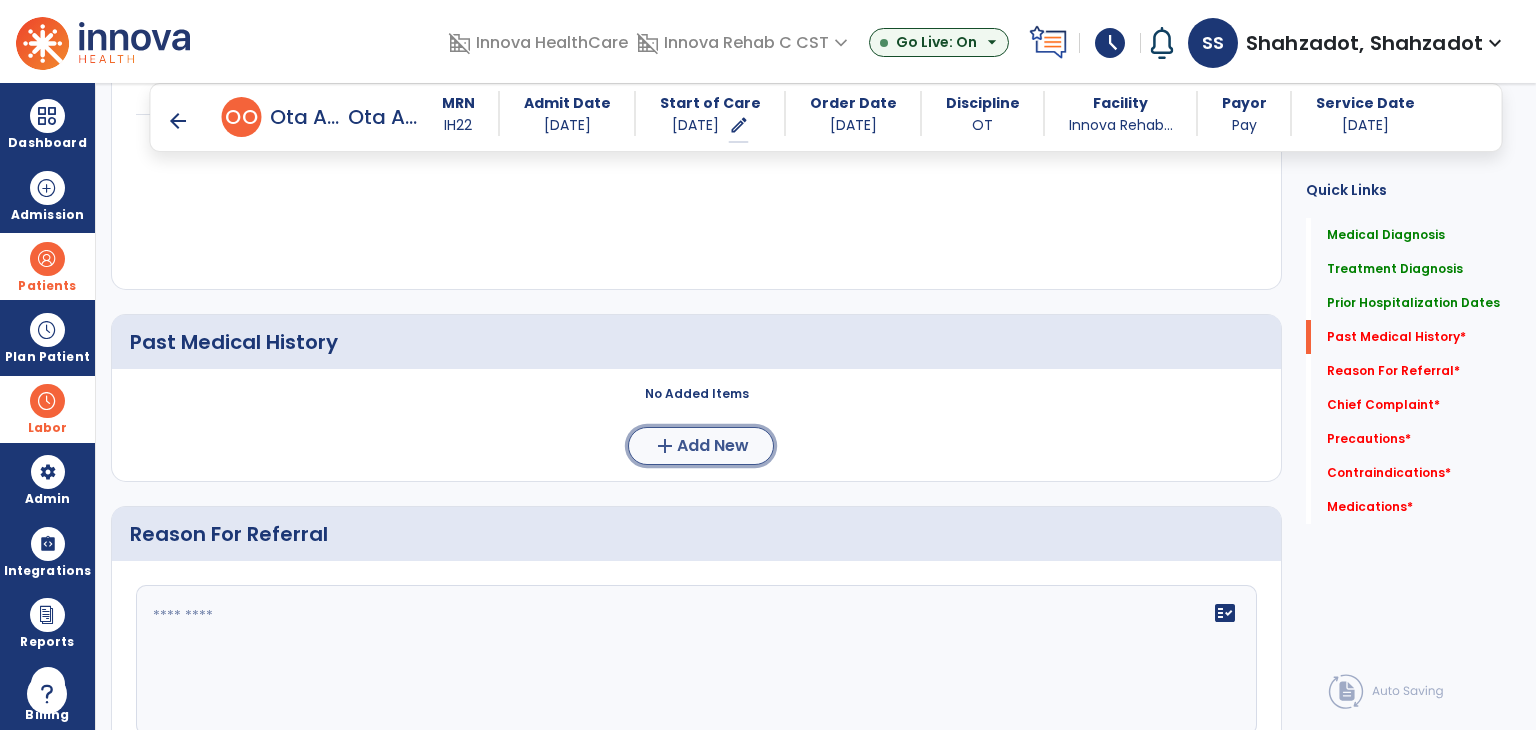click on "Add New" 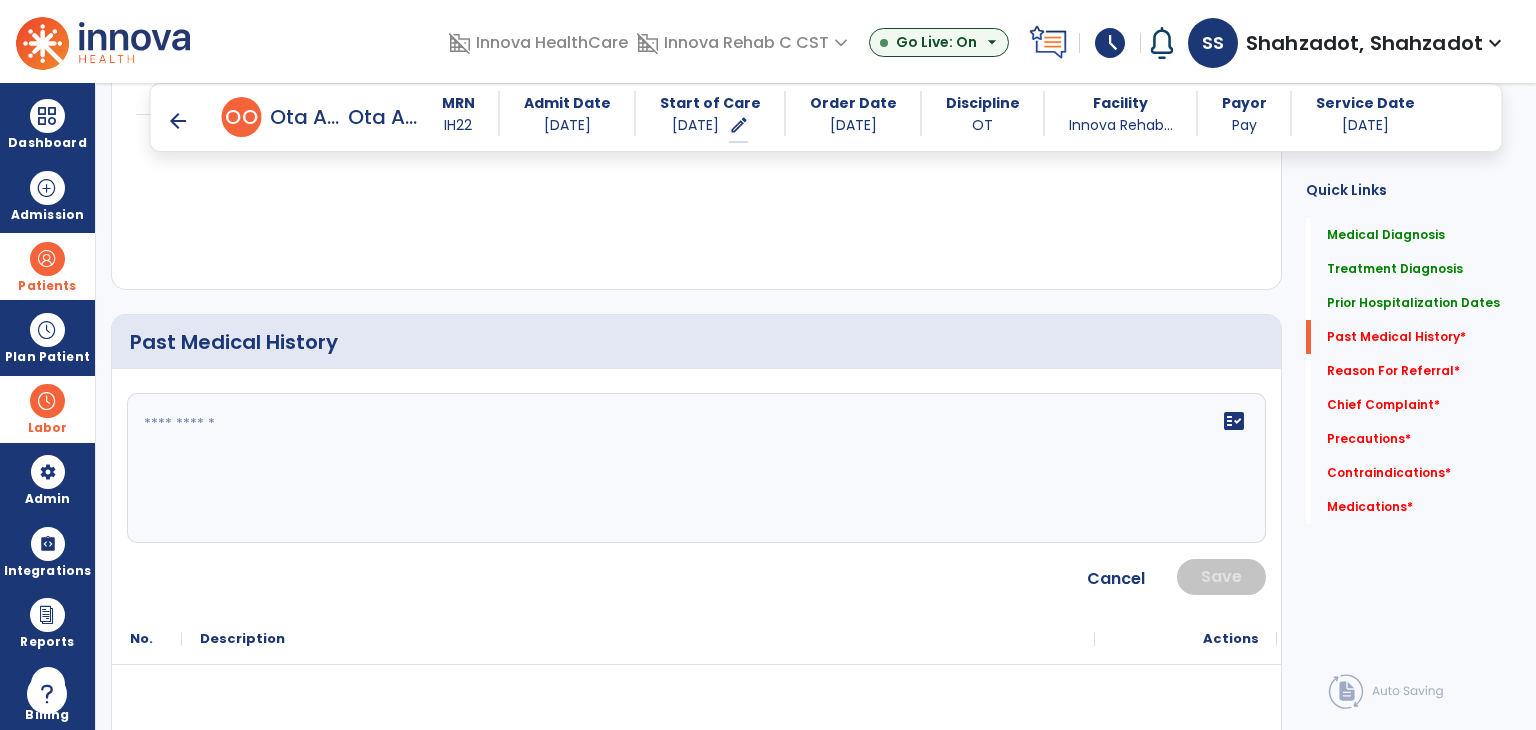 click on "fact_check" 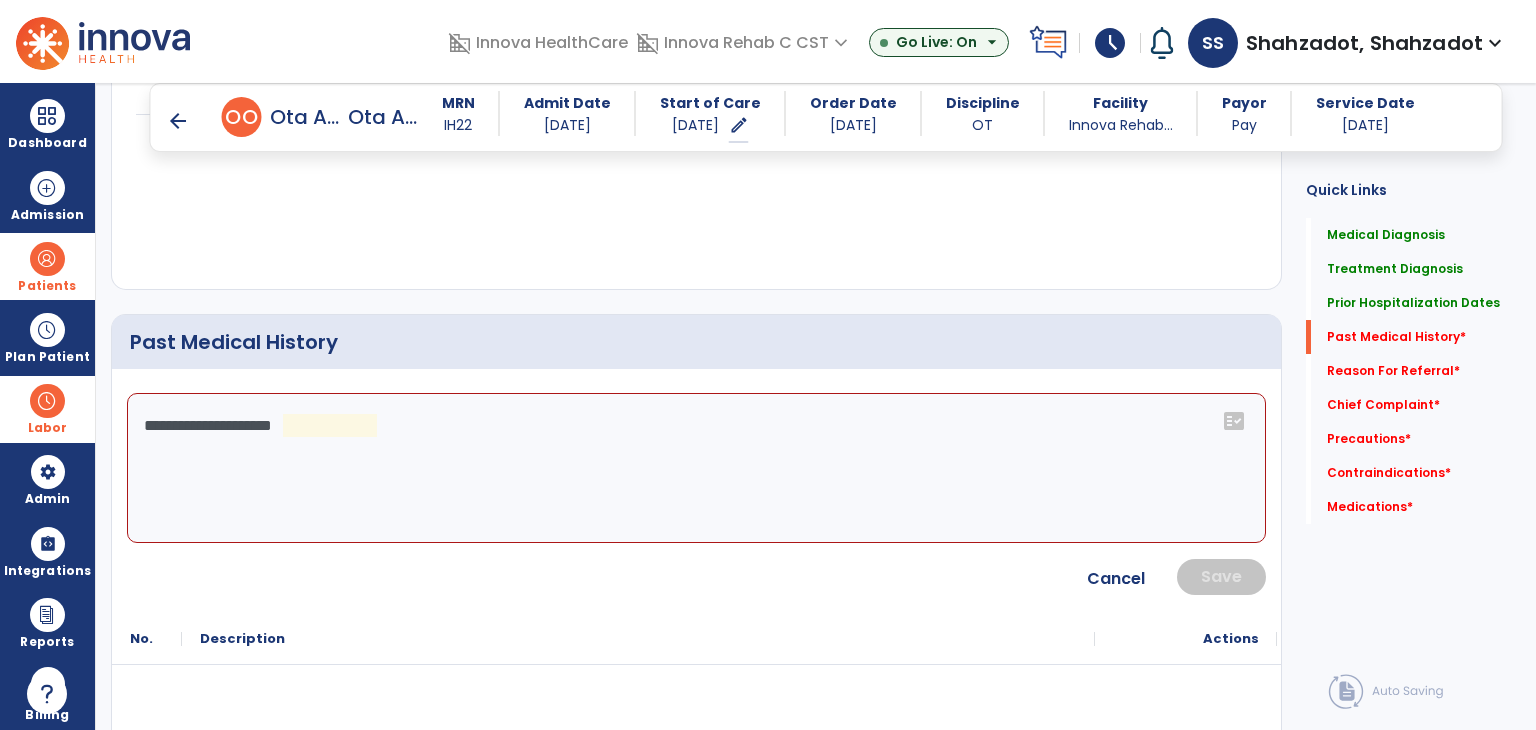 click on "**********" 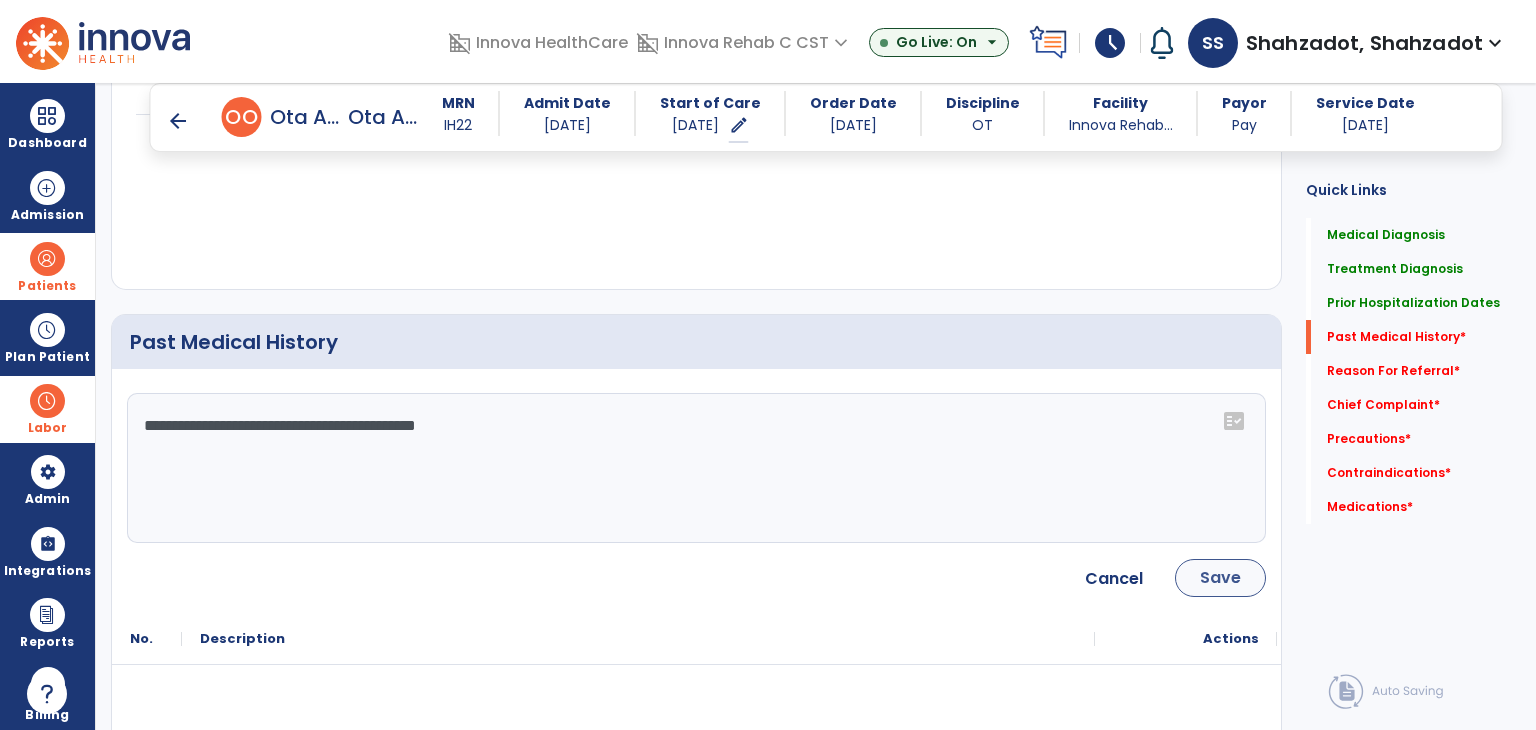 type on "**********" 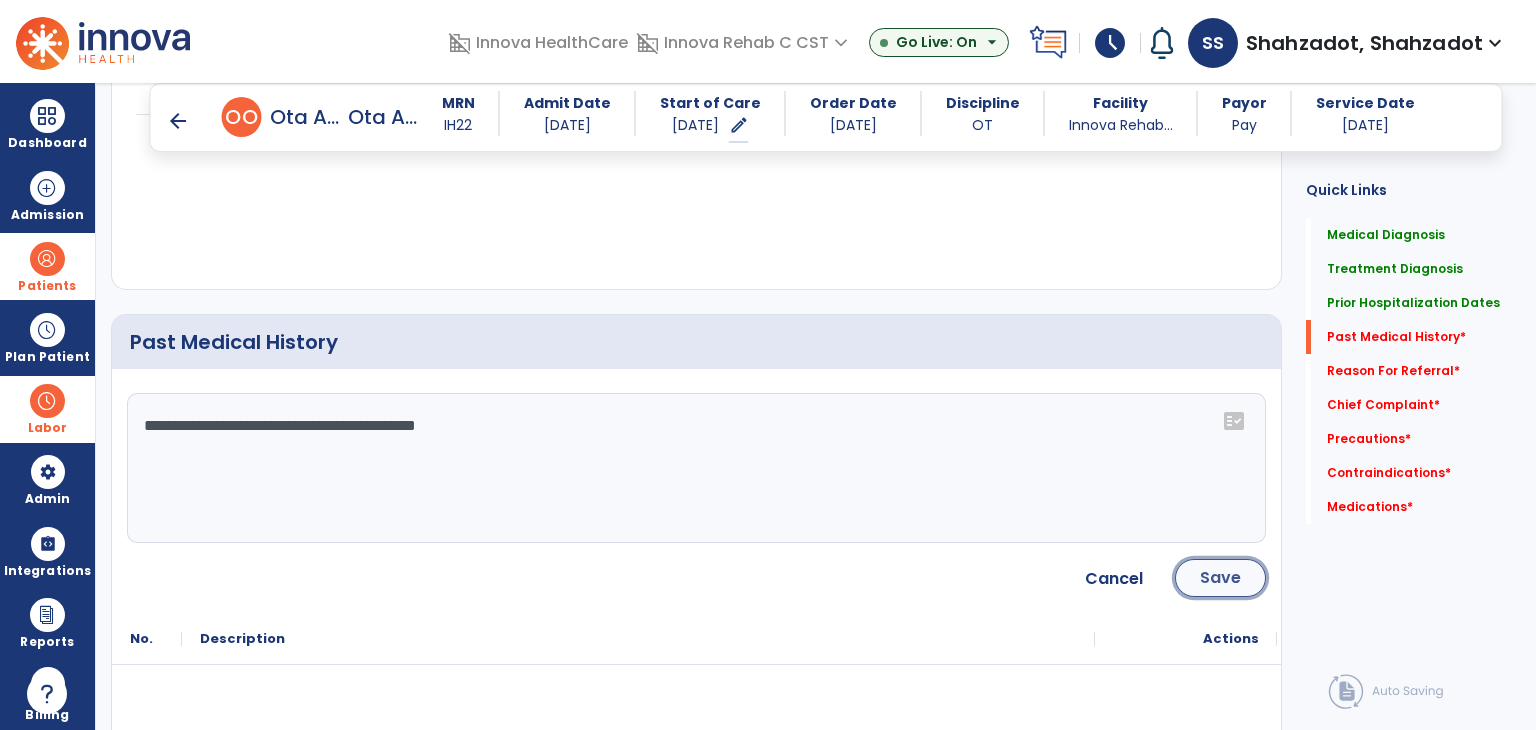 click on "Save" 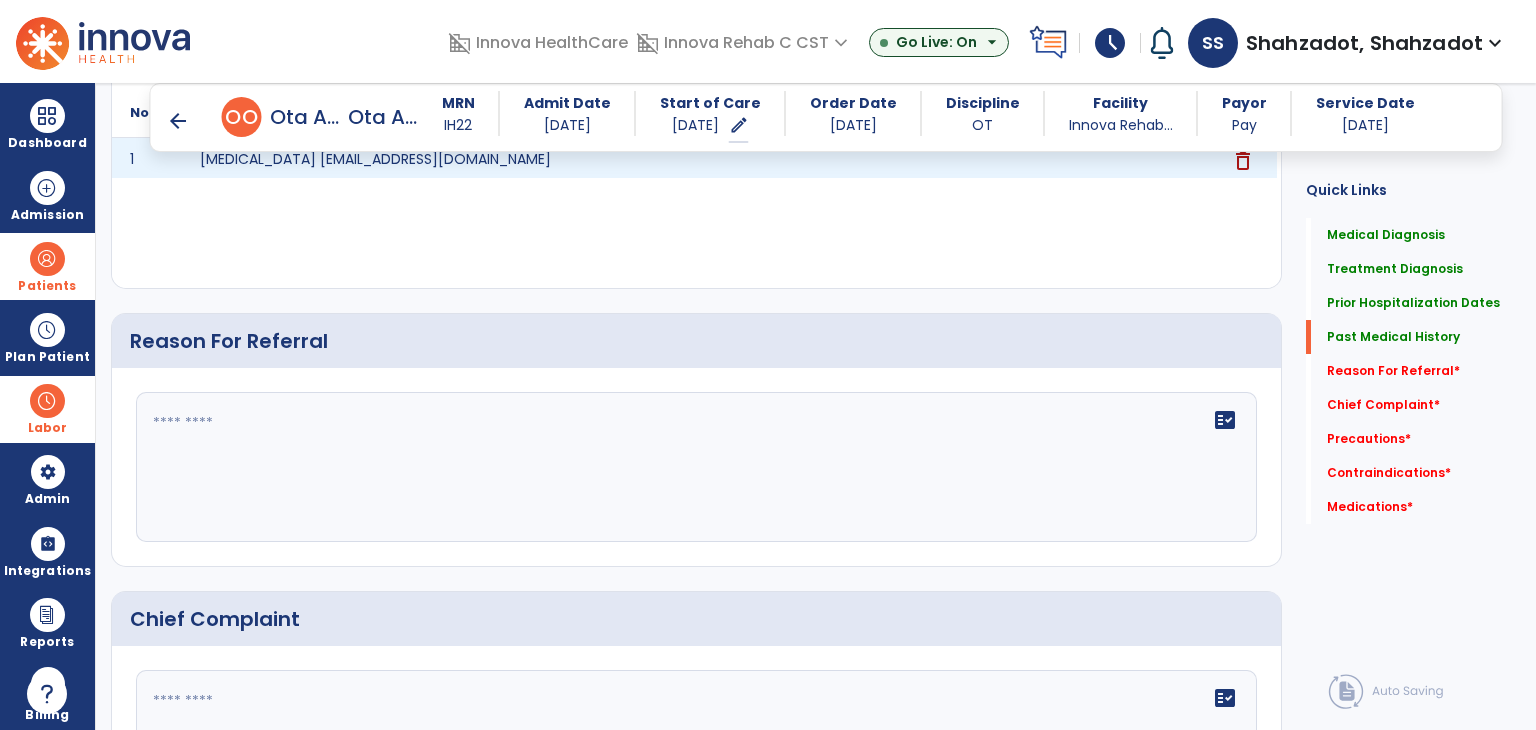 scroll, scrollTop: 1200, scrollLeft: 0, axis: vertical 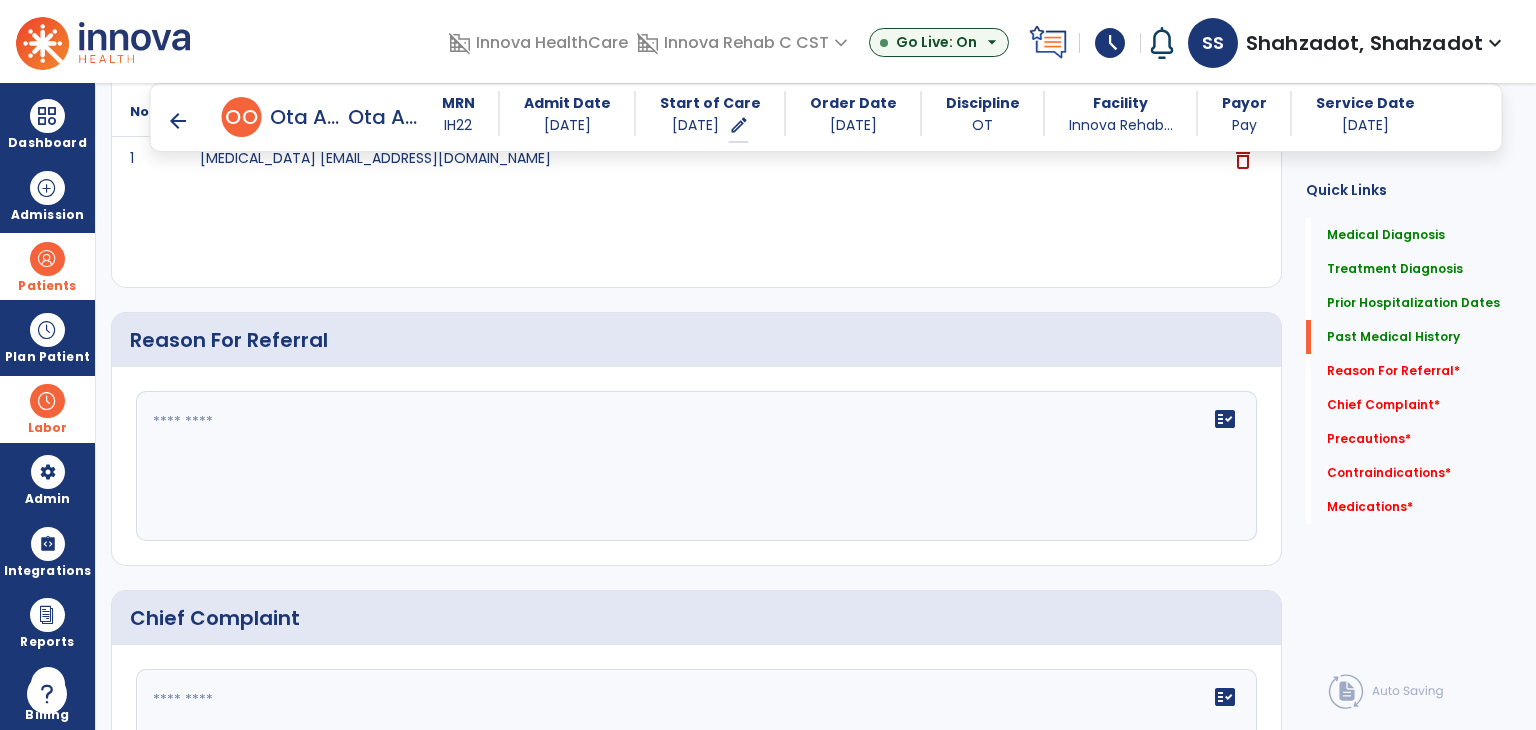 click 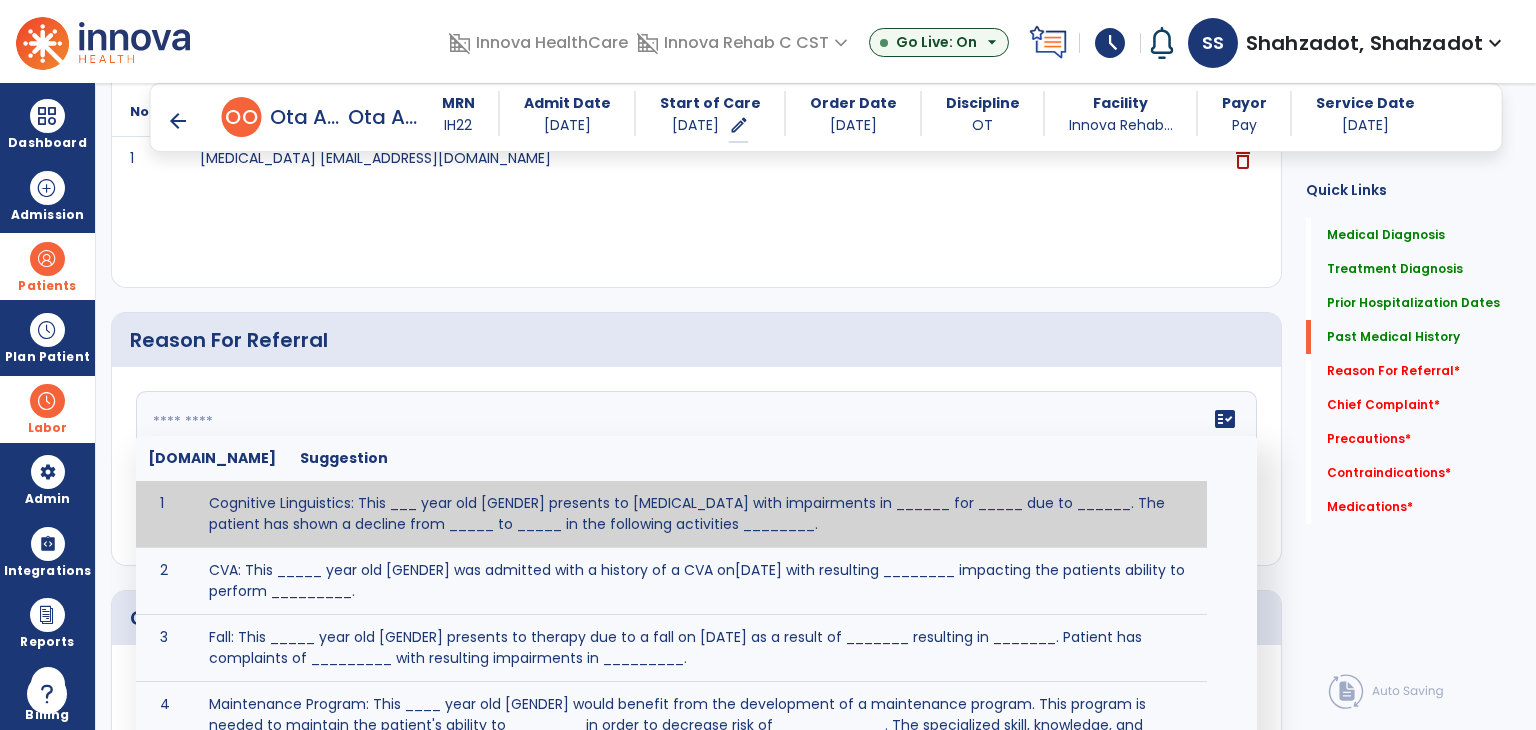 click on "fact_check  [DOMAIN_NAME] Suggestion 1 Cognitive Linguistics: This ___ year old [GENDER] presents to [MEDICAL_DATA] with impairments in ______ for _____ due to ______.  The patient has shown a decline from _____ to _____ in the following activities ________. 2 CVA: This _____ year old [GENDER] was admitted with a history of a CVA on[DATE] with resulting ________ impacting the patients ability to perform _________. 3 Fall: This _____ year old [GENDER] presents to therapy due to a fall on [DATE] as a result of _______ resulting in _______.  Patient has complaints of _________ with resulting impairments in _________. 4 5 Fall at Home: This _____ year old [GENDER] fell at home, resulting  in ________.  This has impacted this patient's _______.  As a result of these noted limitations in functional activities, this patient is unable to safely return to home.  This patient requires skilled therapy in order to improve safety and function. 6 7 8 9 10 11" 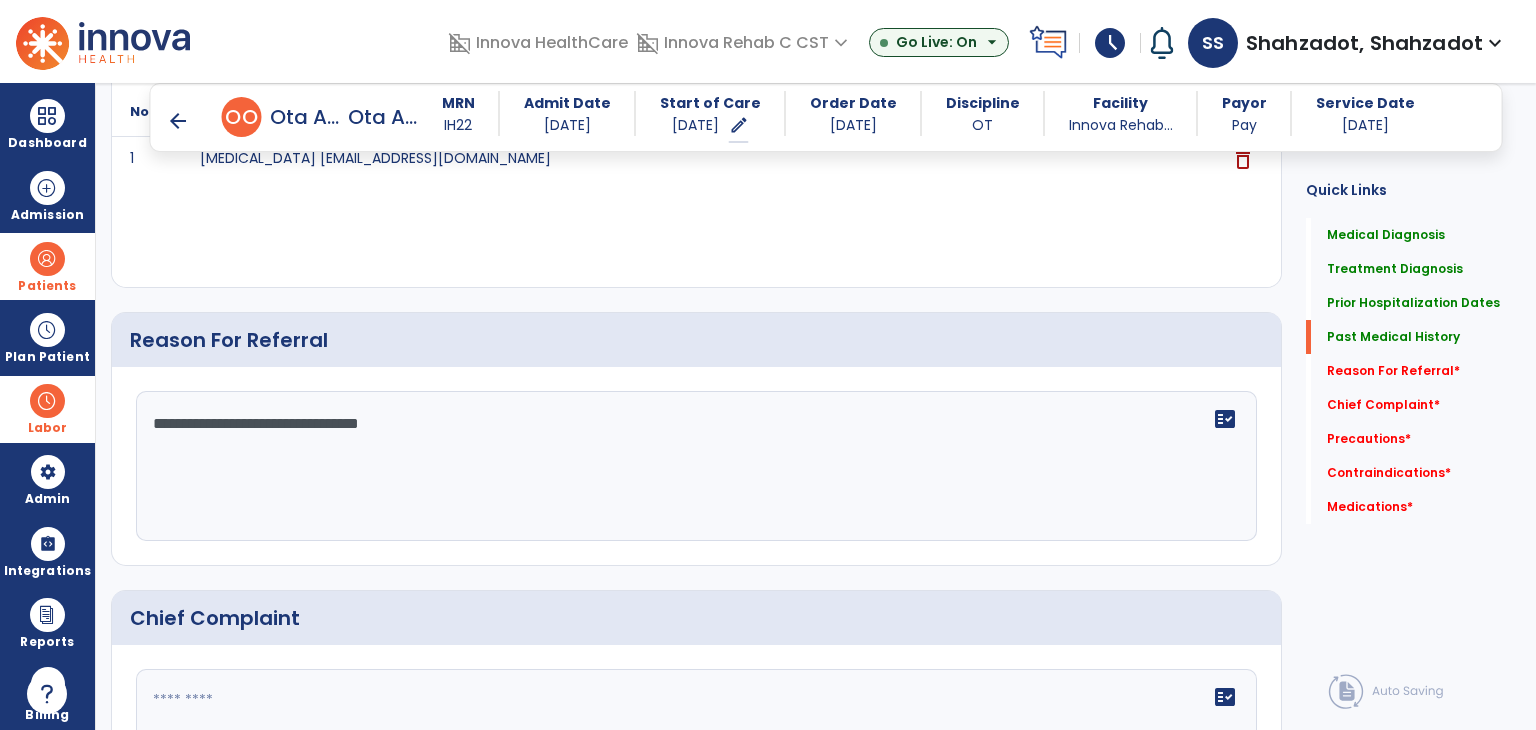 scroll, scrollTop: 1400, scrollLeft: 0, axis: vertical 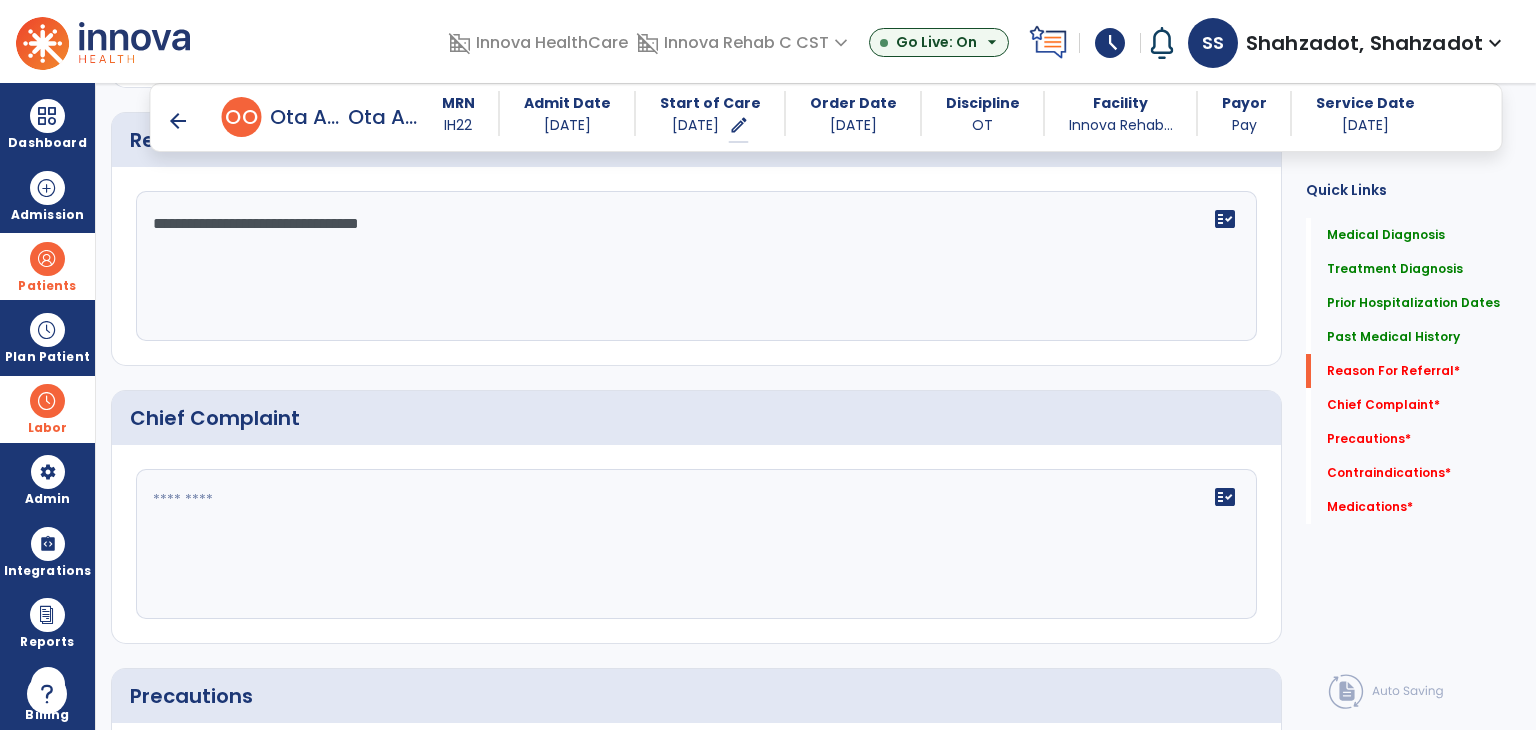 type on "**********" 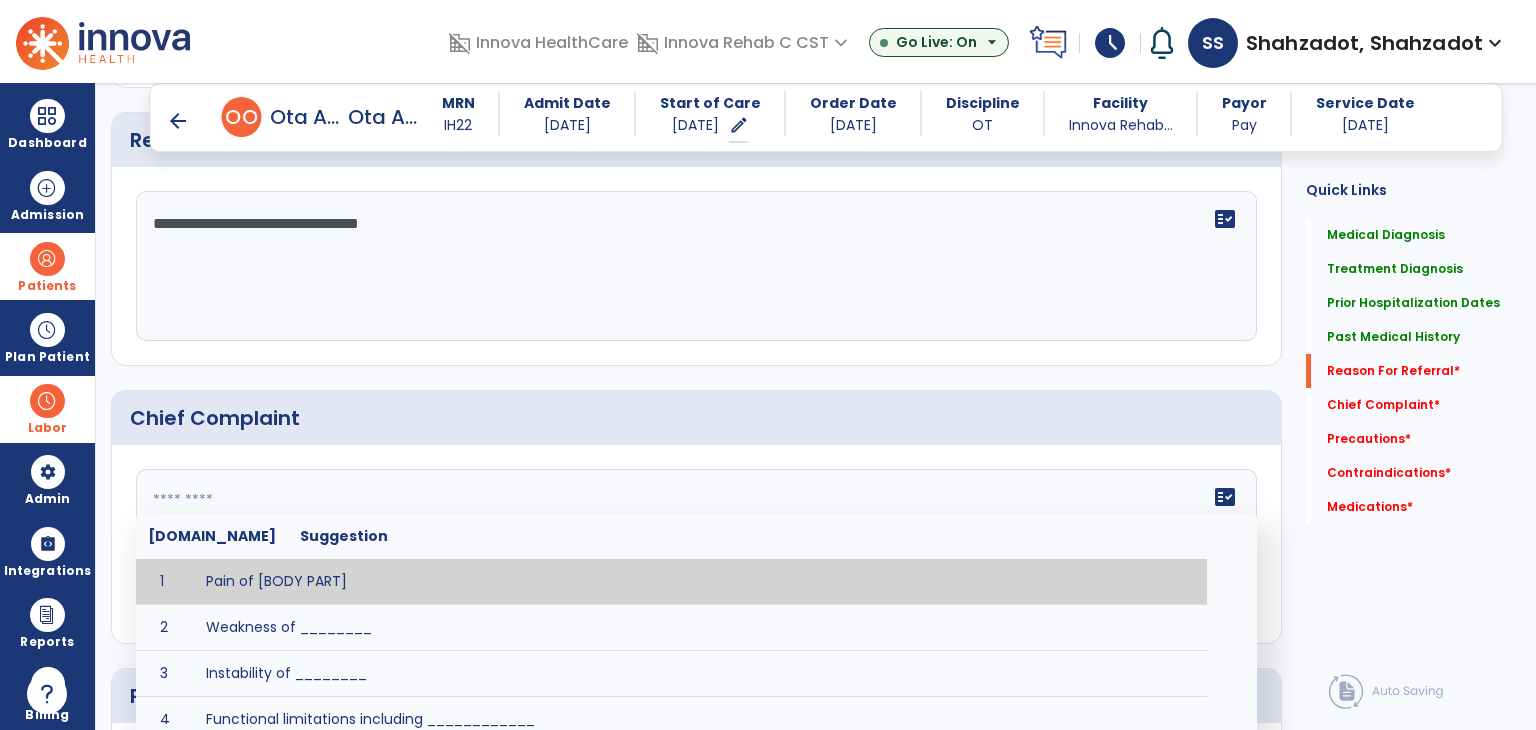 click 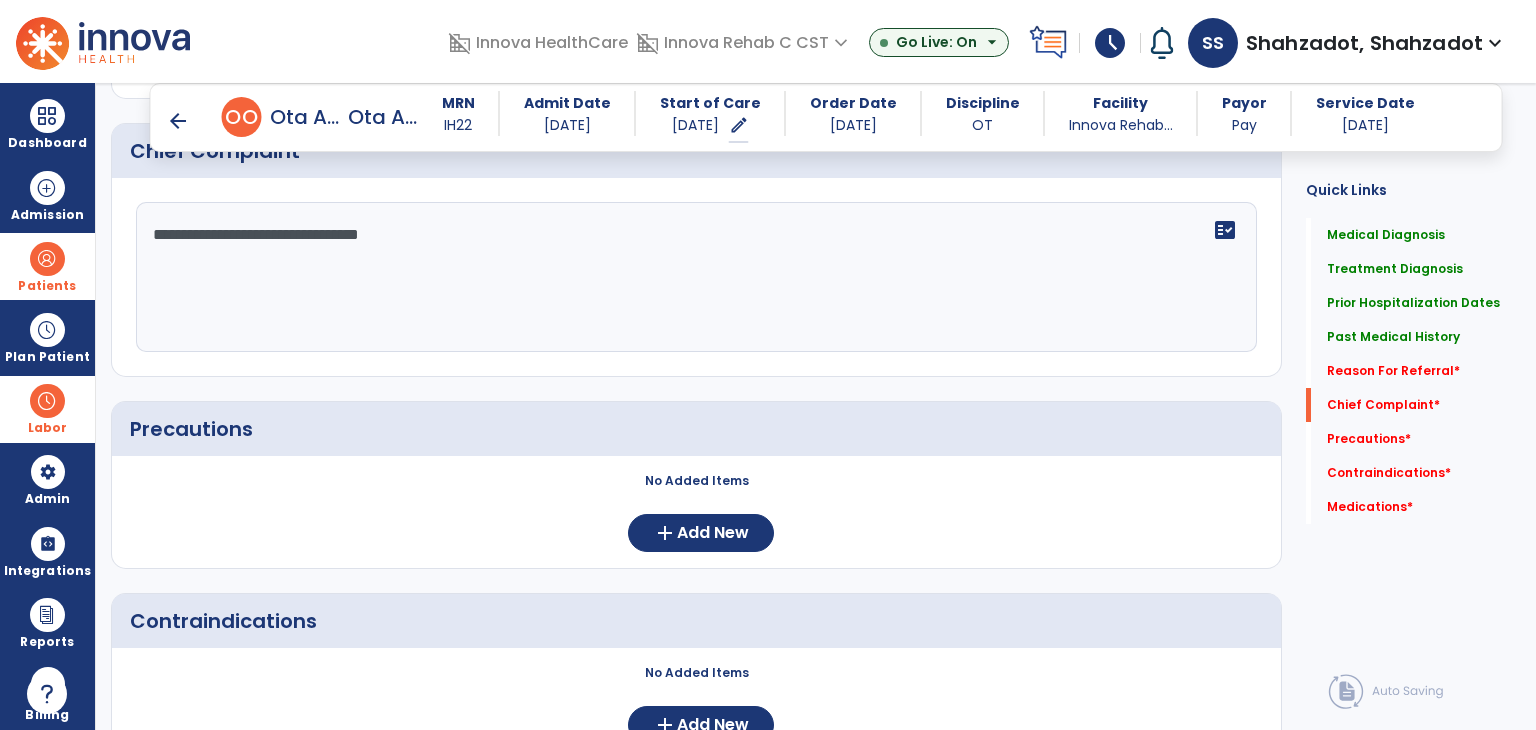scroll, scrollTop: 1700, scrollLeft: 0, axis: vertical 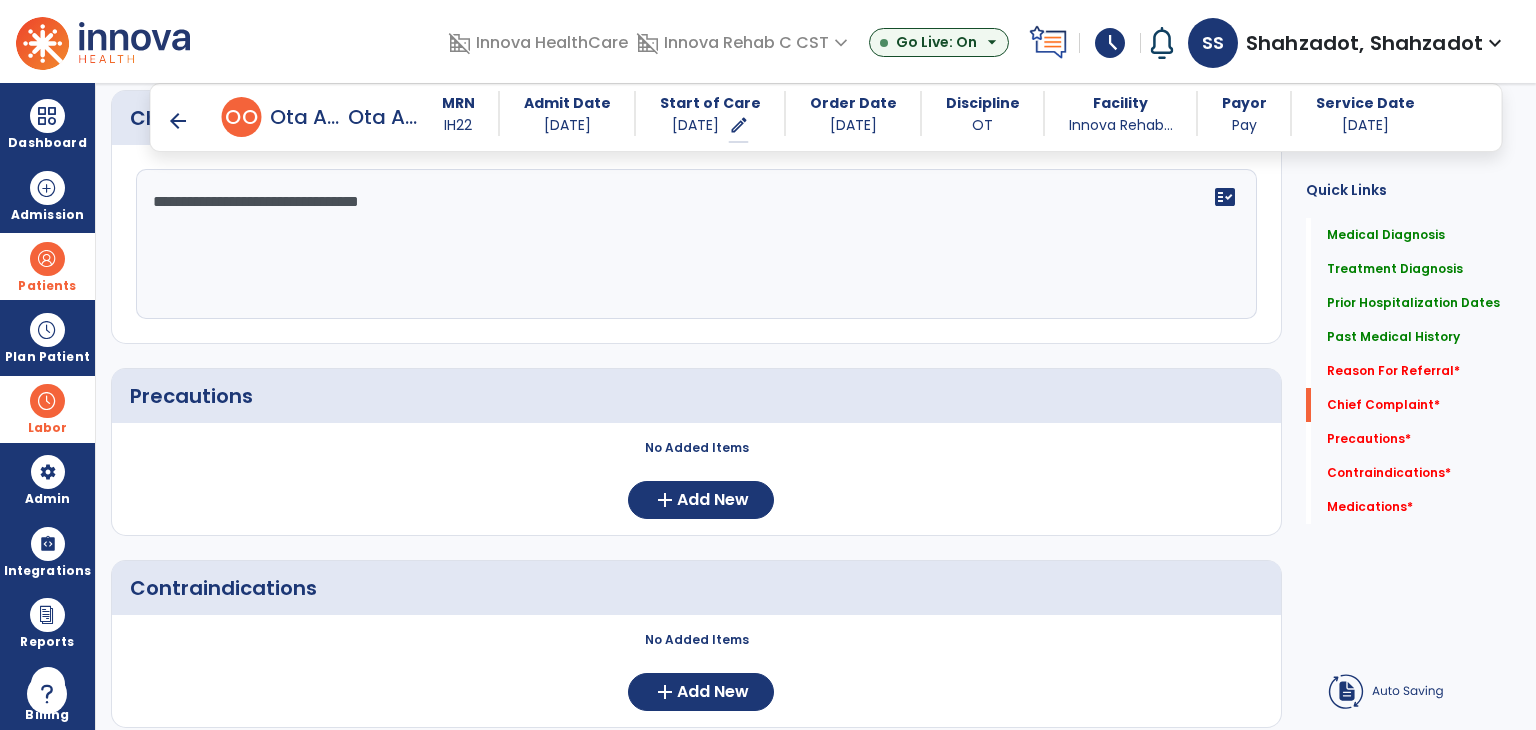 type on "**********" 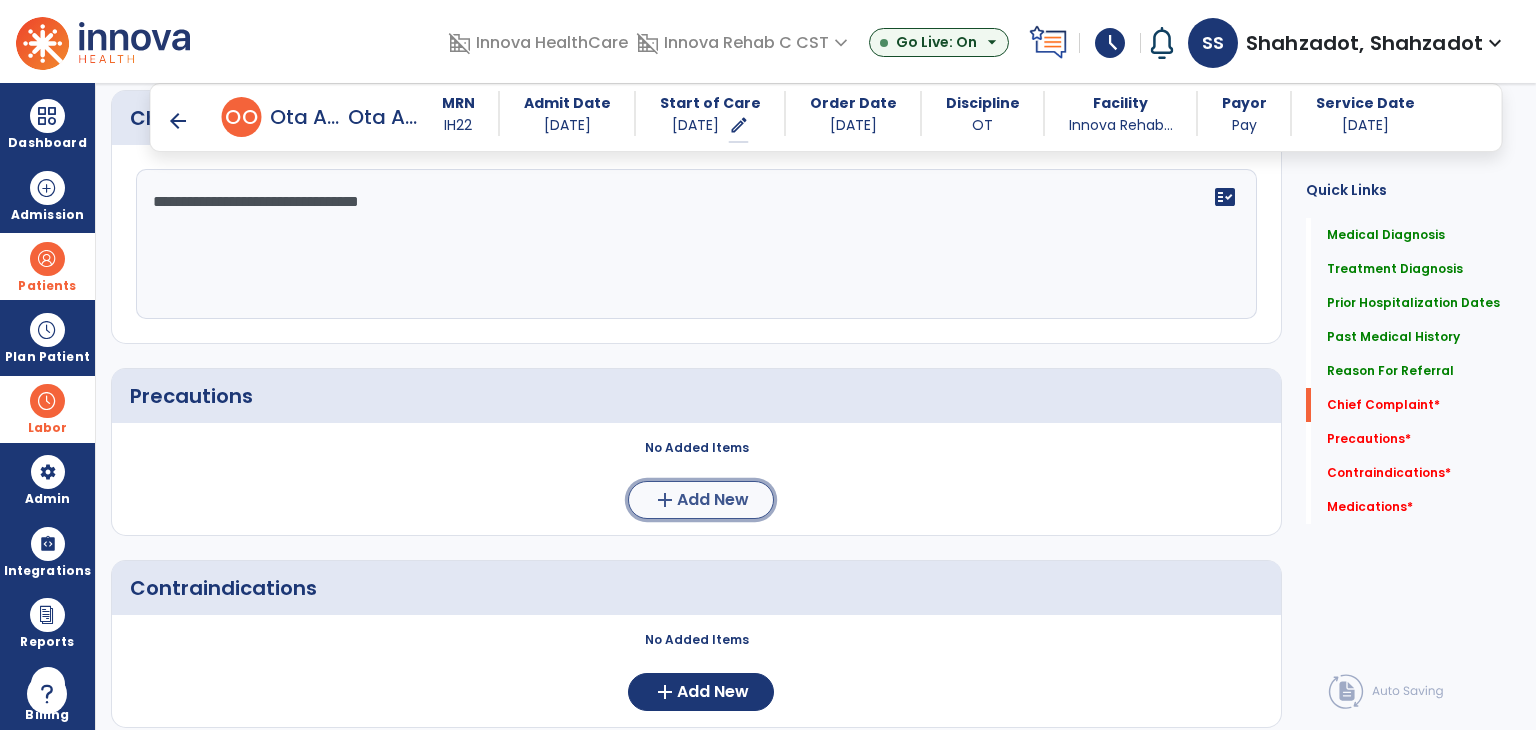 click on "add  Add New" 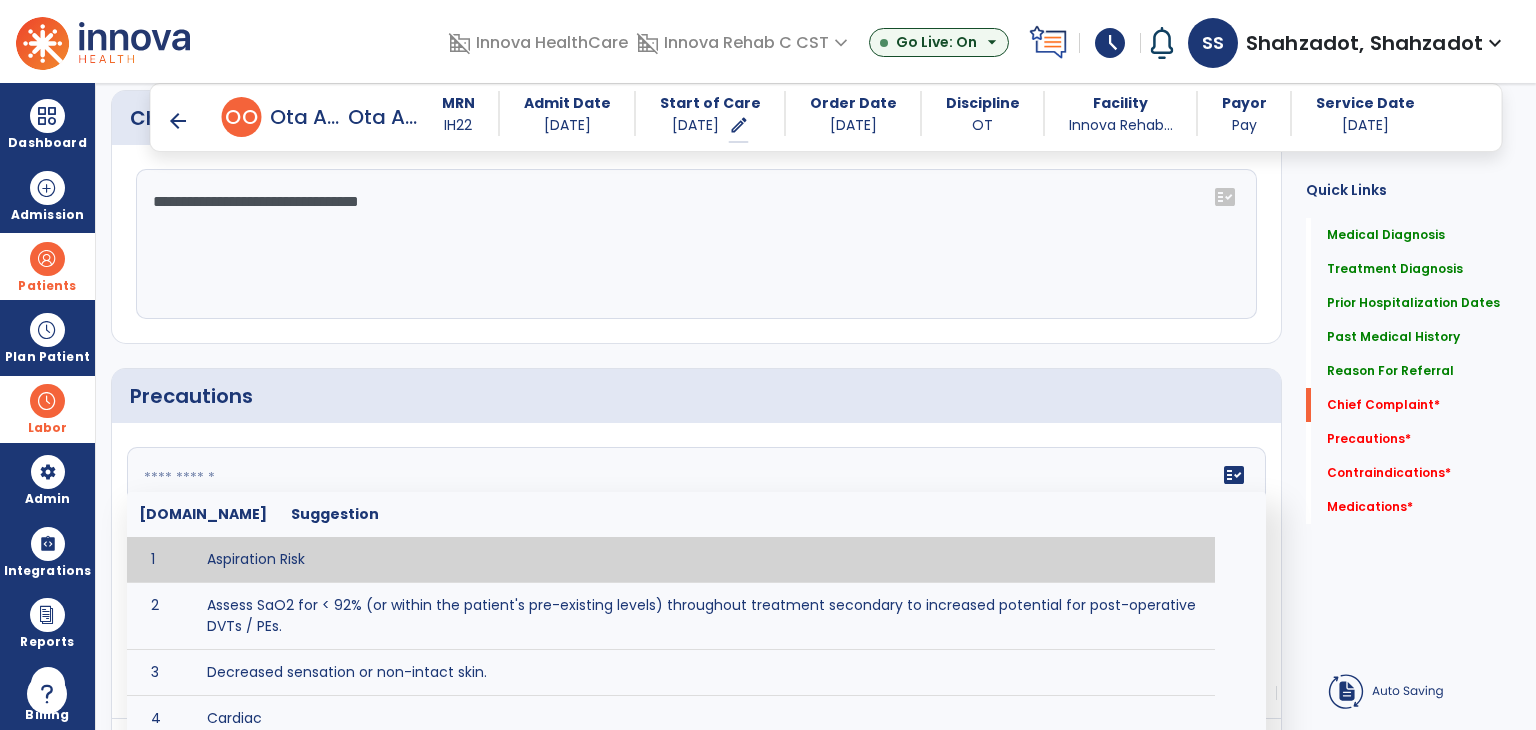 click on "fact_check  [DOMAIN_NAME] Suggestion 1 Aspiration Risk 2 Assess SaO2 for < 92% (or within the patient's pre-existing levels) throughout treatment secondary to increased potential for post-operative DVTs / PEs. 3 Decreased sensation or non-intact skin. 4 Cardiac 5 Cease exercise/activity SpO2 < 88 - 90%, RPE > 16, RR > 45 6 Check for modified diet / oral intake restrictions related to swallowing impairments. Consult ST as appropriate. 7 Check INR lab results prior to activity if patient on [MEDICAL_DATA]. 8 Closely monitor anxiety or stress due to increased SOB/dyspnea and cease activity/exercise until patient is able to control this response 9 Code Status:  10 Confirm surgical approach and discoloration or other precautions. 11 Confirm surgical procedure and specific precautions based on procedure (e.g., no twisting/bending/lifting, need for post-op brace, limiting time in sitting, etc.). 12 Confirm [MEDICAL_DATA] status as defined by the surgeon. 13 14 Precautions for exercise include:  15 [MEDICAL_DATA] 16 17 18 19 20" 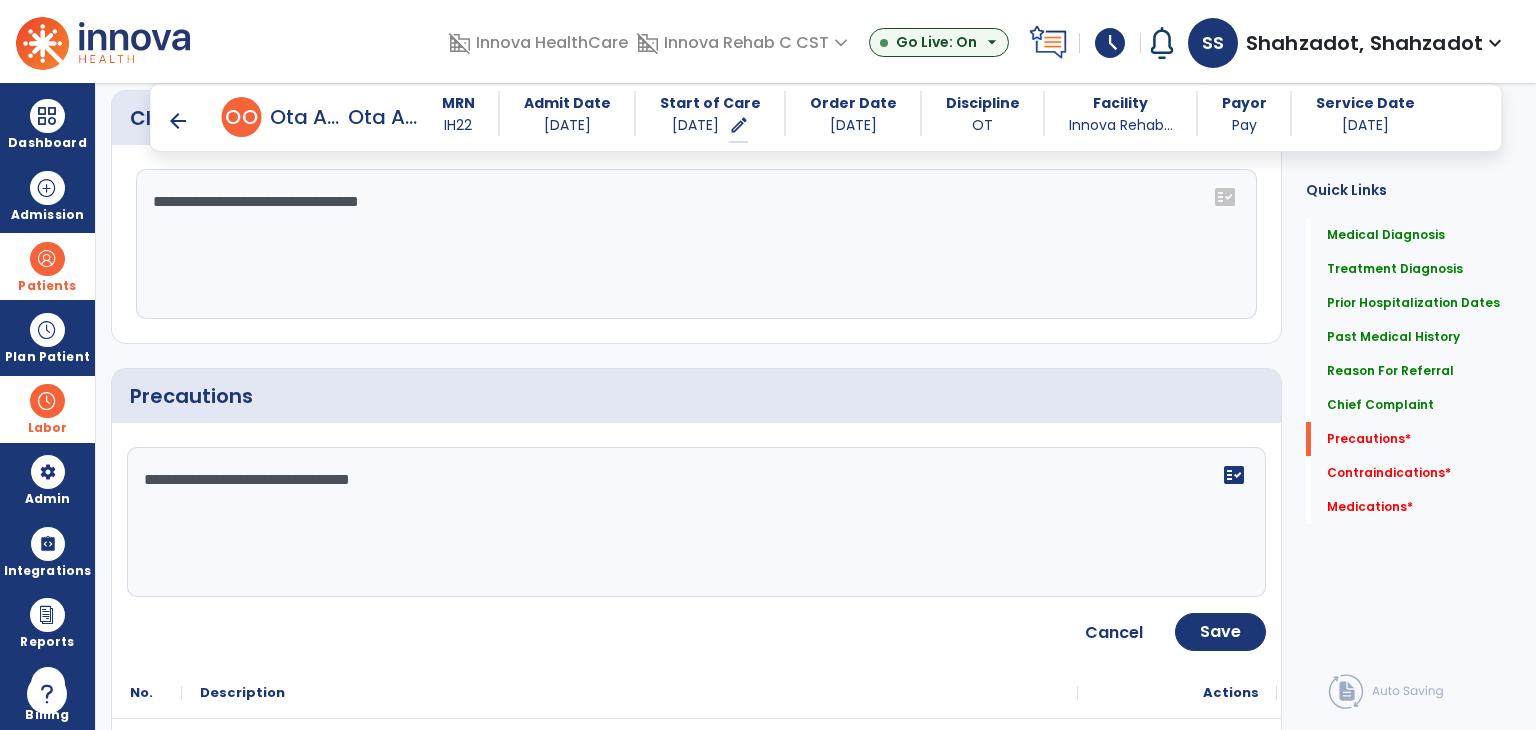 scroll, scrollTop: 2000, scrollLeft: 0, axis: vertical 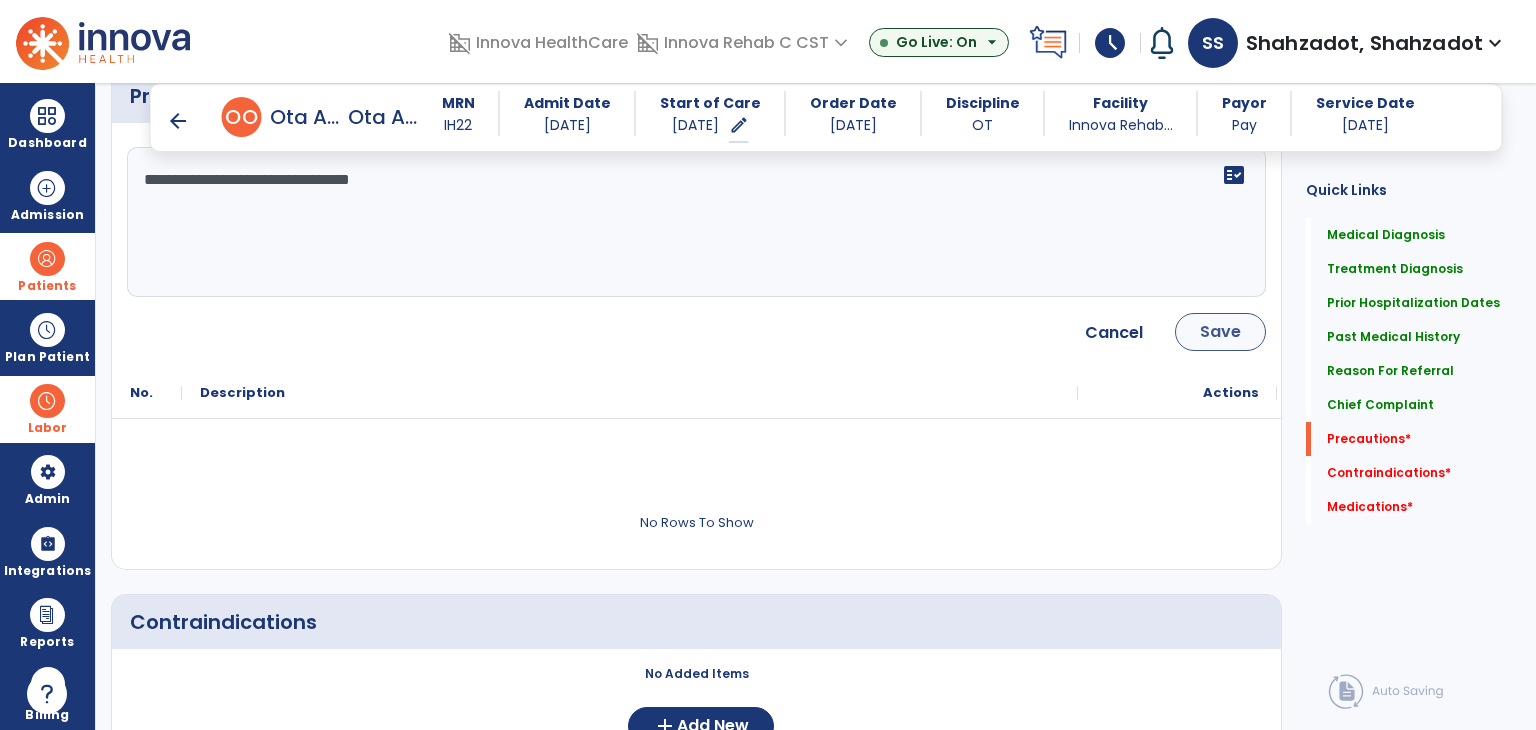 type on "**********" 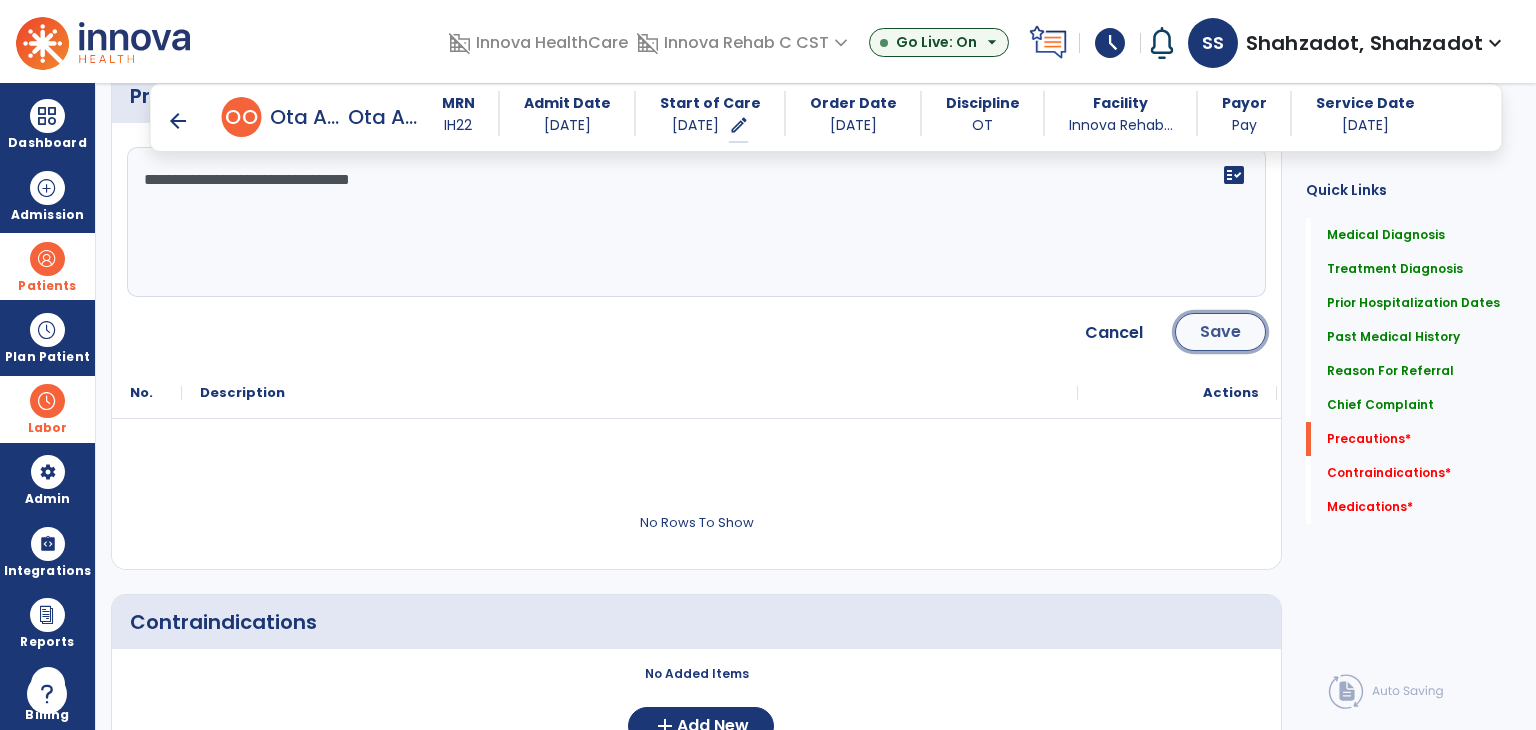 click on "Save" 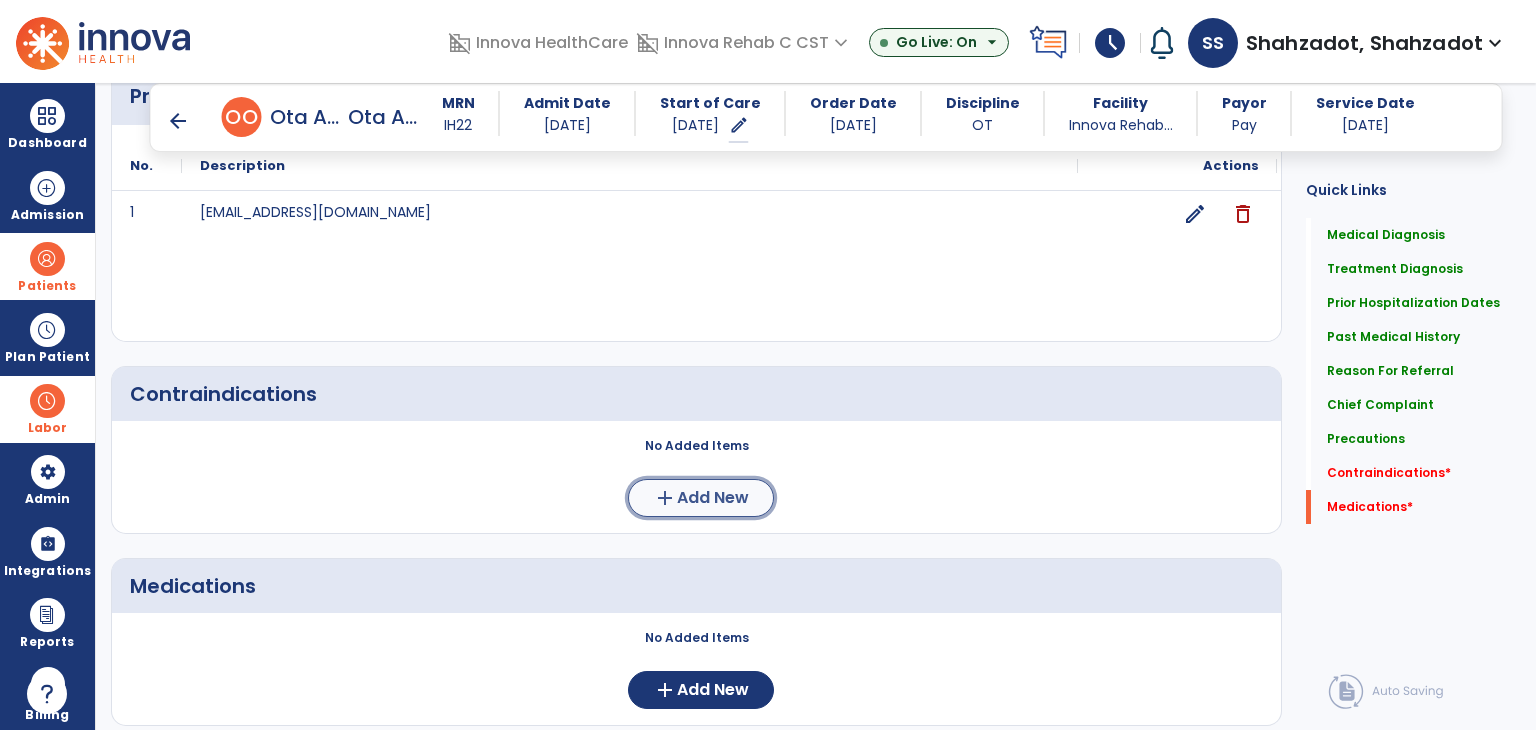 click on "Add New" 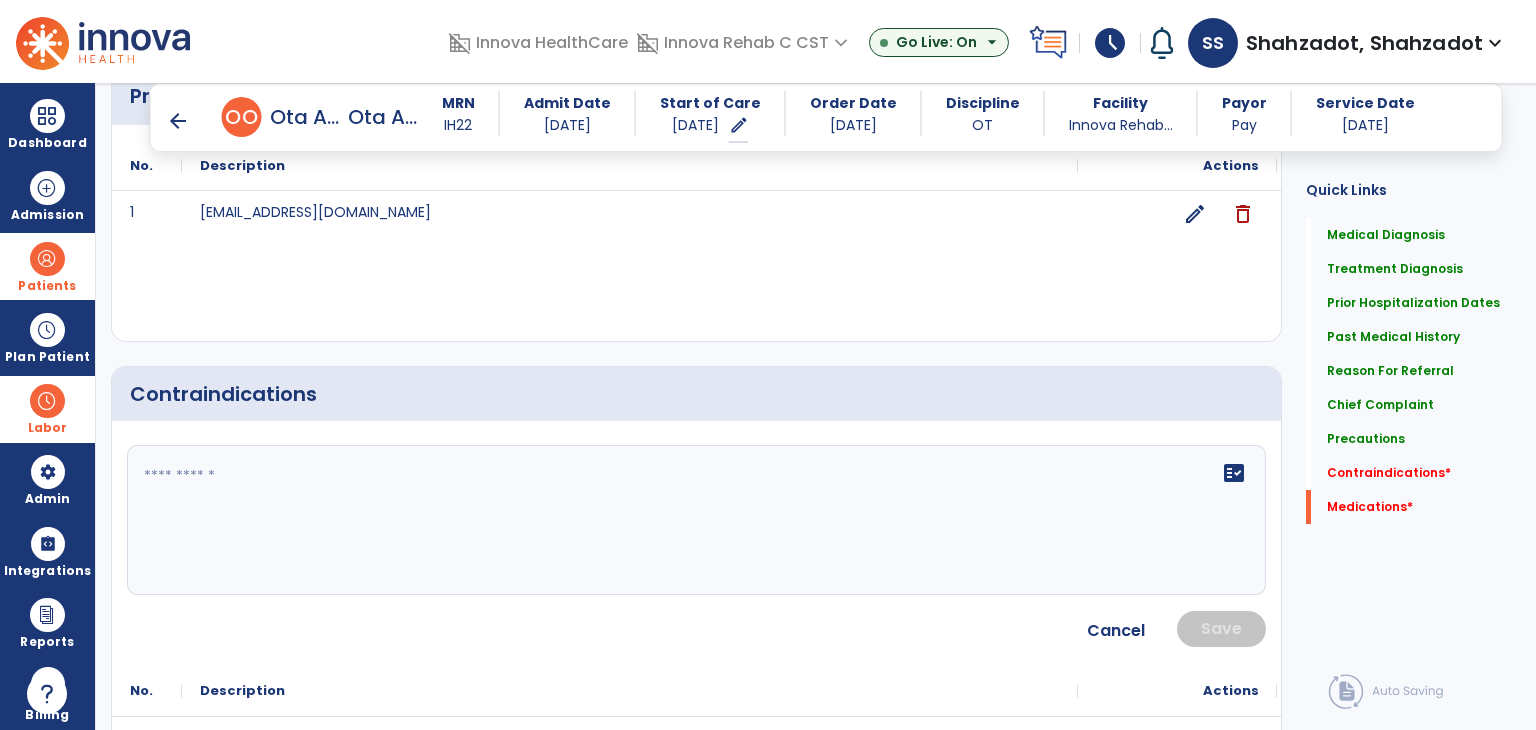 click on "fact_check" 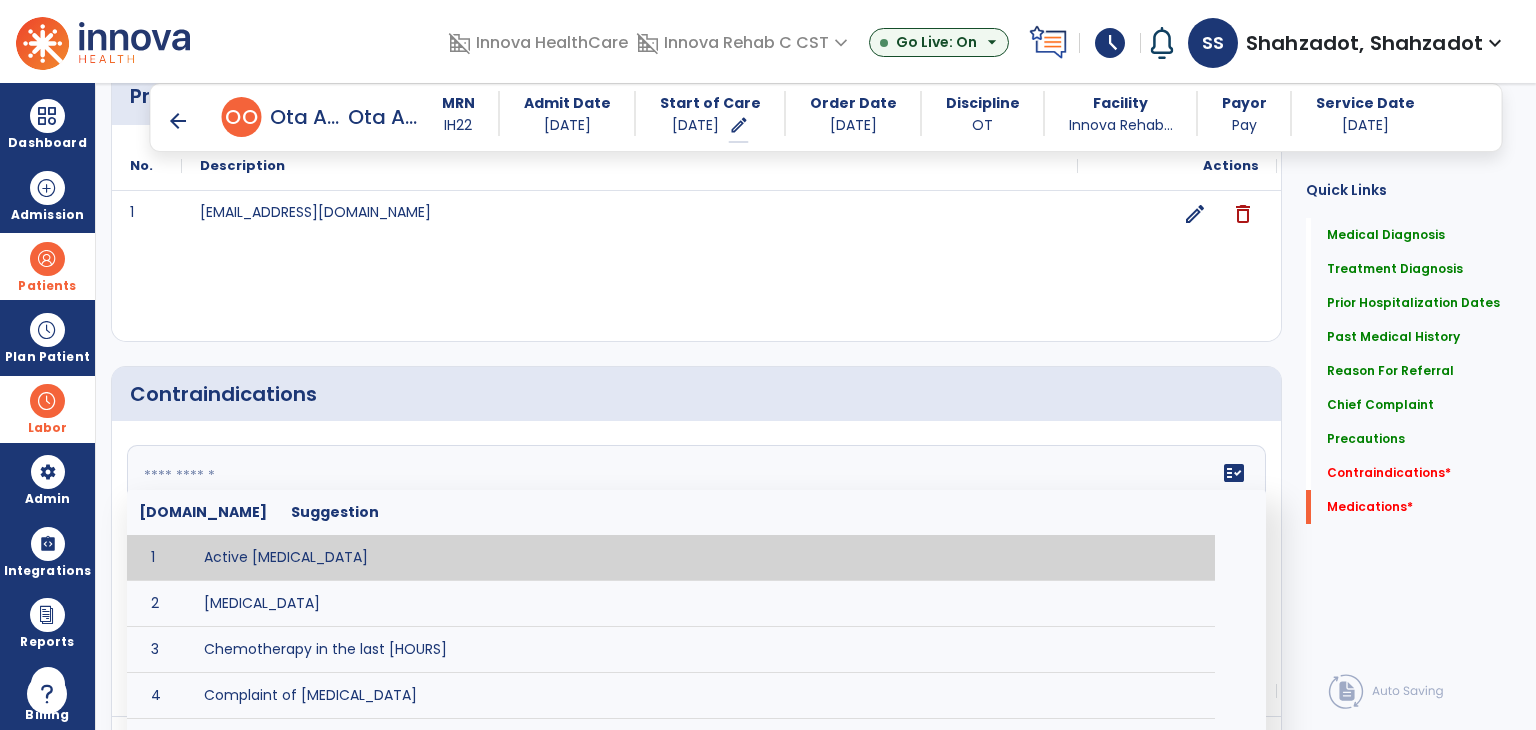paste on "**********" 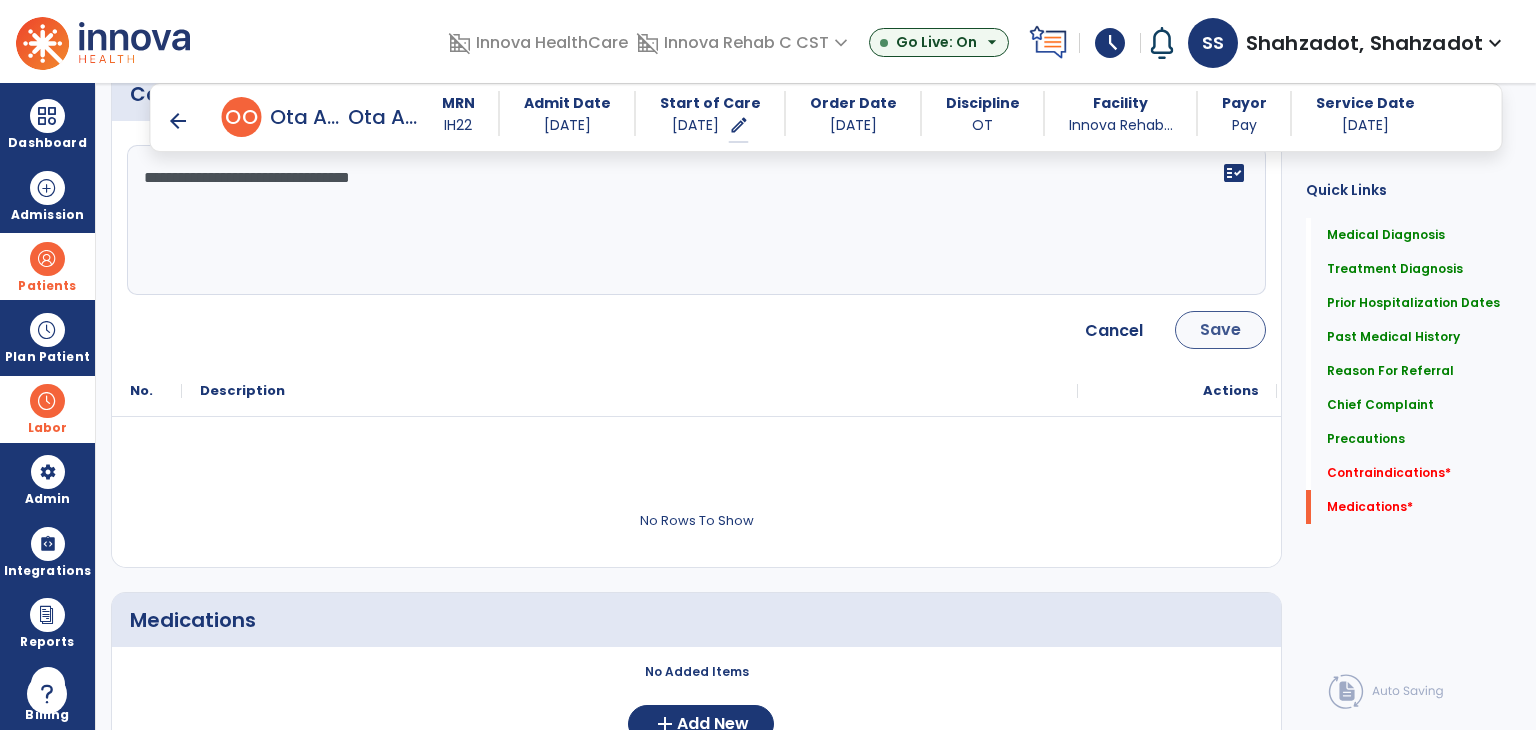 type on "**********" 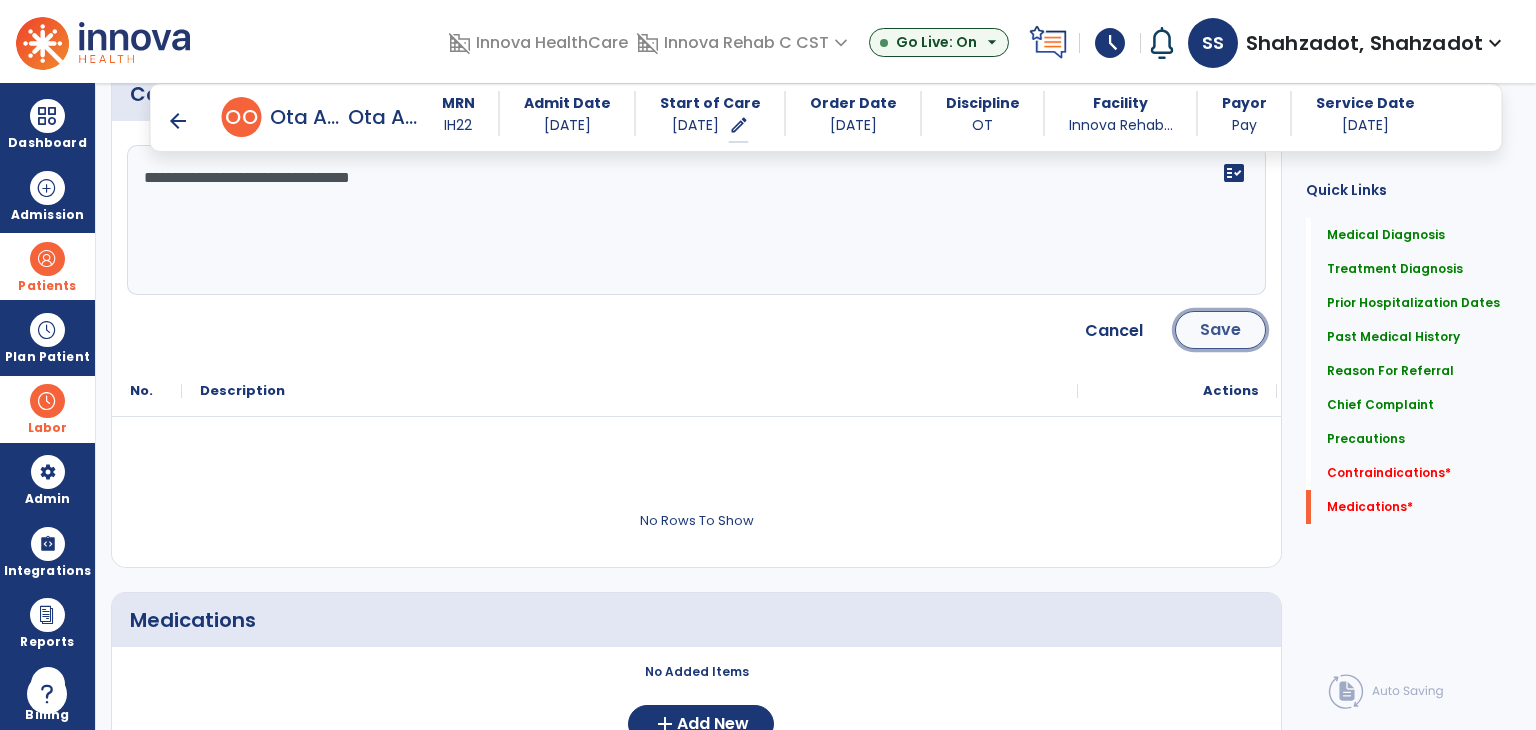 click on "Save" 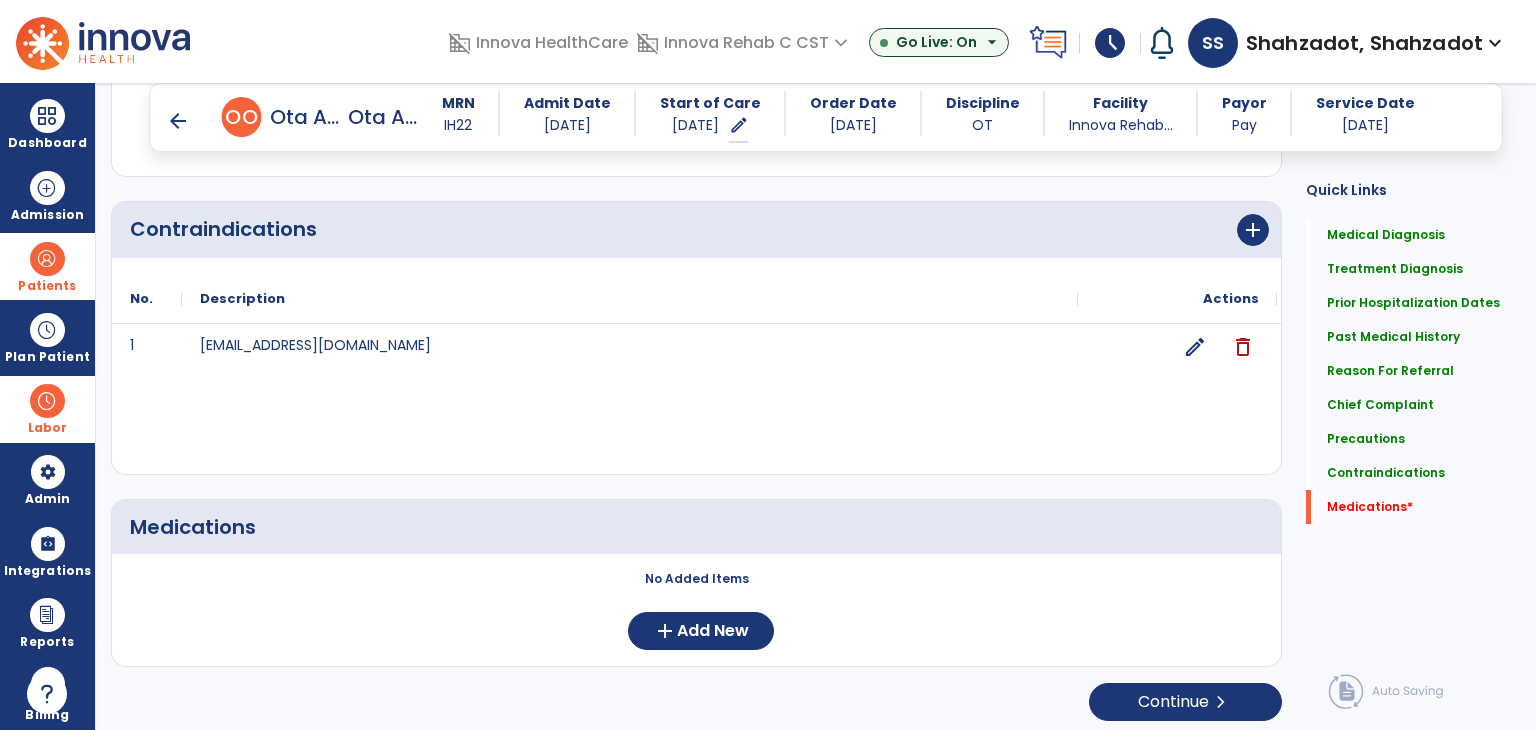 scroll, scrollTop: 2167, scrollLeft: 0, axis: vertical 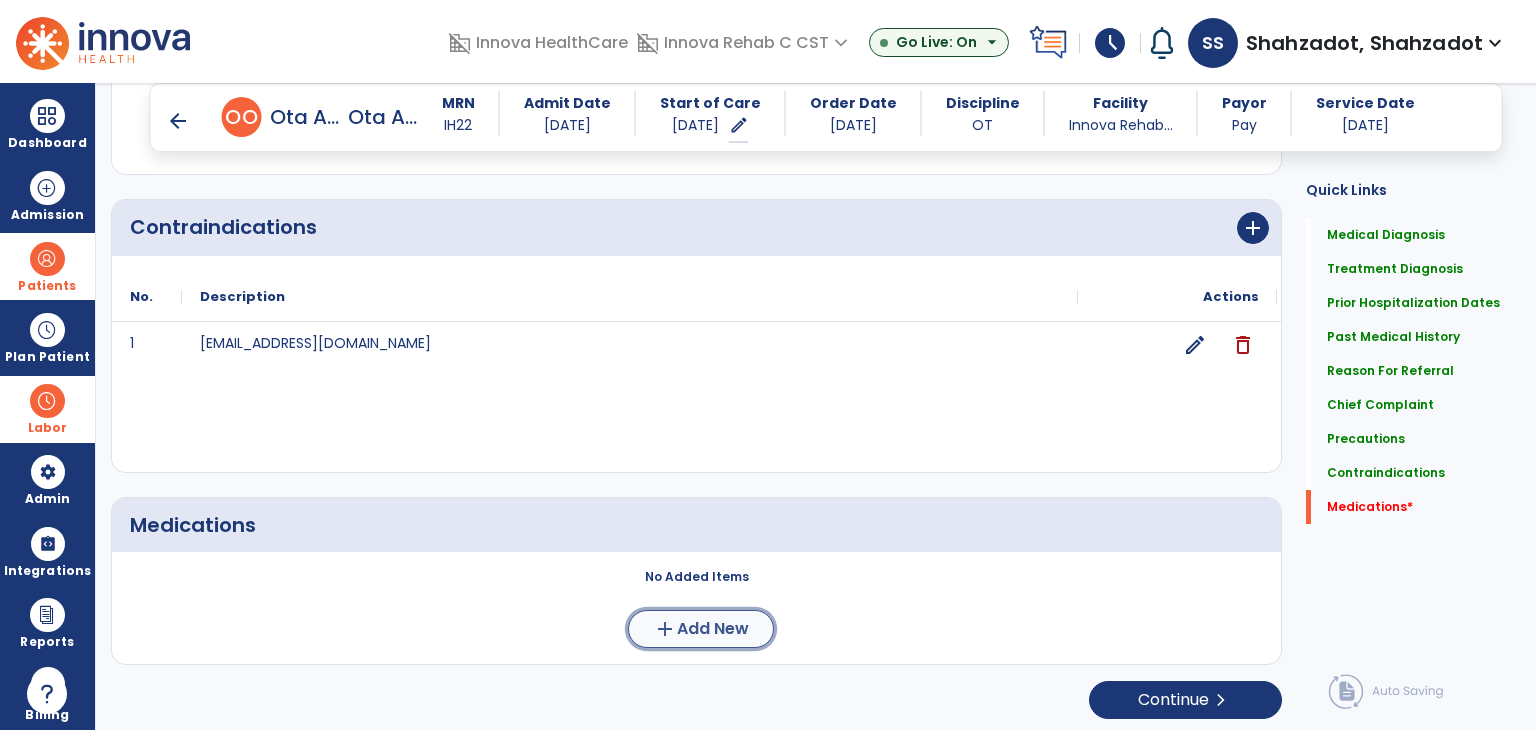 click on "Add New" 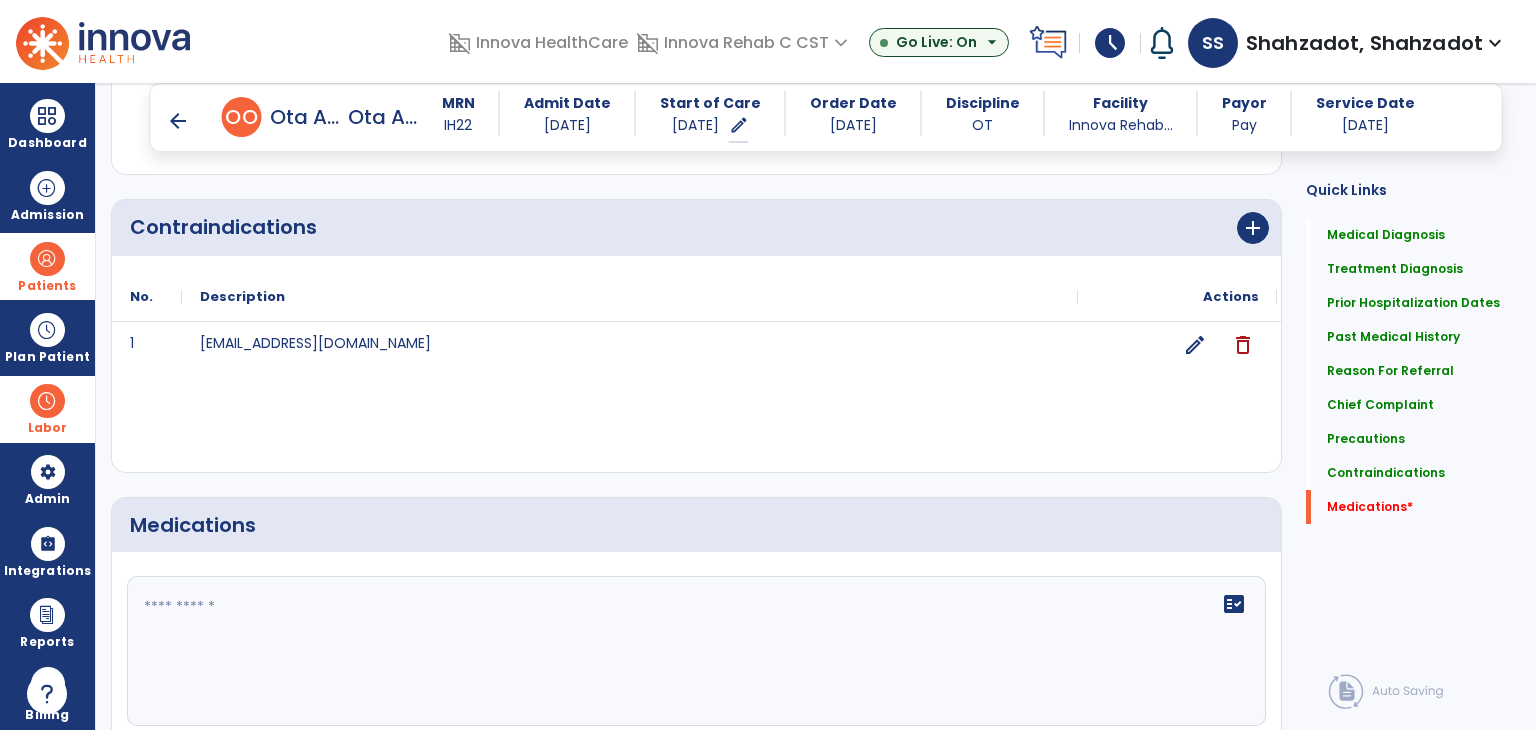 click on "fact_check" 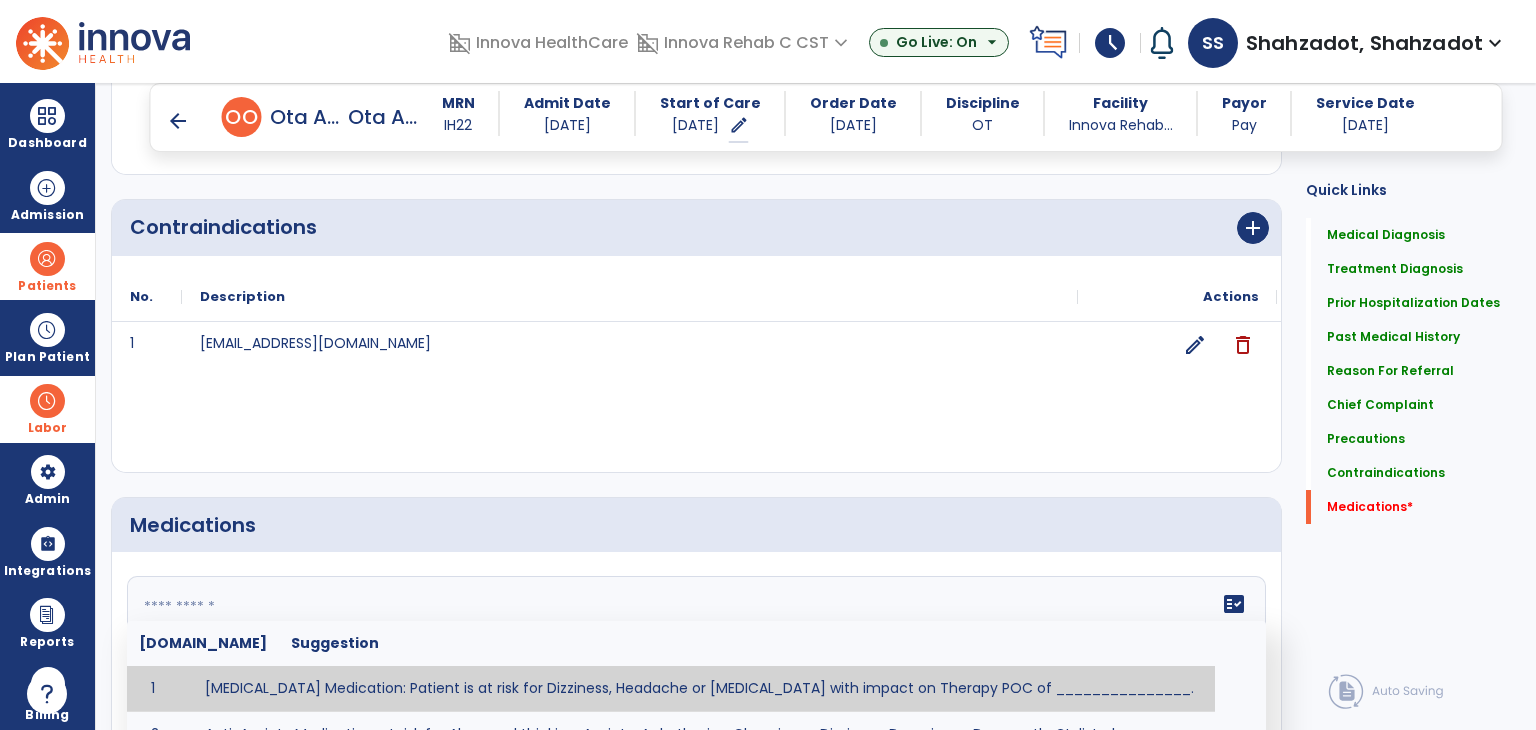 paste on "**********" 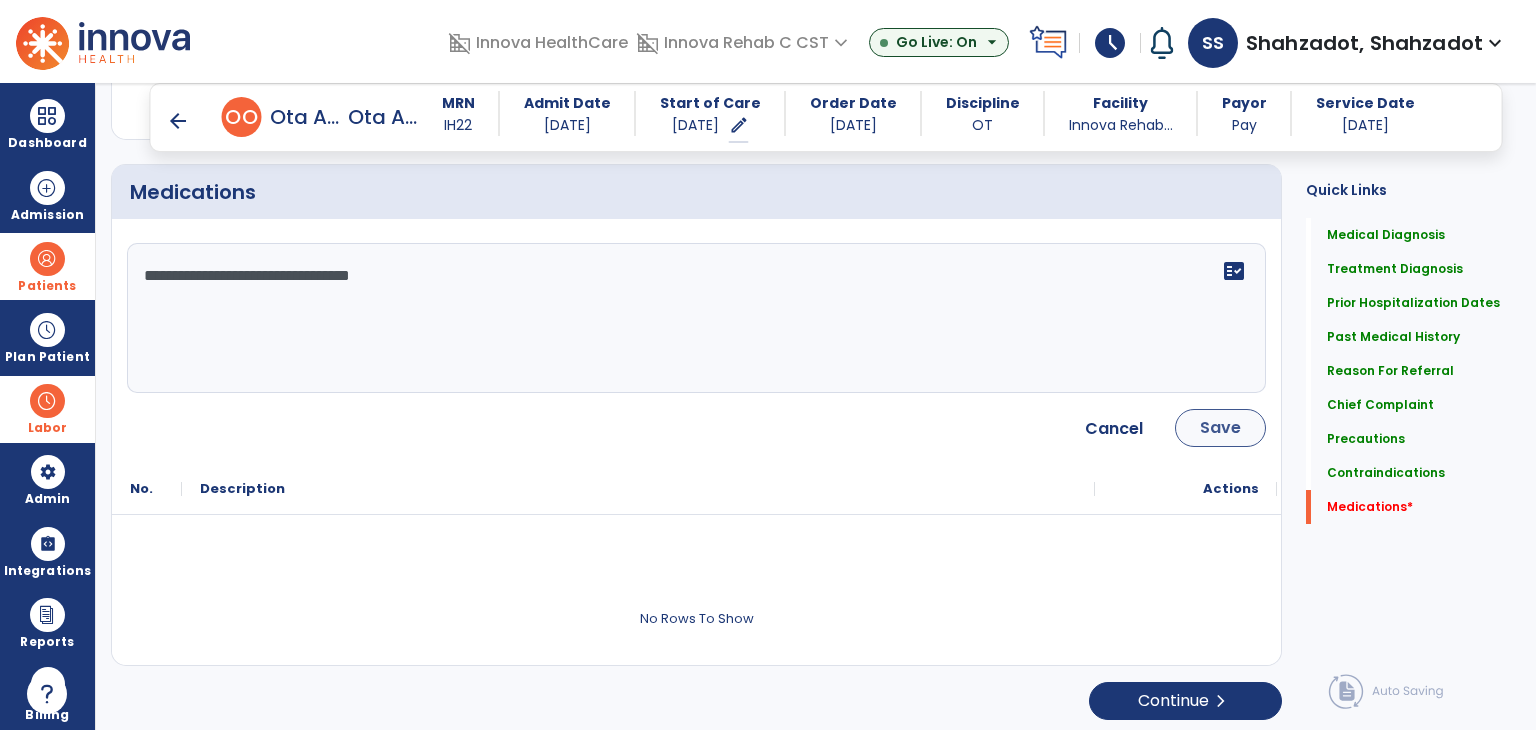 type on "**********" 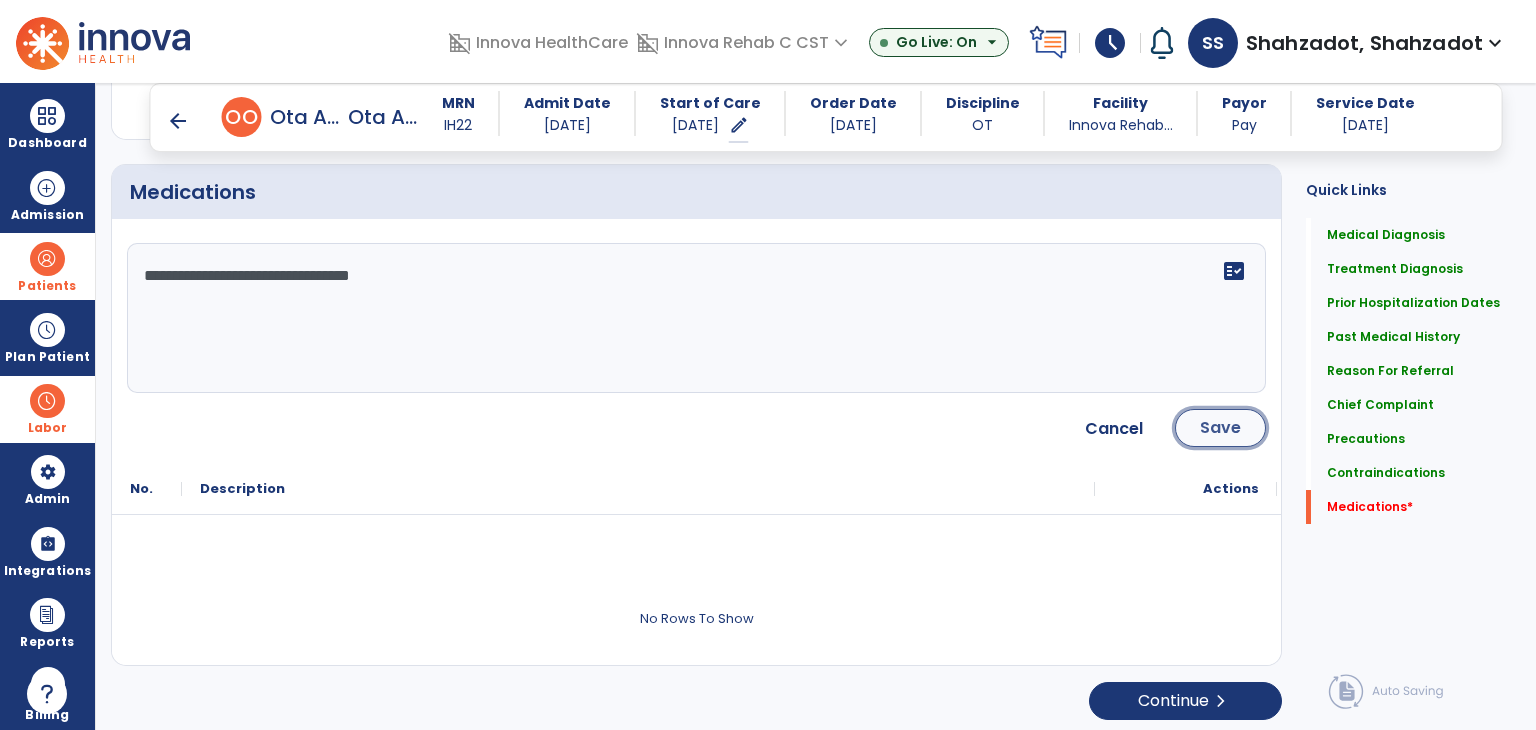 click on "Save" 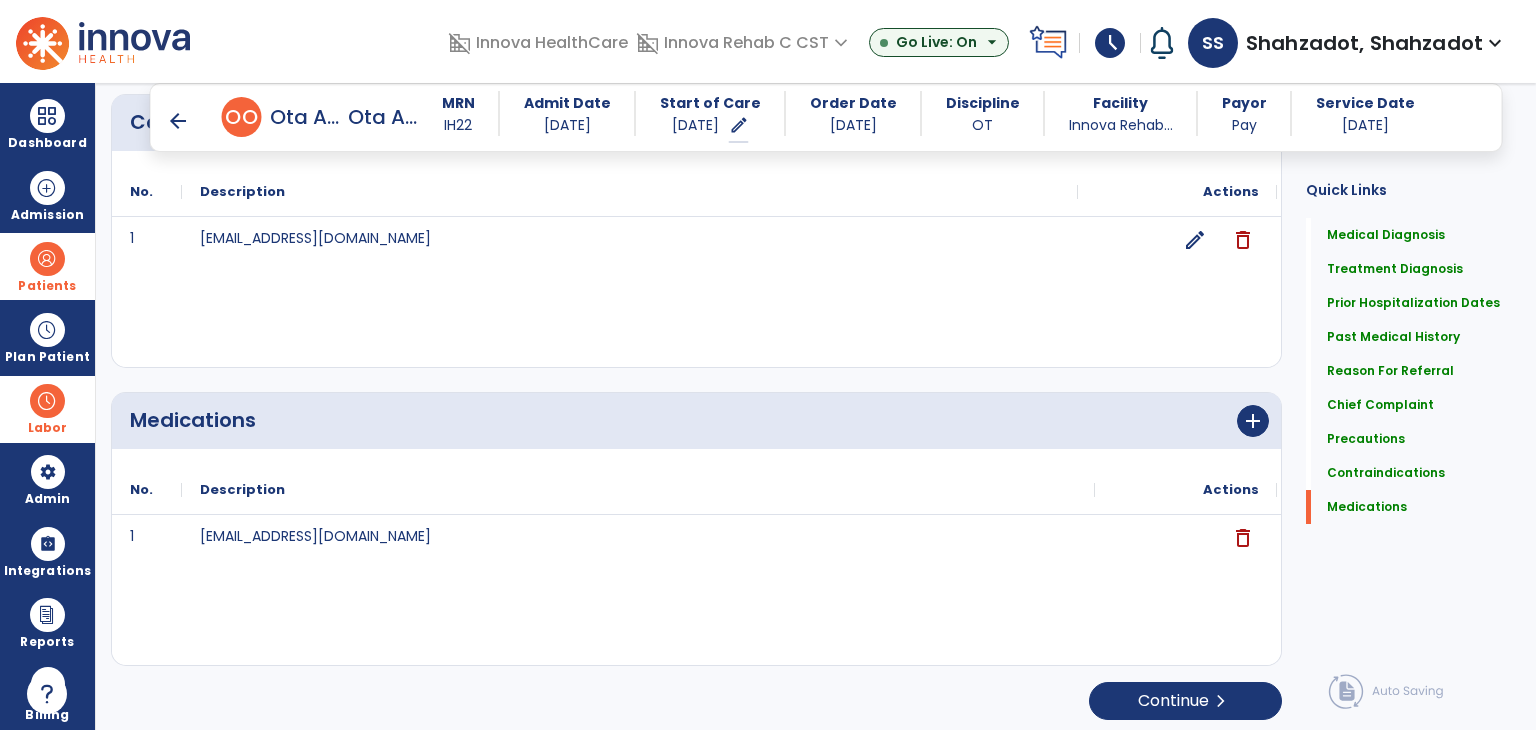 scroll, scrollTop: 2273, scrollLeft: 0, axis: vertical 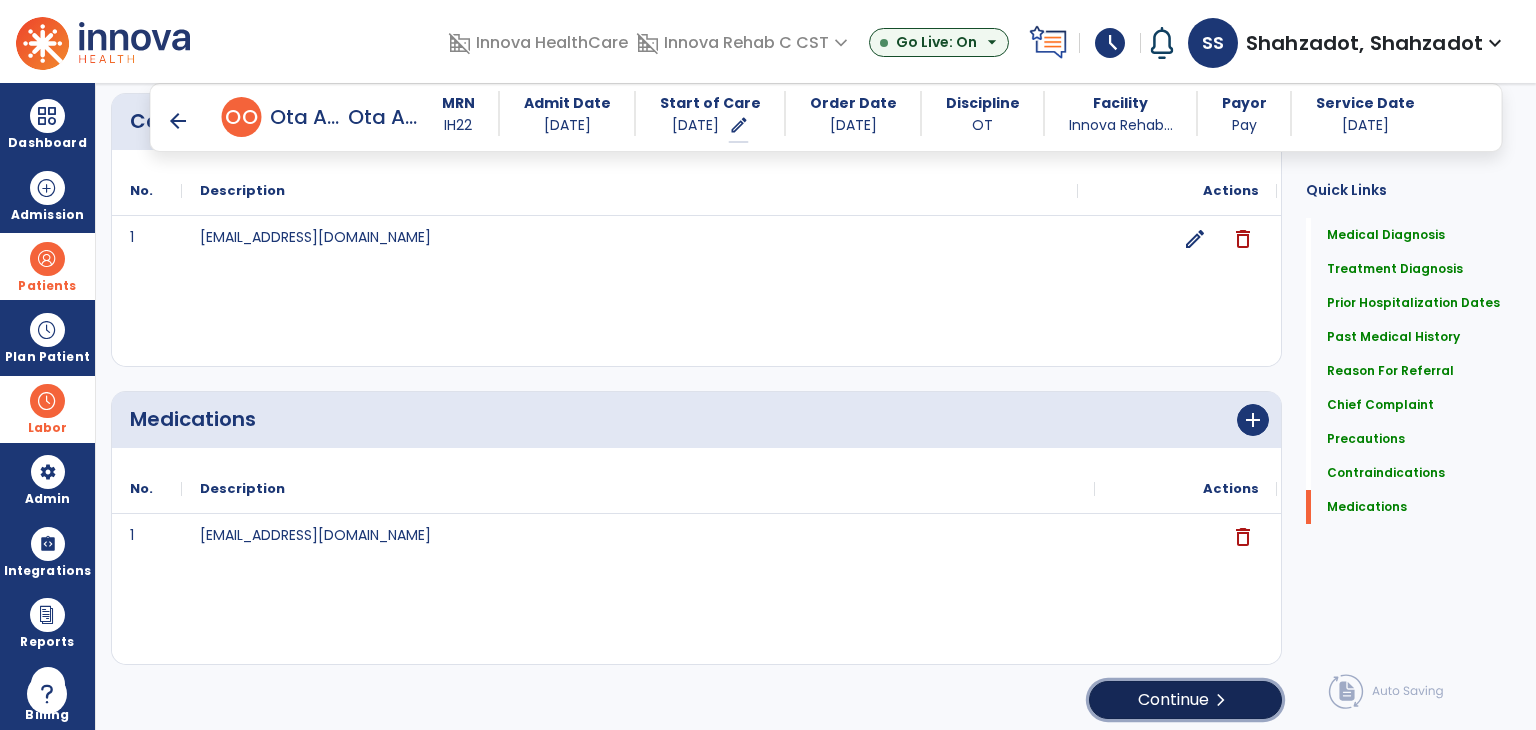 click on "Continue  chevron_right" 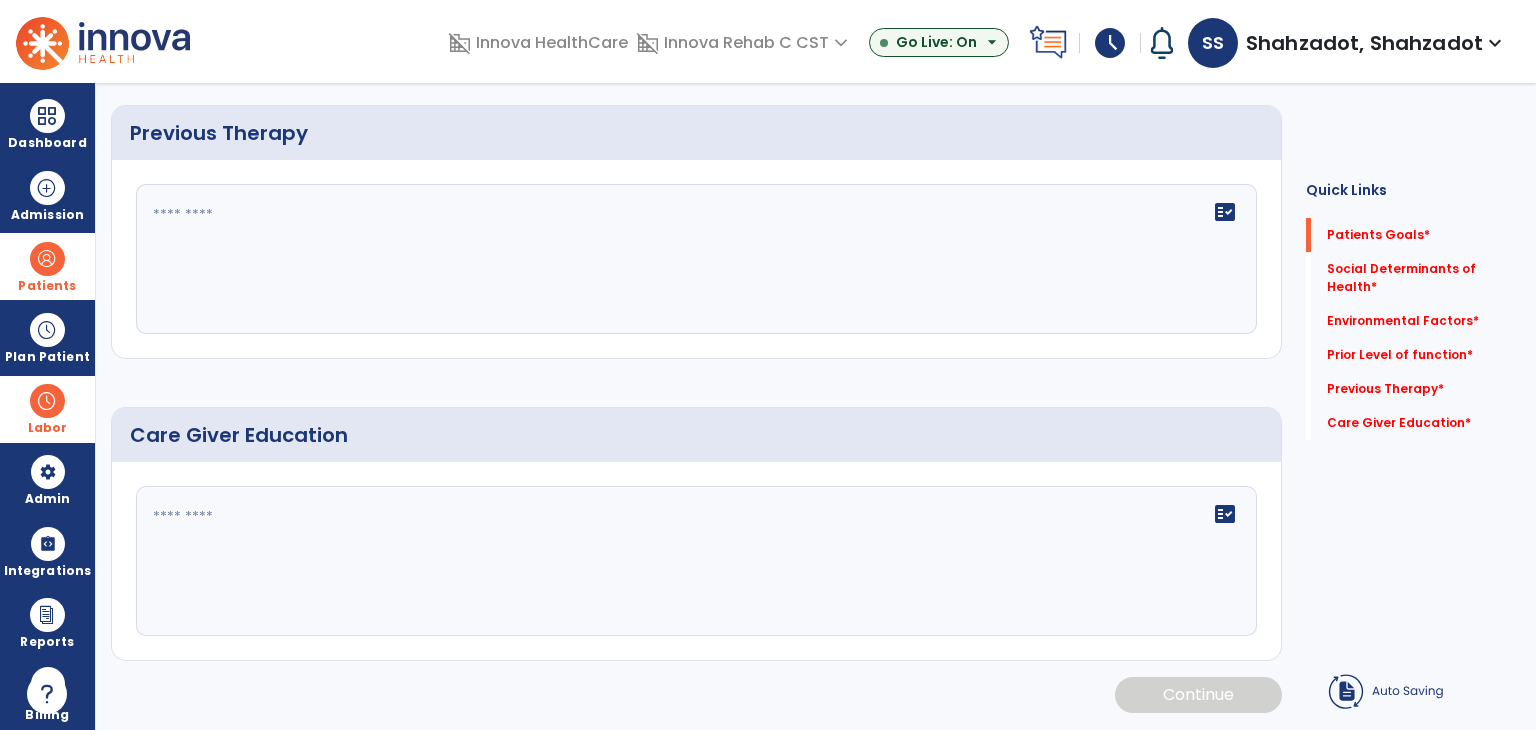 scroll, scrollTop: 0, scrollLeft: 0, axis: both 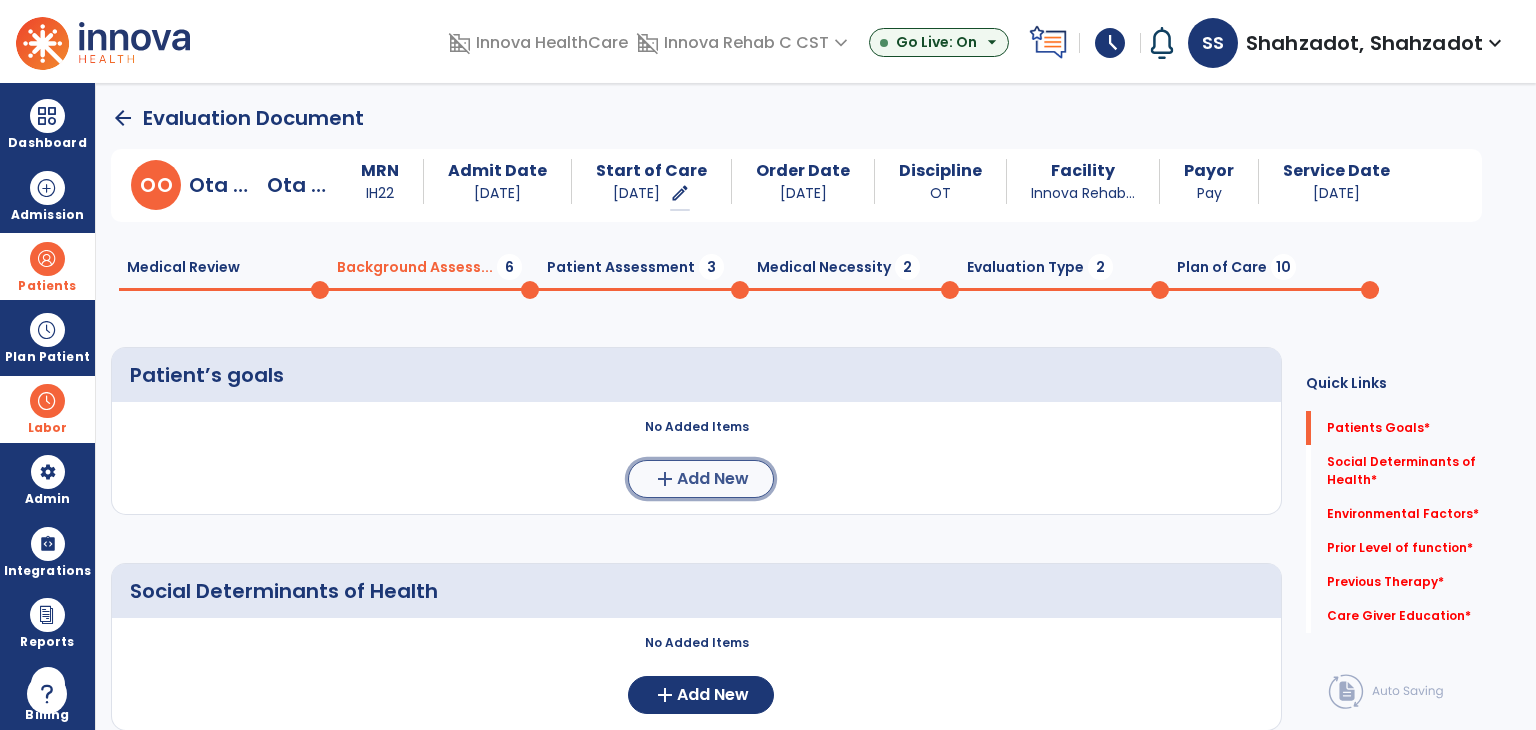 click on "add  Add New" 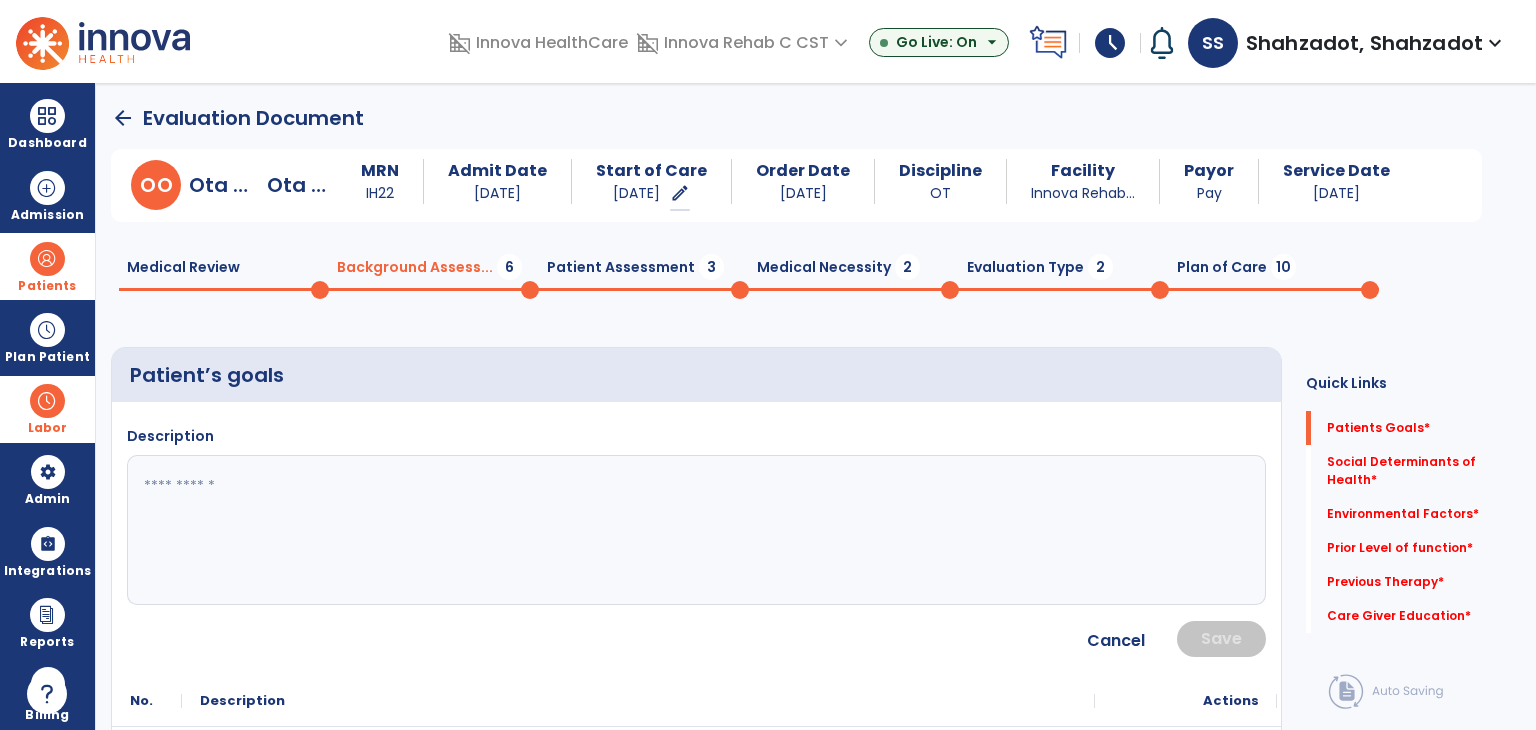click 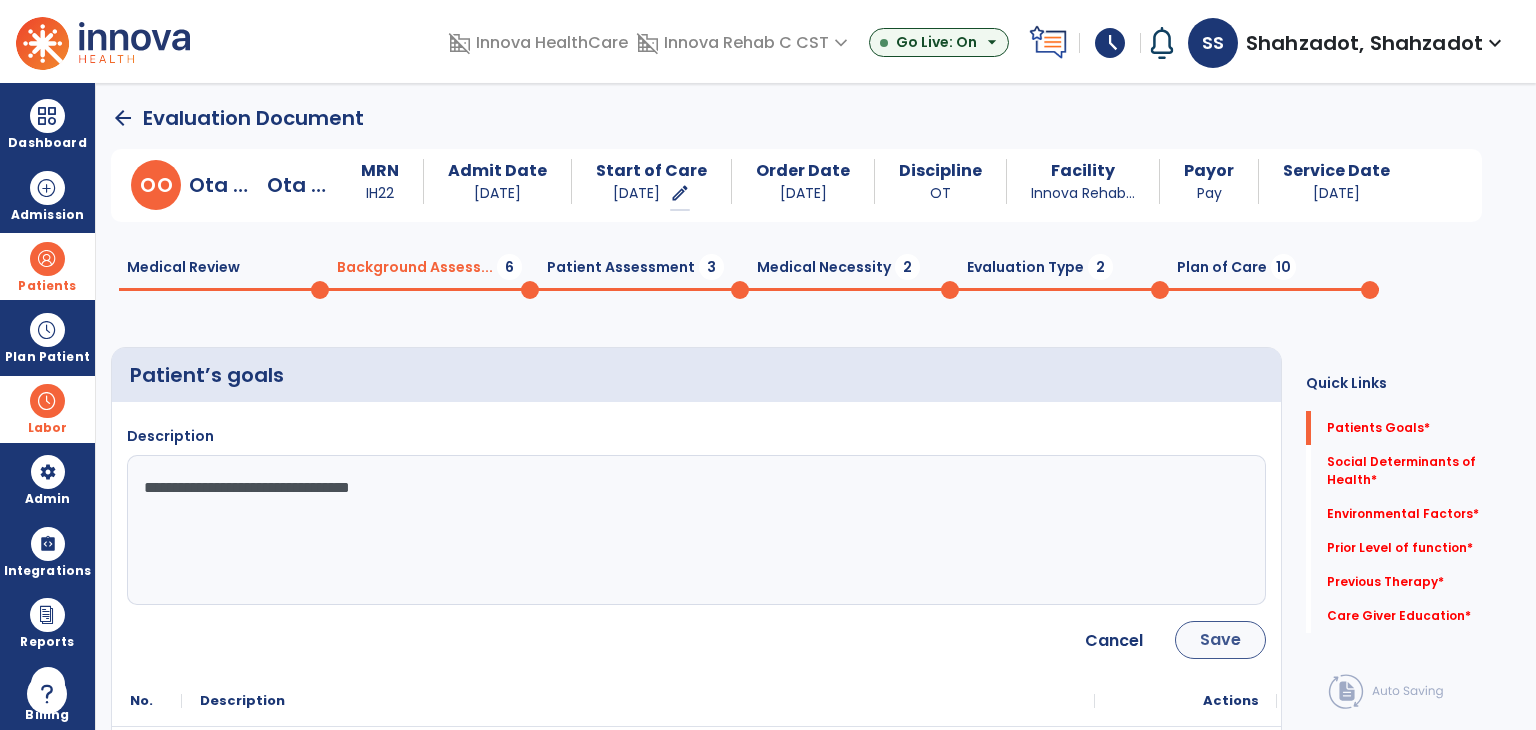 type on "**********" 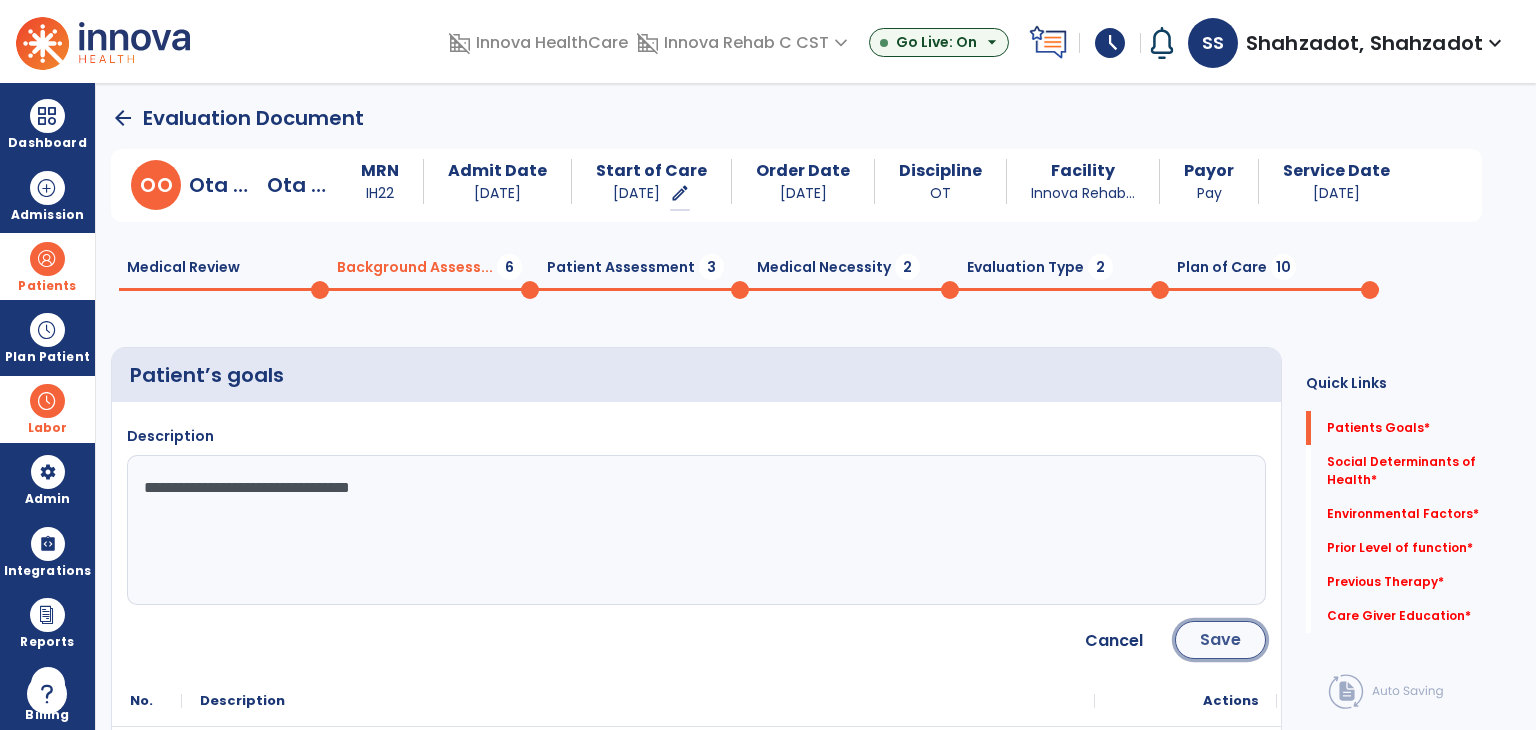 click on "Save" 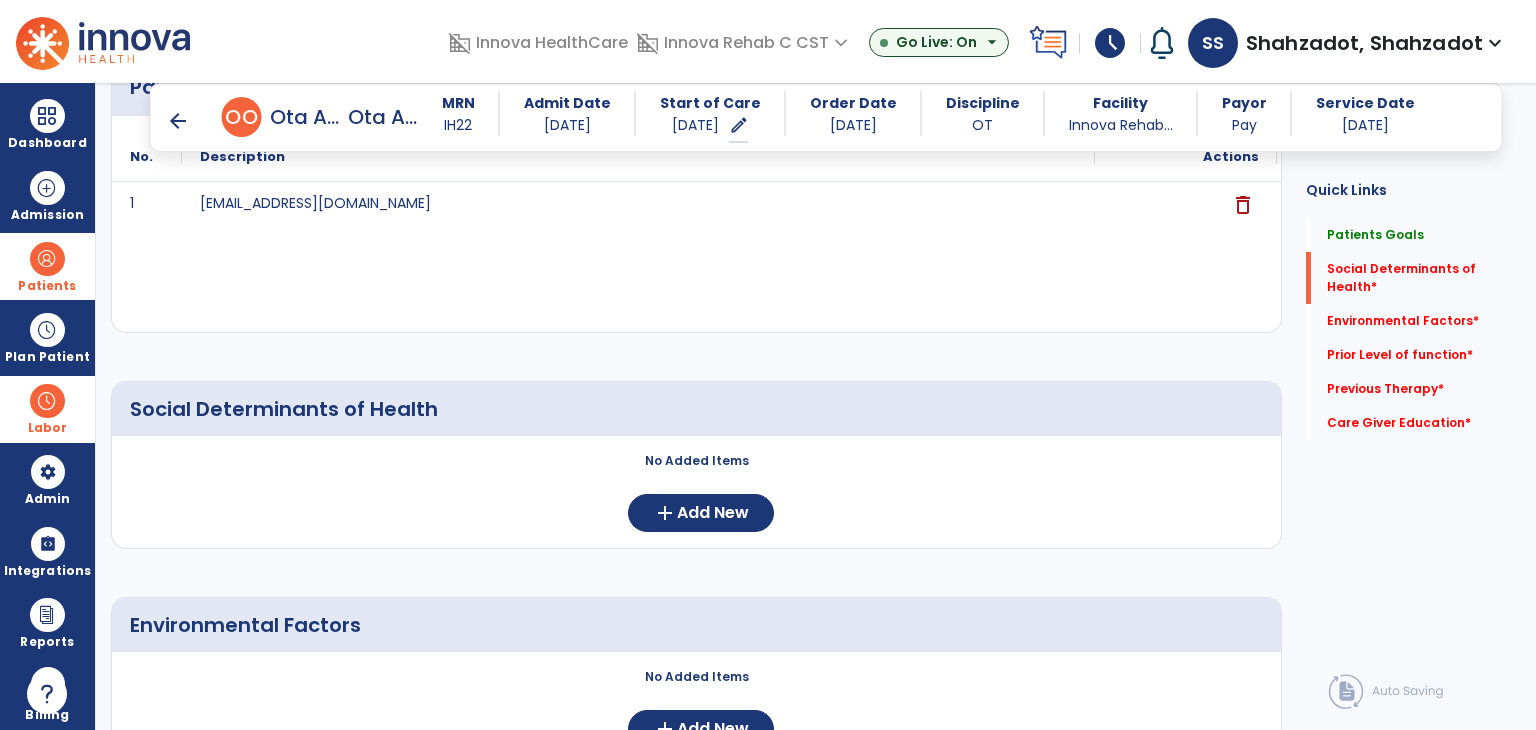 scroll, scrollTop: 300, scrollLeft: 0, axis: vertical 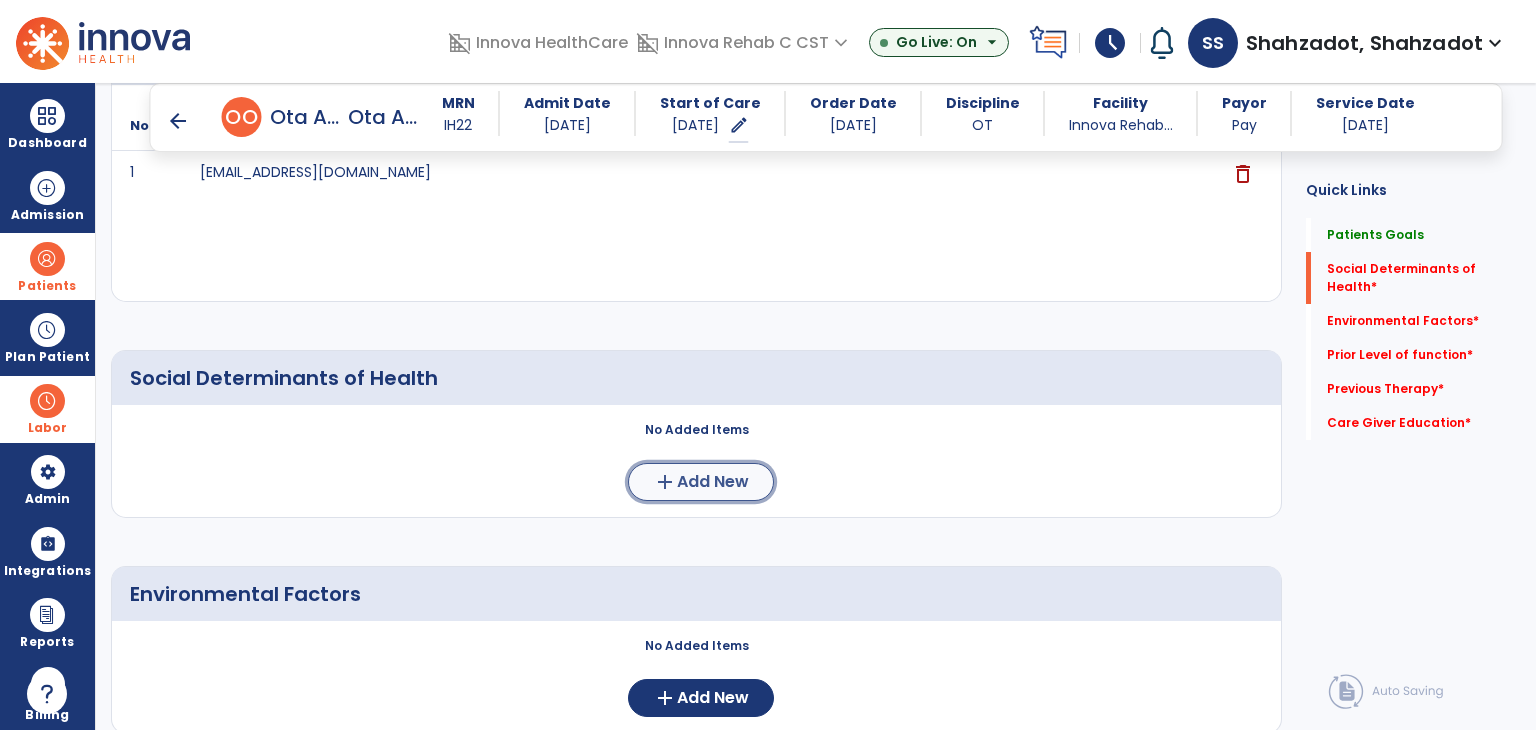 click on "Add New" 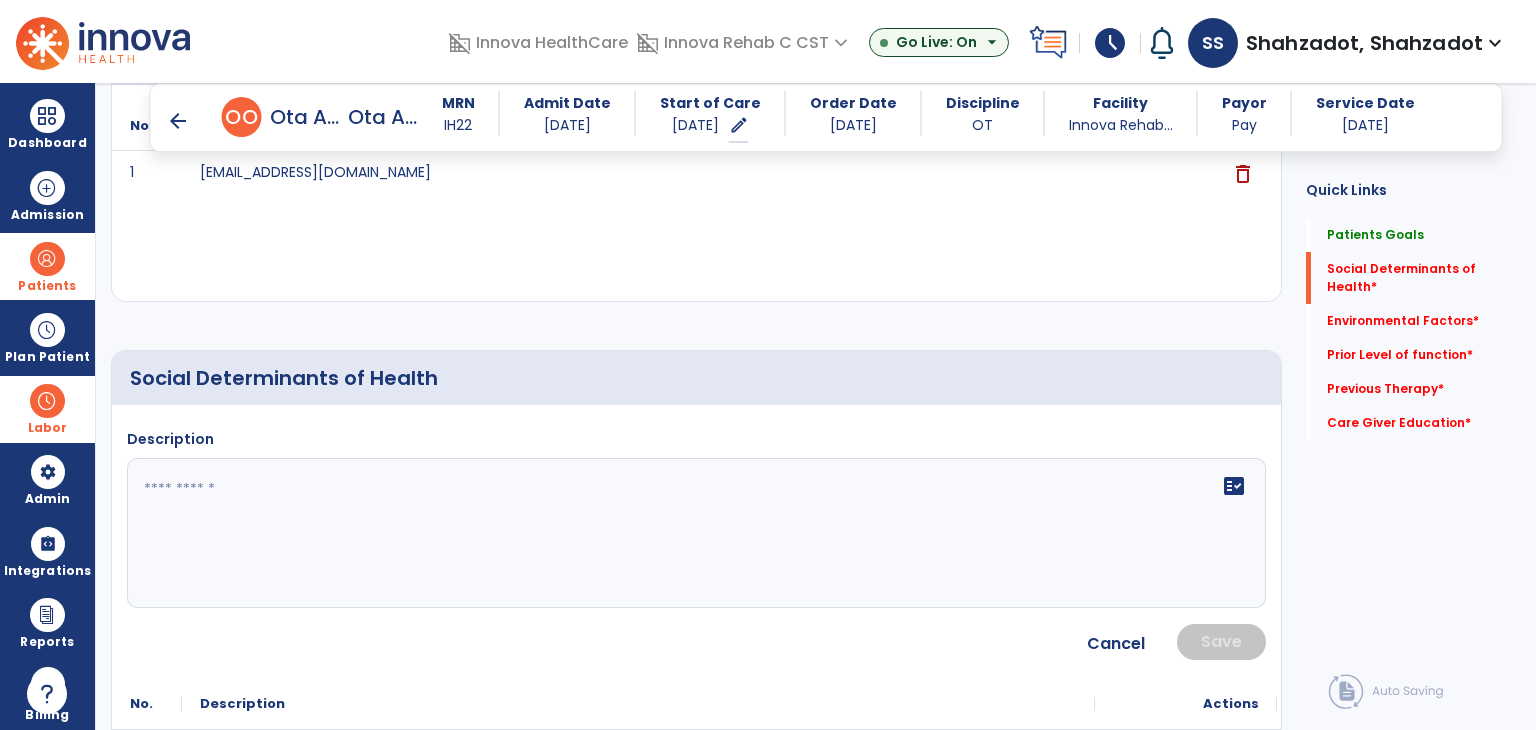 click on "fact_check" 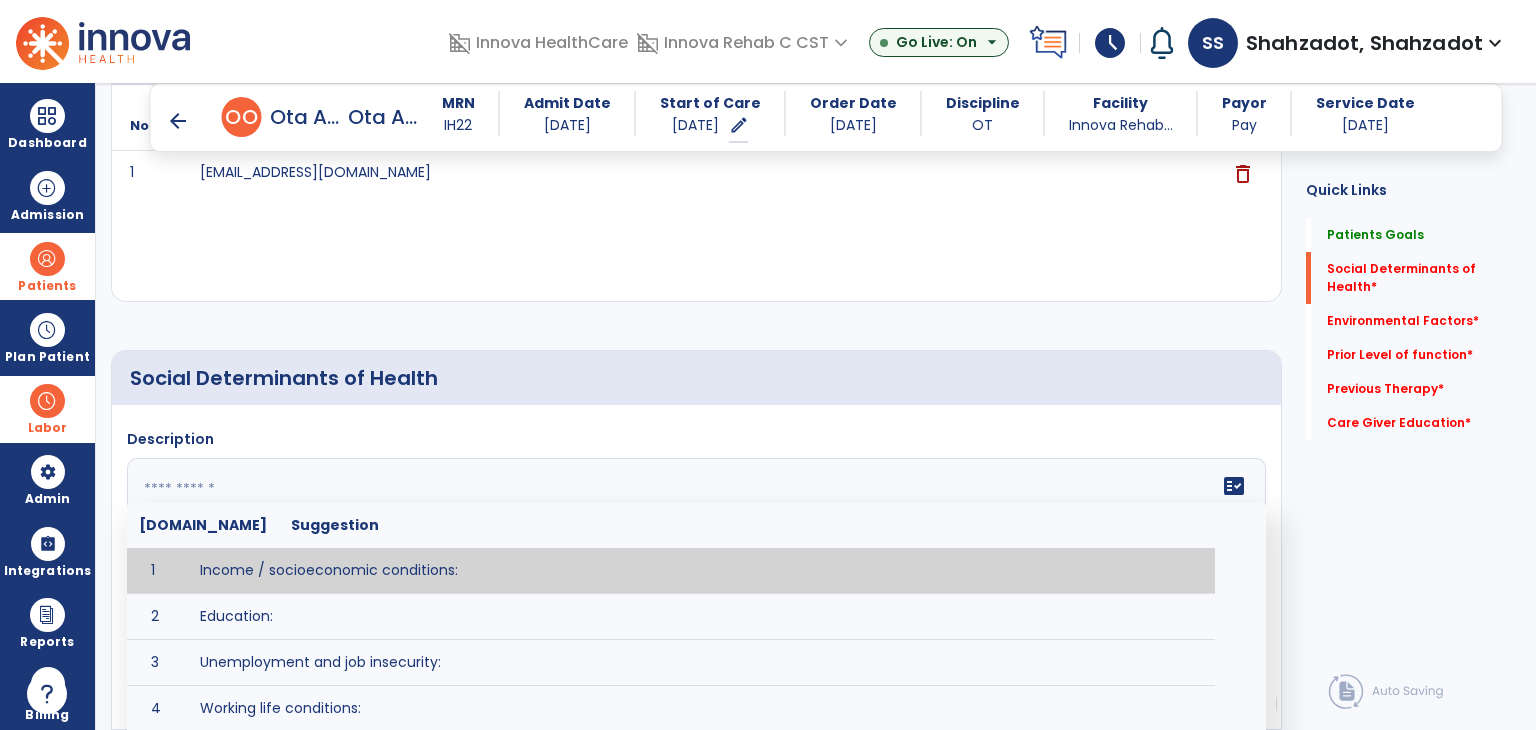 paste on "**********" 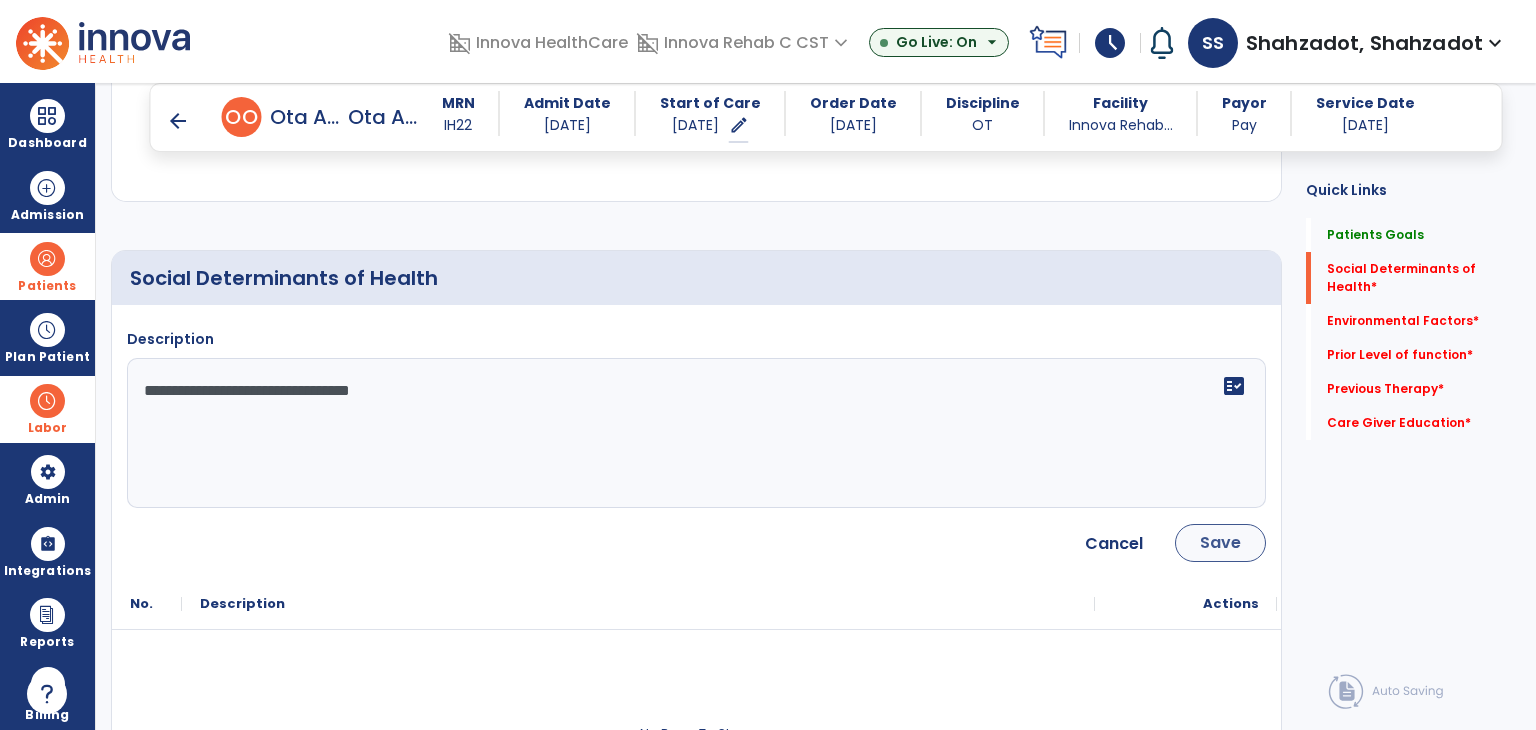 type on "**********" 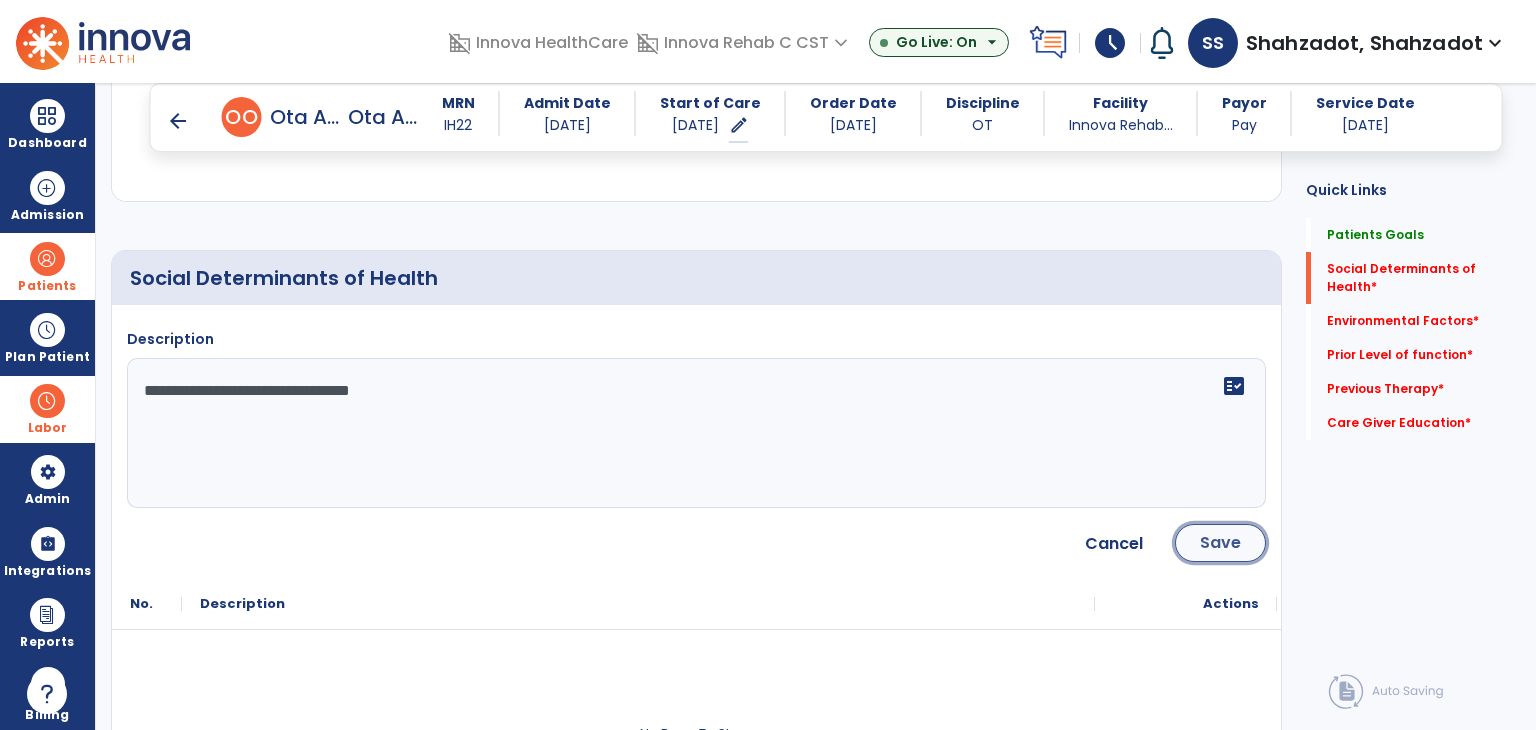 click on "Save" 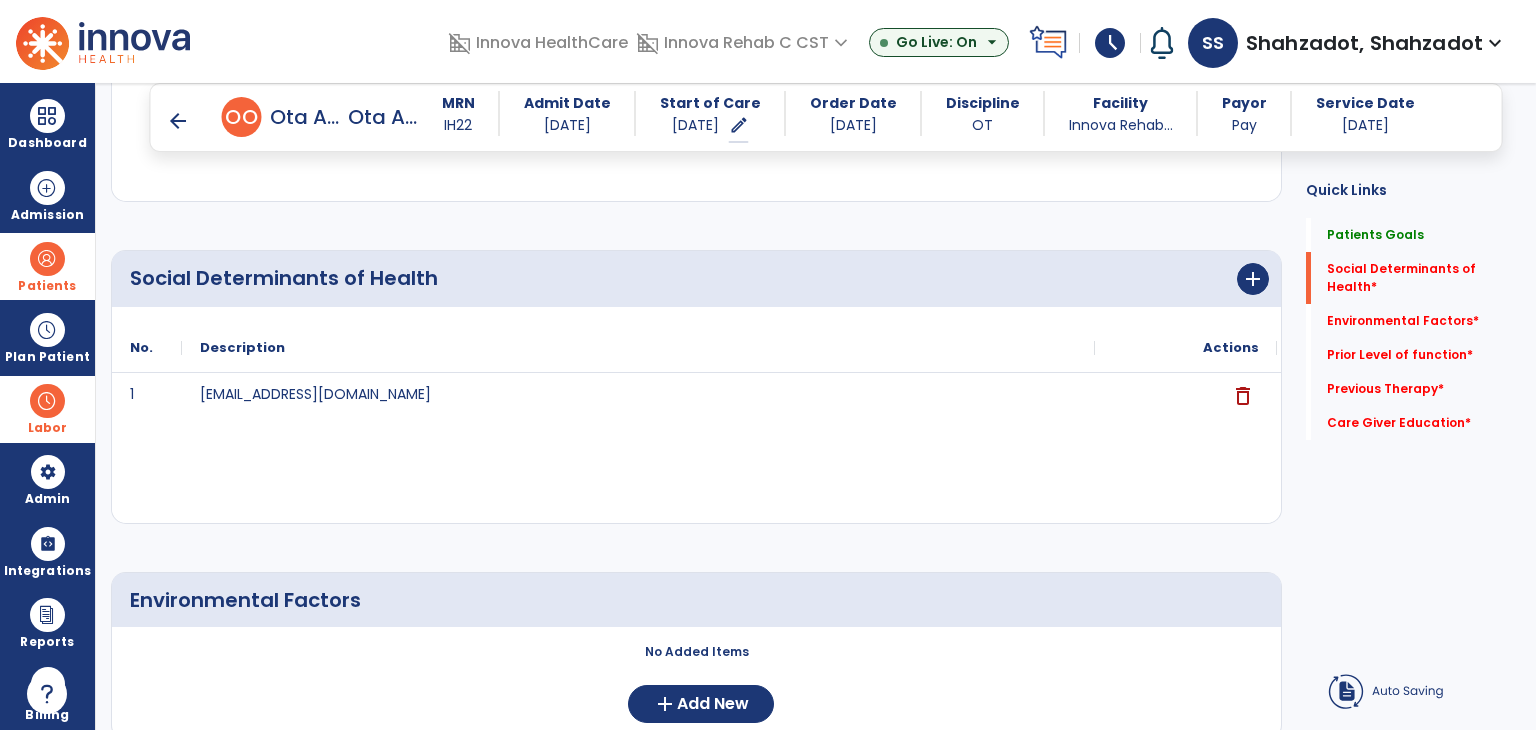 scroll, scrollTop: 600, scrollLeft: 0, axis: vertical 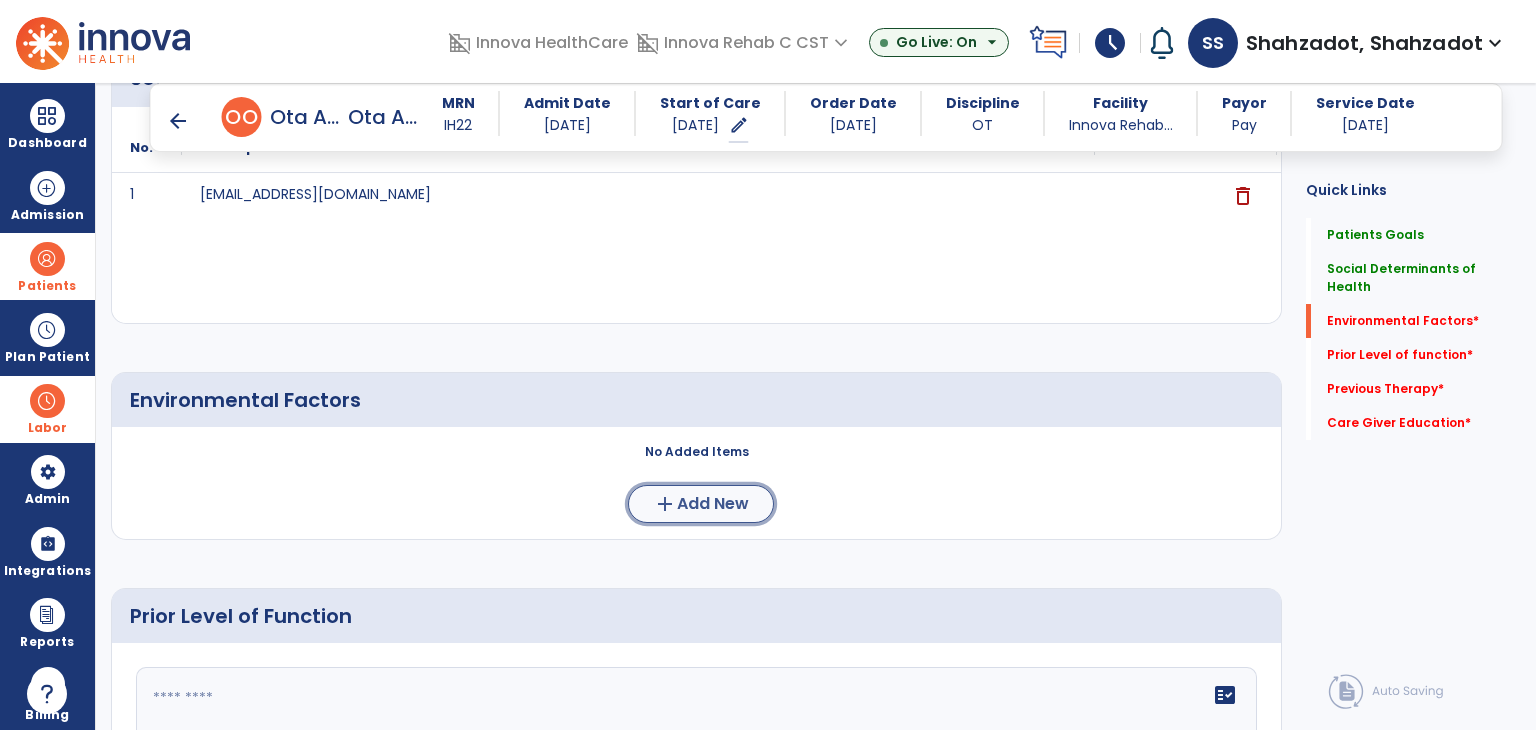 click on "add  Add New" 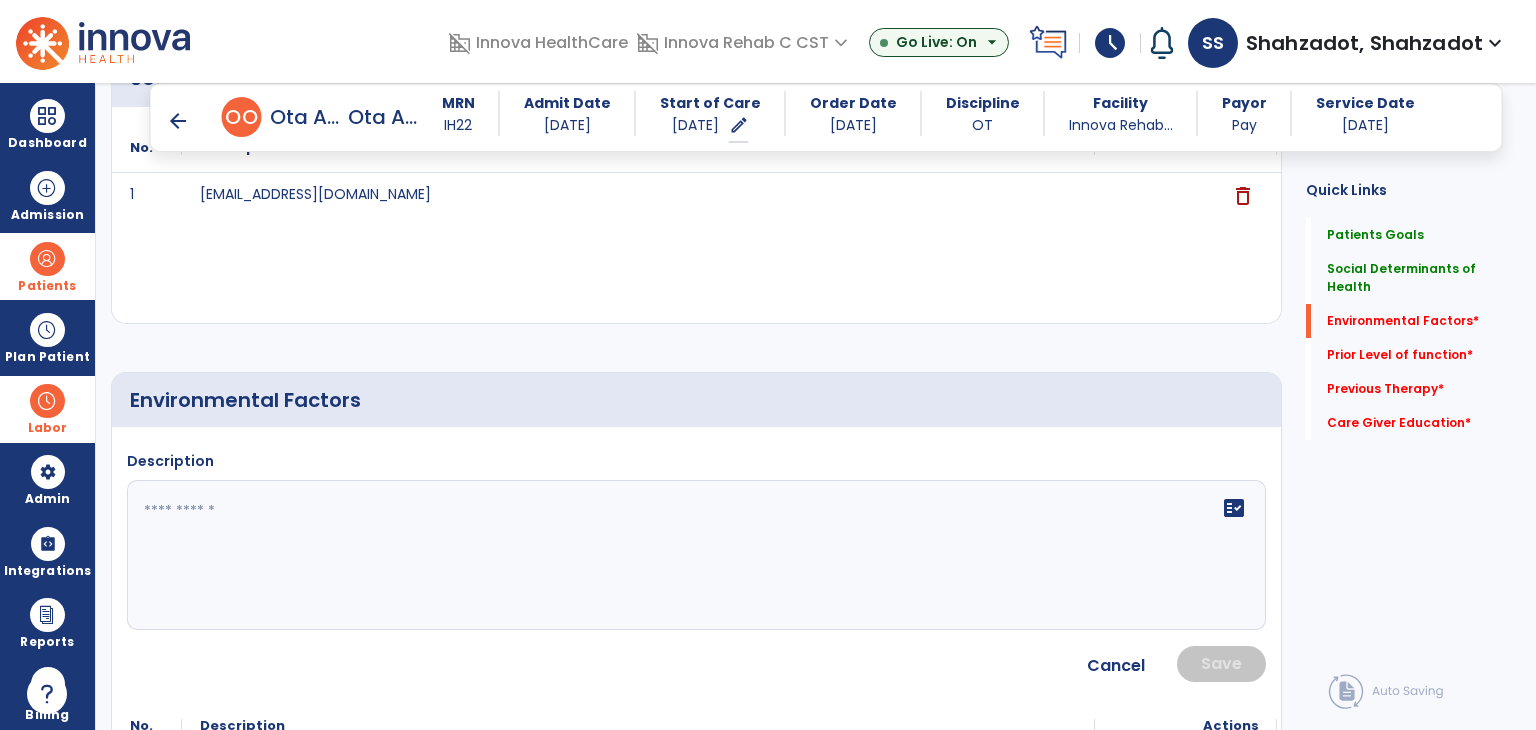 click on "fact_check" 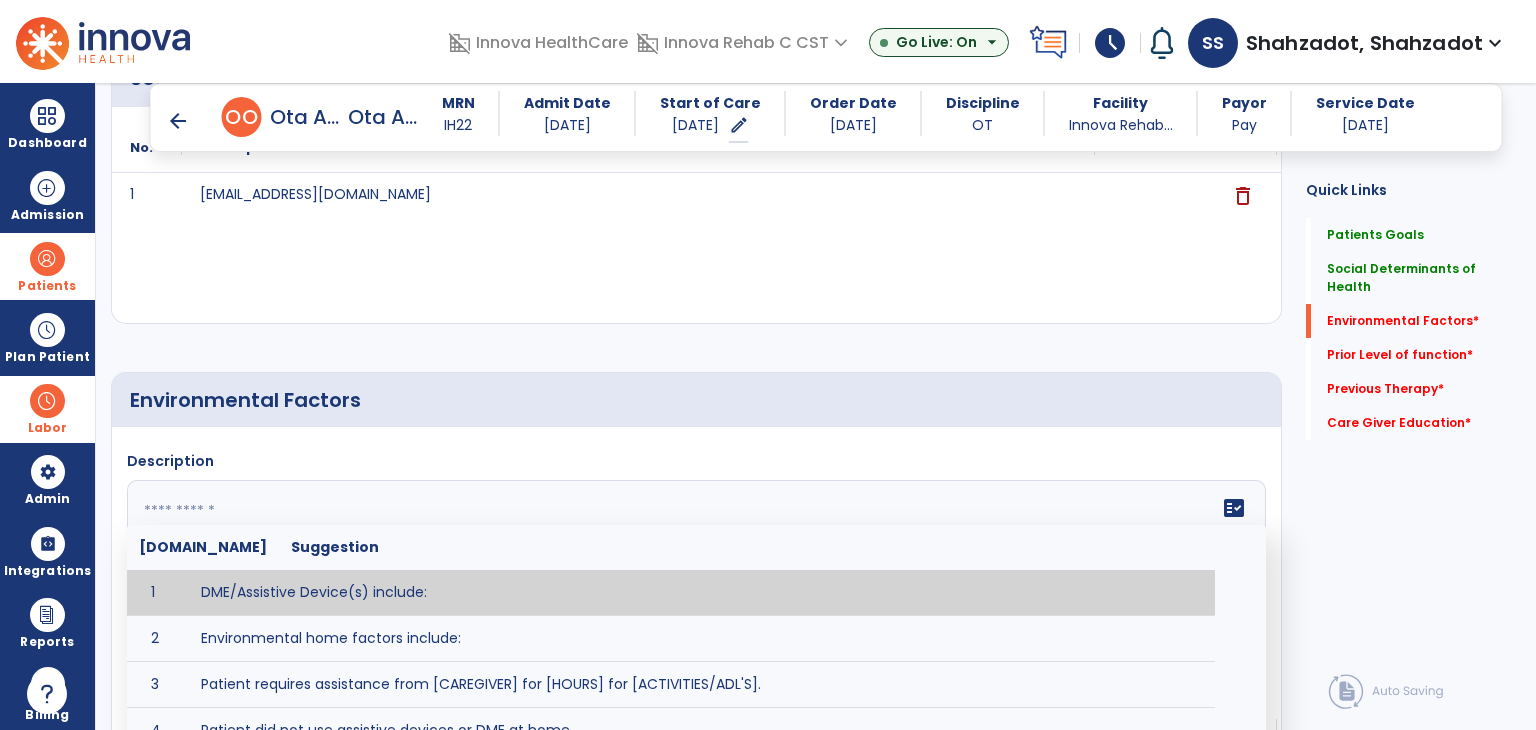 paste on "**********" 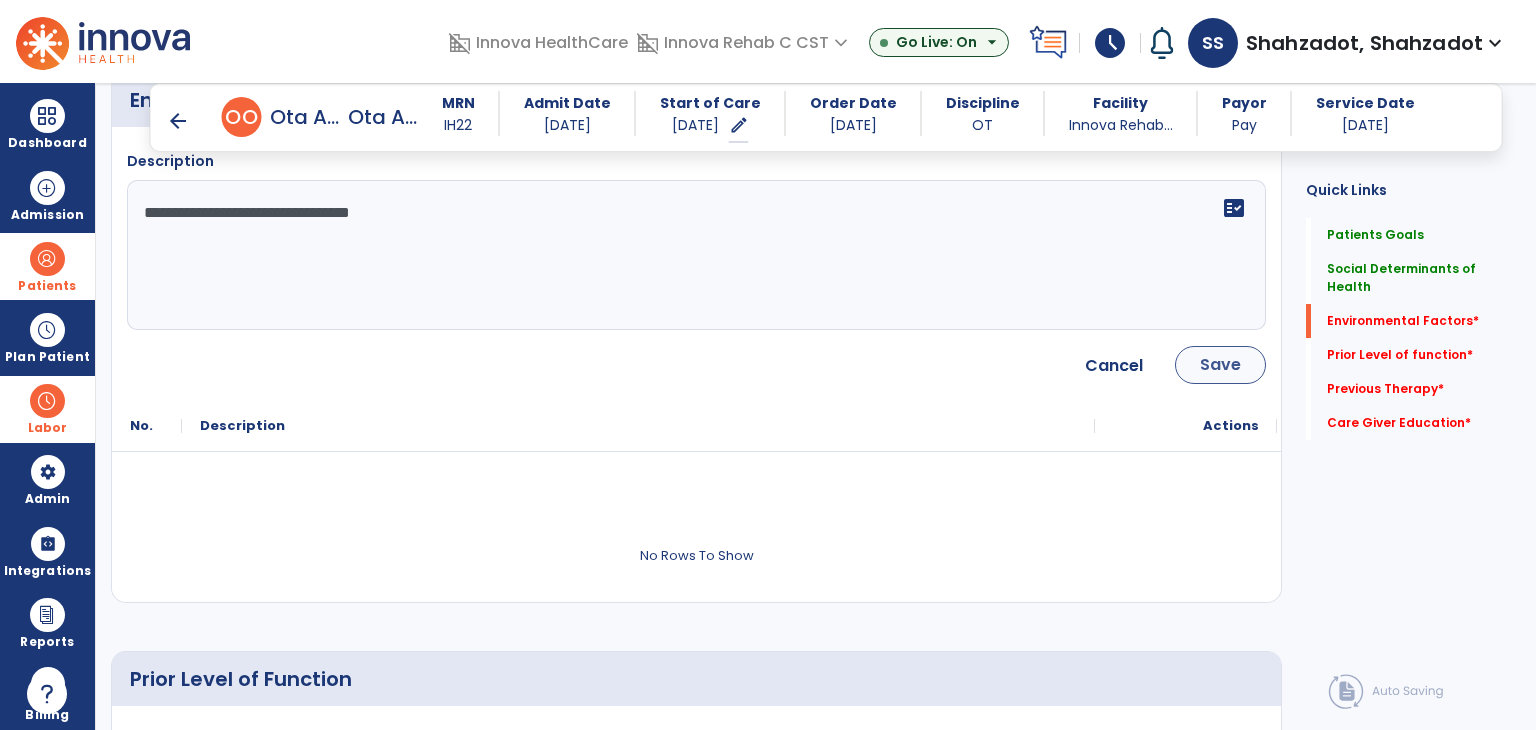 type on "**********" 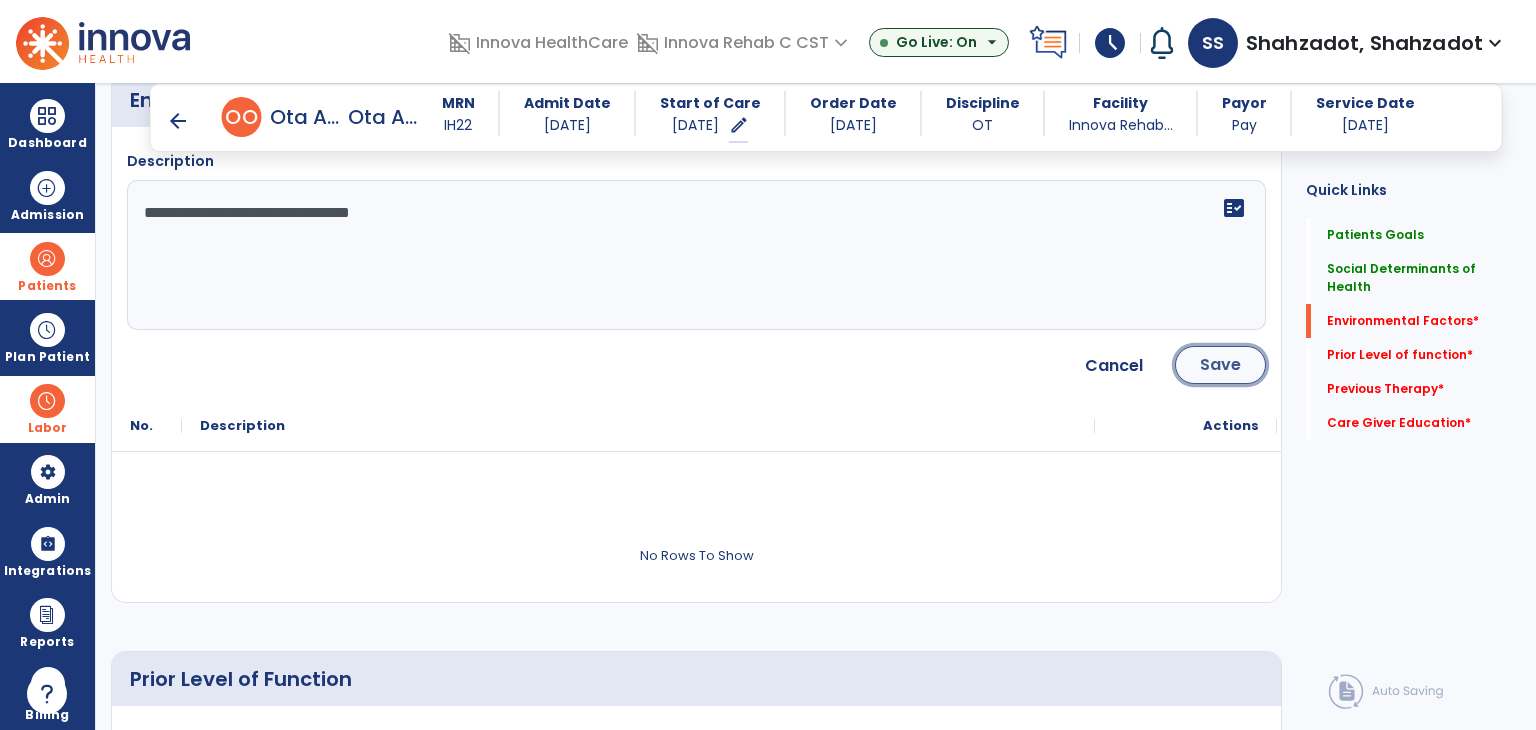 click on "Save" 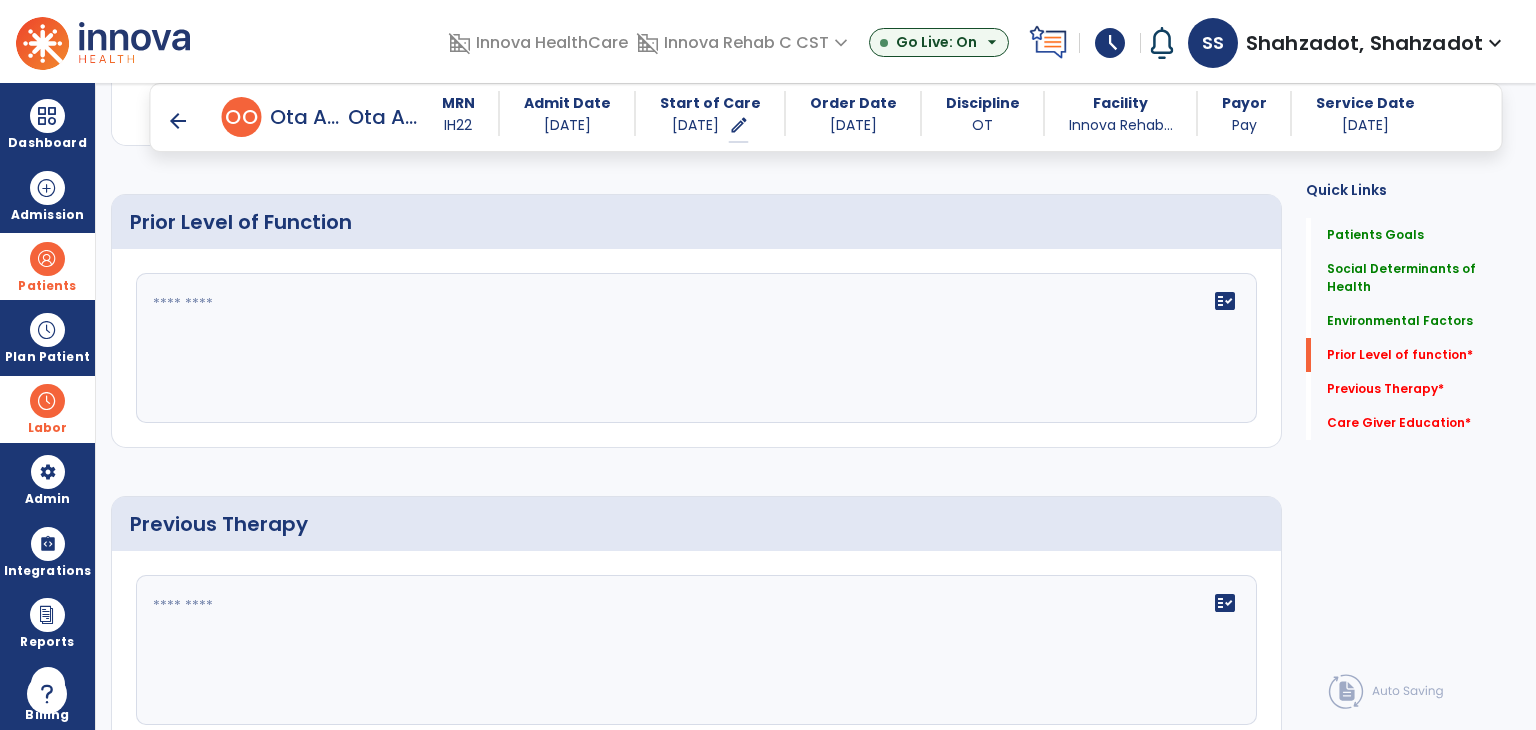 click on "fact_check" 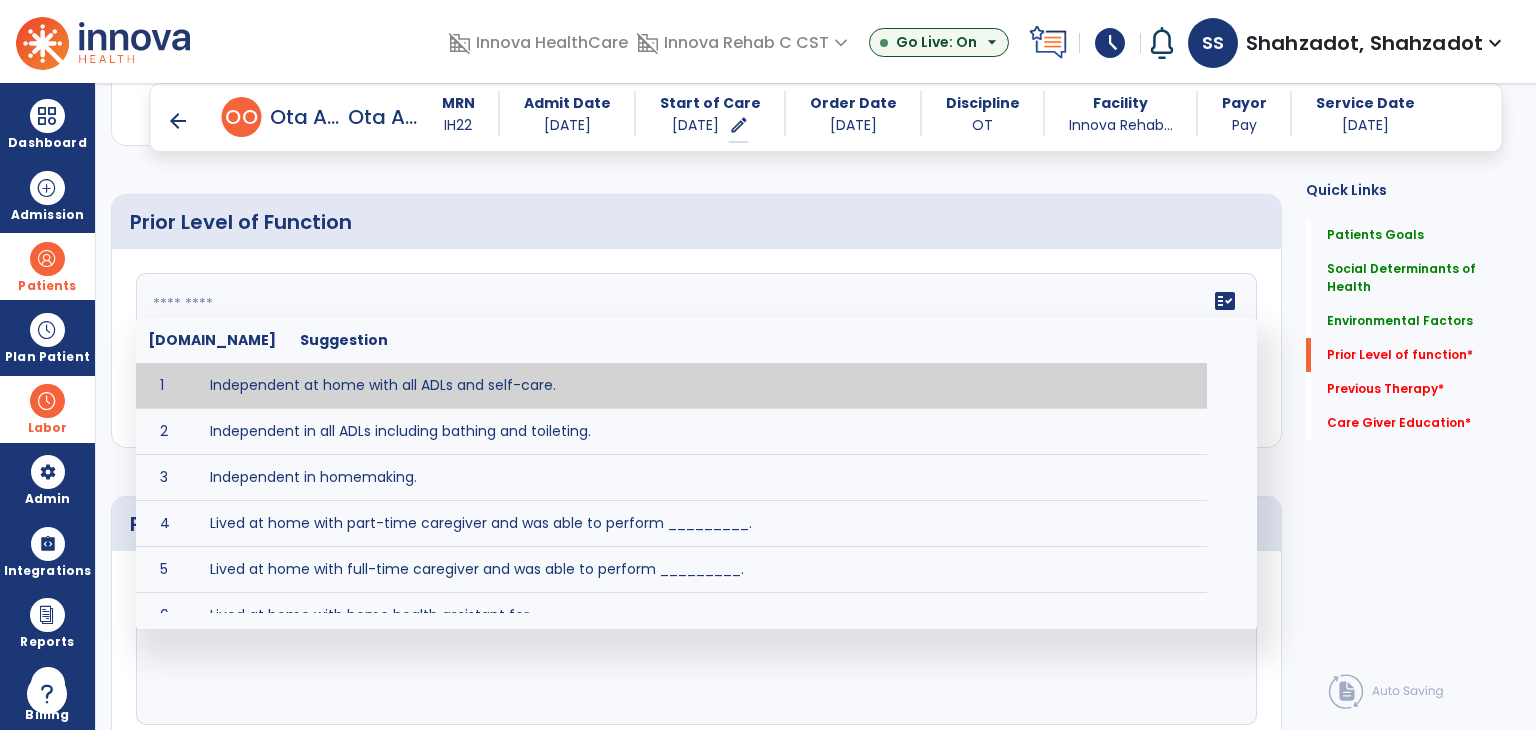 paste on "**********" 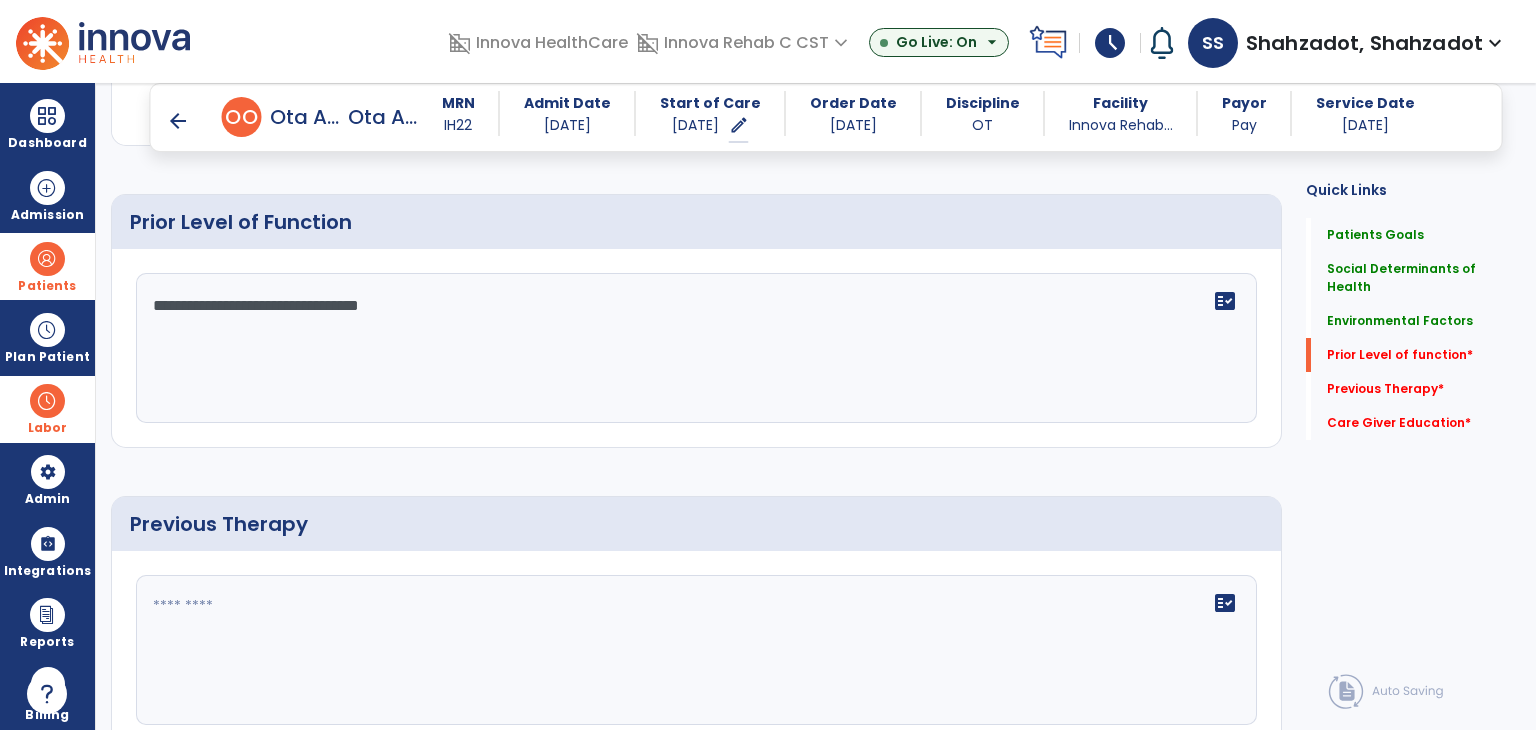scroll, scrollTop: 1300, scrollLeft: 0, axis: vertical 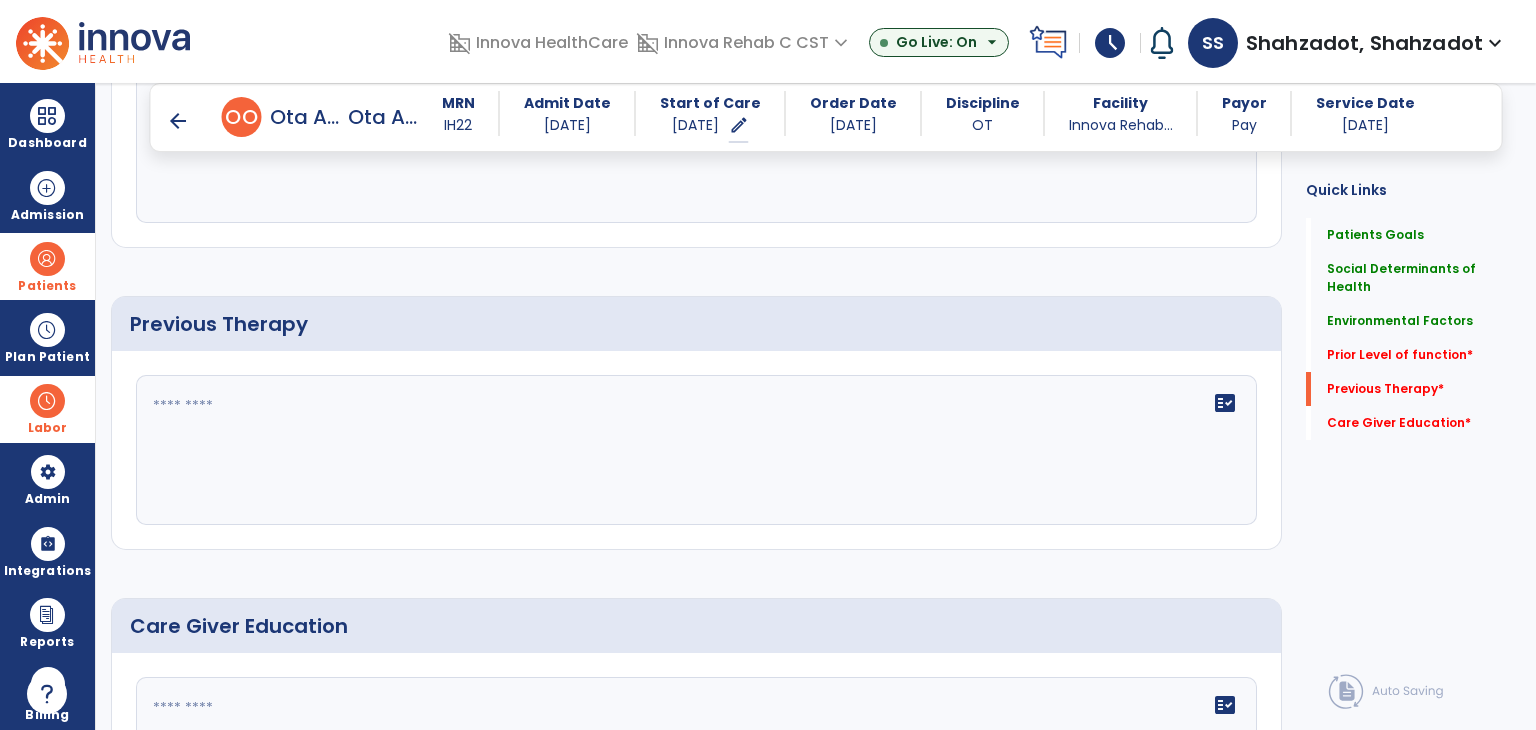type on "**********" 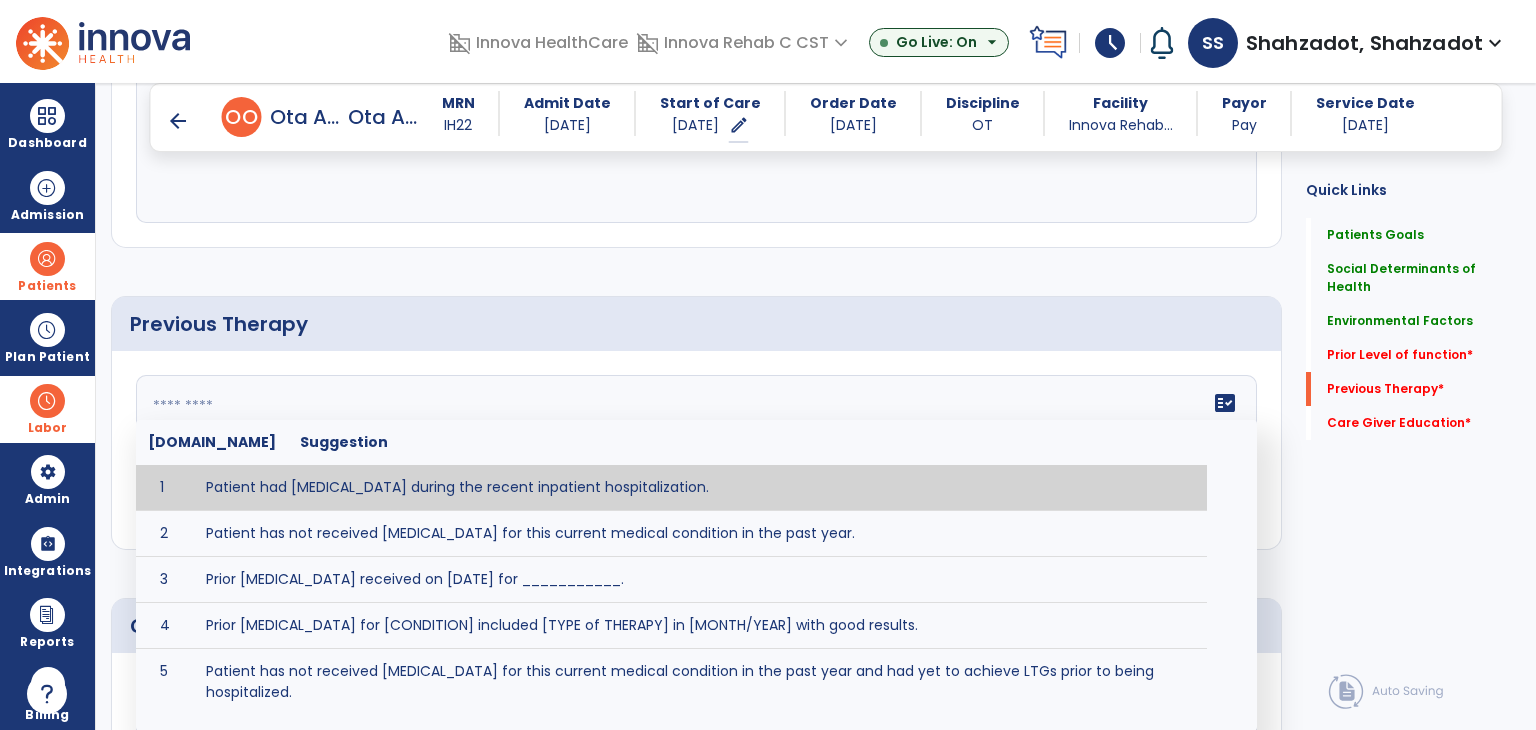 paste on "**********" 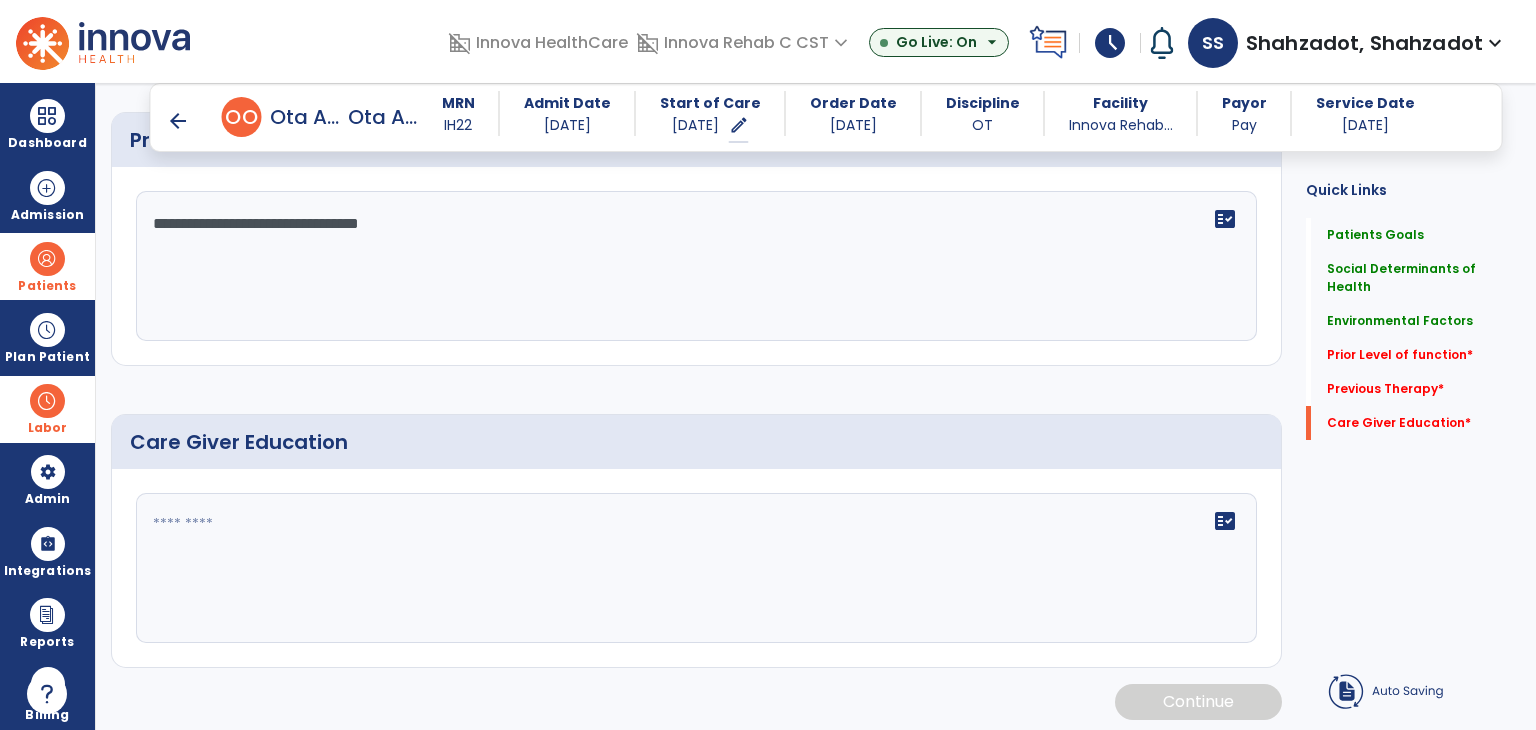 scroll, scrollTop: 1487, scrollLeft: 0, axis: vertical 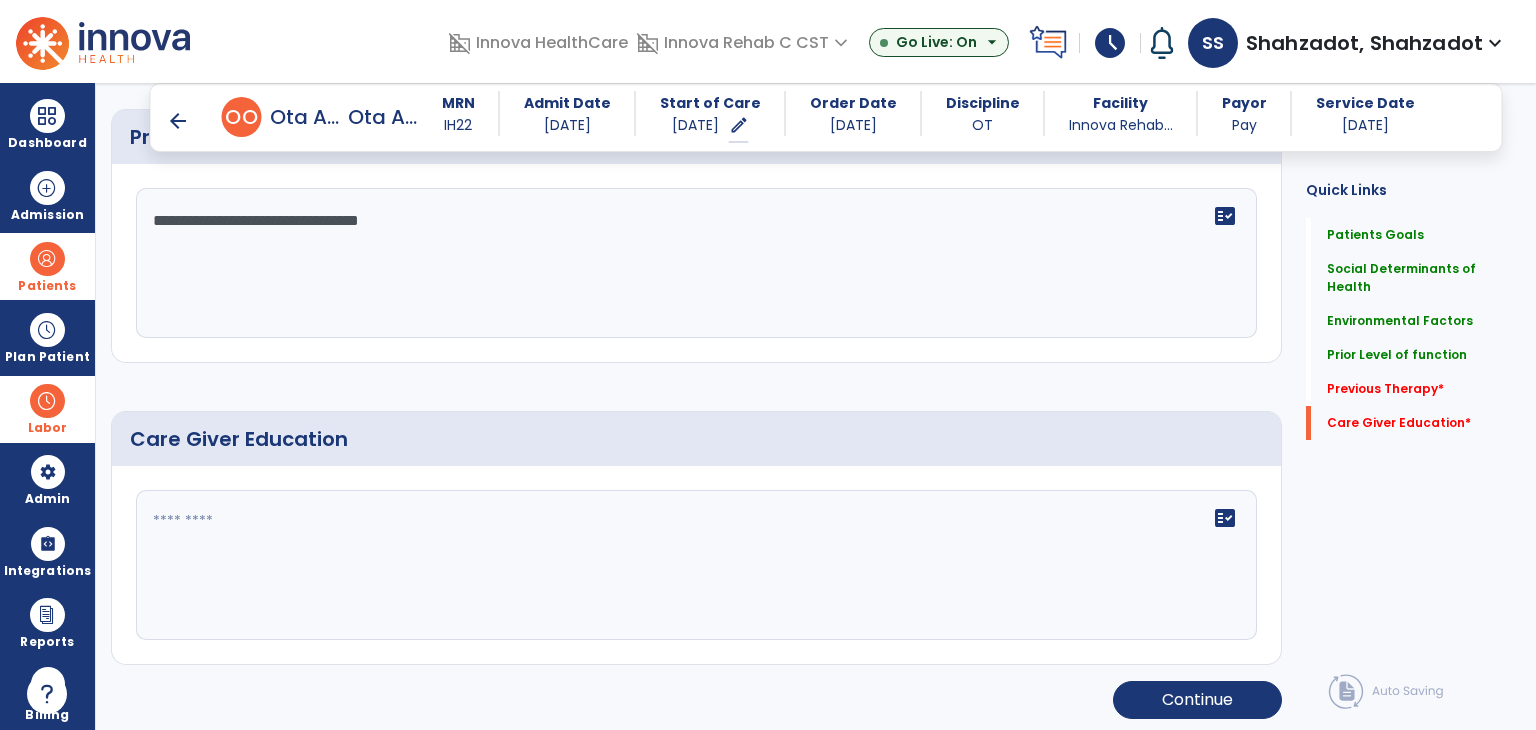 type on "**********" 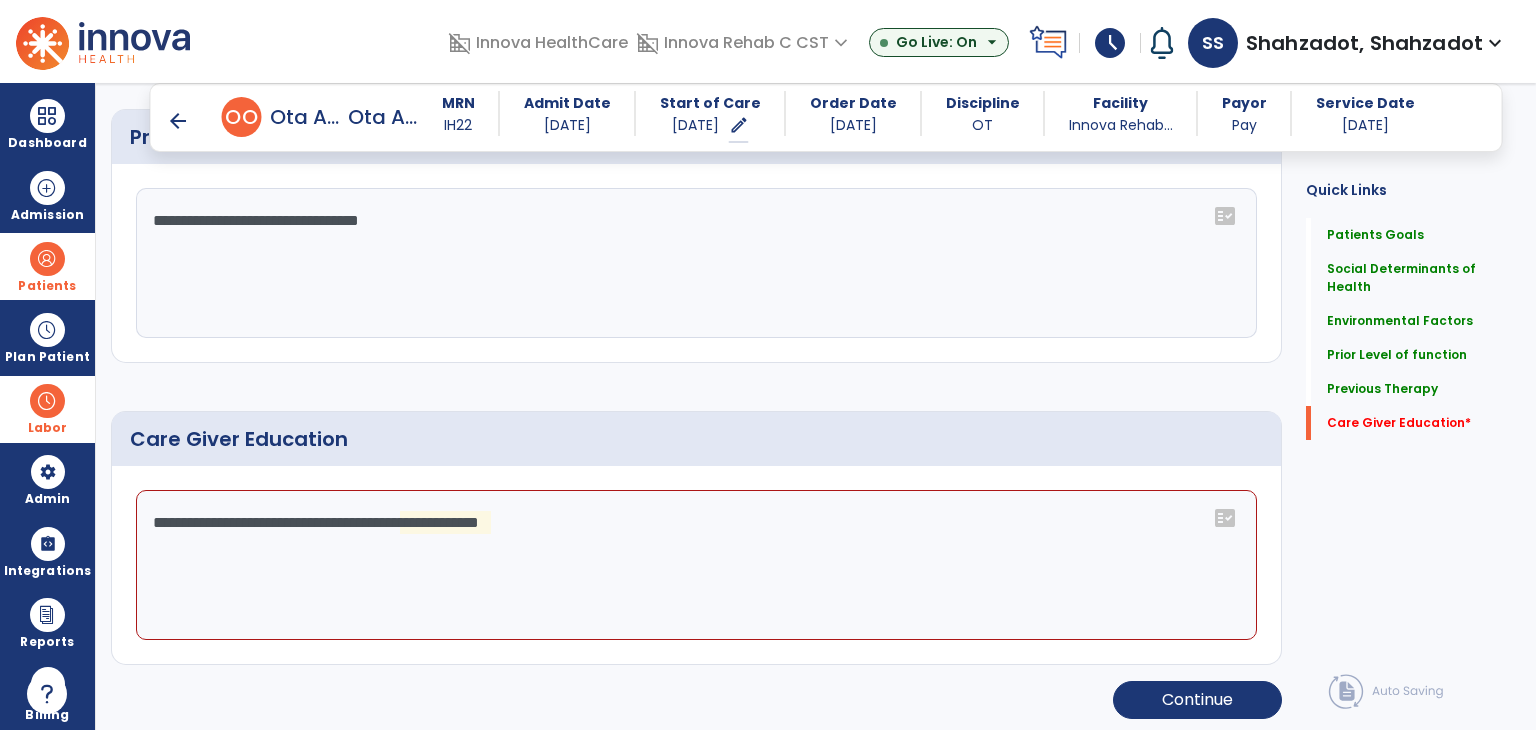 click on "**********" 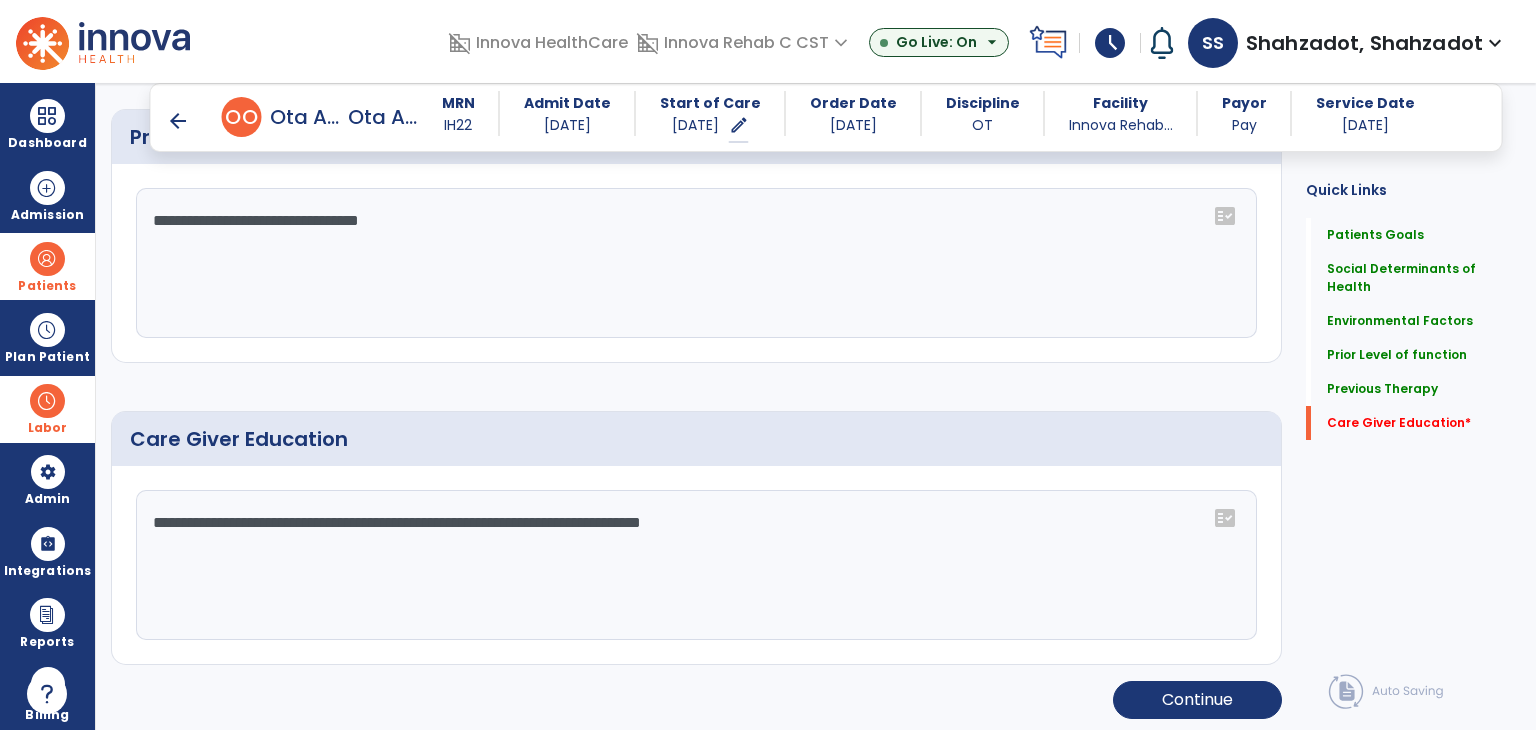 type on "**********" 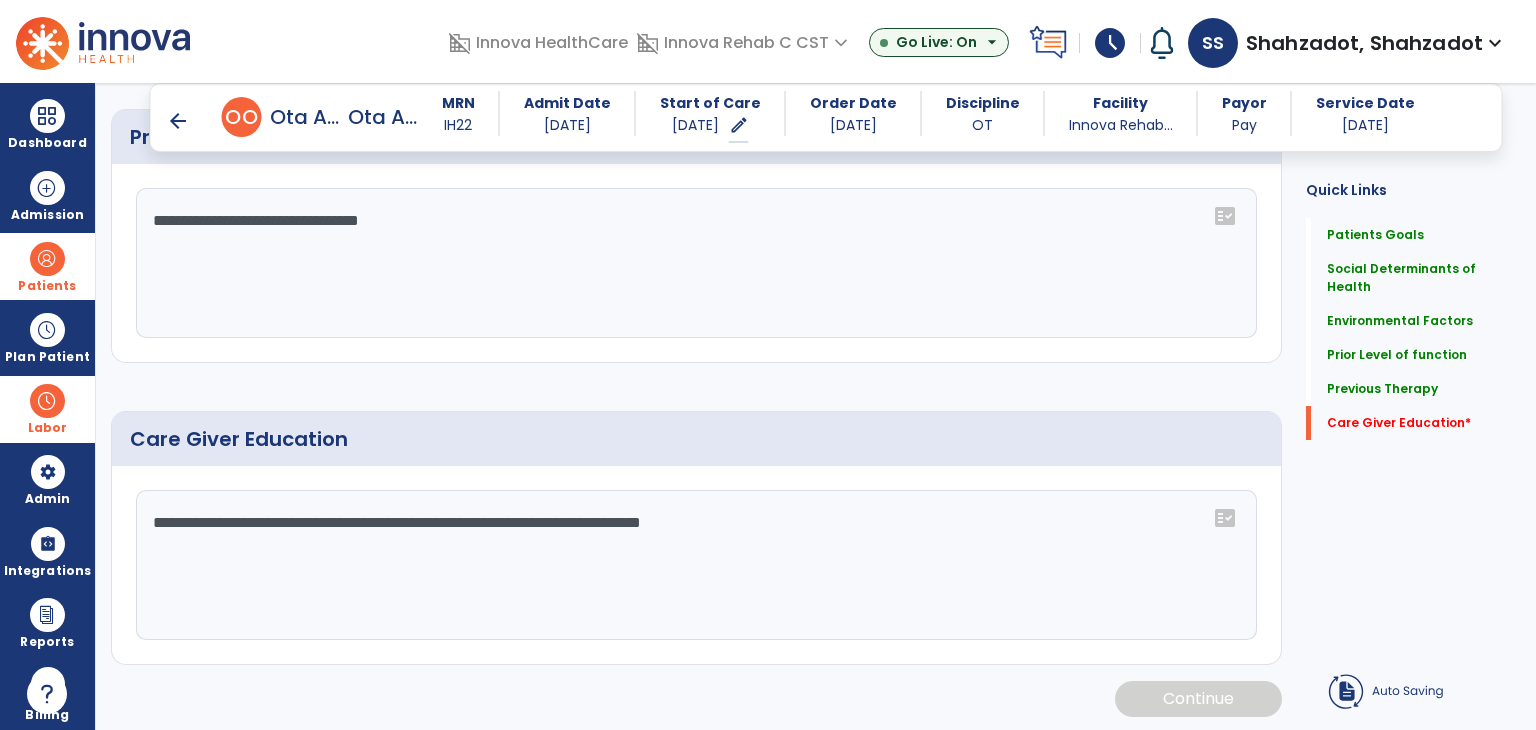 scroll, scrollTop: 1488, scrollLeft: 0, axis: vertical 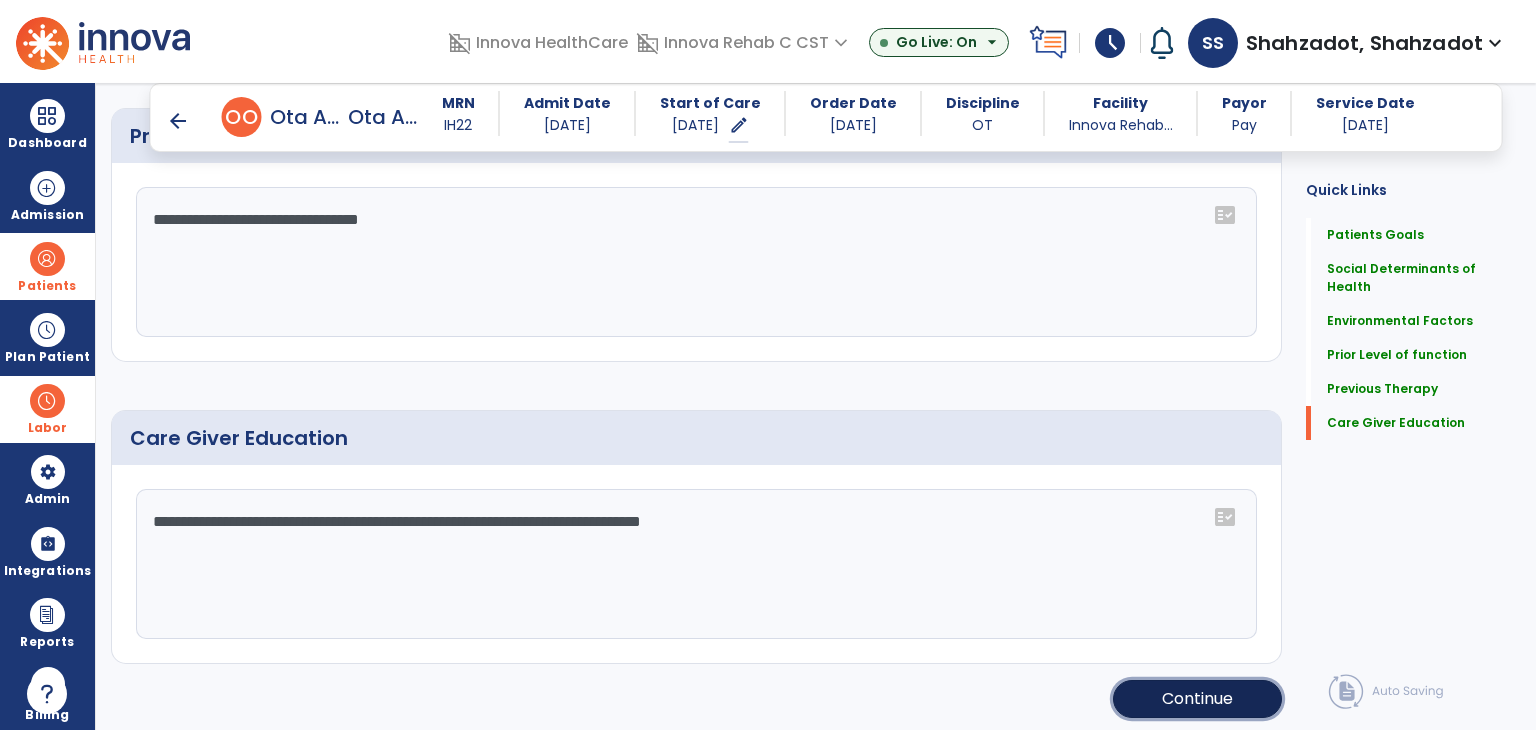 click on "Continue" 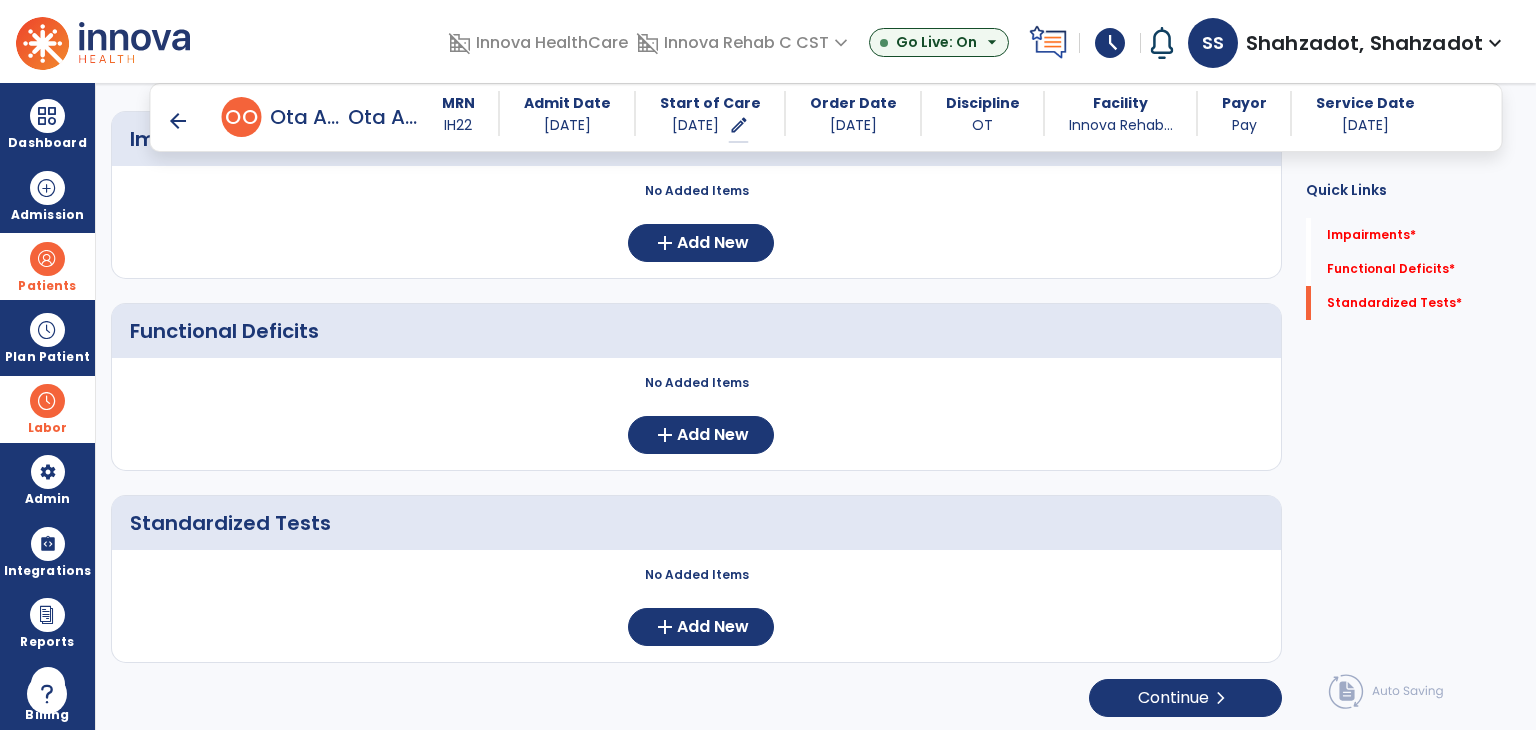 scroll, scrollTop: 17, scrollLeft: 0, axis: vertical 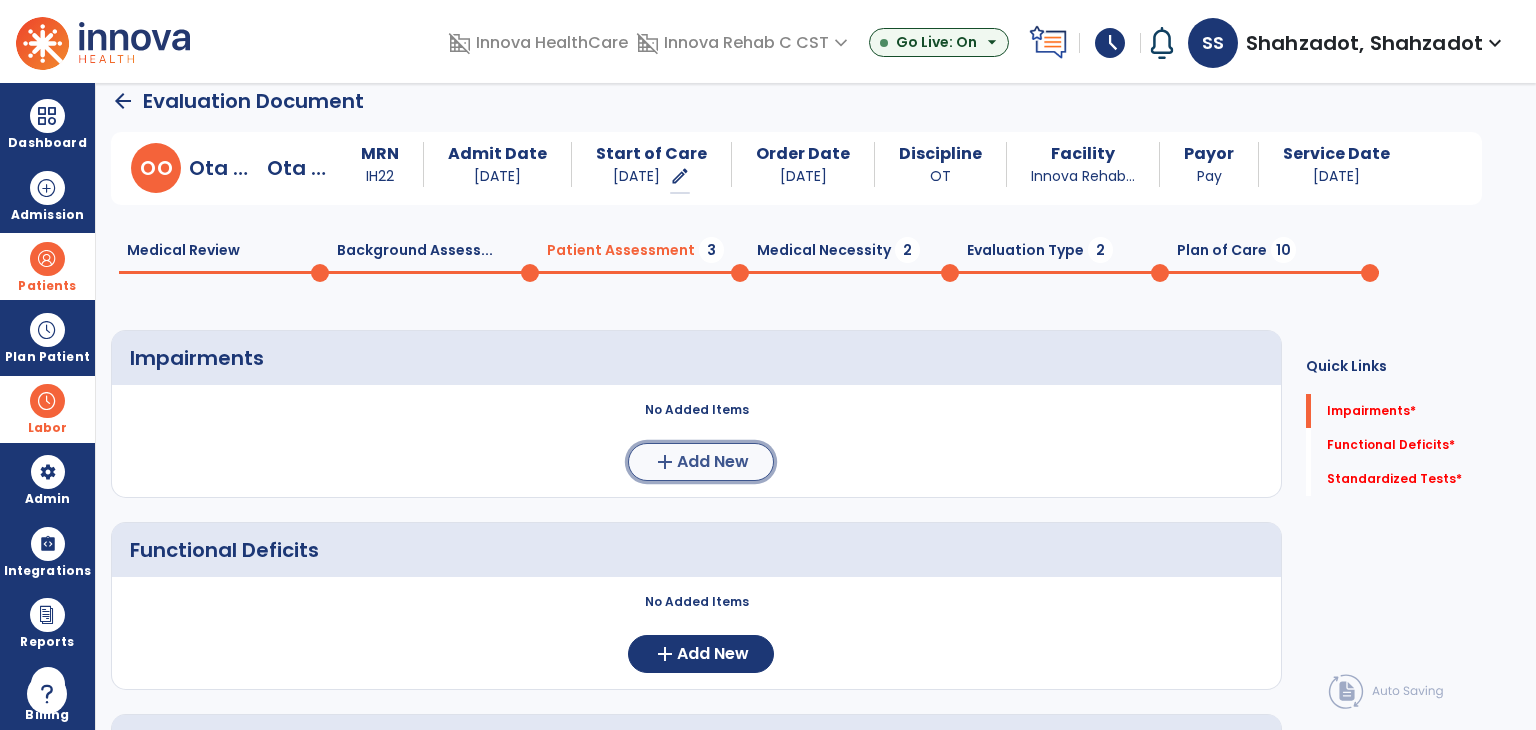click on "add  Add New" 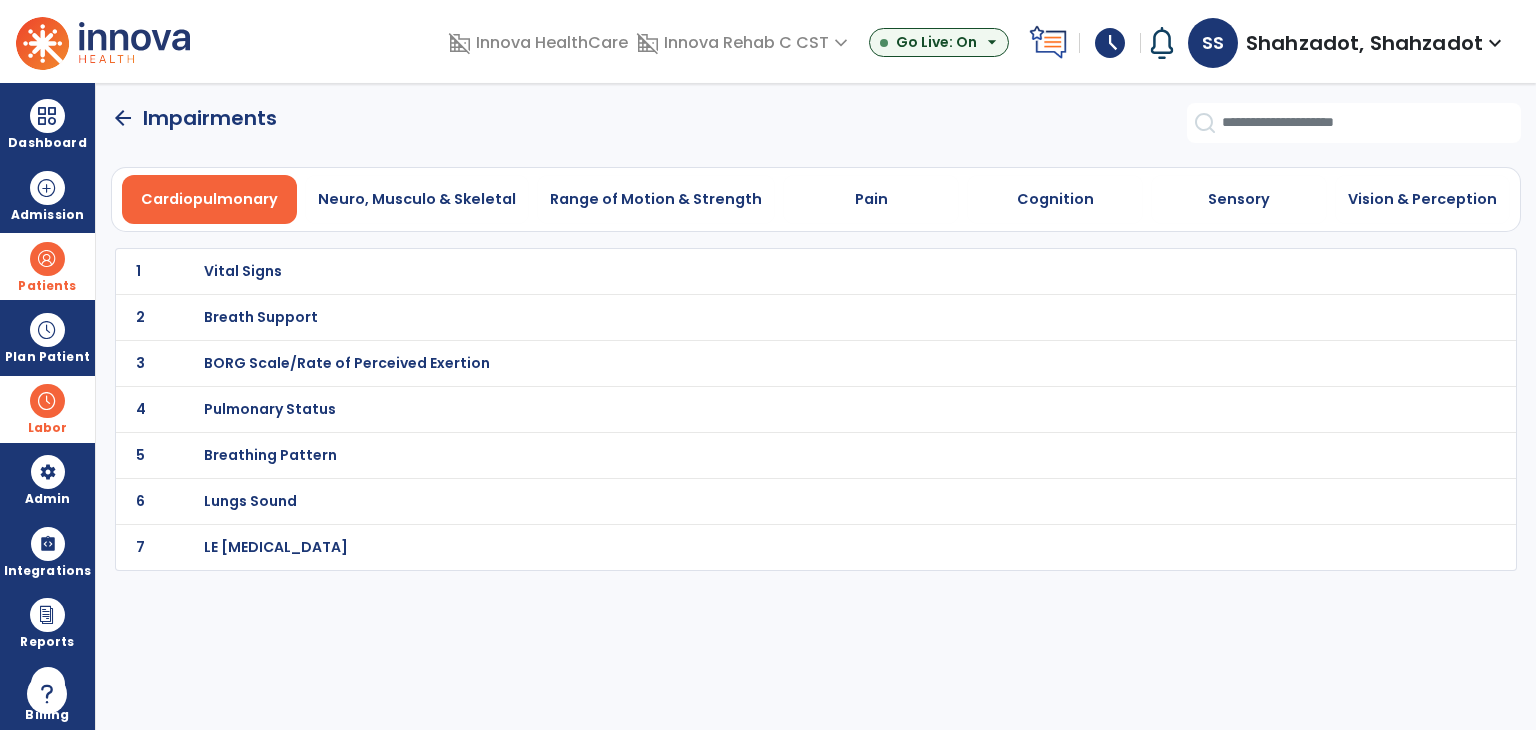 scroll, scrollTop: 0, scrollLeft: 0, axis: both 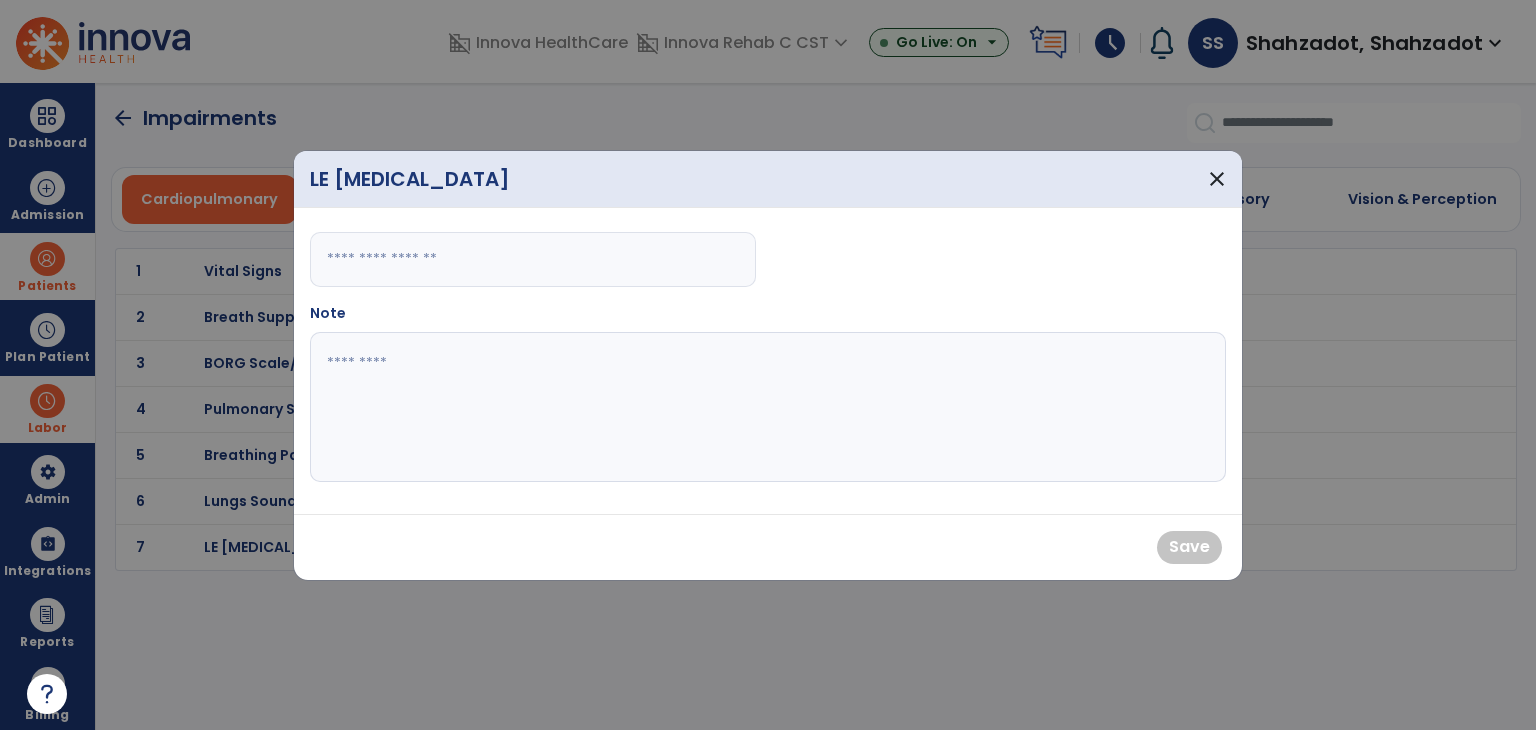 click at bounding box center [533, 259] 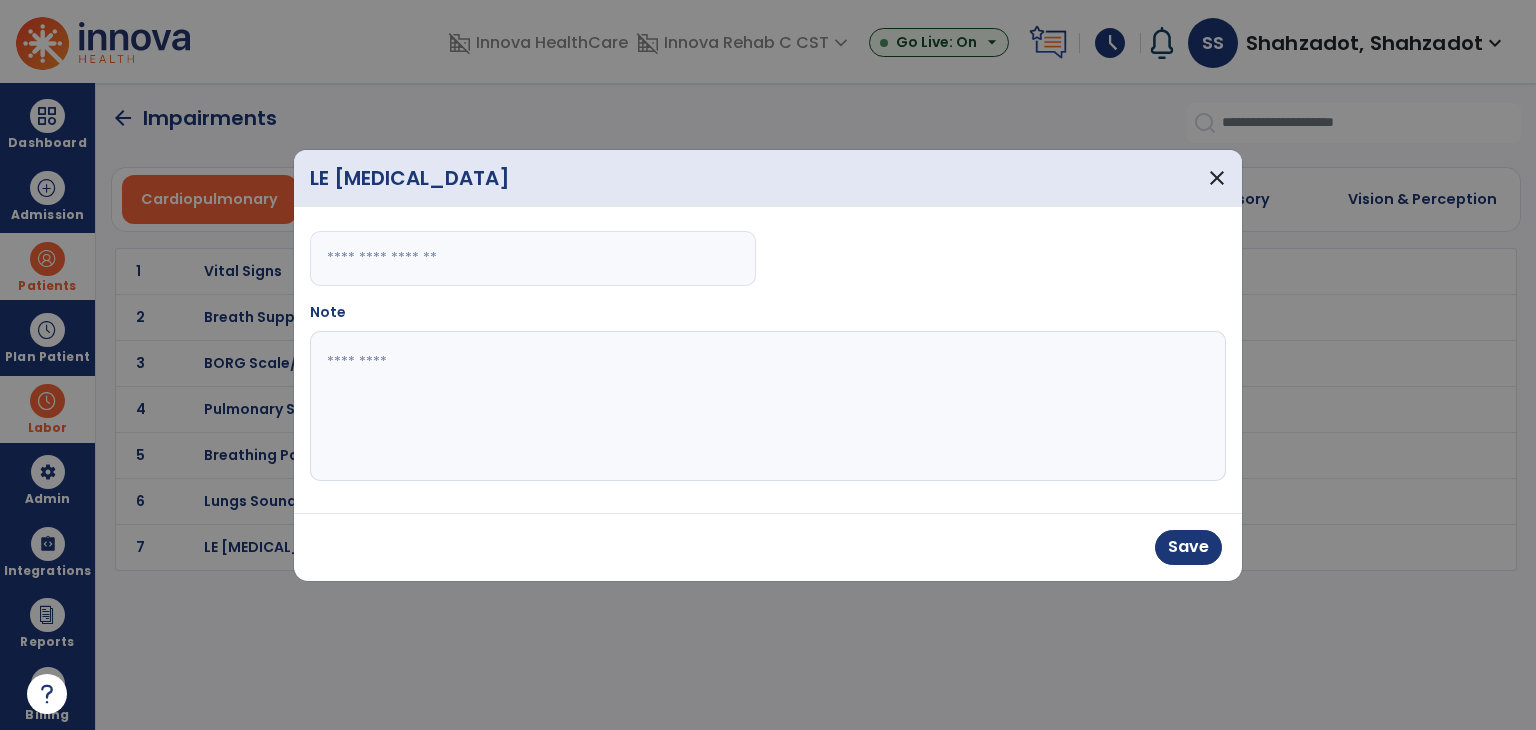 type on "**" 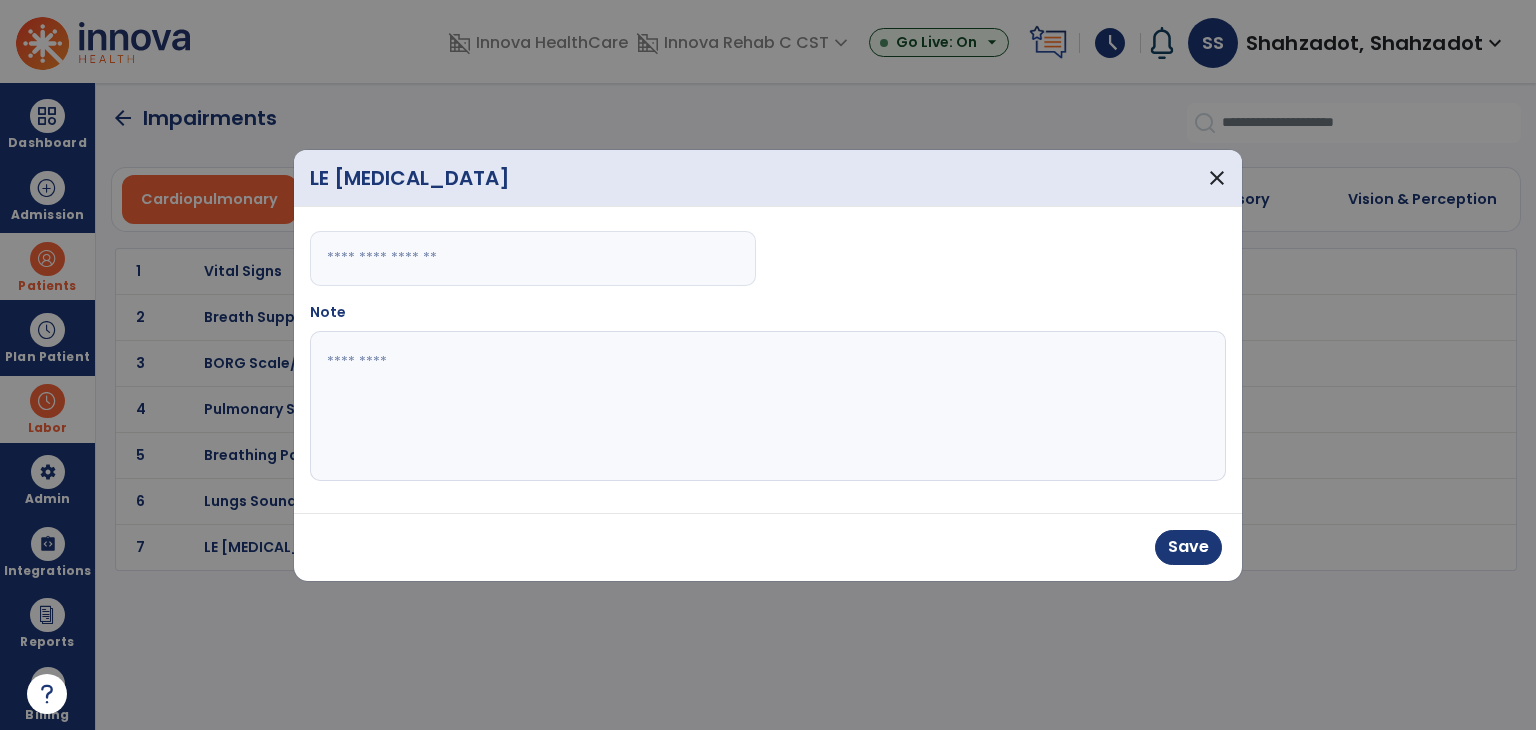 click at bounding box center (768, 406) 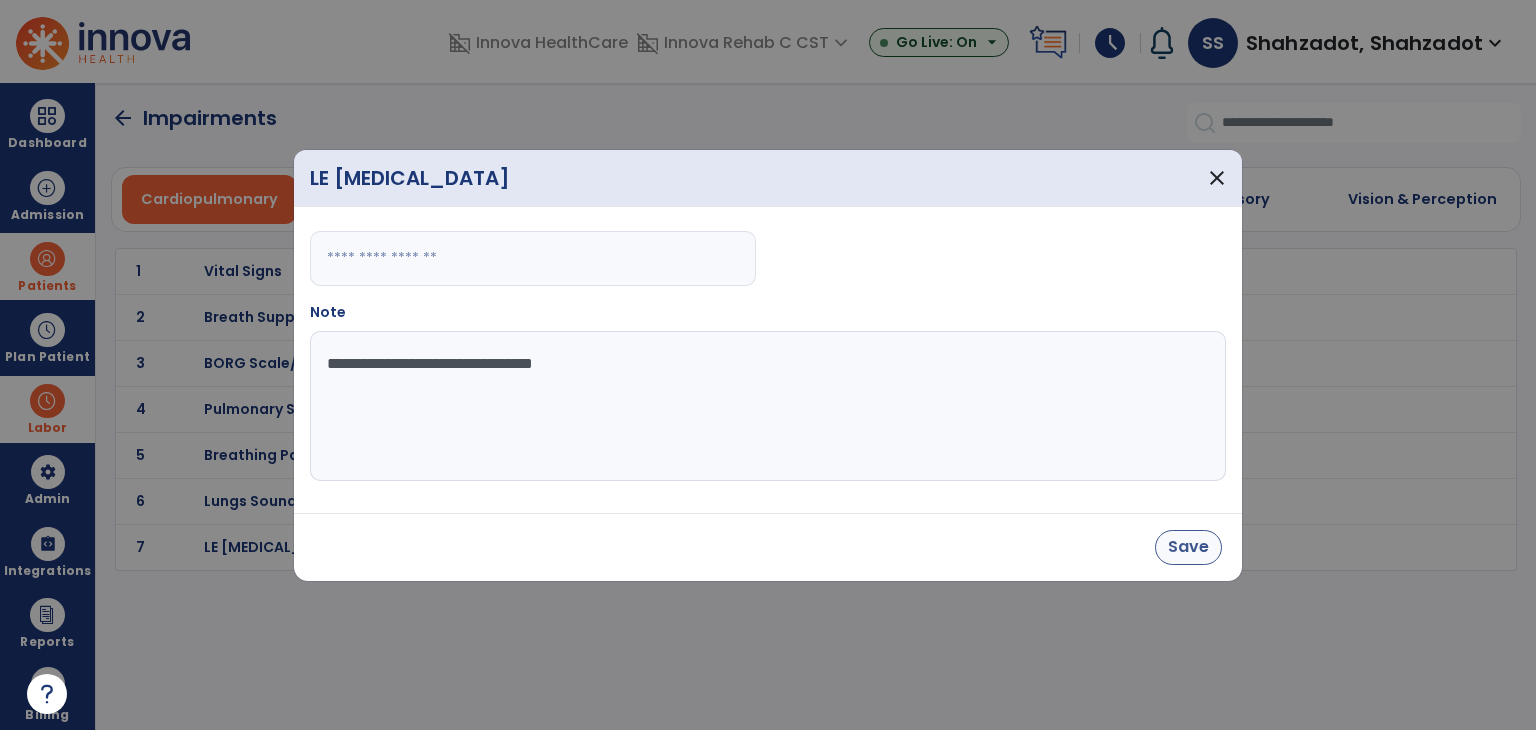type on "**********" 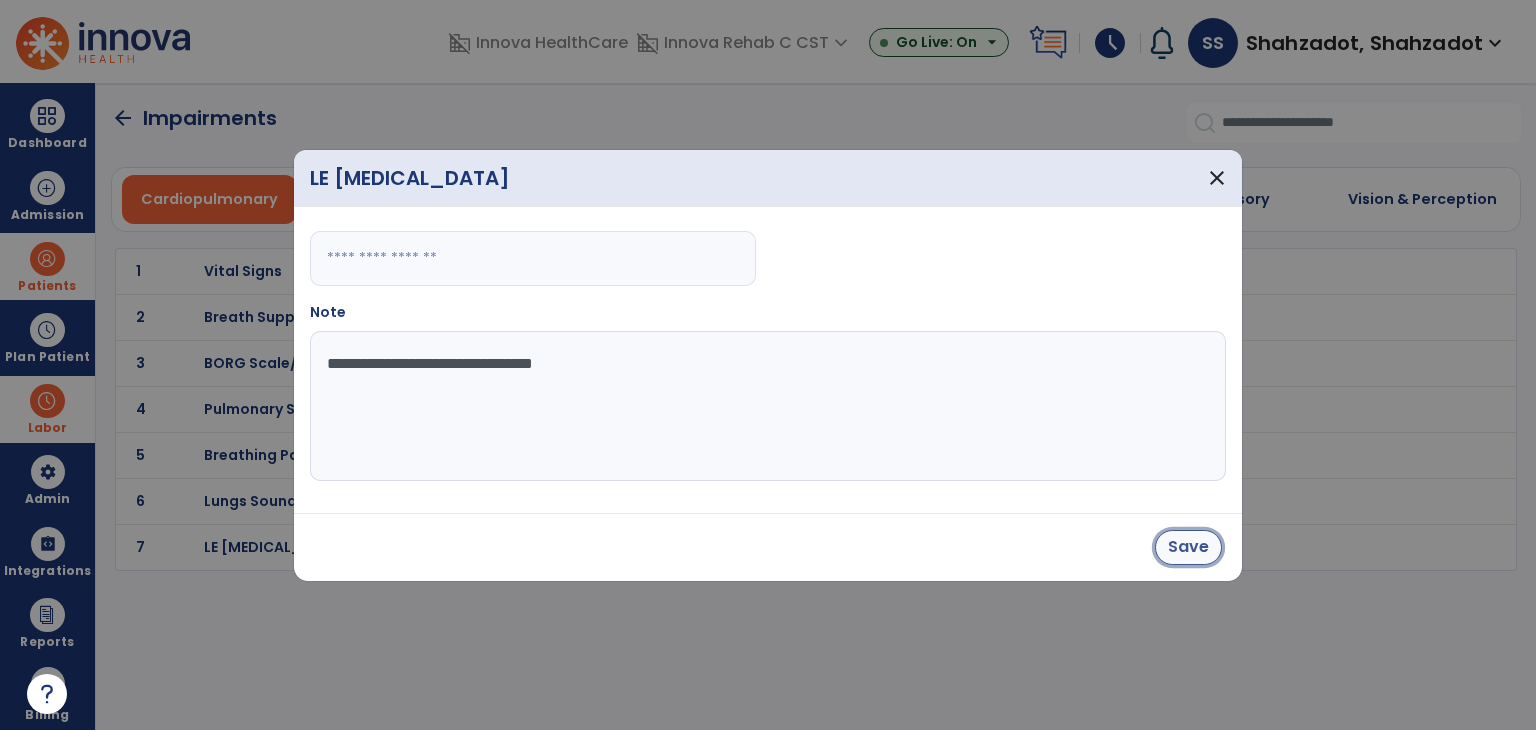 click on "Save" at bounding box center (1188, 547) 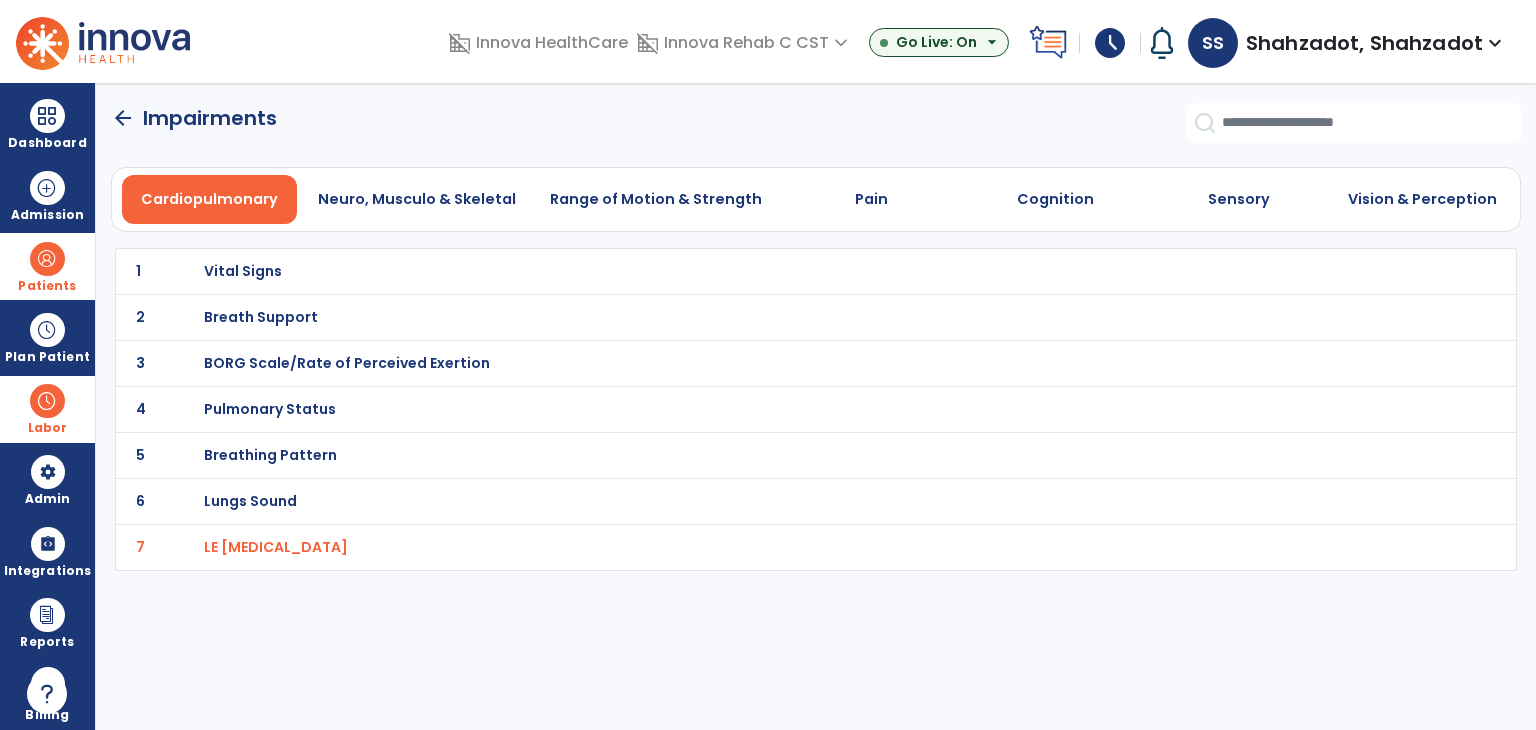 click on "arrow_back" 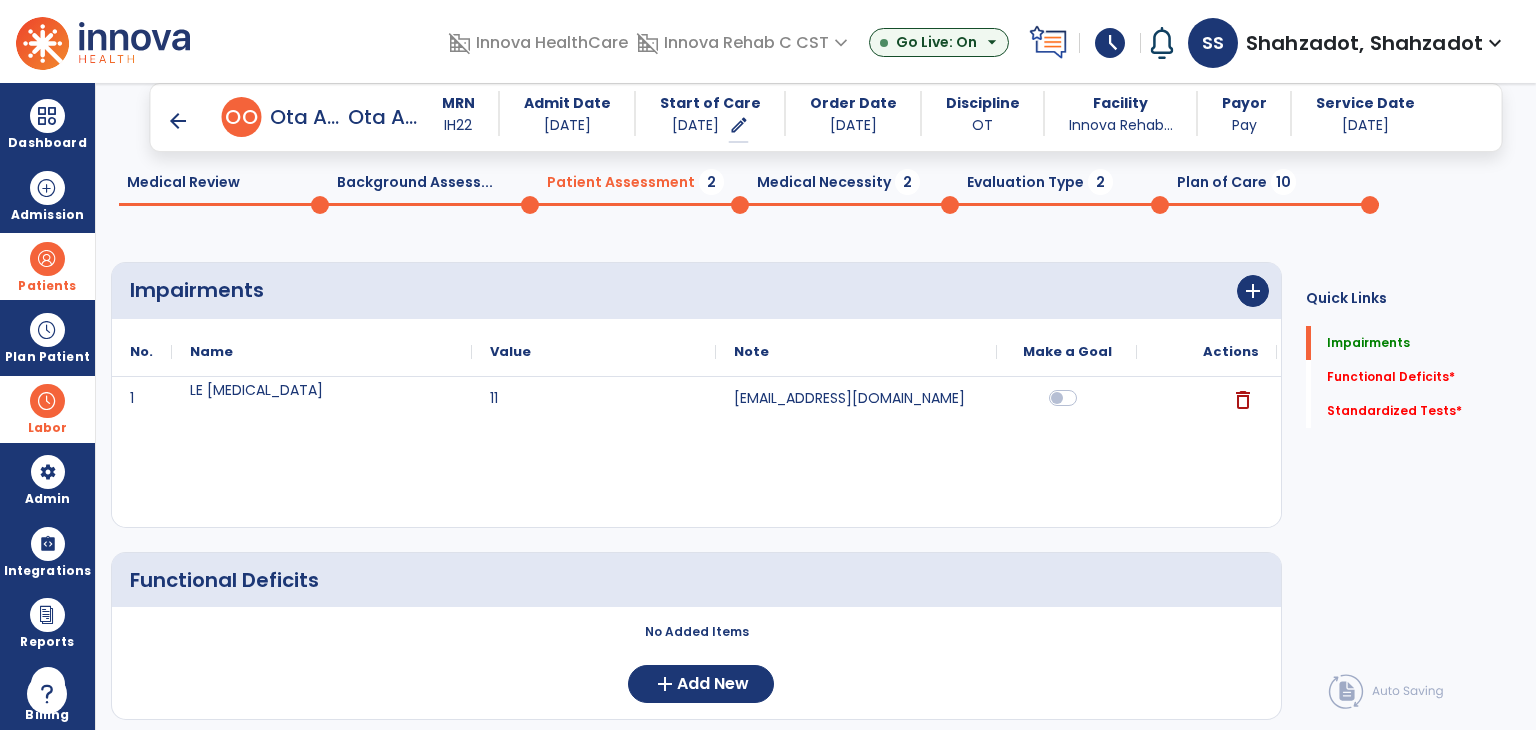 scroll, scrollTop: 100, scrollLeft: 0, axis: vertical 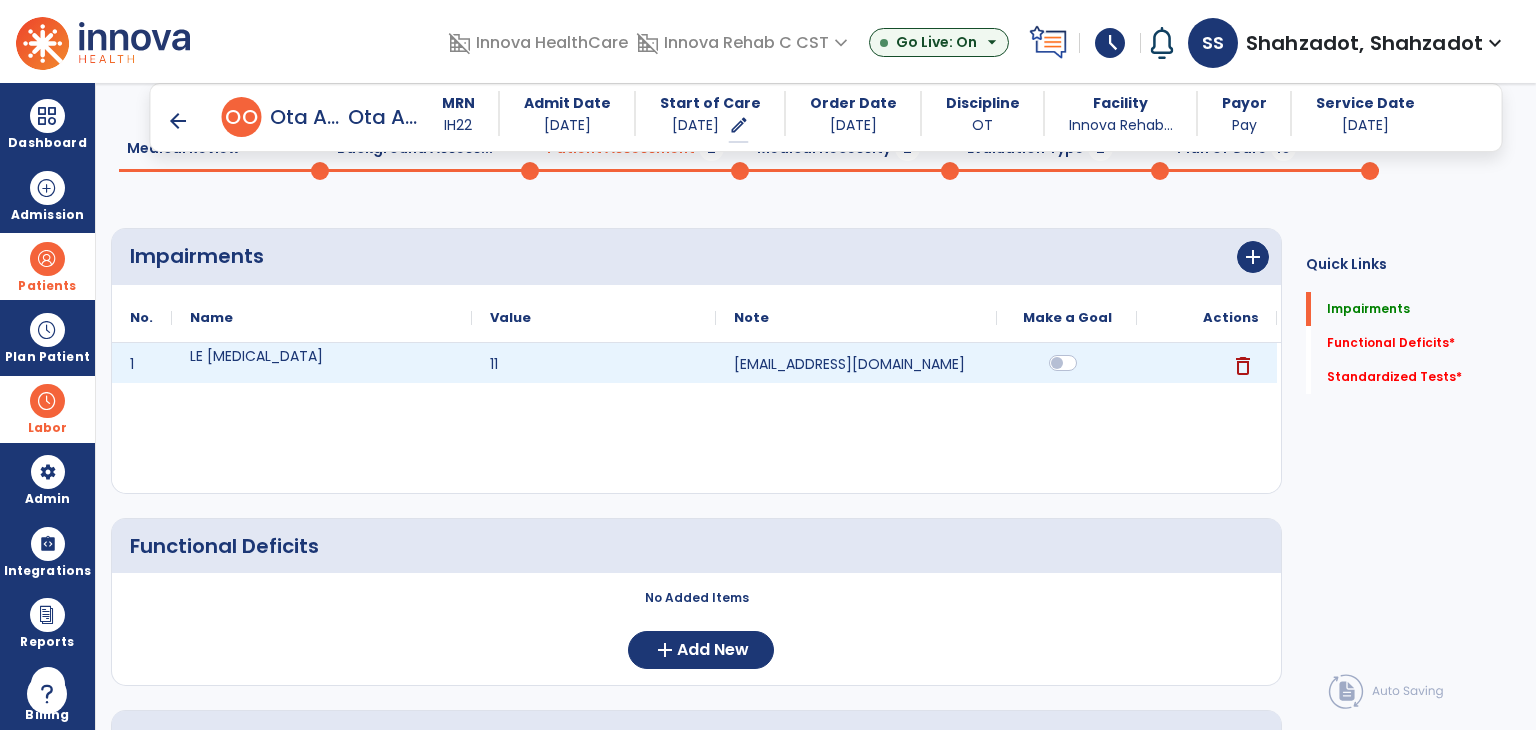 click 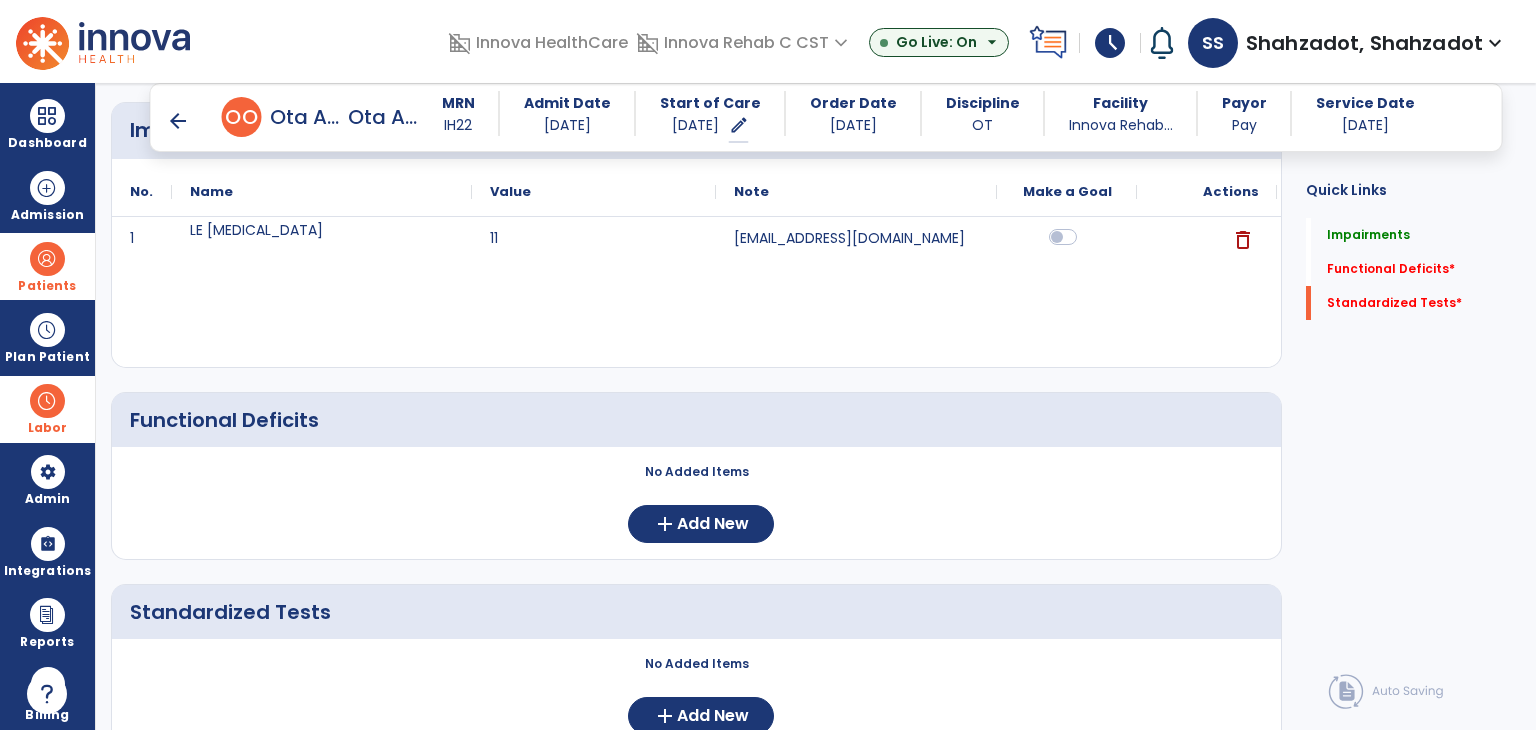 scroll, scrollTop: 300, scrollLeft: 0, axis: vertical 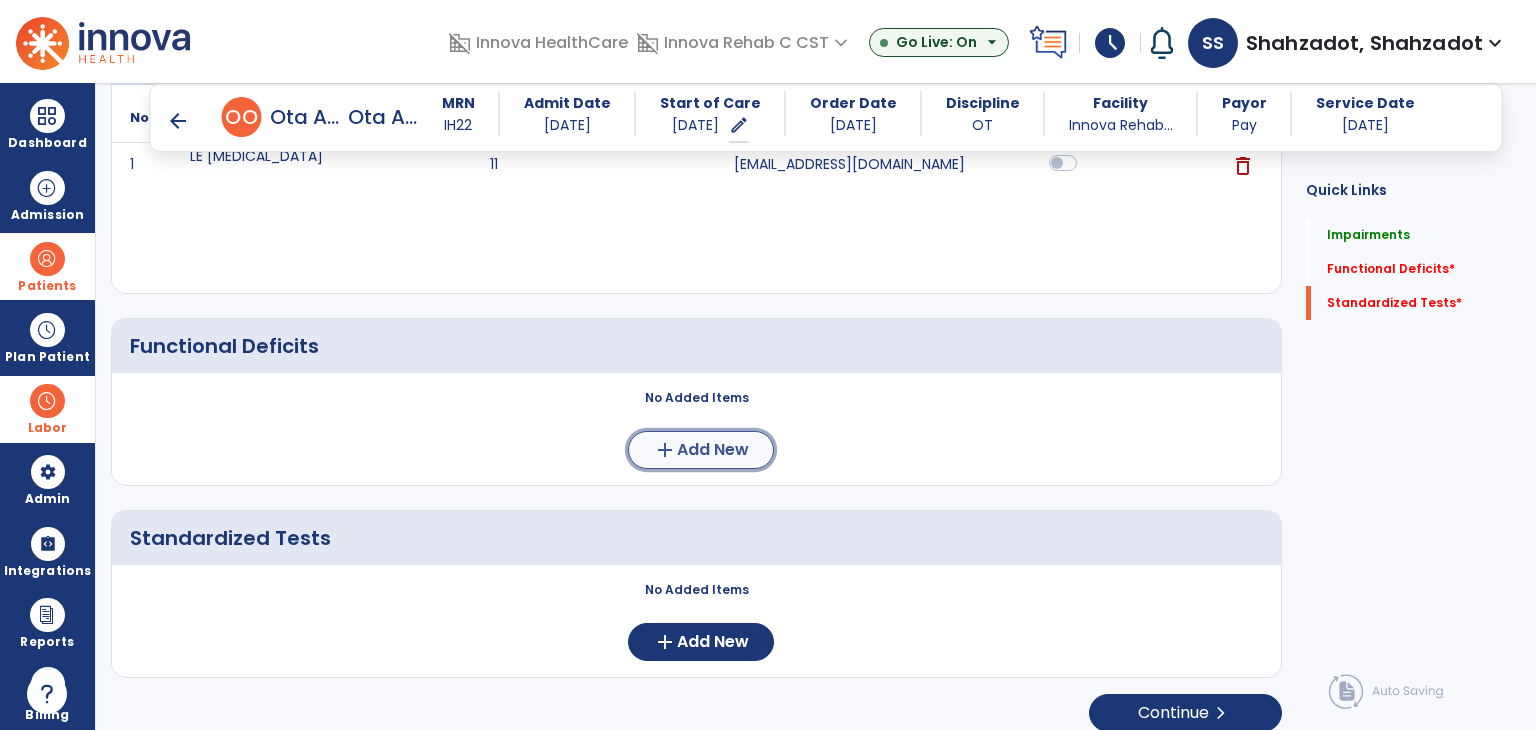 click on "Add New" 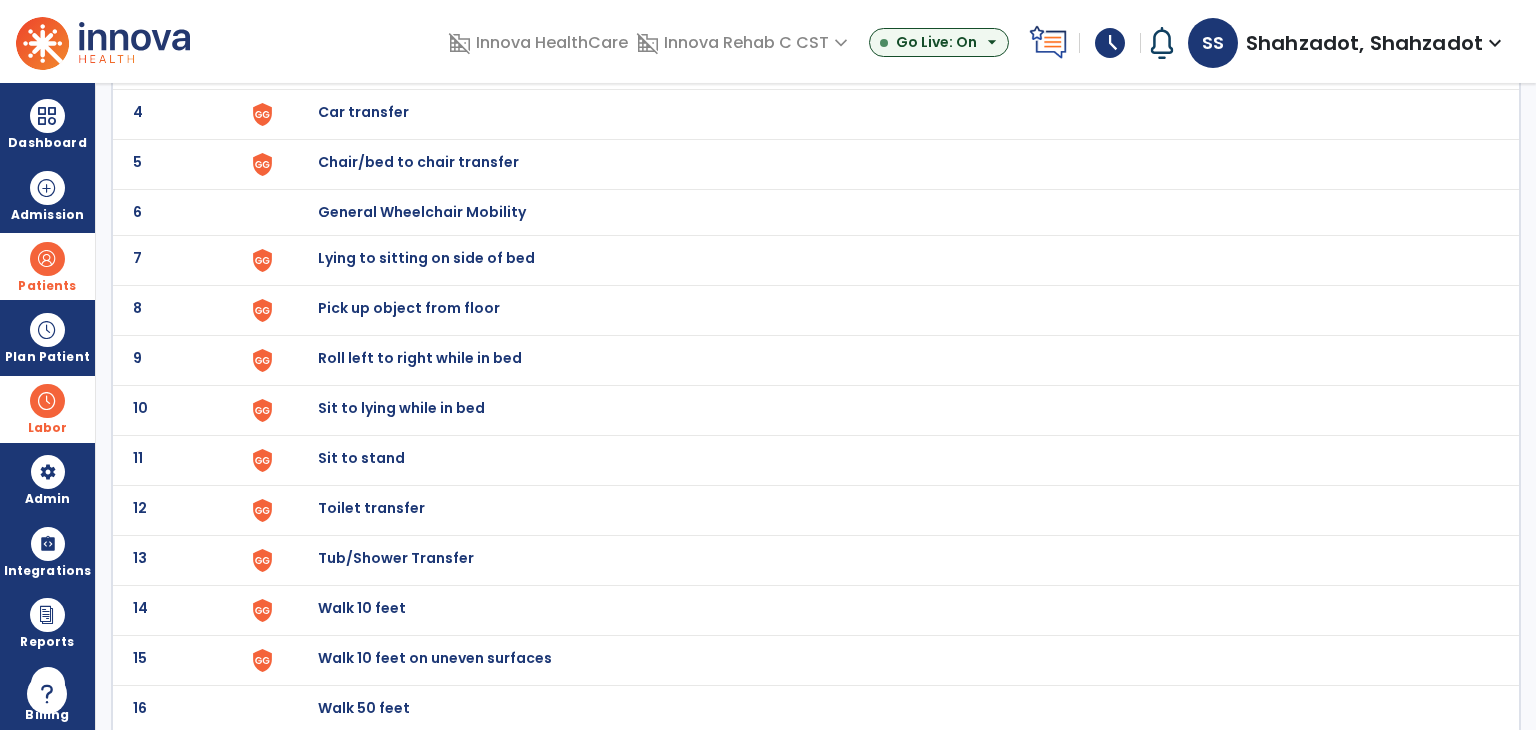 scroll, scrollTop: 0, scrollLeft: 0, axis: both 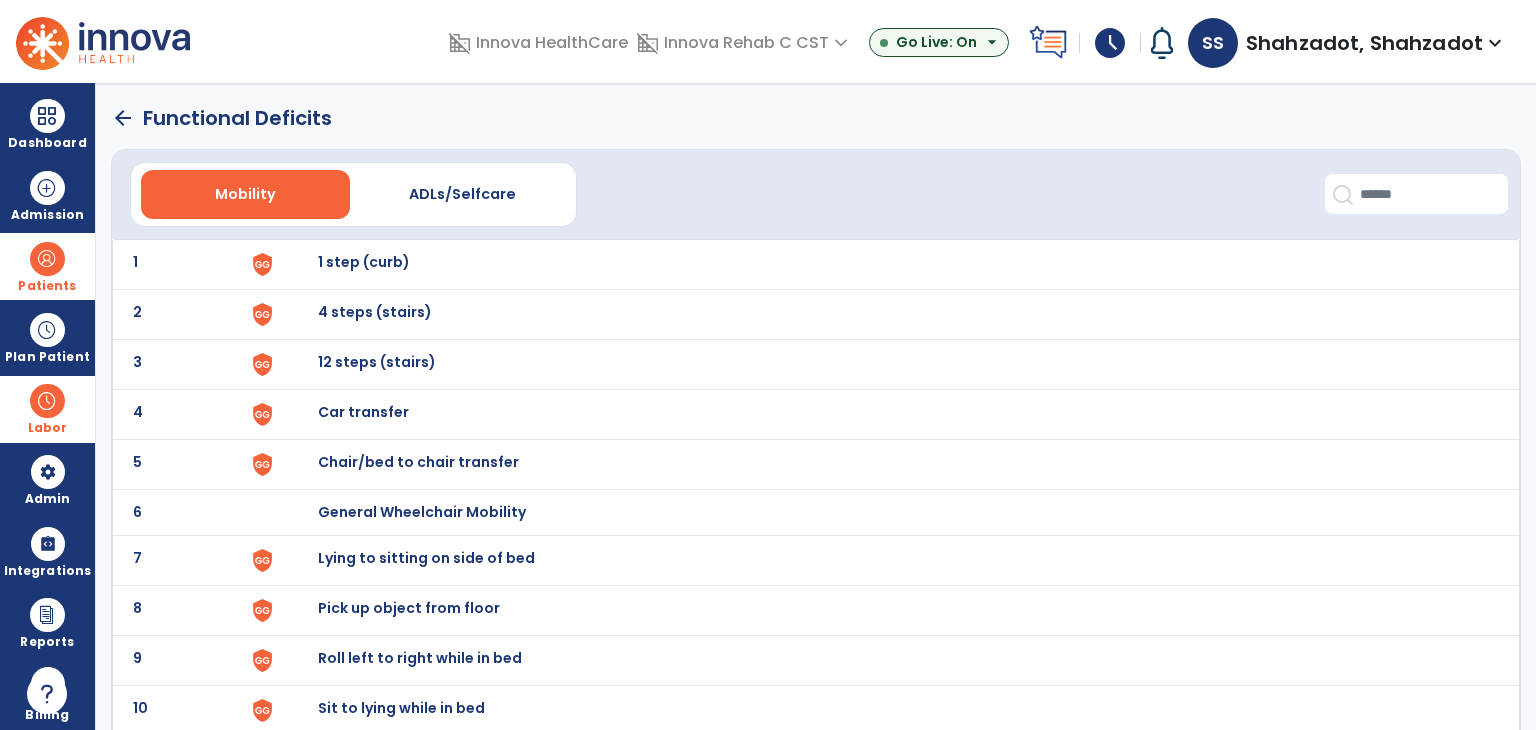 click on "Car transfer" at bounding box center [364, 262] 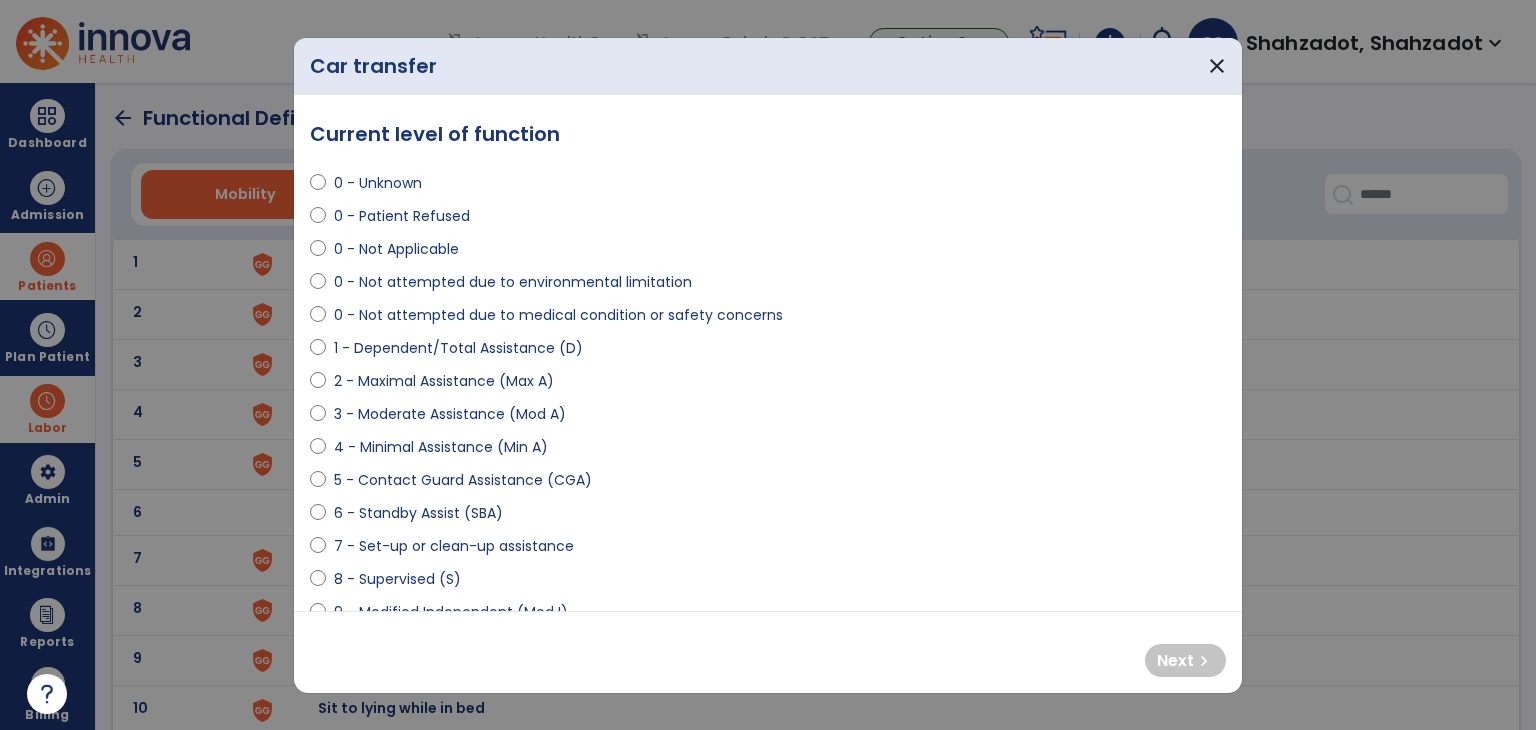 scroll, scrollTop: 100, scrollLeft: 0, axis: vertical 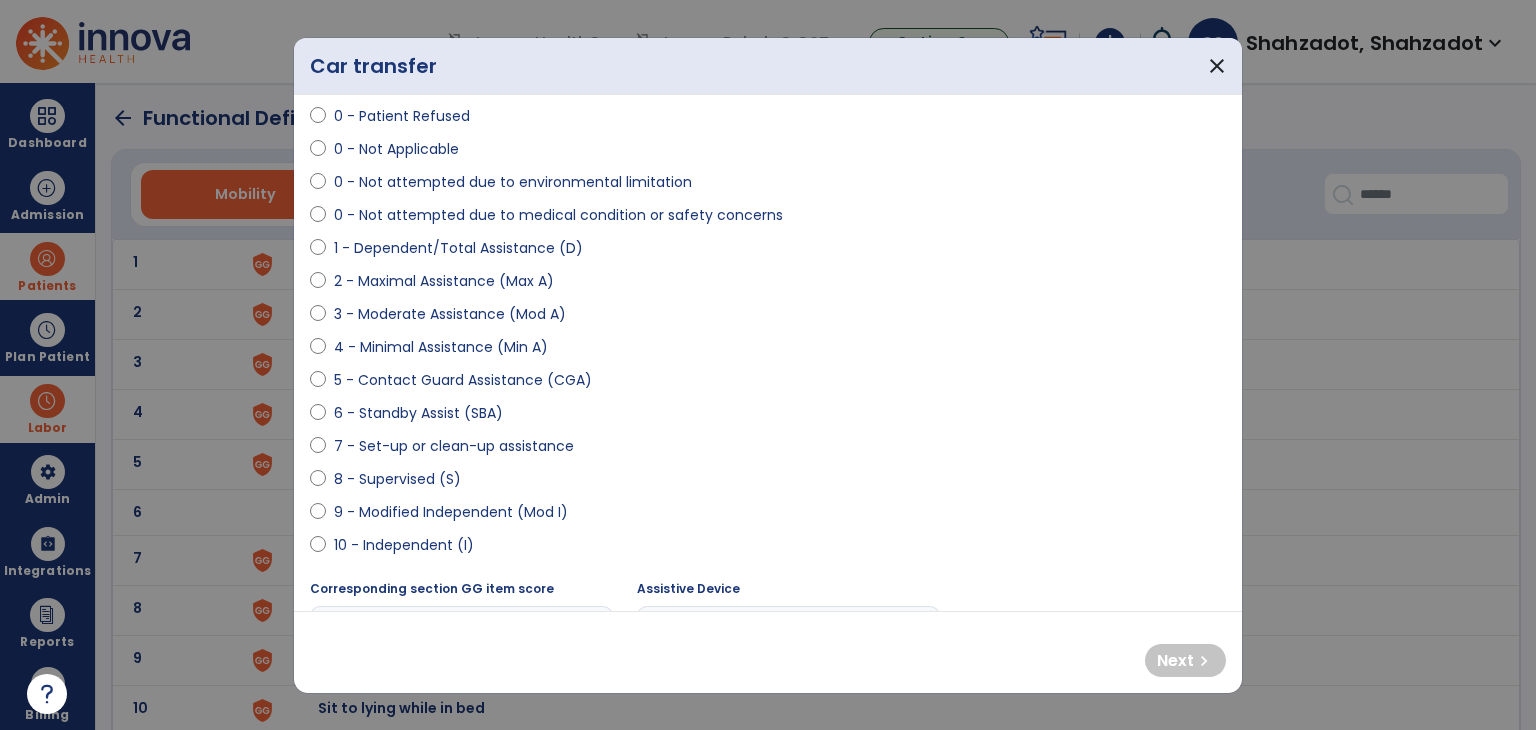 click on "7 - Set-up or clean-up assistance" at bounding box center [454, 446] 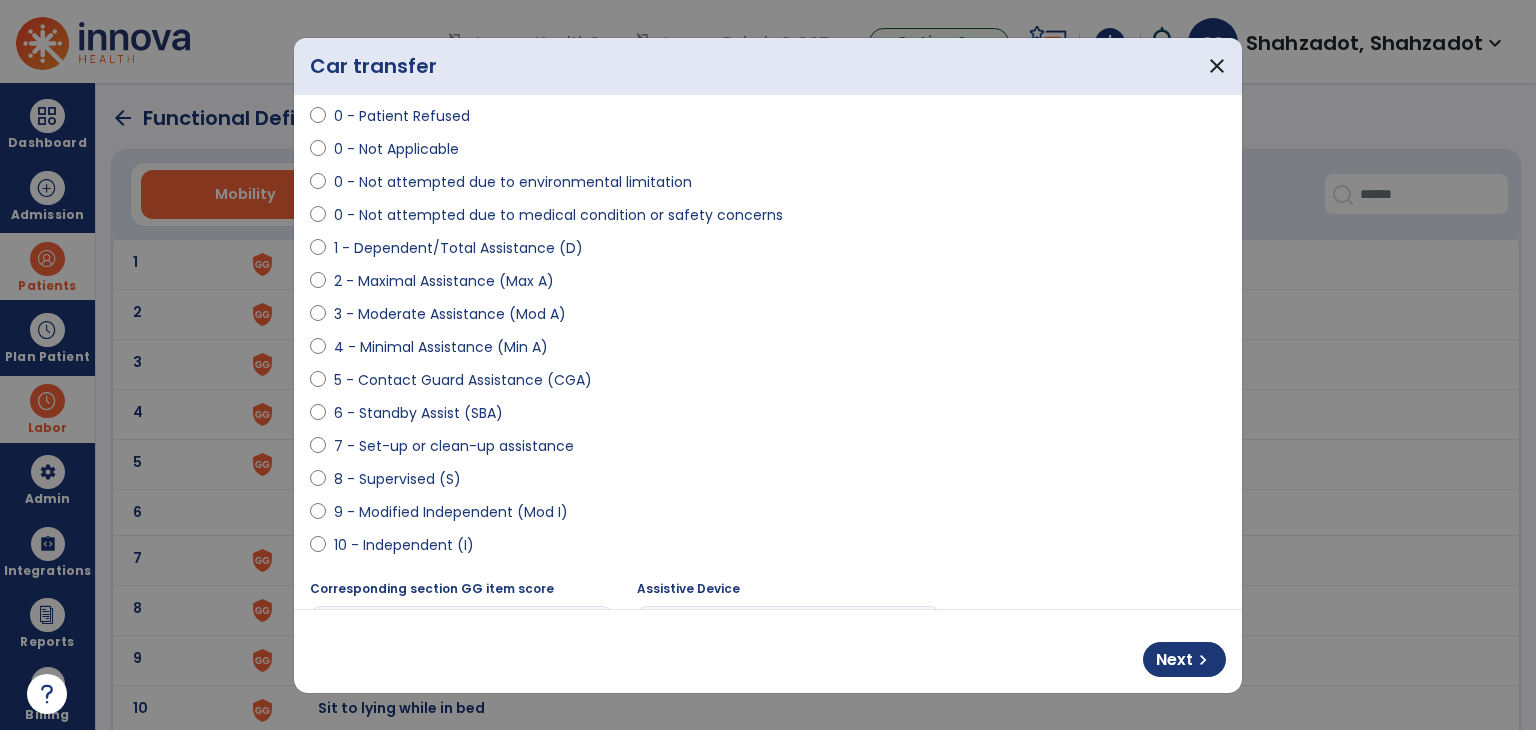 scroll, scrollTop: 300, scrollLeft: 0, axis: vertical 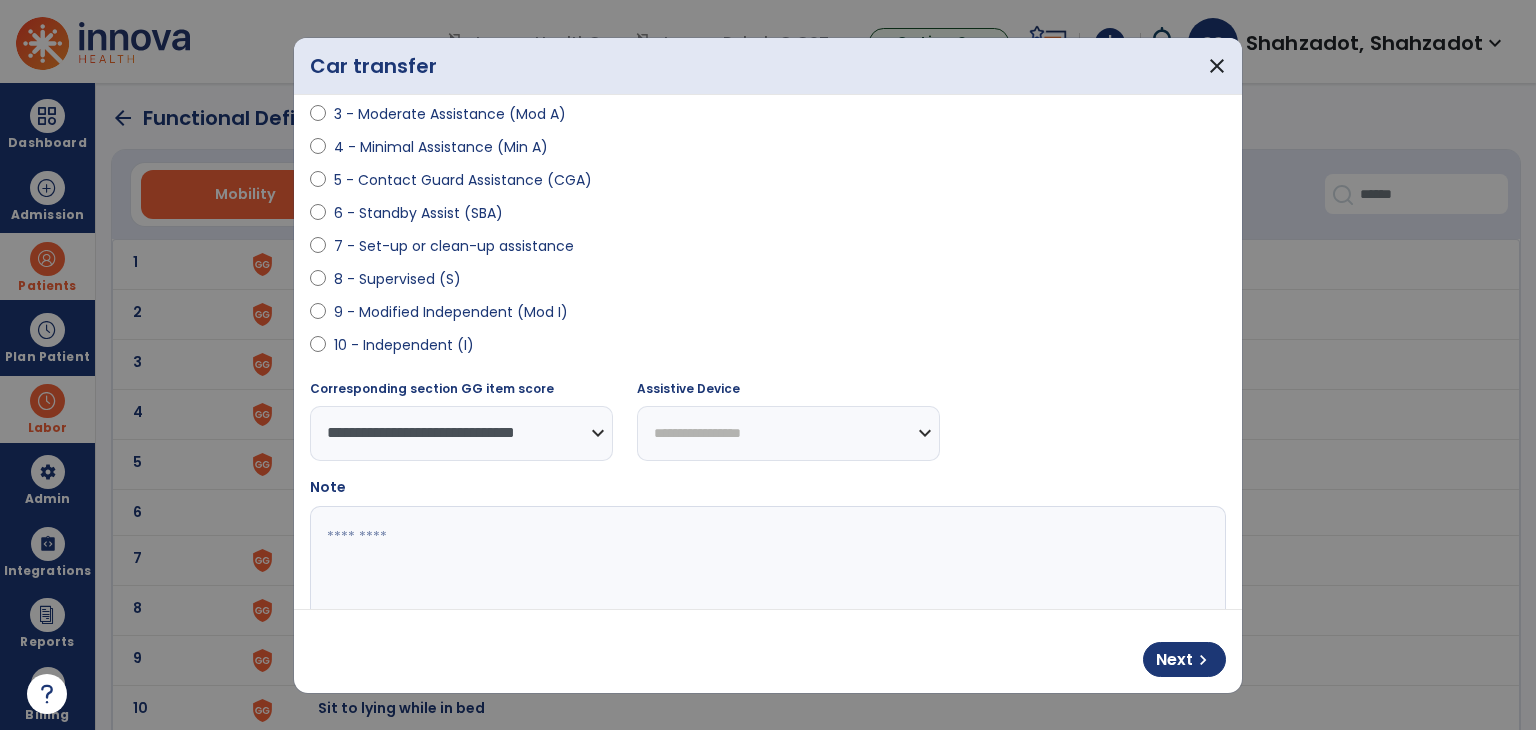 drag, startPoint x: 680, startPoint y: 430, endPoint x: 691, endPoint y: 421, distance: 14.21267 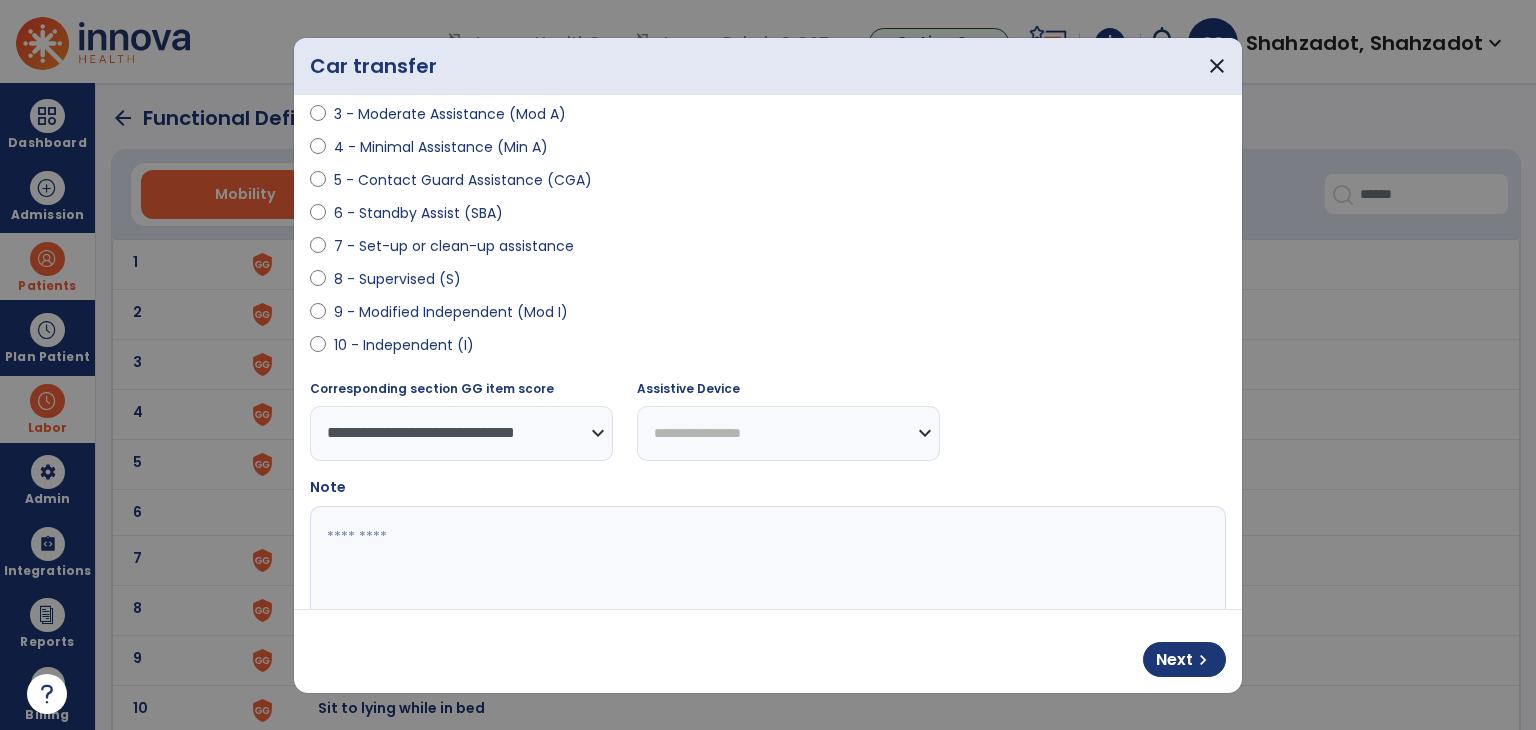 click on "**********" at bounding box center (788, 433) 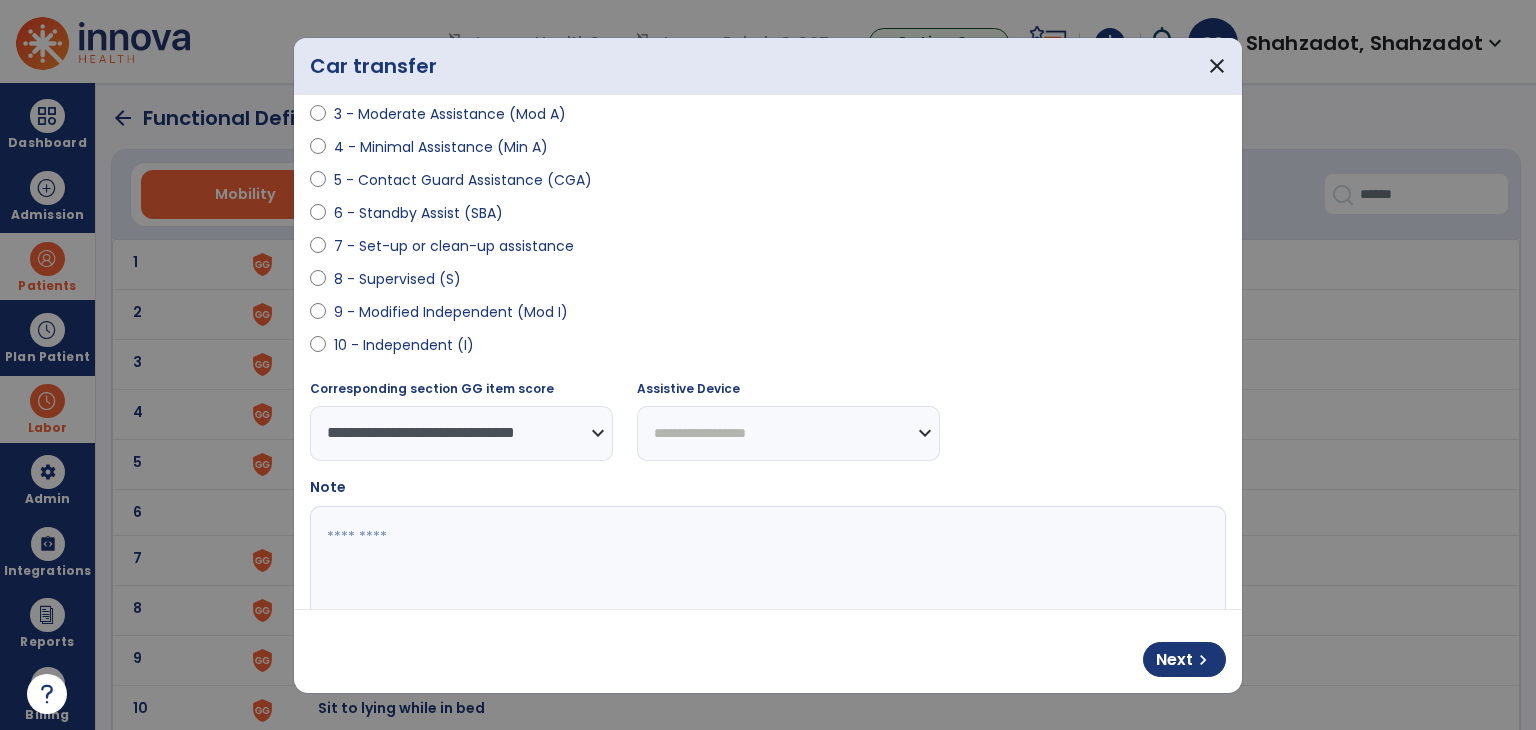 click on "**********" at bounding box center (788, 433) 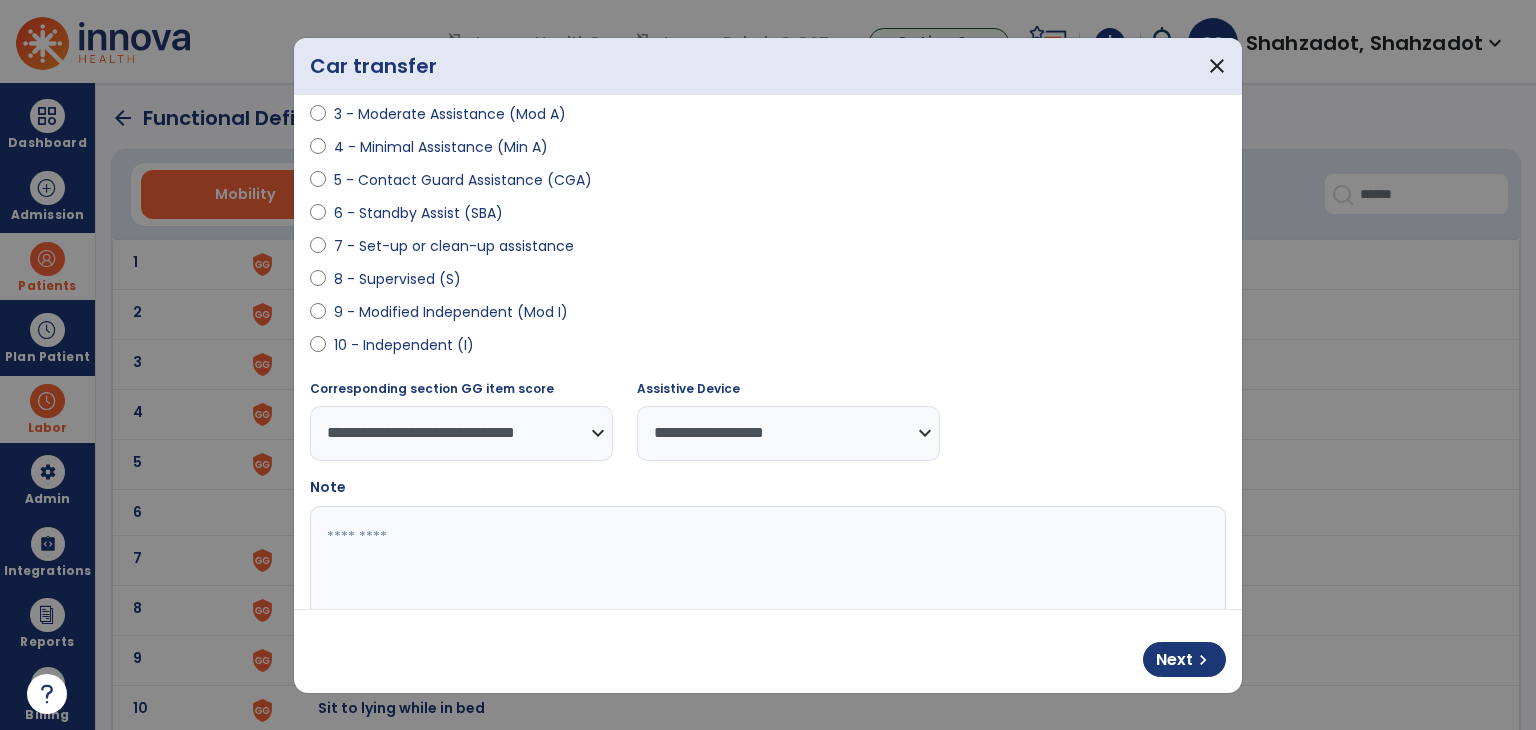 click at bounding box center [766, 581] 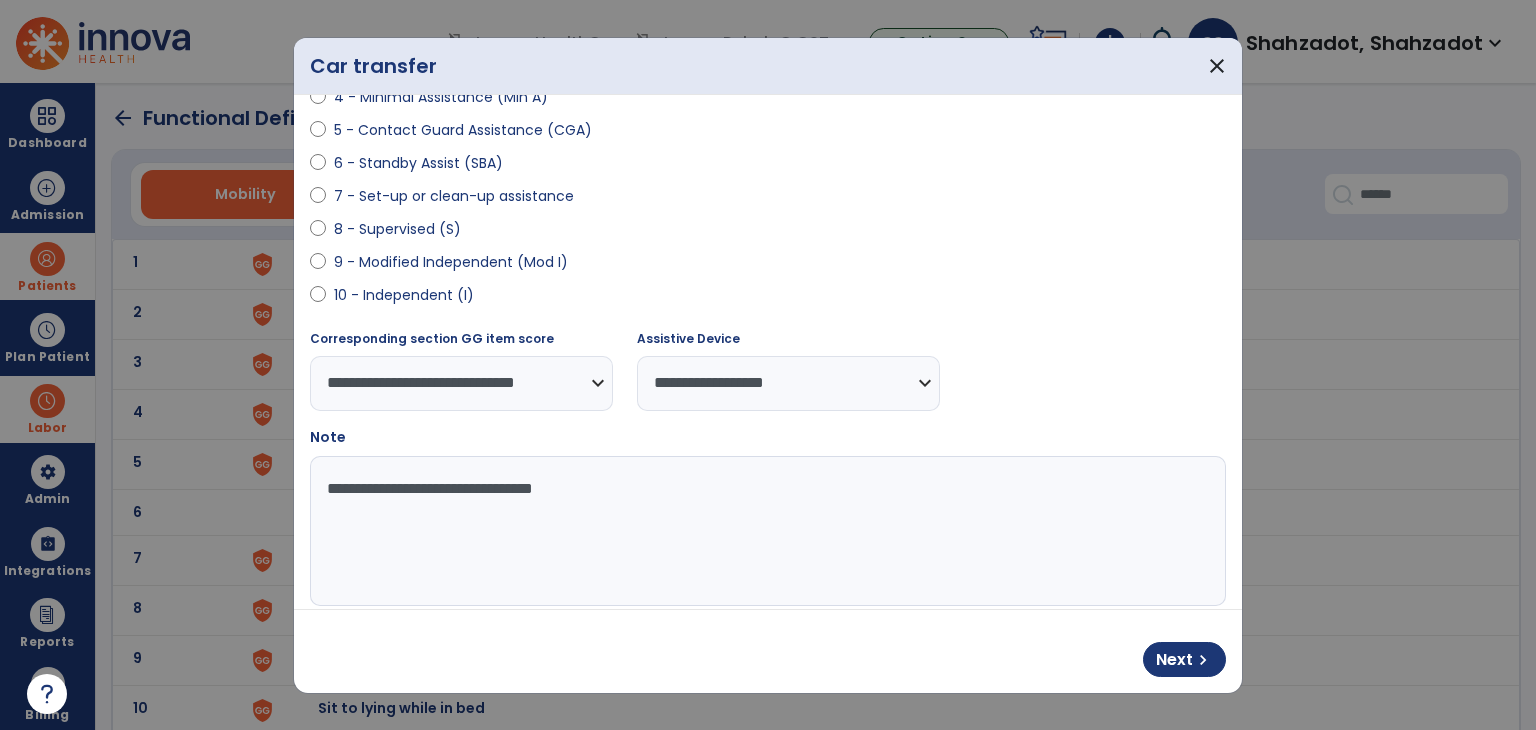 scroll, scrollTop: 377, scrollLeft: 0, axis: vertical 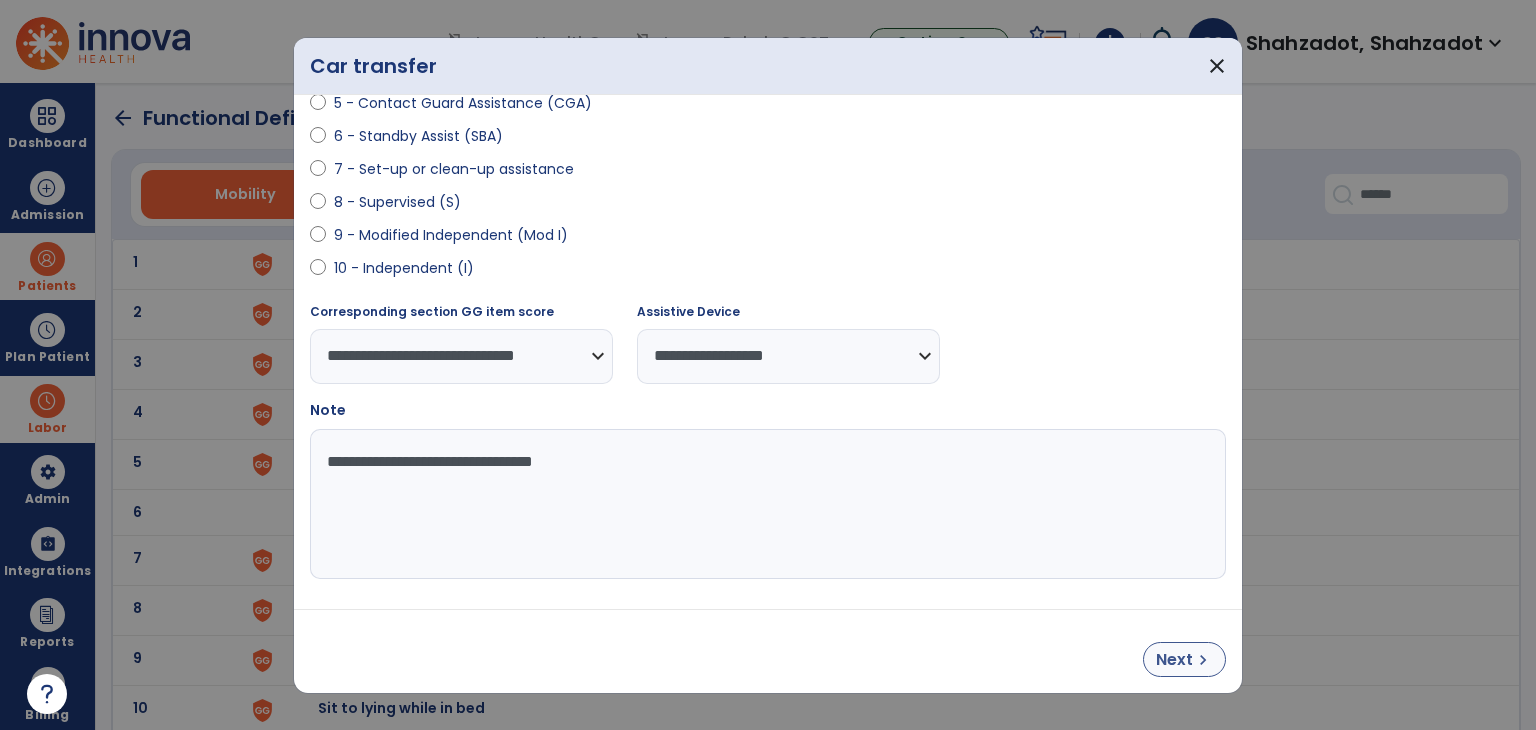 type on "**********" 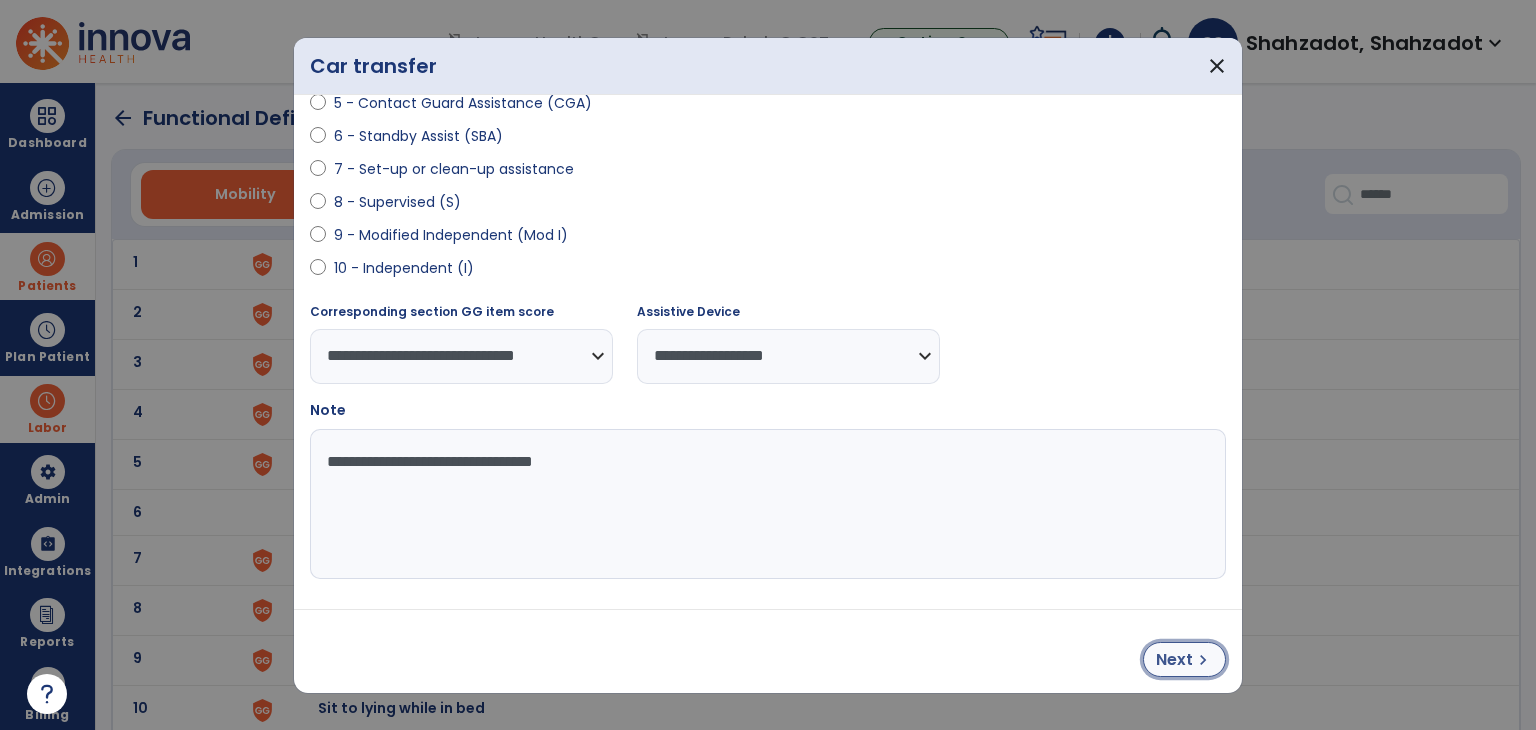 click on "Next" at bounding box center [1174, 660] 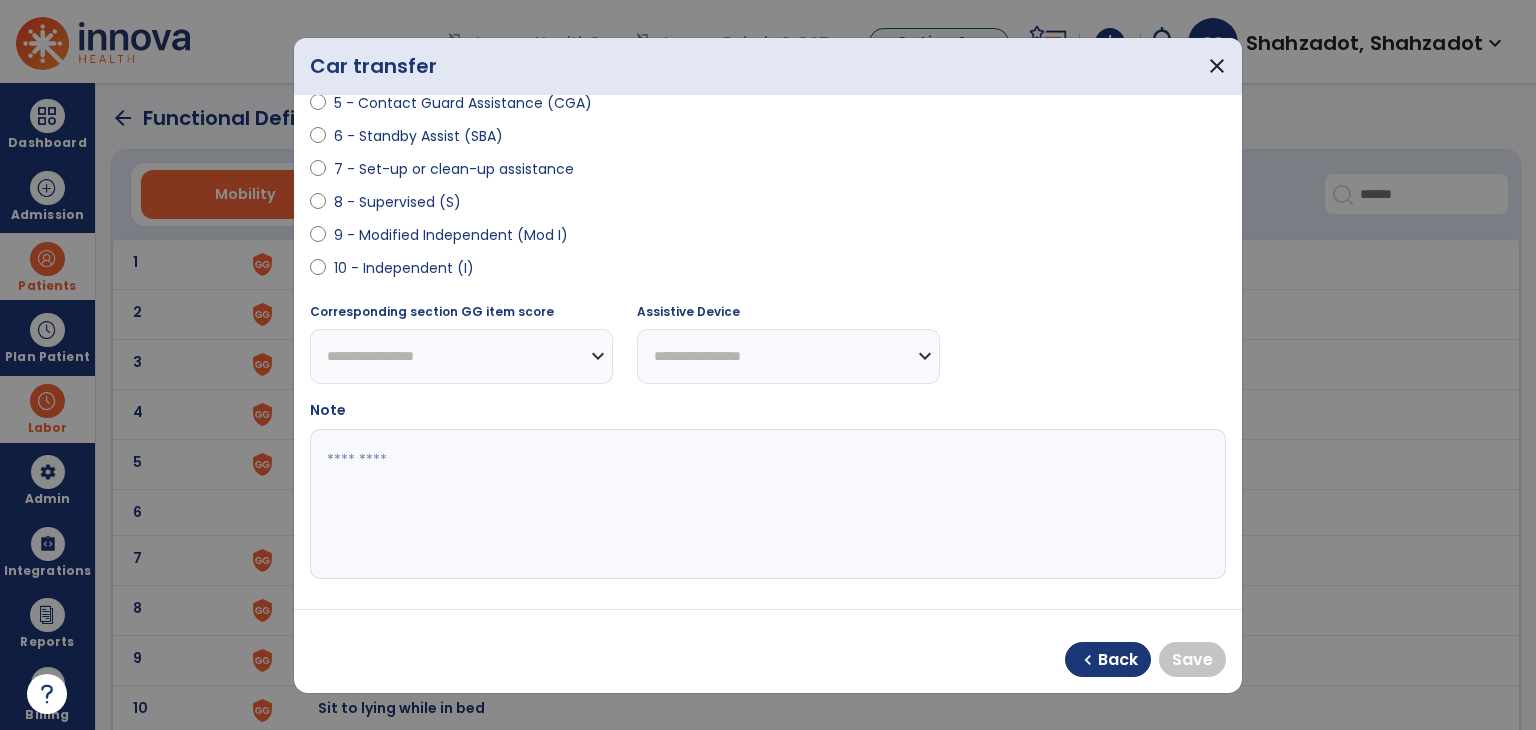 click on "10 - Independent (I)" at bounding box center [404, 268] 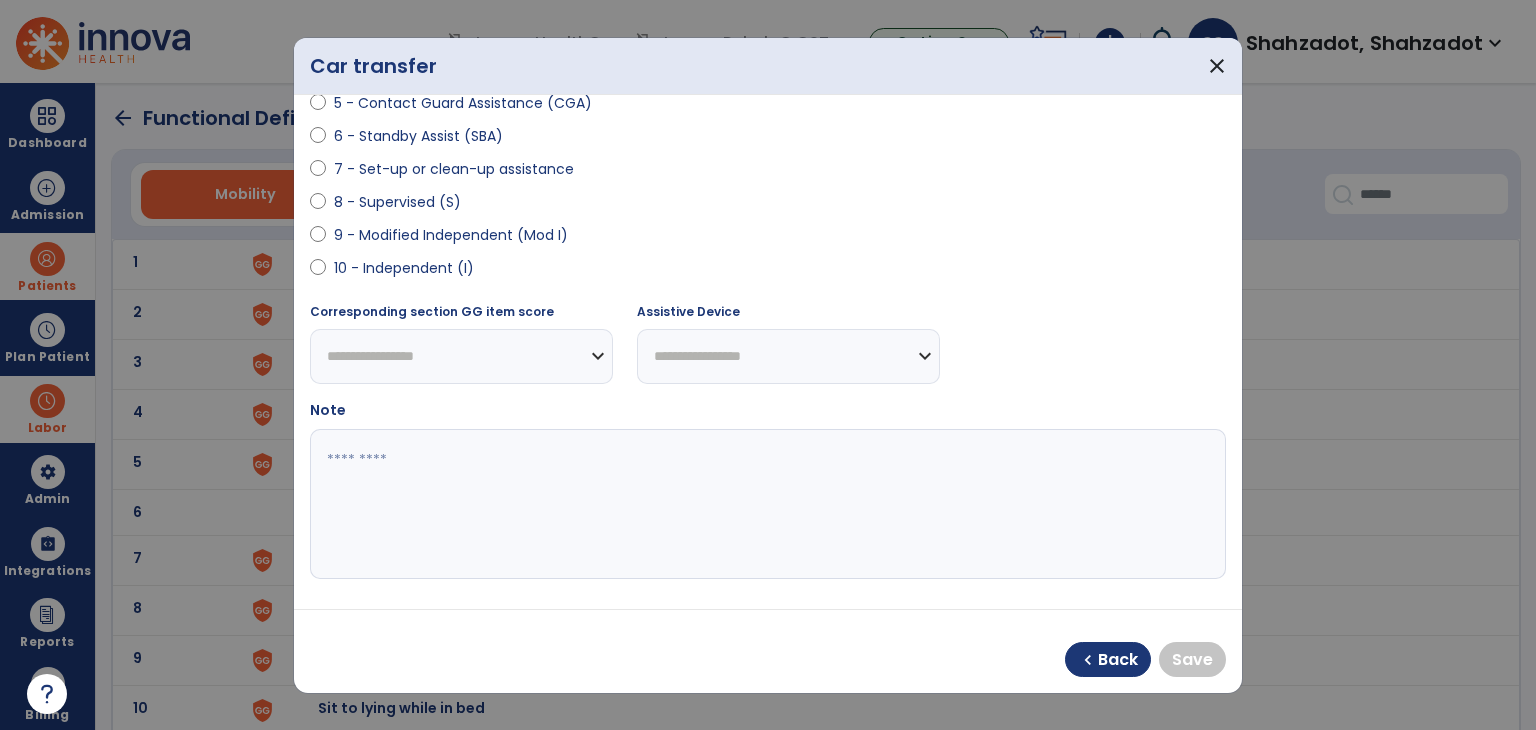 select on "**********" 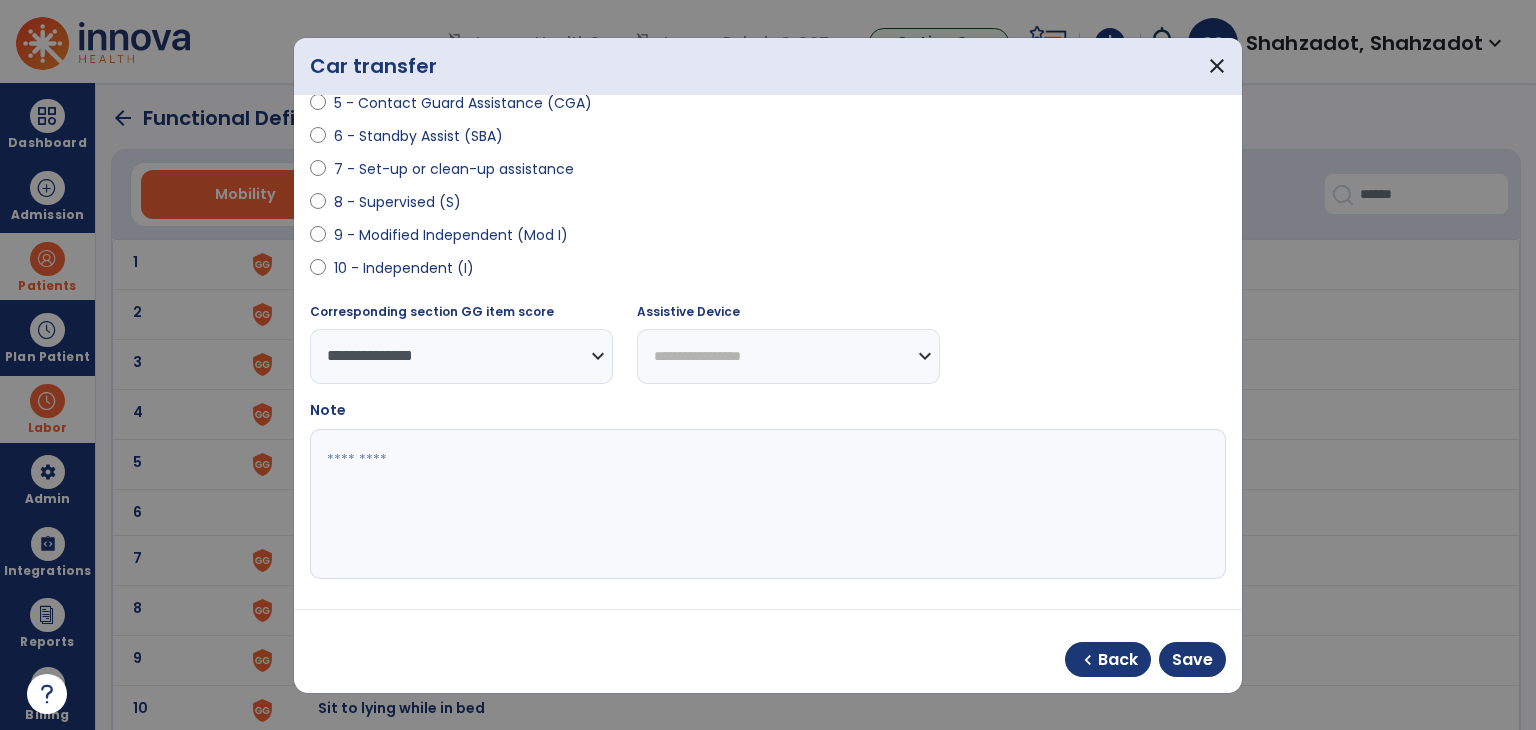 click on "**********" at bounding box center (788, 356) 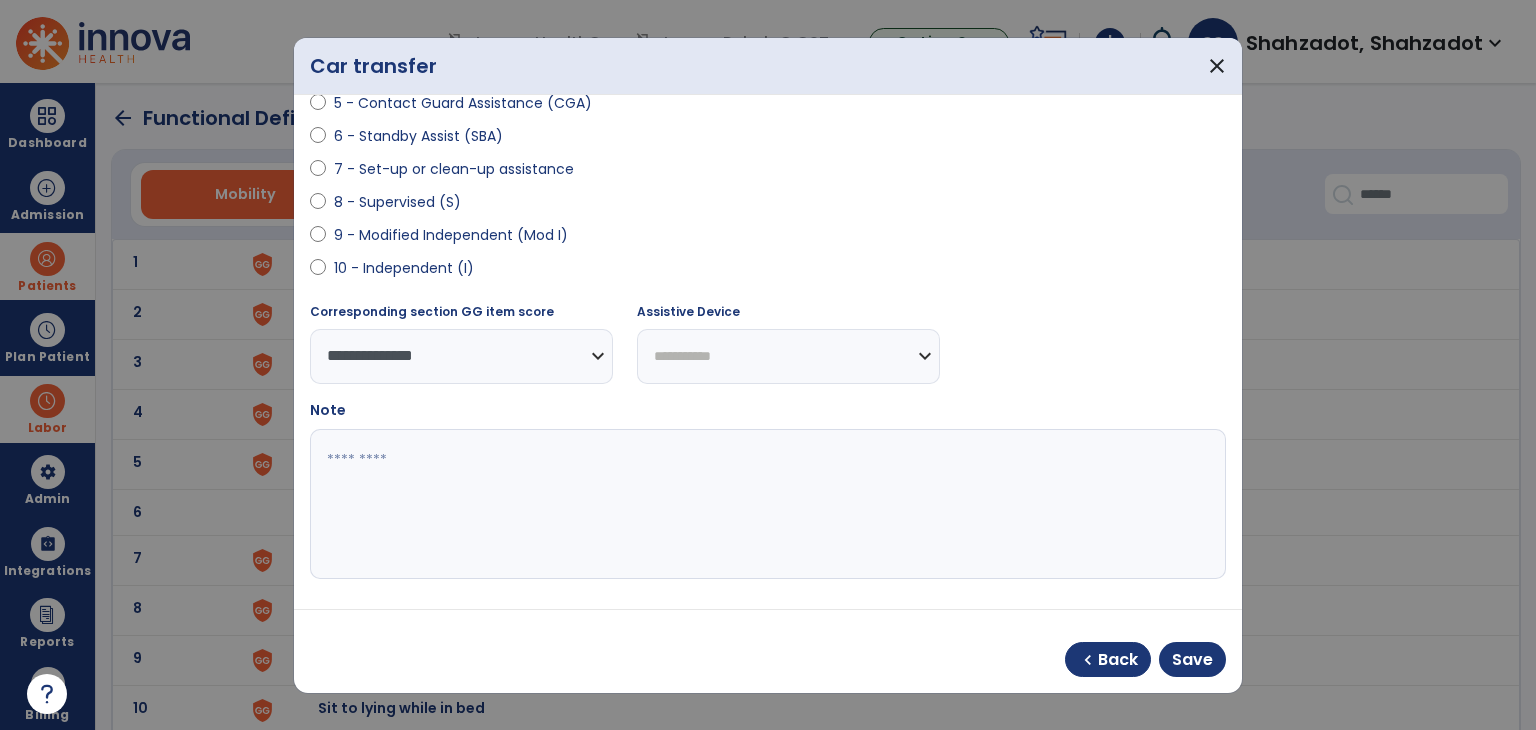 click on "**********" at bounding box center [788, 356] 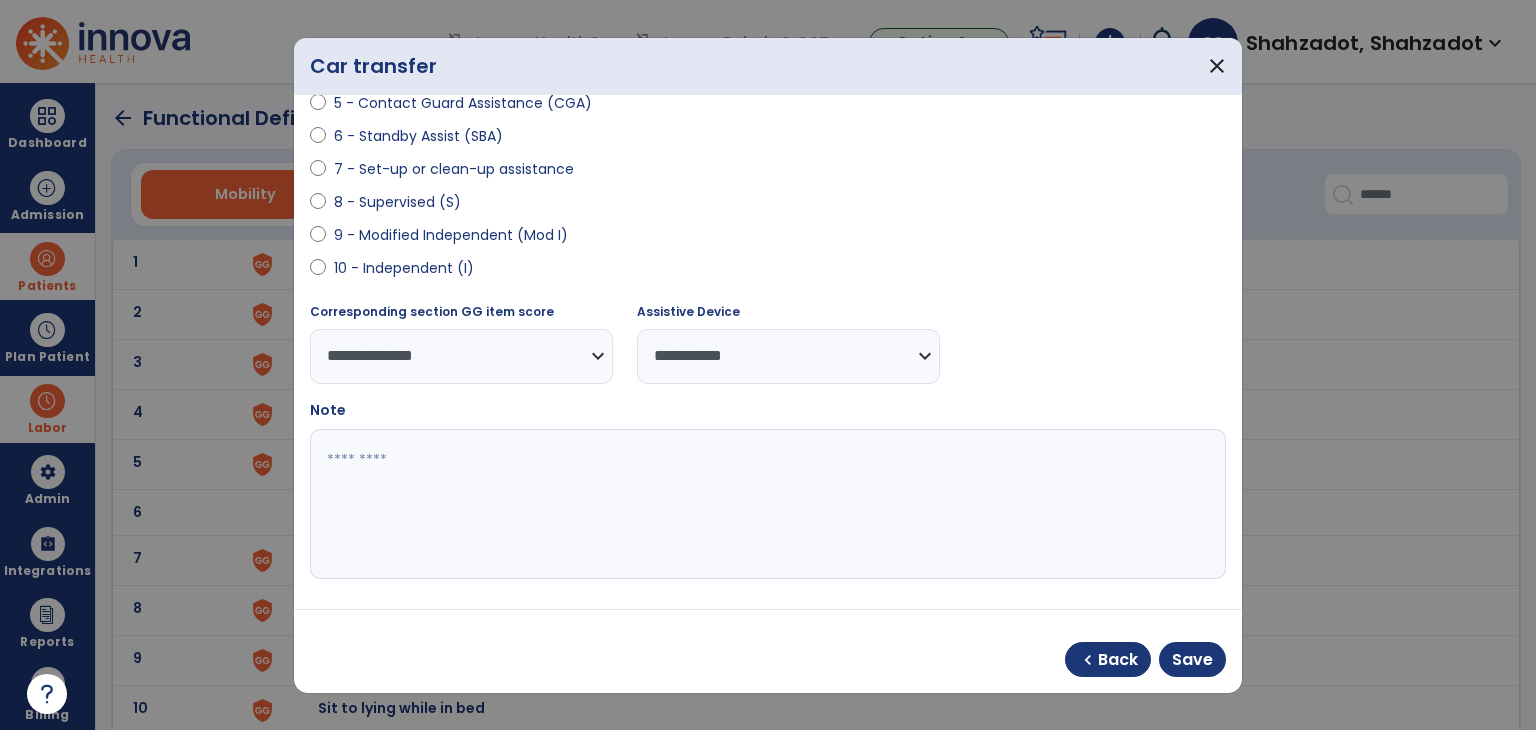 click at bounding box center [766, 504] 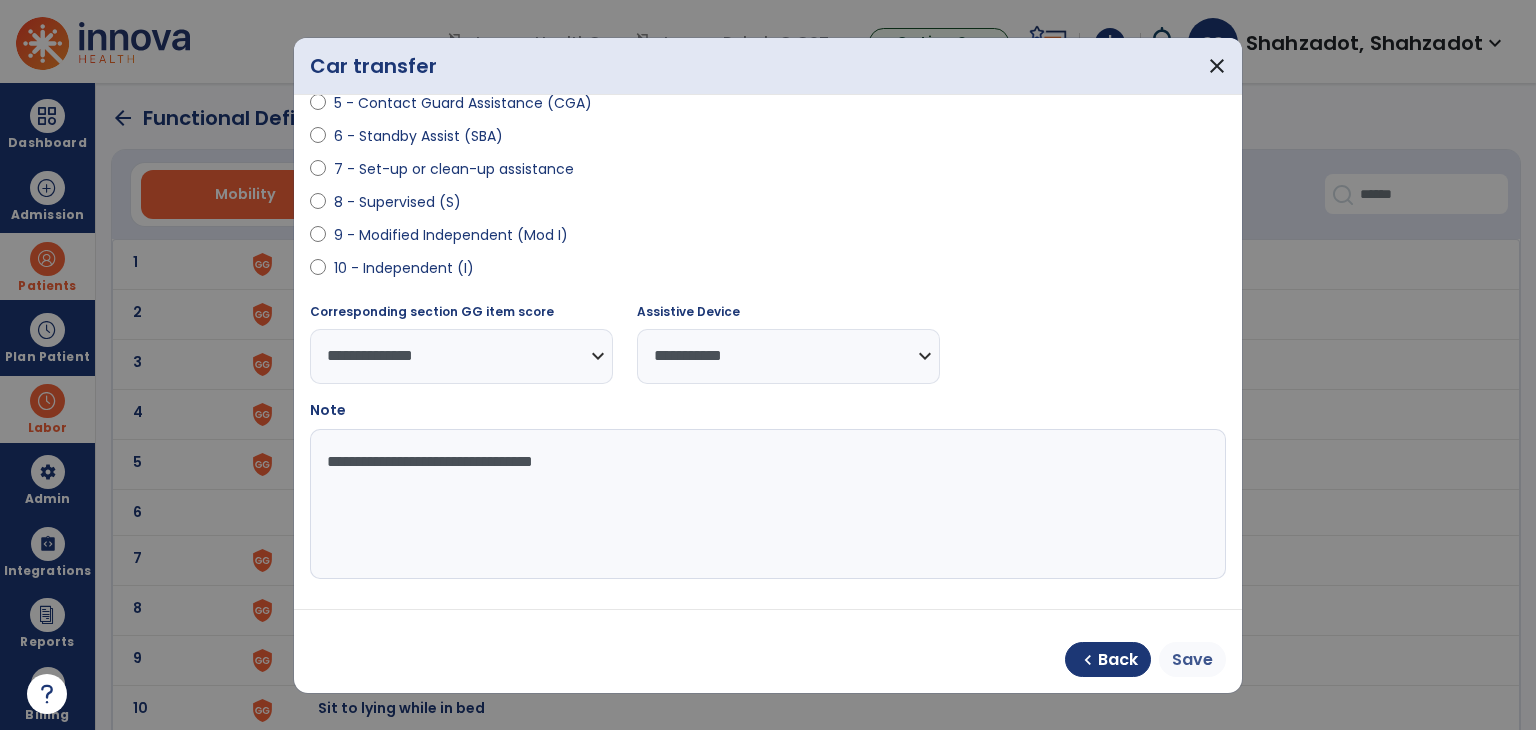 type on "**********" 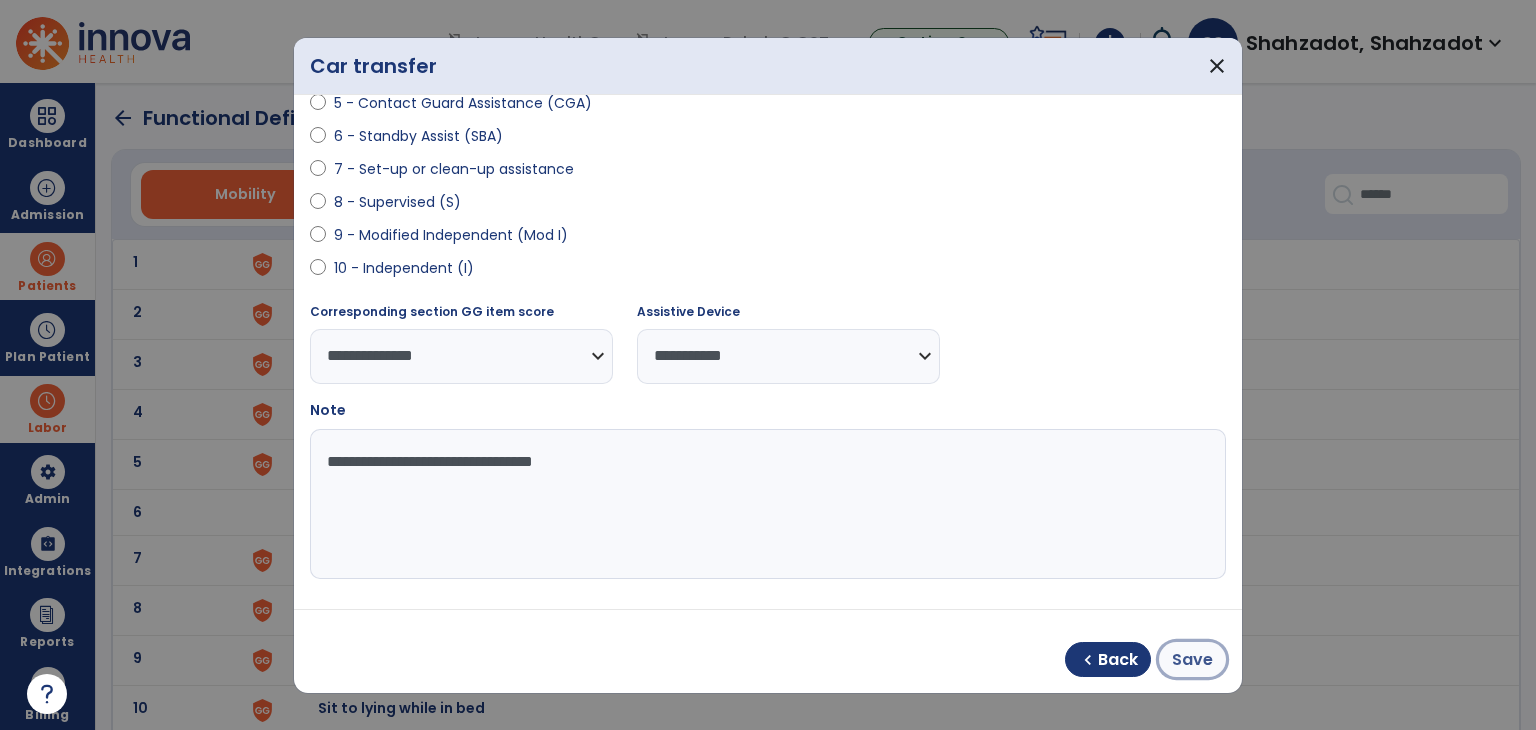 click on "Save" at bounding box center (1192, 659) 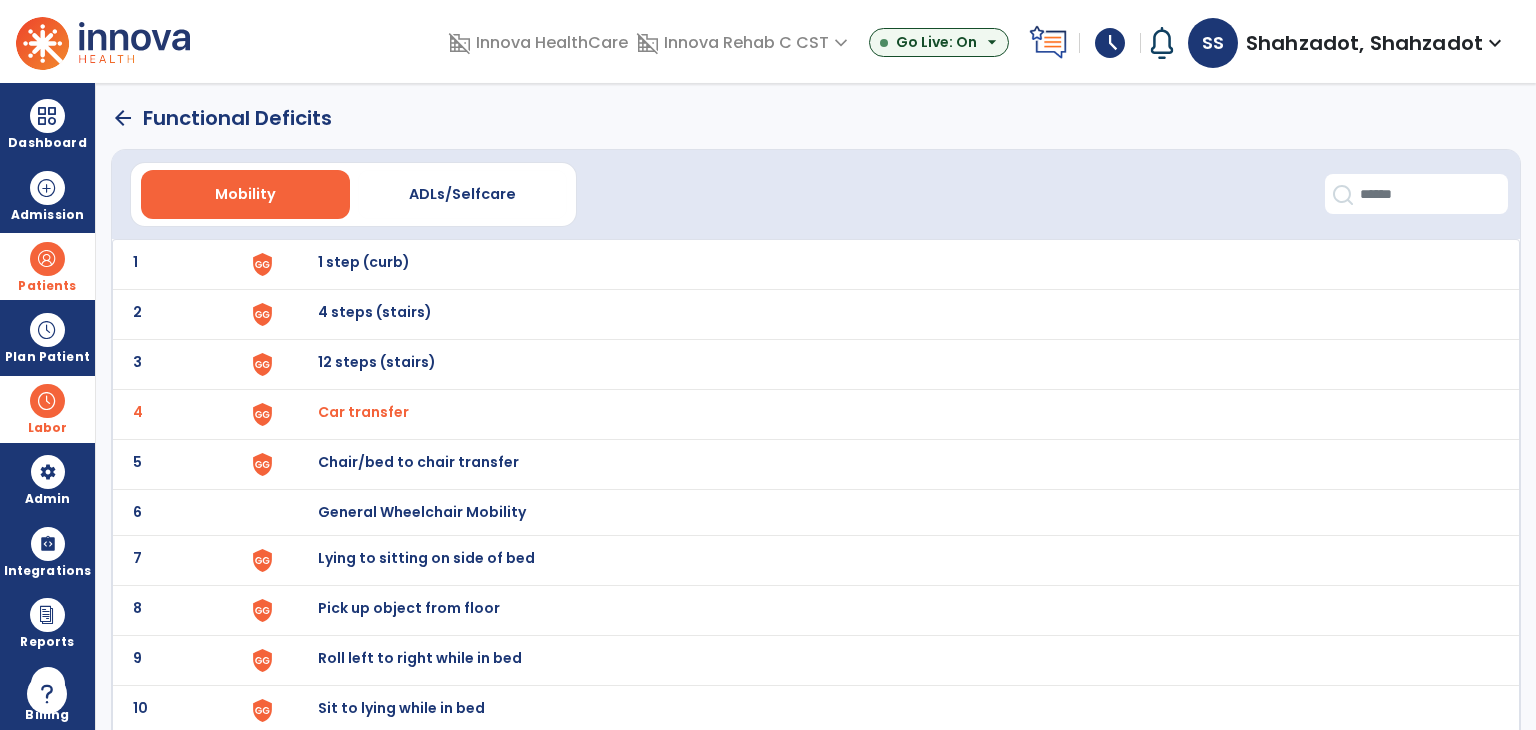 click on "arrow_back" 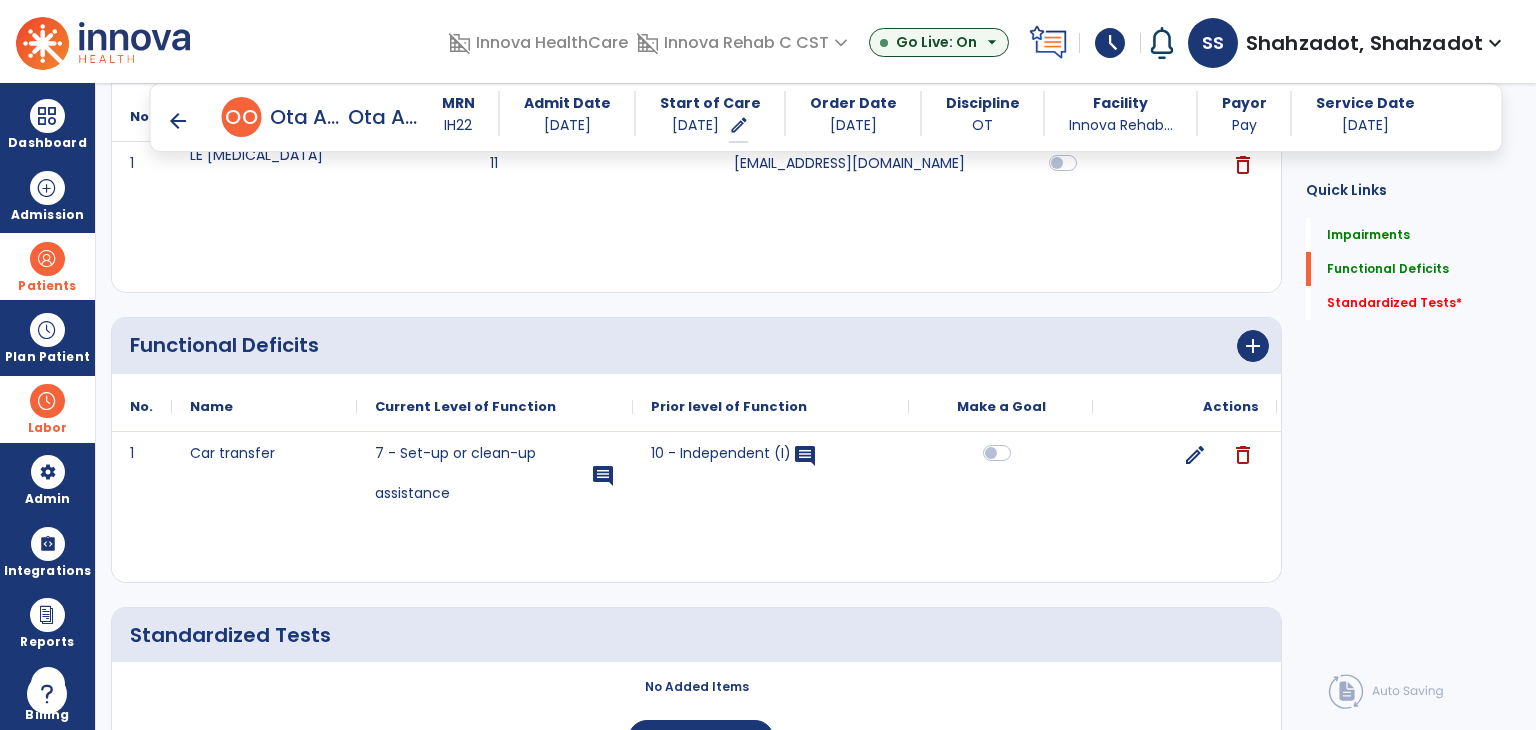 scroll, scrollTop: 401, scrollLeft: 0, axis: vertical 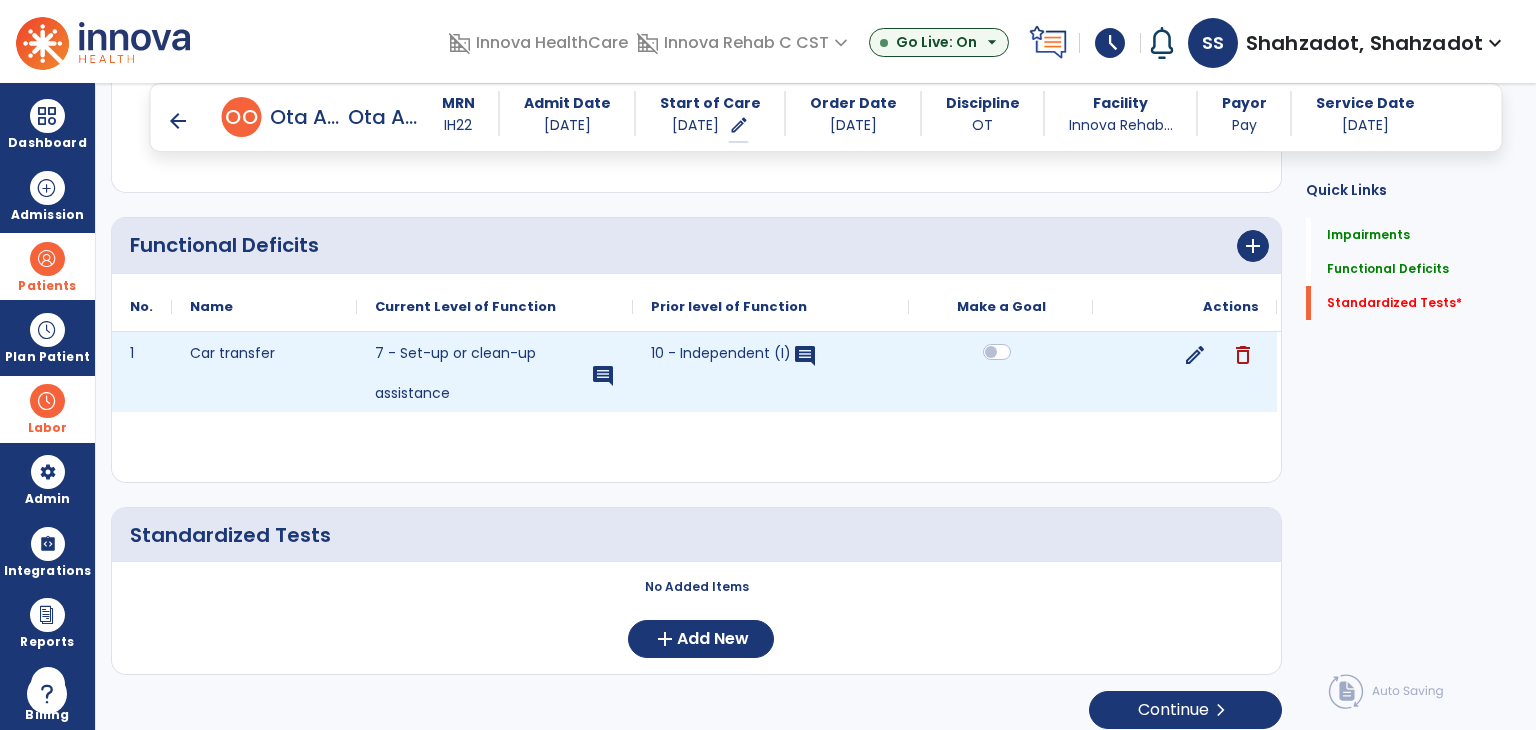 click 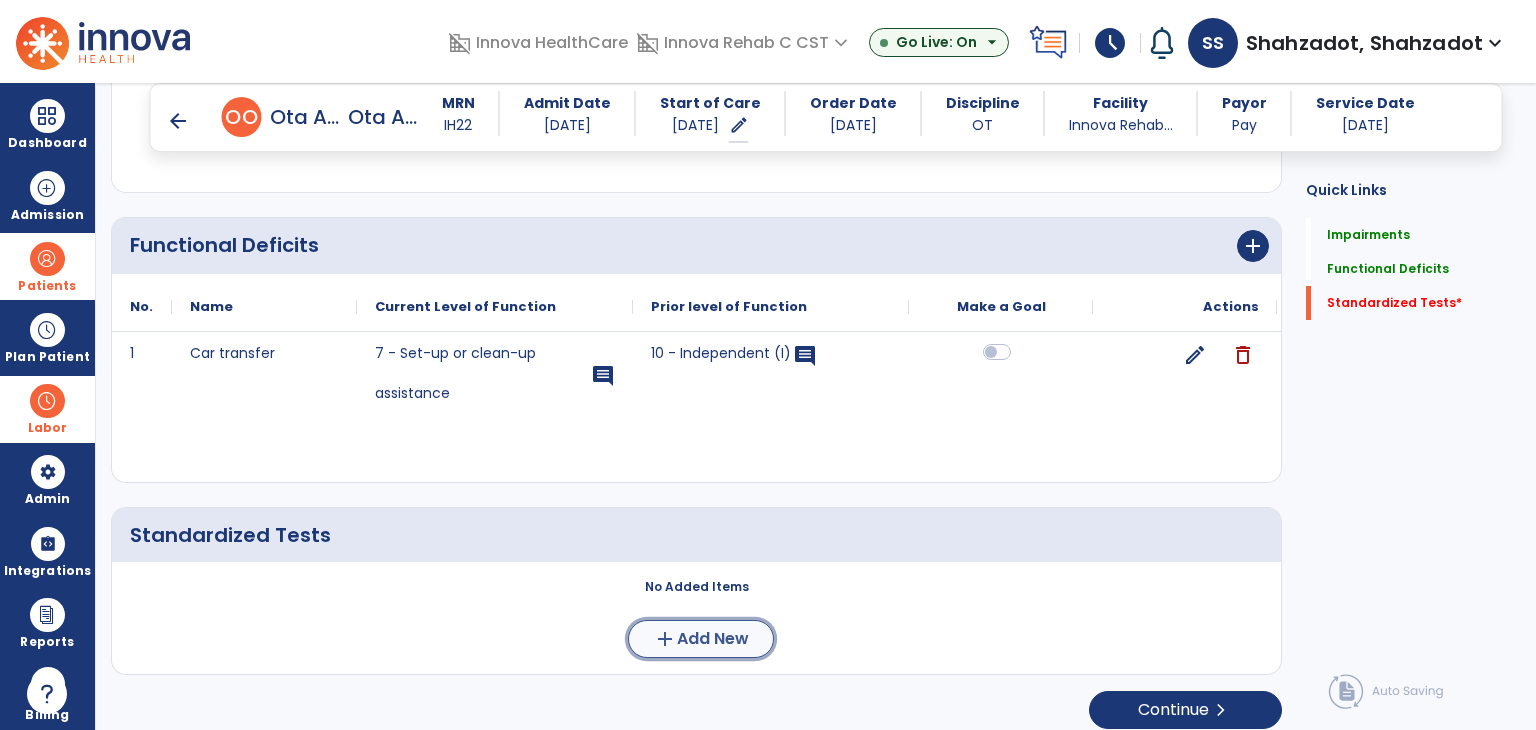 click on "Add New" 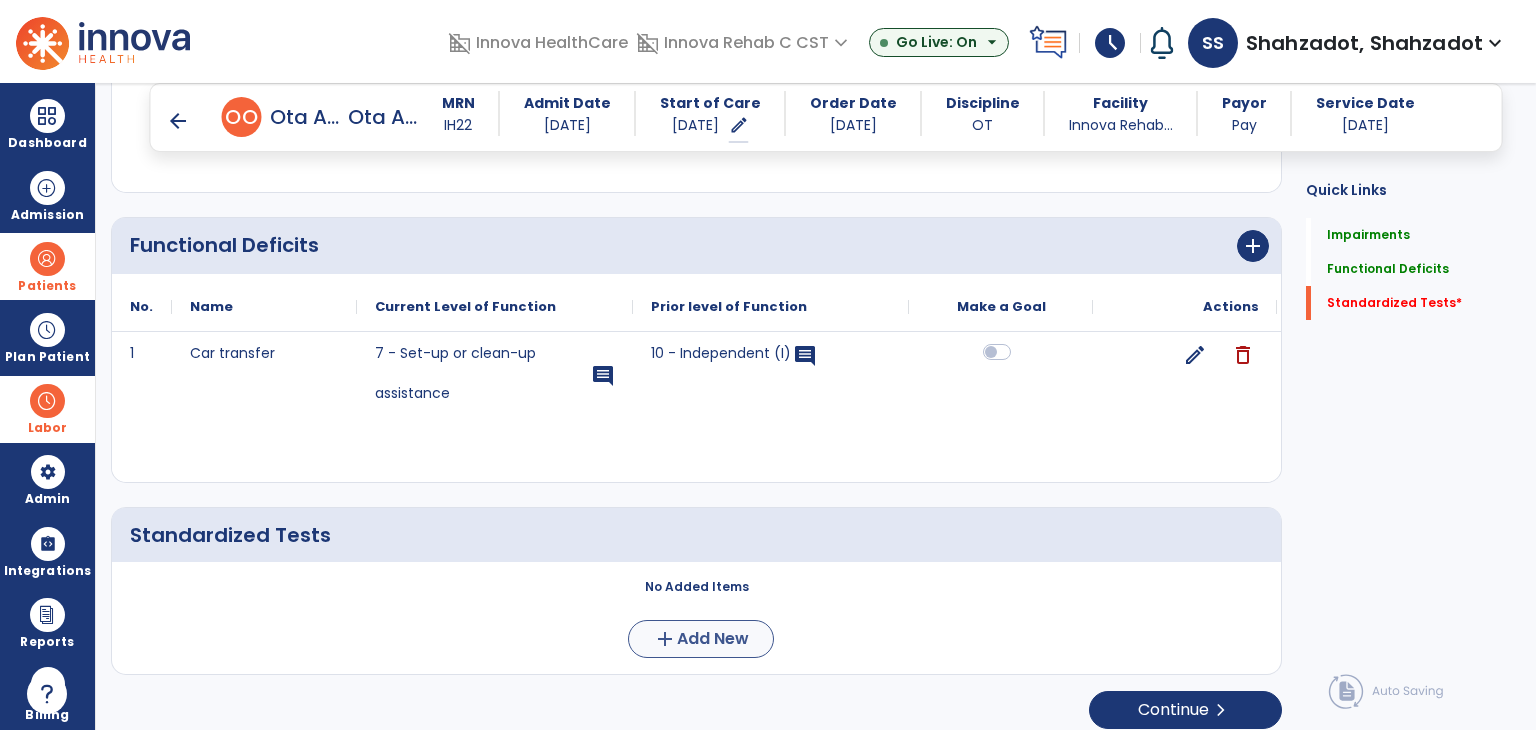 scroll, scrollTop: 0, scrollLeft: 0, axis: both 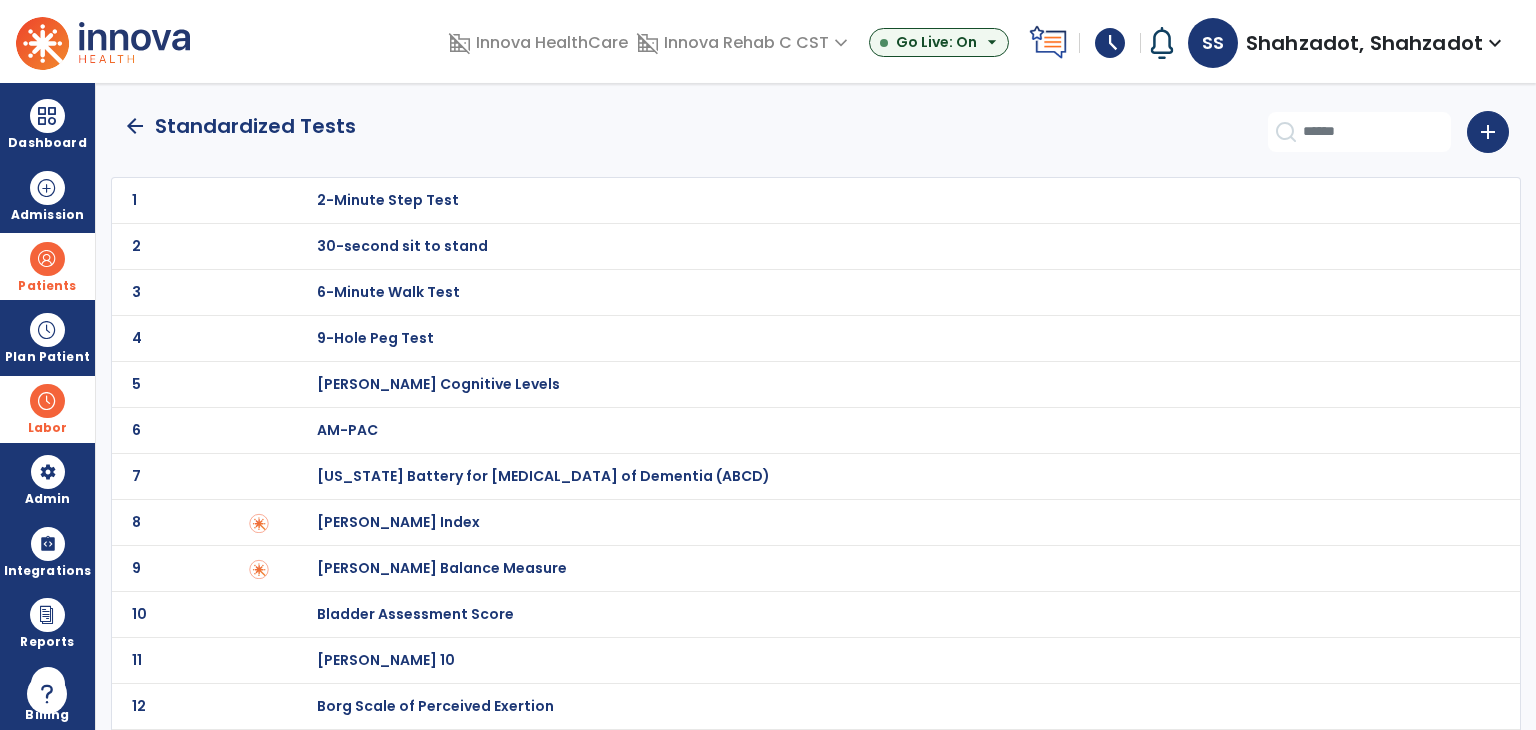 click on "[PERSON_NAME] Cognitive Levels" at bounding box center [388, 200] 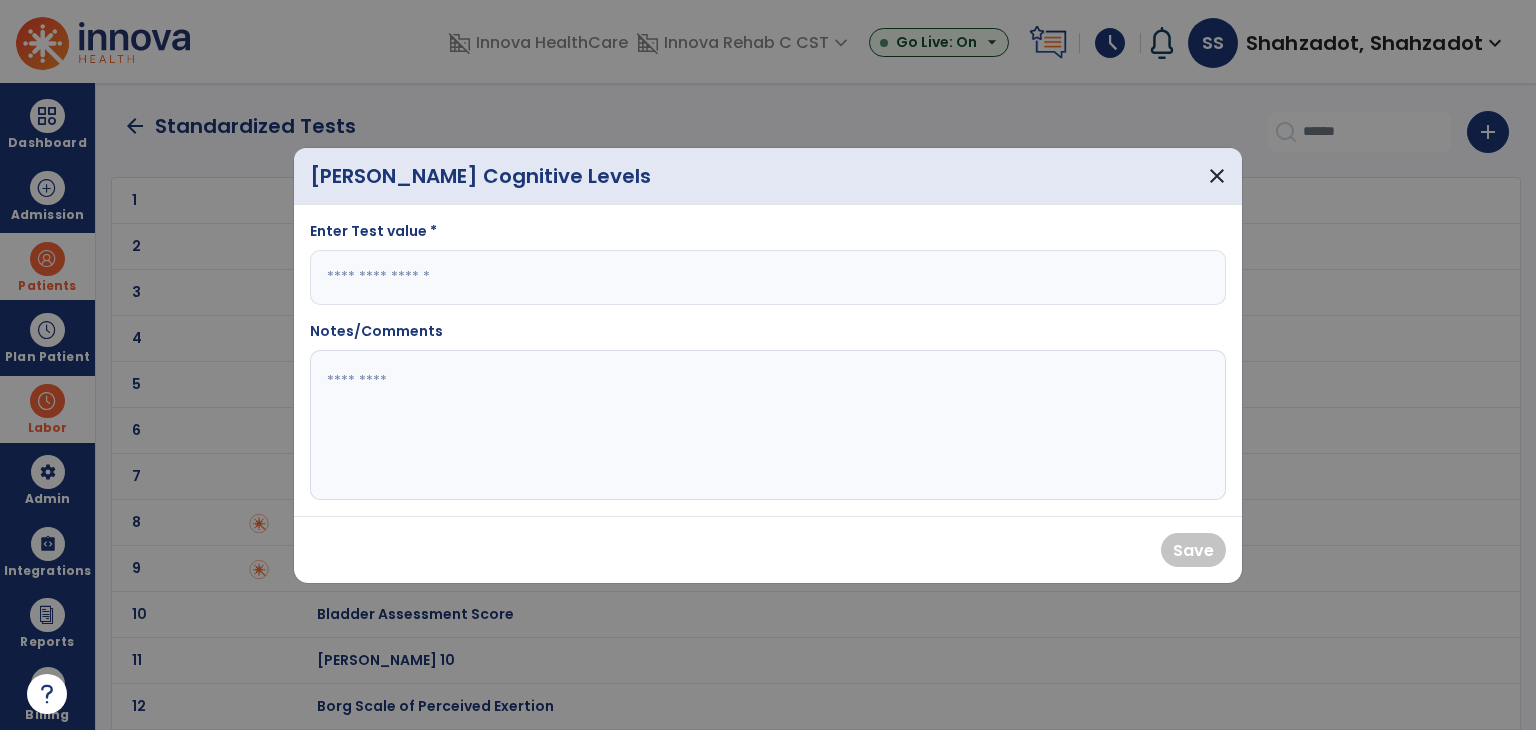click at bounding box center [768, 277] 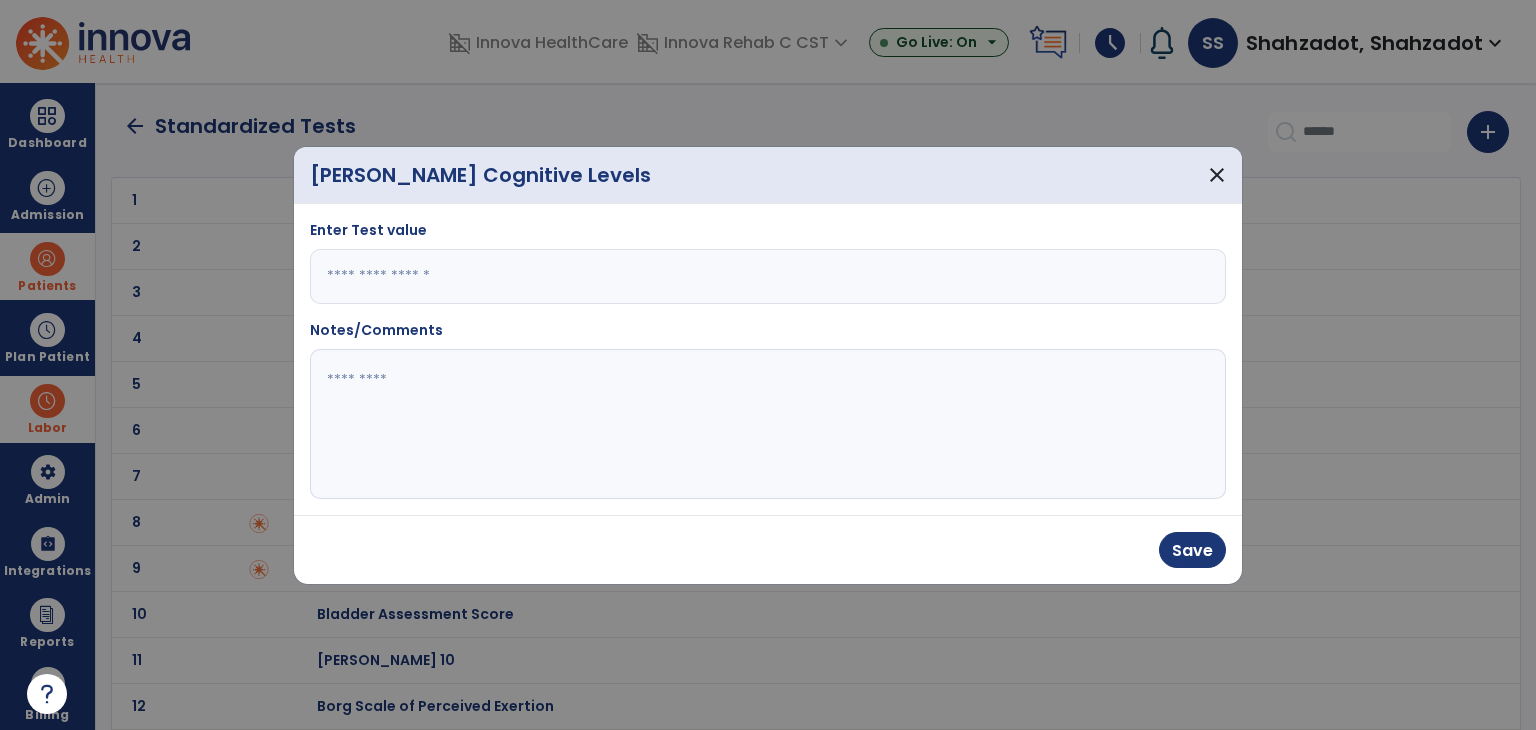 type on "**" 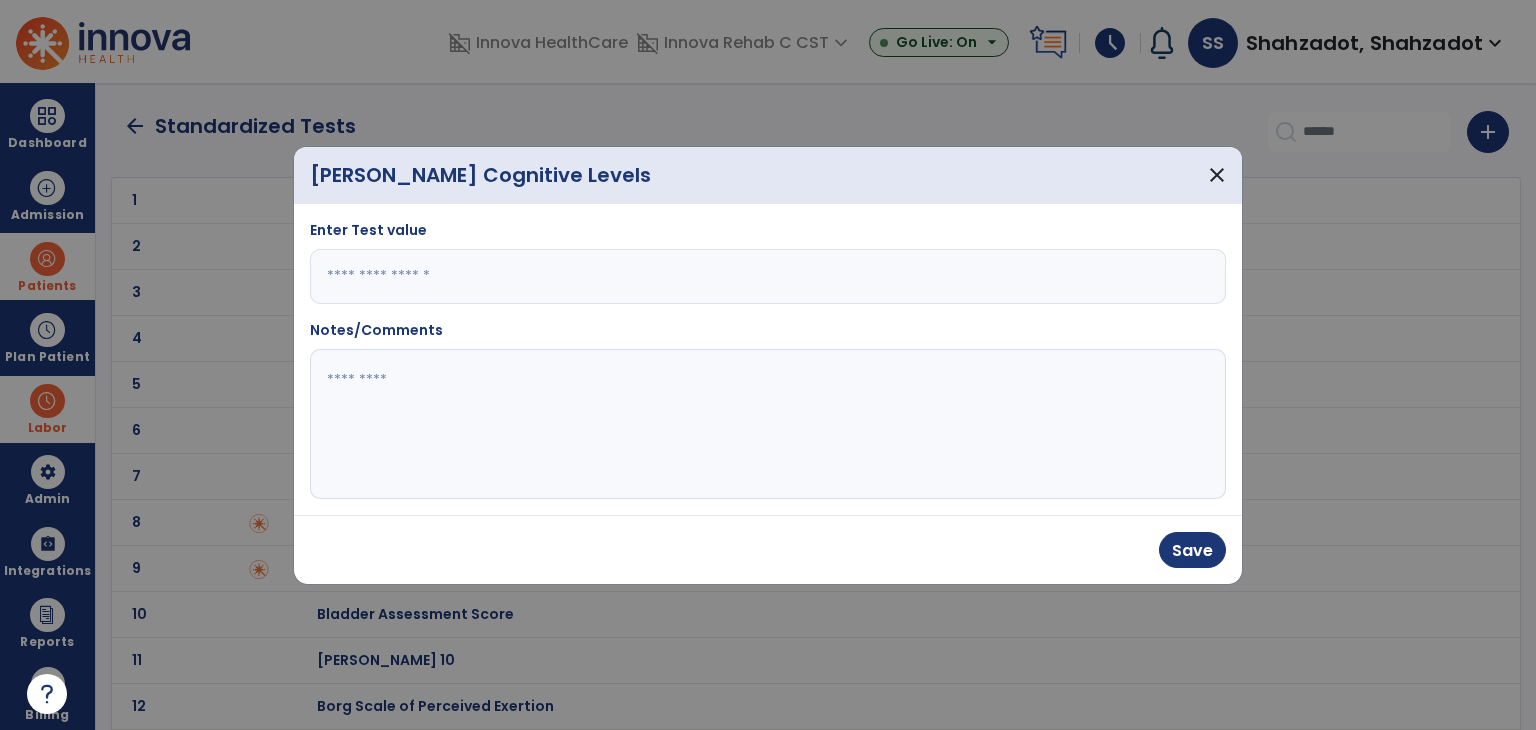click 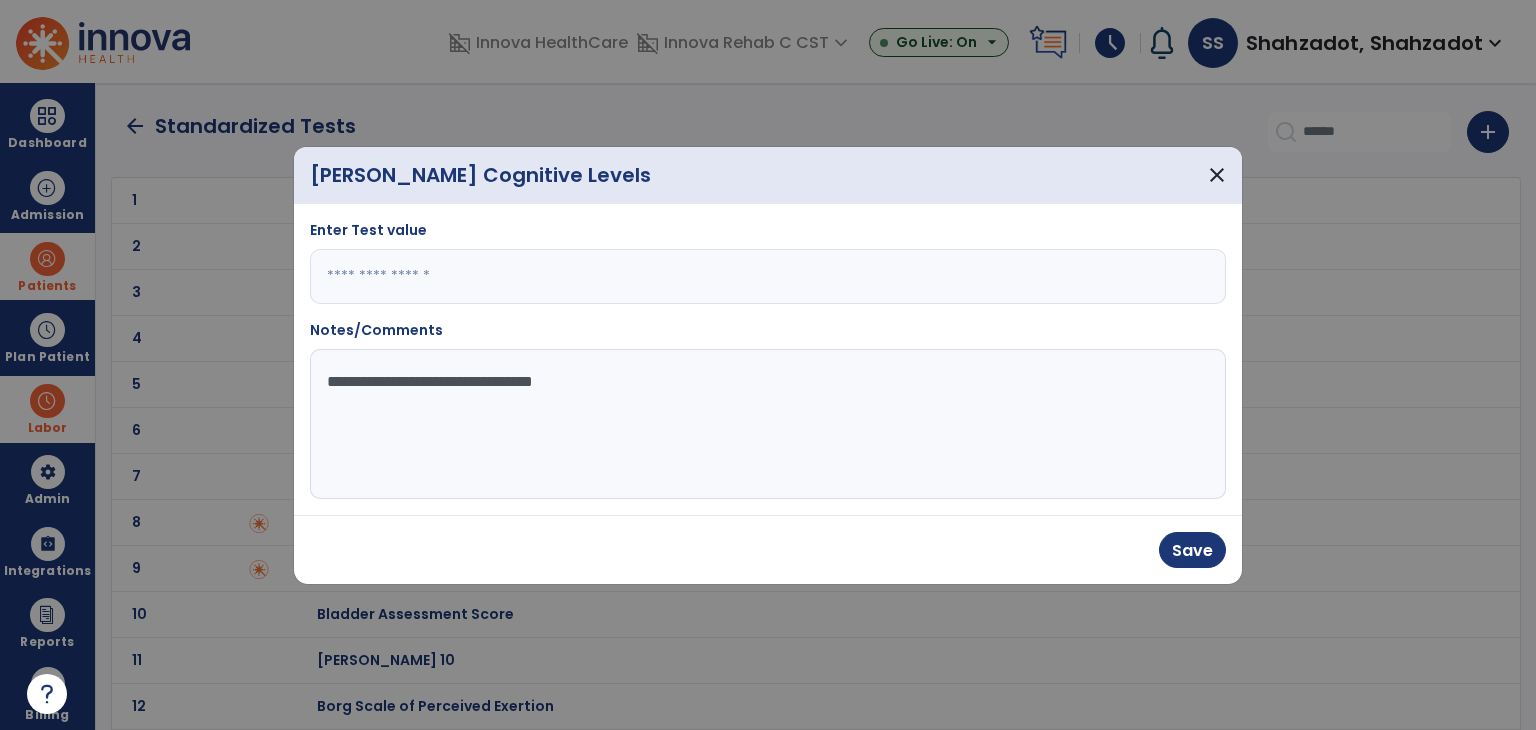 type on "**********" 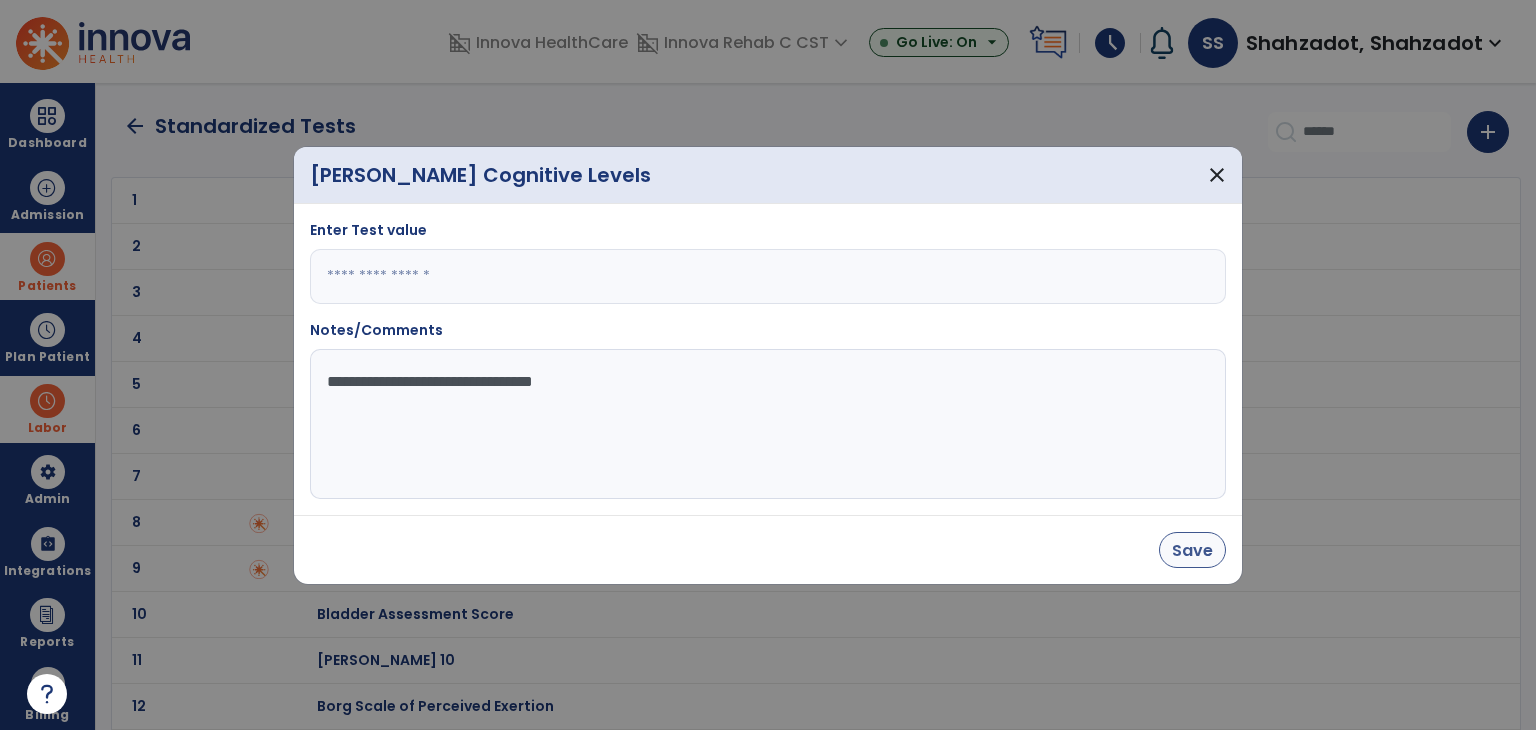 drag, startPoint x: 1231, startPoint y: 552, endPoint x: 1218, endPoint y: 551, distance: 13.038404 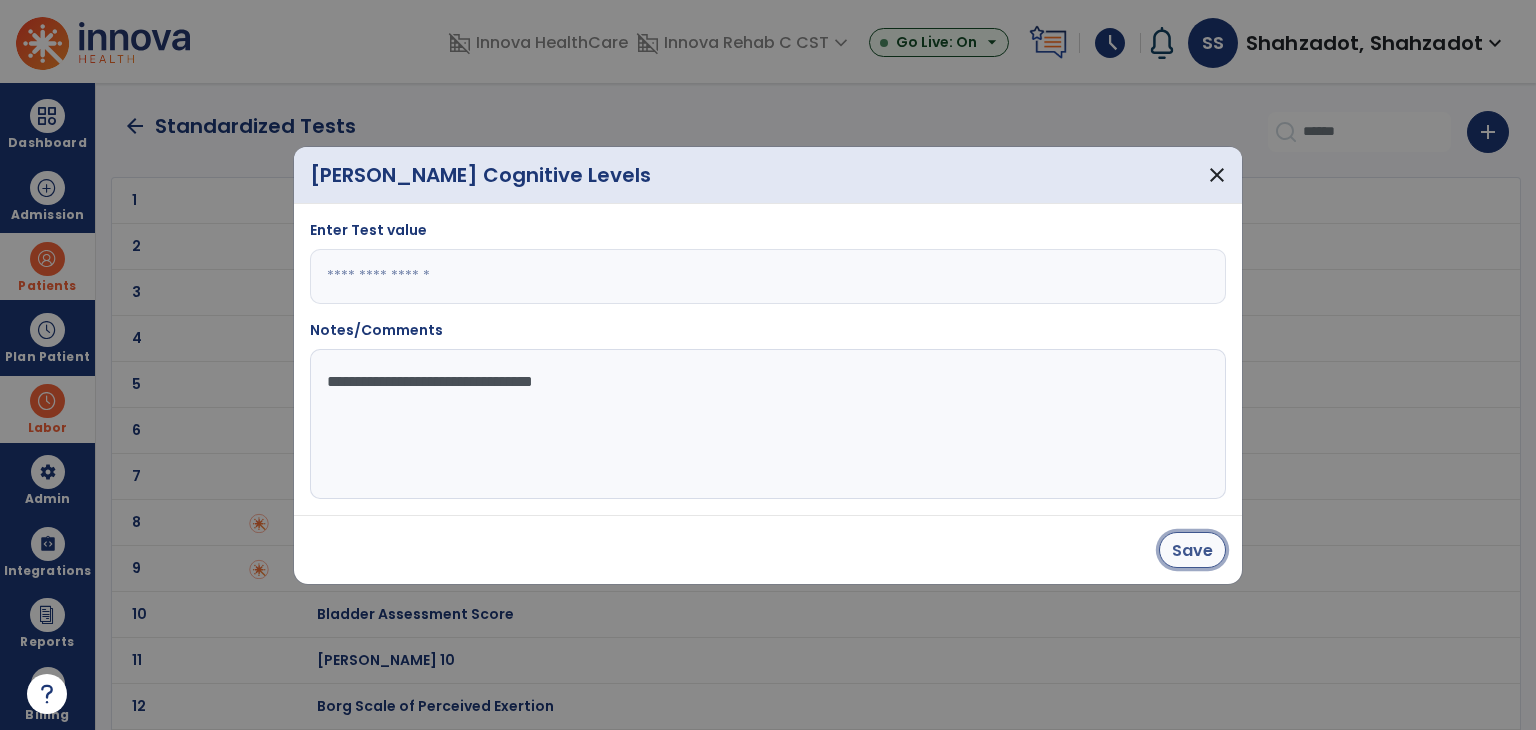 click on "Save" at bounding box center [1192, 550] 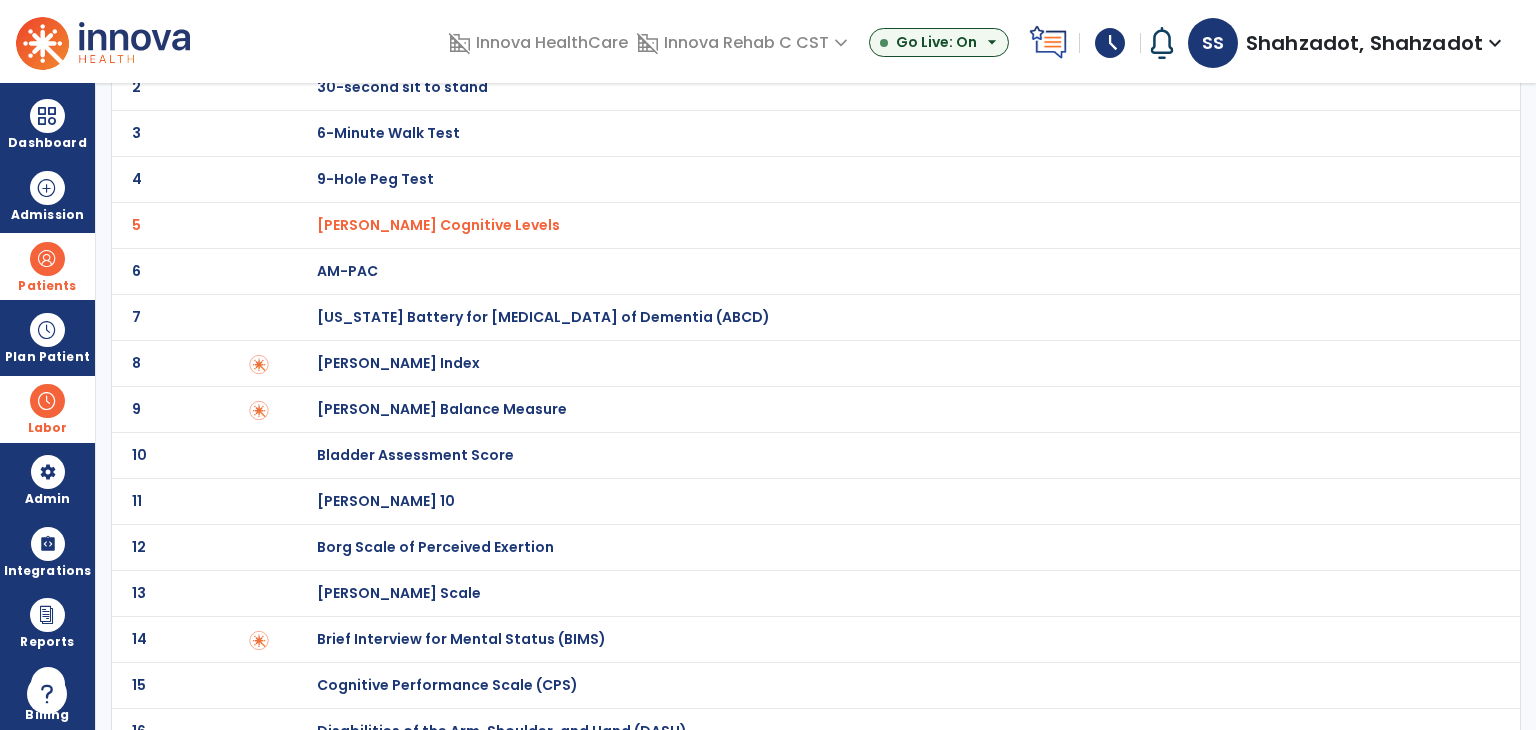 scroll, scrollTop: 0, scrollLeft: 0, axis: both 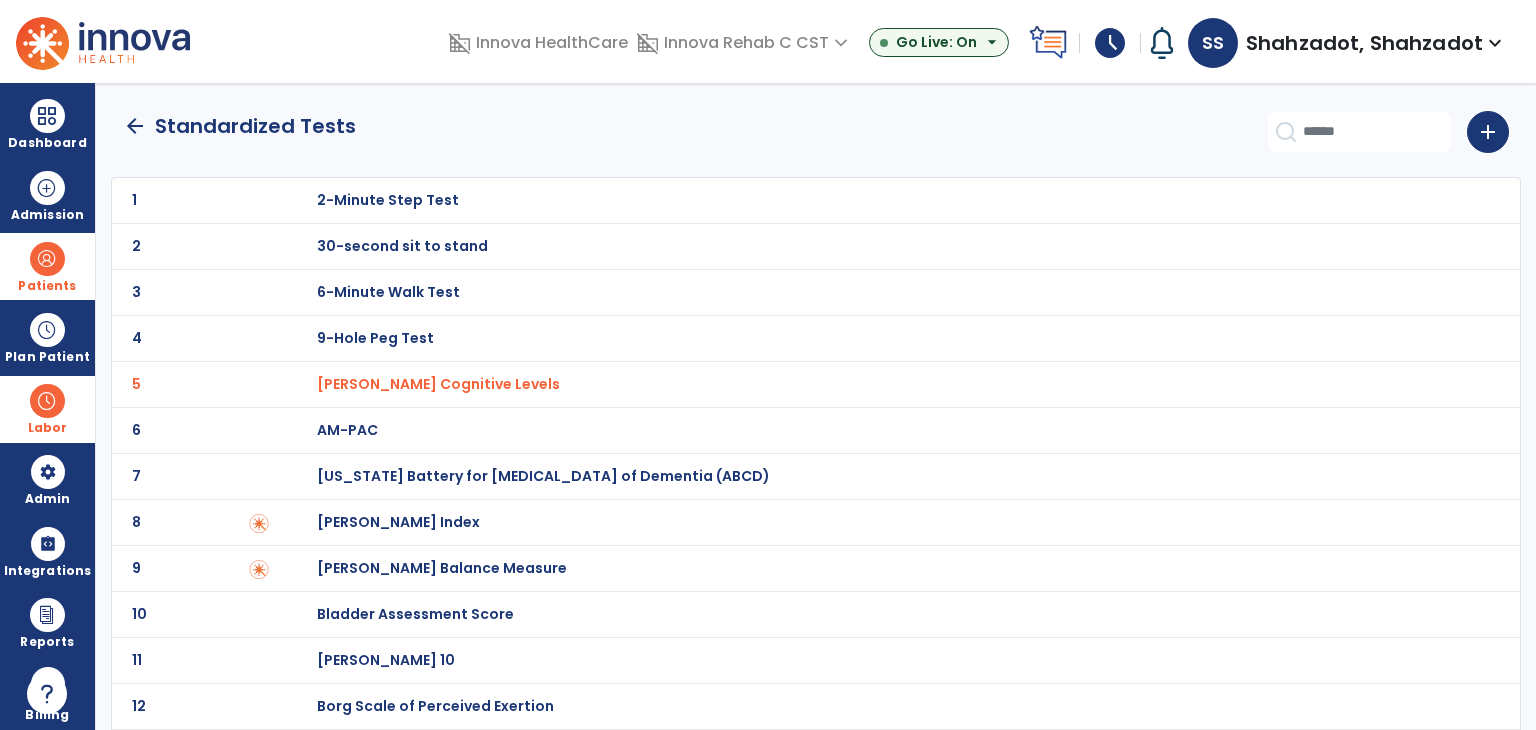 click on "arrow_back" 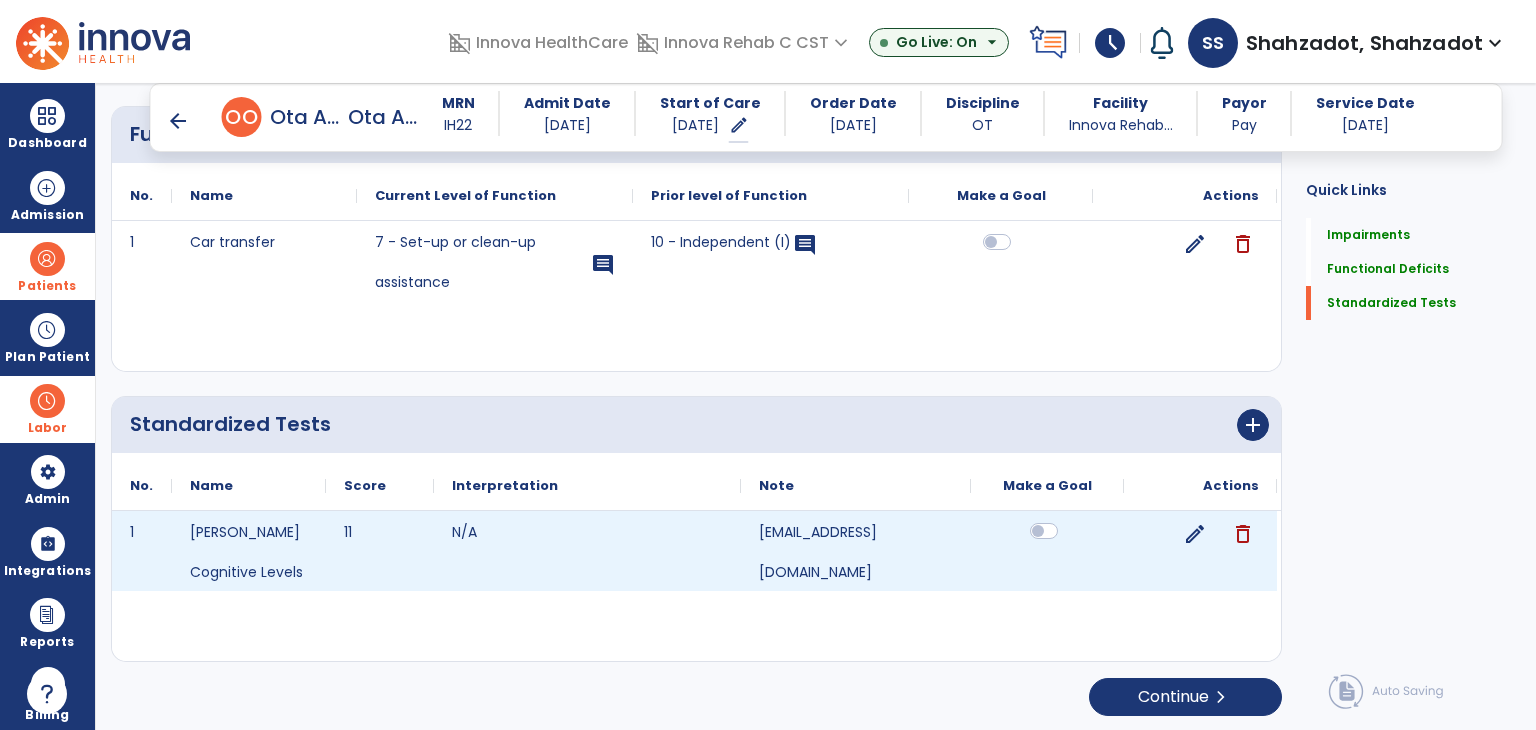 click 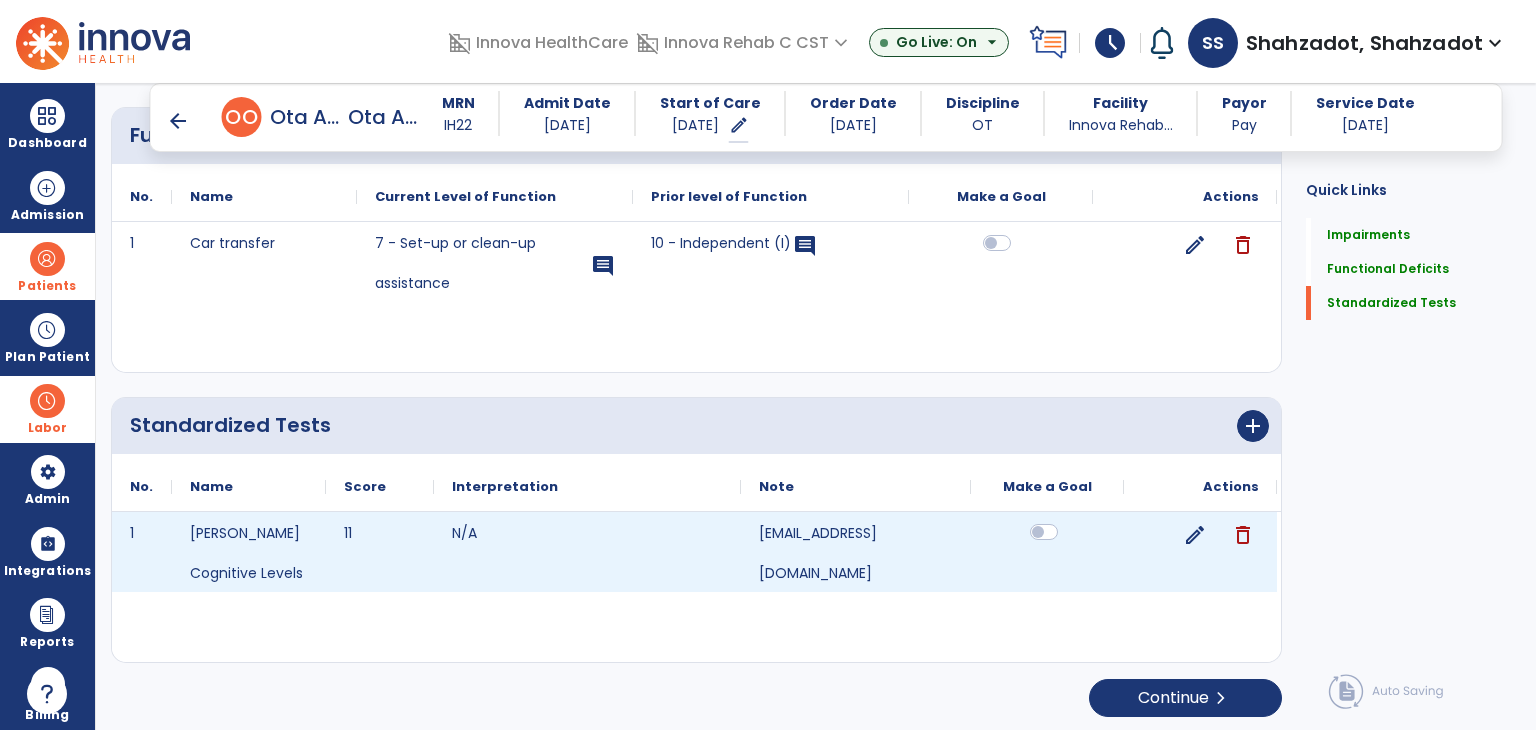 scroll, scrollTop: 512, scrollLeft: 0, axis: vertical 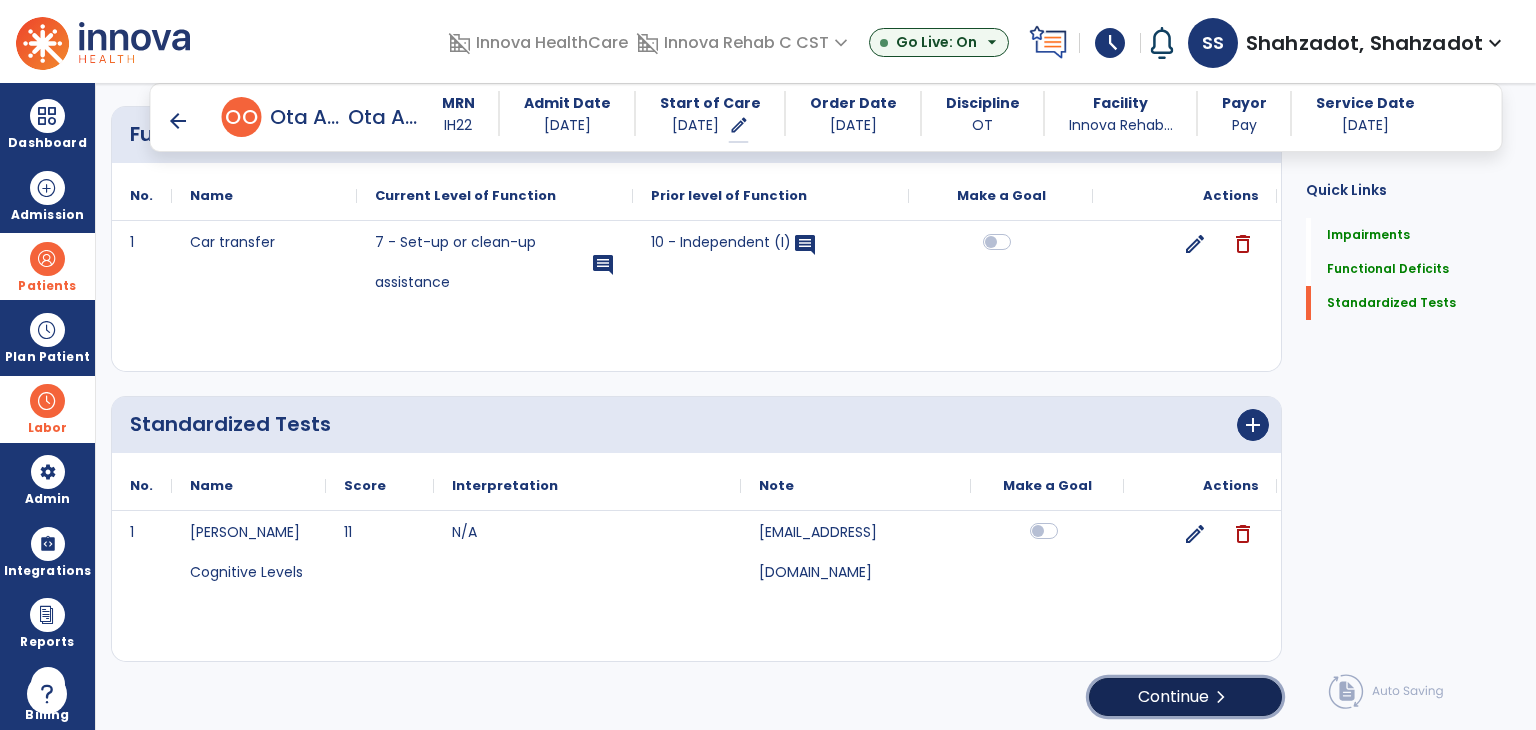 click on "Continue  chevron_right" 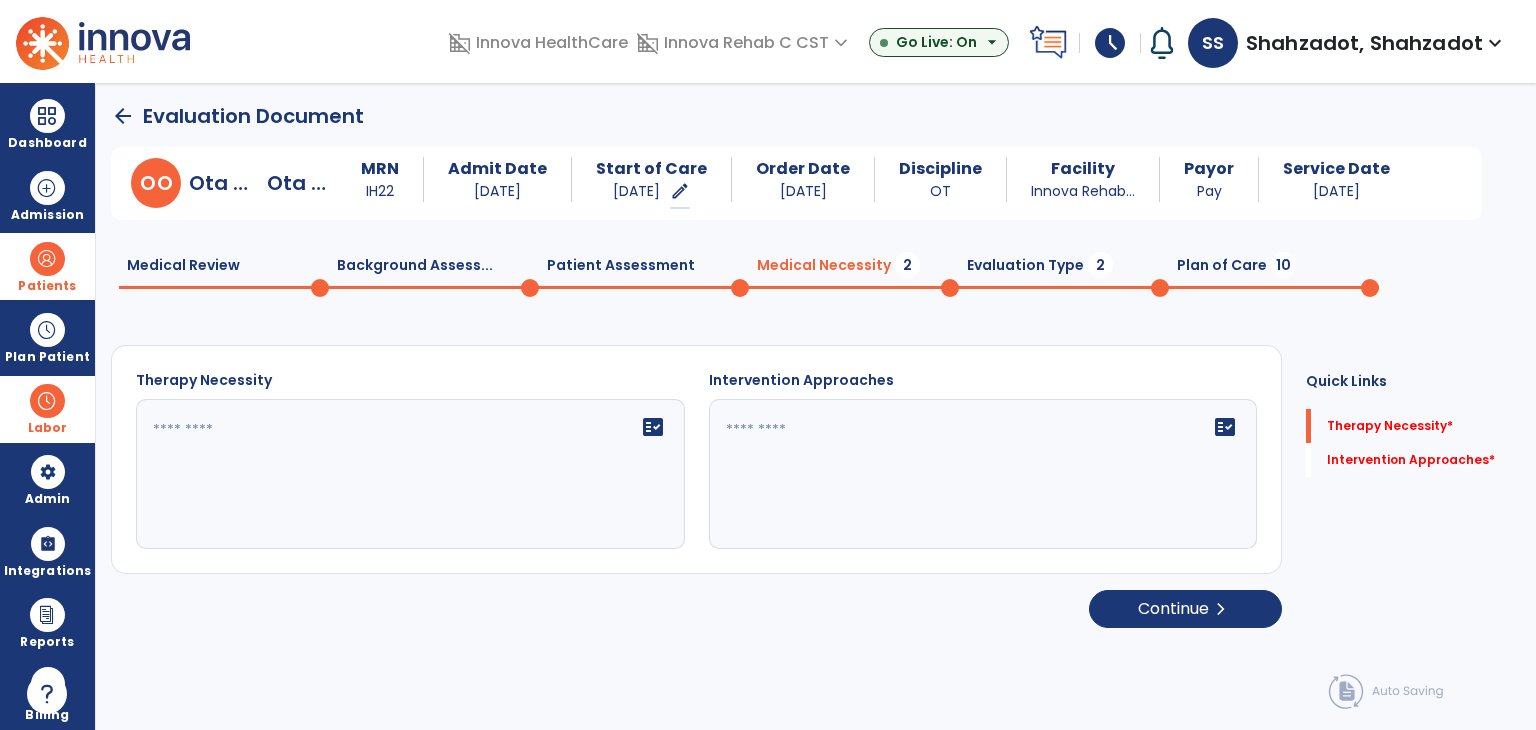scroll, scrollTop: 0, scrollLeft: 0, axis: both 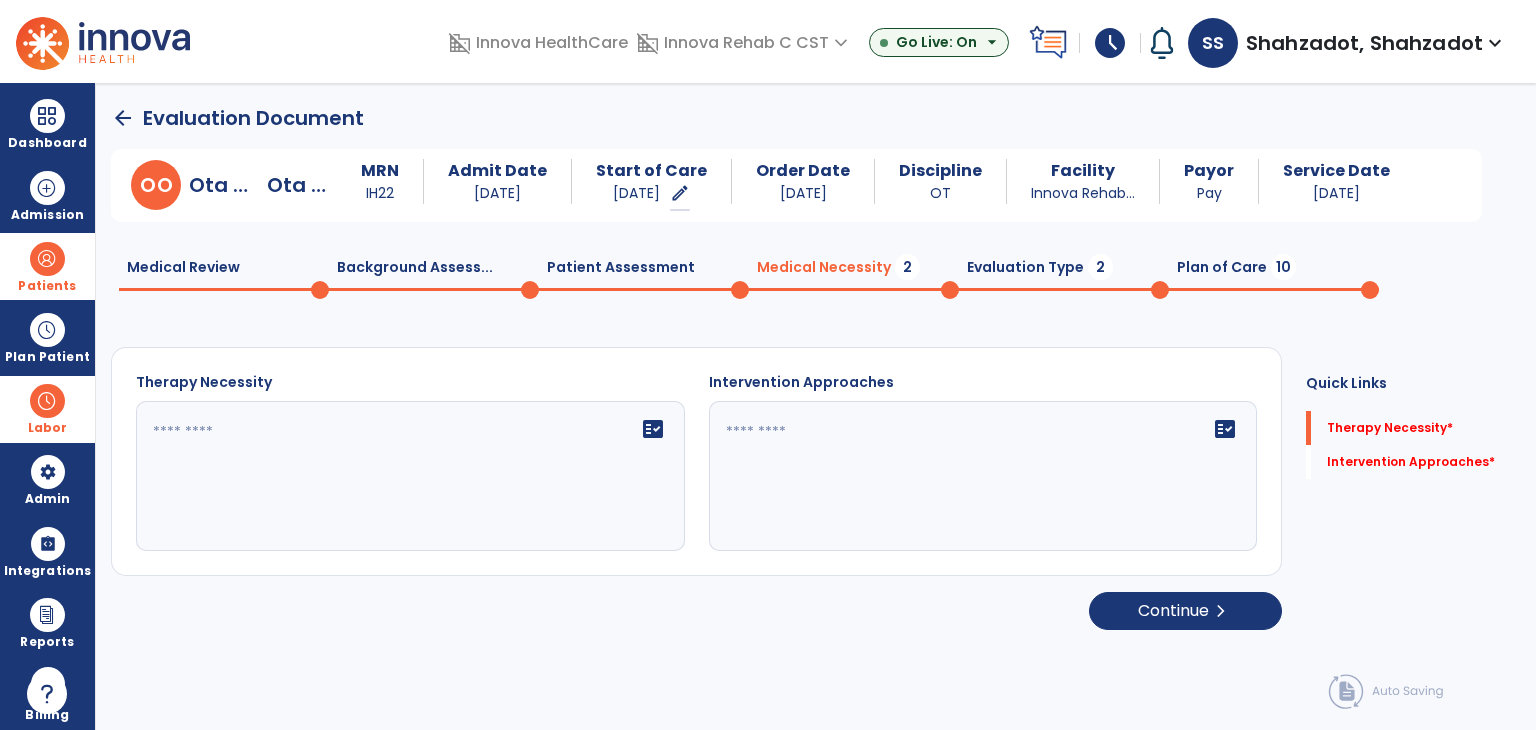 click on "fact_check" 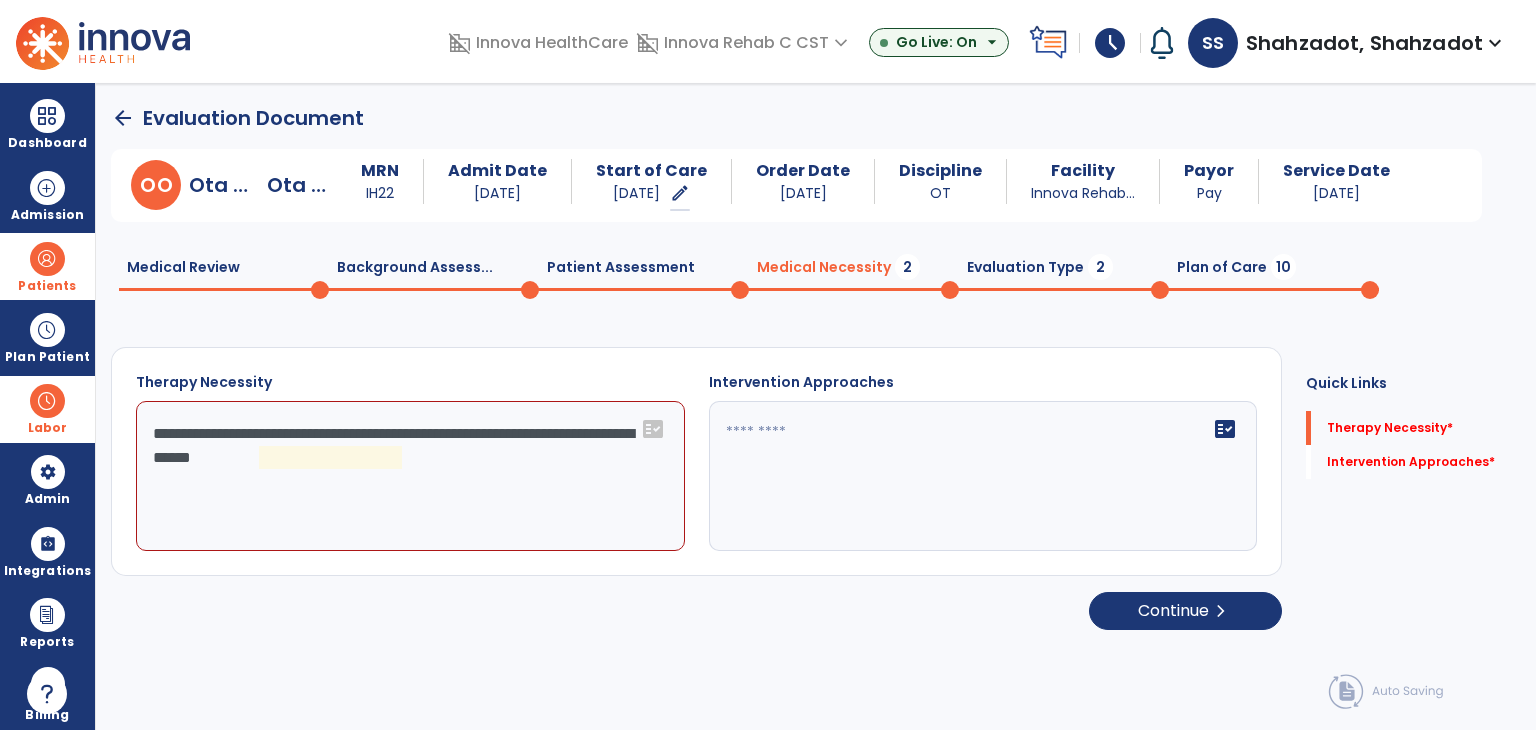 click on "**********" 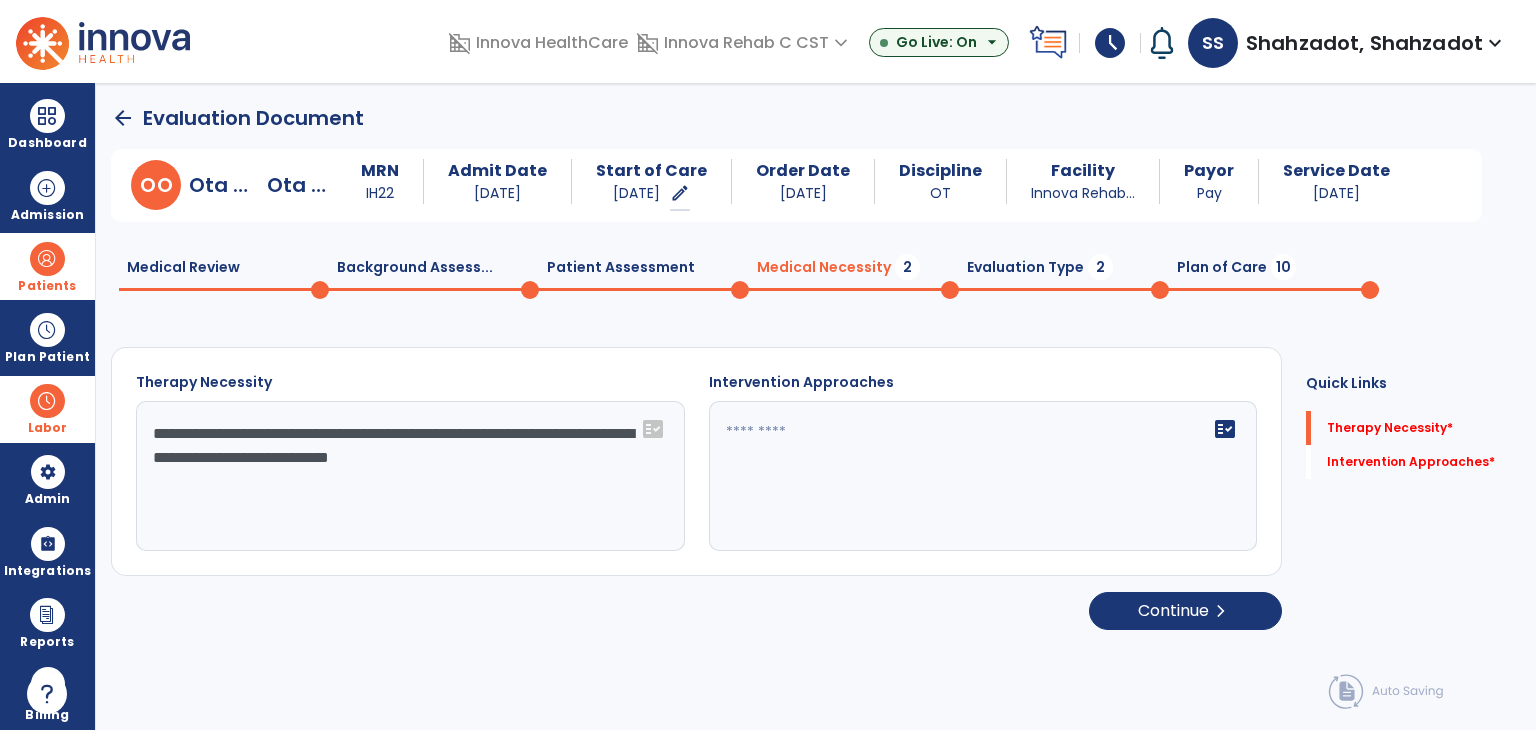 type on "**********" 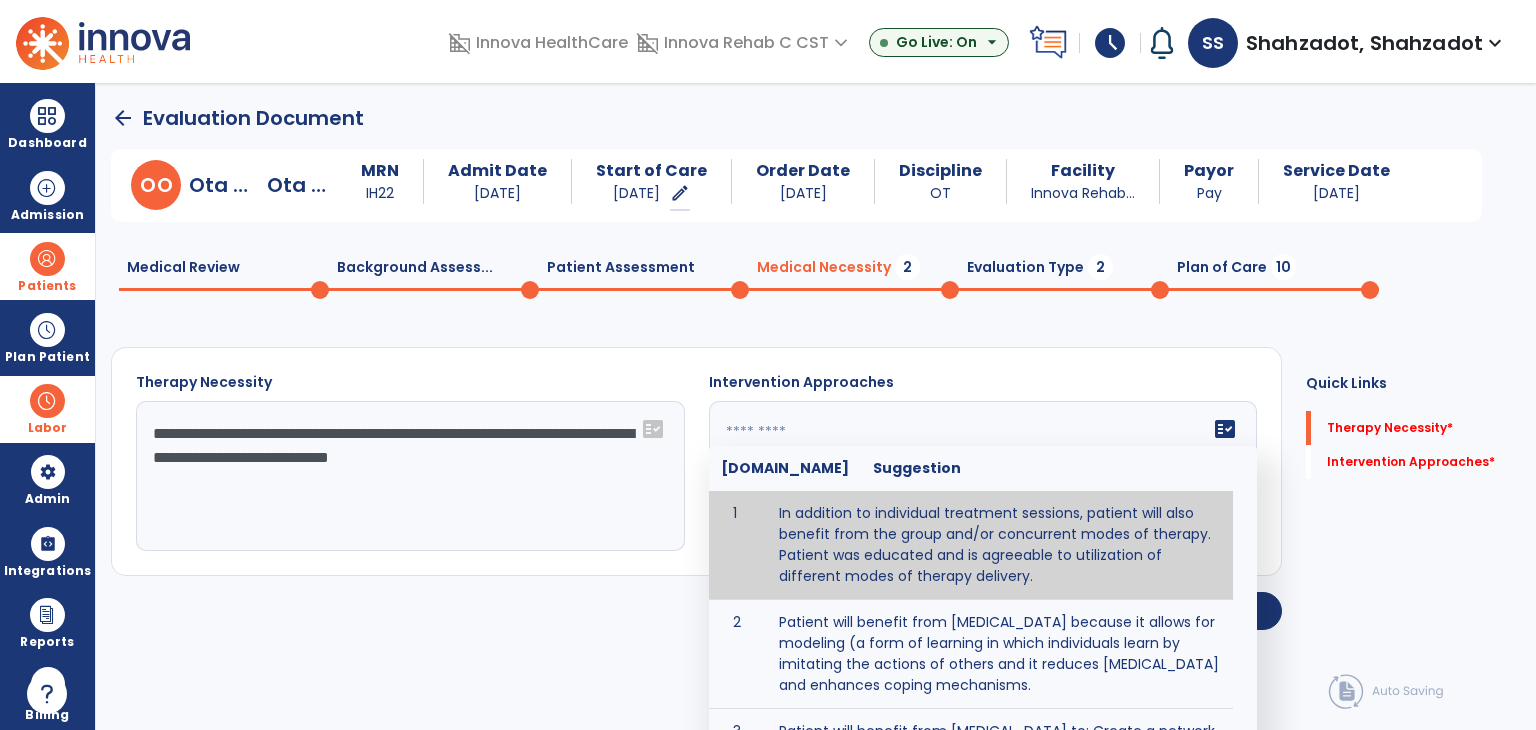 click on "fact_check  [DOMAIN_NAME] Suggestion 1 In addition to individual treatment sessions, patient will also benefit from the group and/or concurrent modes of therapy. Patient was educated and is agreeable to utilization of different modes of therapy delivery. 2 Patient will benefit from [MEDICAL_DATA] because it allows for modeling (a form of learning in which individuals learn by imitating the actions of others and it reduces [MEDICAL_DATA] and enhances coping mechanisms. 3 Patient will benefit from [MEDICAL_DATA] to: Create a network that promotes growth and learning by enabling patients to receive and give support and to share experiences from different points of view. 4 Patient will benefit from group/concurrent therapy because it is supported by evidence to promote increased patient engagement and sustainable outcomes. 5 Patient will benefit from group/concurrent therapy to: Promote independence and minimize dependence." 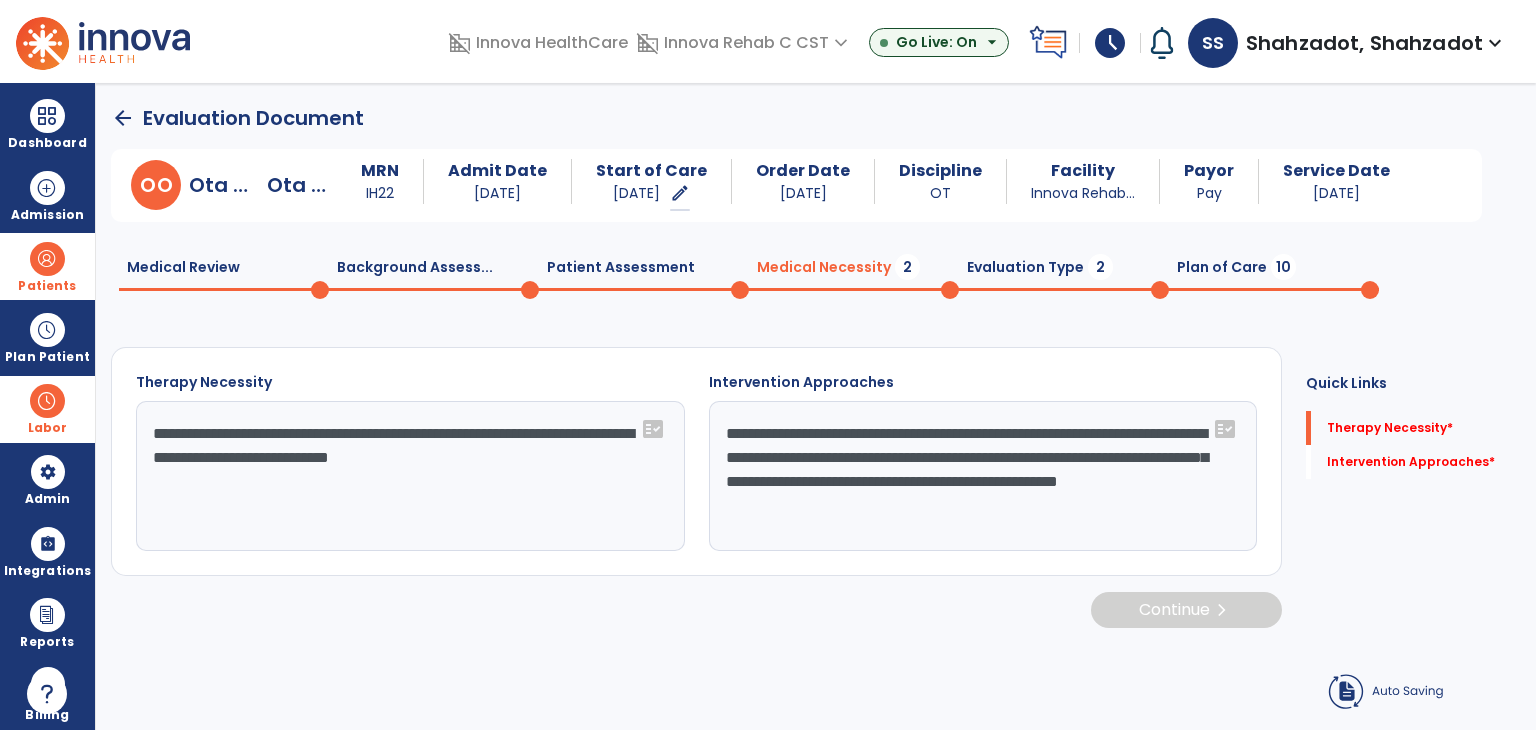 click on "Continue  chevron_right" 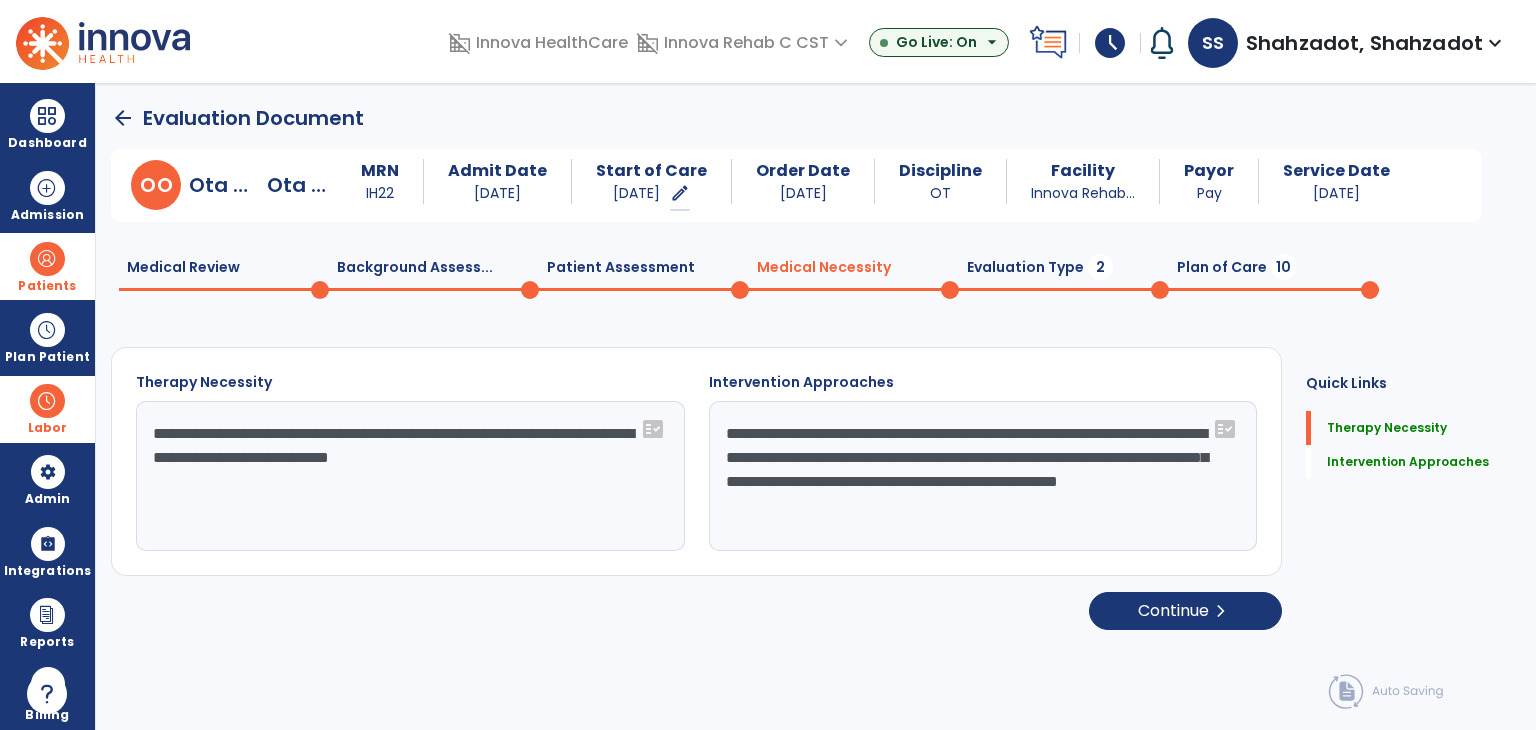 click on "Continue  chevron_right" 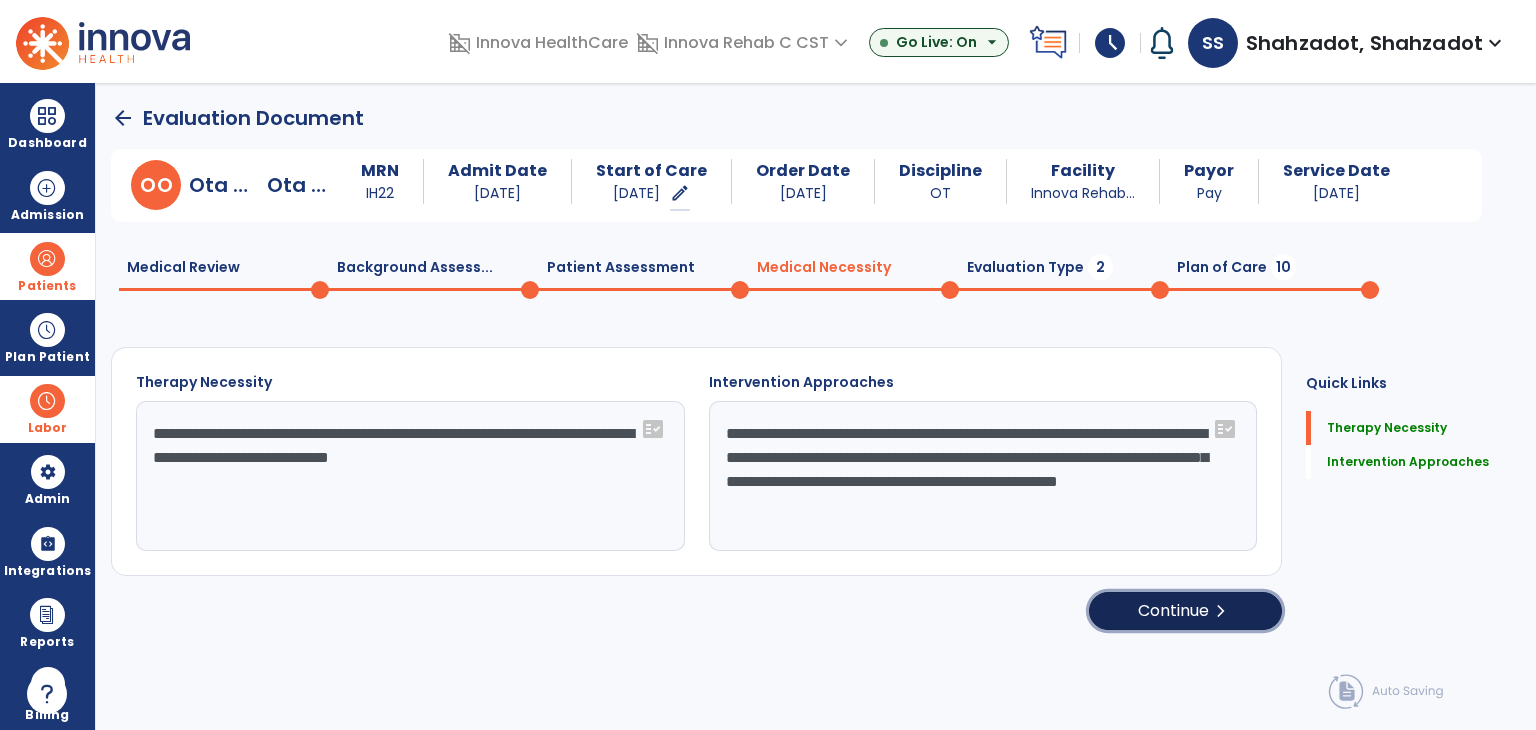 click on "Continue  chevron_right" 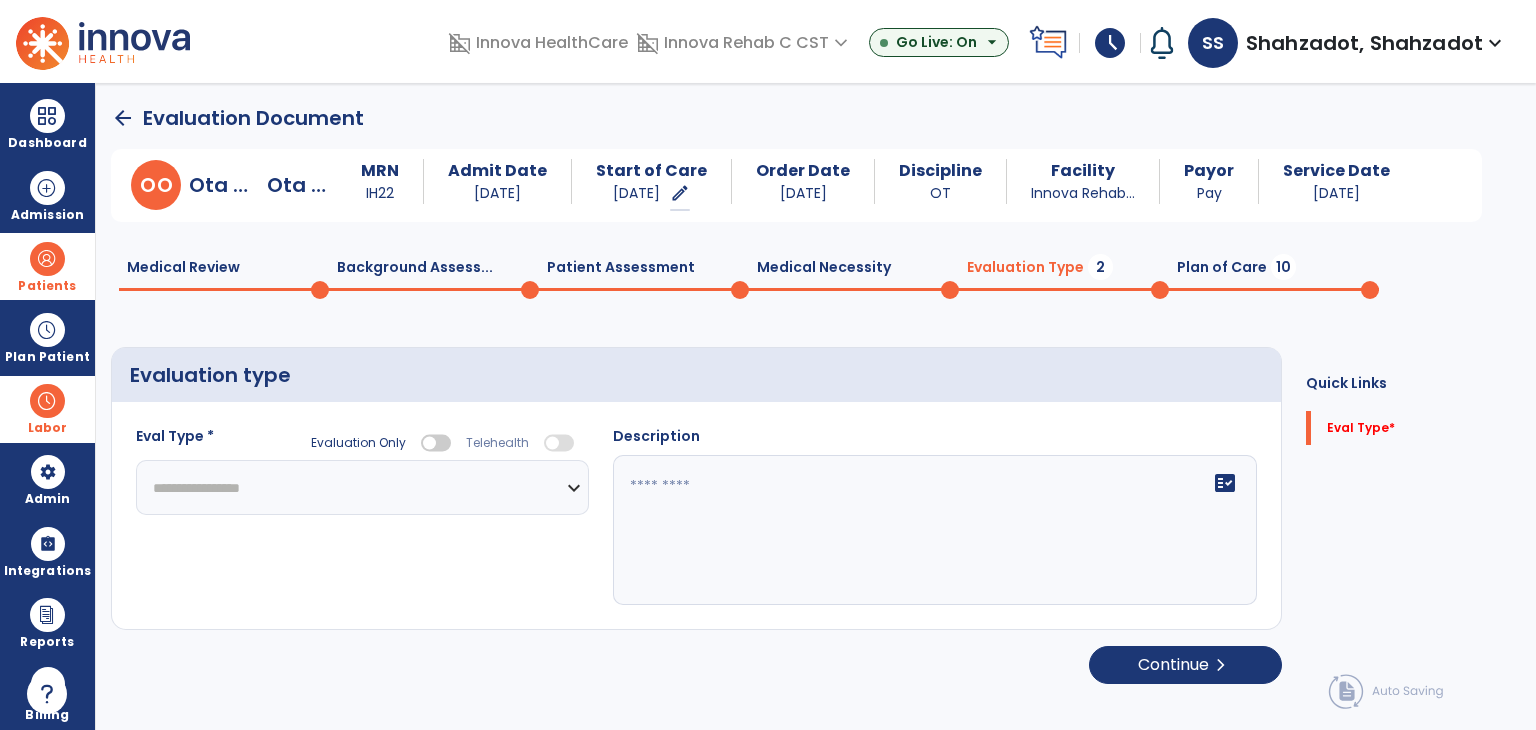 click on "**********" 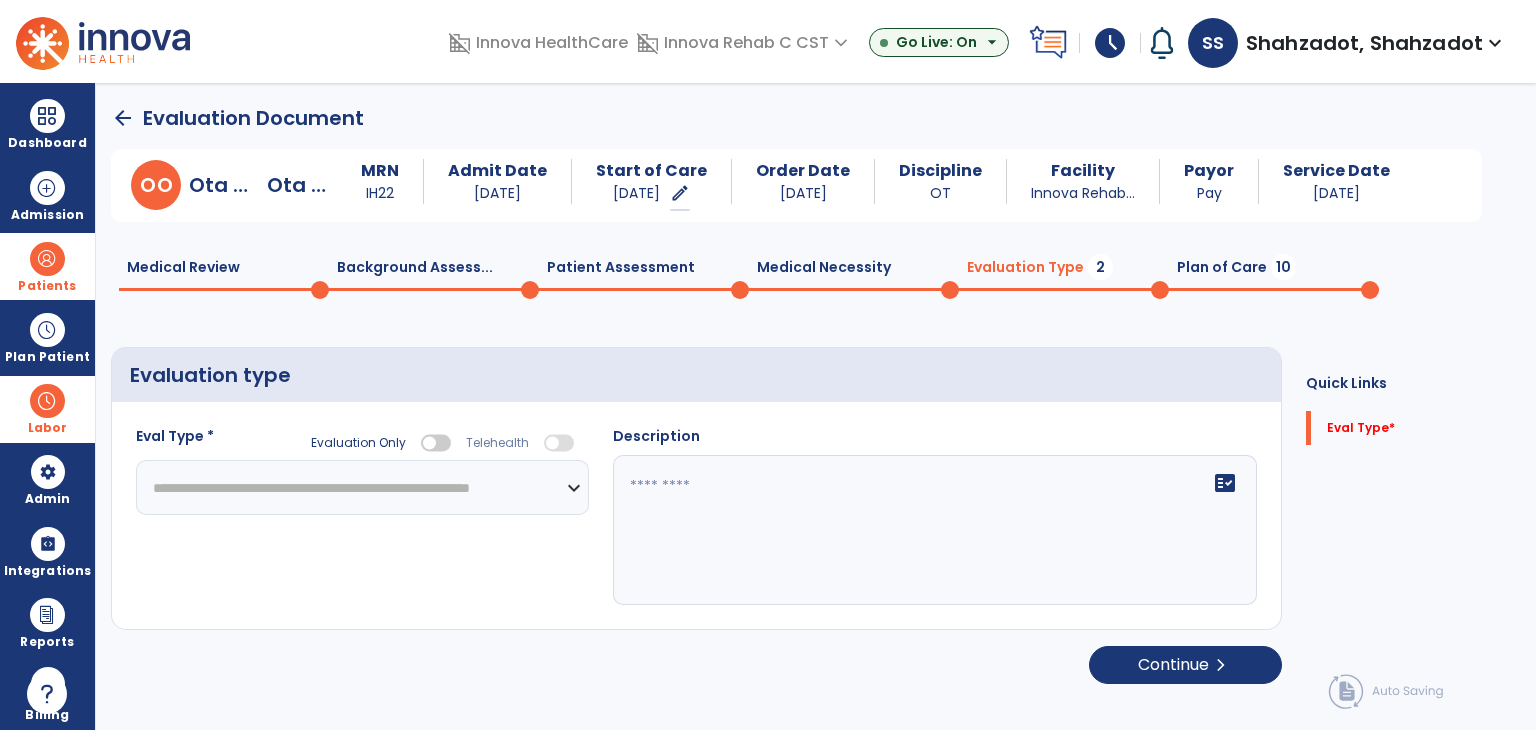 click on "**********" 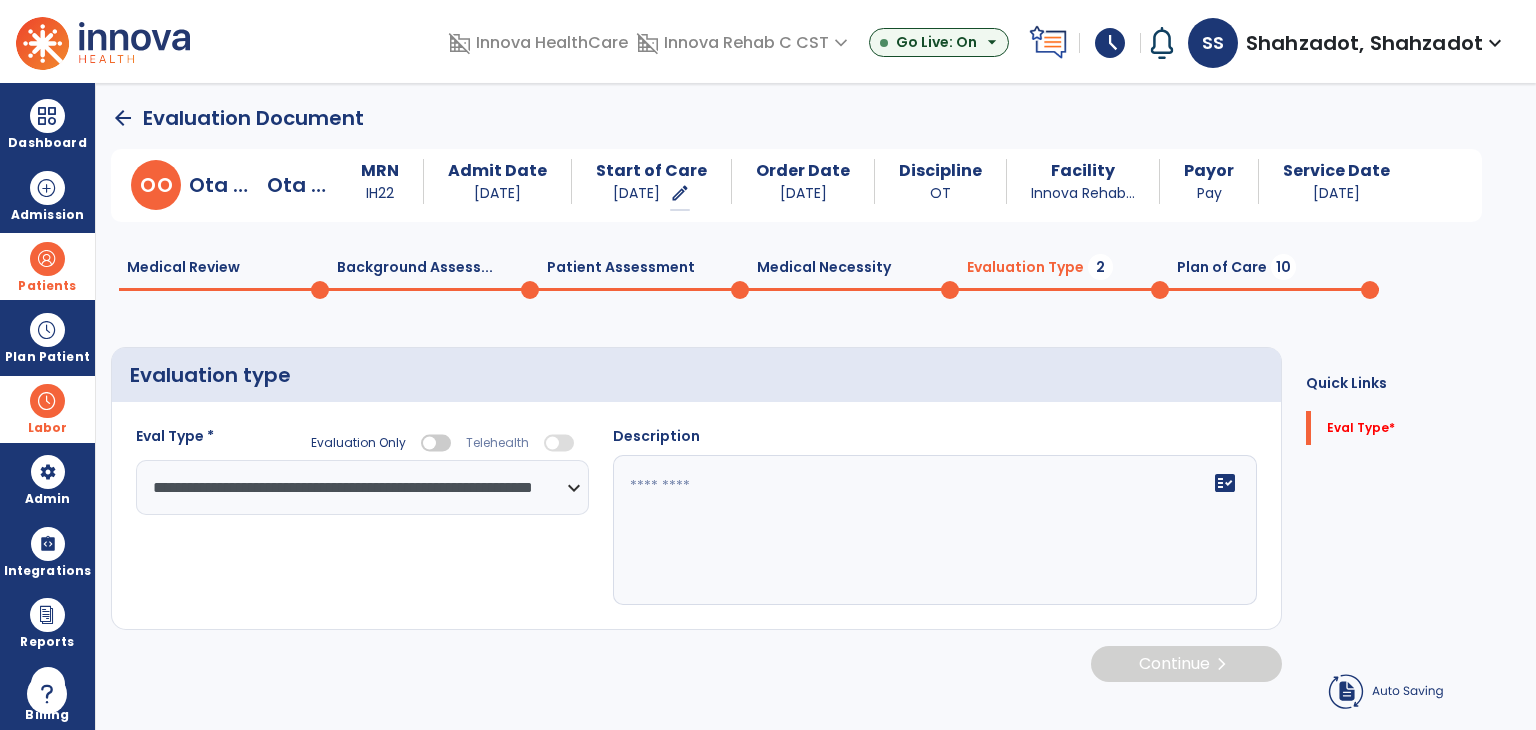 click on "fact_check" 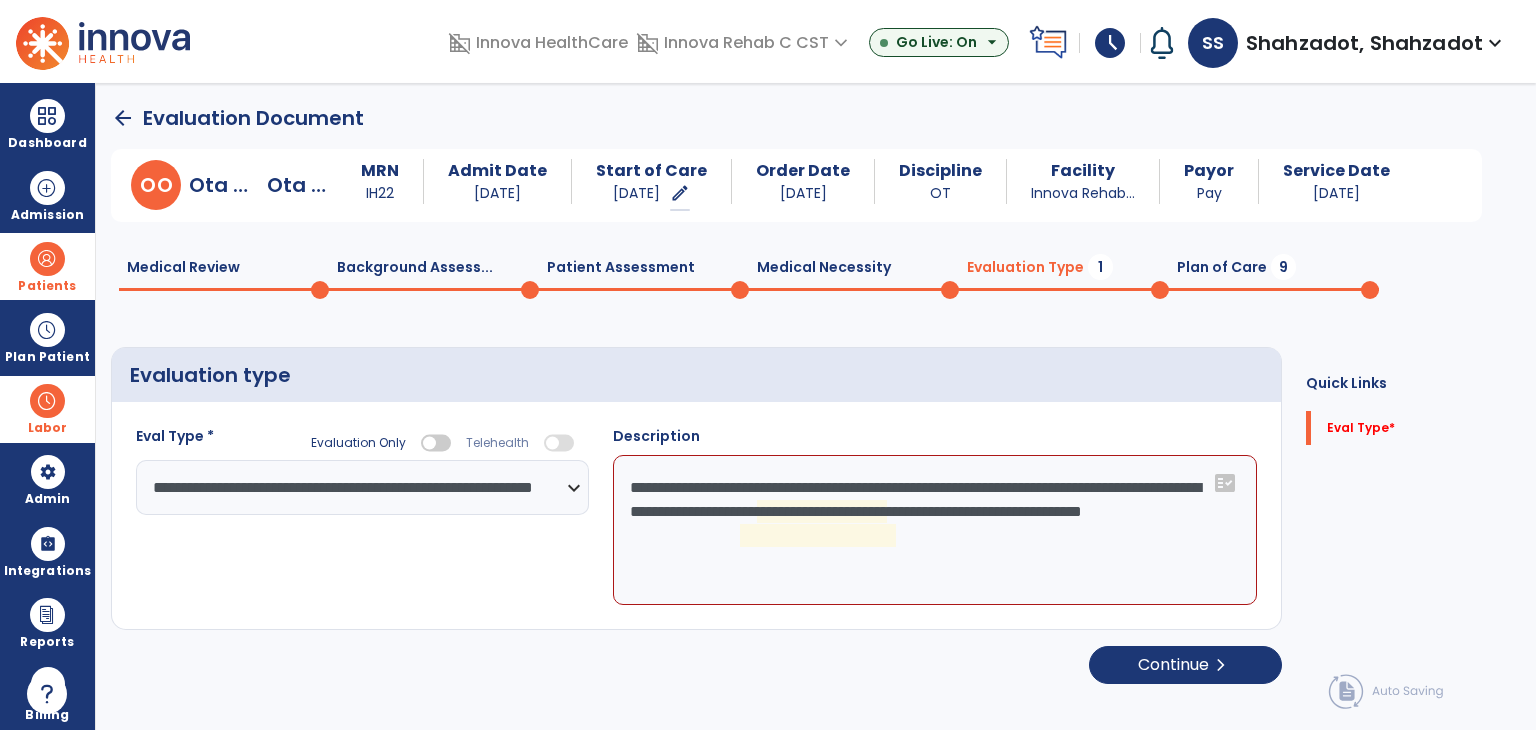 click on "**********" 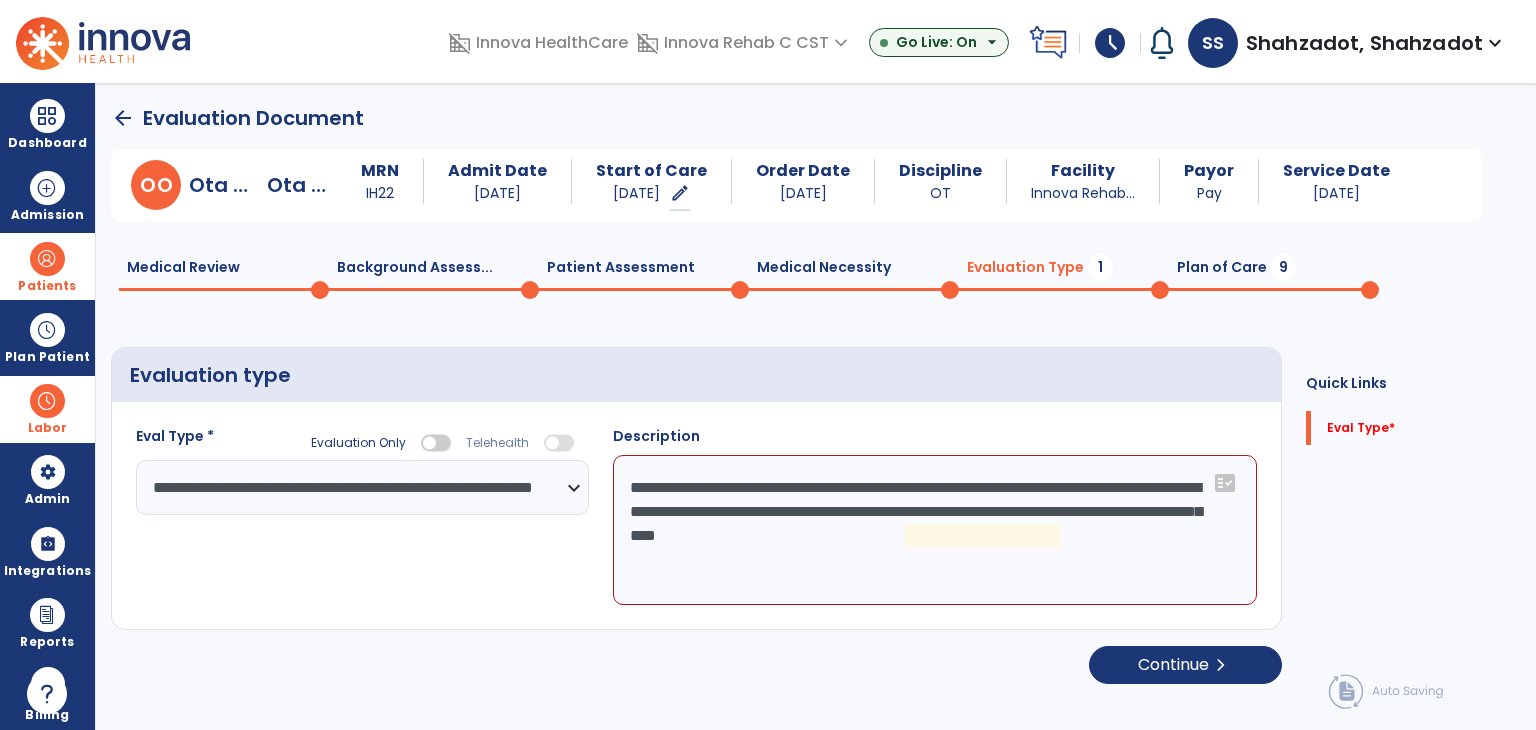 click on "**********" 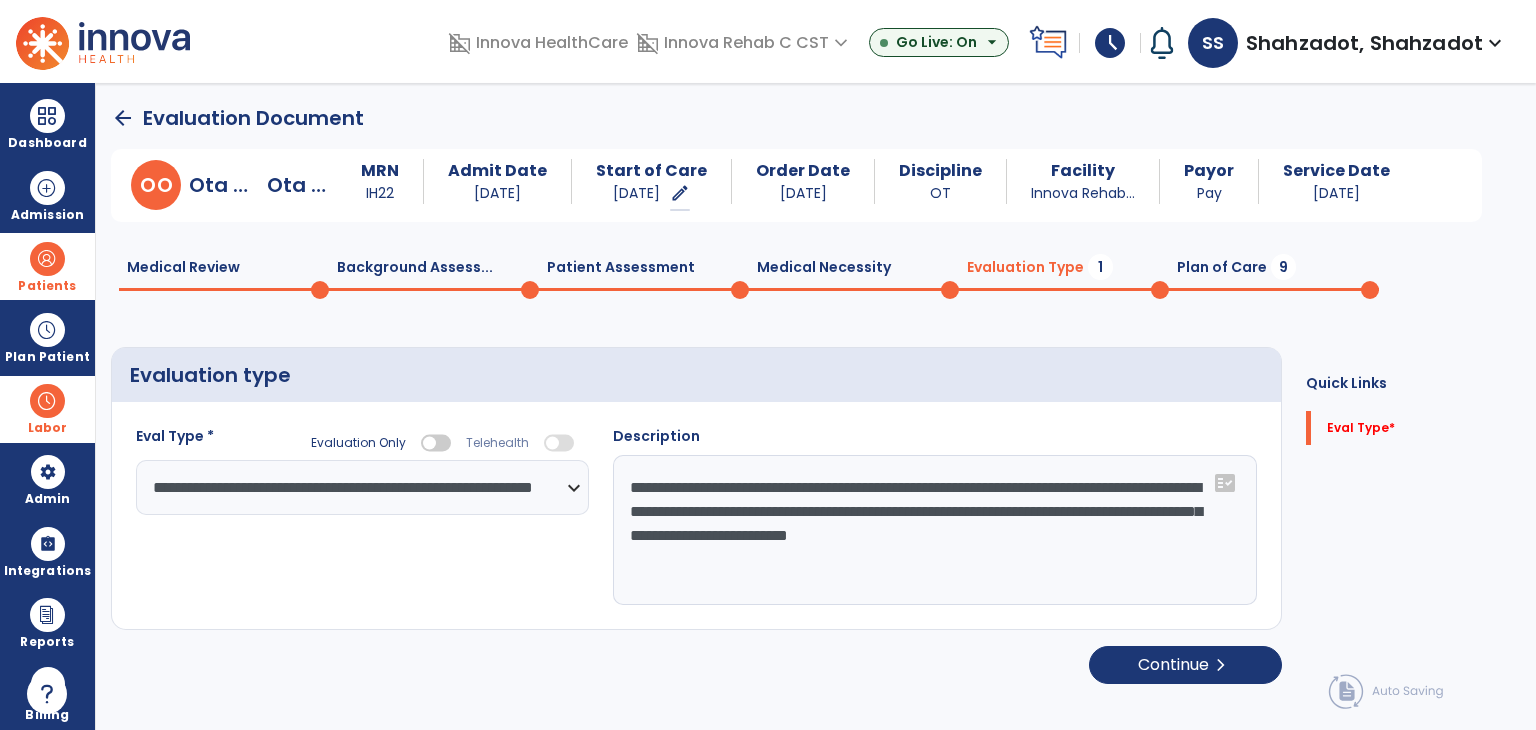type on "**********" 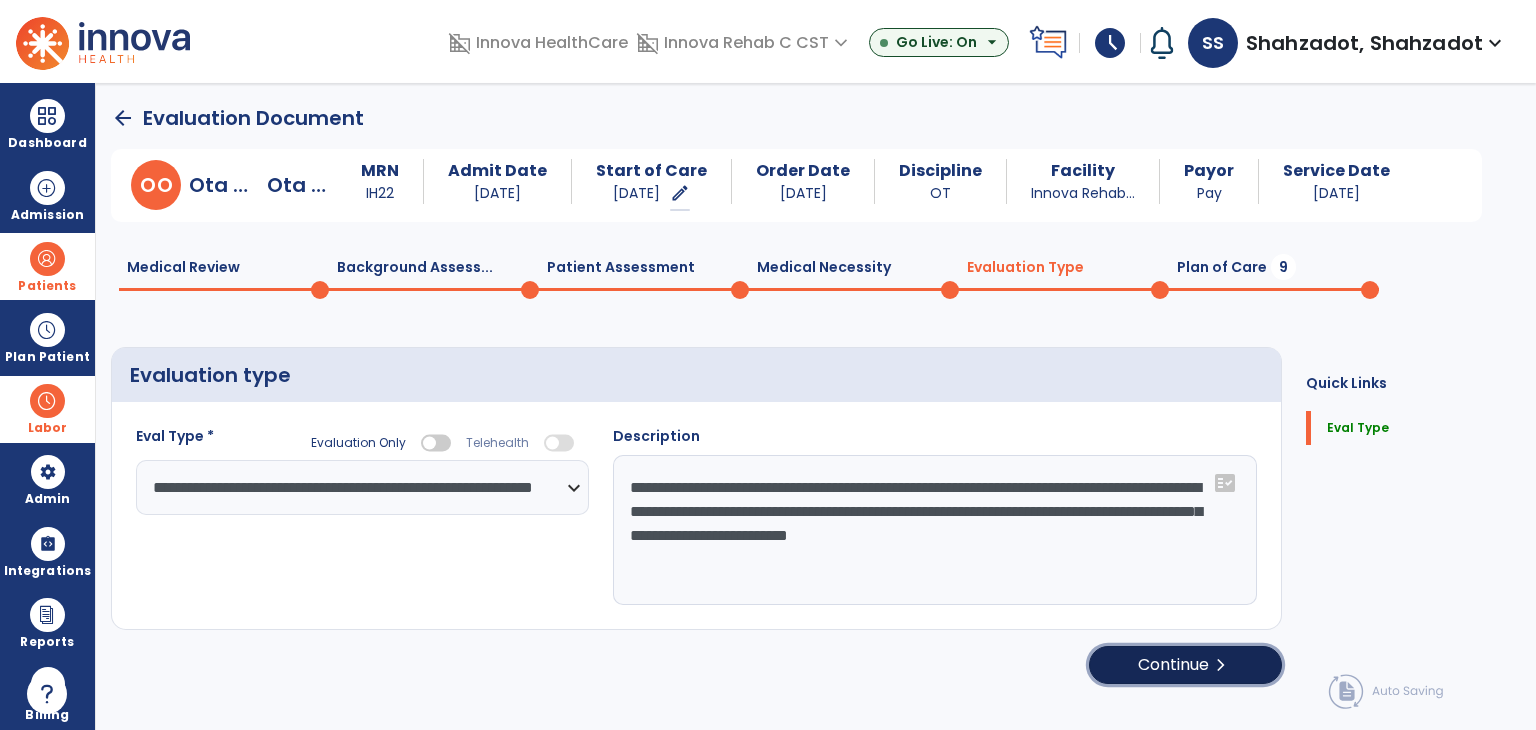 click on "chevron_right" 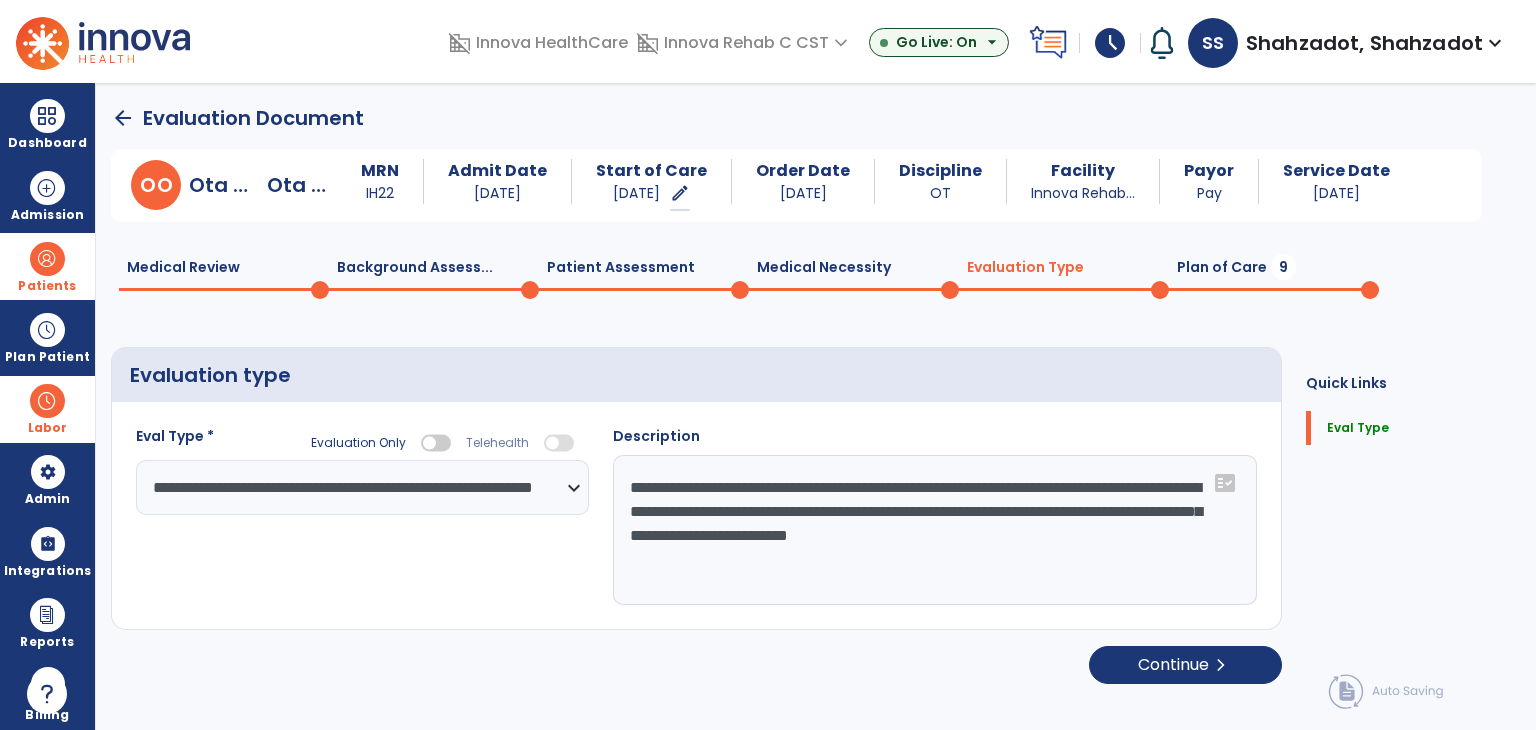 select on "*****" 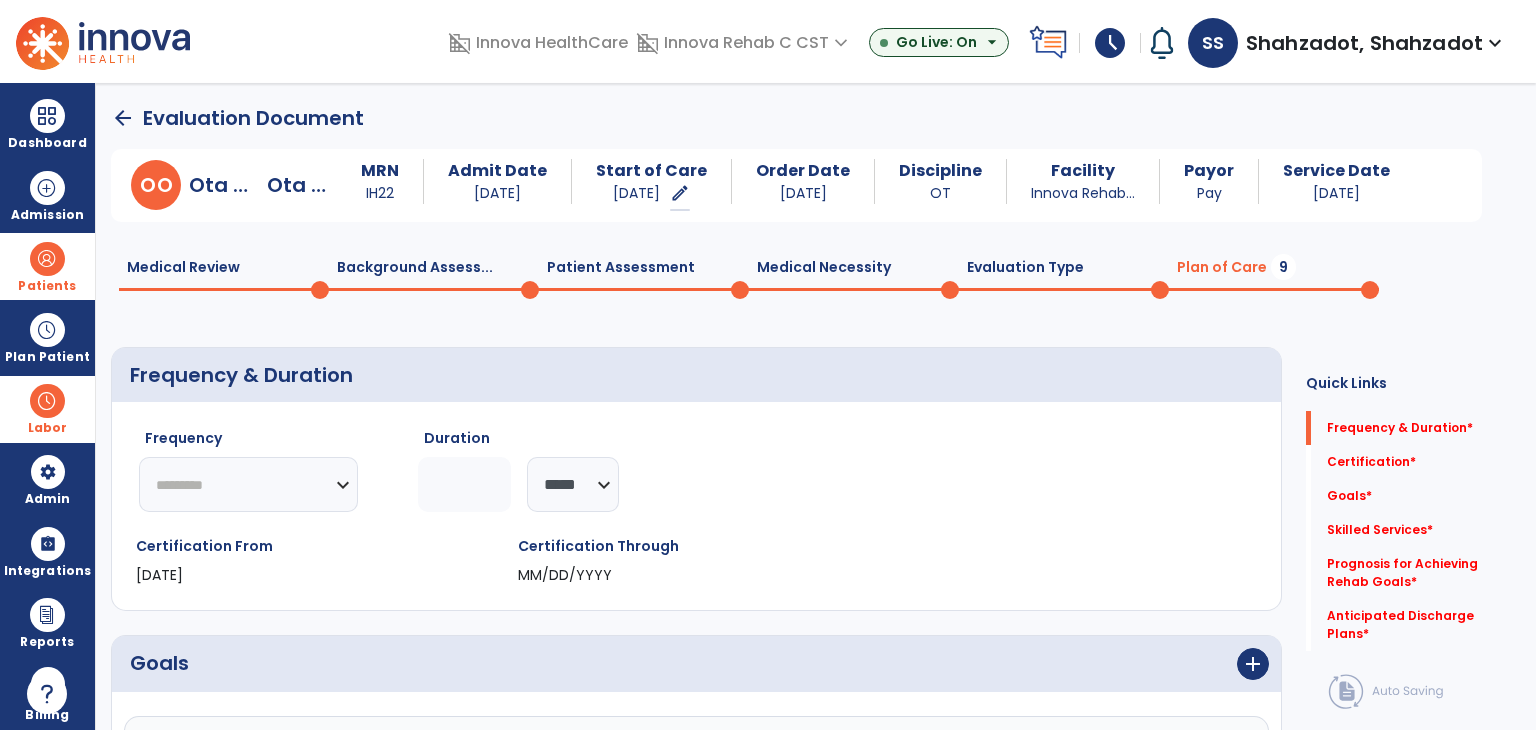 click on "********* ** ** ** ** ** ** **" 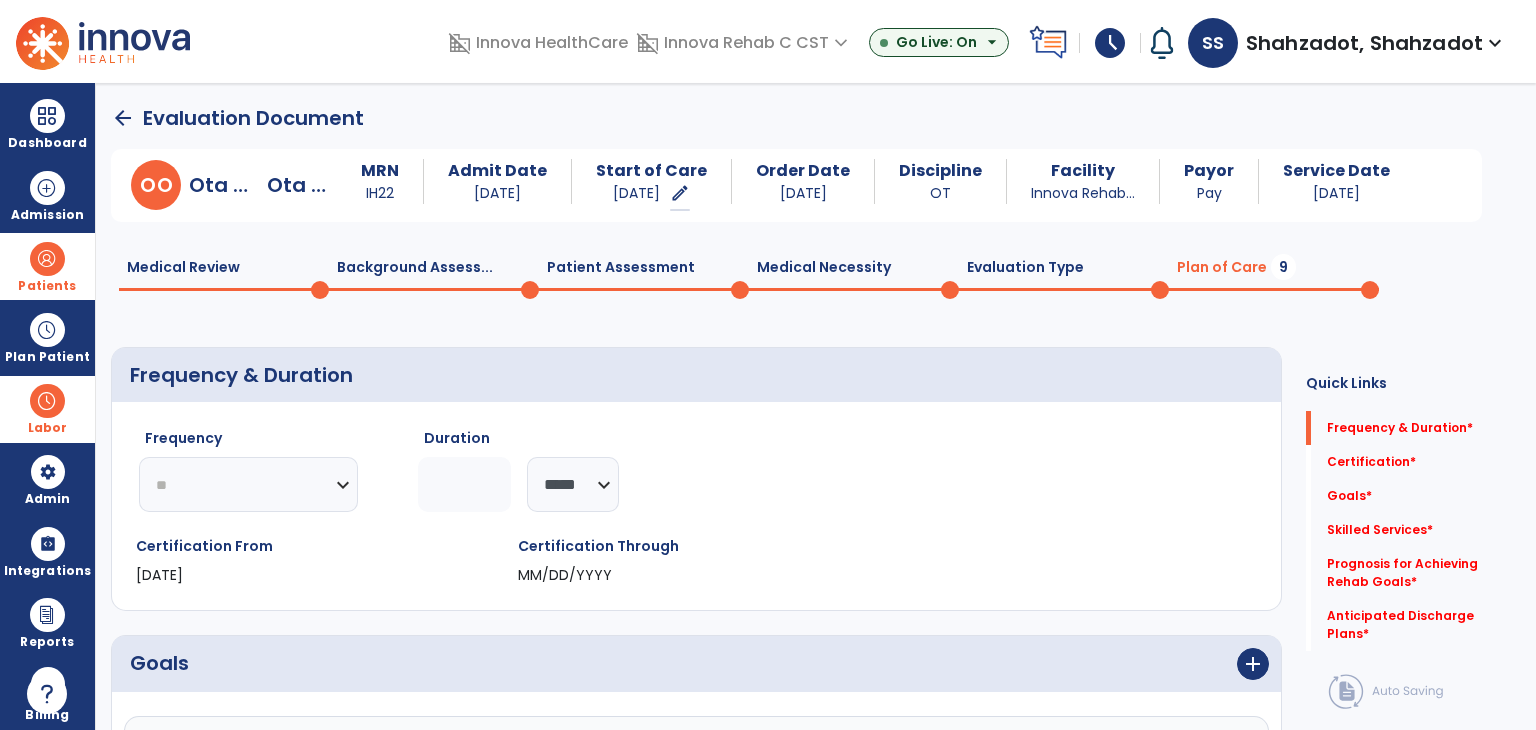 click on "********* ** ** ** ** ** ** **" 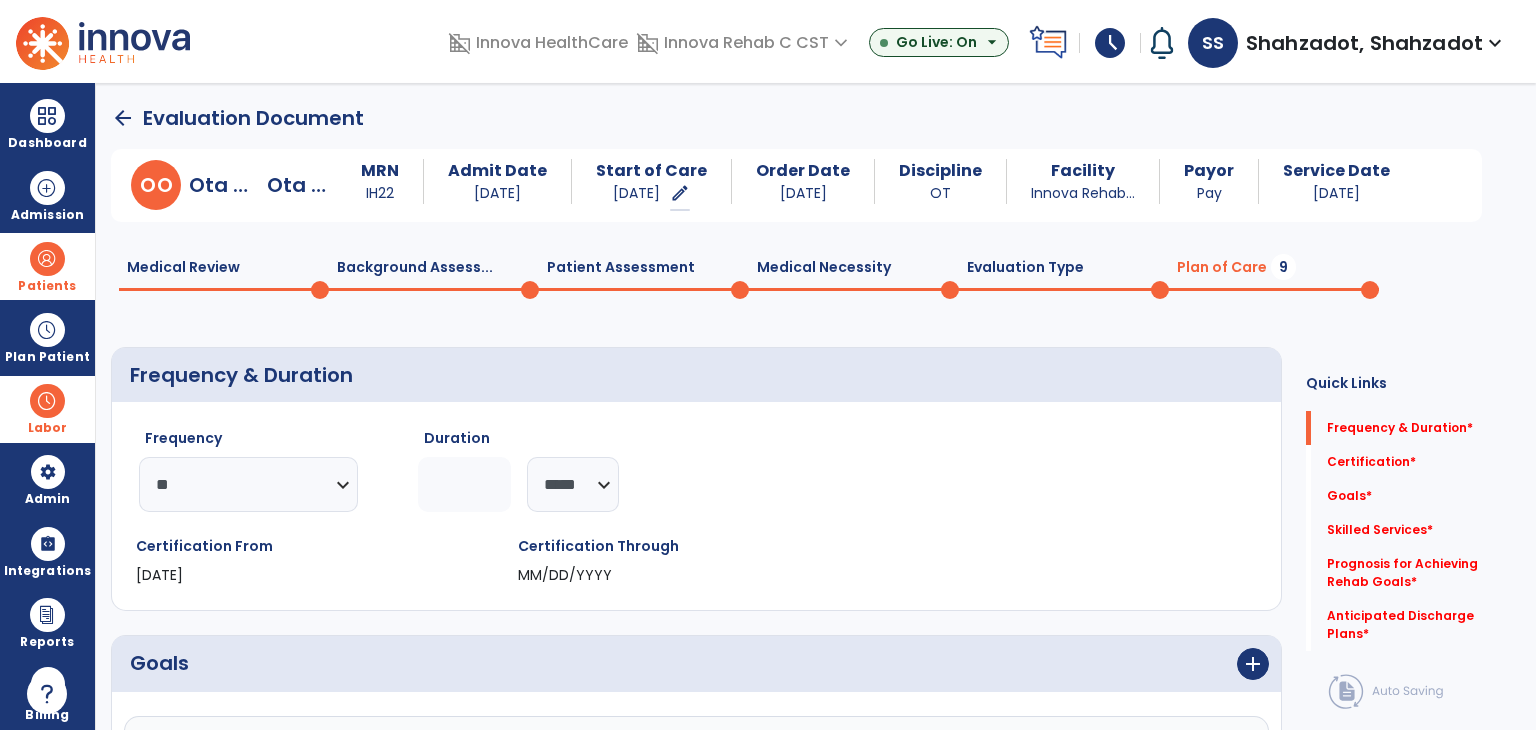click 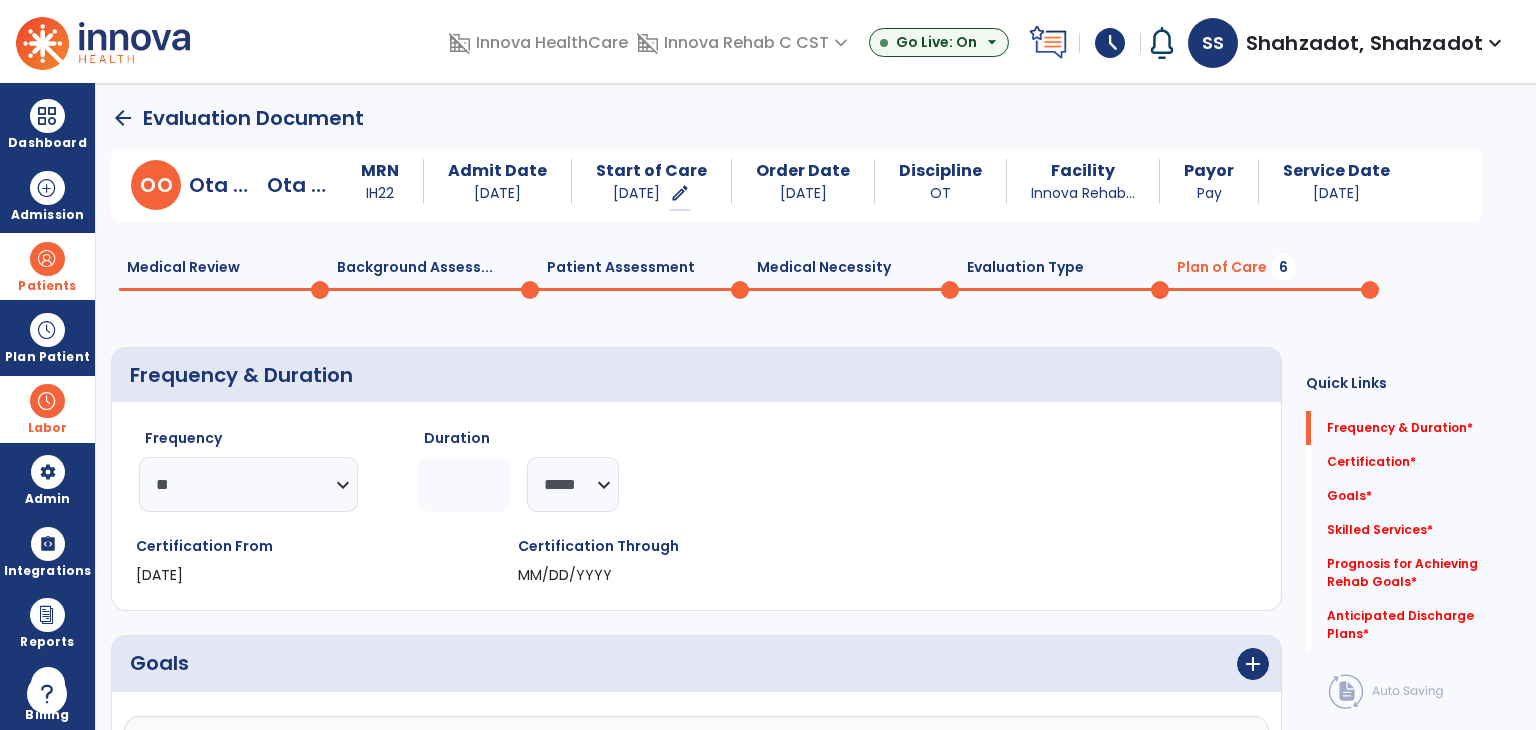 click on "*" 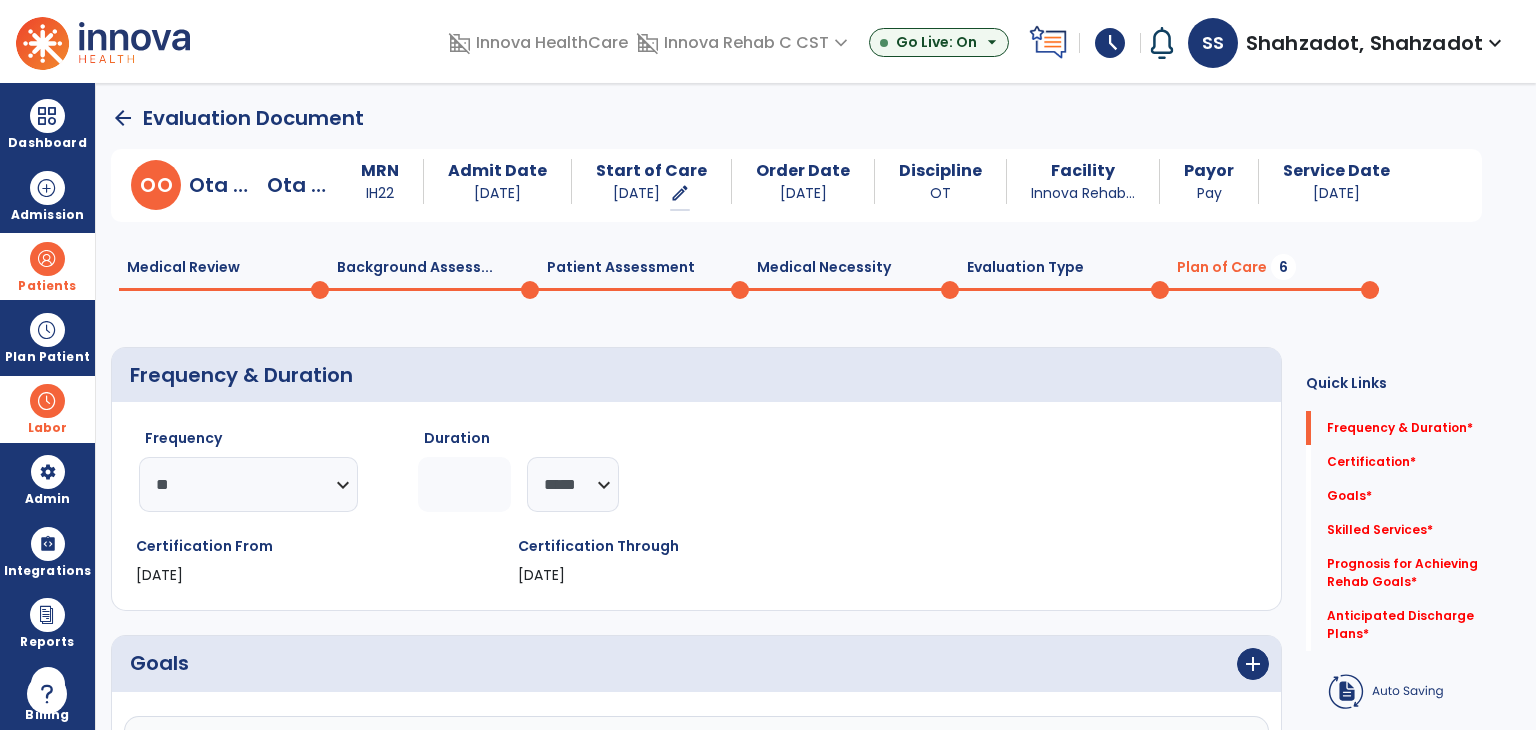 click on "*" 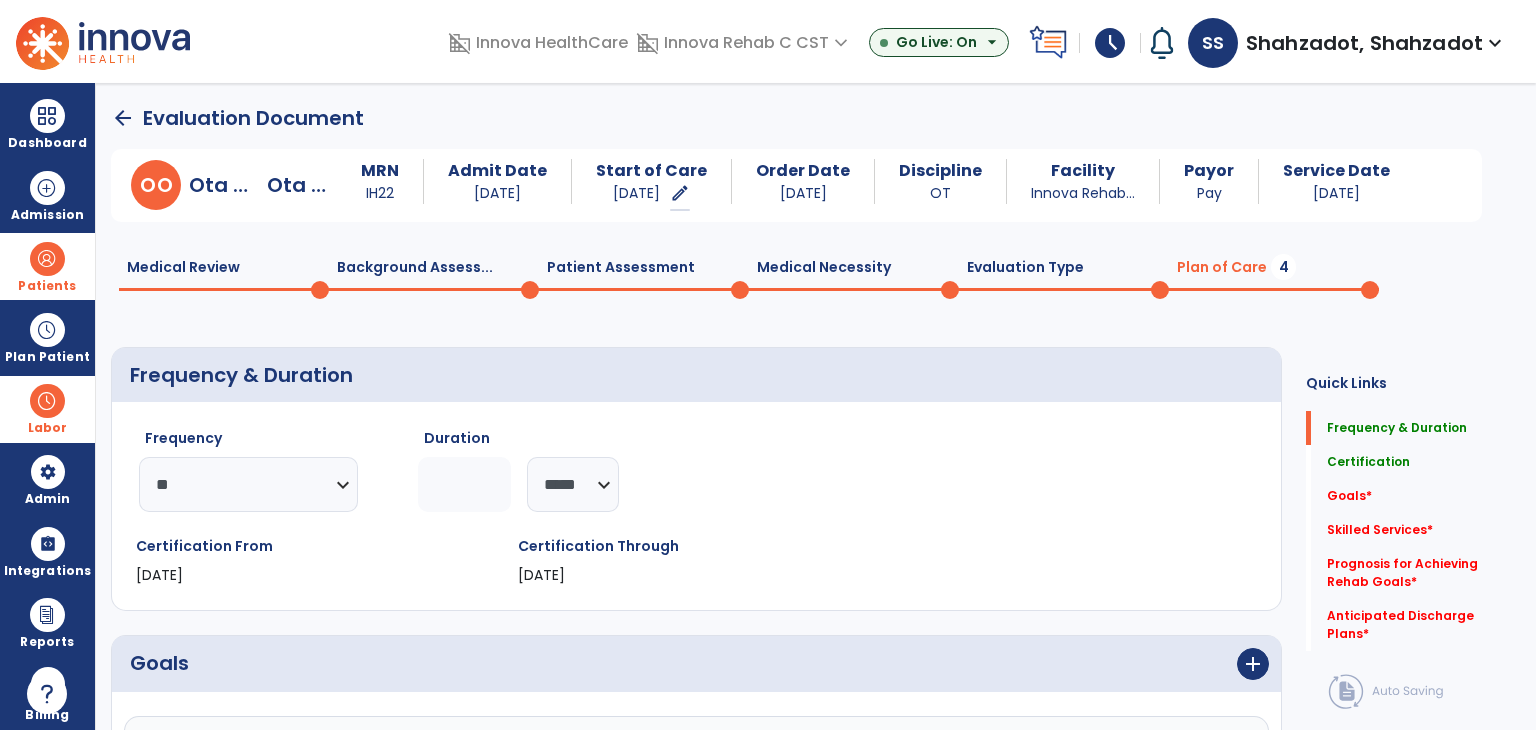 type on "*" 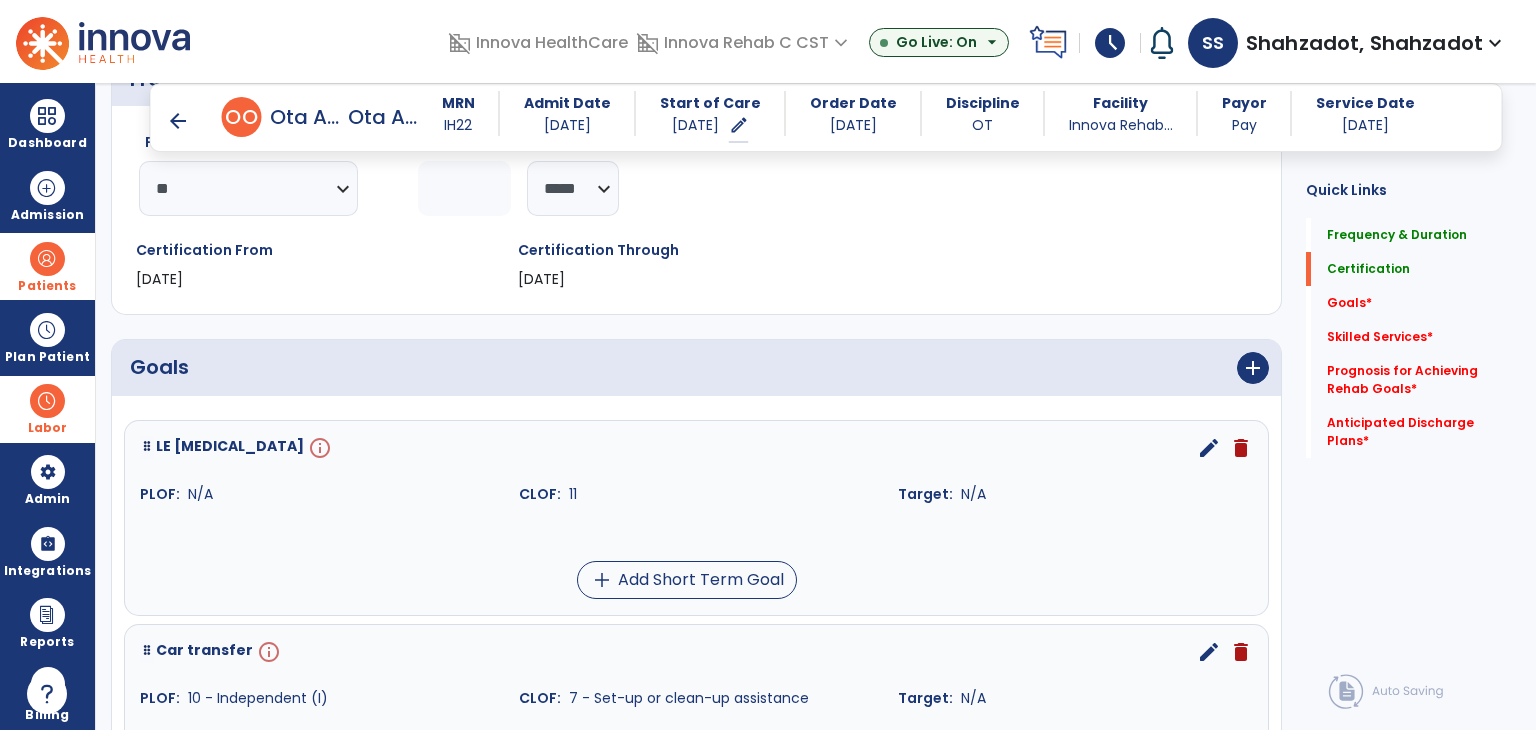 scroll, scrollTop: 300, scrollLeft: 0, axis: vertical 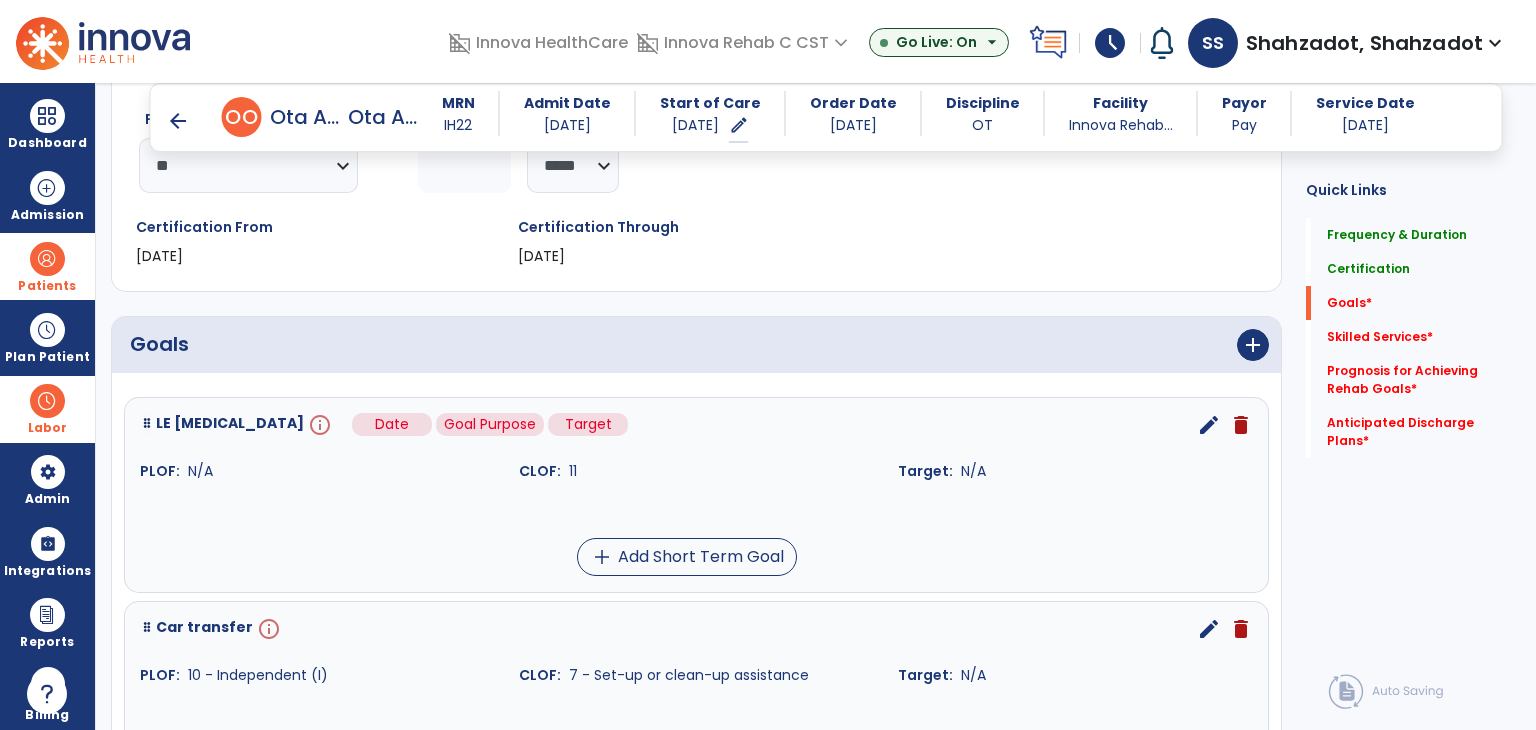 click on "info" at bounding box center (318, 425) 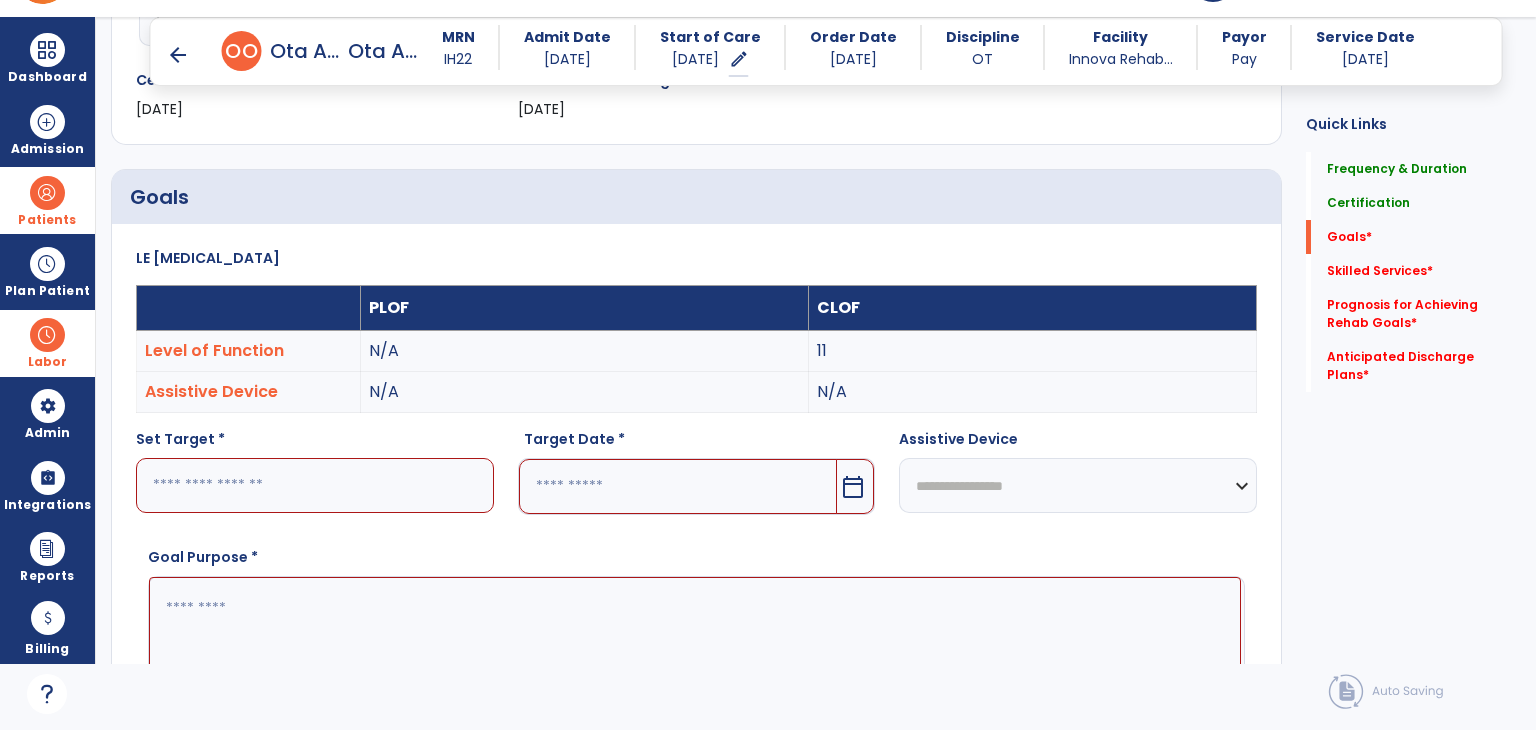 scroll, scrollTop: 83, scrollLeft: 0, axis: vertical 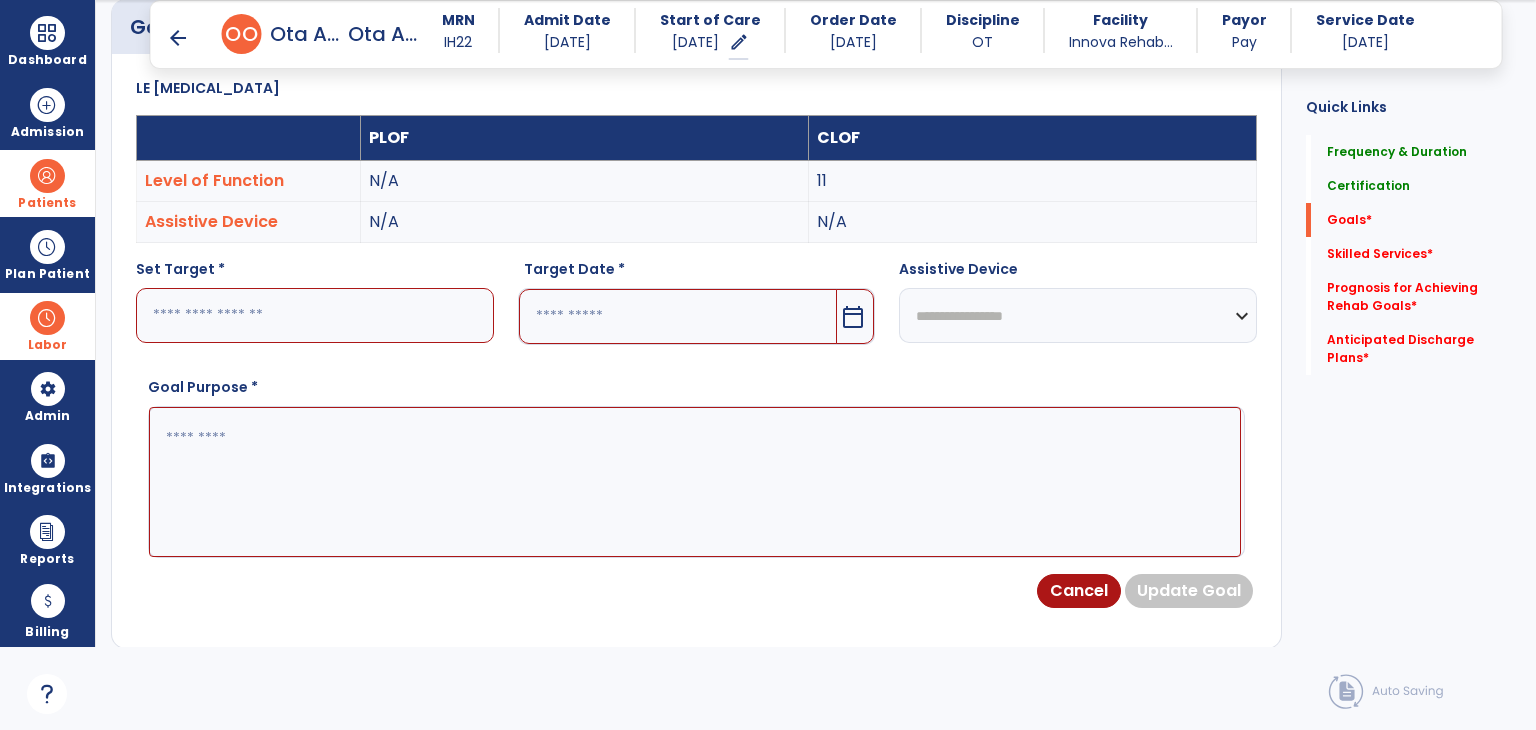 click at bounding box center (315, 315) 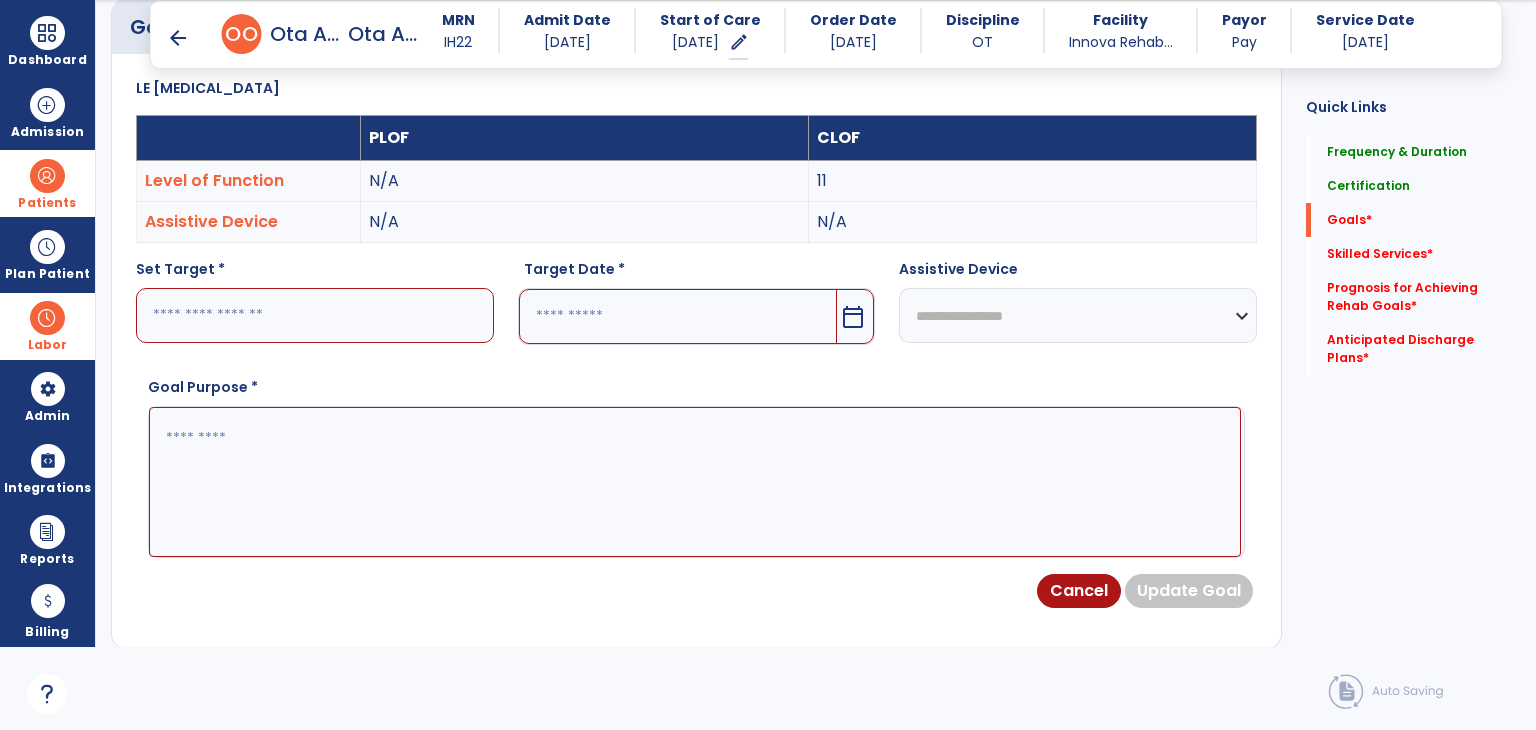 click at bounding box center (315, 315) 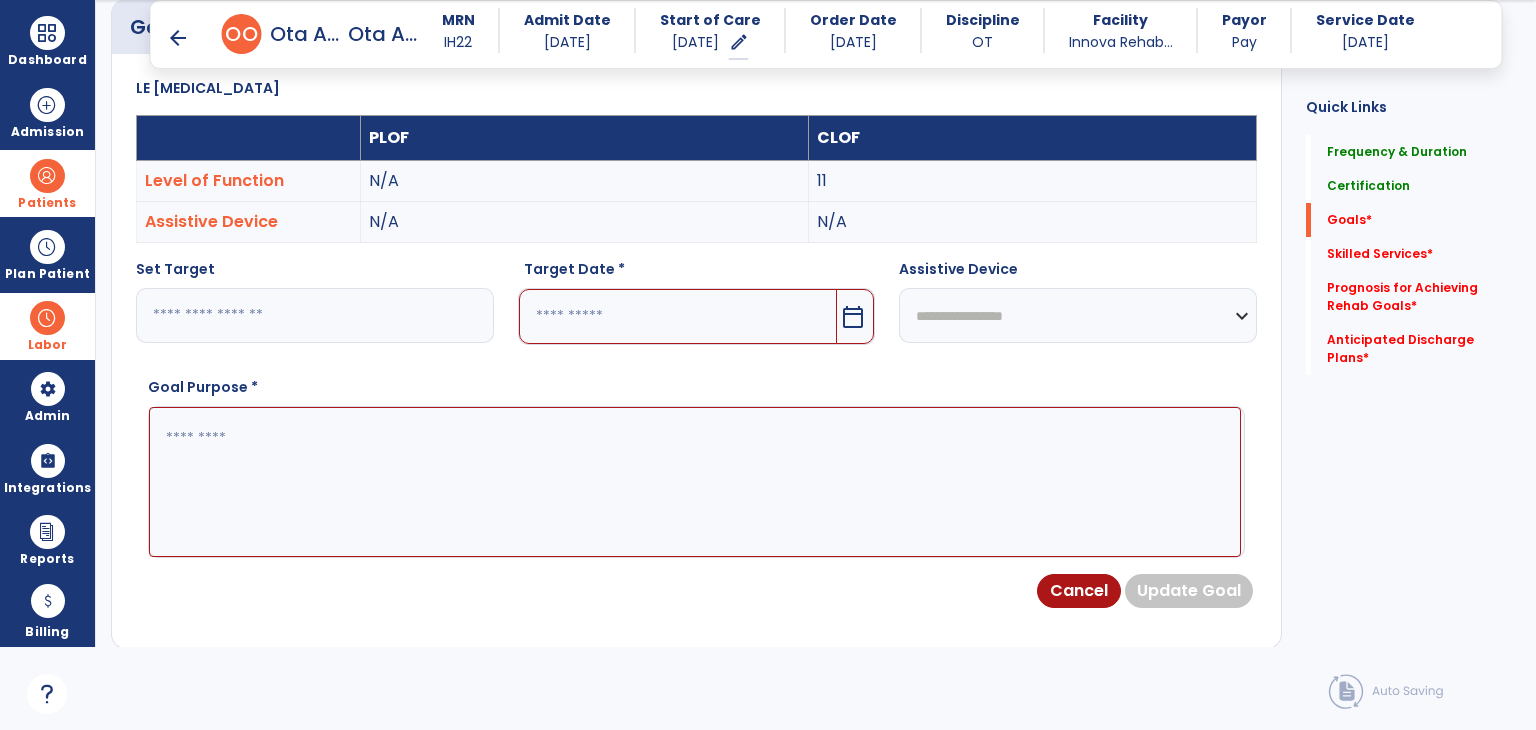 type on "**" 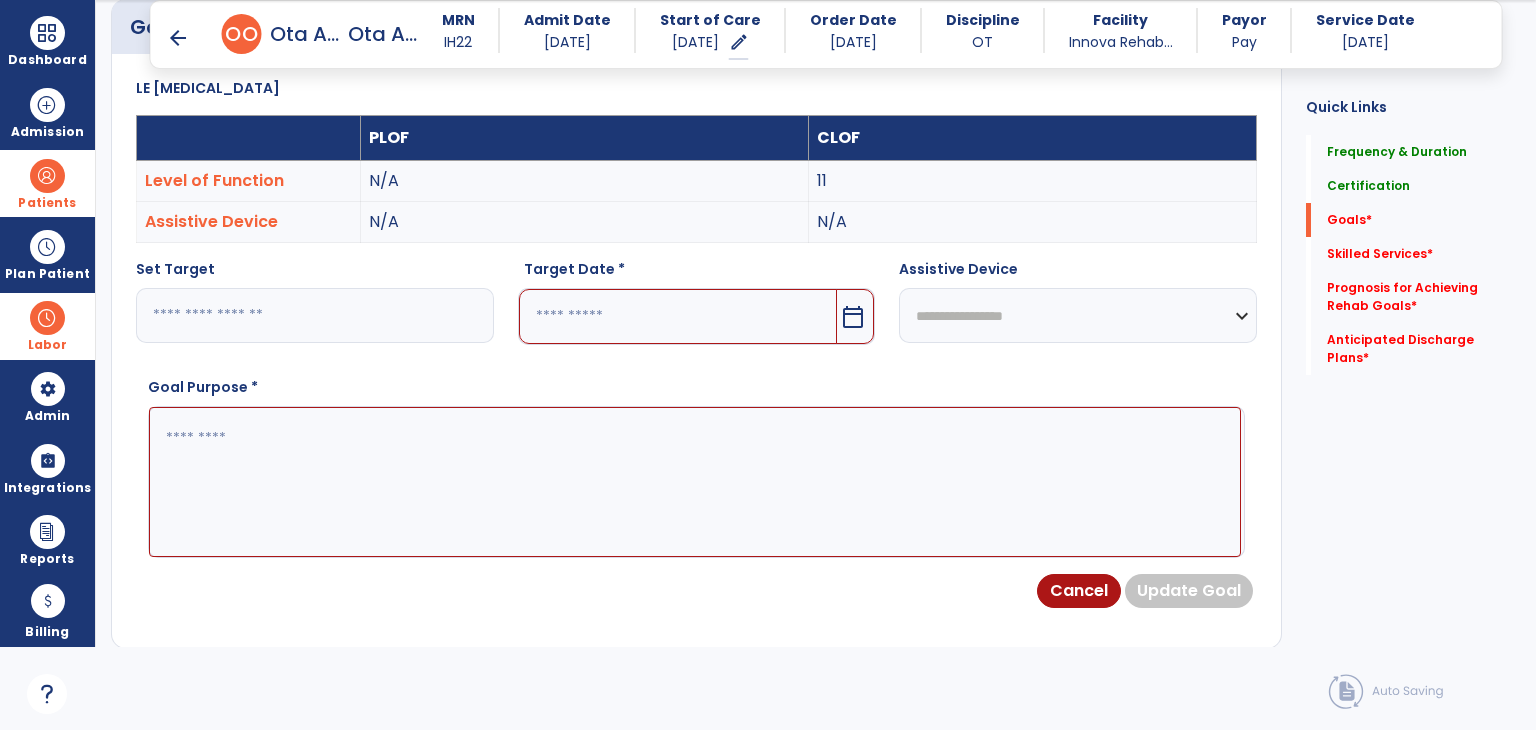 click at bounding box center (678, 316) 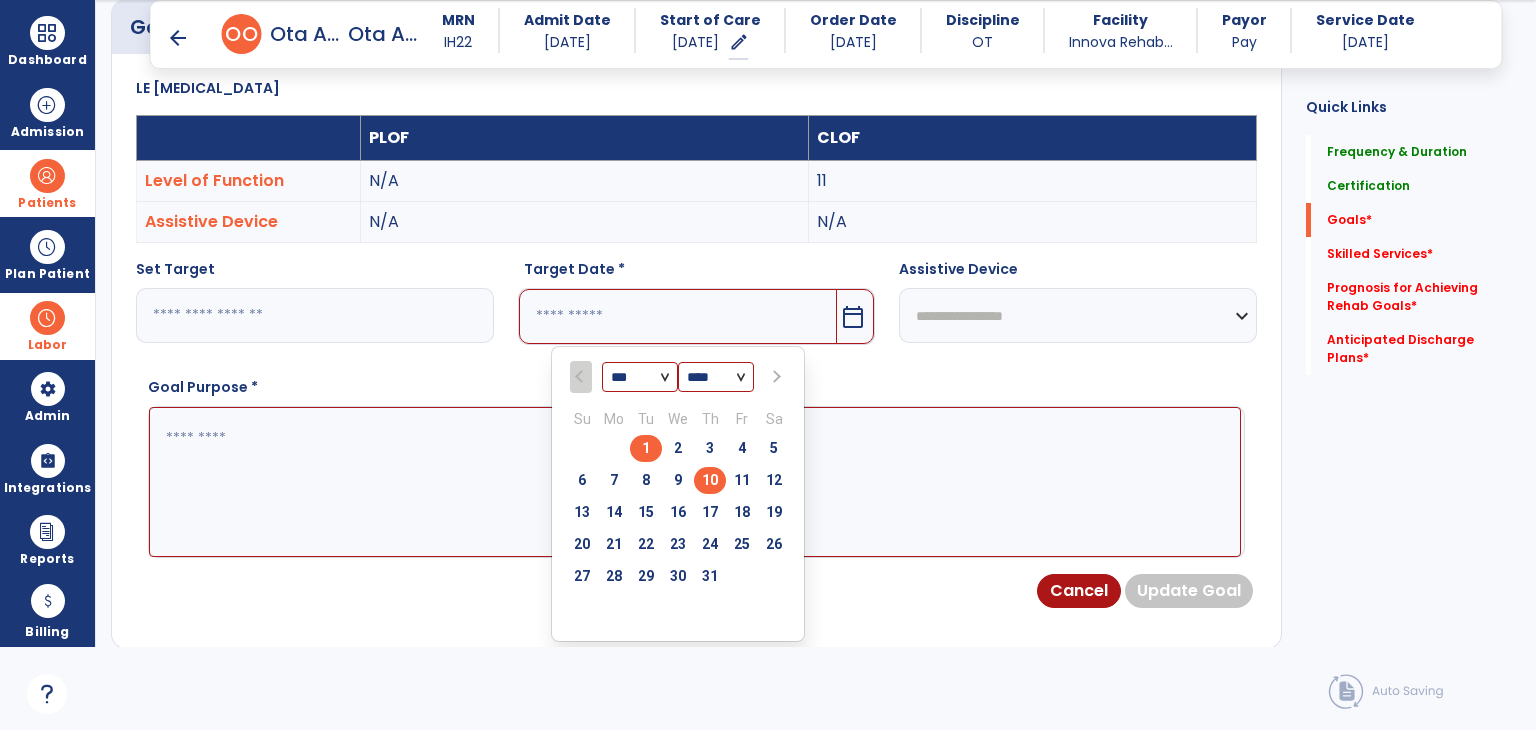 click on "1" at bounding box center (646, 448) 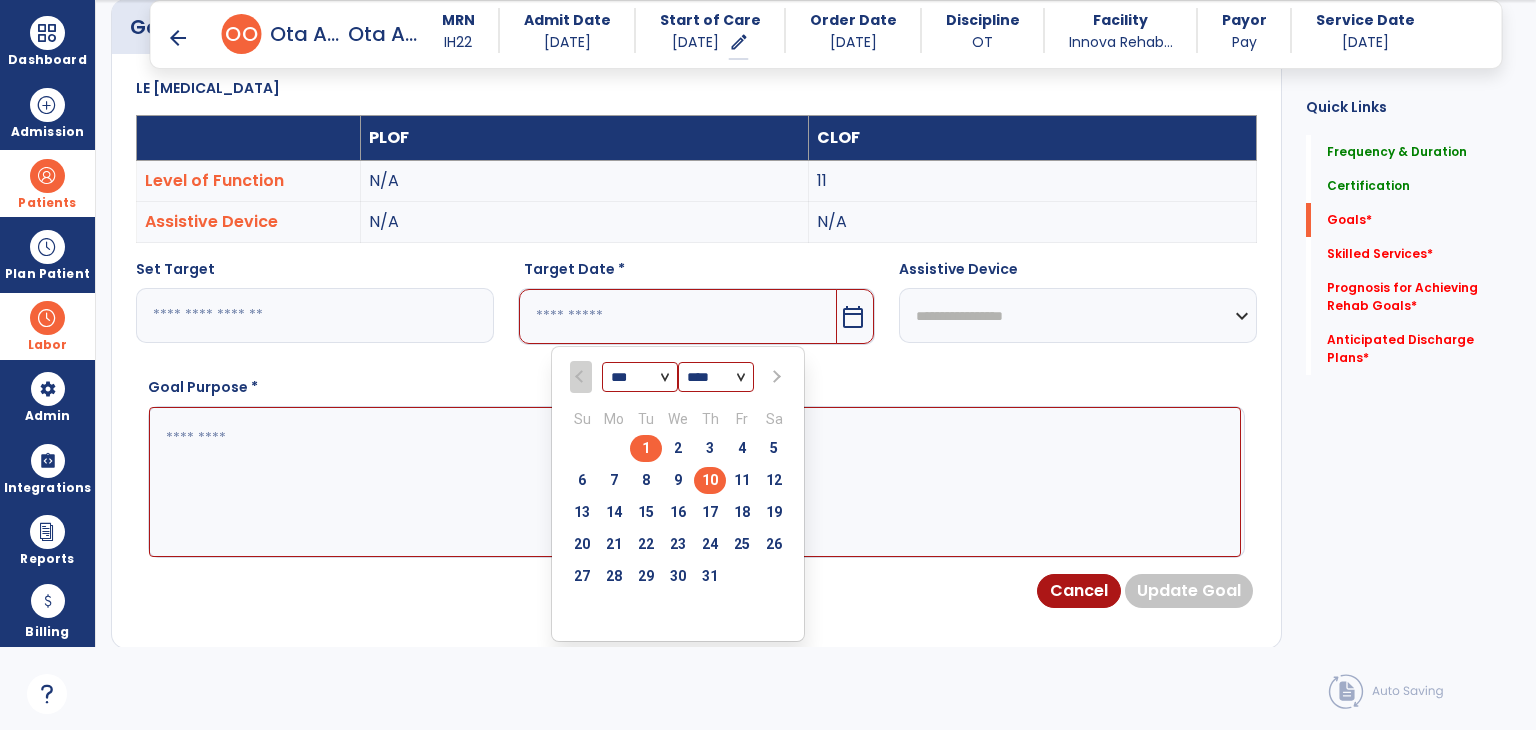 type on "********" 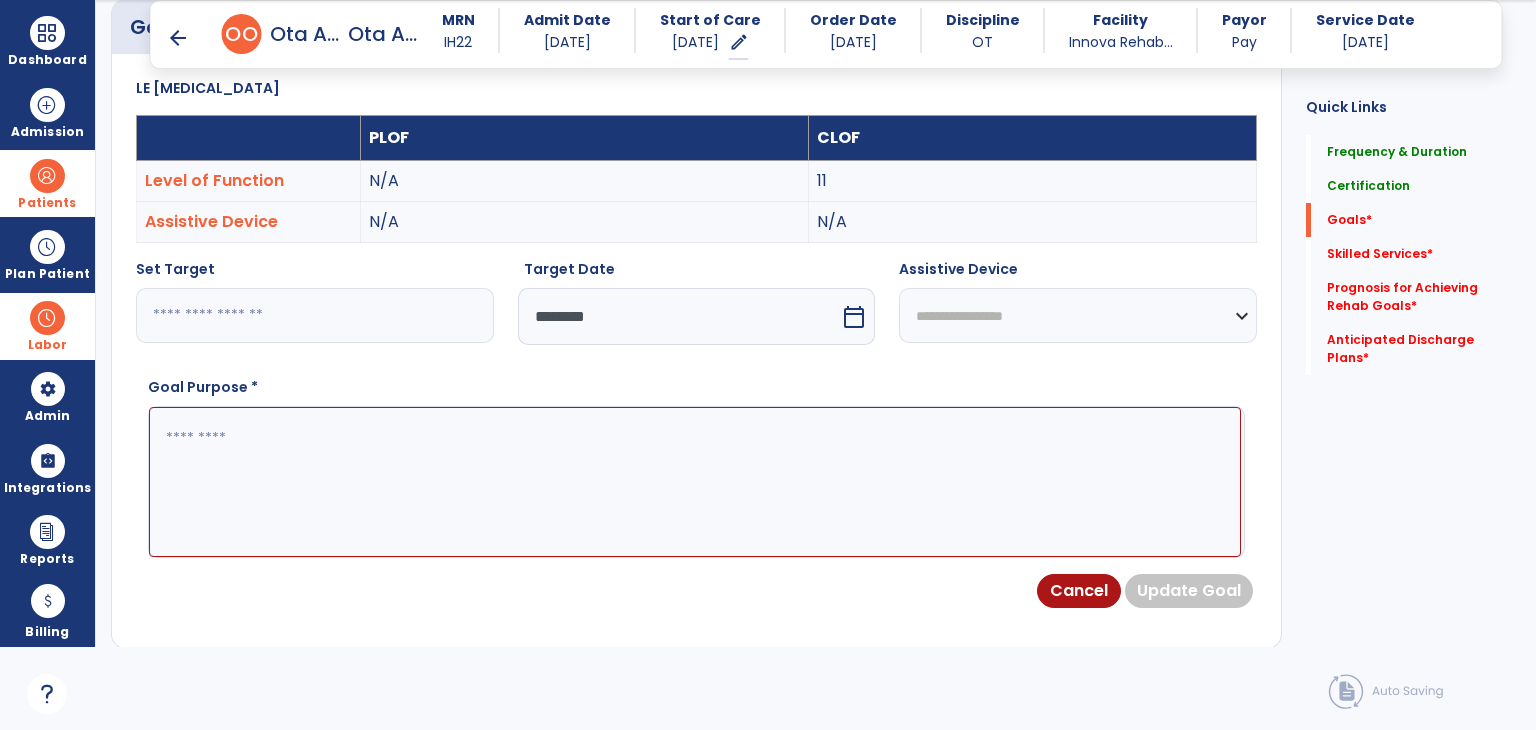 click on "**********" at bounding box center [1078, 310] 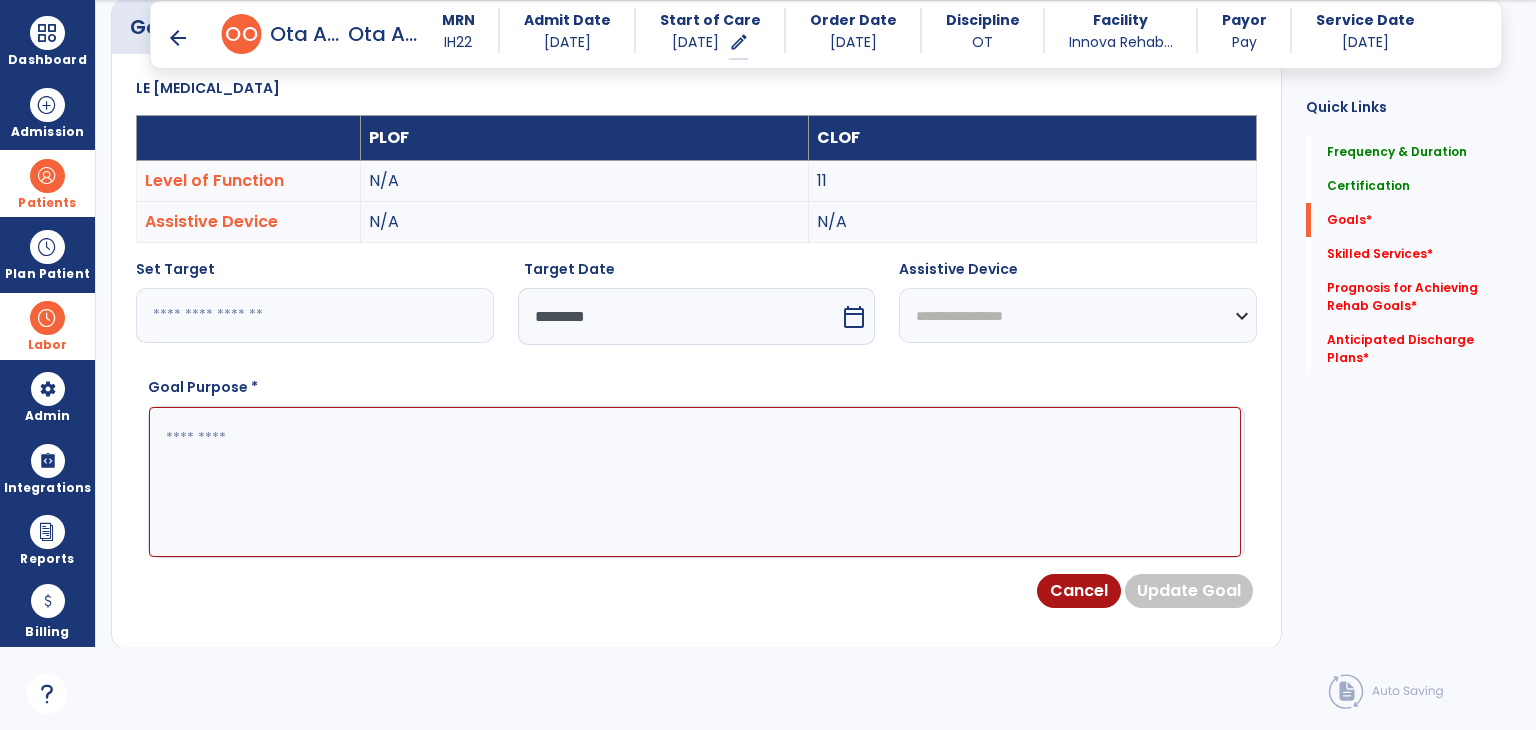 click on "**********" at bounding box center [1078, 315] 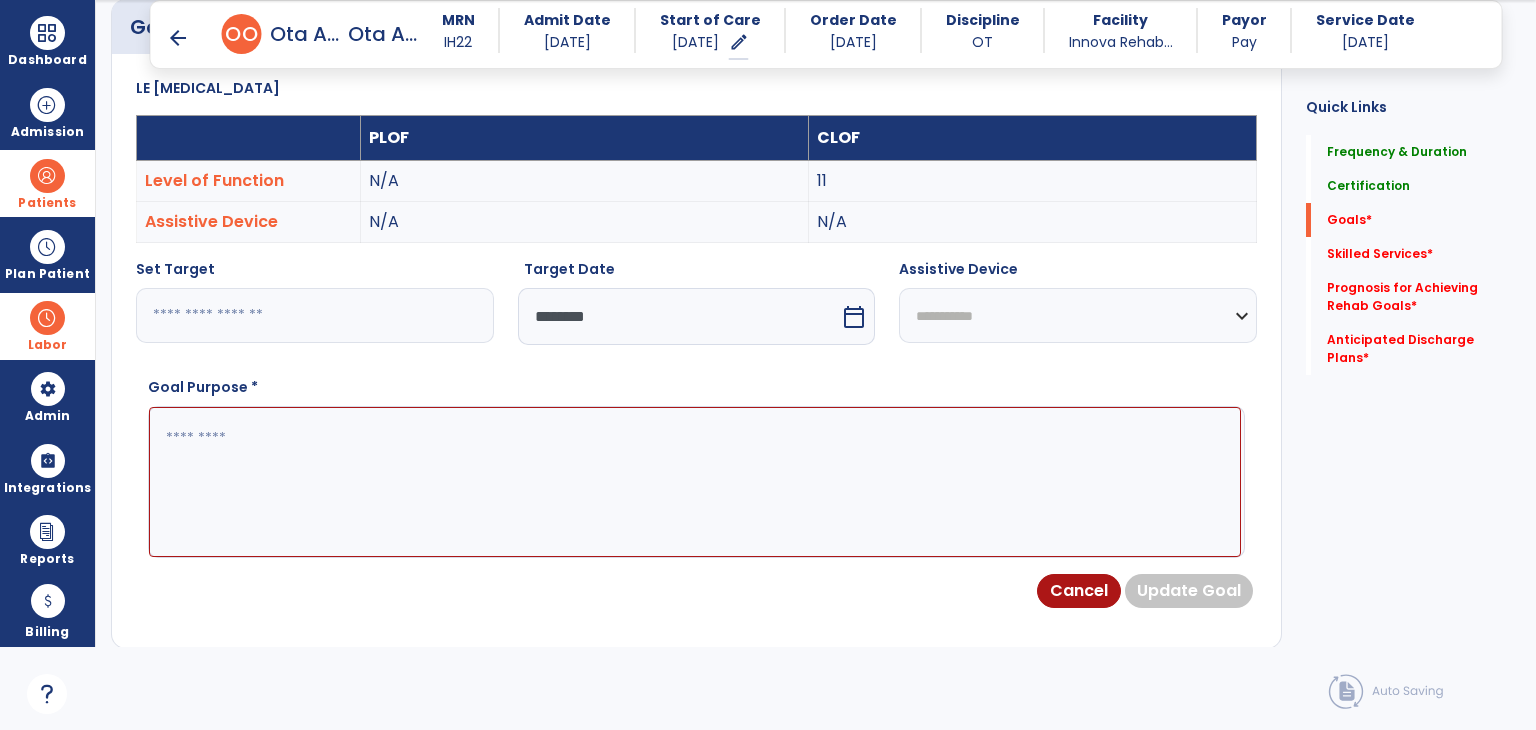 click on "**********" at bounding box center (1078, 315) 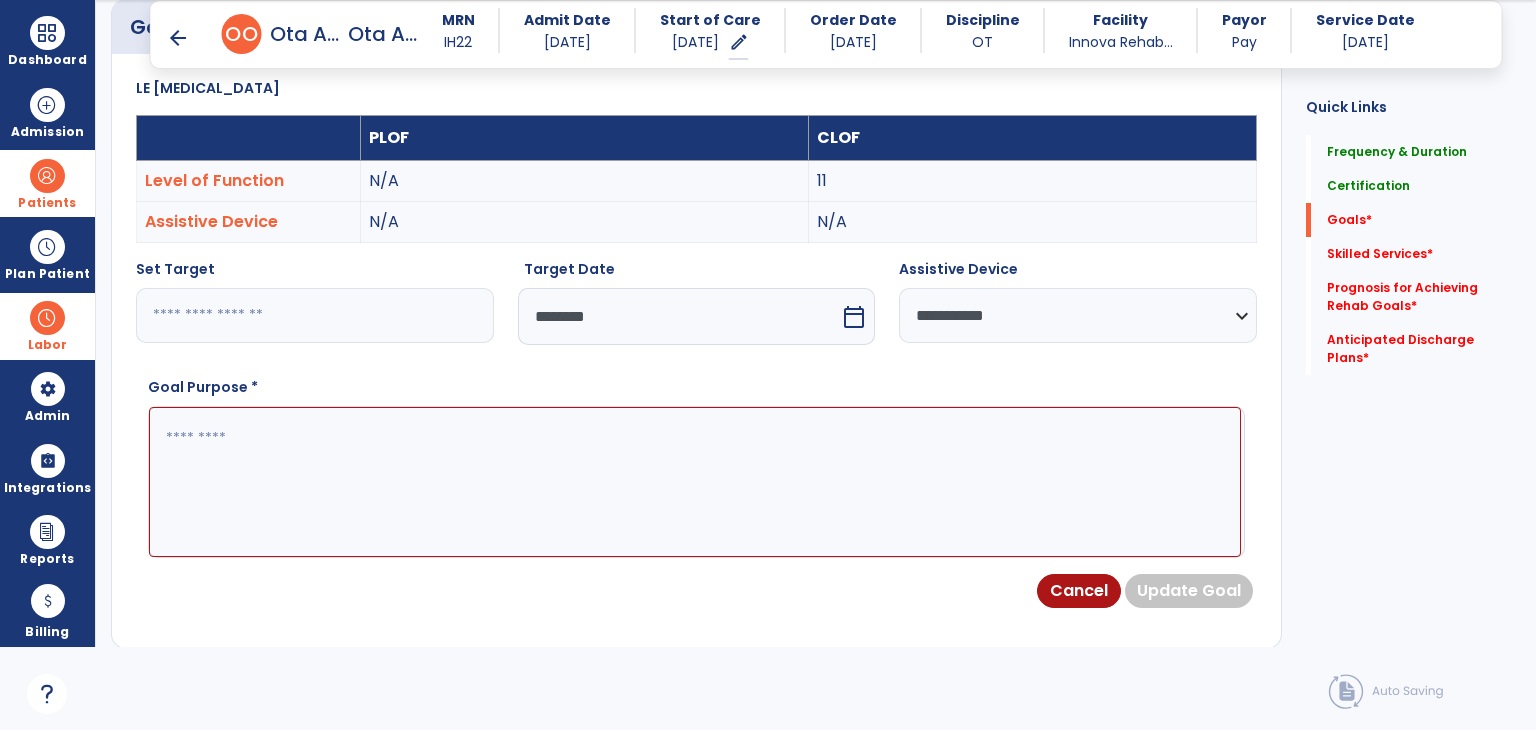 click at bounding box center [695, 482] 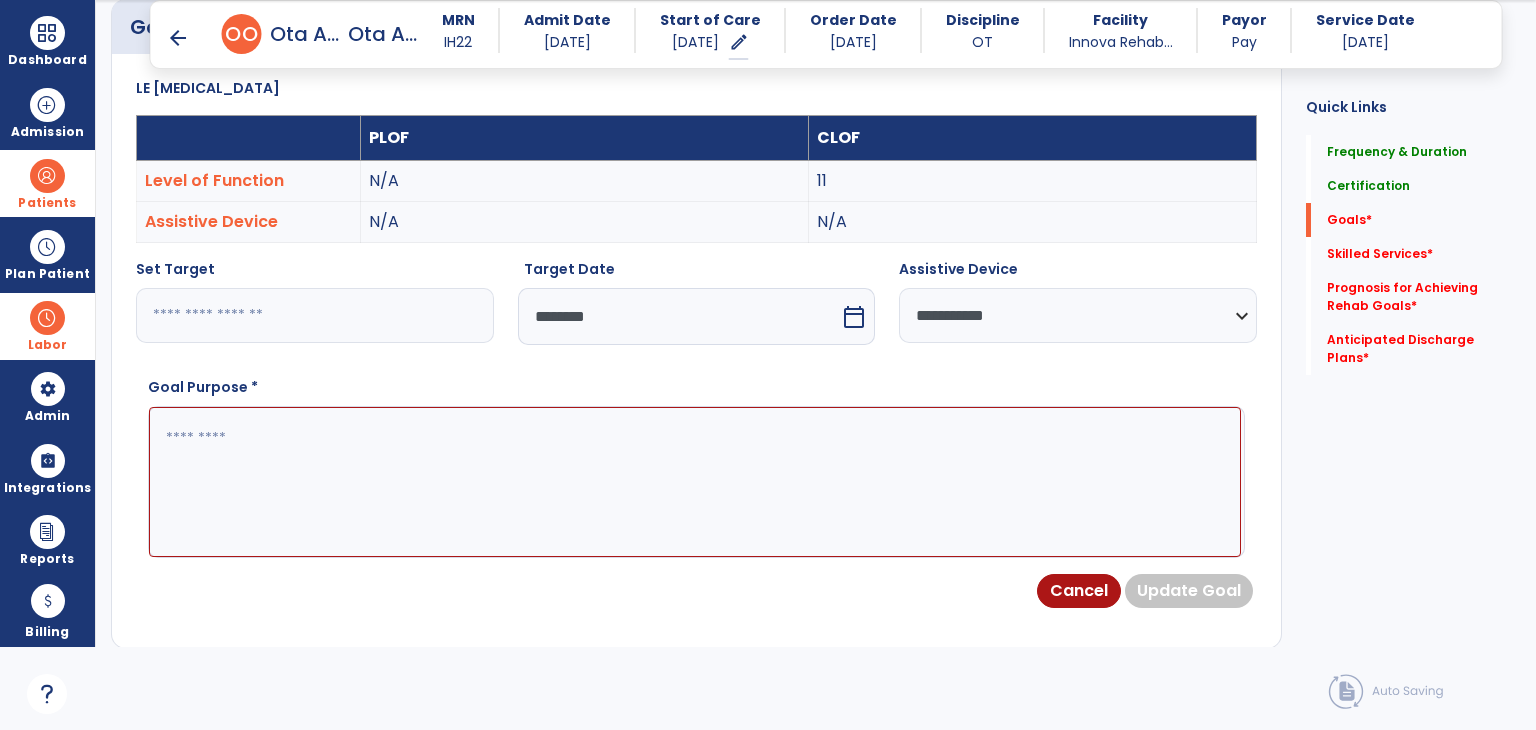 paste on "**********" 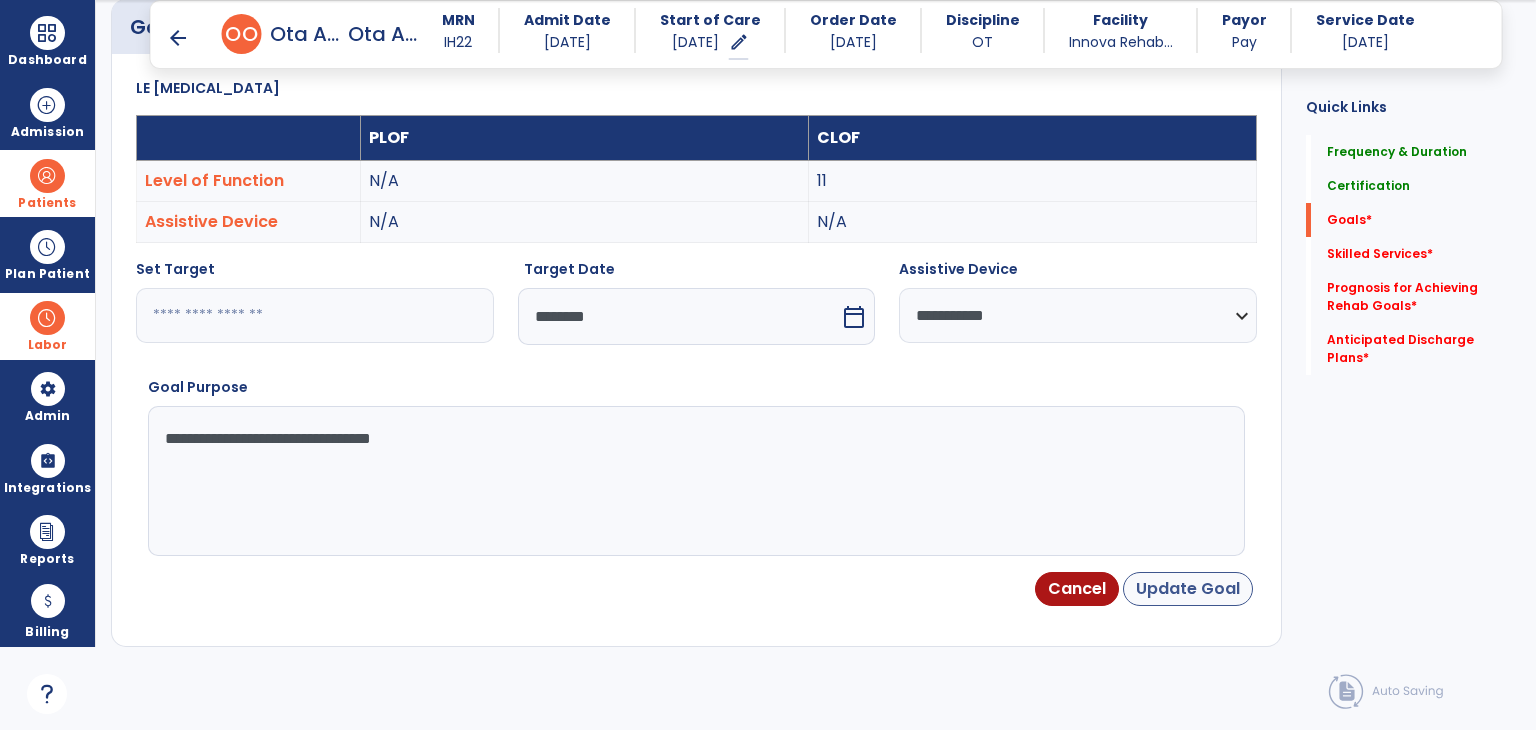 type on "**********" 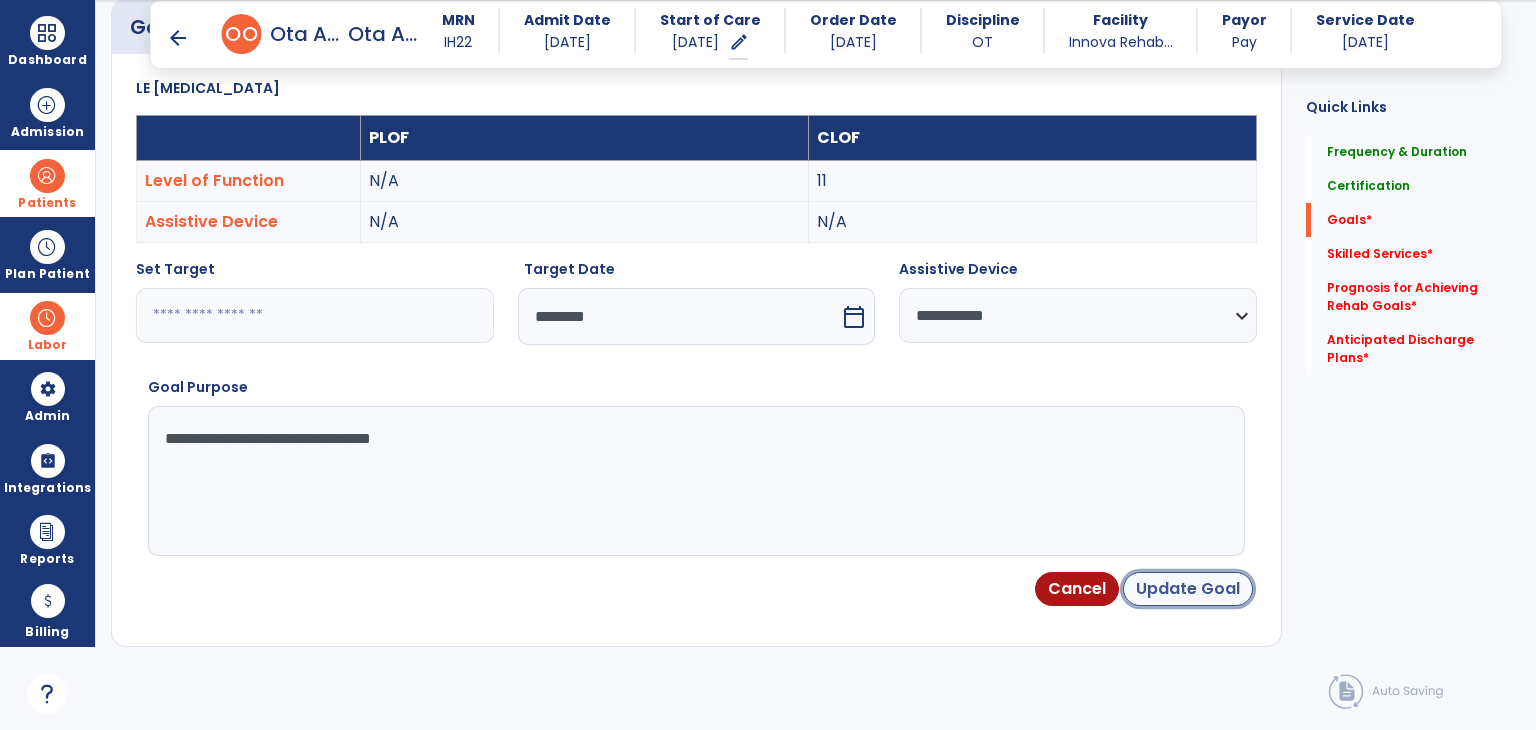 click on "Update Goal" at bounding box center (1188, 589) 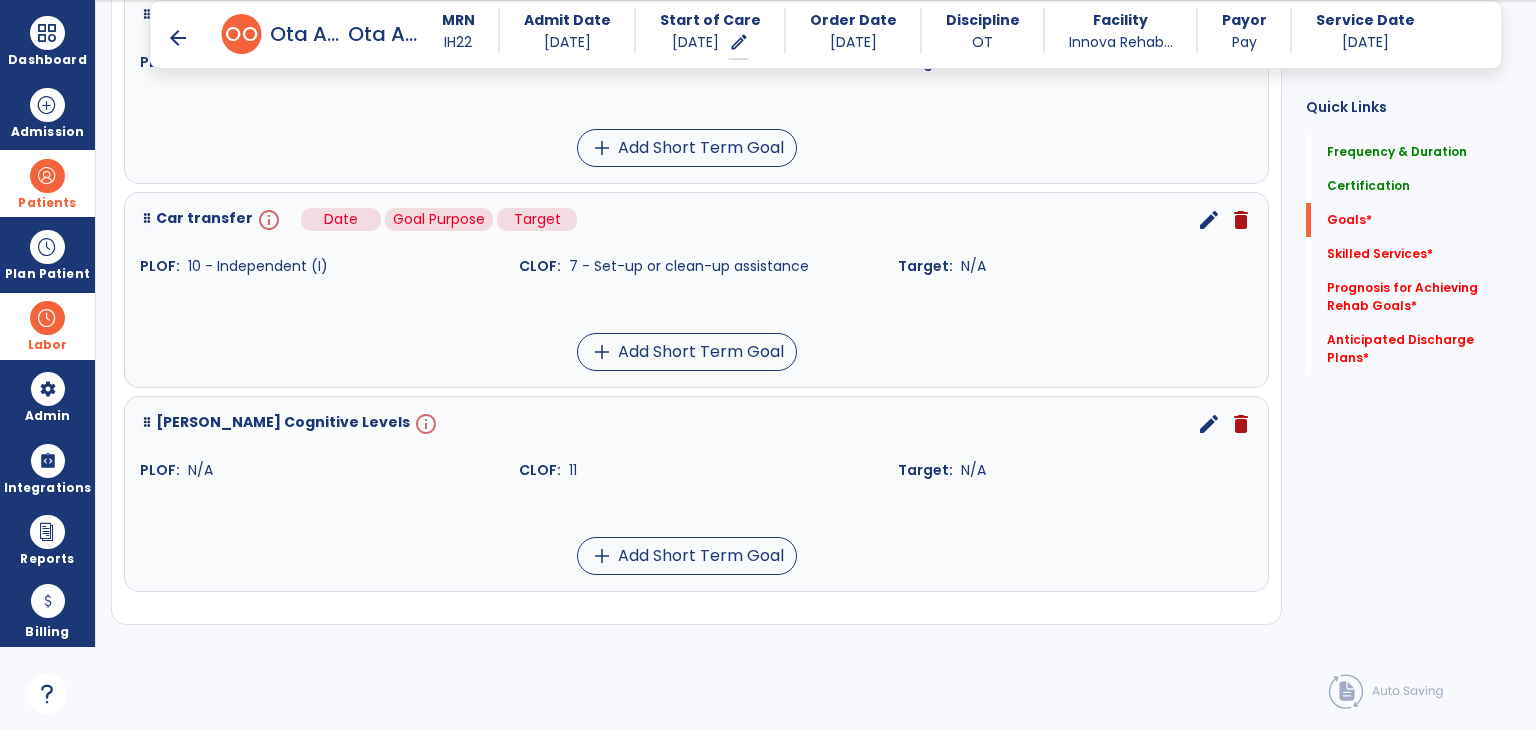 click on "info" at bounding box center [267, 220] 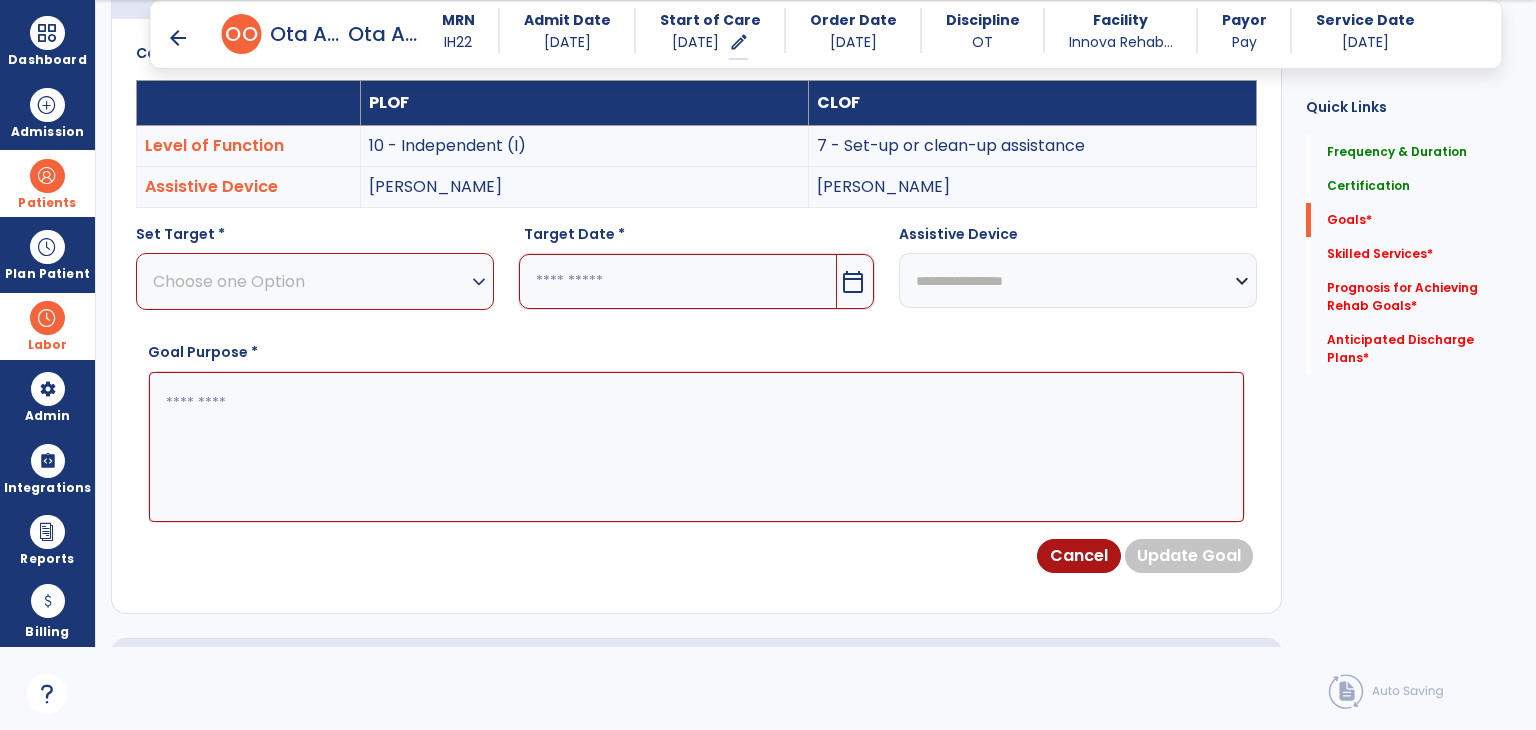 scroll, scrollTop: 534, scrollLeft: 0, axis: vertical 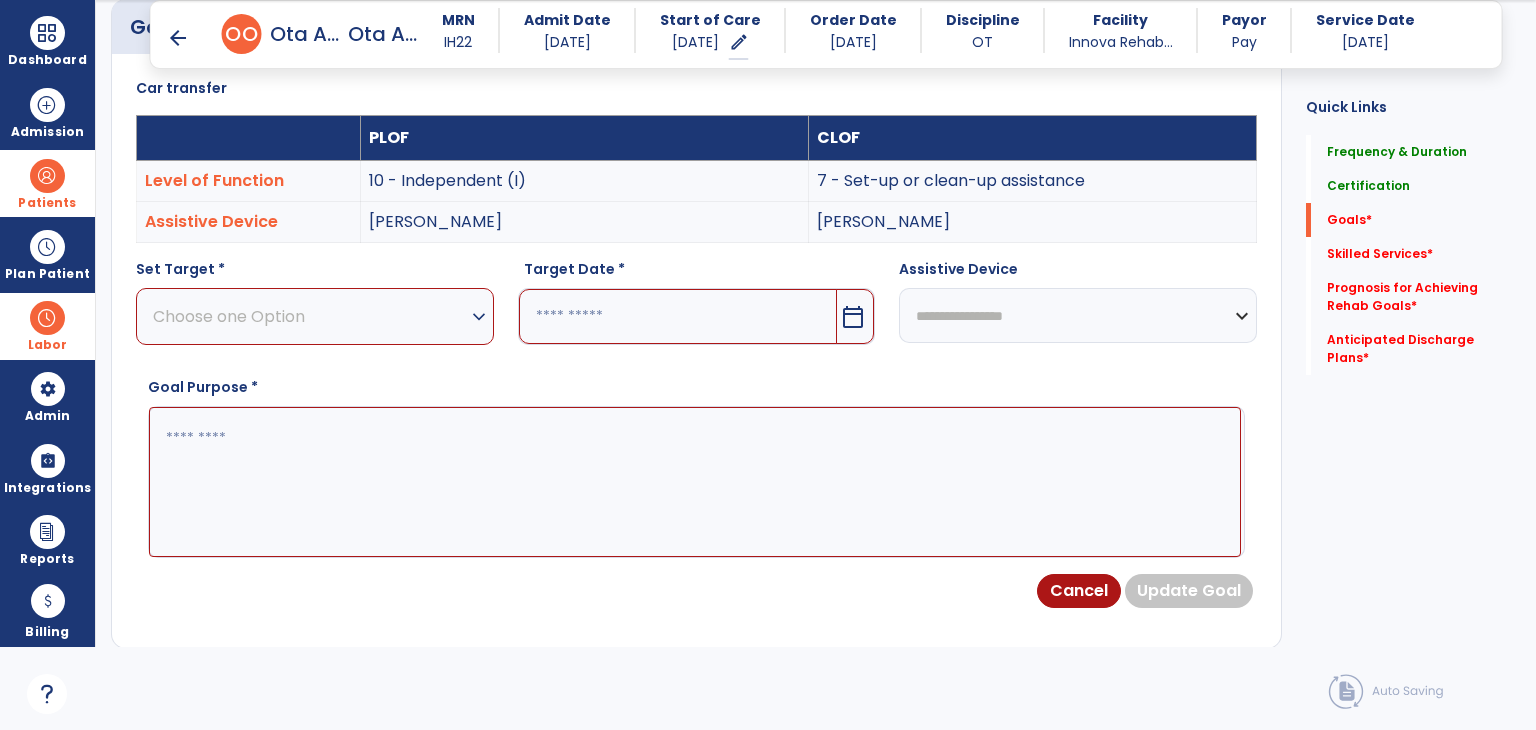click on "Choose one Option" at bounding box center (310, 316) 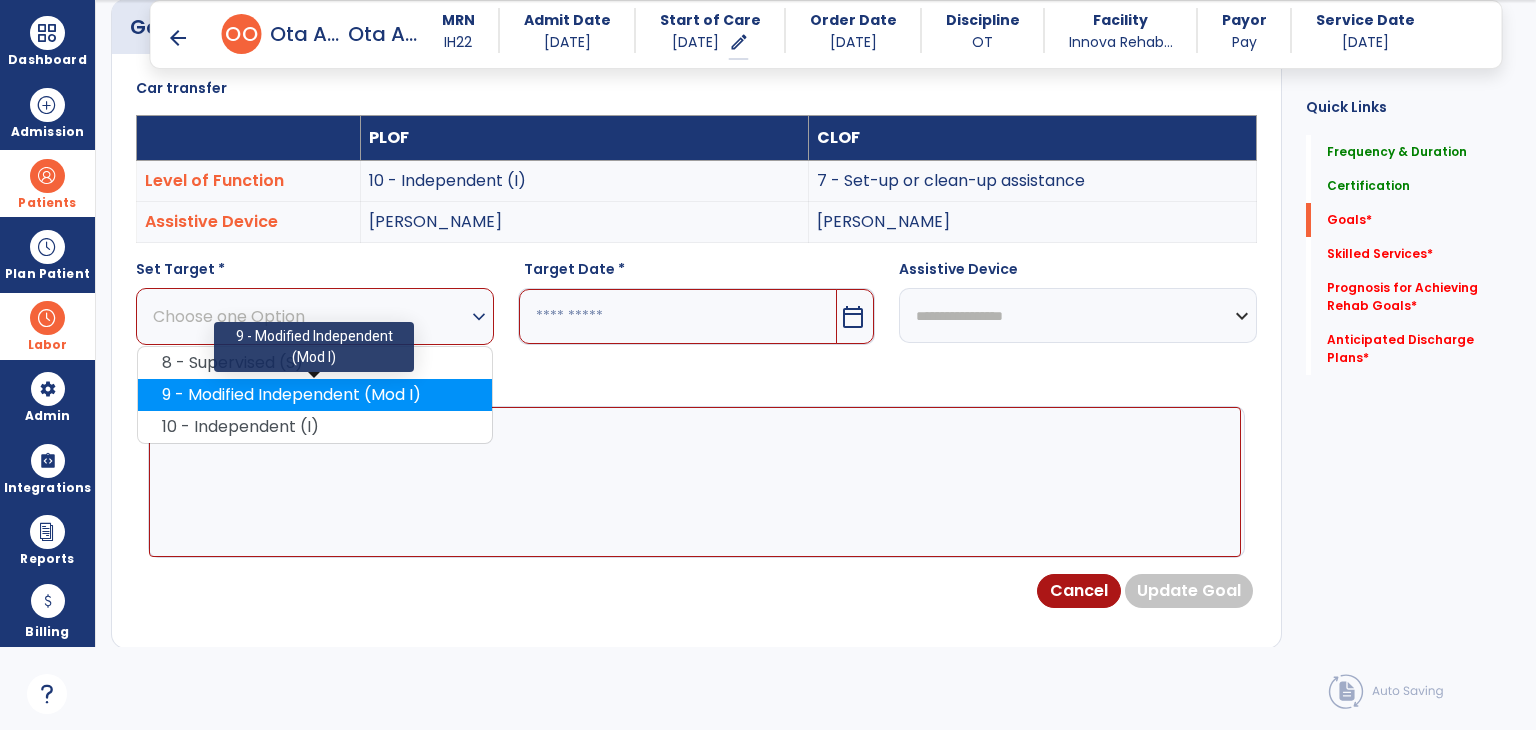 click on "9 - Modified Independent (Mod I)" at bounding box center [315, 395] 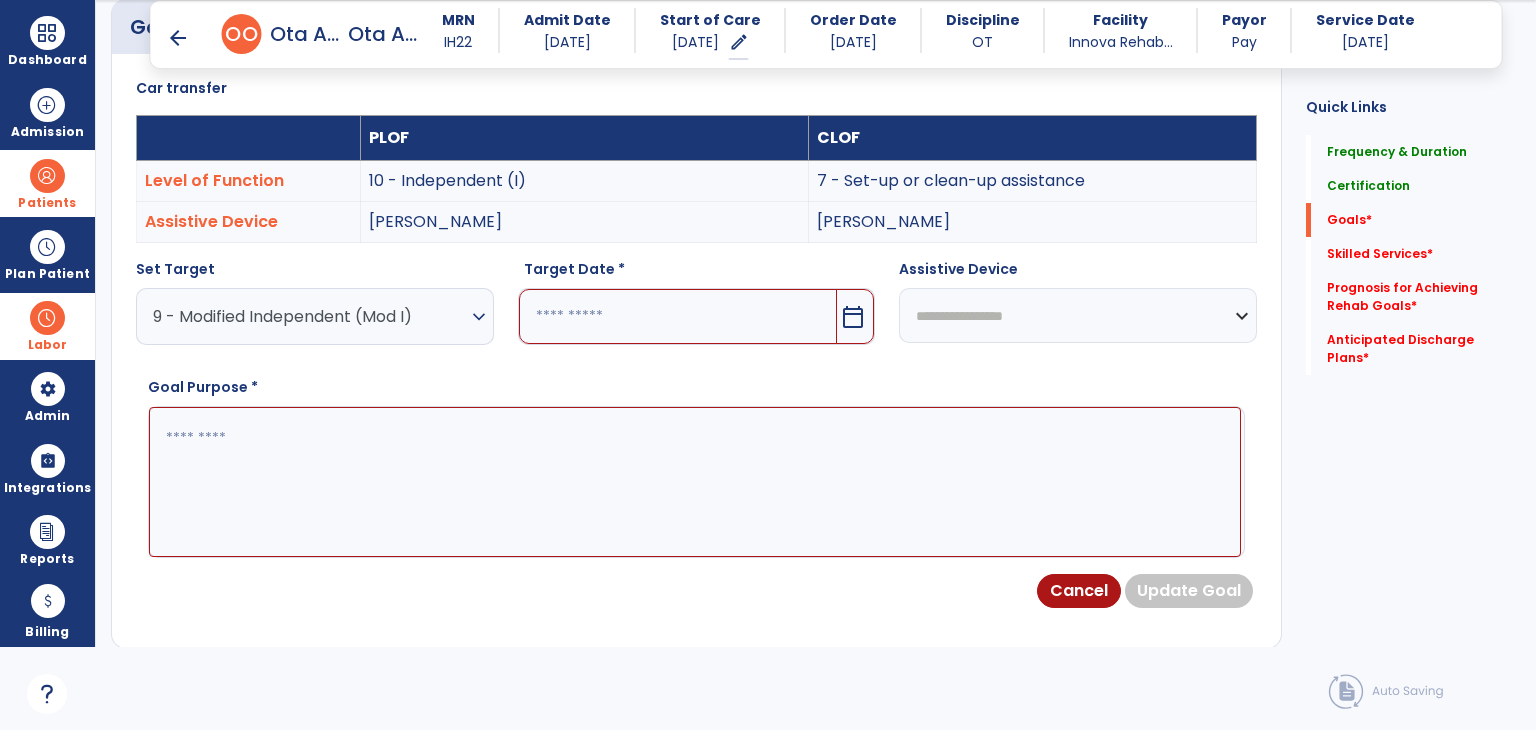 click at bounding box center (678, 316) 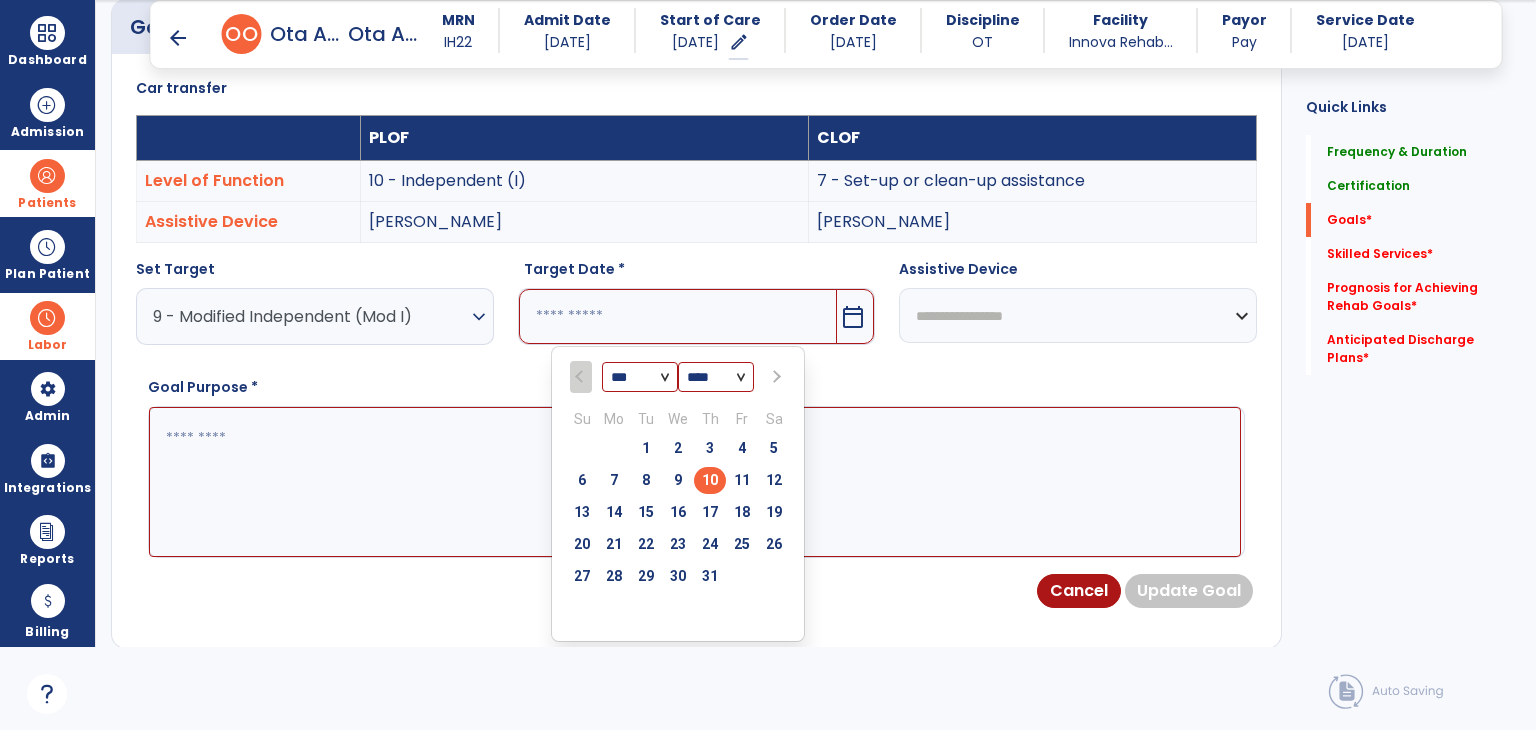 drag, startPoint x: 646, startPoint y: 451, endPoint x: 663, endPoint y: 454, distance: 17.262676 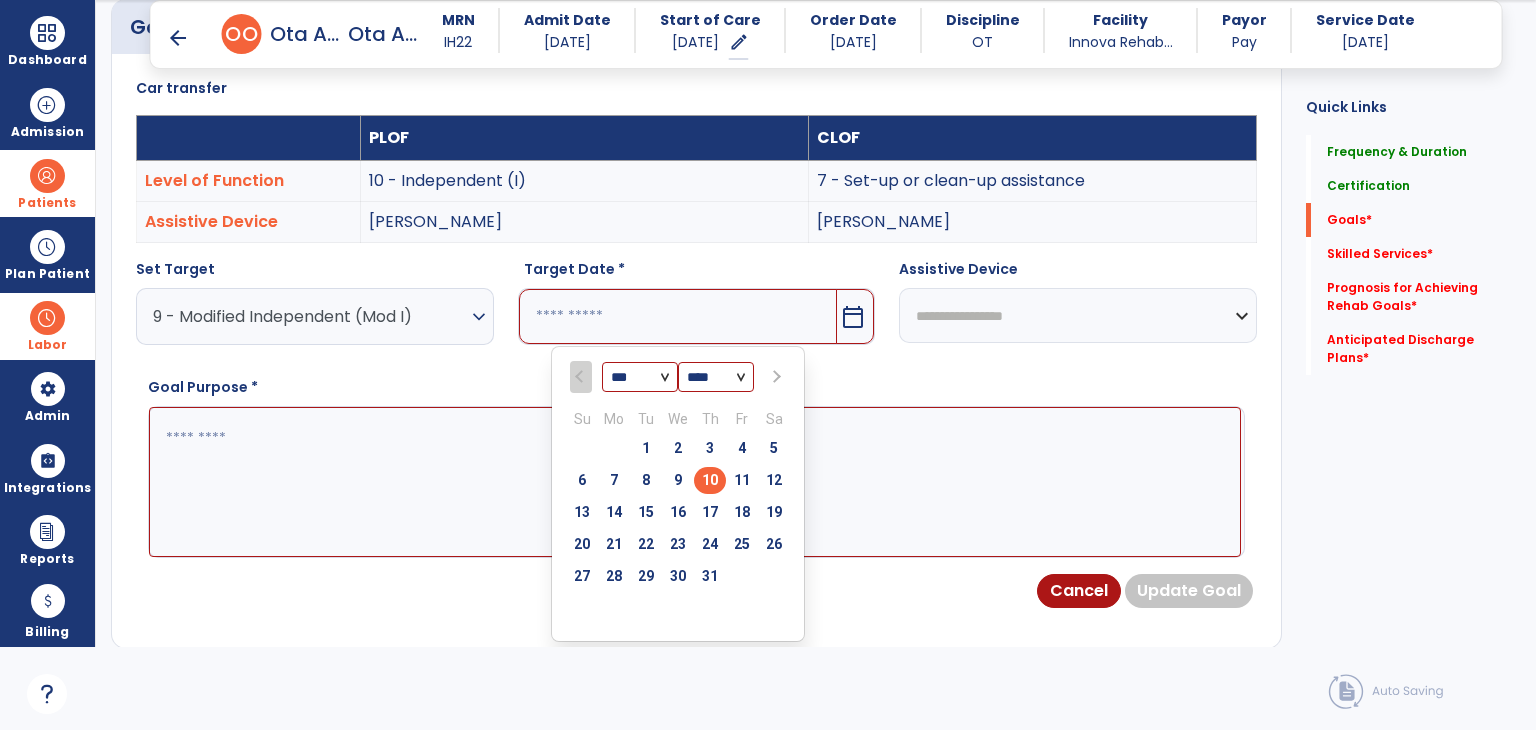 click on "1" at bounding box center (646, 448) 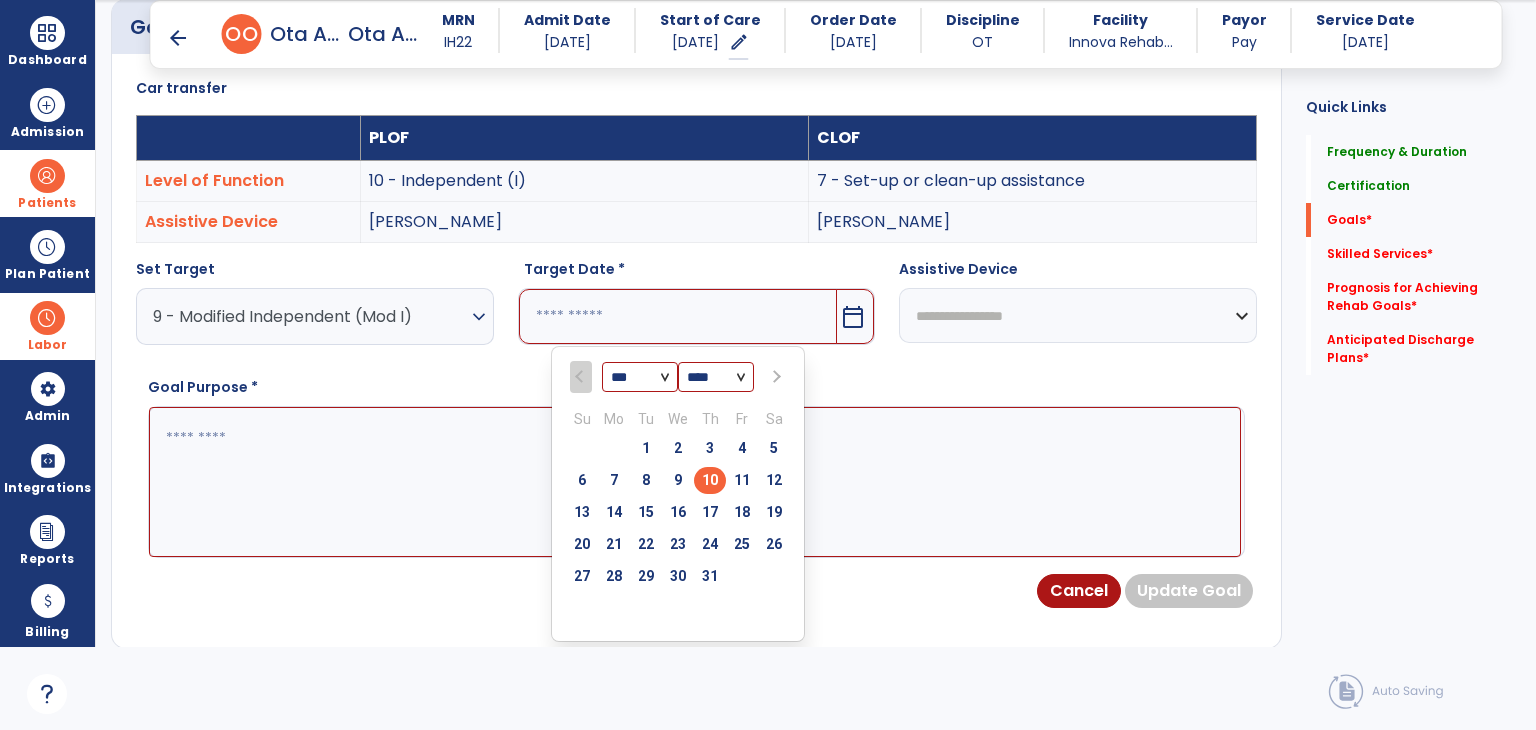 type on "********" 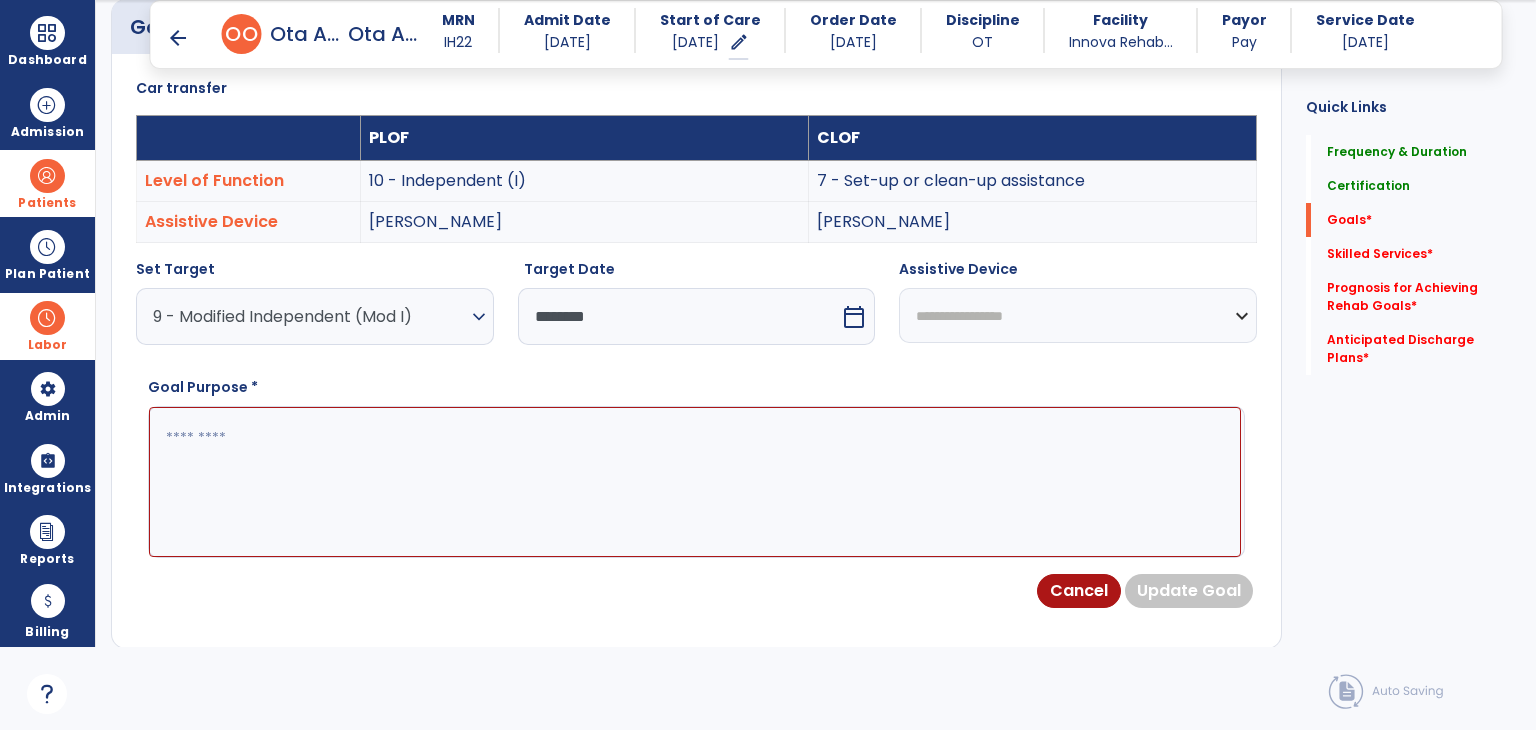 click on "**********" at bounding box center [1078, 315] 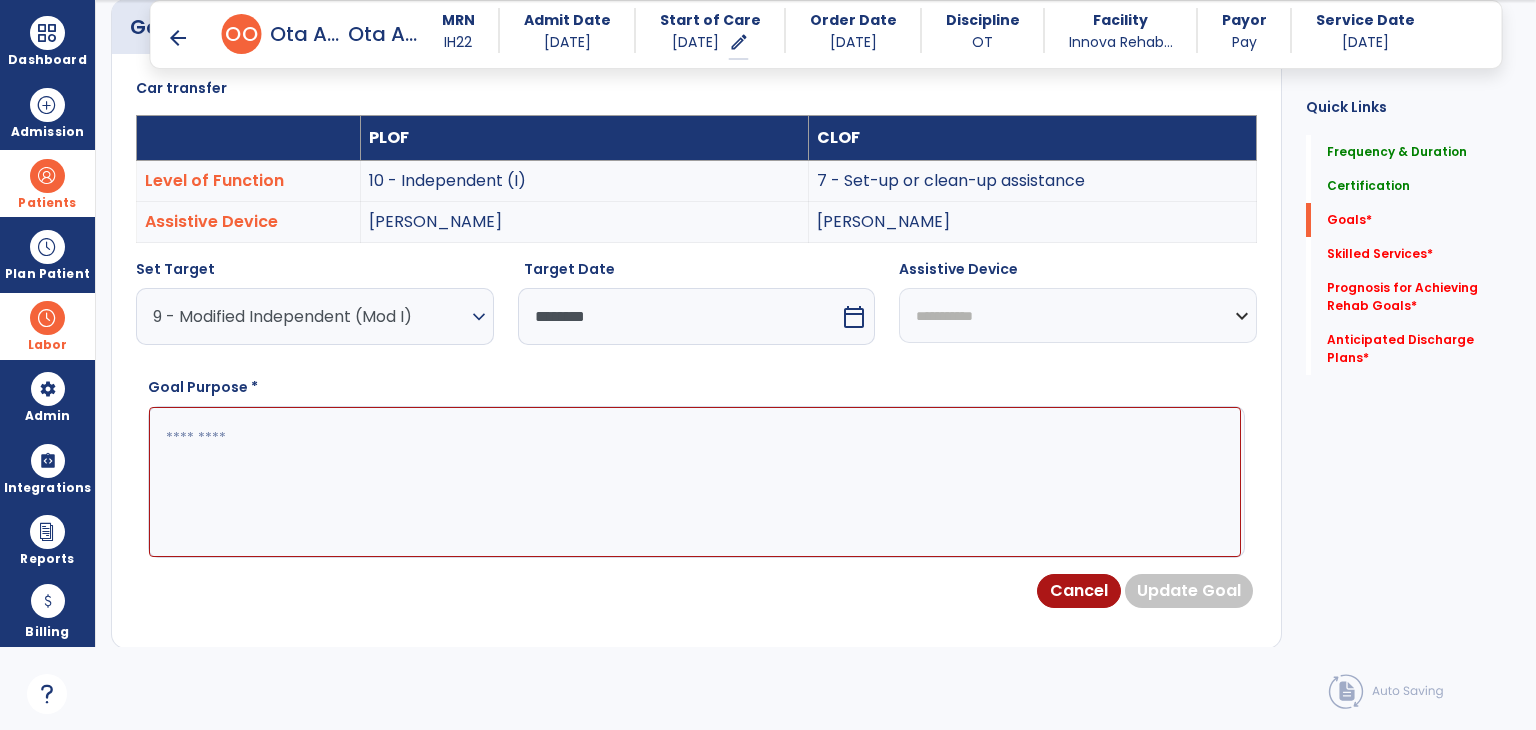 click on "**********" at bounding box center (1078, 315) 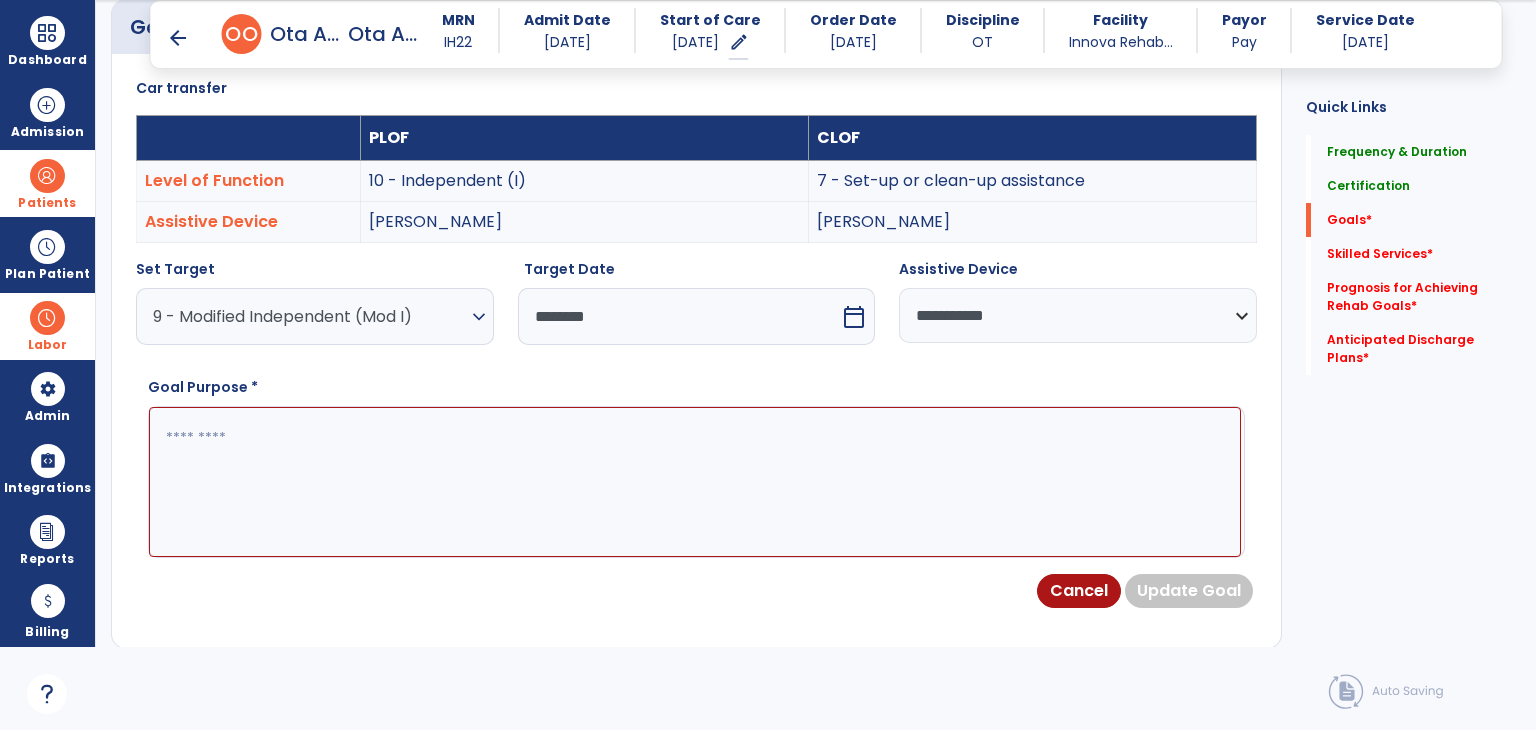 click at bounding box center [695, 482] 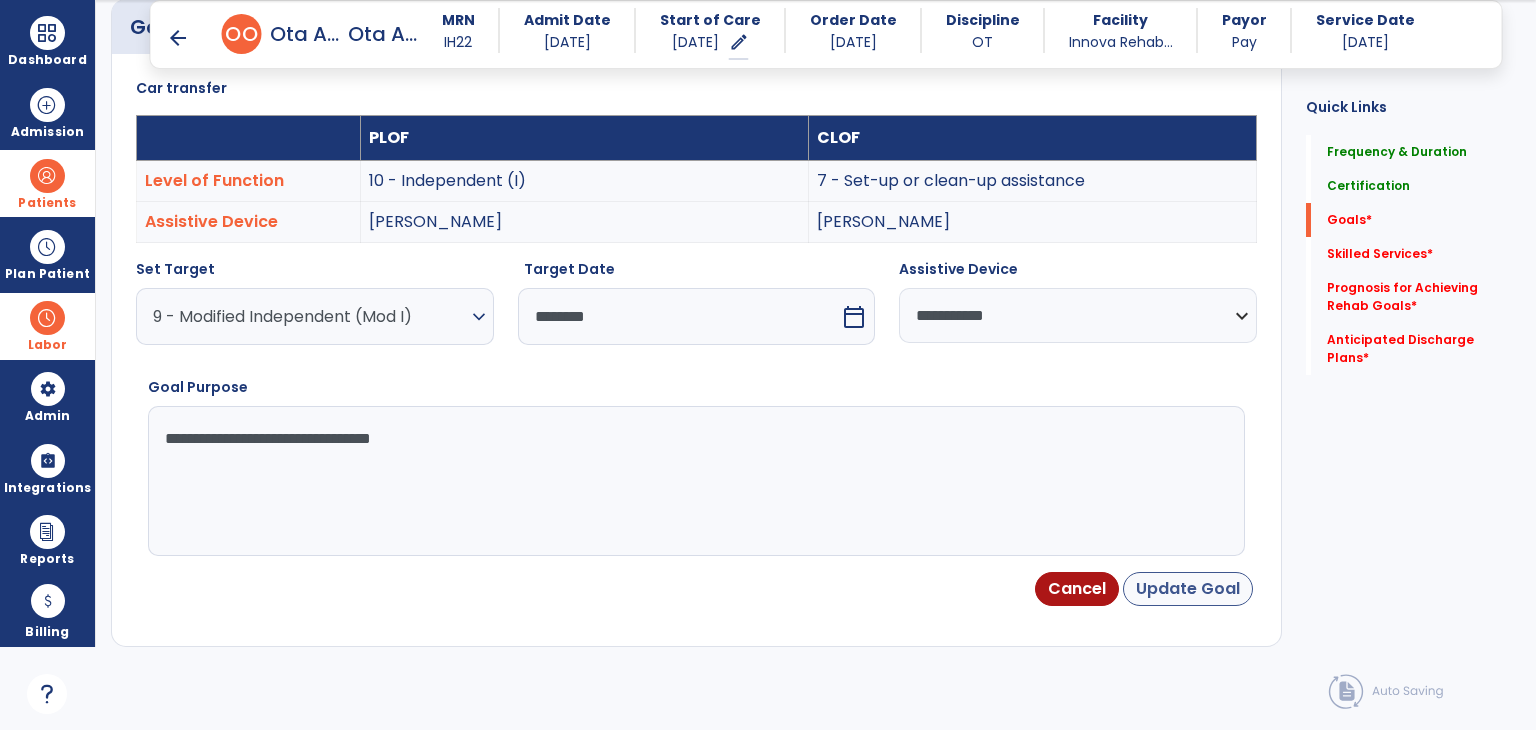 type on "**********" 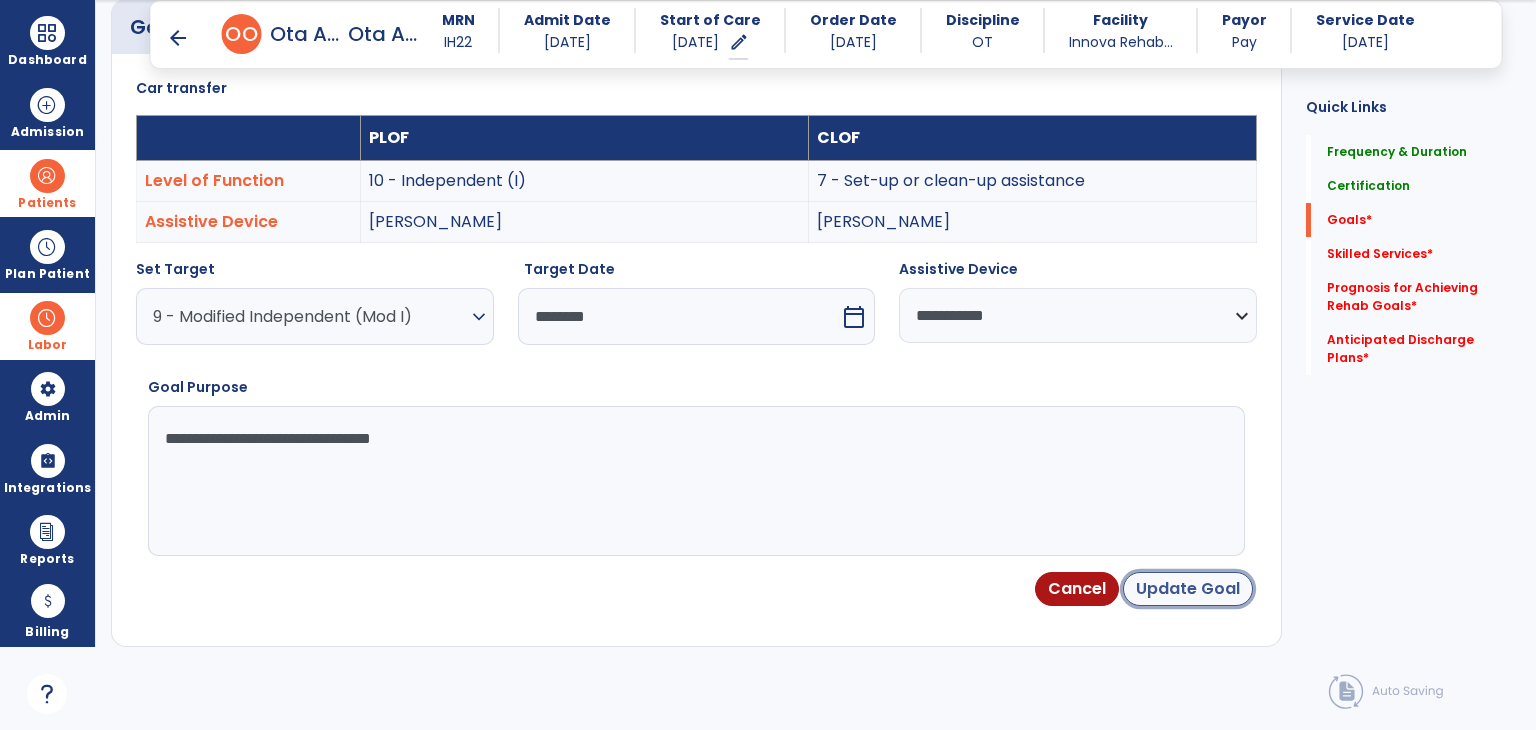 click on "Update Goal" at bounding box center (1188, 589) 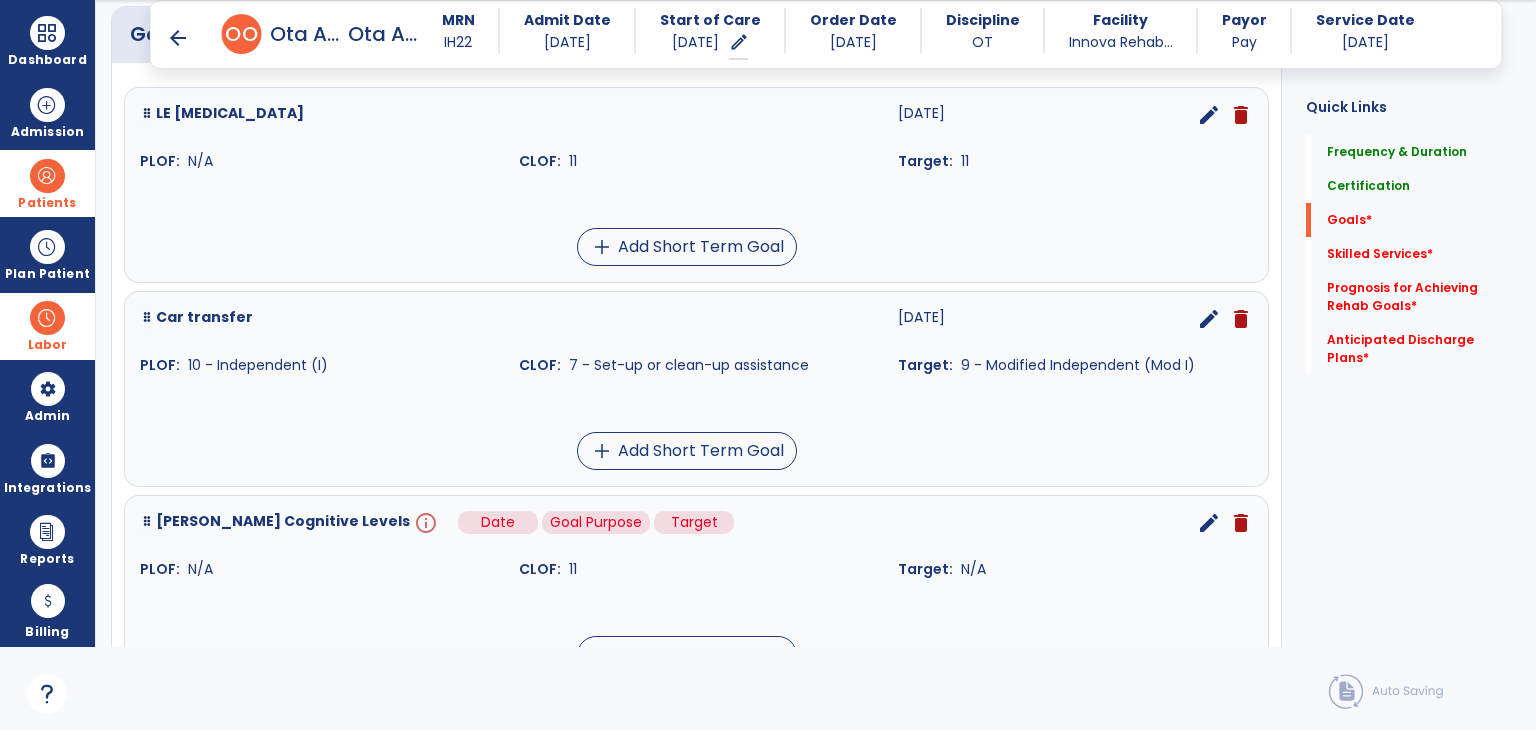 click on "info" at bounding box center (424, 523) 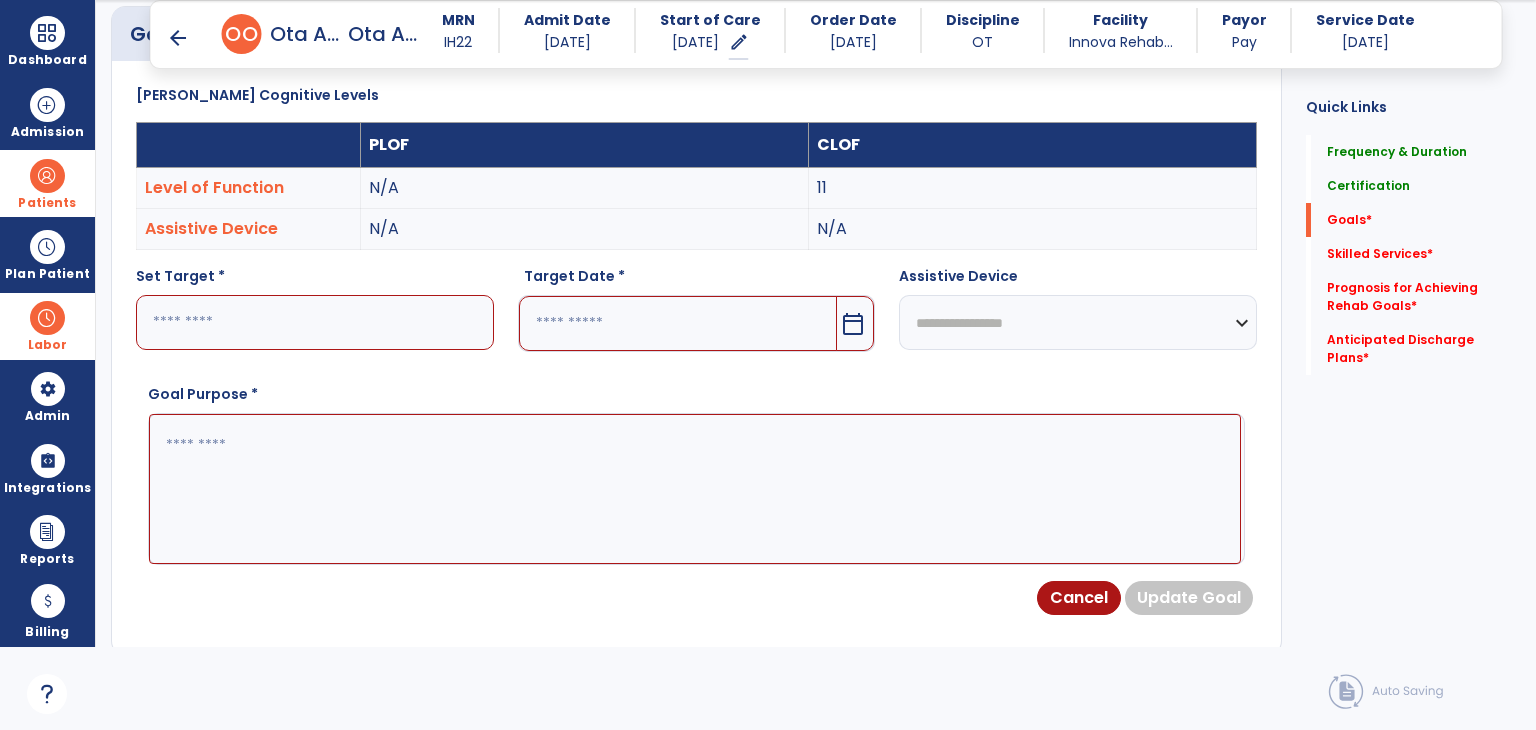 scroll, scrollTop: 534, scrollLeft: 0, axis: vertical 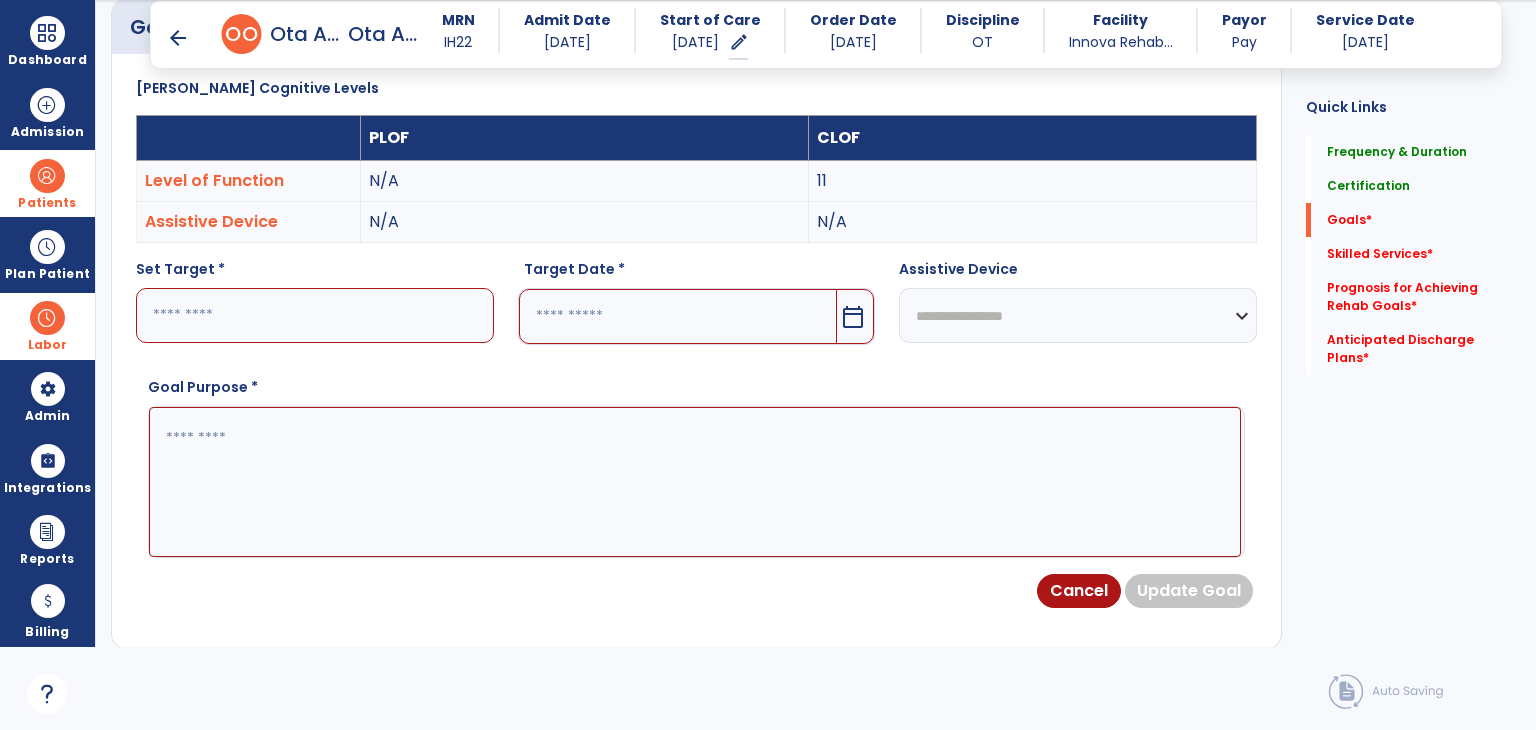 click at bounding box center [315, 315] 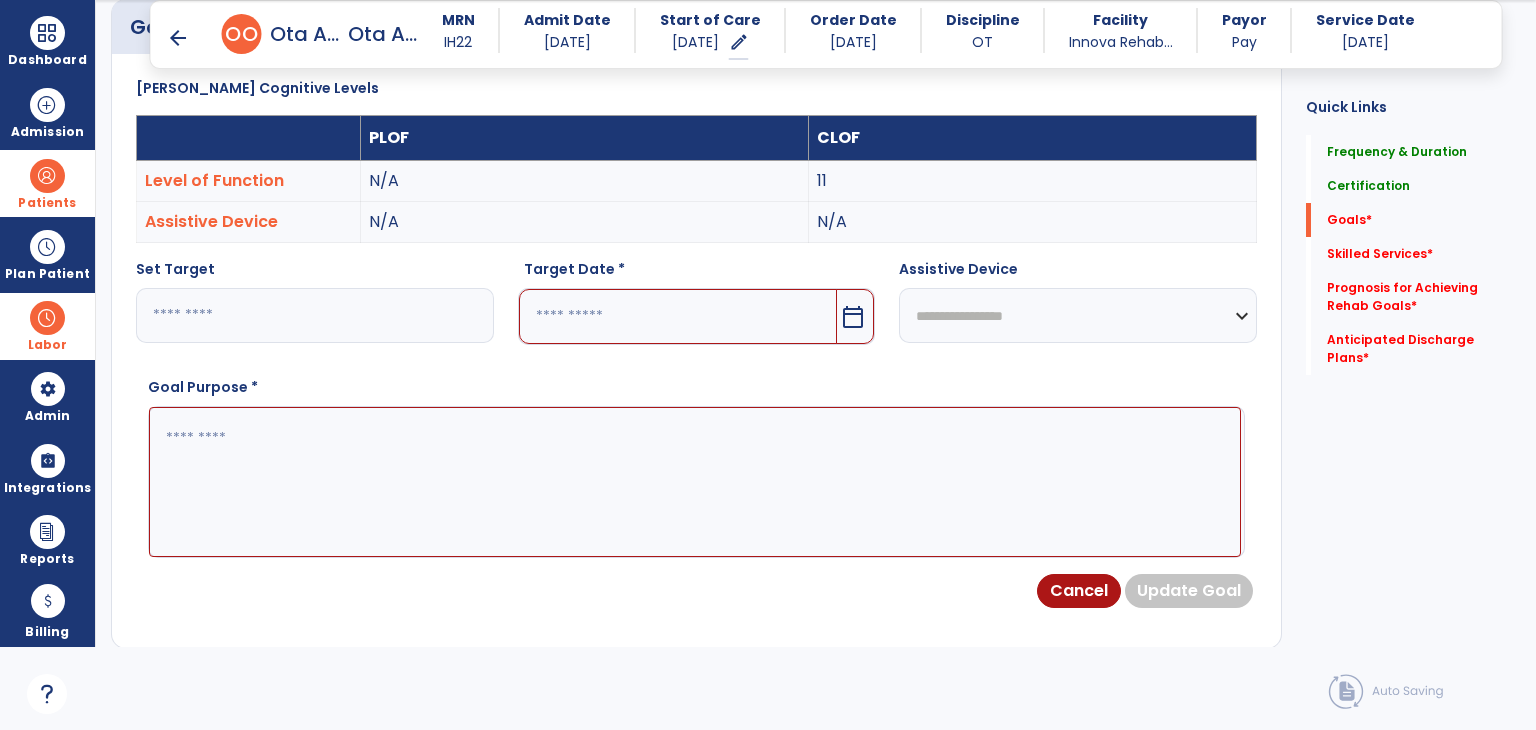 type on "**" 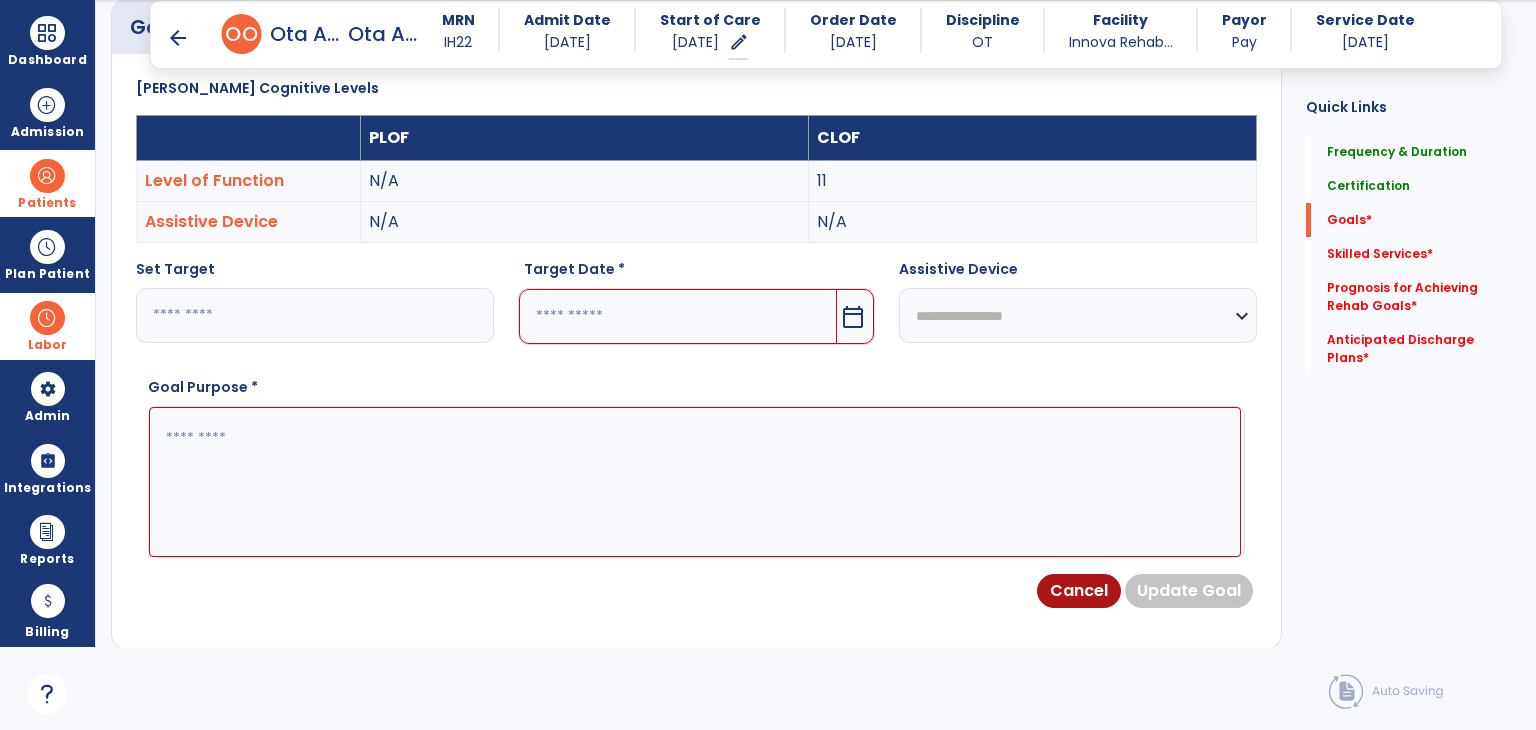click at bounding box center [678, 316] 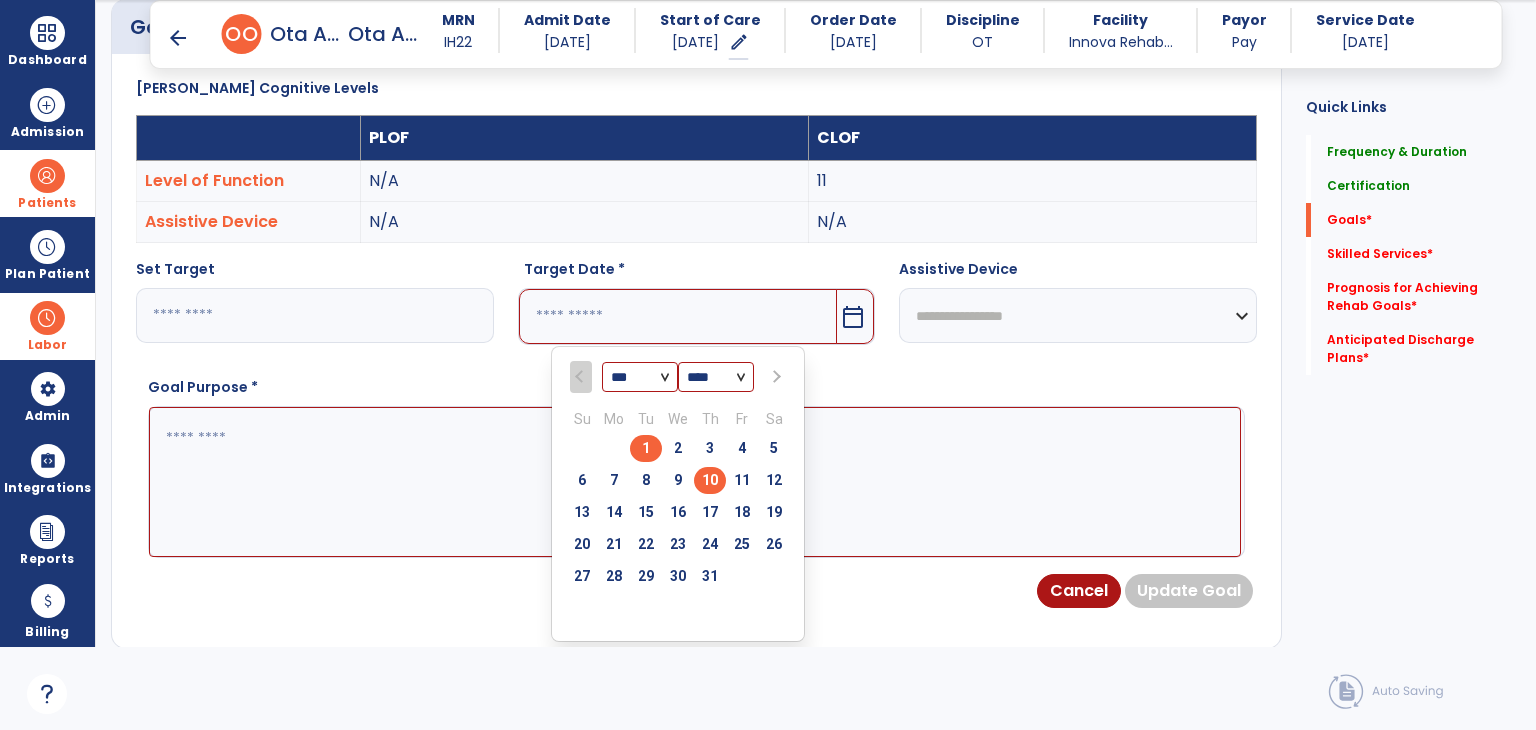 click on "1" at bounding box center [646, 448] 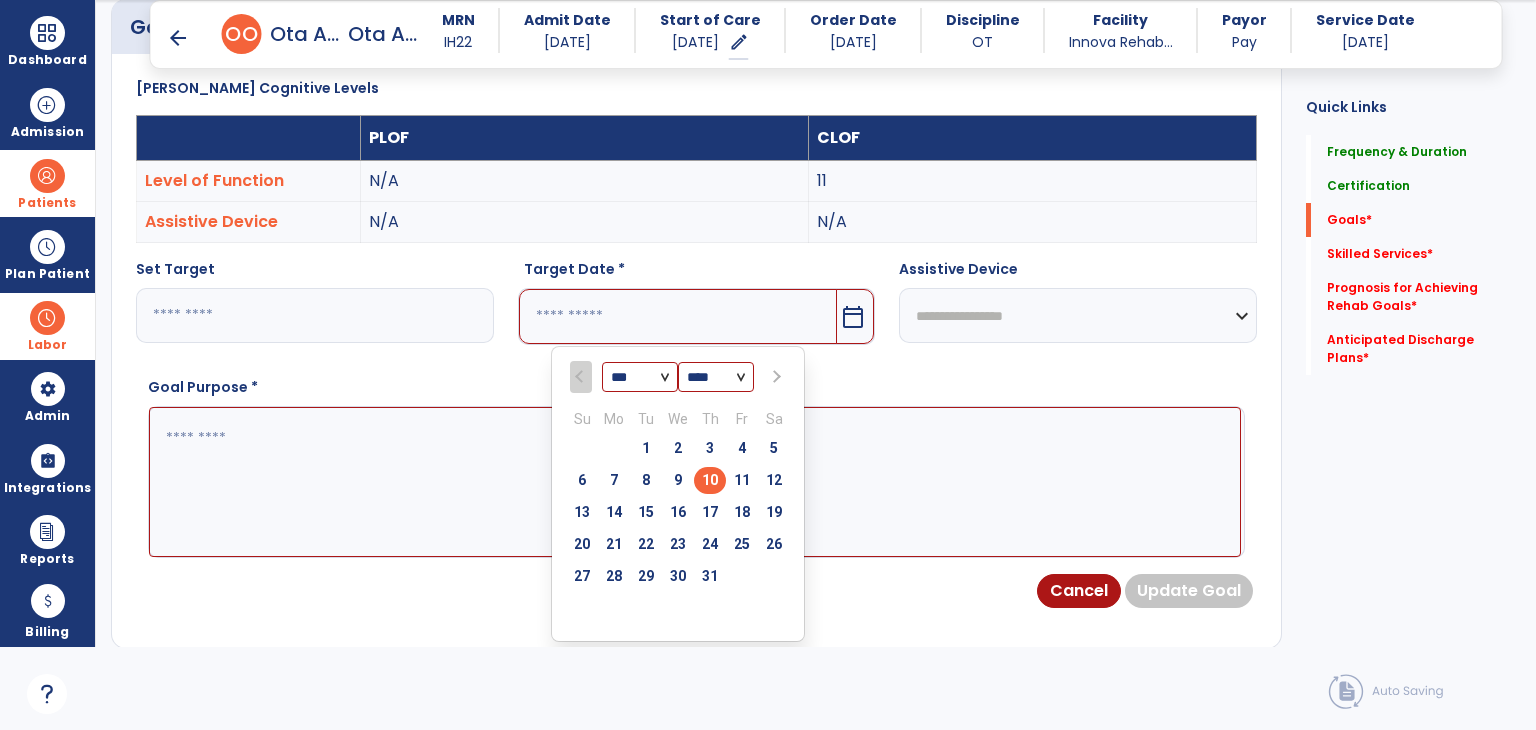 type on "********" 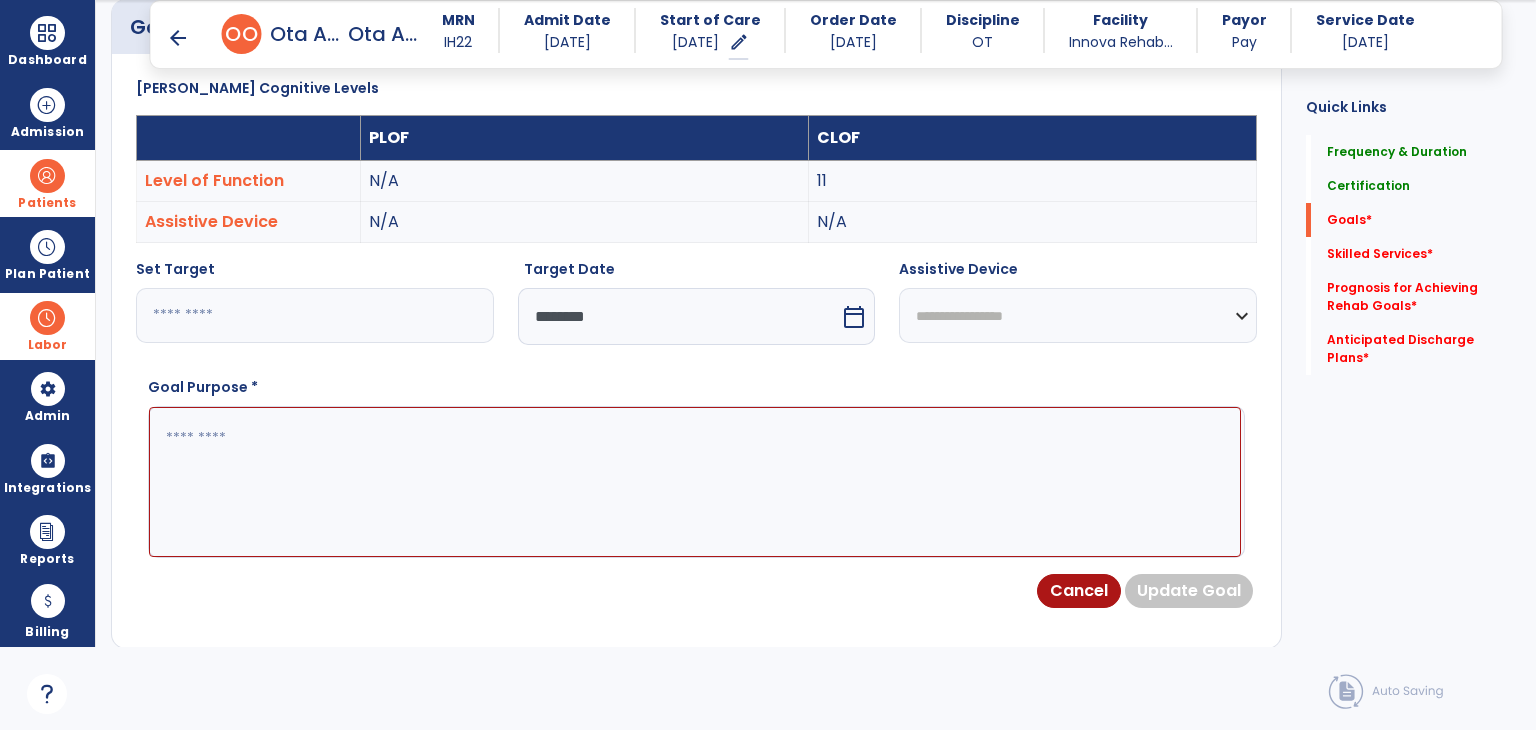 drag, startPoint x: 1061, startPoint y: 305, endPoint x: 1061, endPoint y: 341, distance: 36 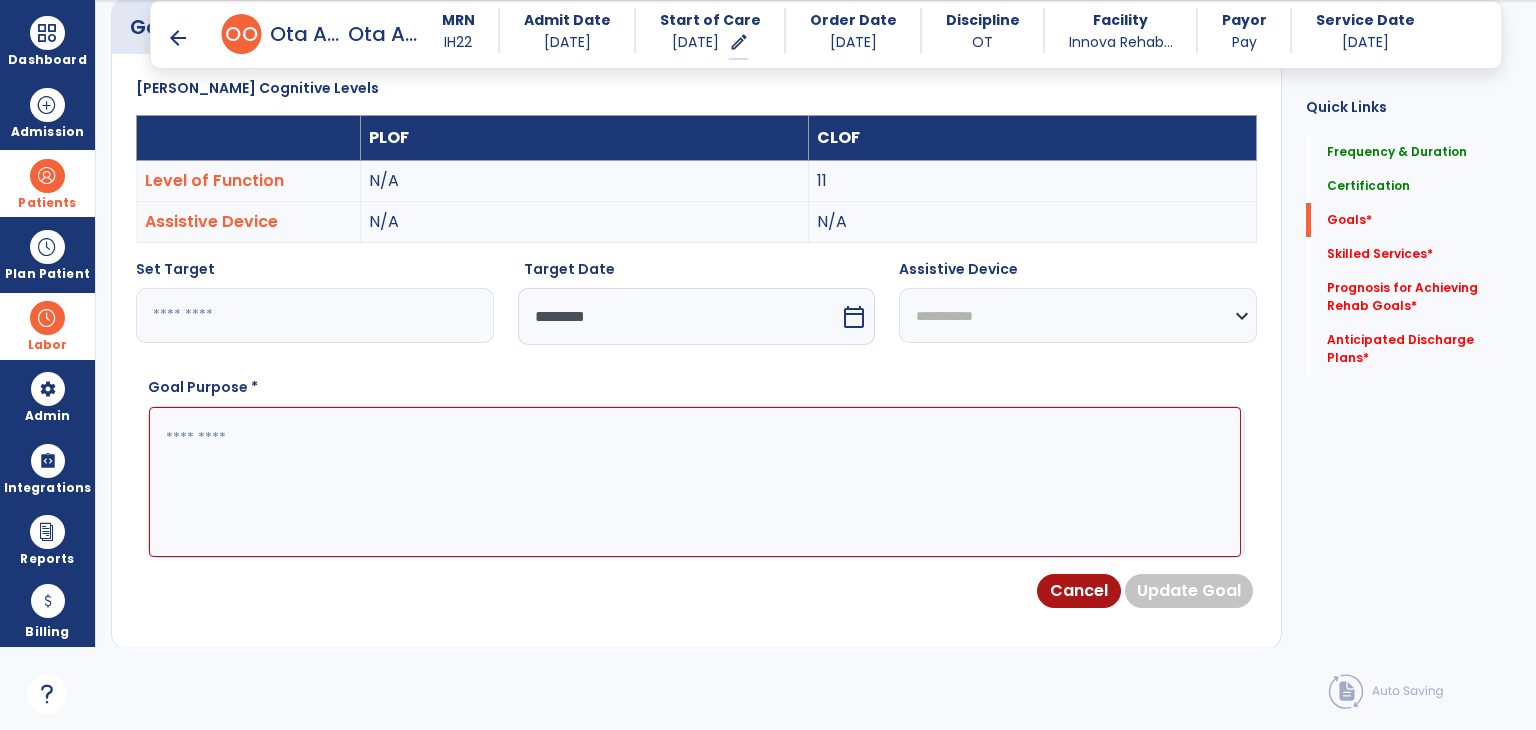click on "**********" at bounding box center [1078, 315] 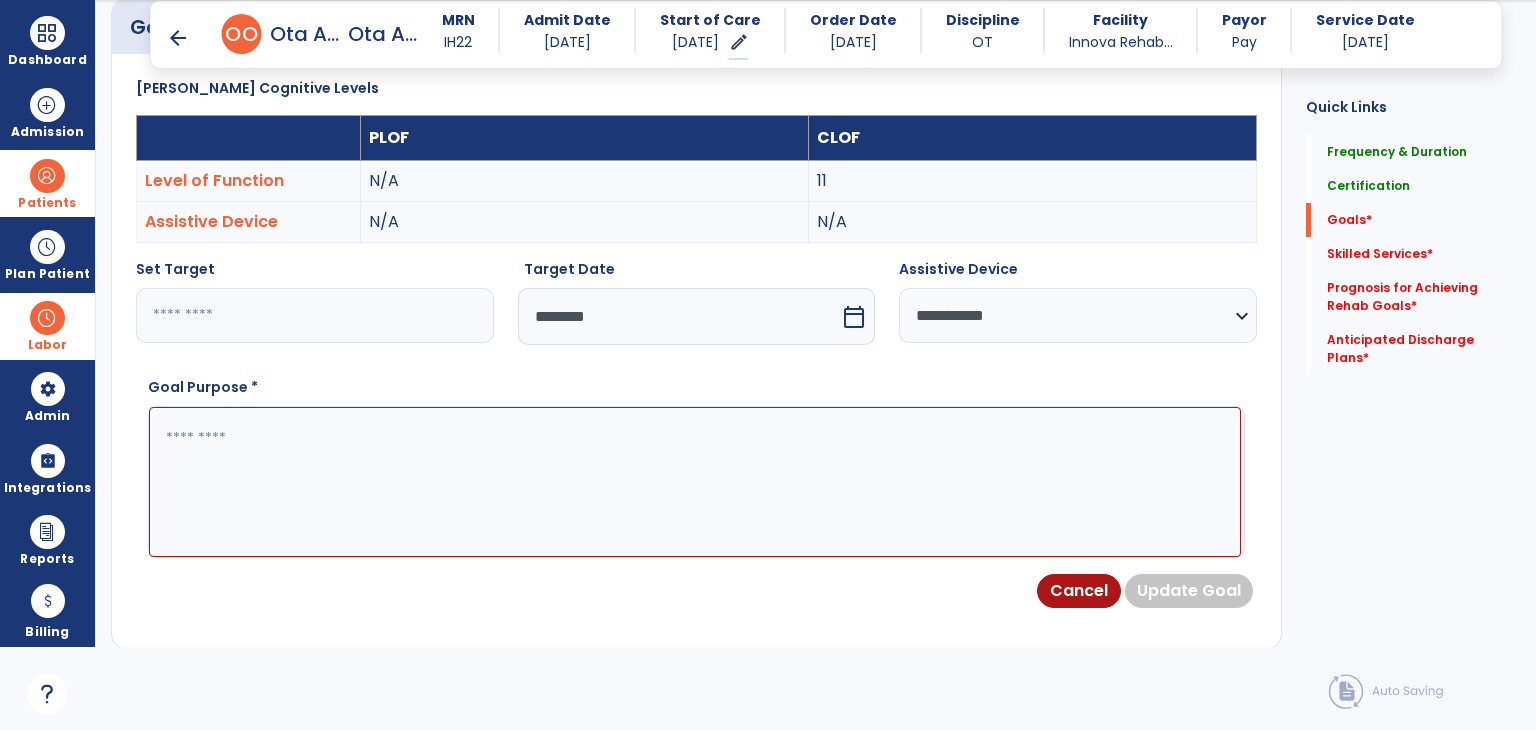 click at bounding box center (695, 482) 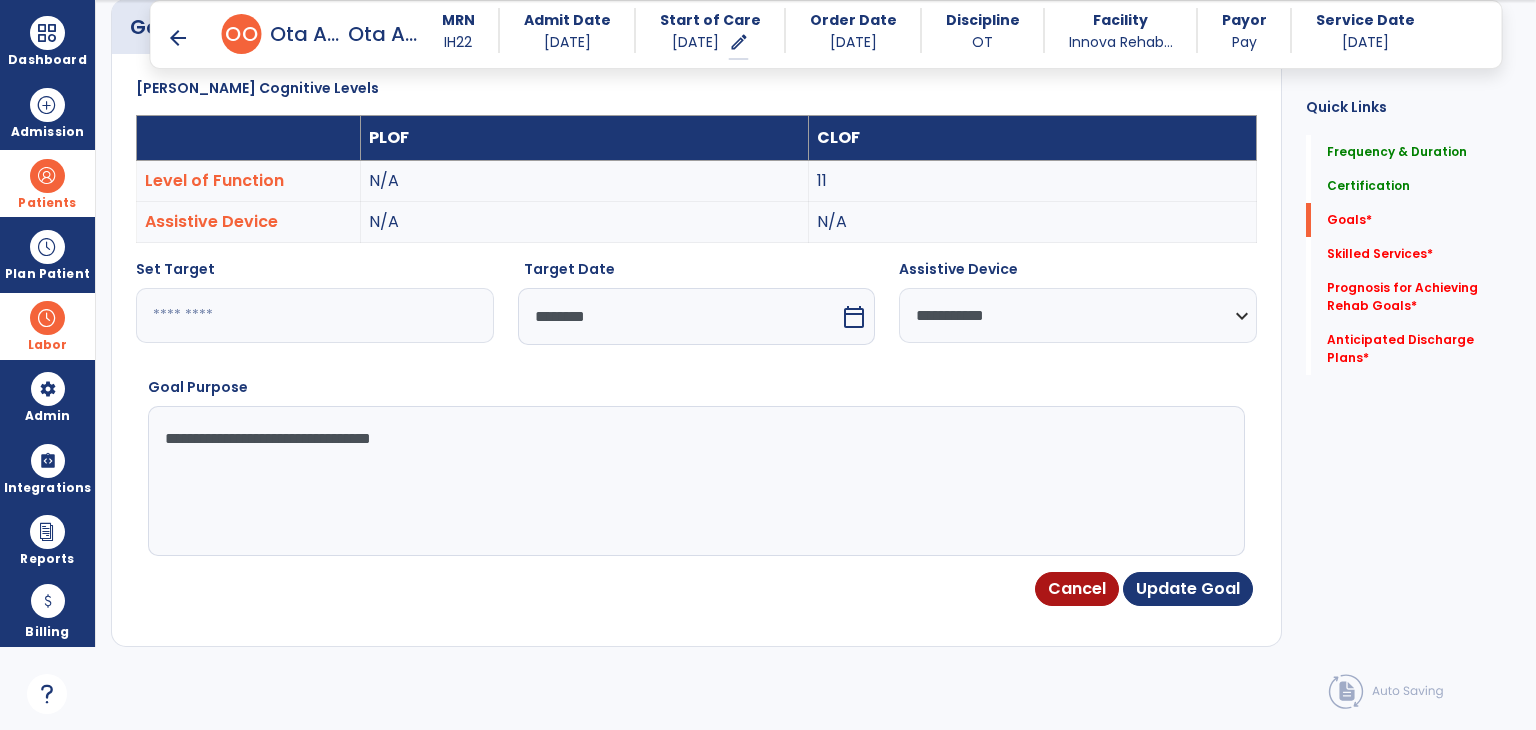 type on "**********" 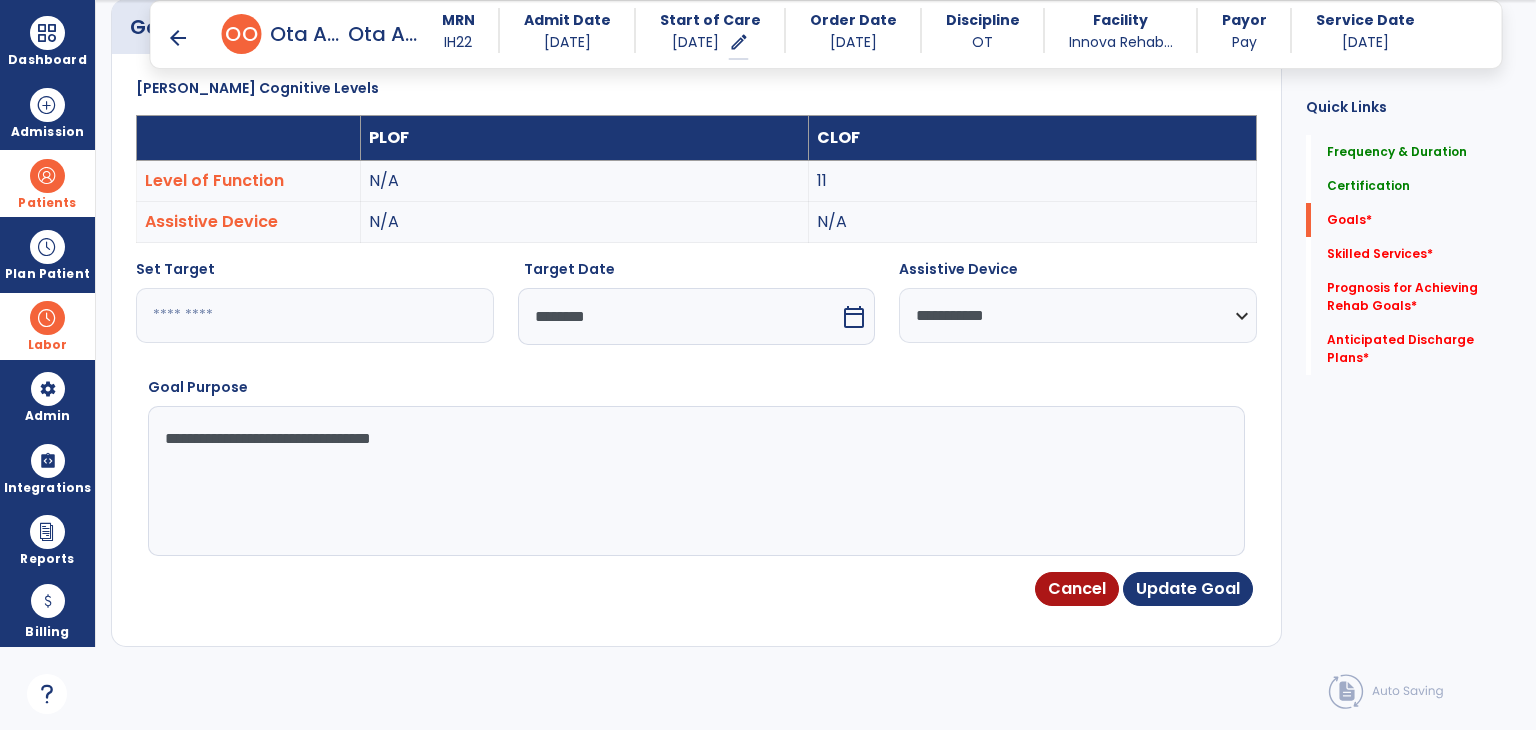 click on "Cancel   Update Goal" at bounding box center [696, 589] 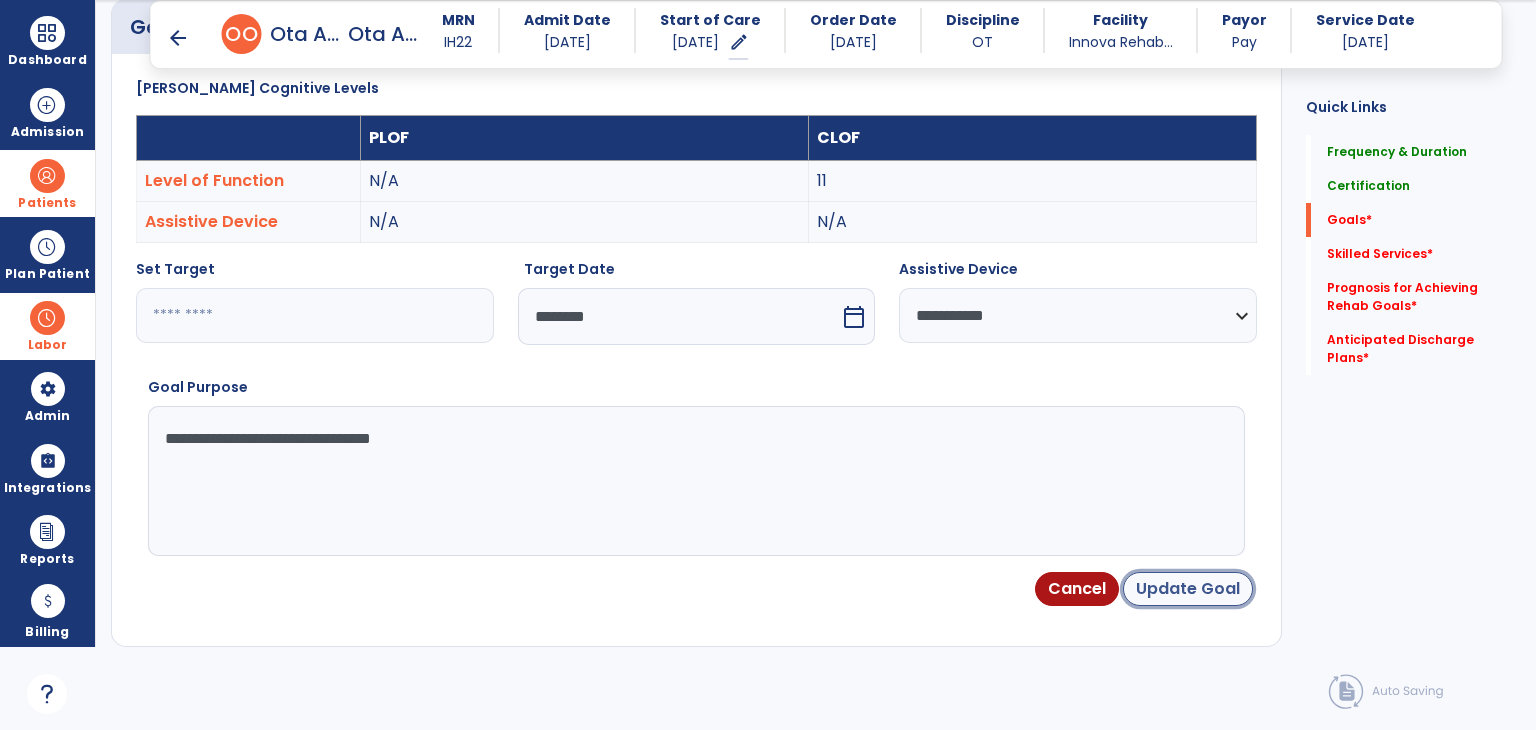 click on "Update Goal" at bounding box center (1188, 589) 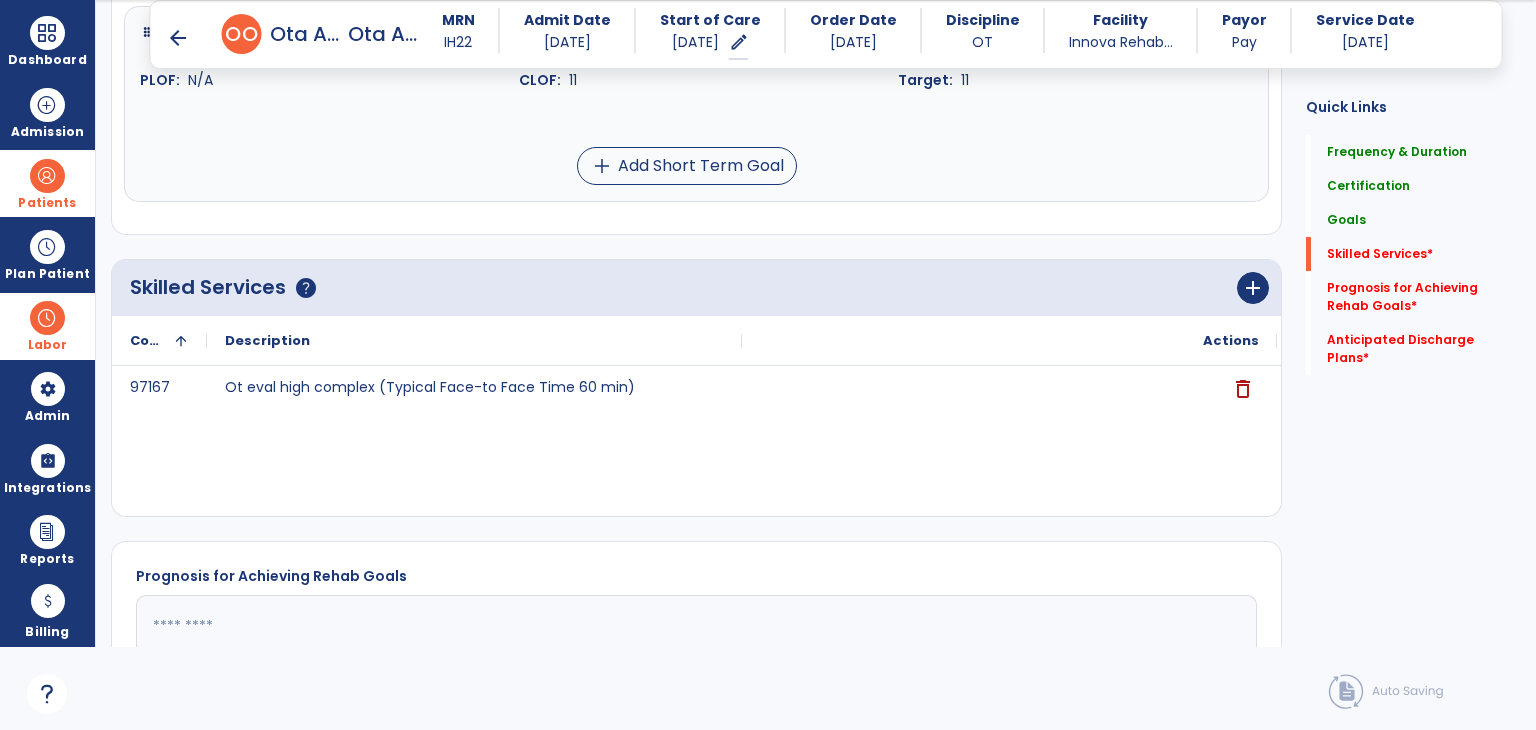 scroll, scrollTop: 1027, scrollLeft: 0, axis: vertical 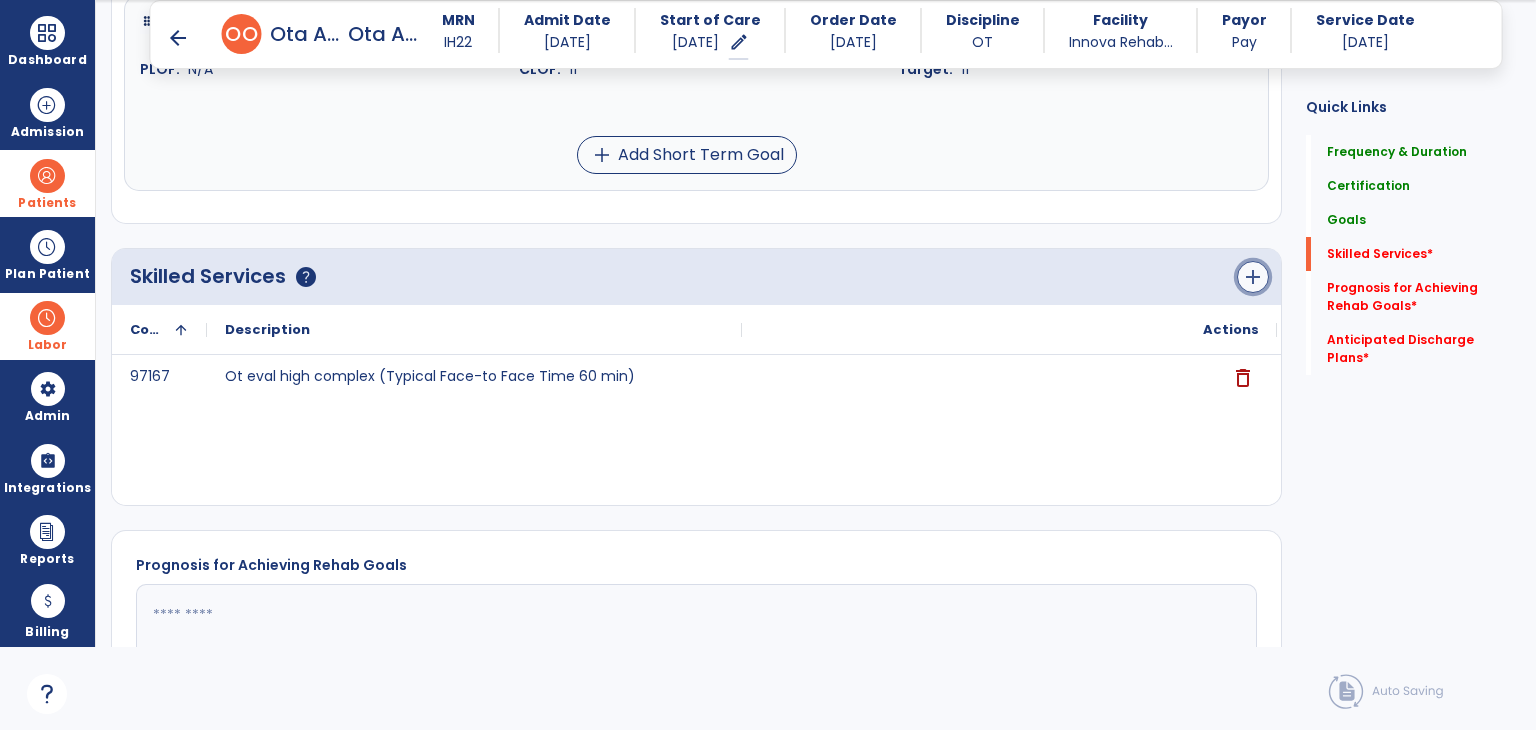 click on "add" 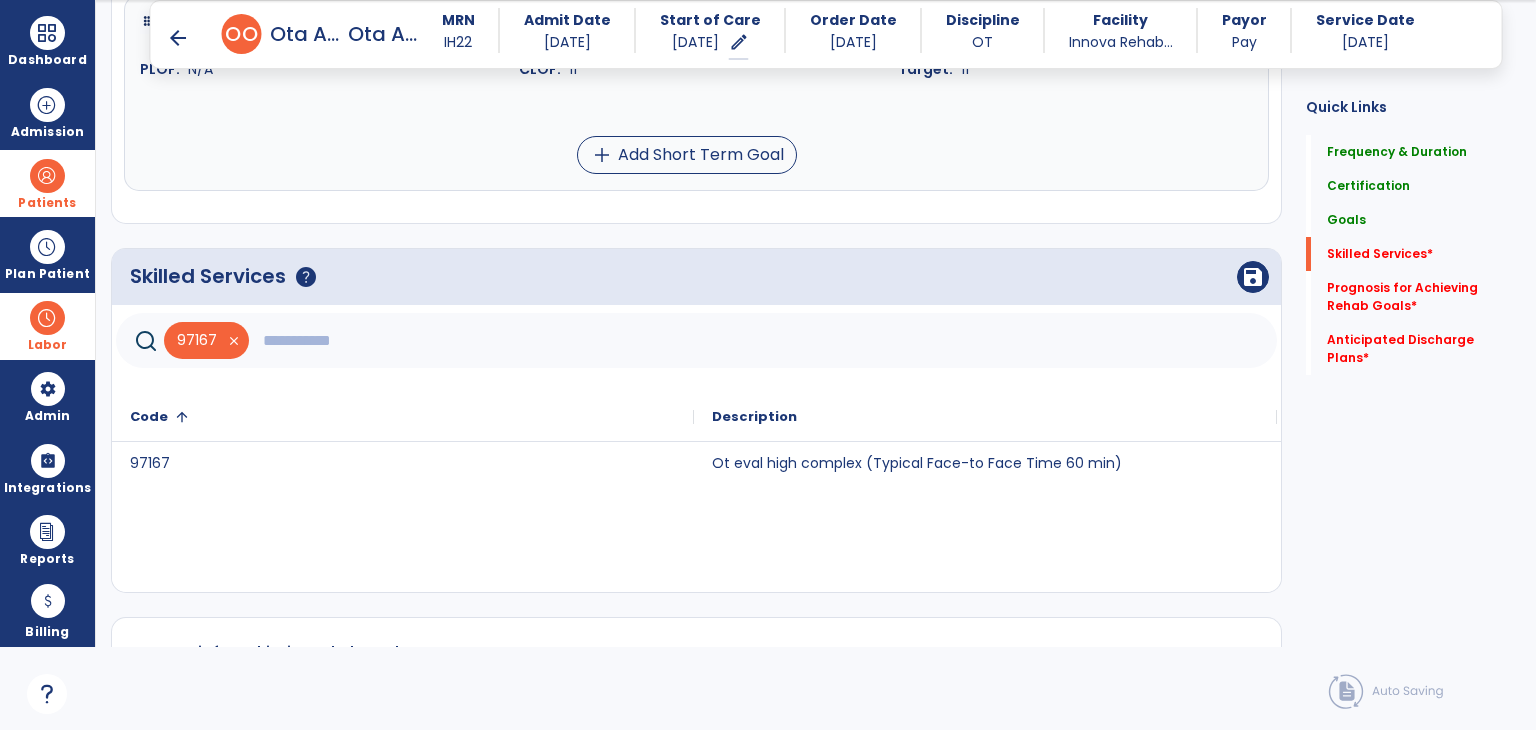 click 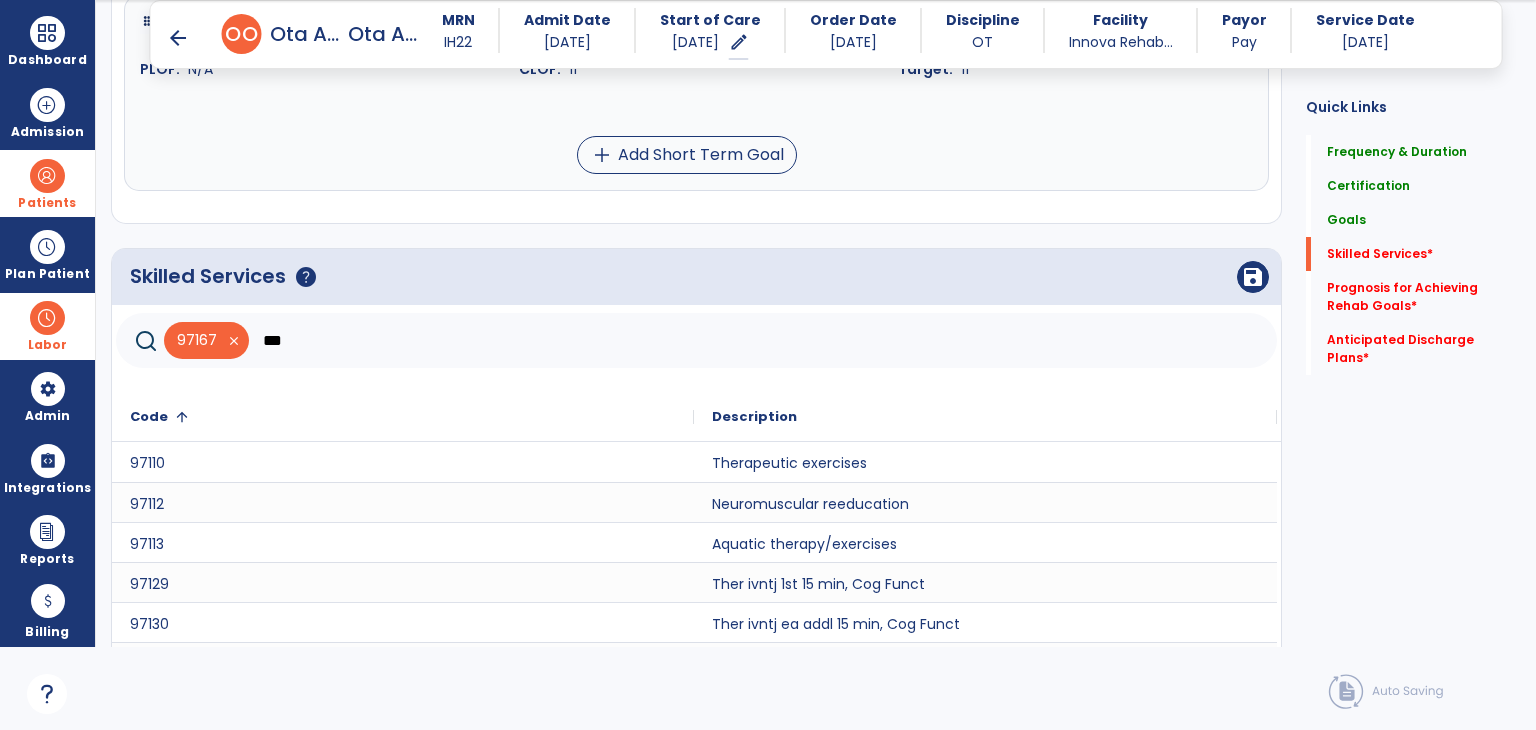 scroll, scrollTop: 16, scrollLeft: 0, axis: vertical 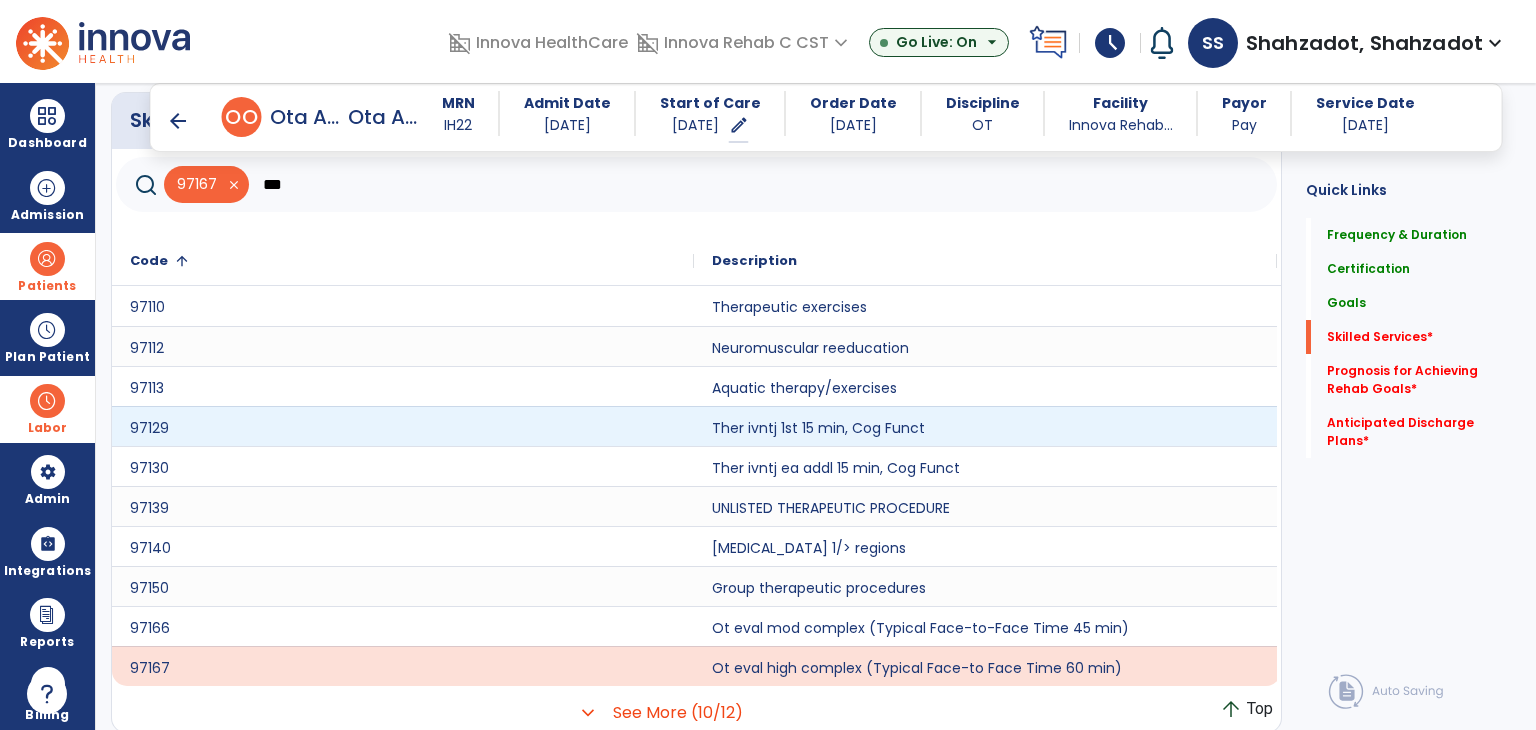 type on "***" 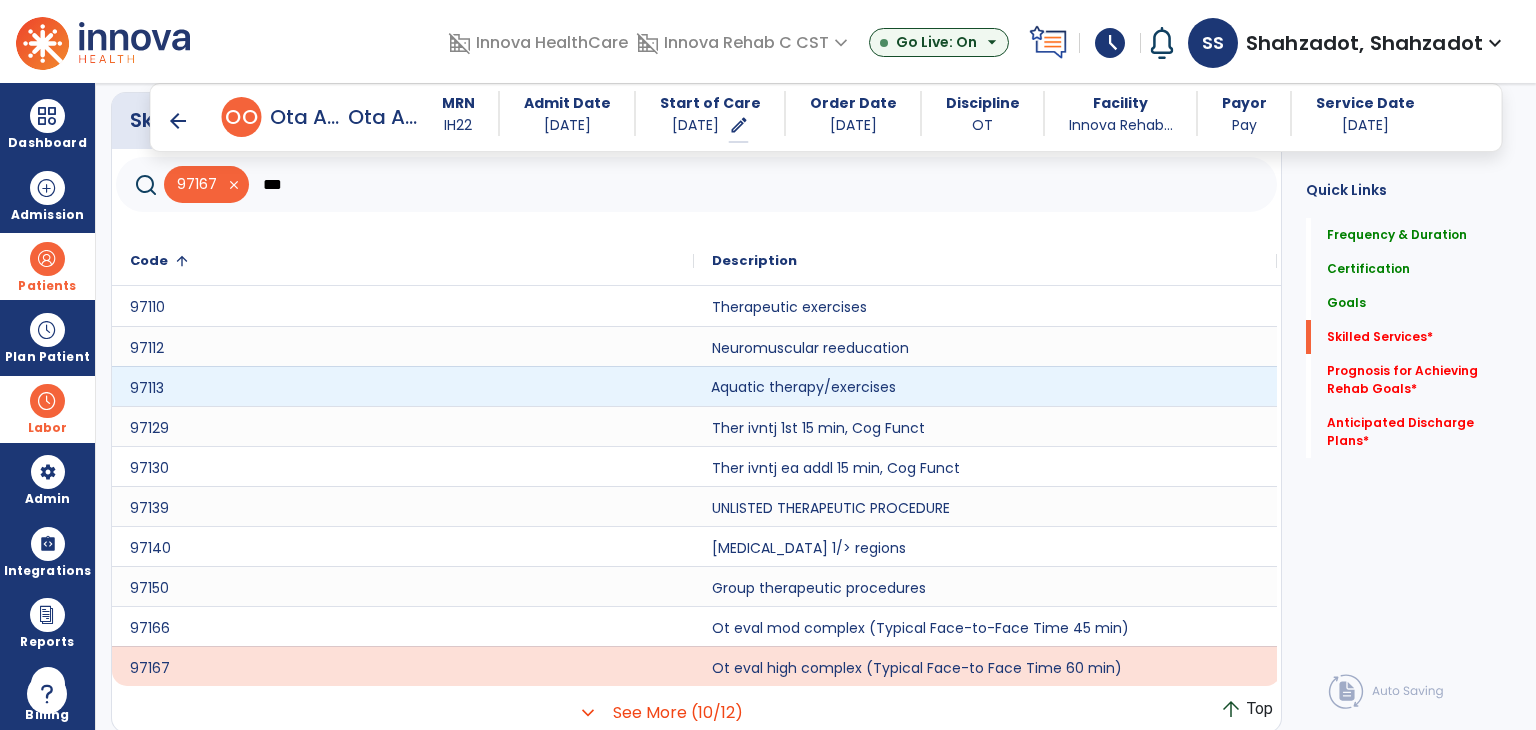 click on "Aquatic therapy/exercises" 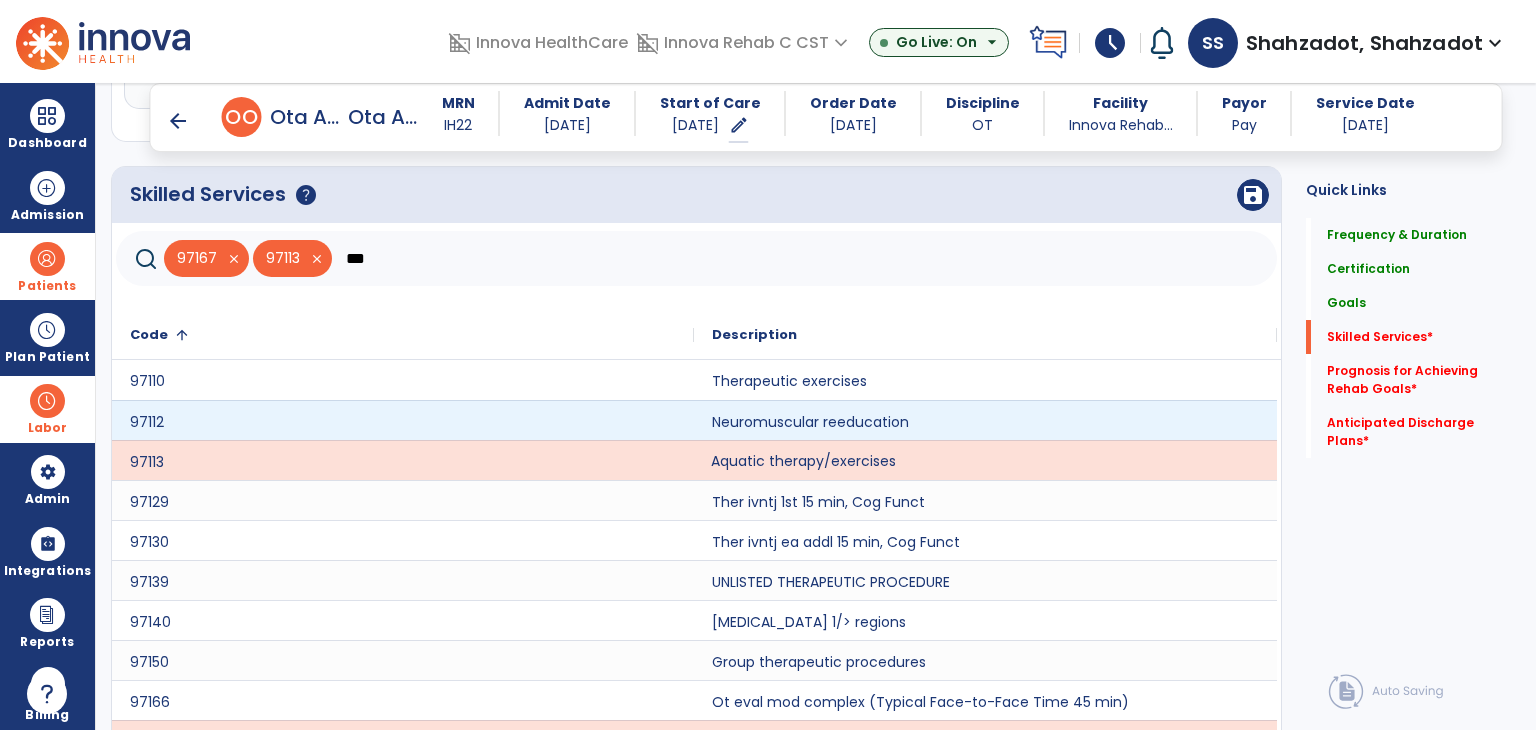 scroll, scrollTop: 1166, scrollLeft: 0, axis: vertical 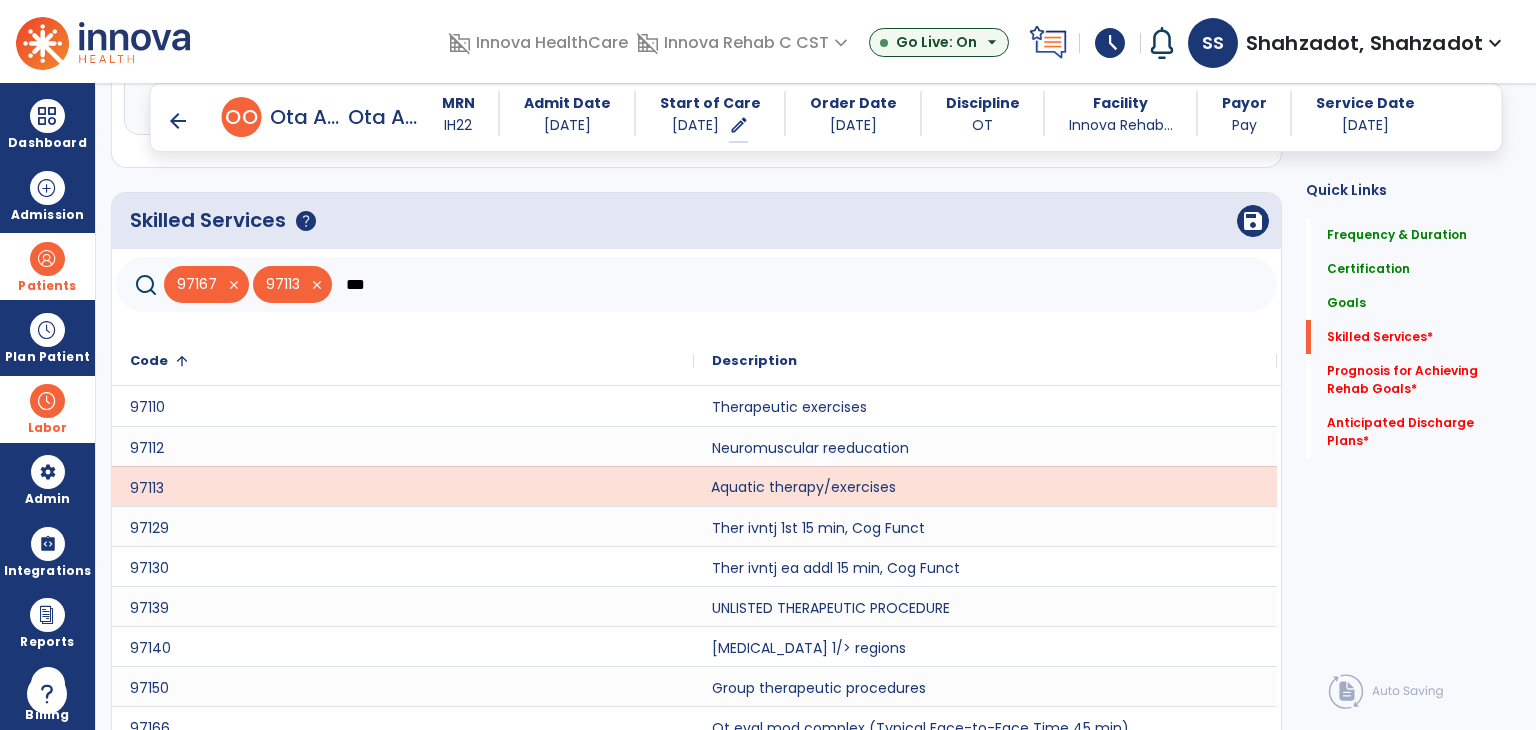 click on "Skilled Services      help   save" 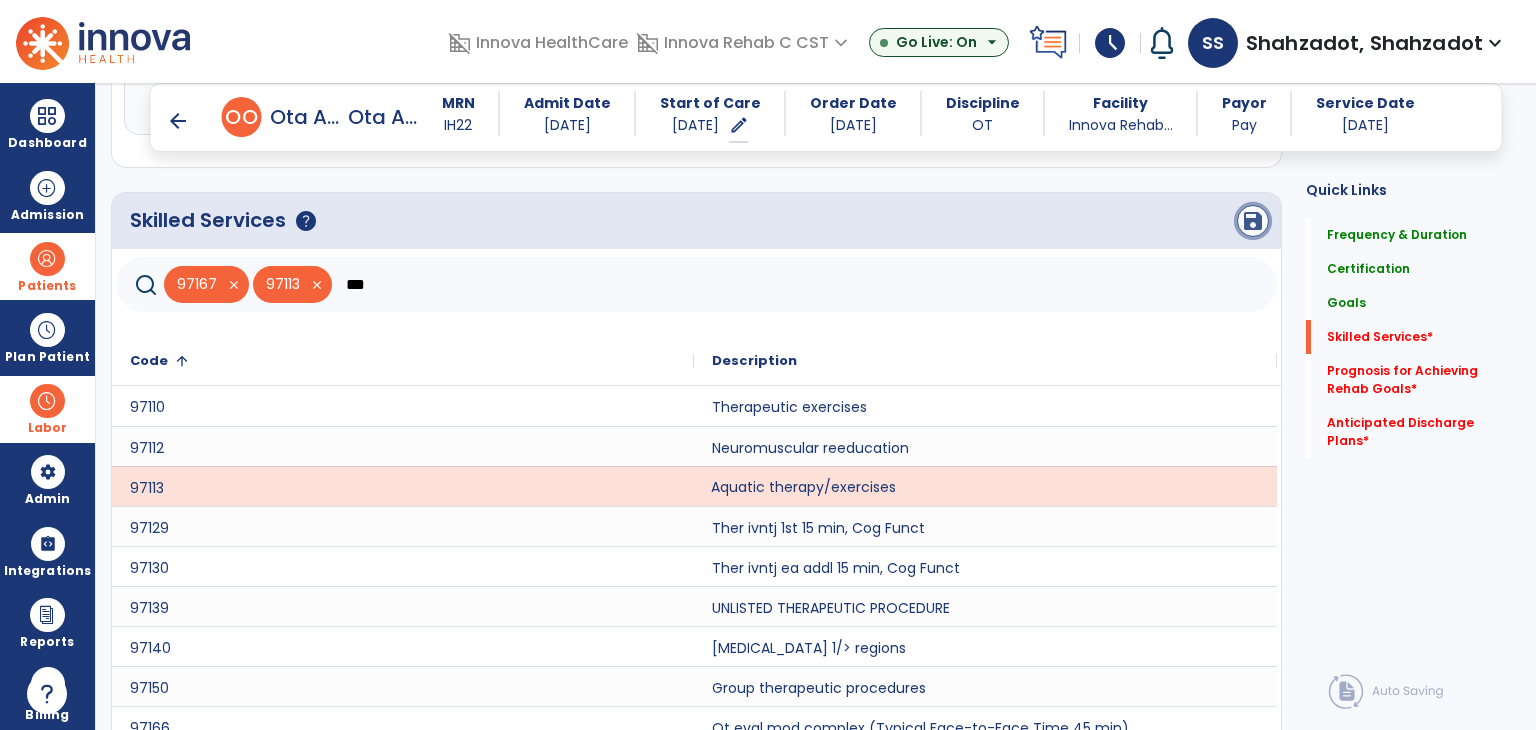click on "save" 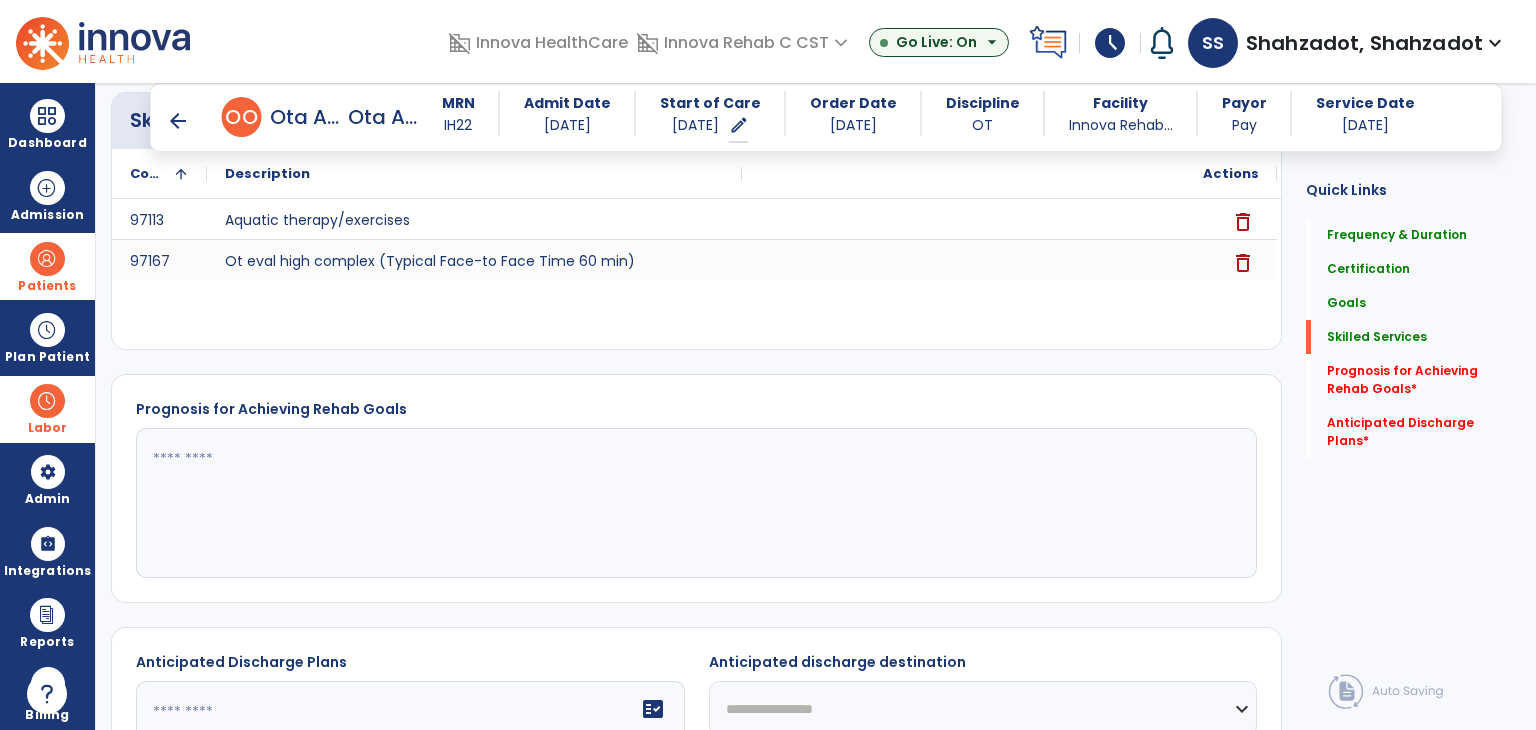 click 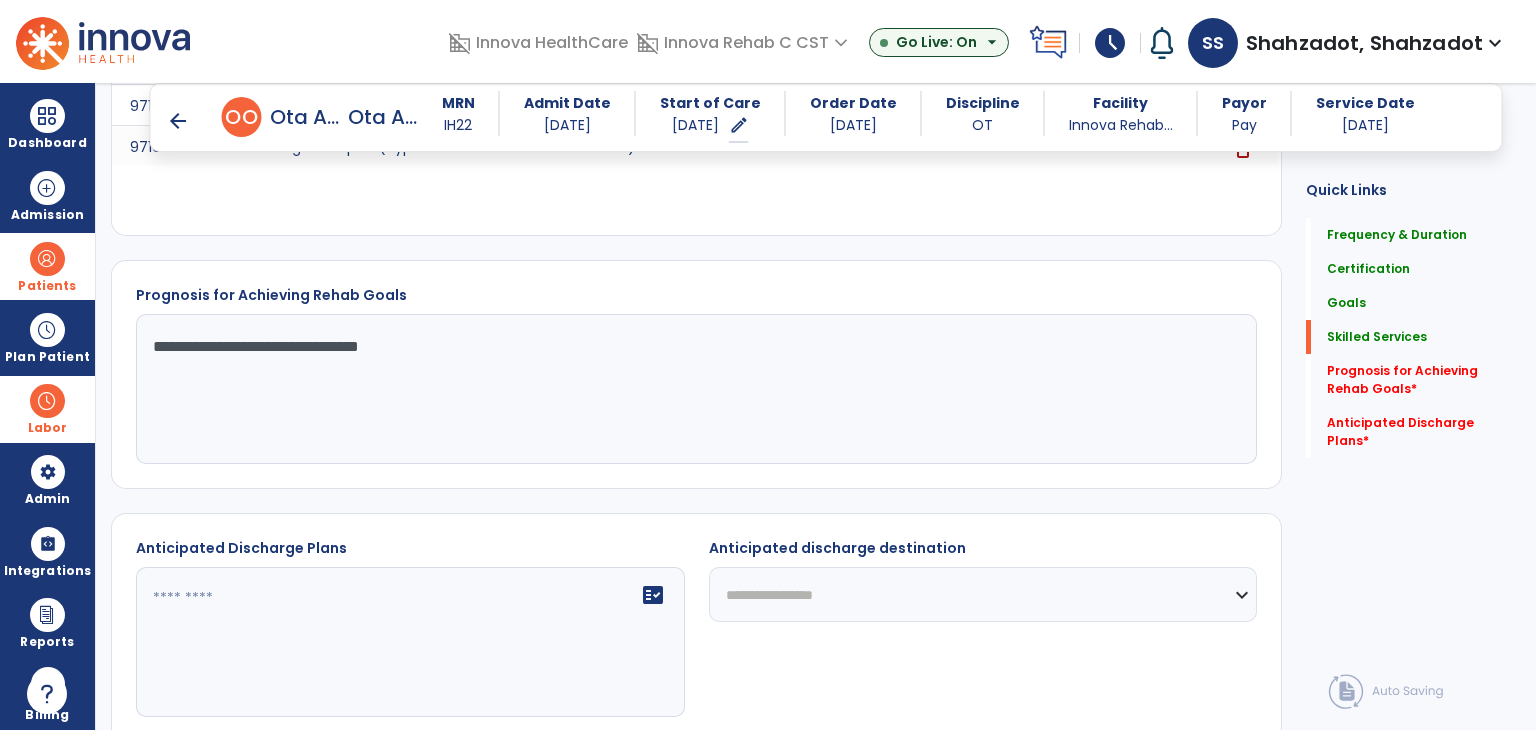 scroll, scrollTop: 1466, scrollLeft: 0, axis: vertical 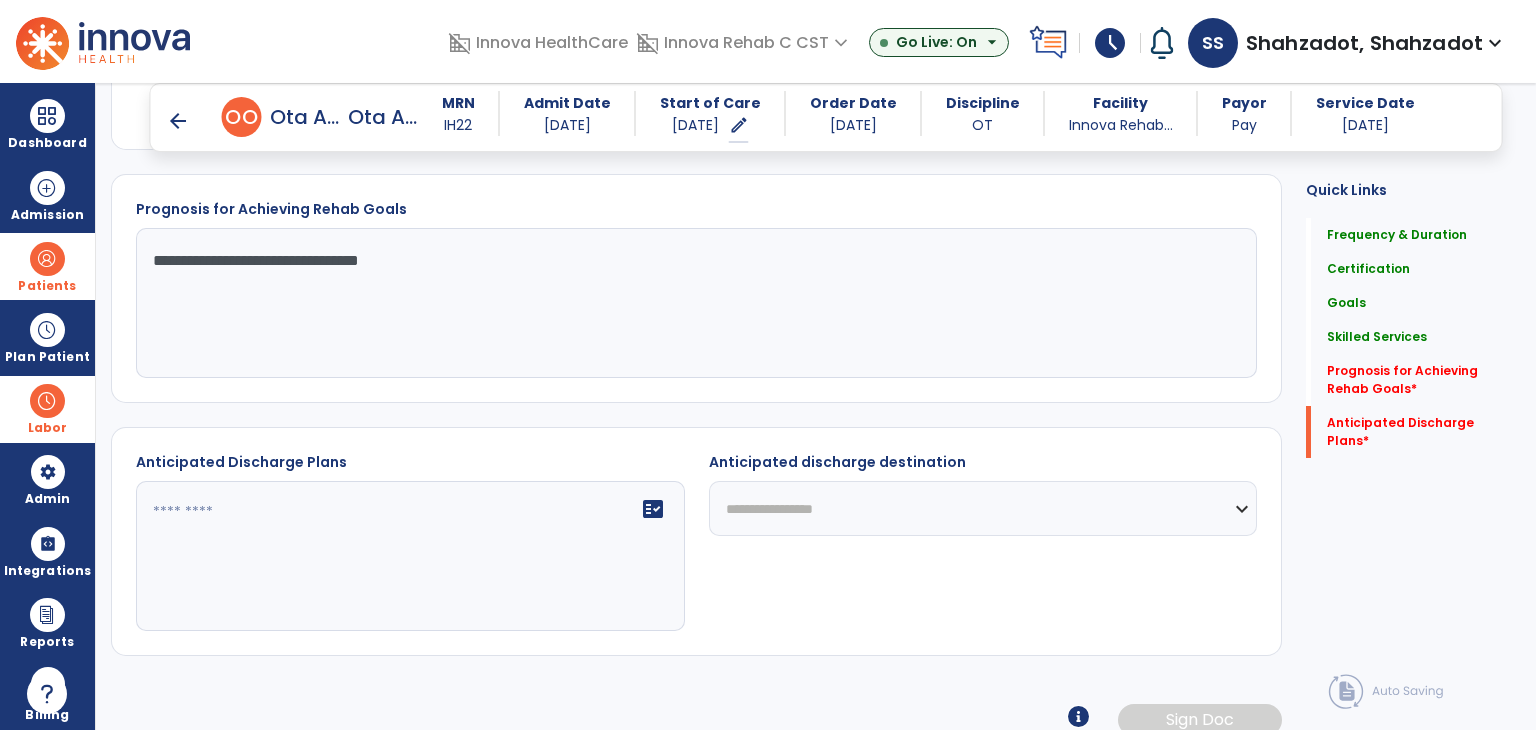 type on "**********" 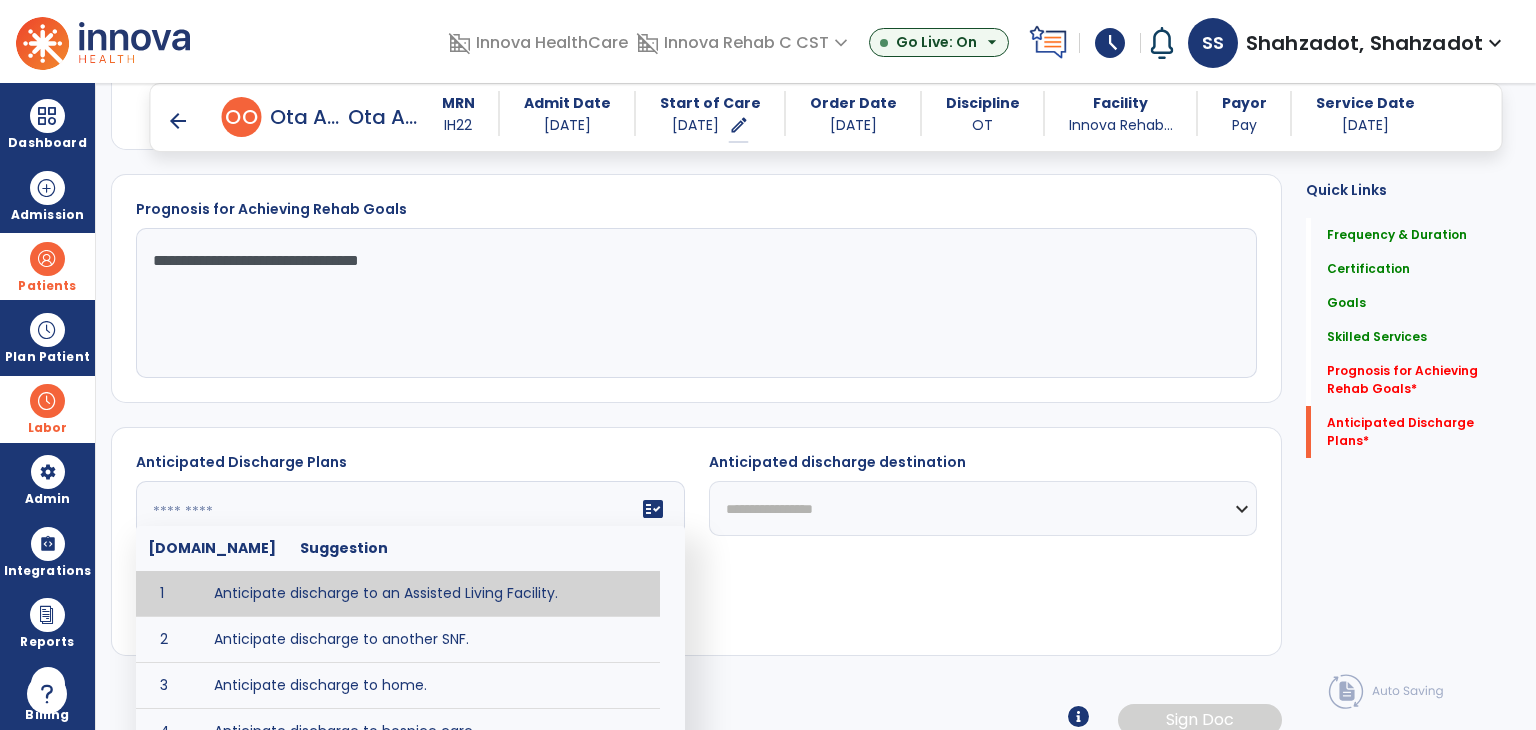 type on "**********" 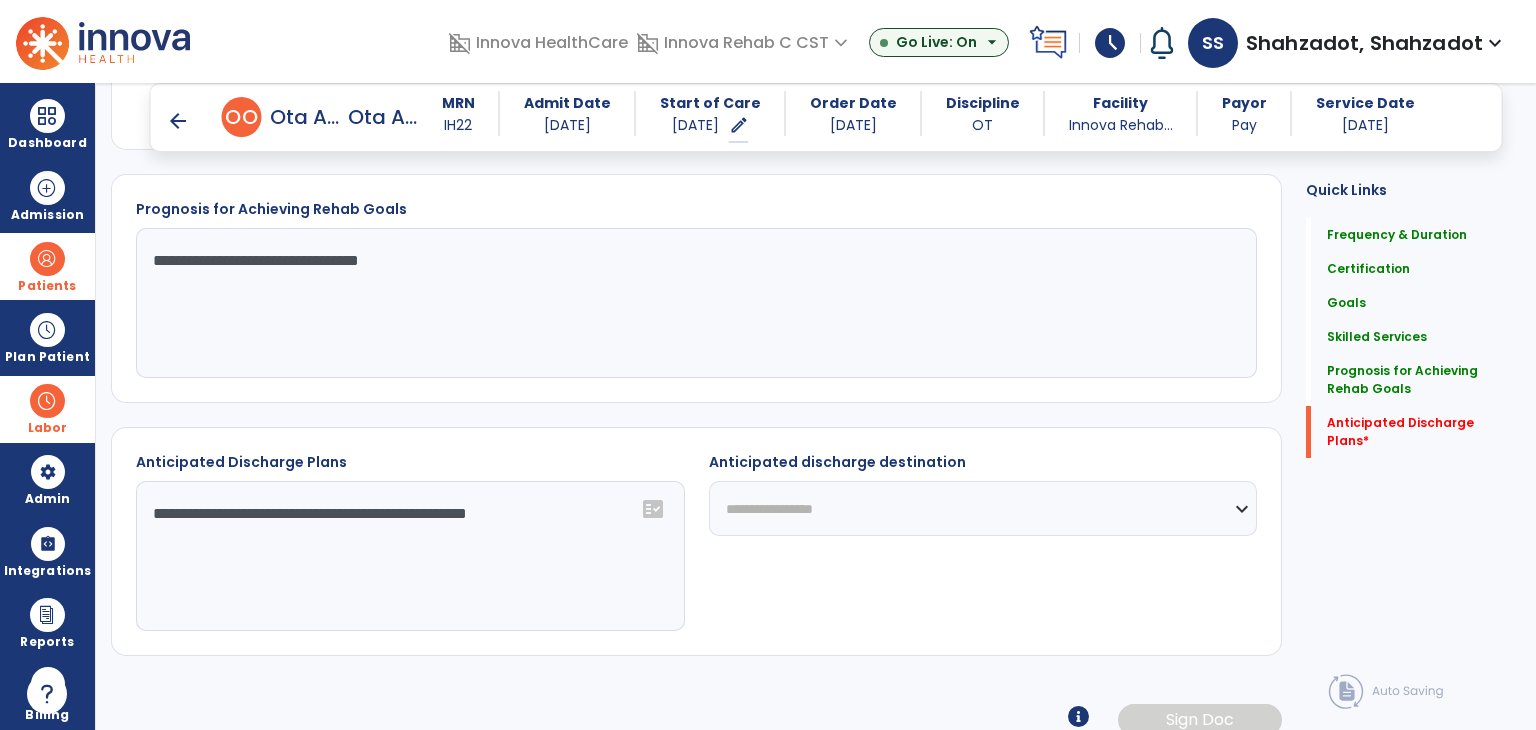 click on "**********" 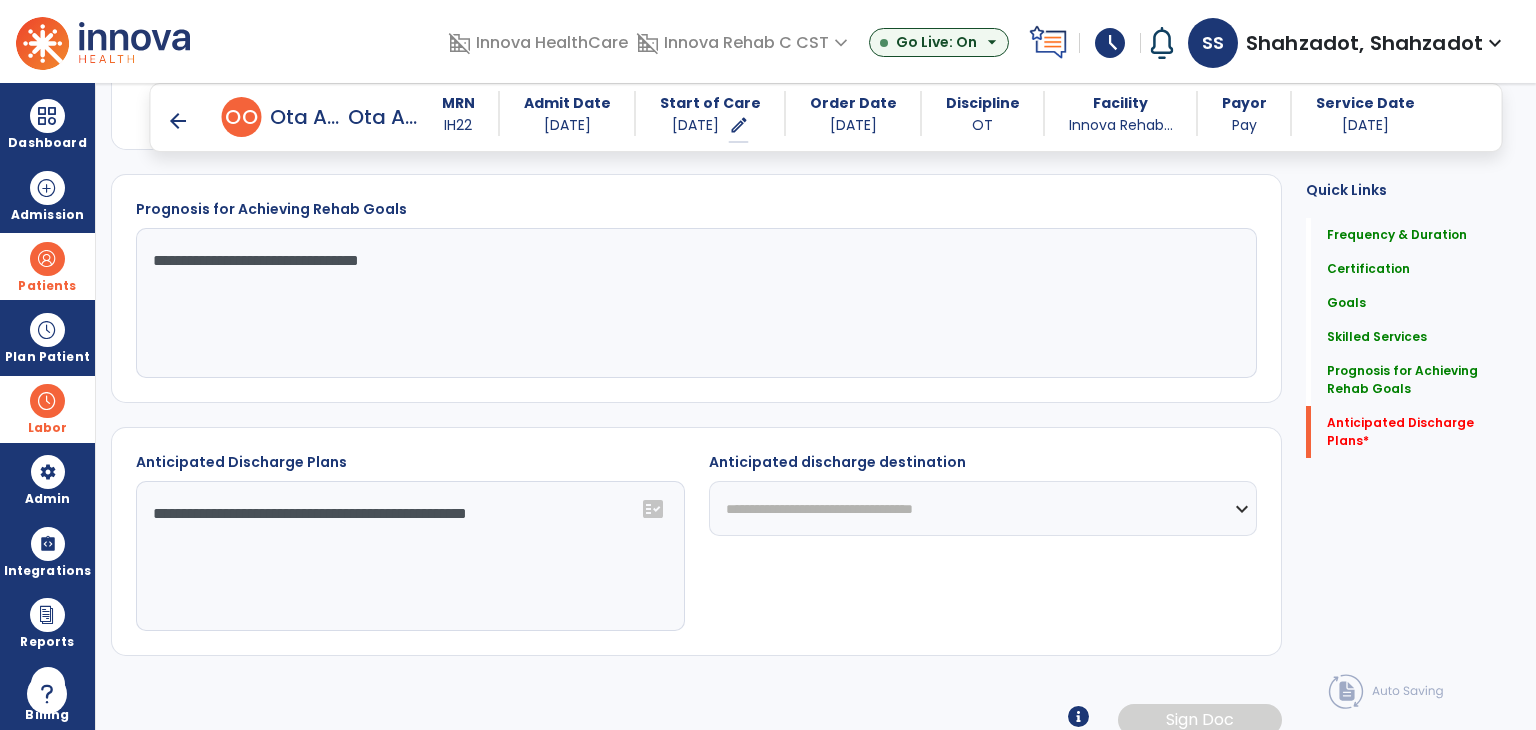 click on "**********" 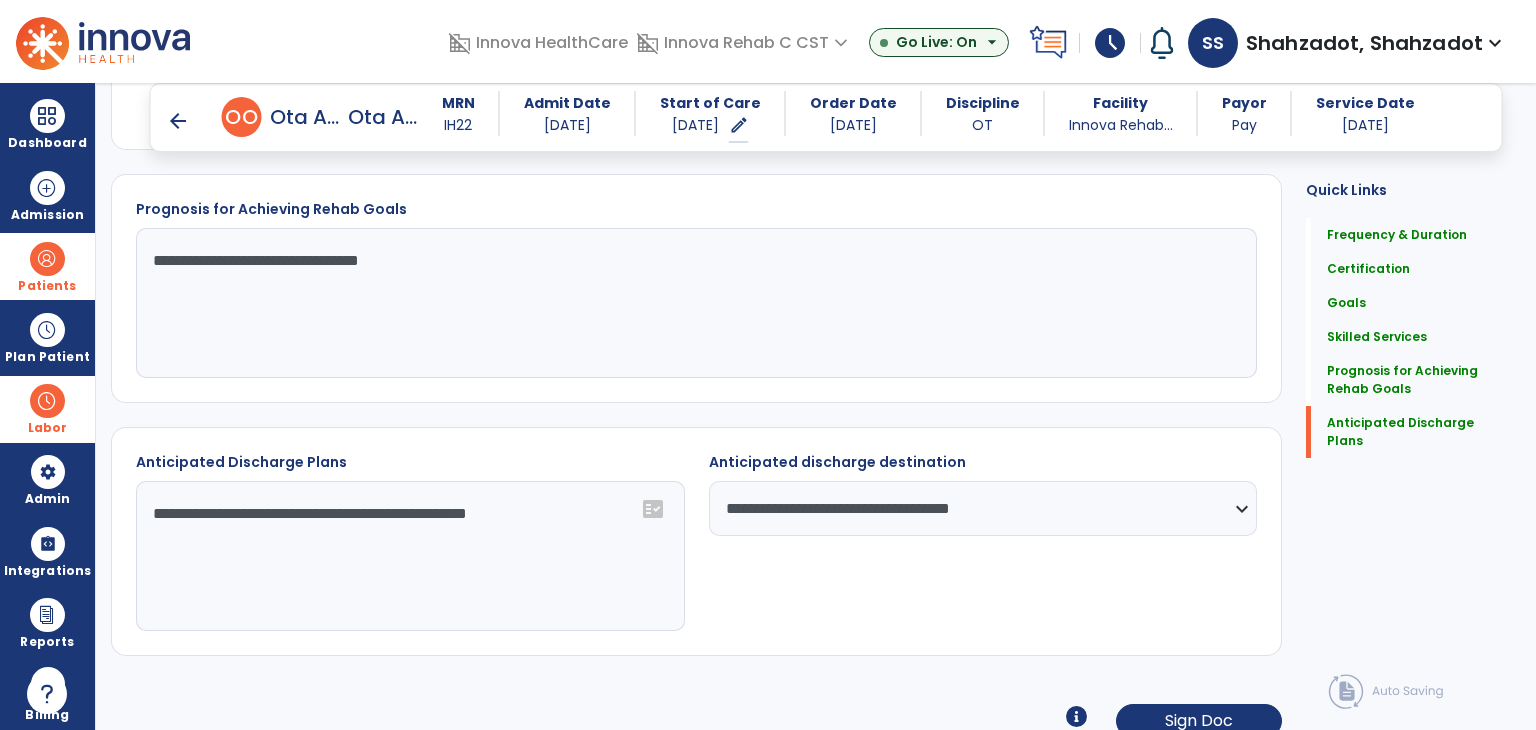 click on "Anticipated discharge destination" 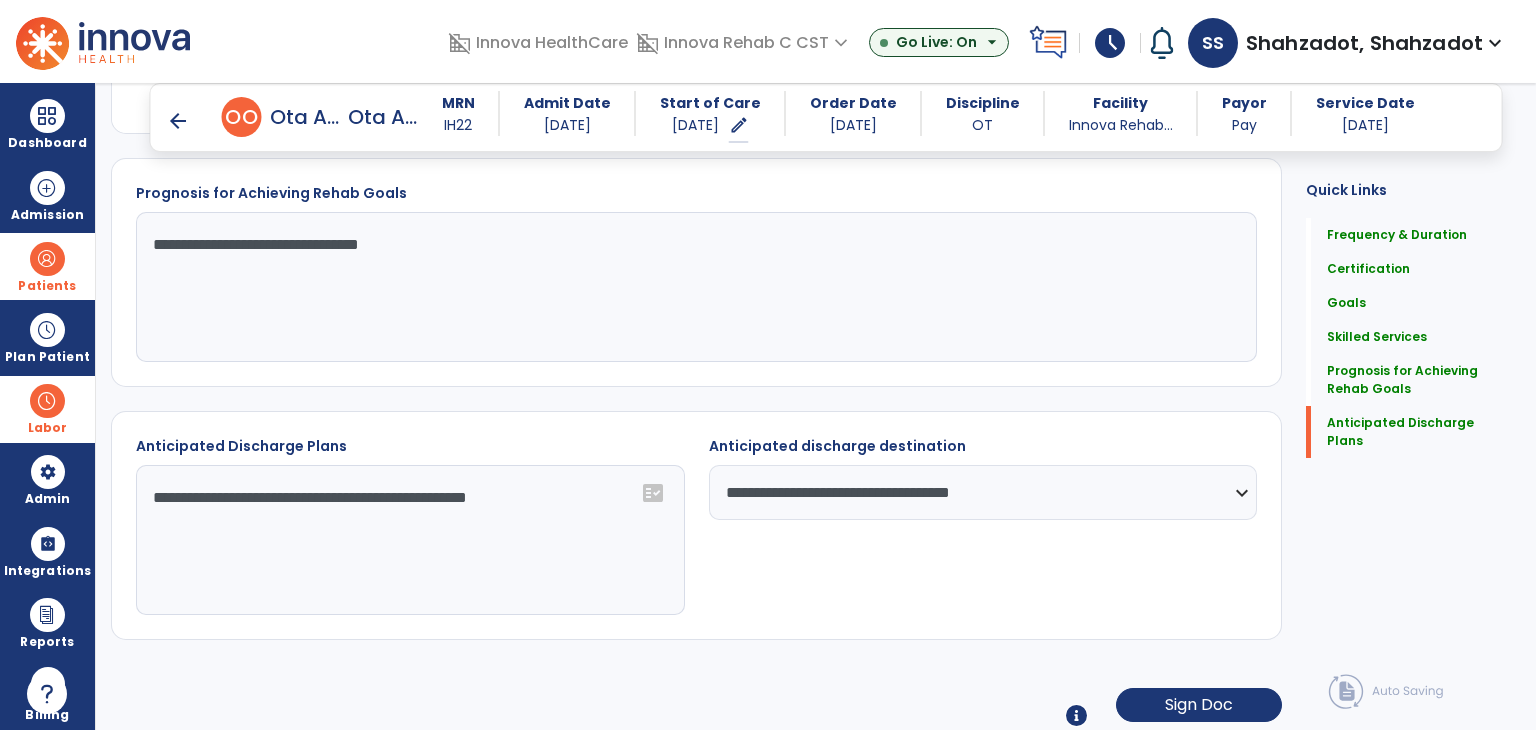 scroll, scrollTop: 1486, scrollLeft: 0, axis: vertical 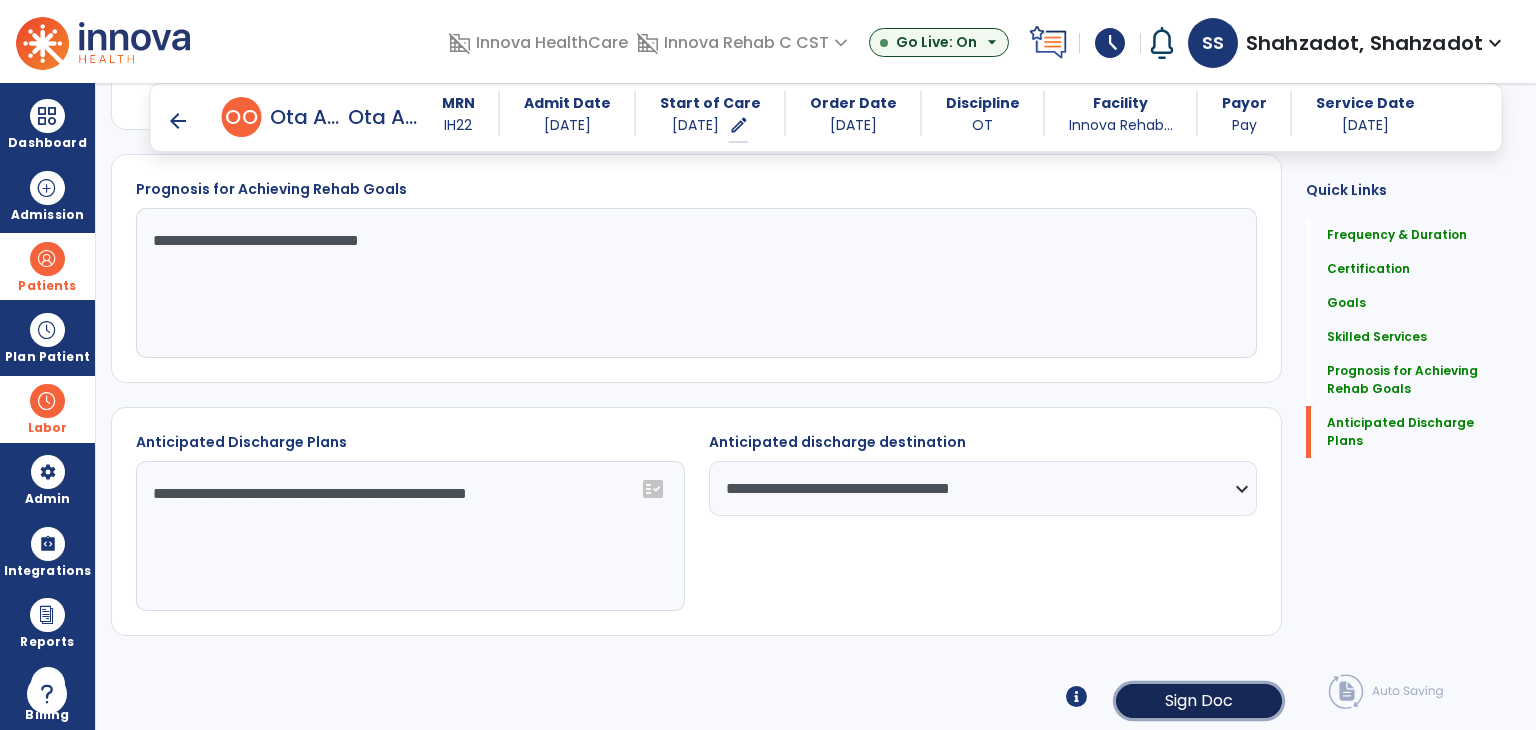 click on "Sign Doc" 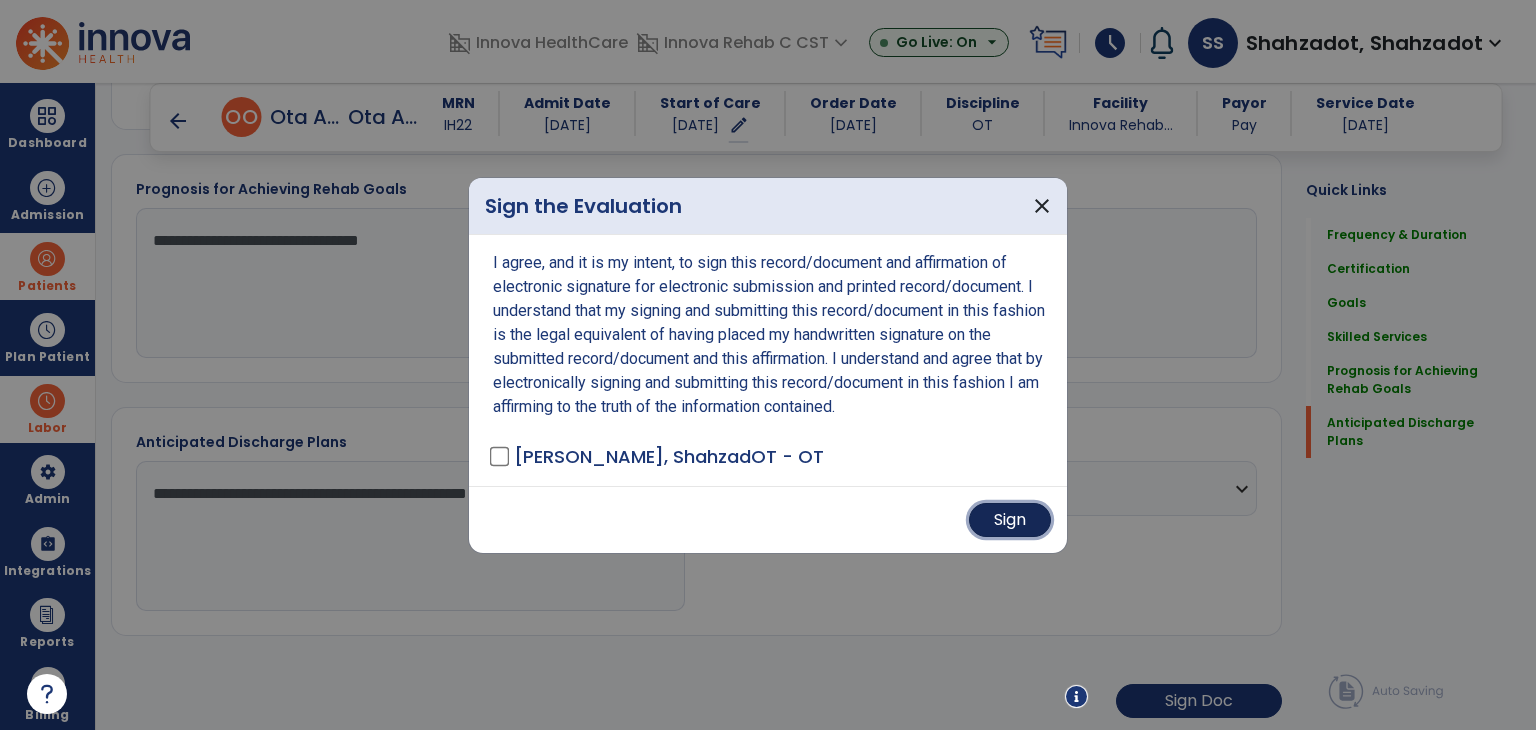 click on "Sign" at bounding box center [1010, 520] 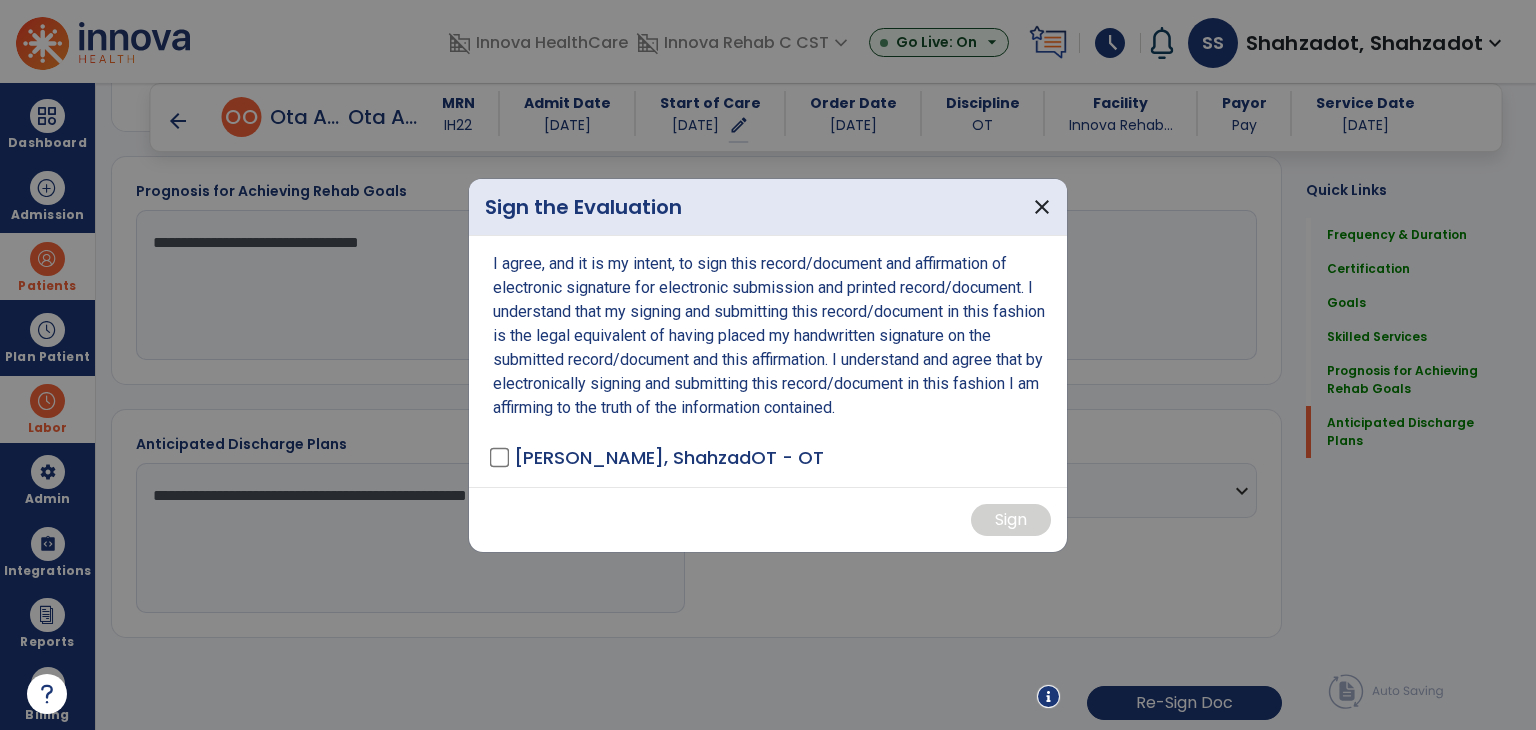 scroll, scrollTop: 1486, scrollLeft: 0, axis: vertical 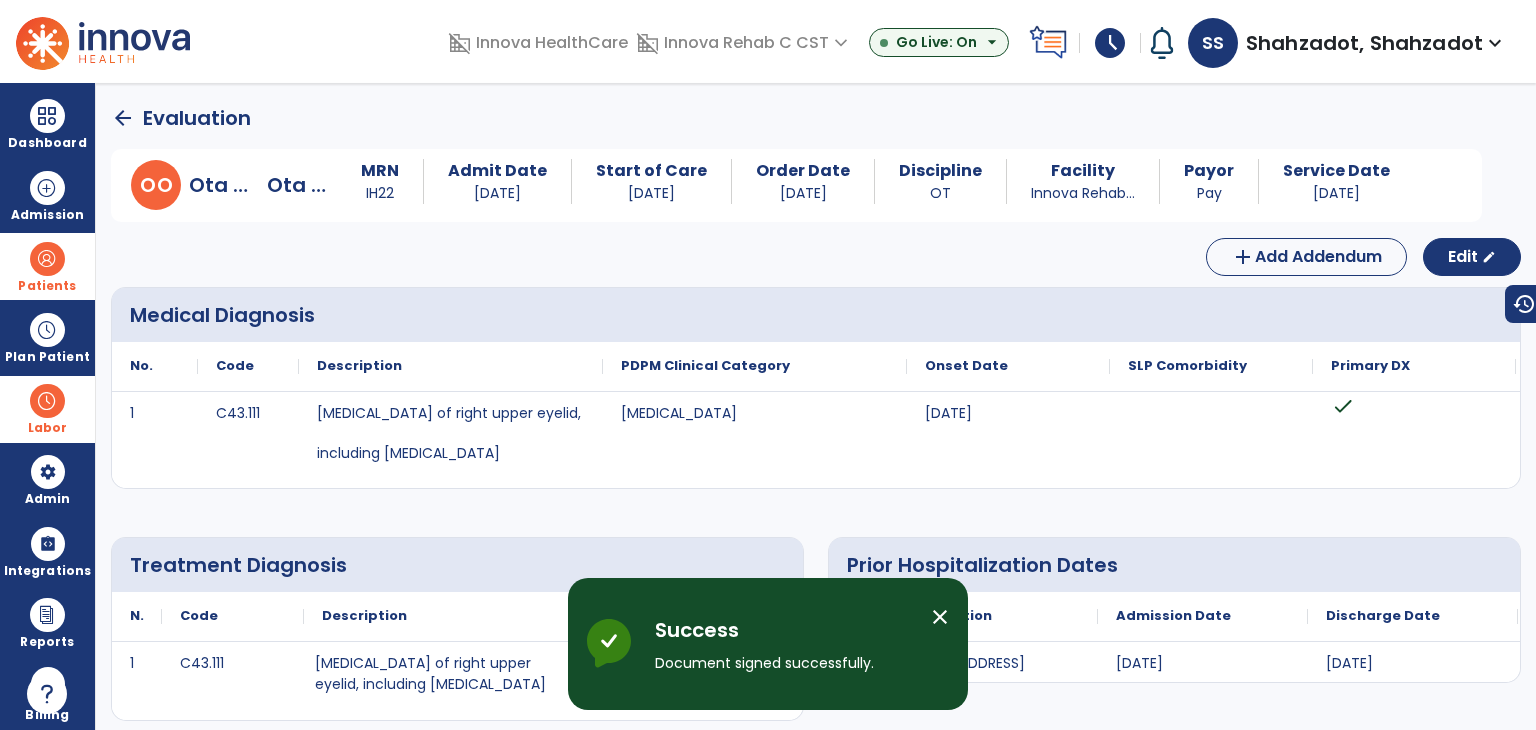 click on "arrow_back" 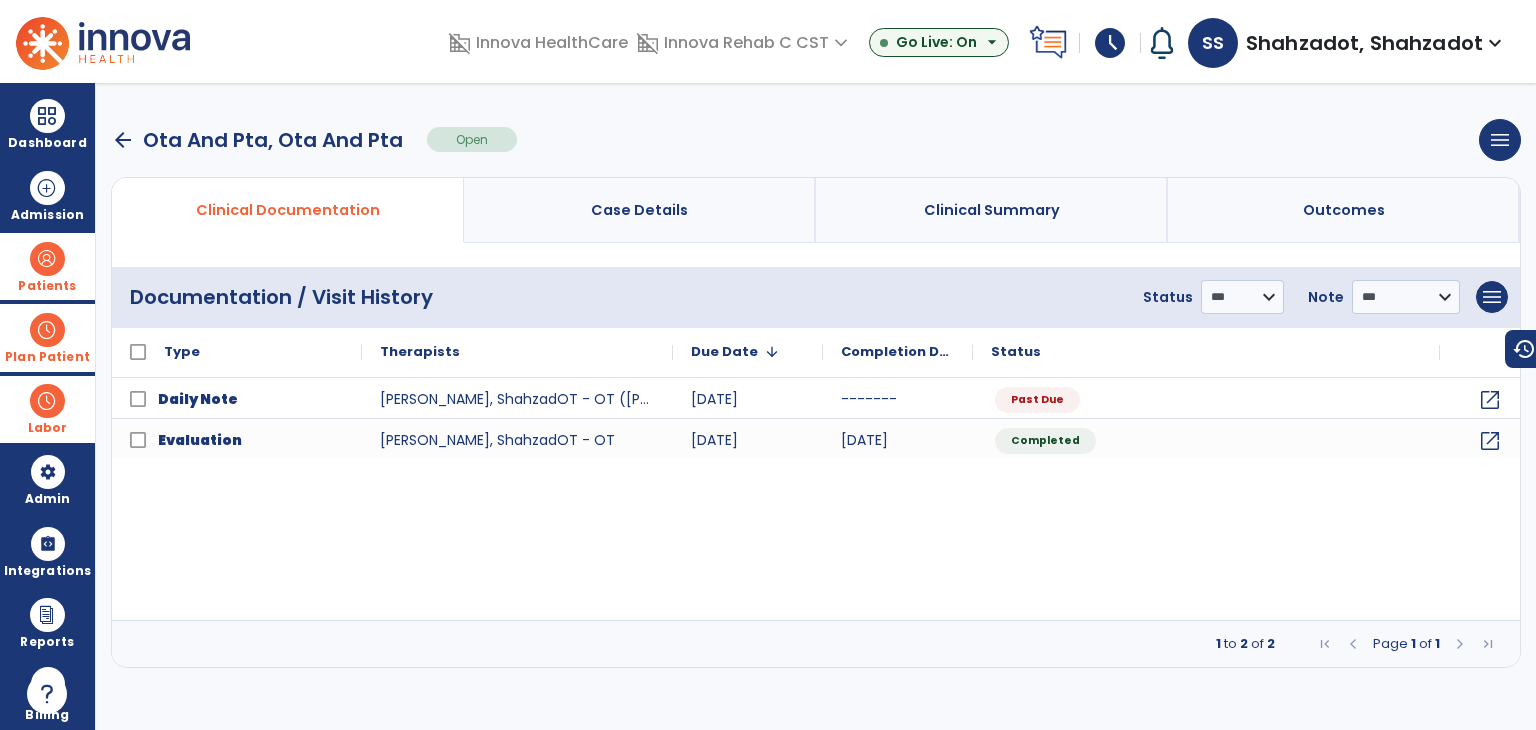 click at bounding box center [47, 330] 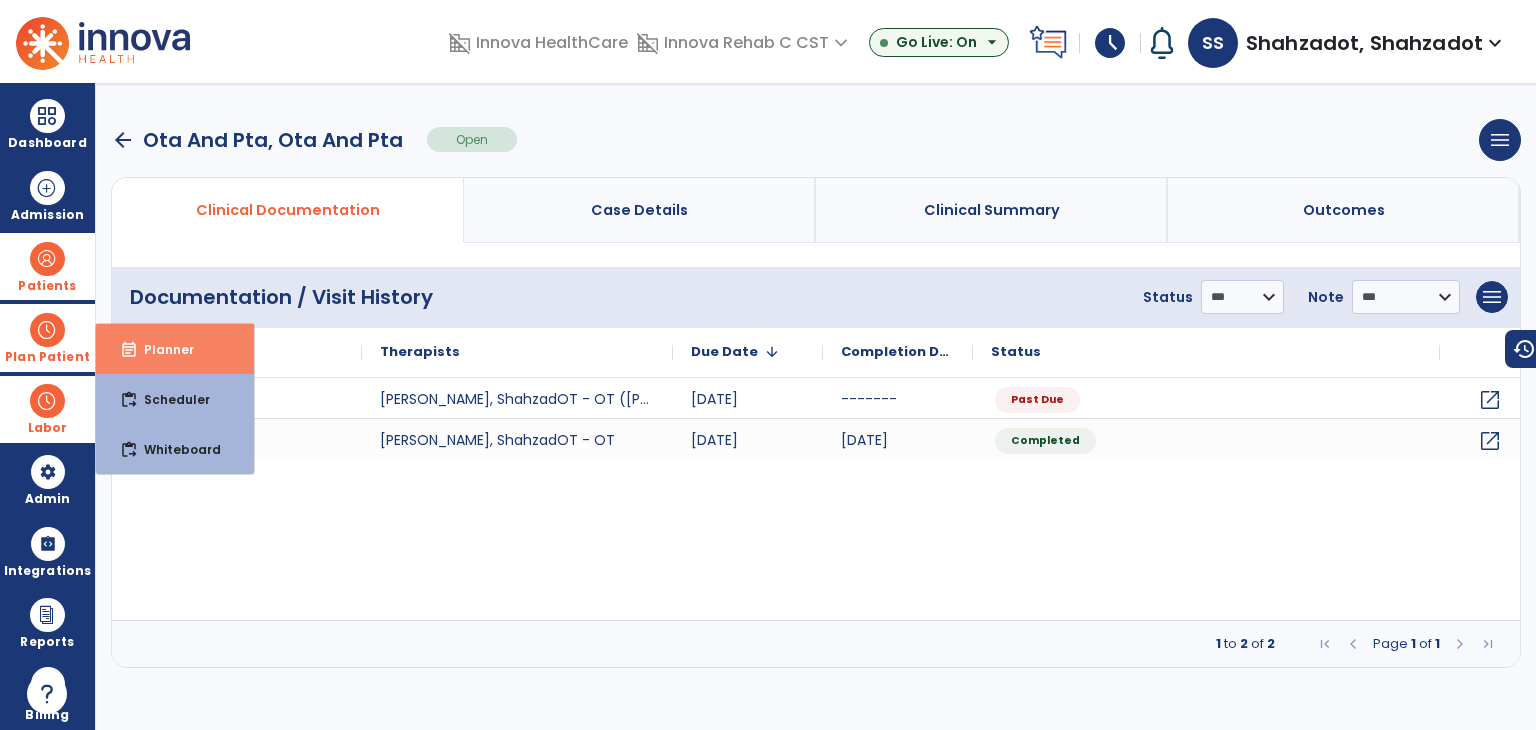 click on "Planner" at bounding box center (161, 349) 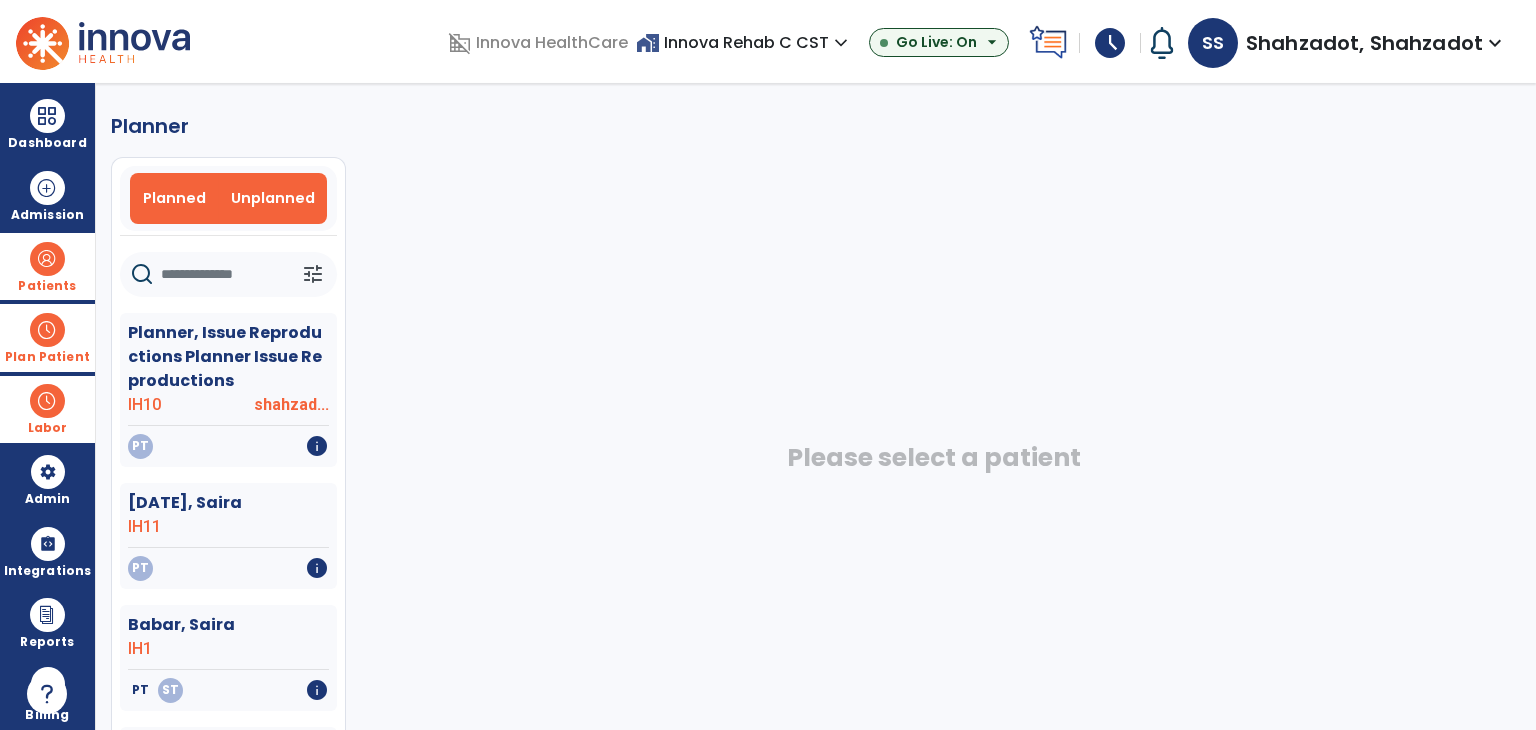 click on "Planned" at bounding box center (174, 198) 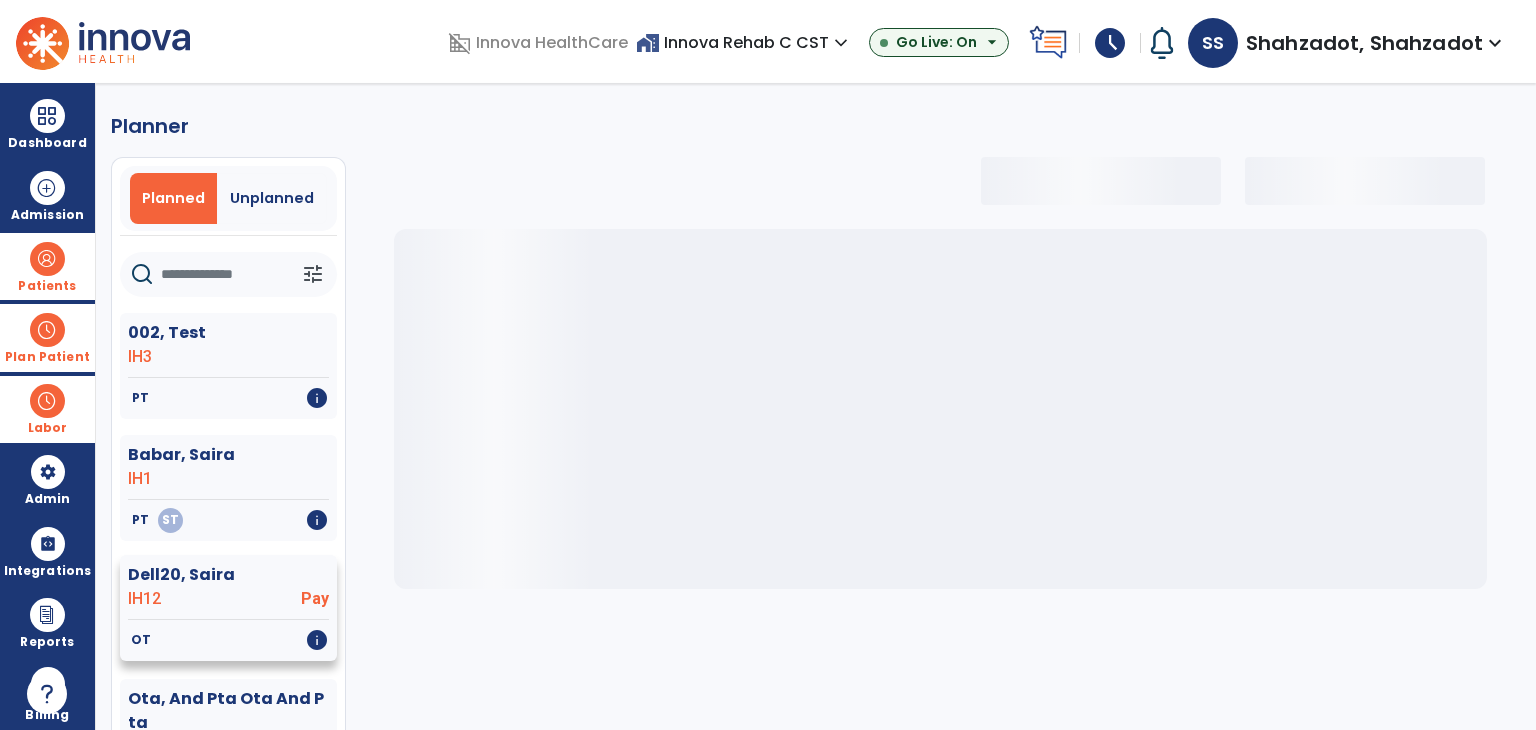 select on "***" 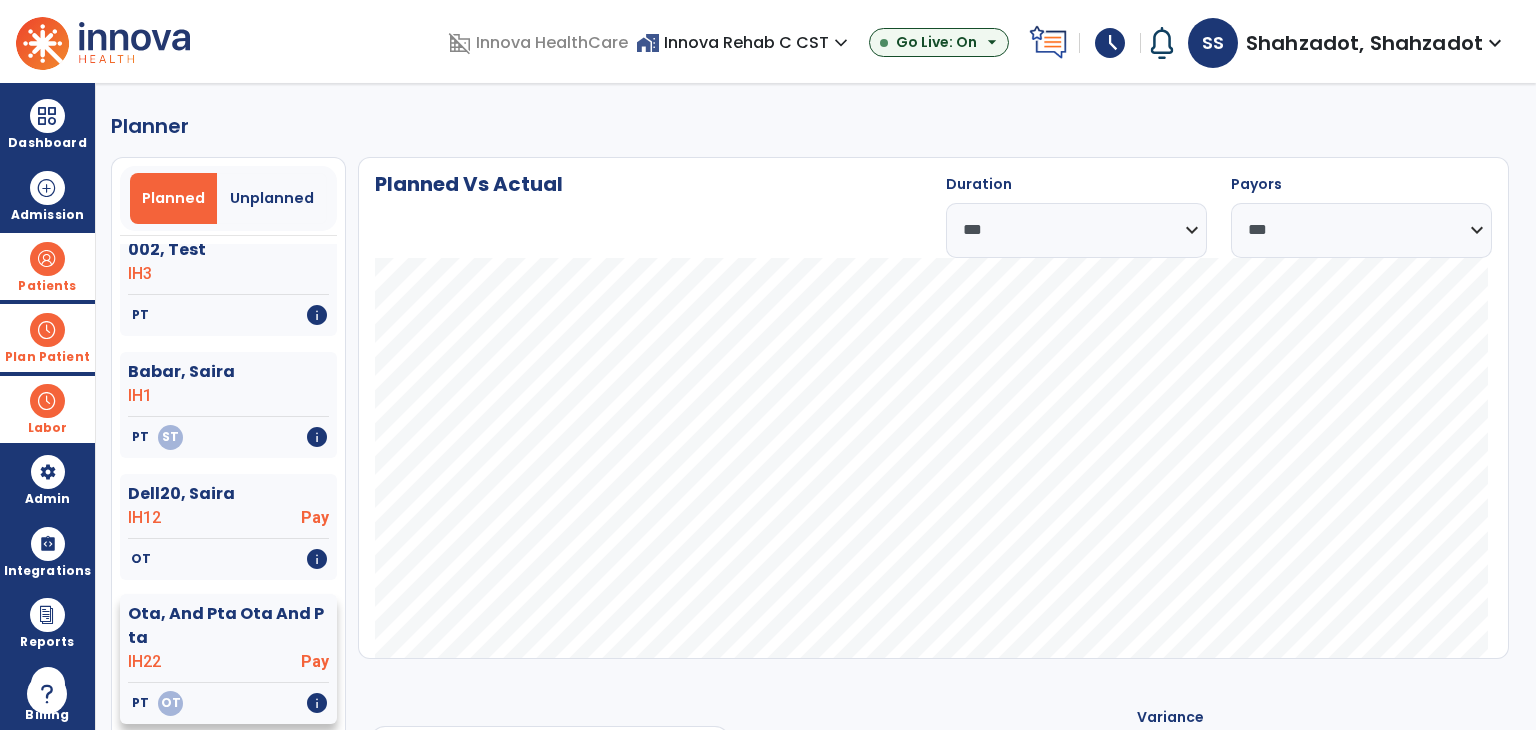scroll, scrollTop: 200, scrollLeft: 0, axis: vertical 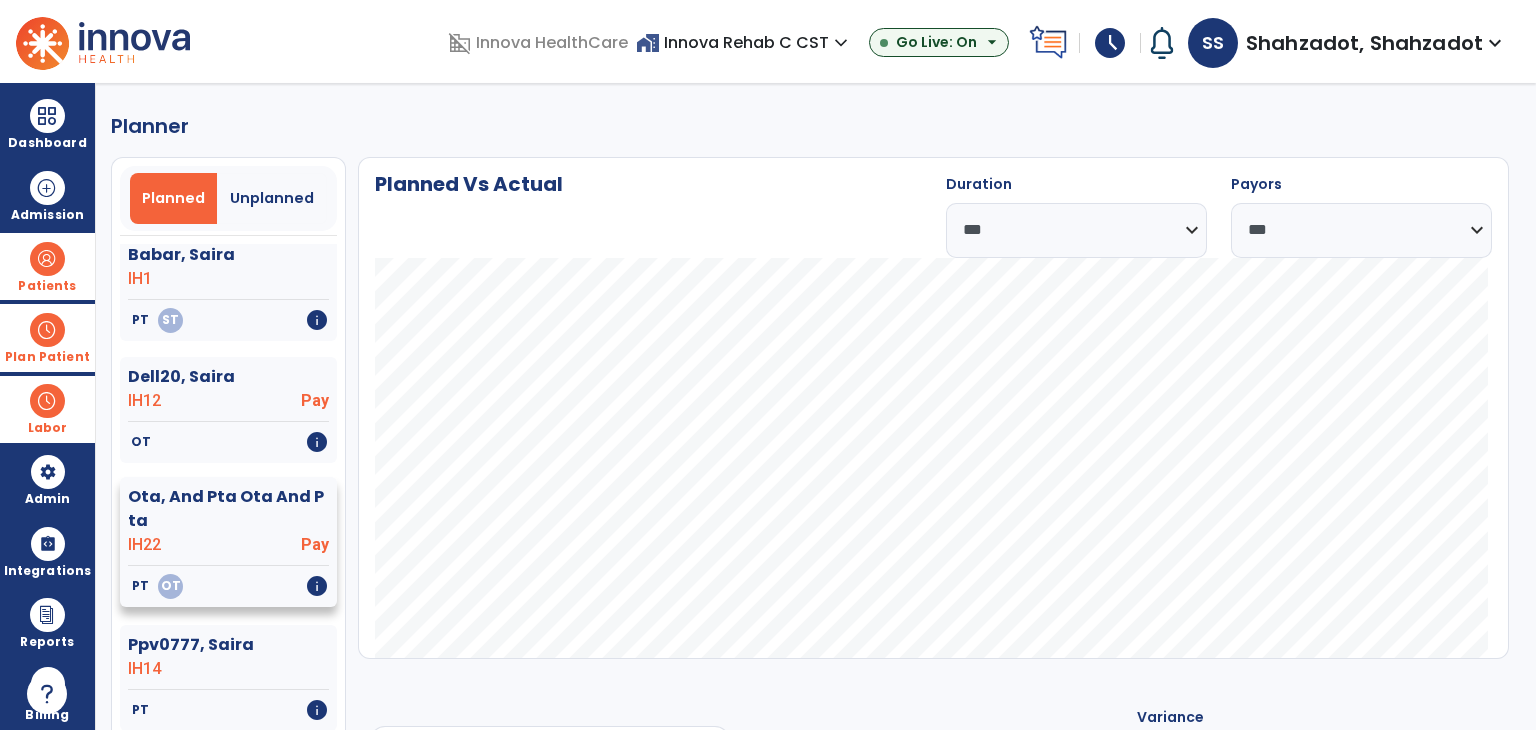 click on "Pay" 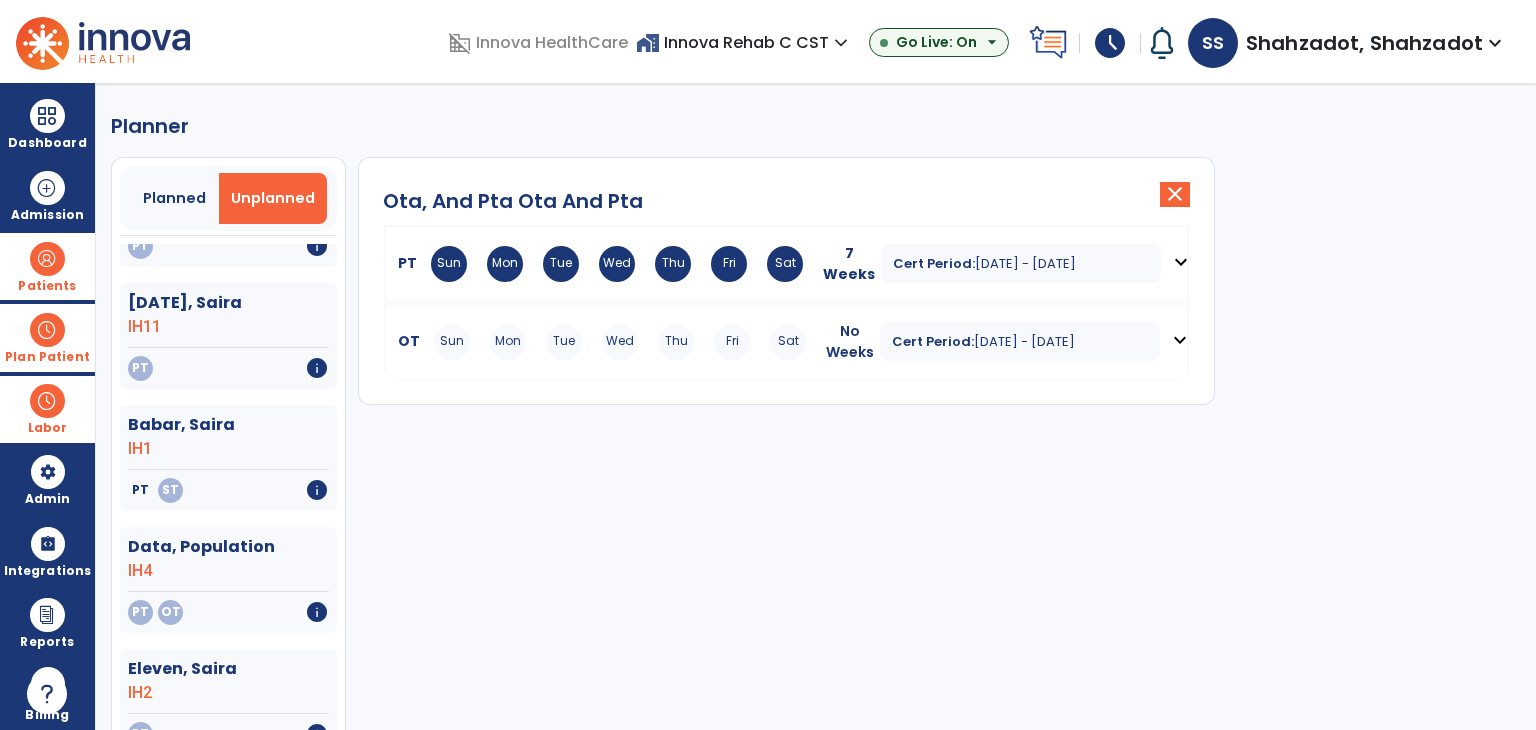 click on "expand_more" at bounding box center (1180, 341) 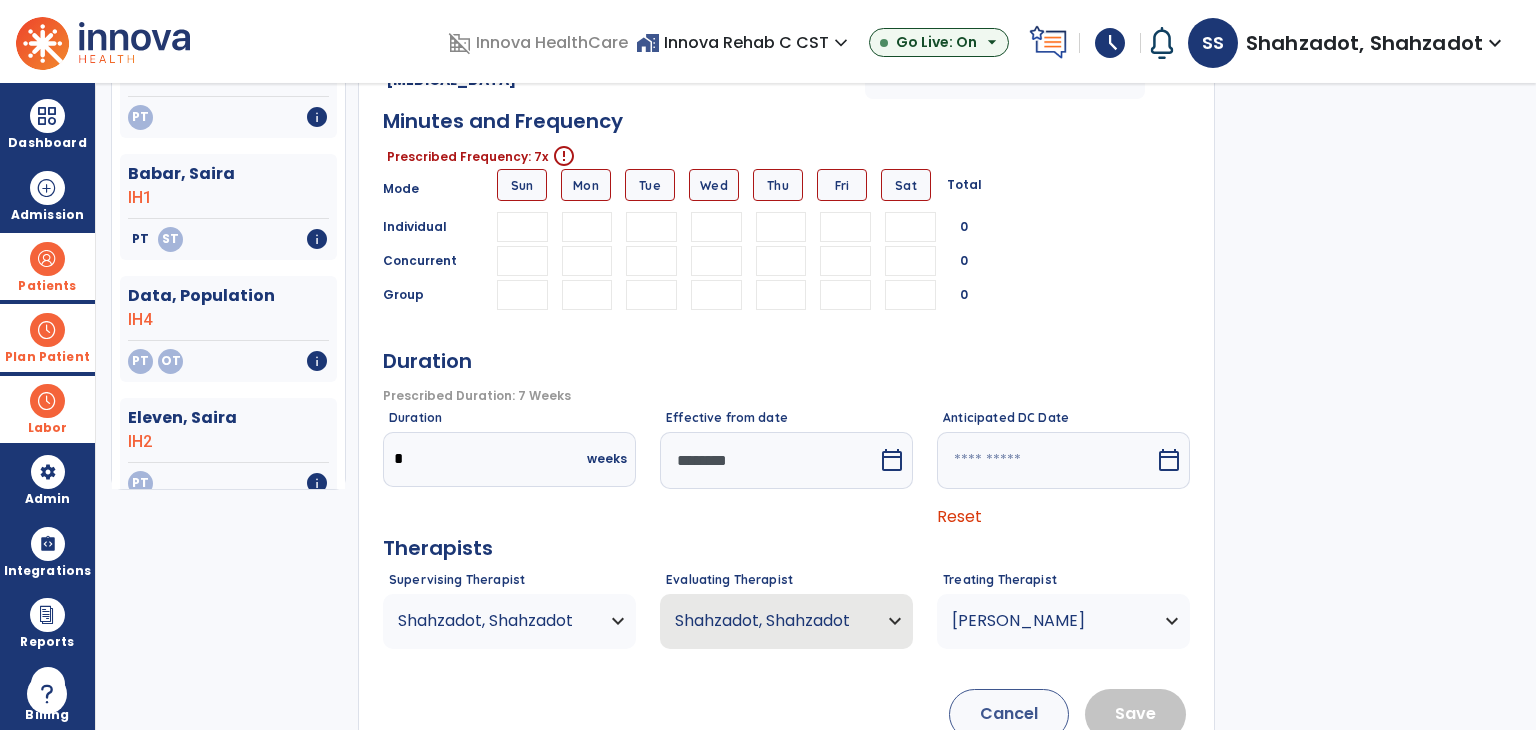 scroll, scrollTop: 0, scrollLeft: 0, axis: both 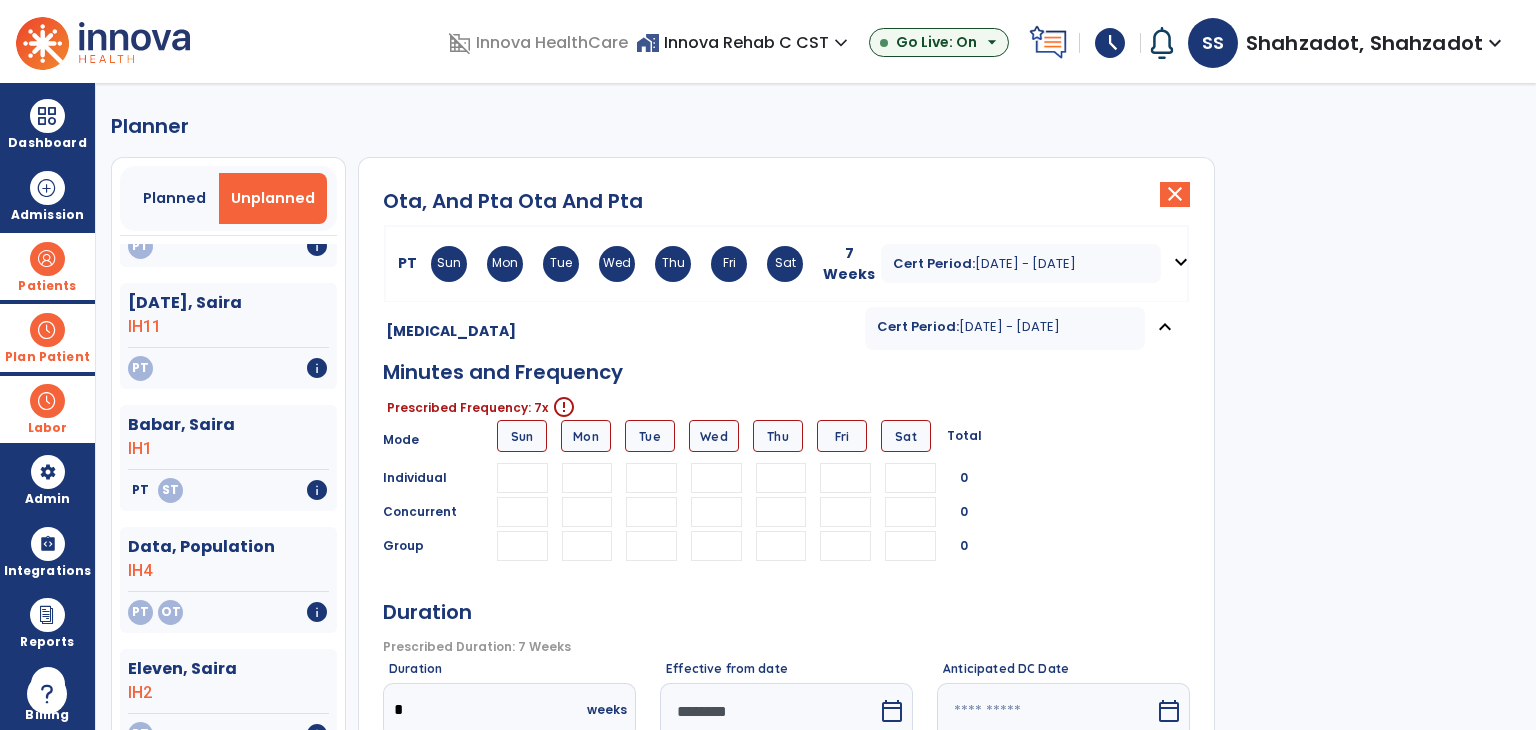 click at bounding box center [522, 478] 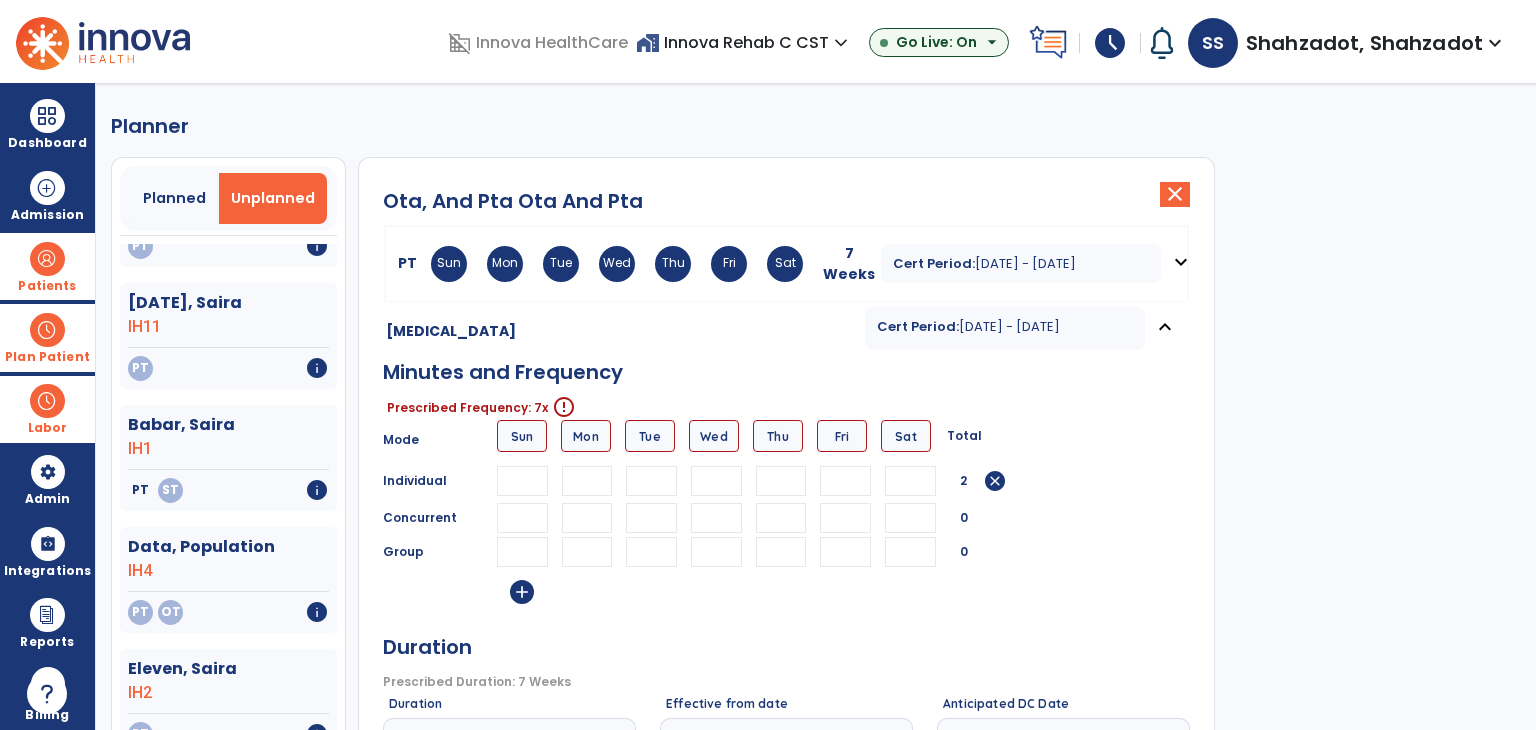 type on "*" 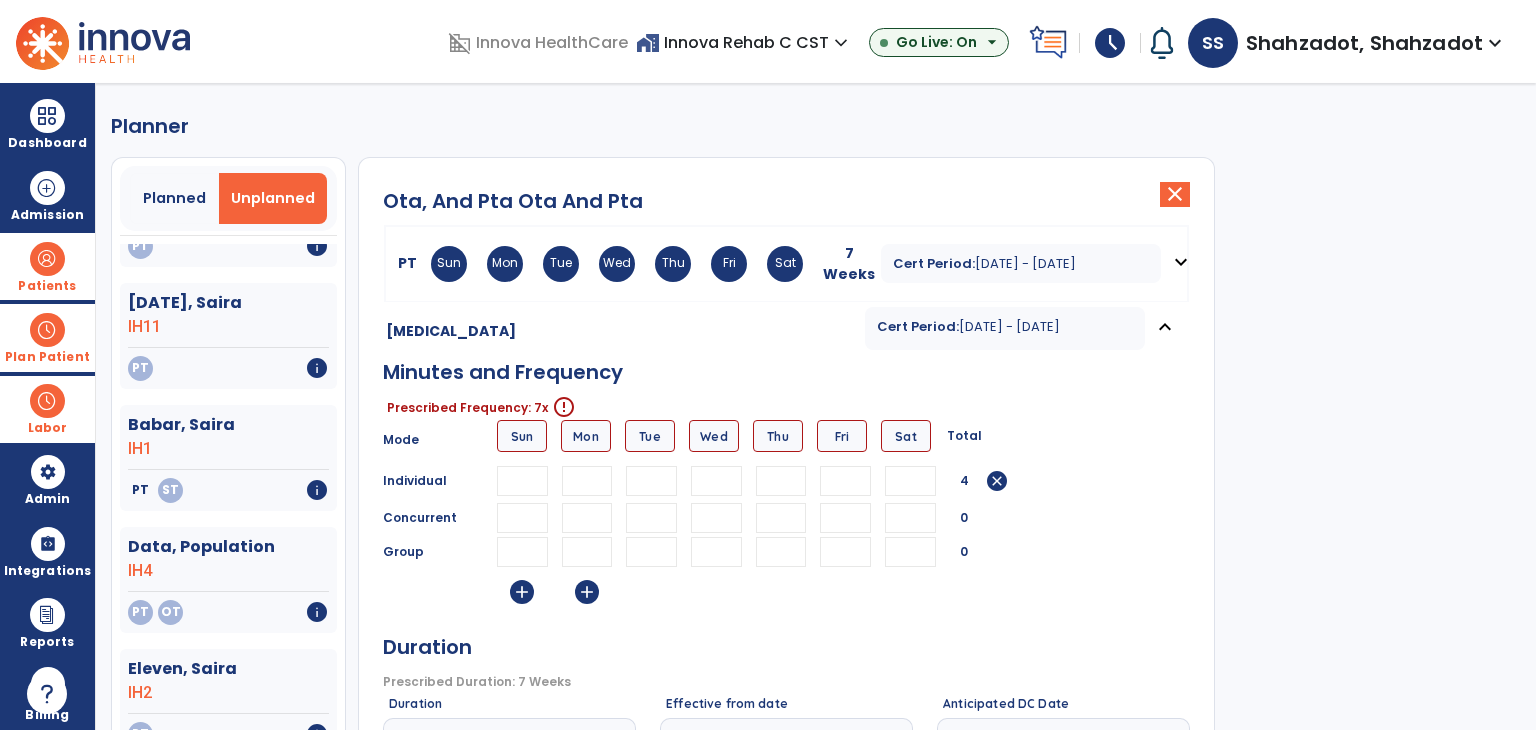 type on "*" 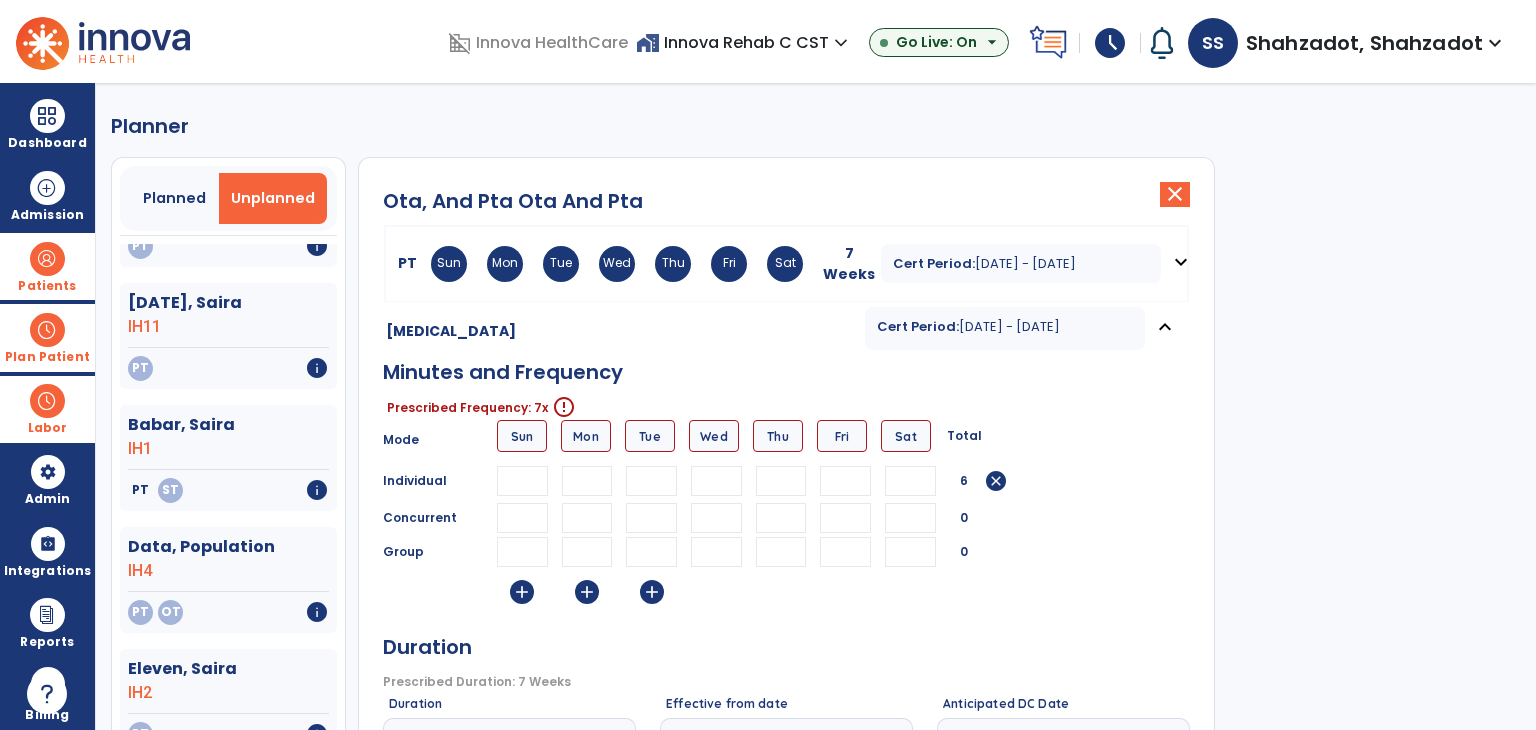 type on "*" 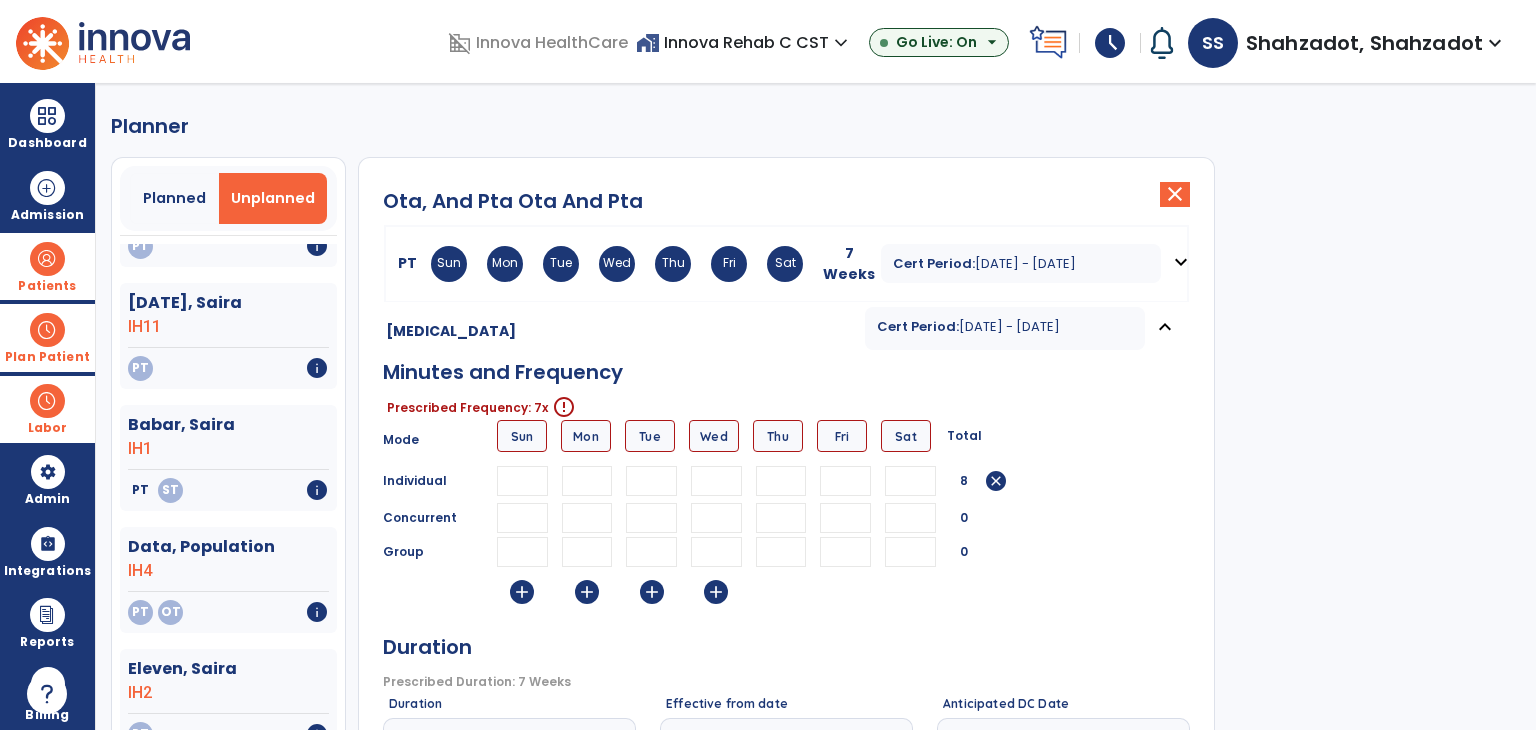 type on "*" 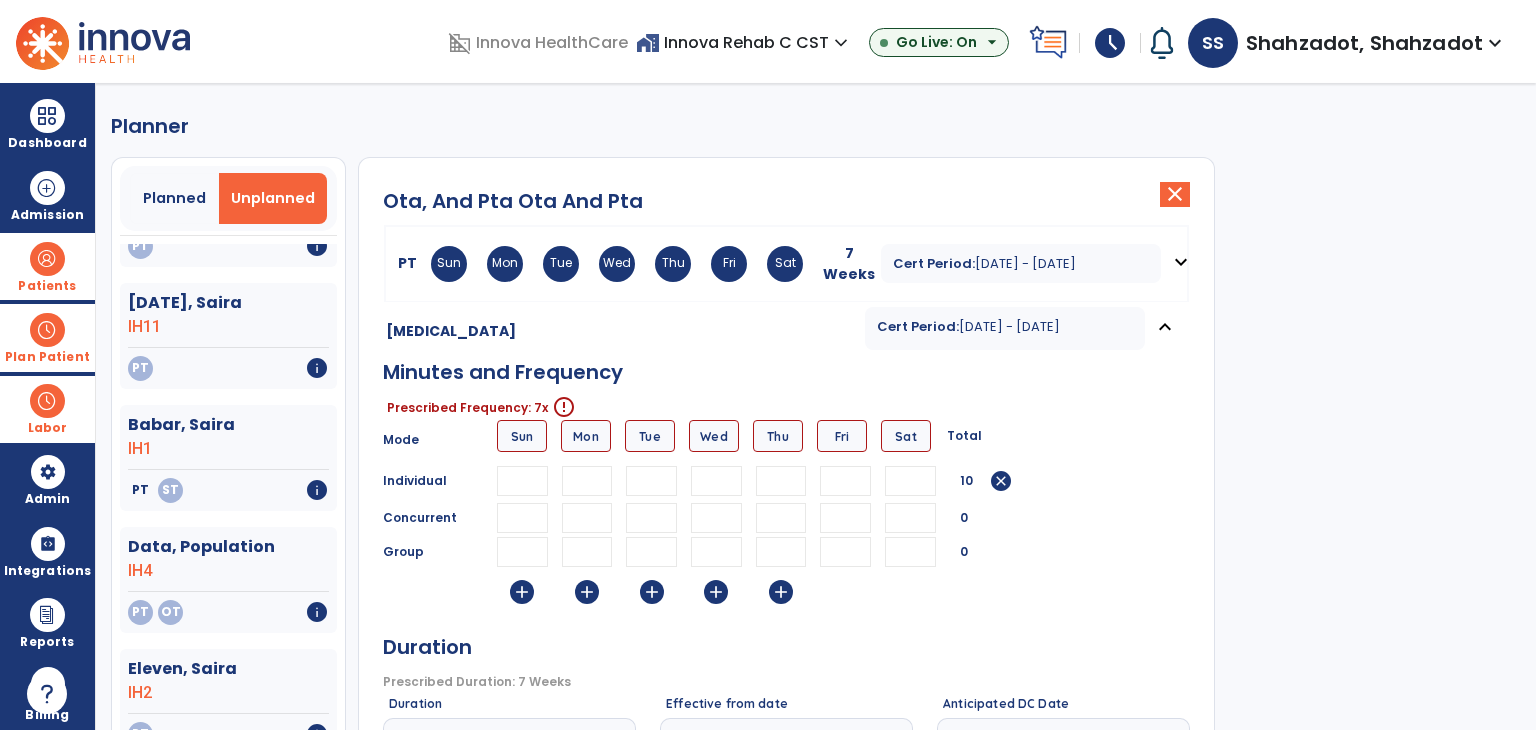 type on "*" 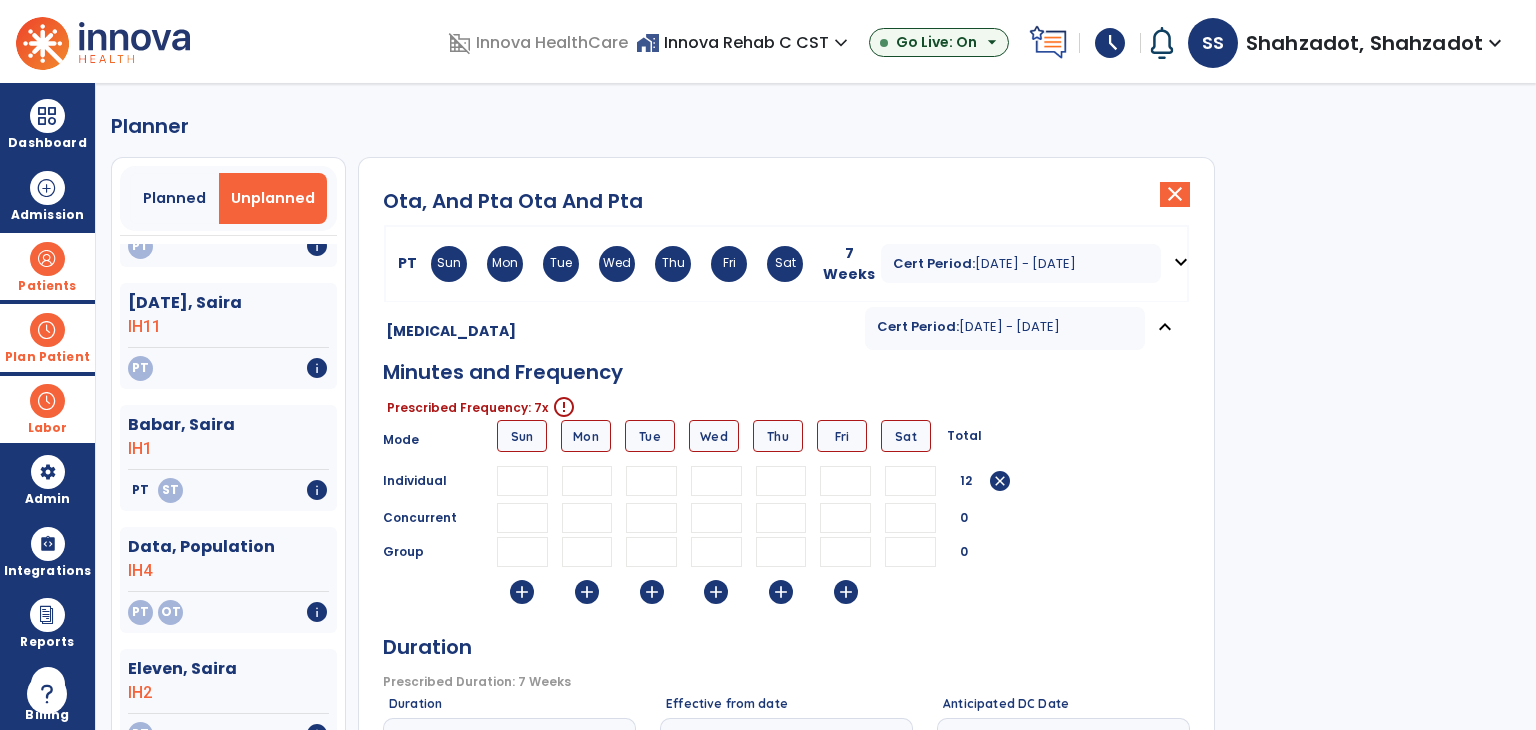type on "*" 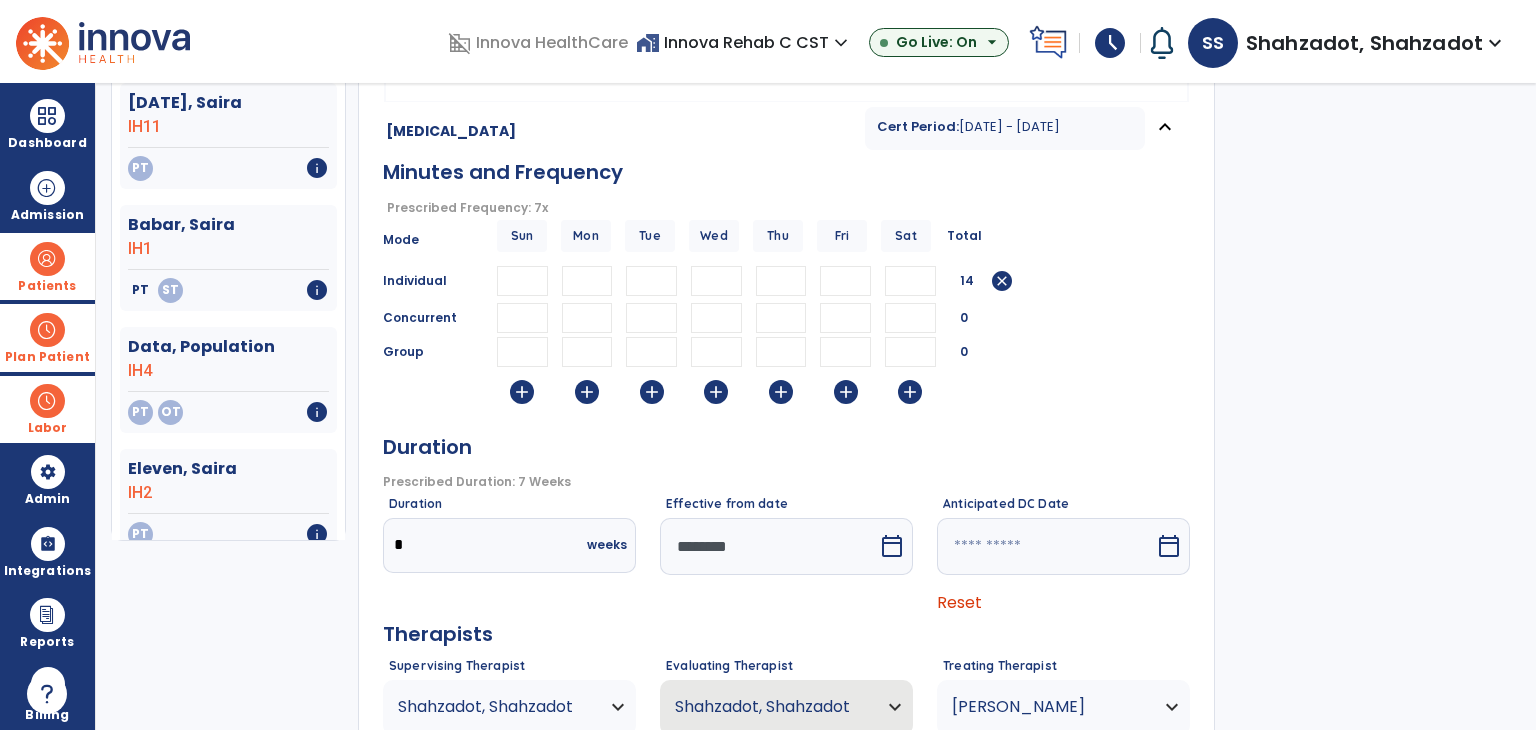 scroll, scrollTop: 342, scrollLeft: 0, axis: vertical 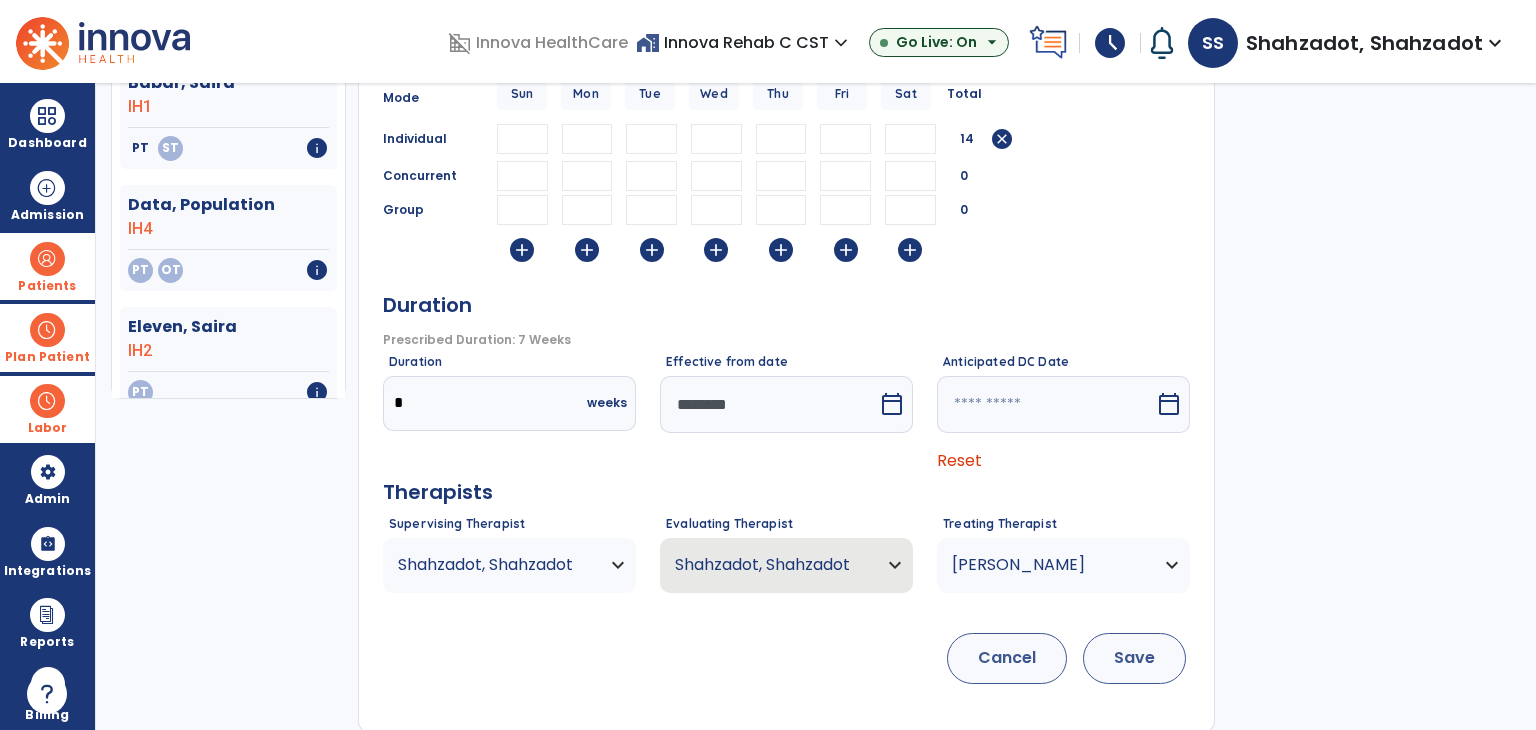 type on "*" 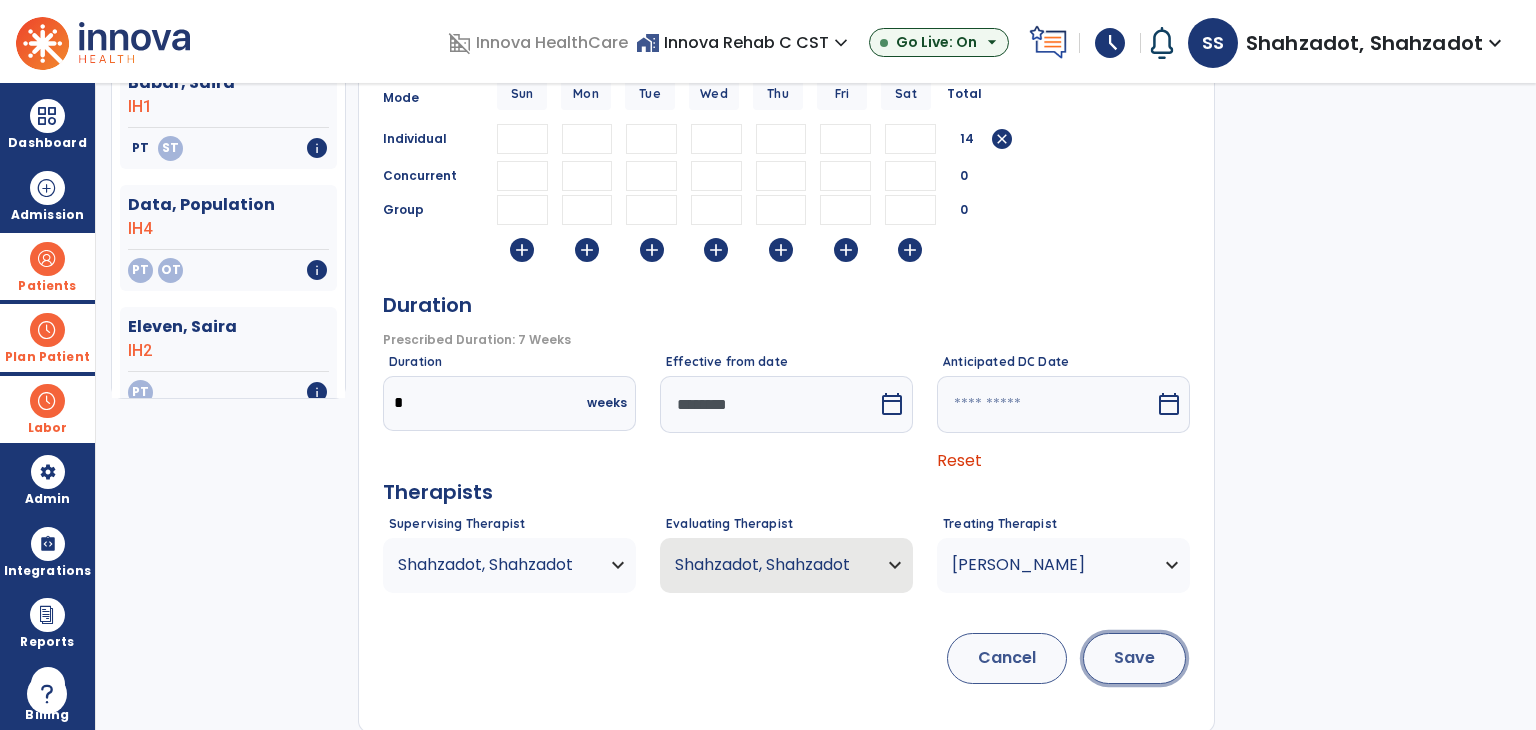 click on "Save" at bounding box center [1134, 658] 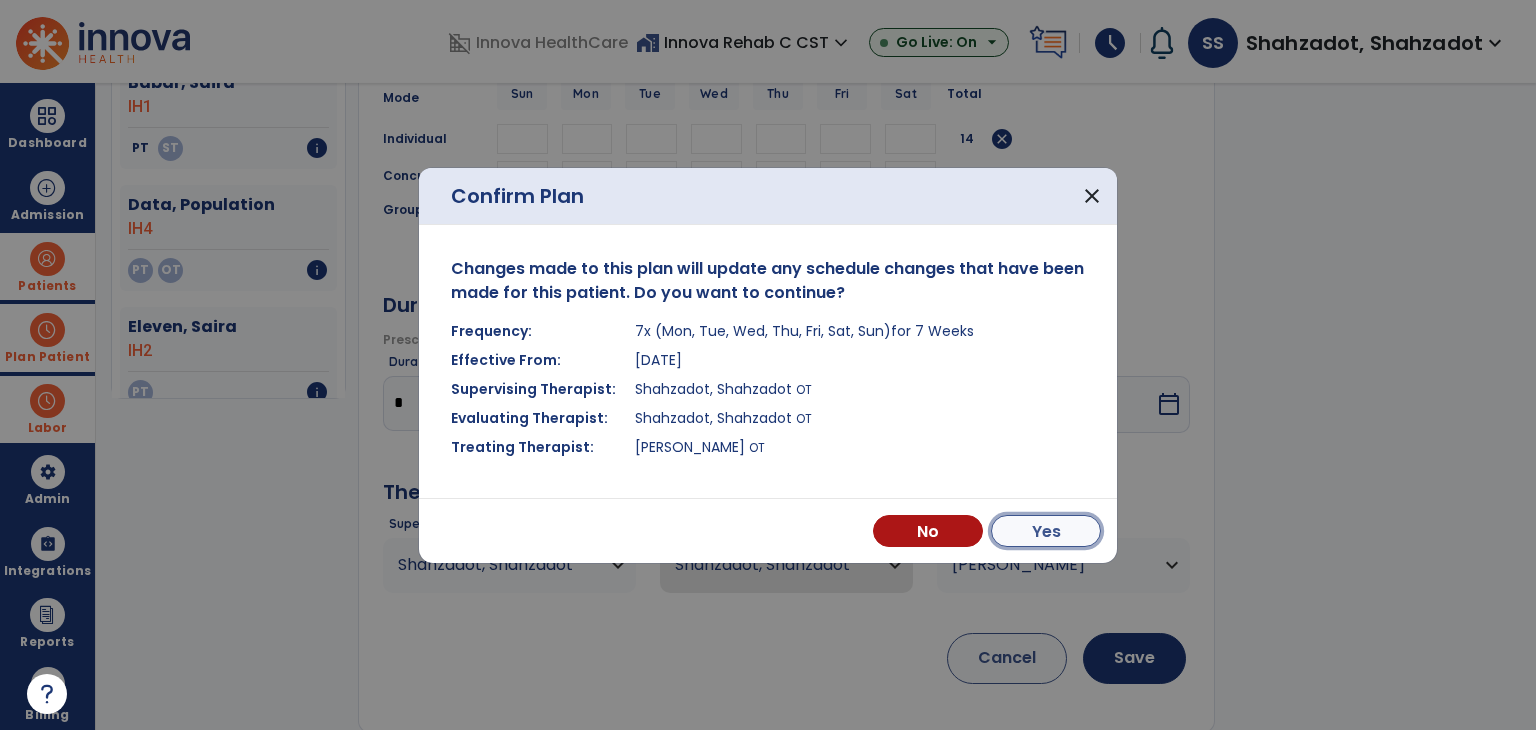 click on "Yes" at bounding box center [1046, 531] 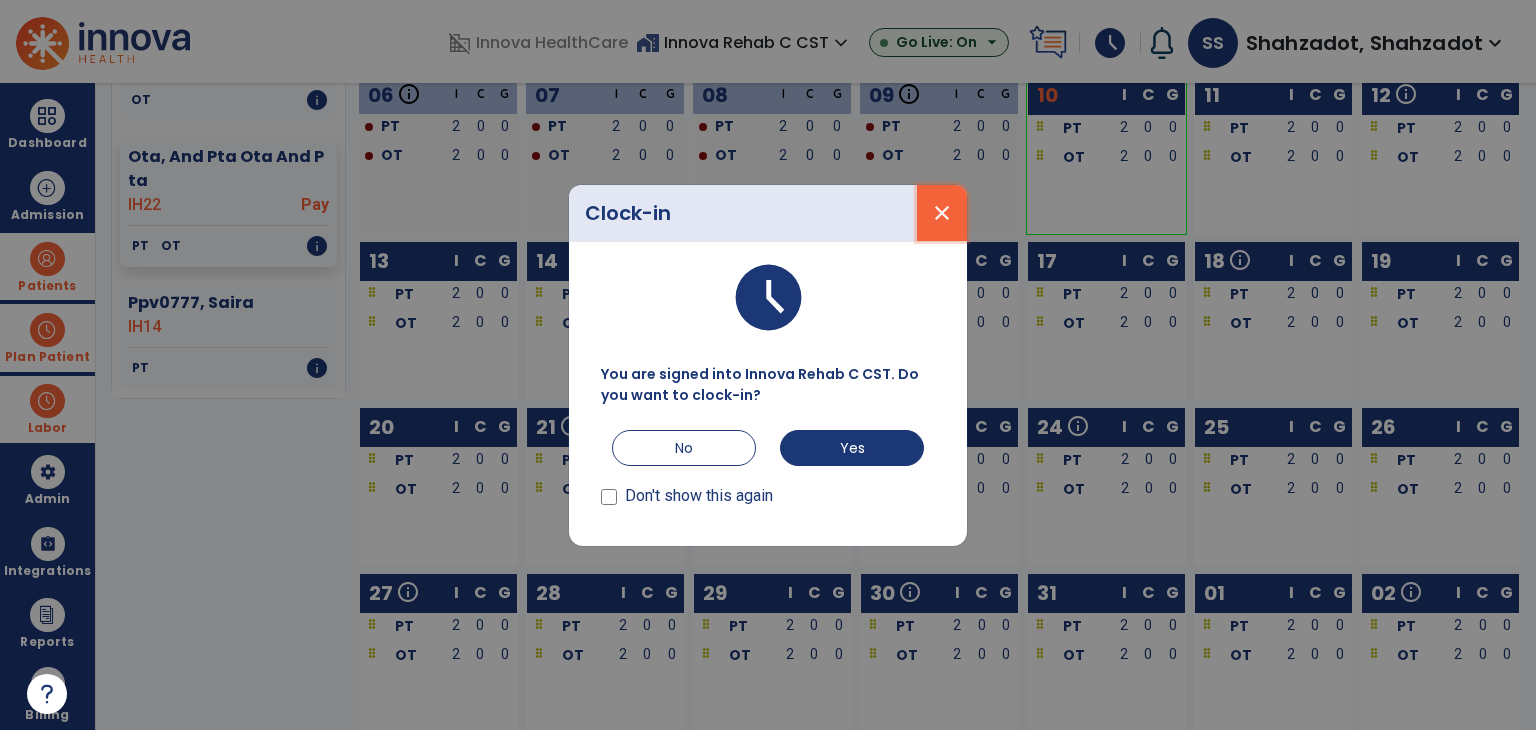 click on "close" at bounding box center (942, 213) 